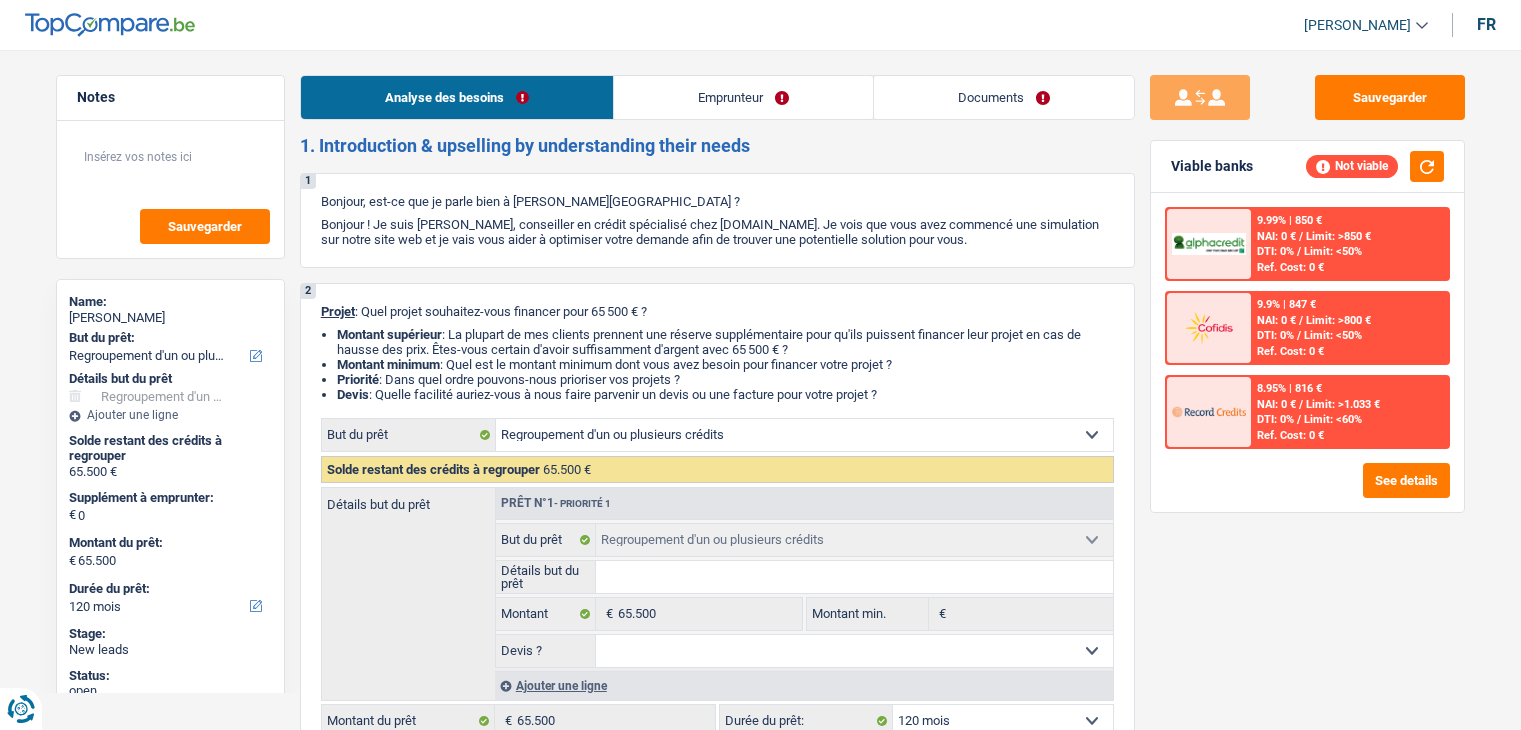 select on "refinancing" 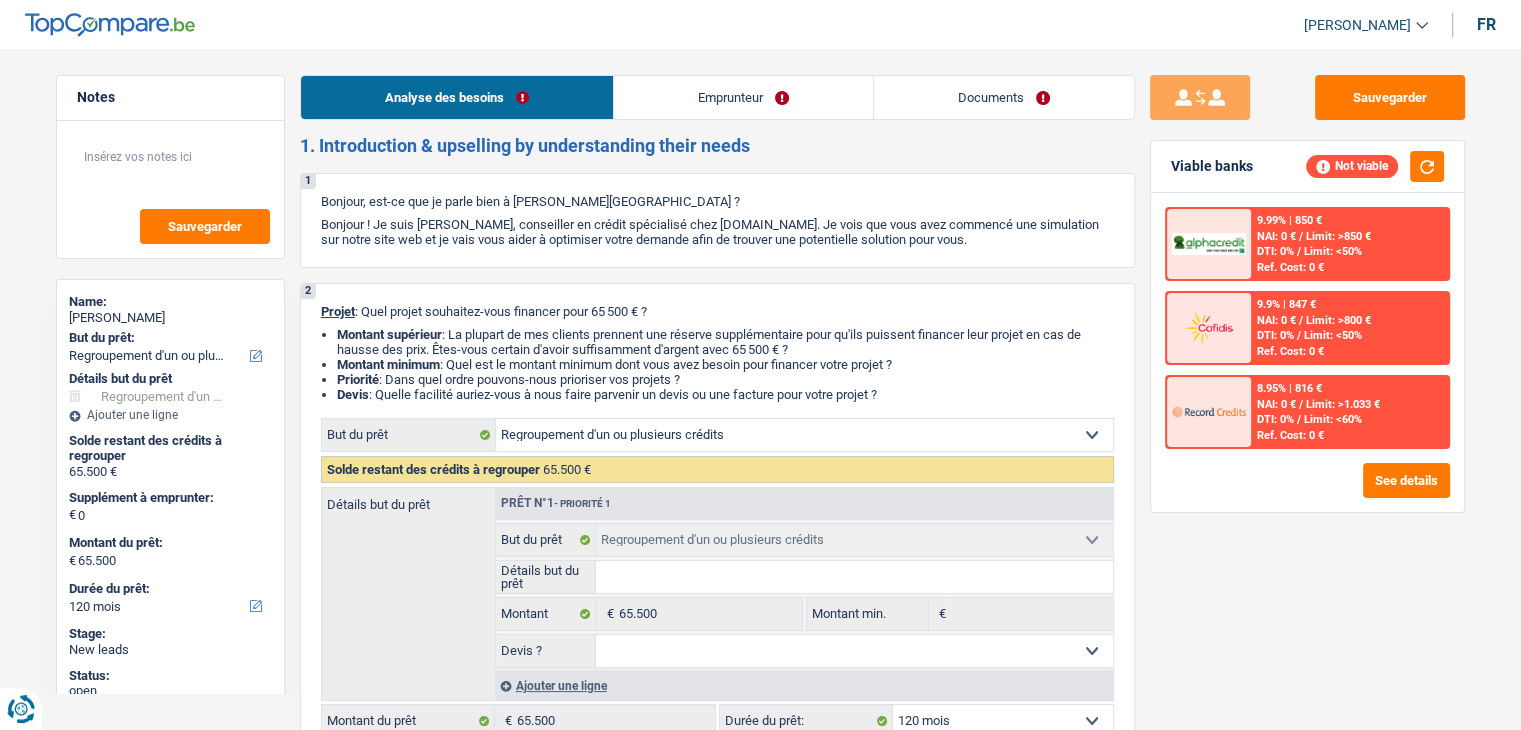 scroll, scrollTop: 0, scrollLeft: 0, axis: both 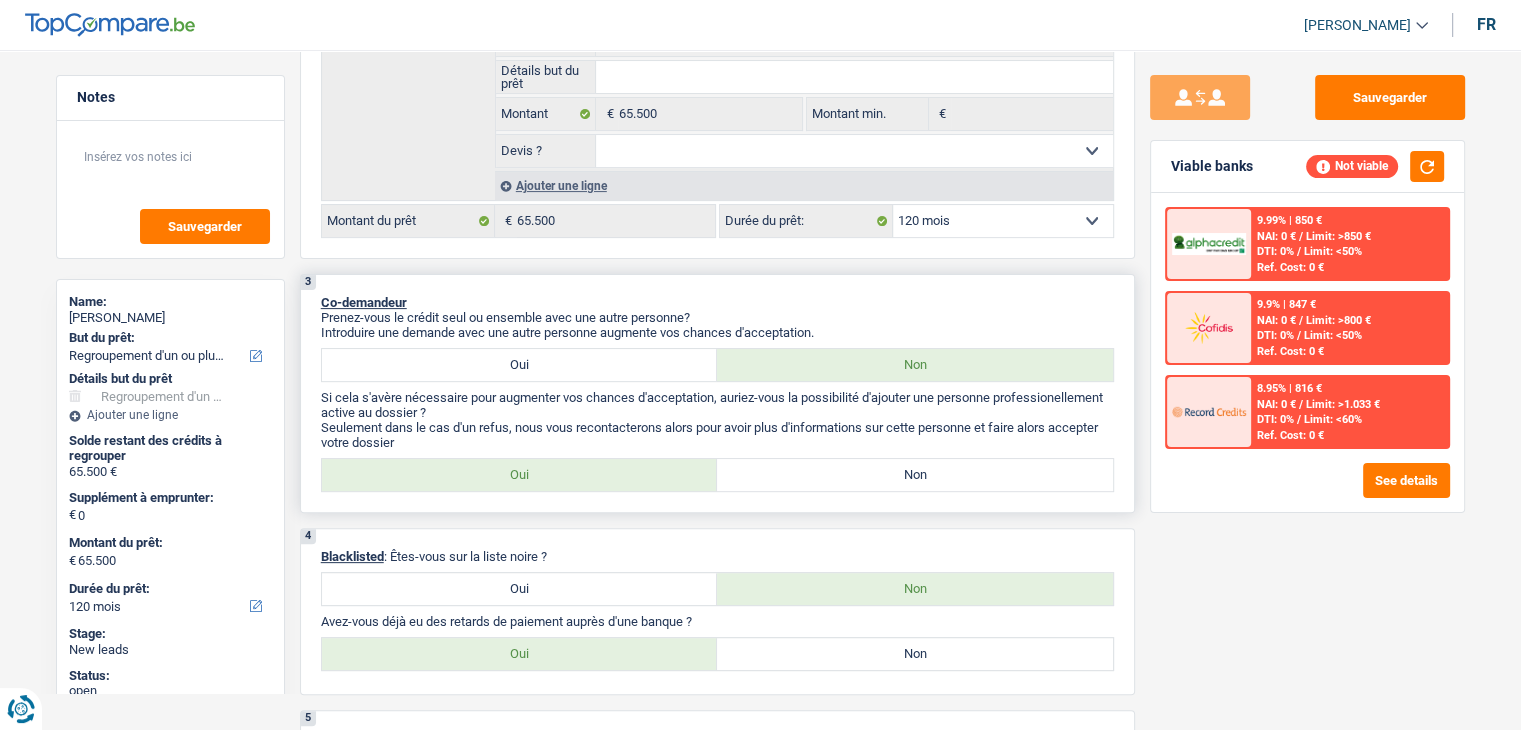 click on "Non" at bounding box center (915, 475) 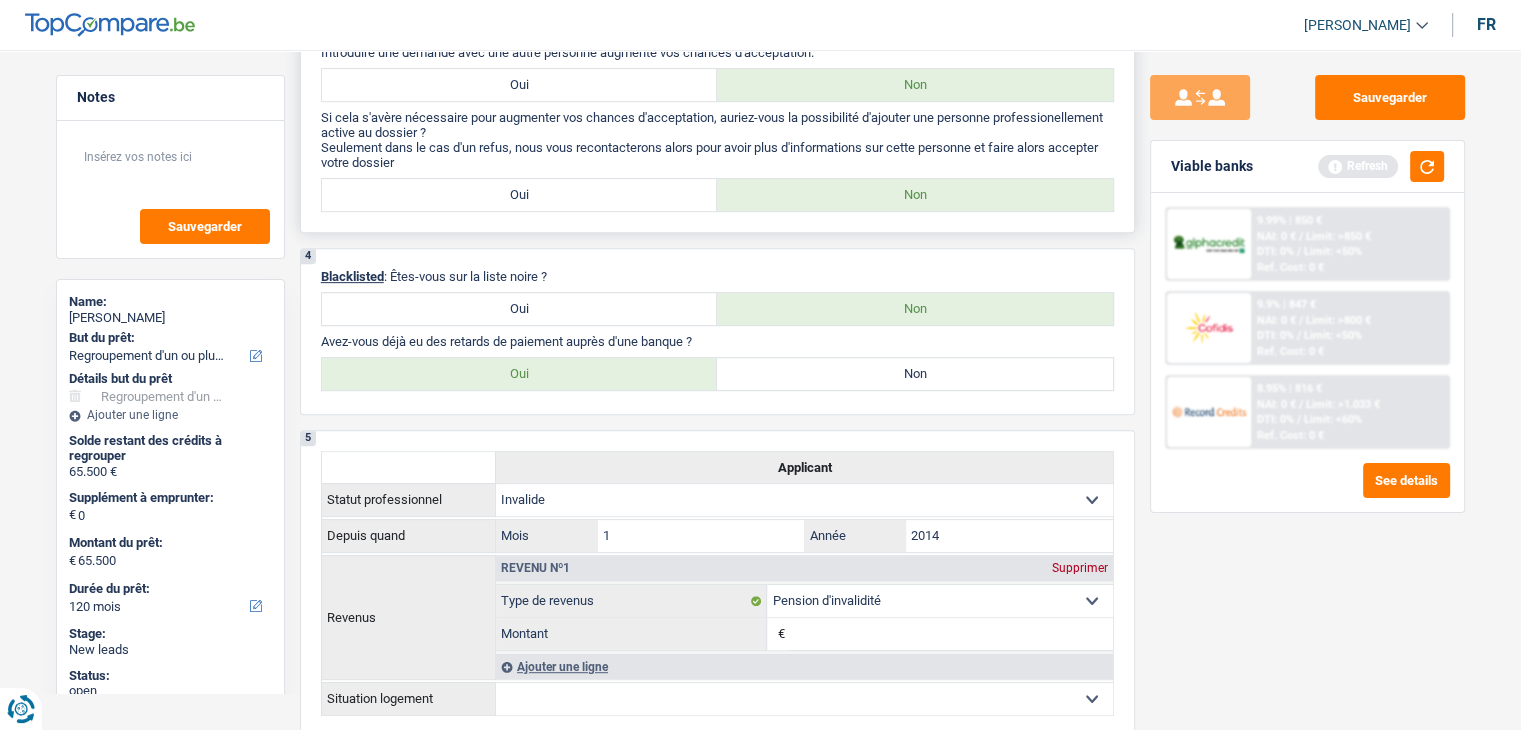 scroll, scrollTop: 900, scrollLeft: 0, axis: vertical 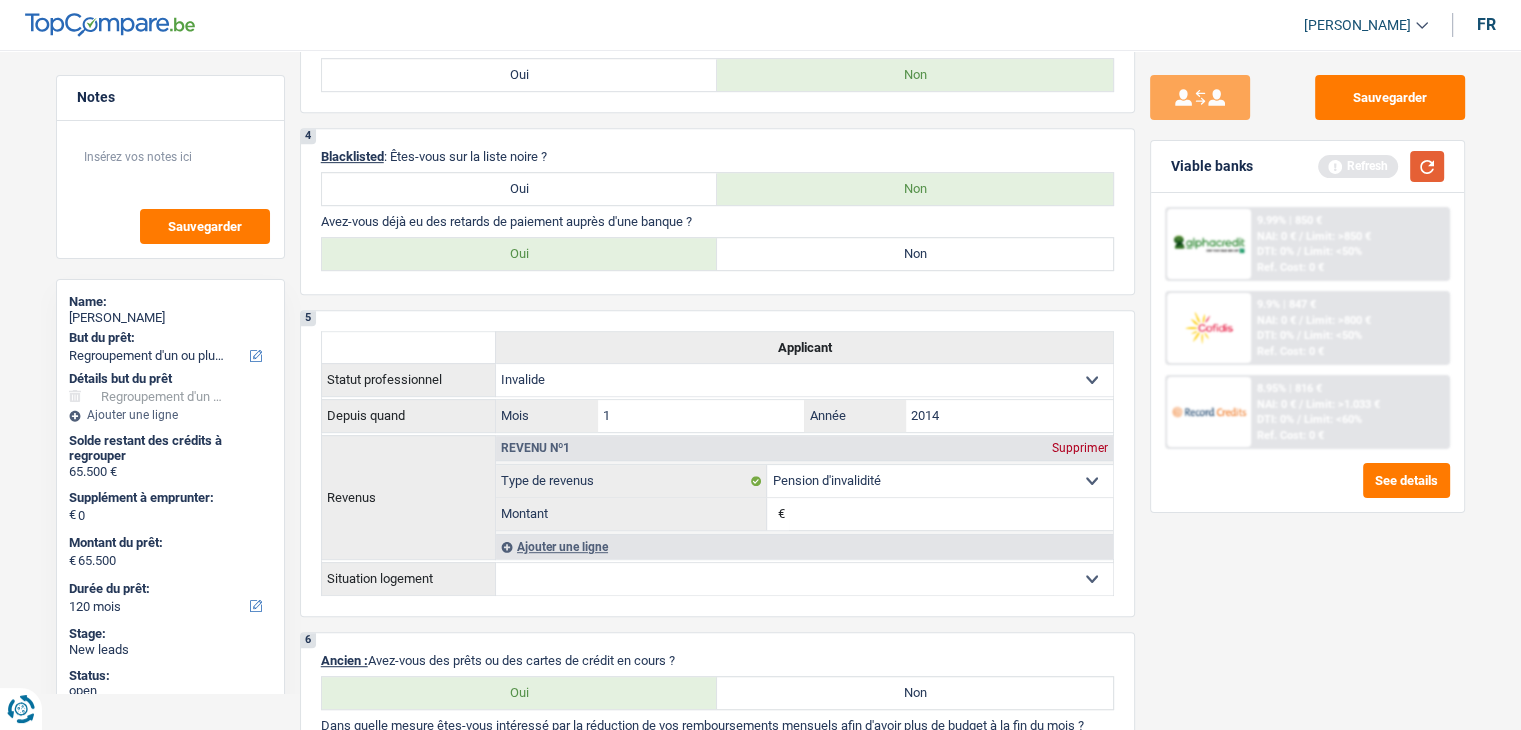 click at bounding box center [1427, 166] 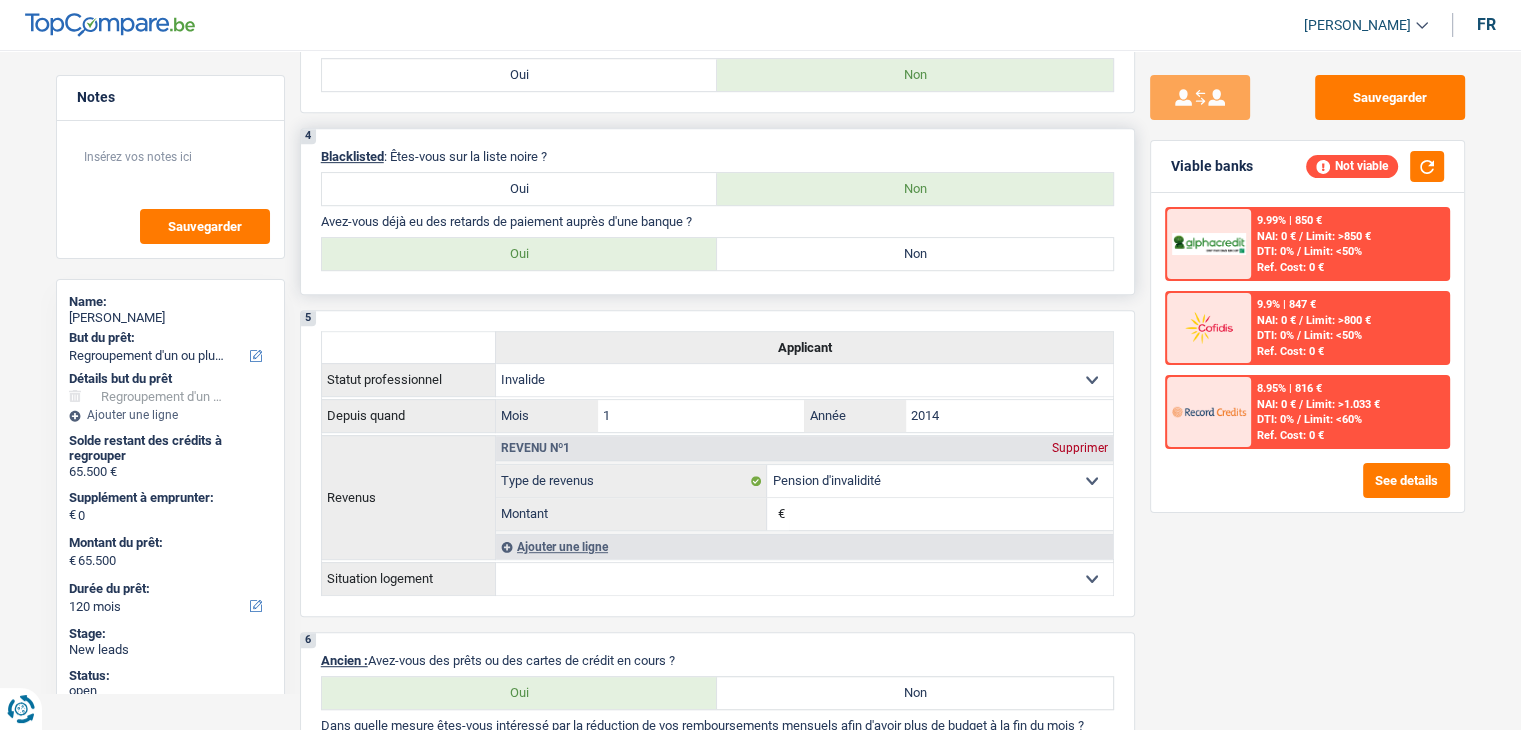 click on "Non" at bounding box center [915, 254] 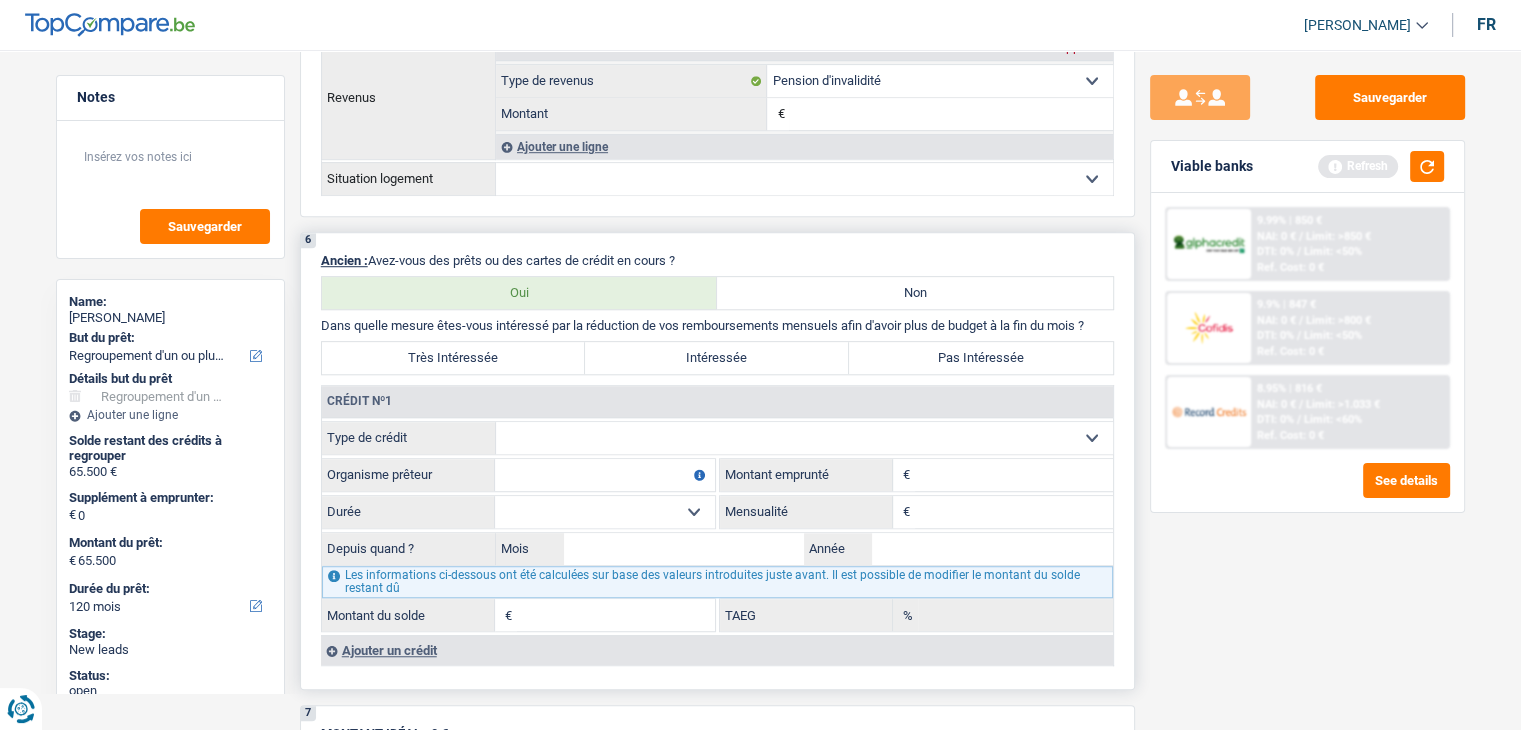 scroll, scrollTop: 1300, scrollLeft: 0, axis: vertical 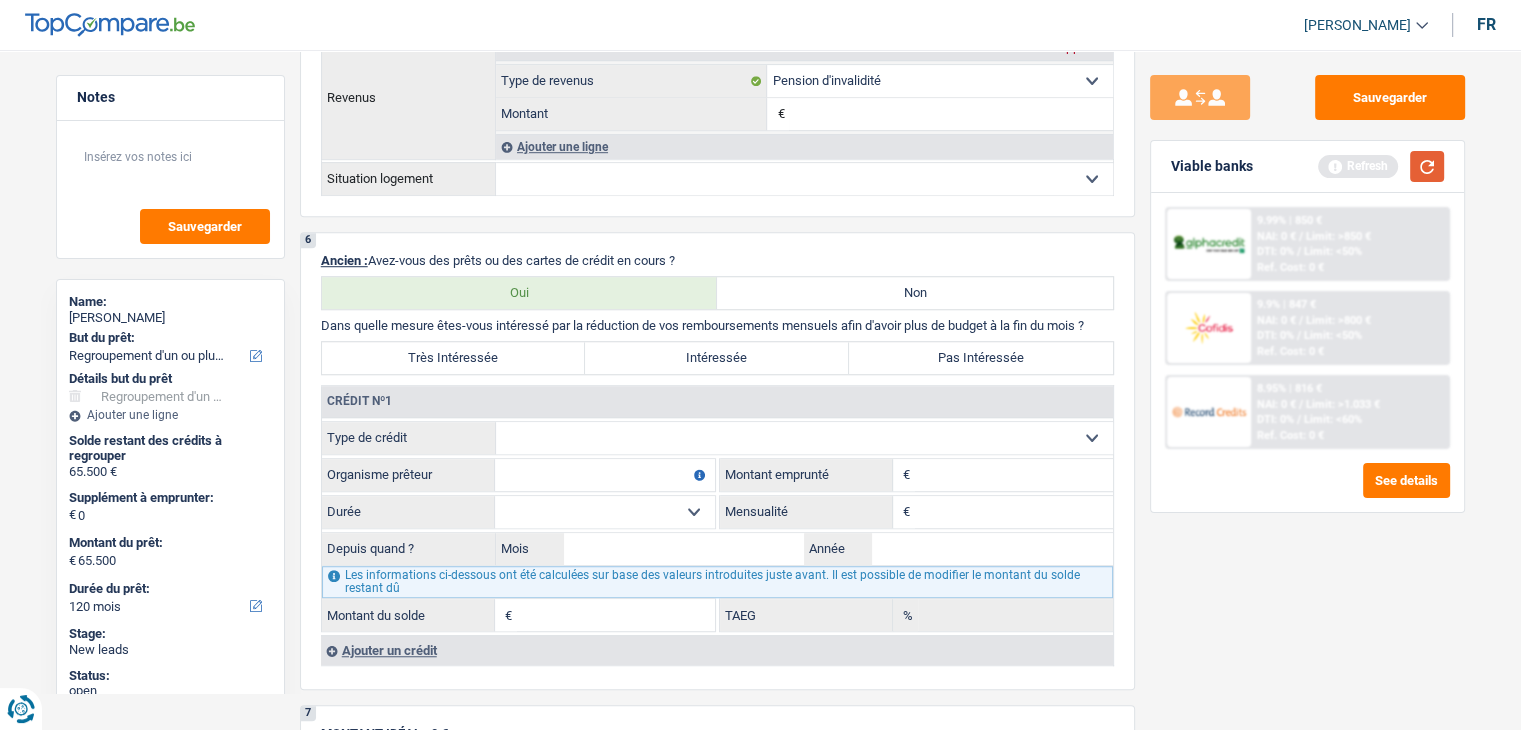 click at bounding box center [1427, 166] 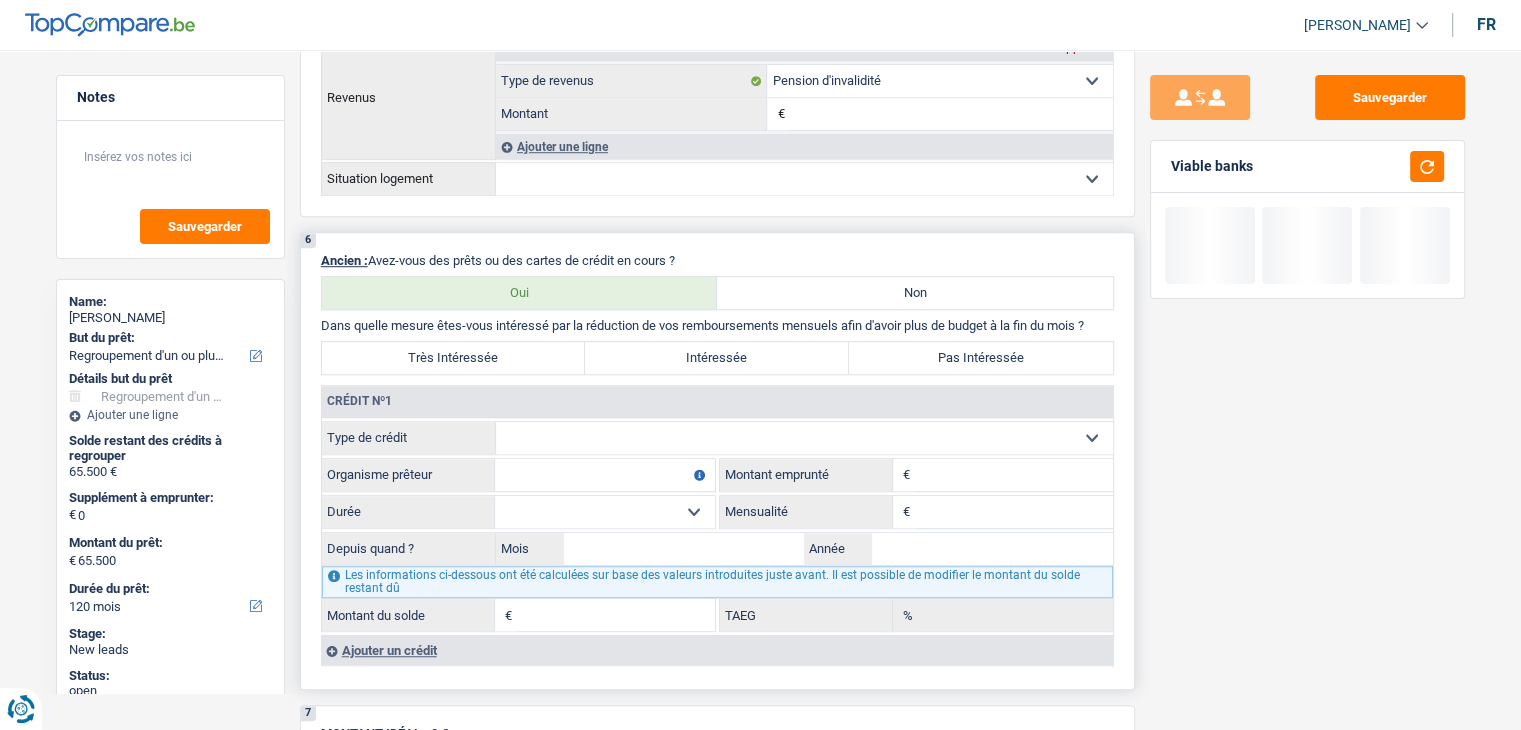 click on "Carte ou ouverture de crédit Prêt hypothécaire Vente à tempérament Prêt à tempérament Prêt rénovation Prêt voiture Regroupement d'un ou plusieurs crédits
Sélectionner une option" at bounding box center [804, 438] 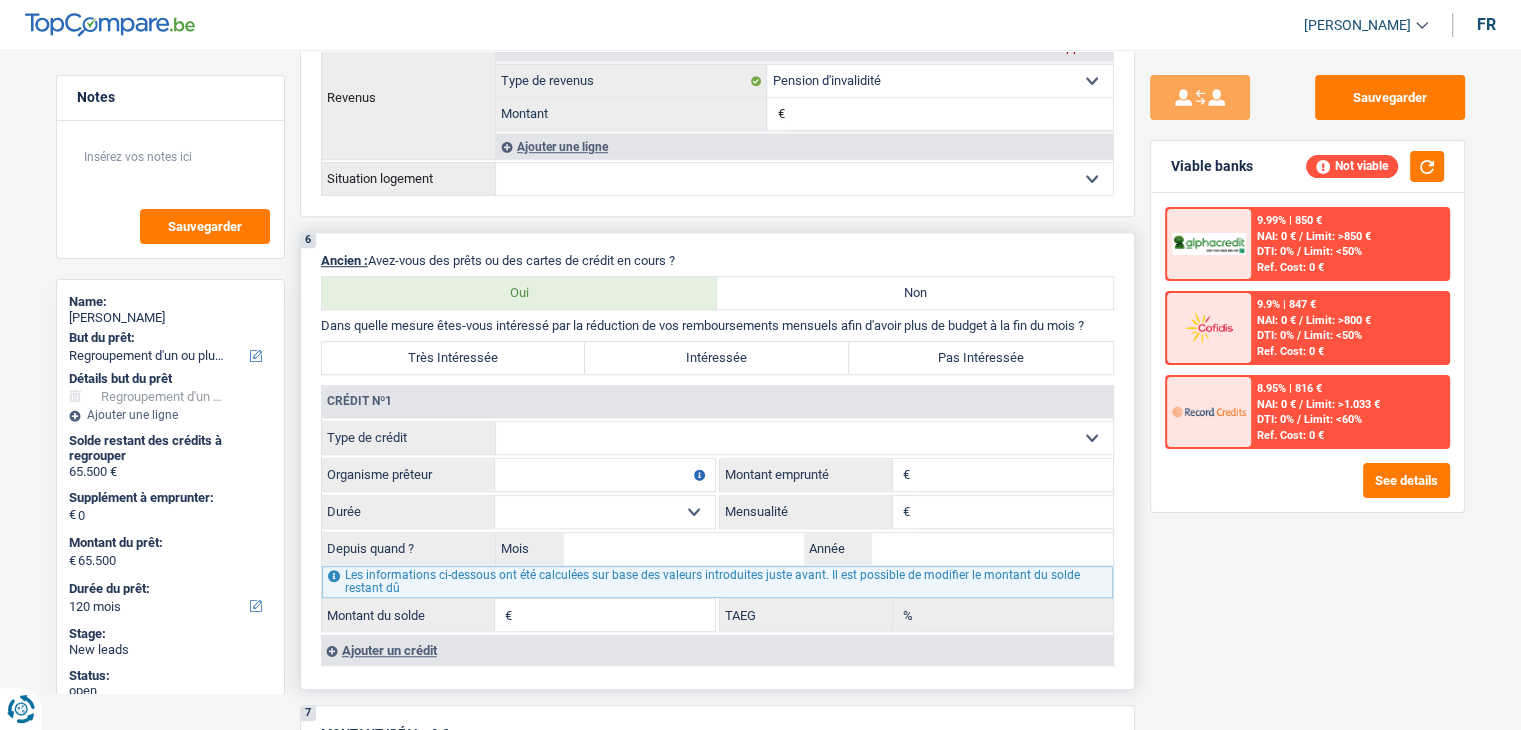 select on "personalLoan" 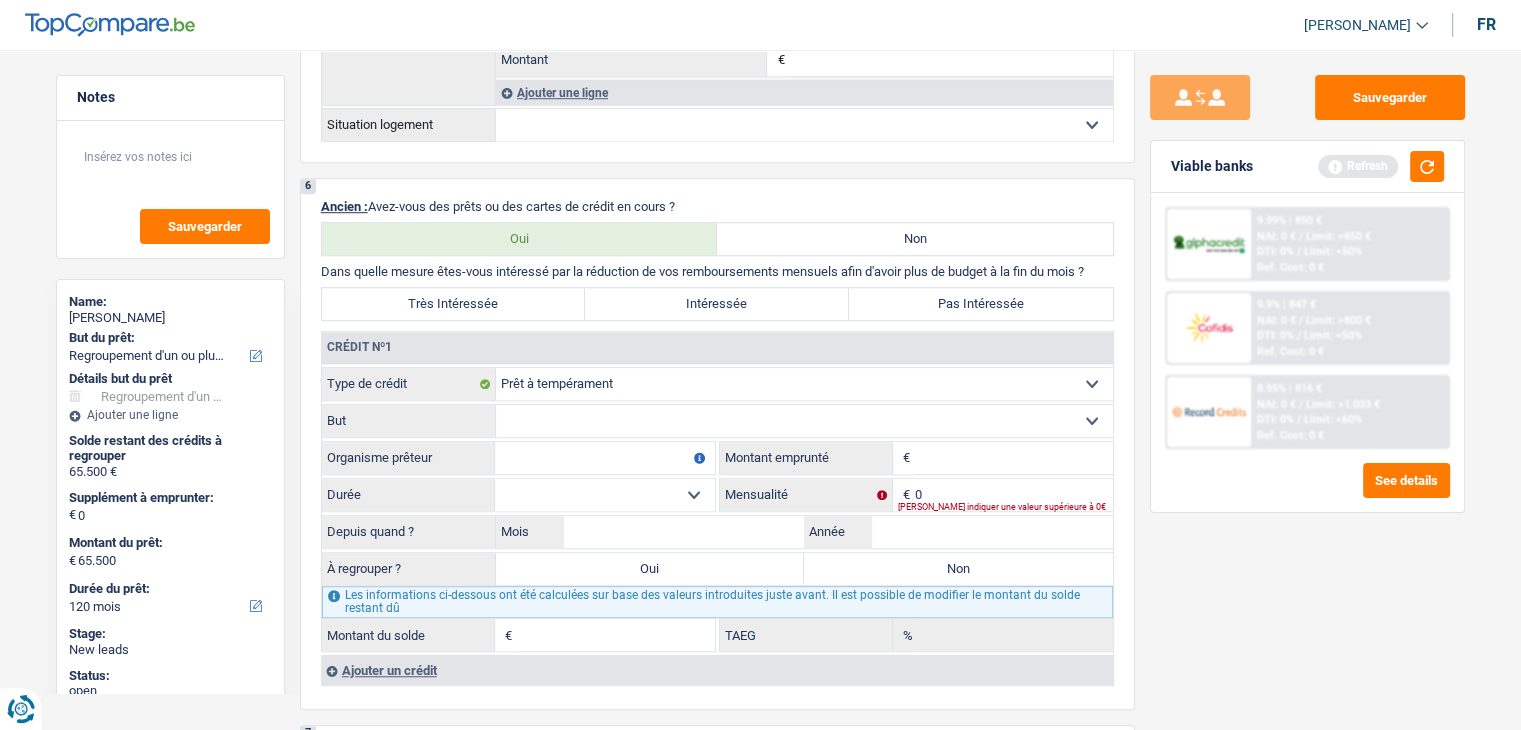 scroll, scrollTop: 1400, scrollLeft: 0, axis: vertical 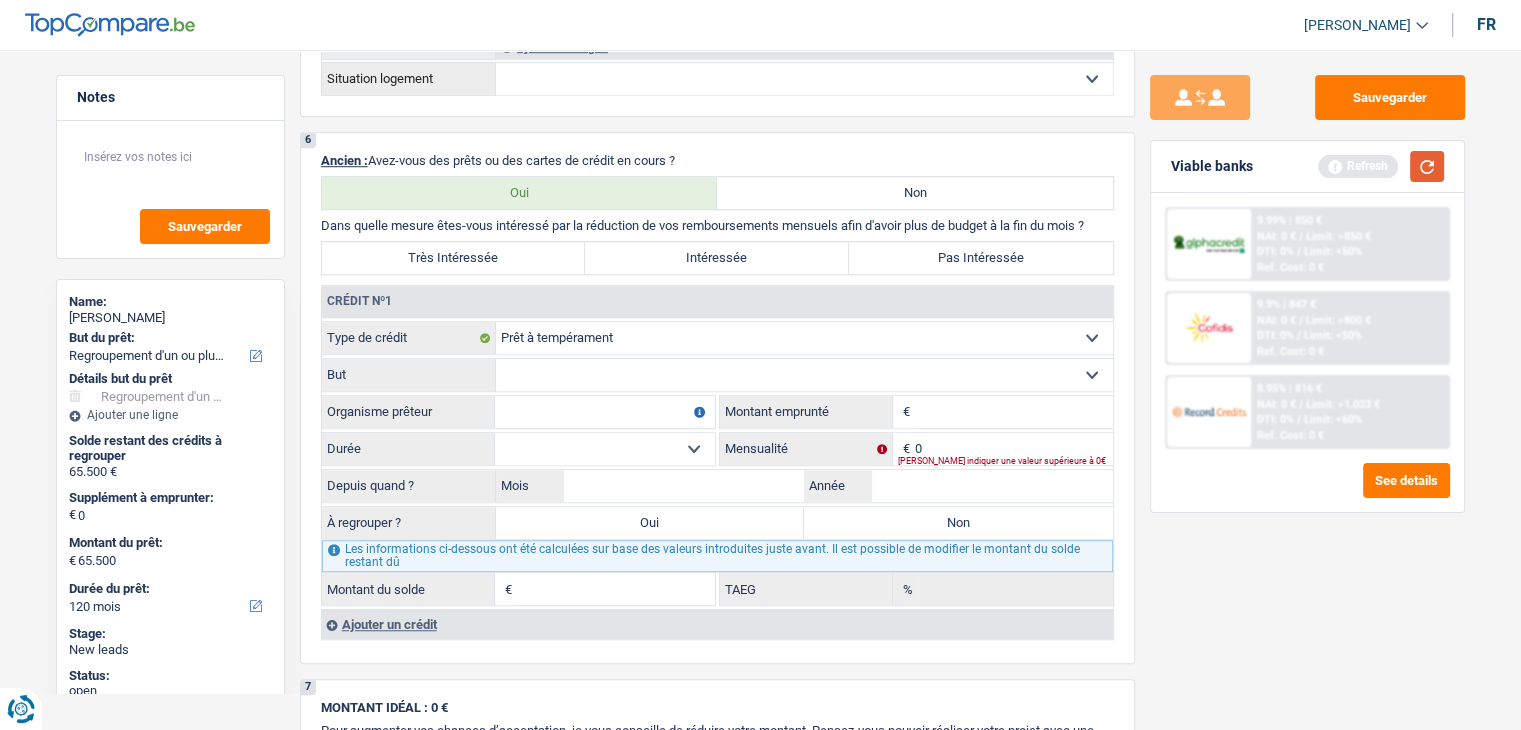 click at bounding box center [1427, 166] 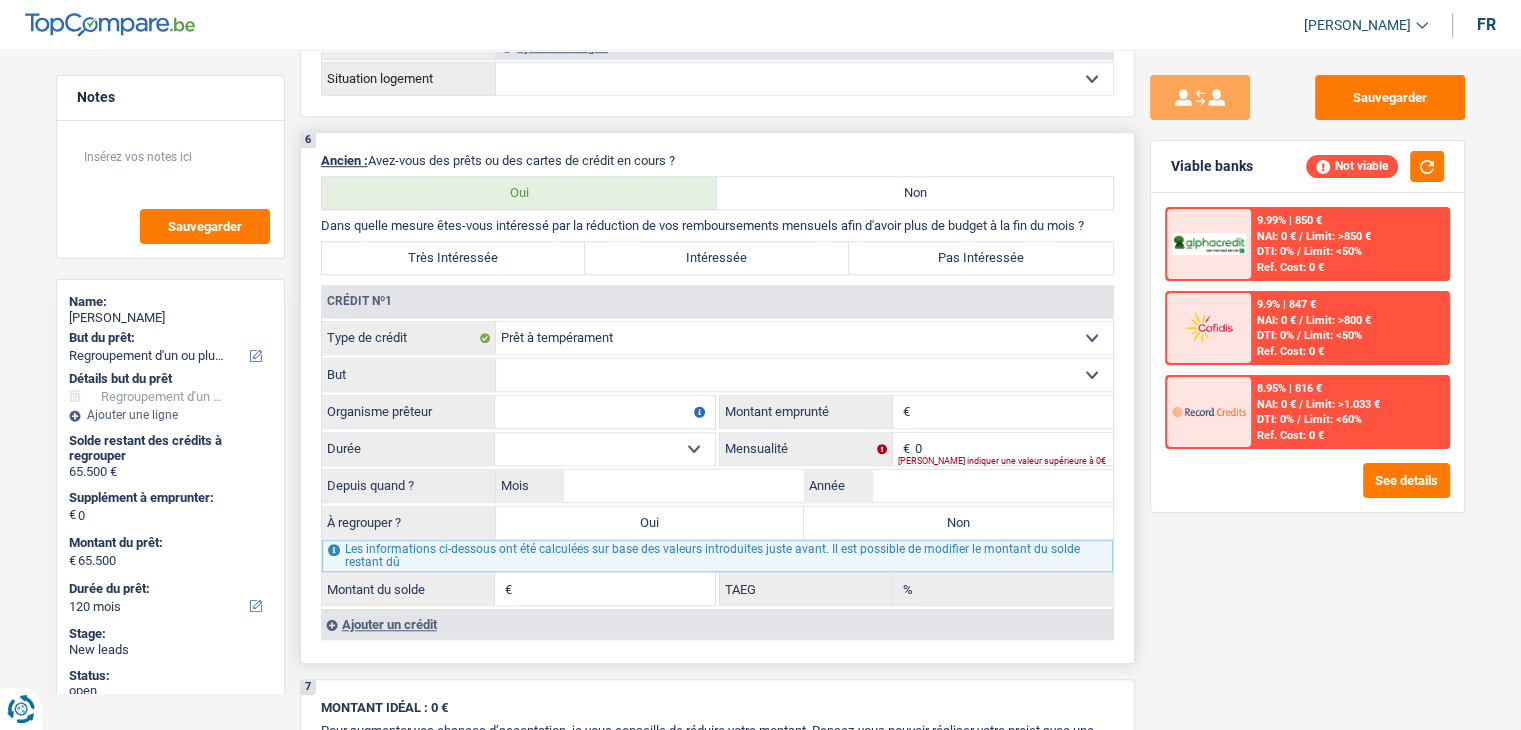 click on "Carte ou ouverture de crédit Prêt hypothécaire Vente à tempérament Prêt à tempérament Prêt rénovation Prêt voiture Regroupement d'un ou plusieurs crédits
Sélectionner une option" at bounding box center (804, 338) 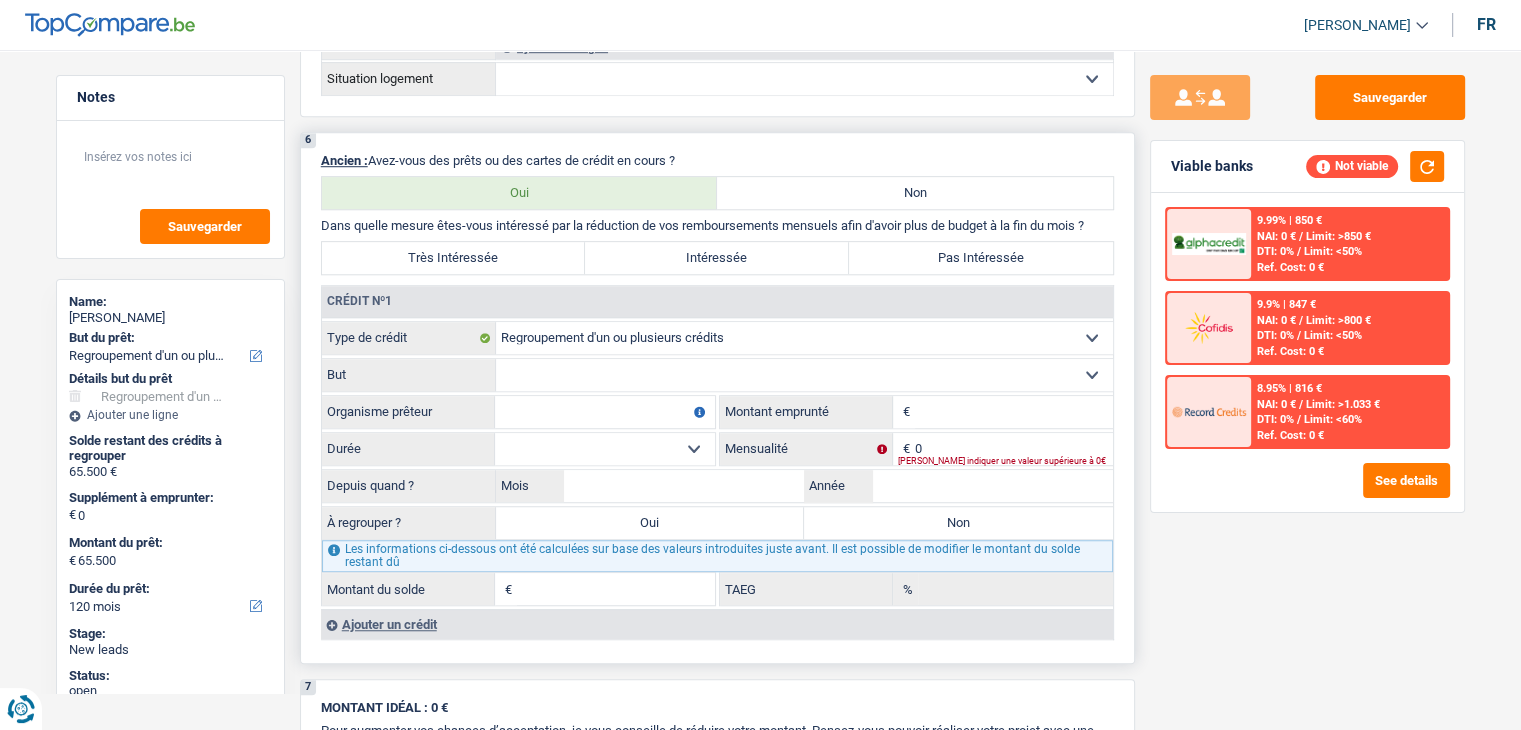 click on "Carte ou ouverture de crédit Prêt hypothécaire Vente à tempérament Prêt à tempérament Prêt rénovation Prêt voiture Regroupement d'un ou plusieurs crédits
Sélectionner une option" at bounding box center [804, 338] 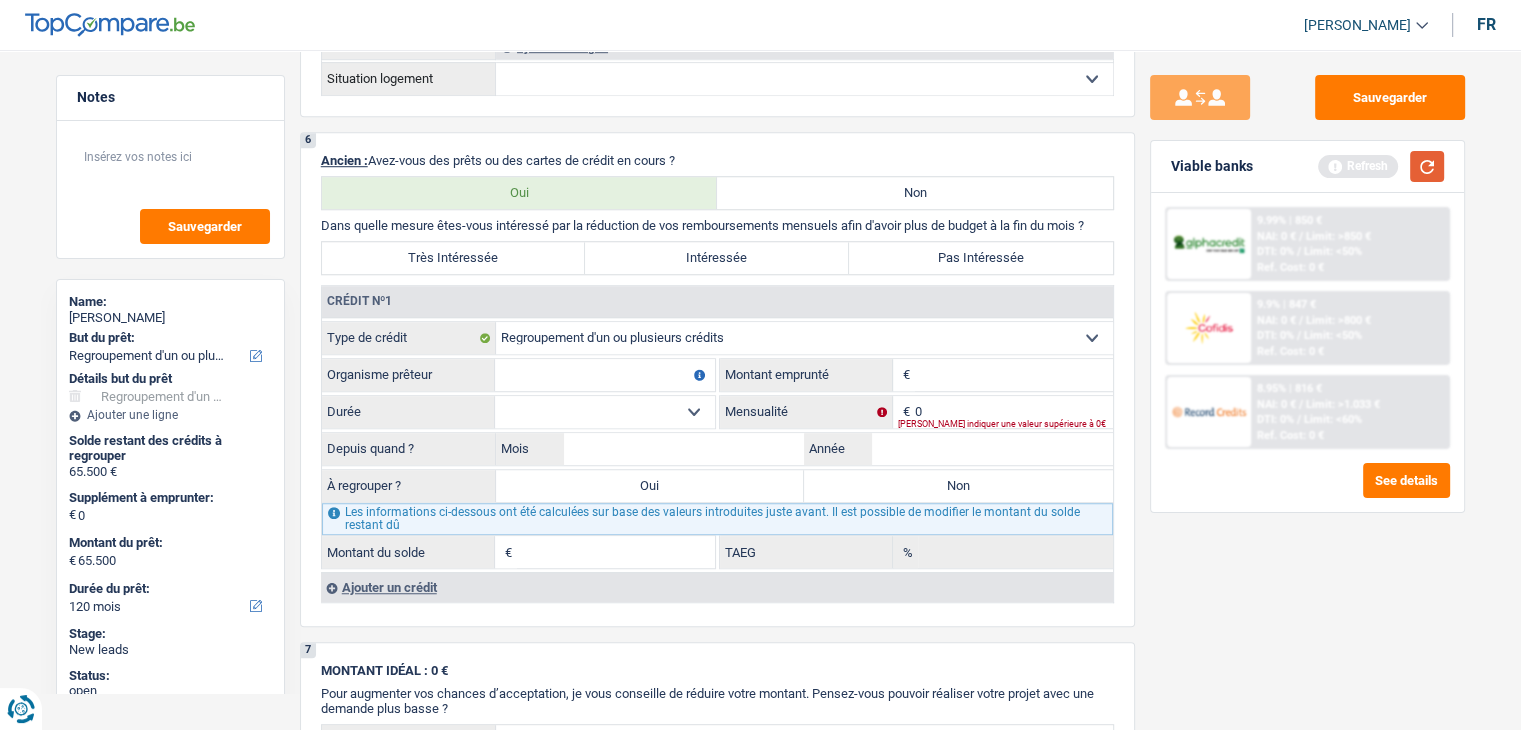 click at bounding box center (1427, 166) 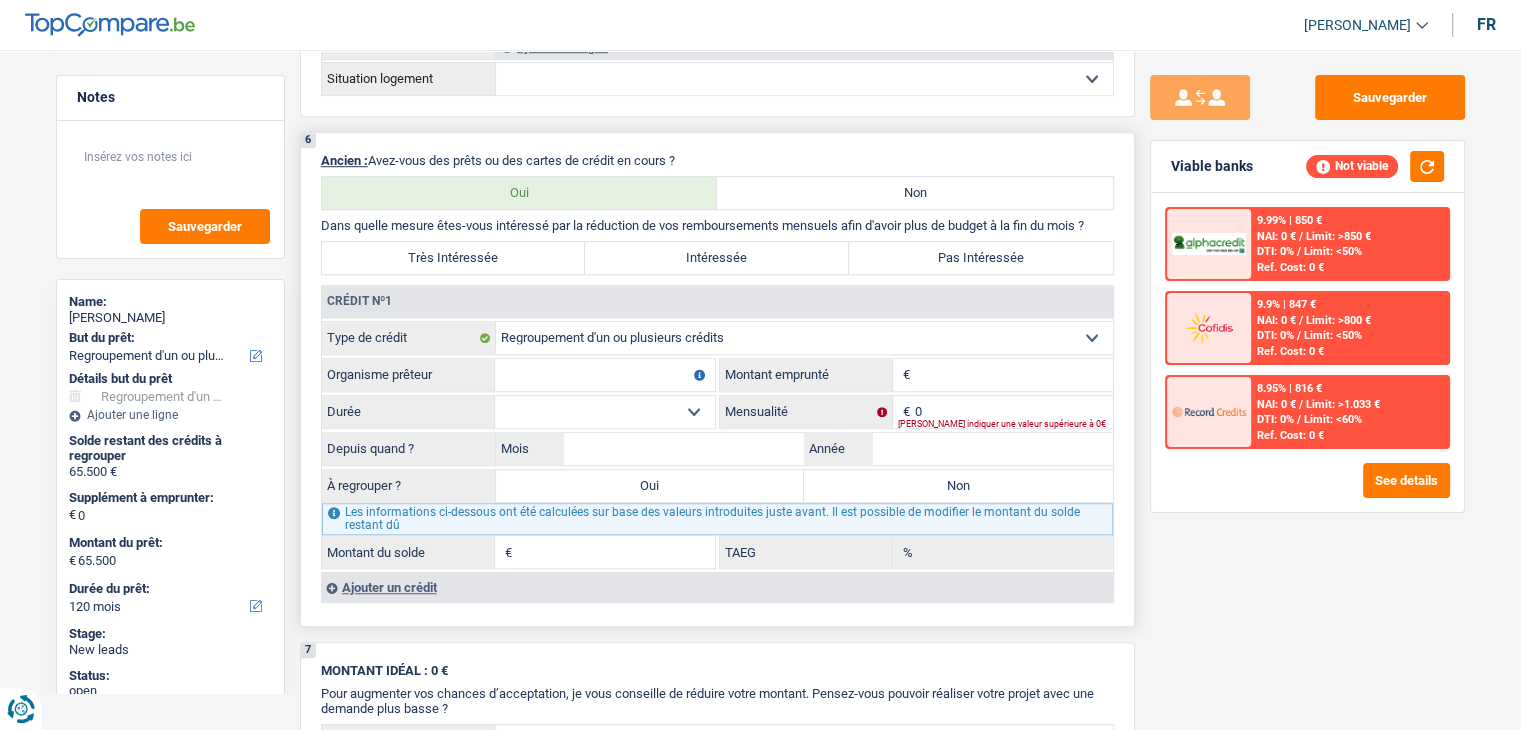 click on "Organisme prêteur" at bounding box center (605, 375) 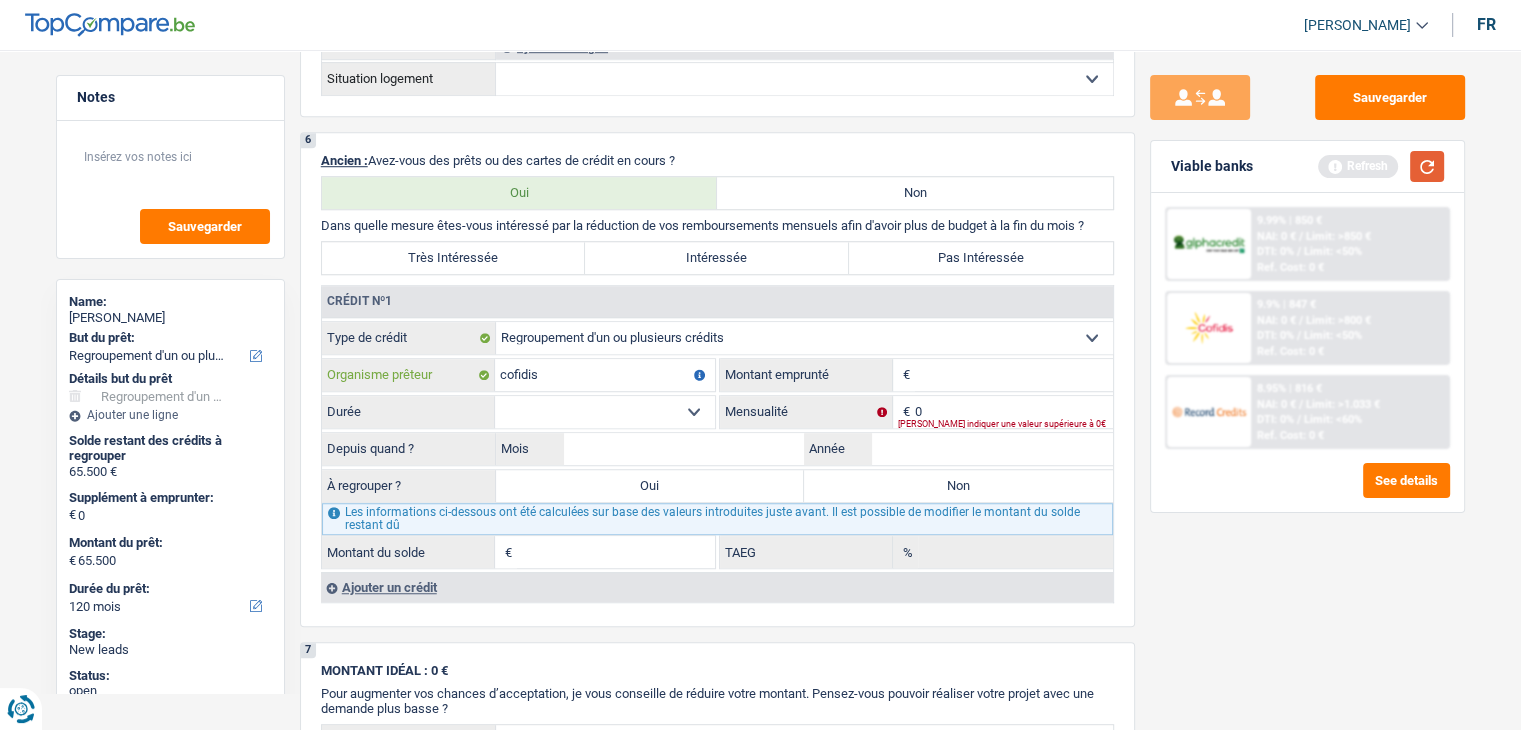 type on "cofidis" 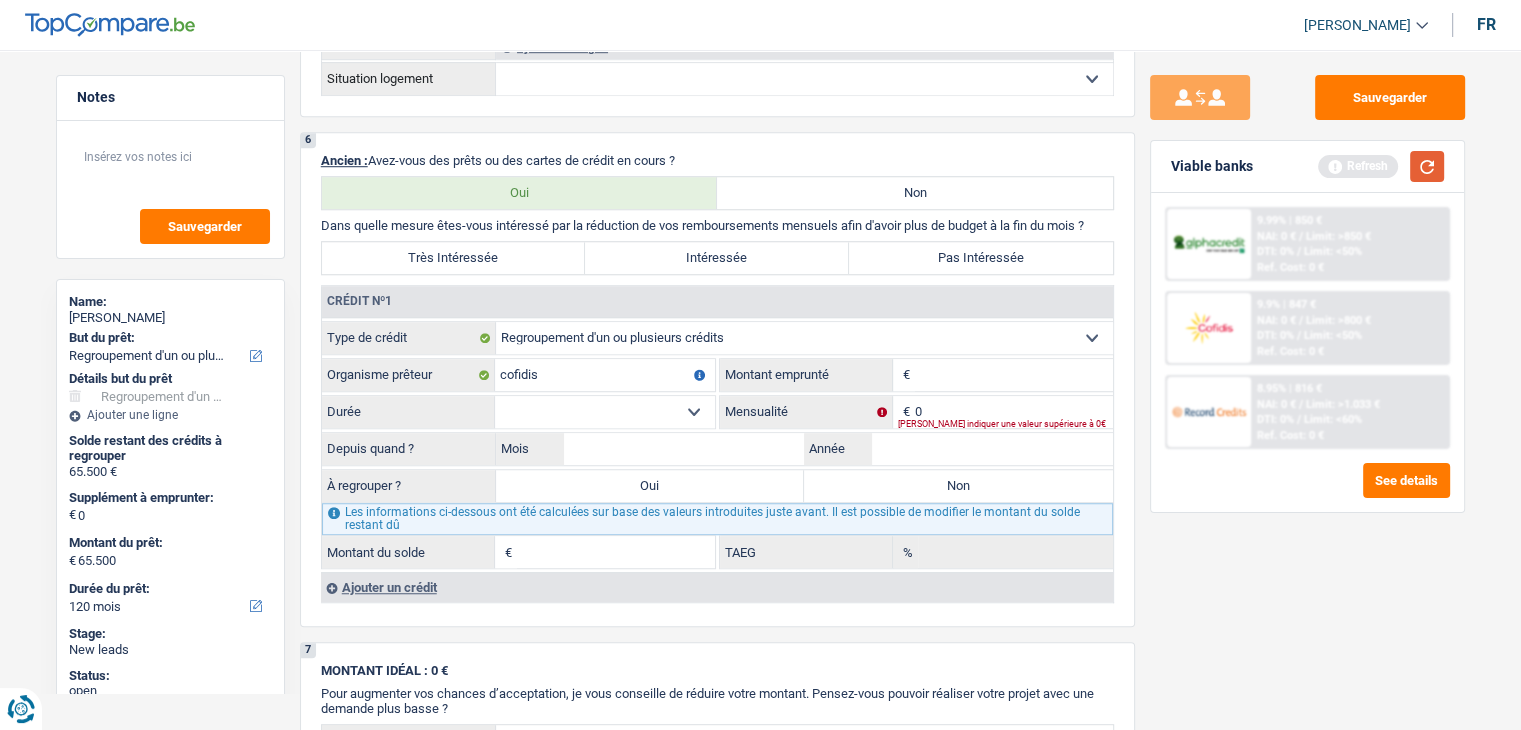 click at bounding box center [1427, 166] 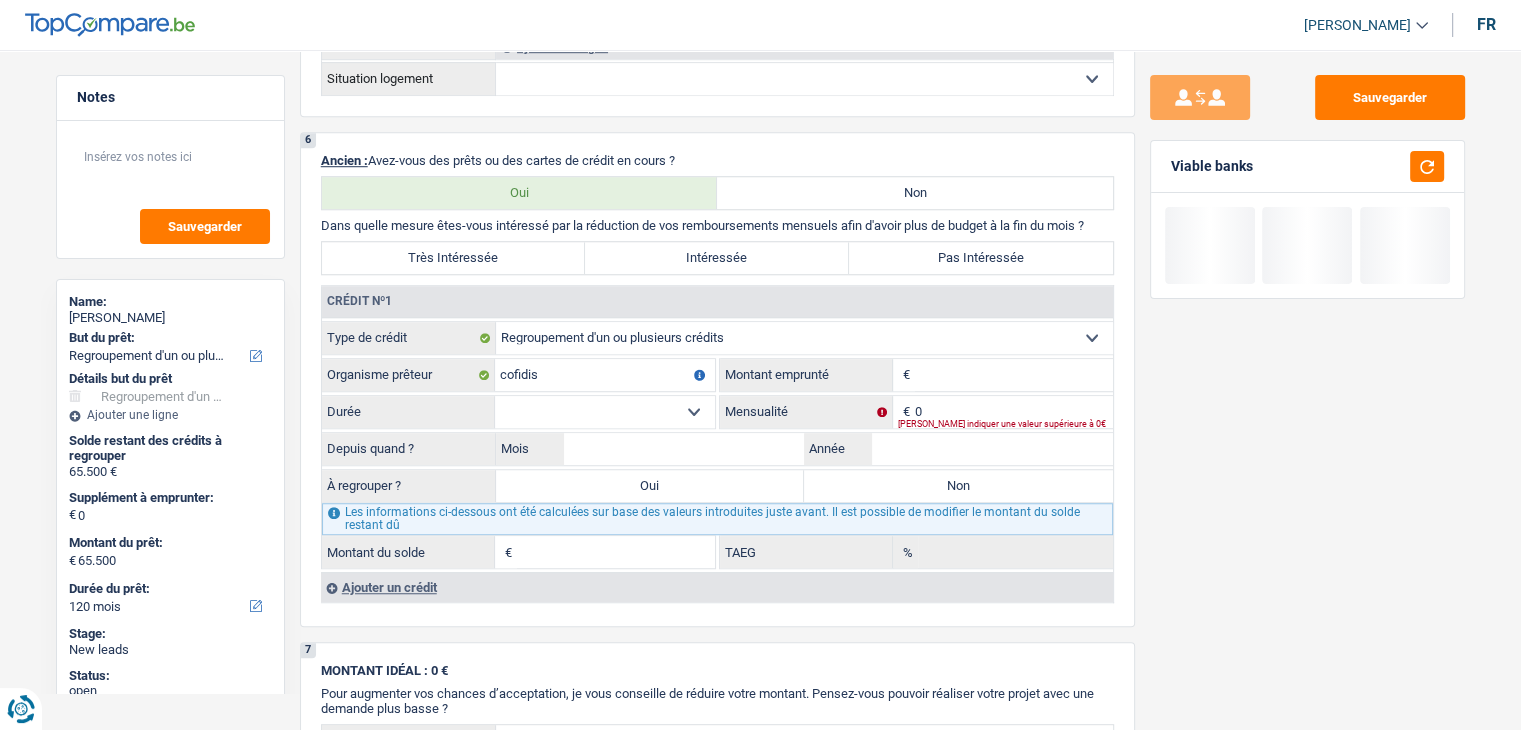 drag, startPoint x: 1261, startPoint y: 171, endPoint x: 1152, endPoint y: 161, distance: 109.457756 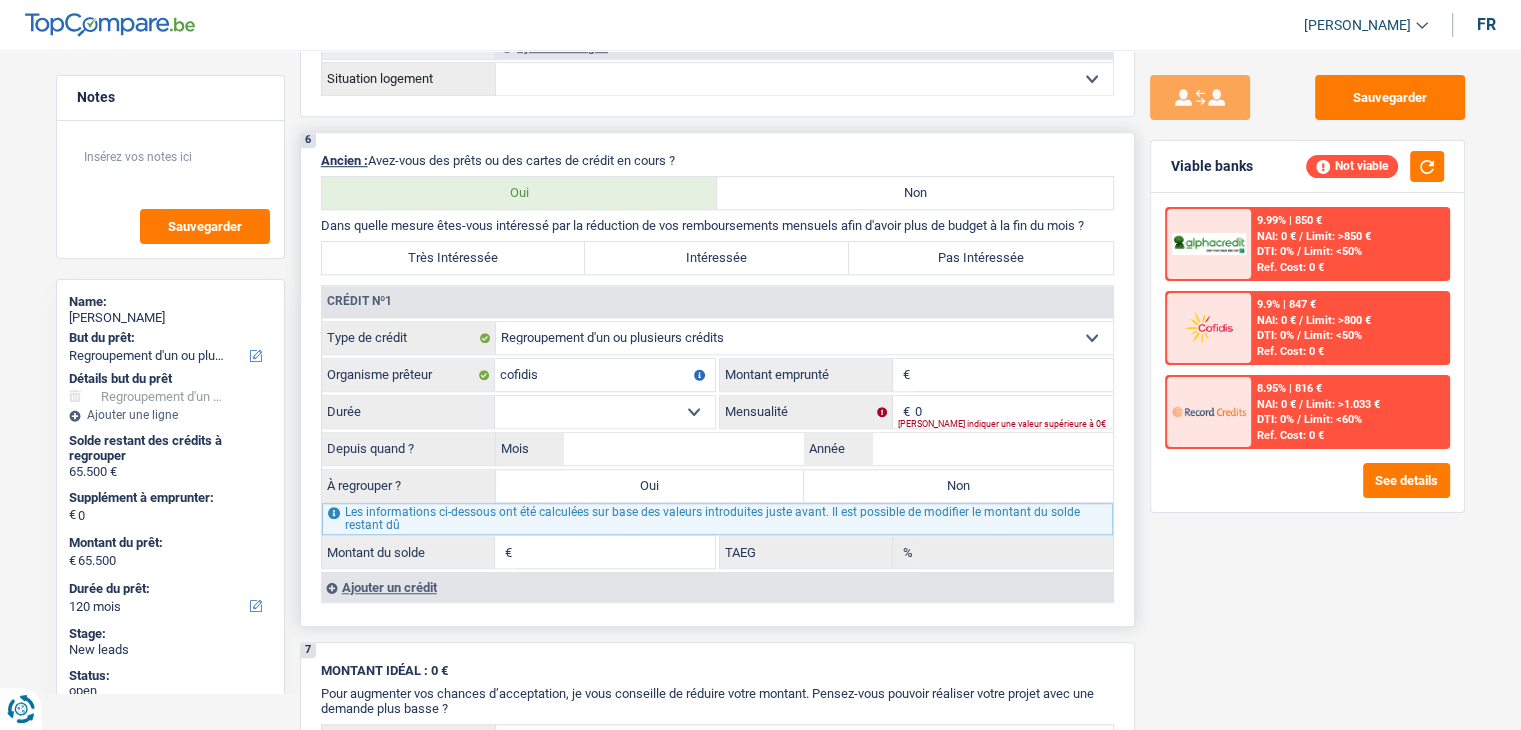drag, startPoint x: 1100, startPoint y: 215, endPoint x: 317, endPoint y: 217, distance: 783.00256 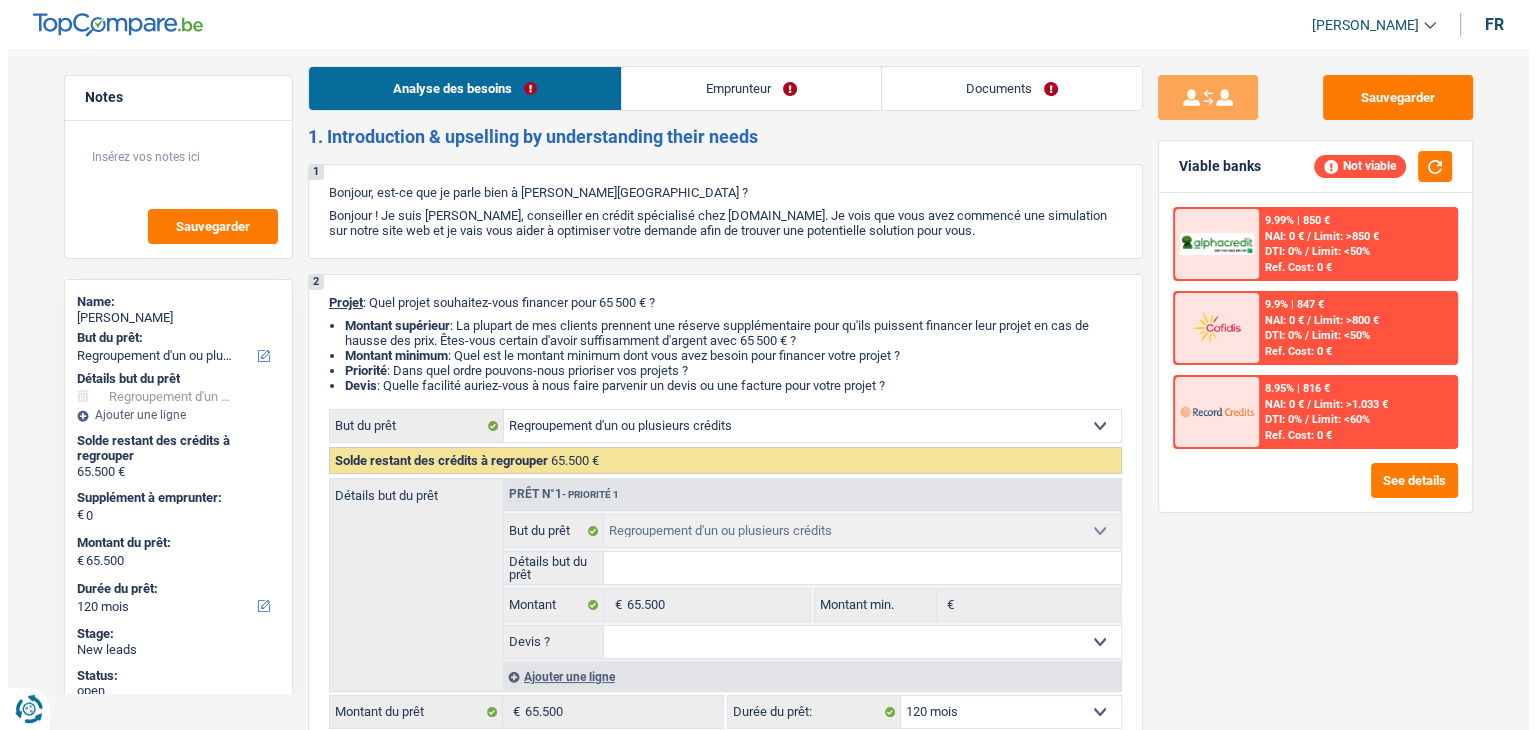 scroll, scrollTop: 0, scrollLeft: 0, axis: both 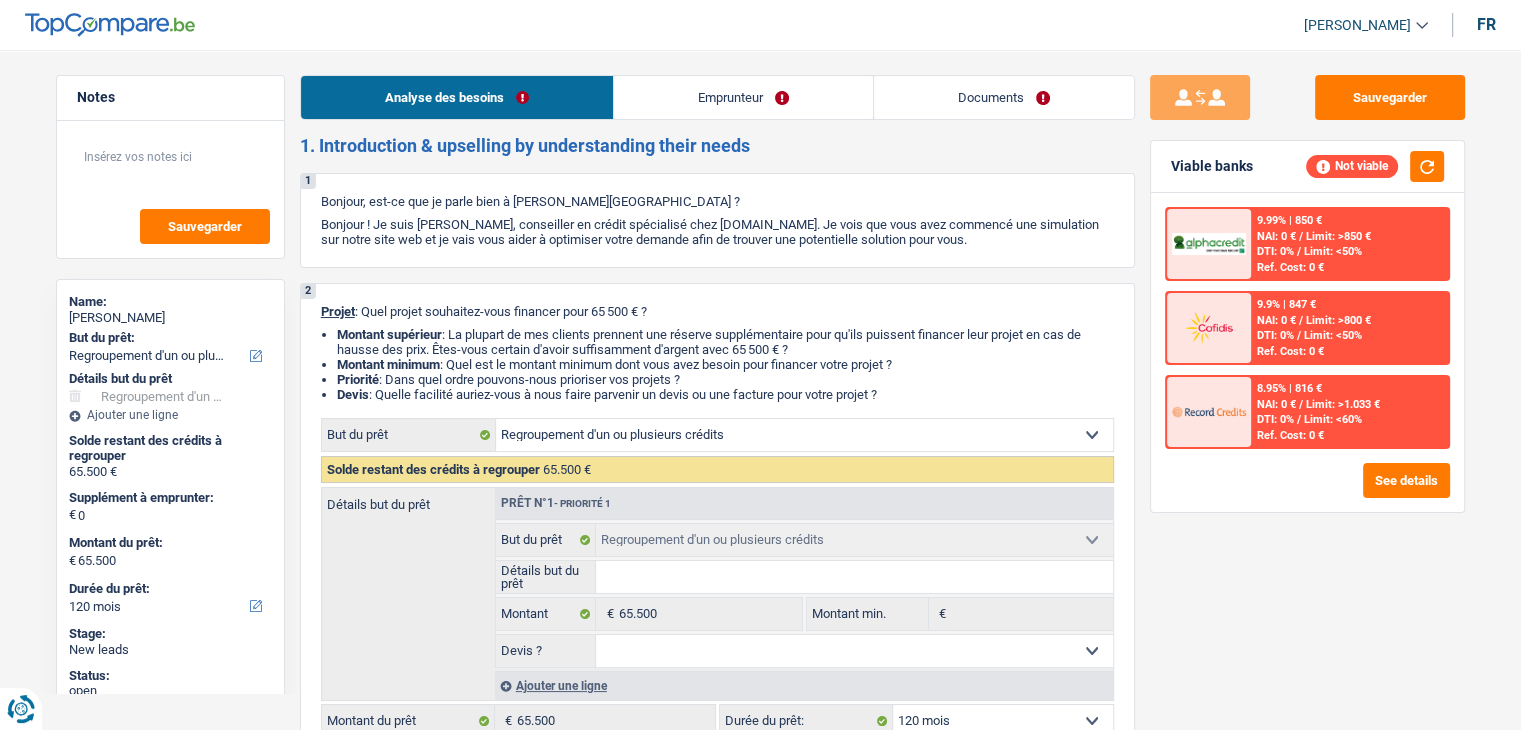 click on "Emprunteur" at bounding box center [743, 97] 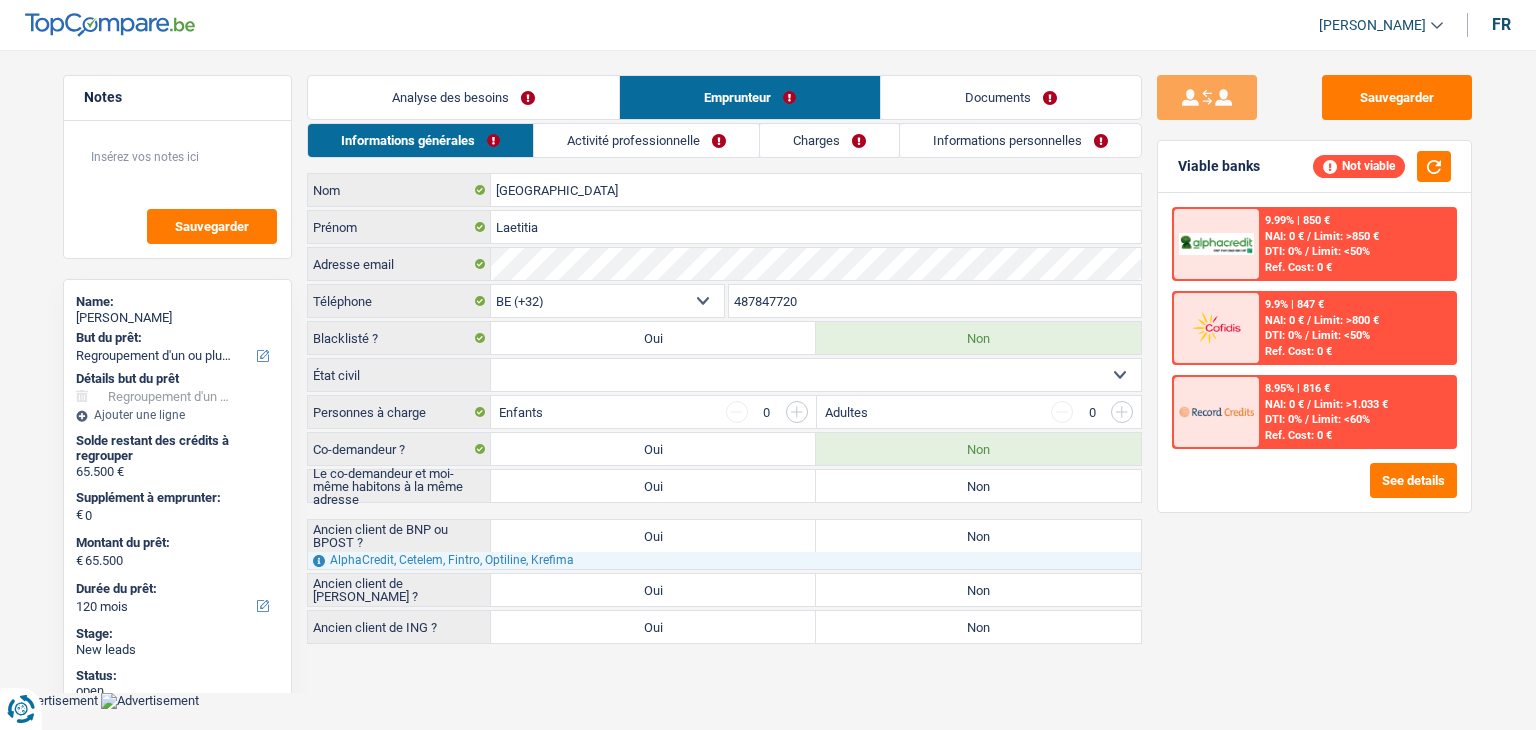 click on "Activité professionnelle" at bounding box center (646, 140) 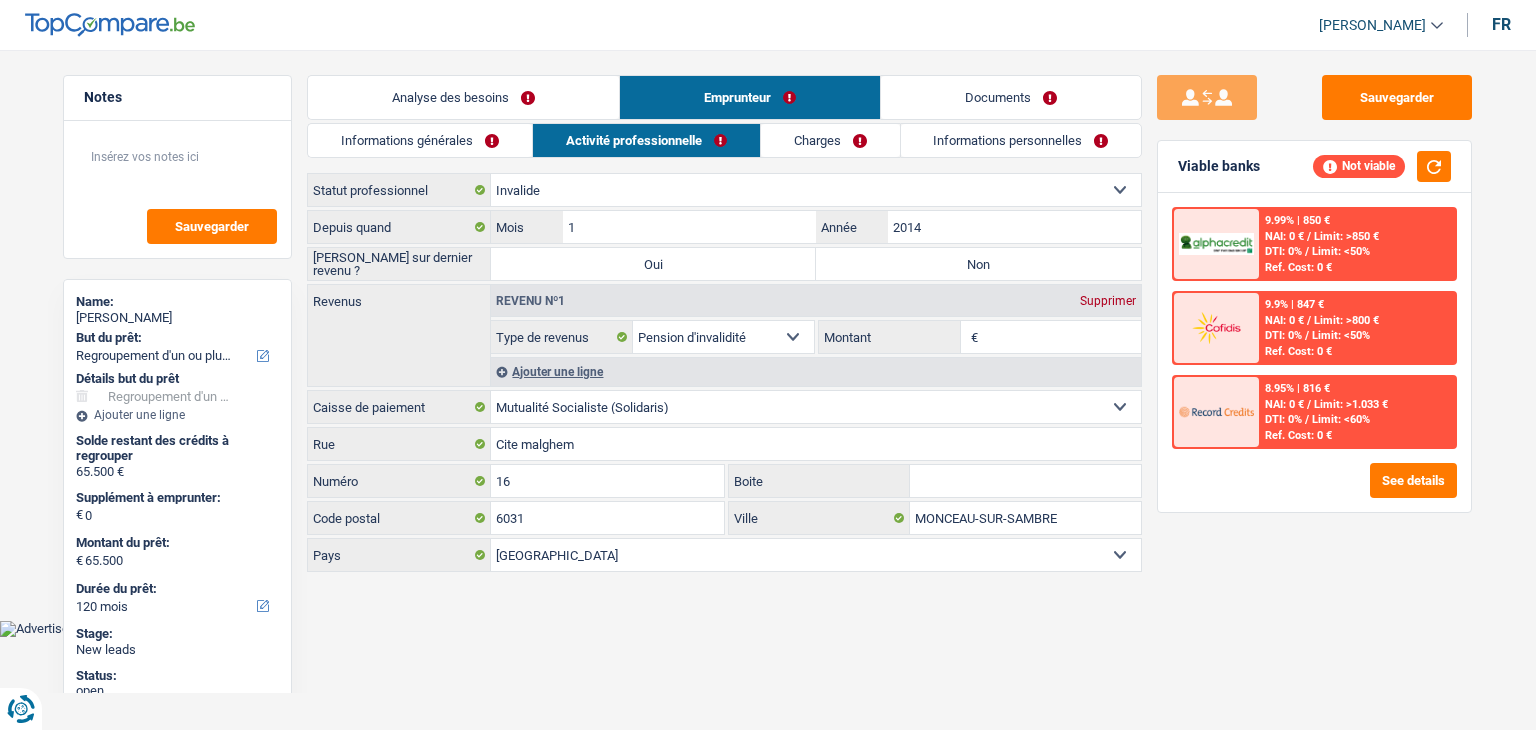 click on "[PERSON_NAME]
Se déconnecter
fr" at bounding box center (768, 25) 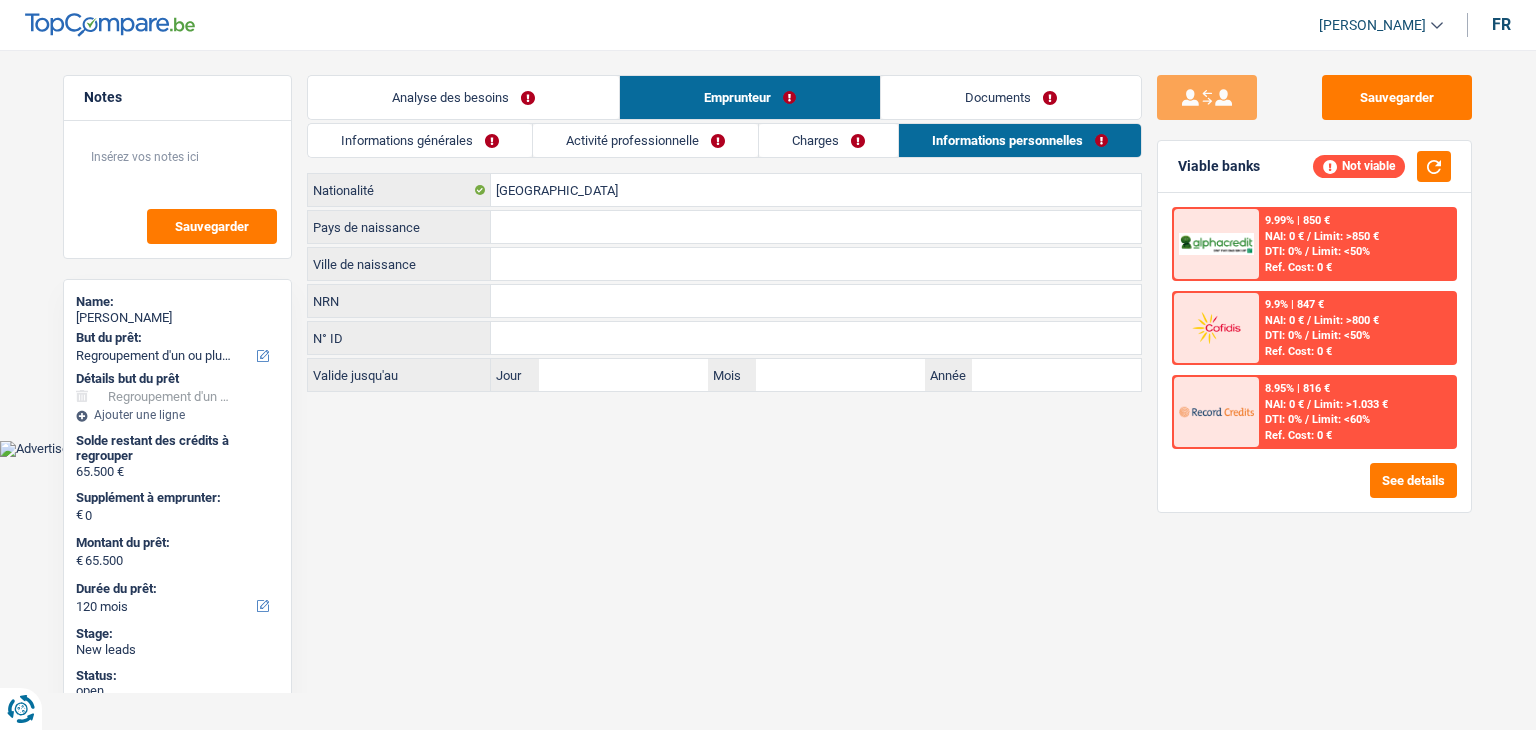 click on "Charges" at bounding box center [828, 140] 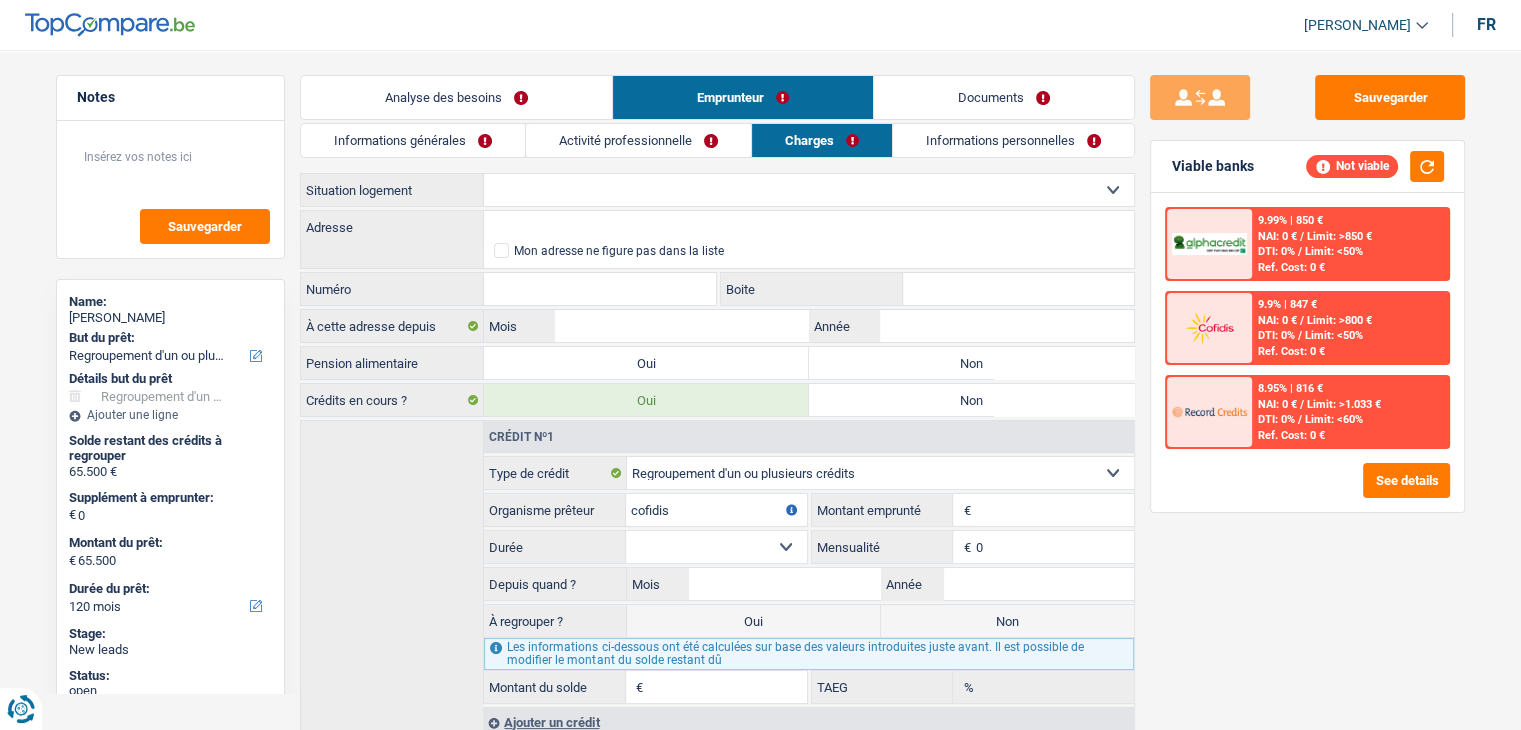 click on "Activité professionnelle" at bounding box center [638, 140] 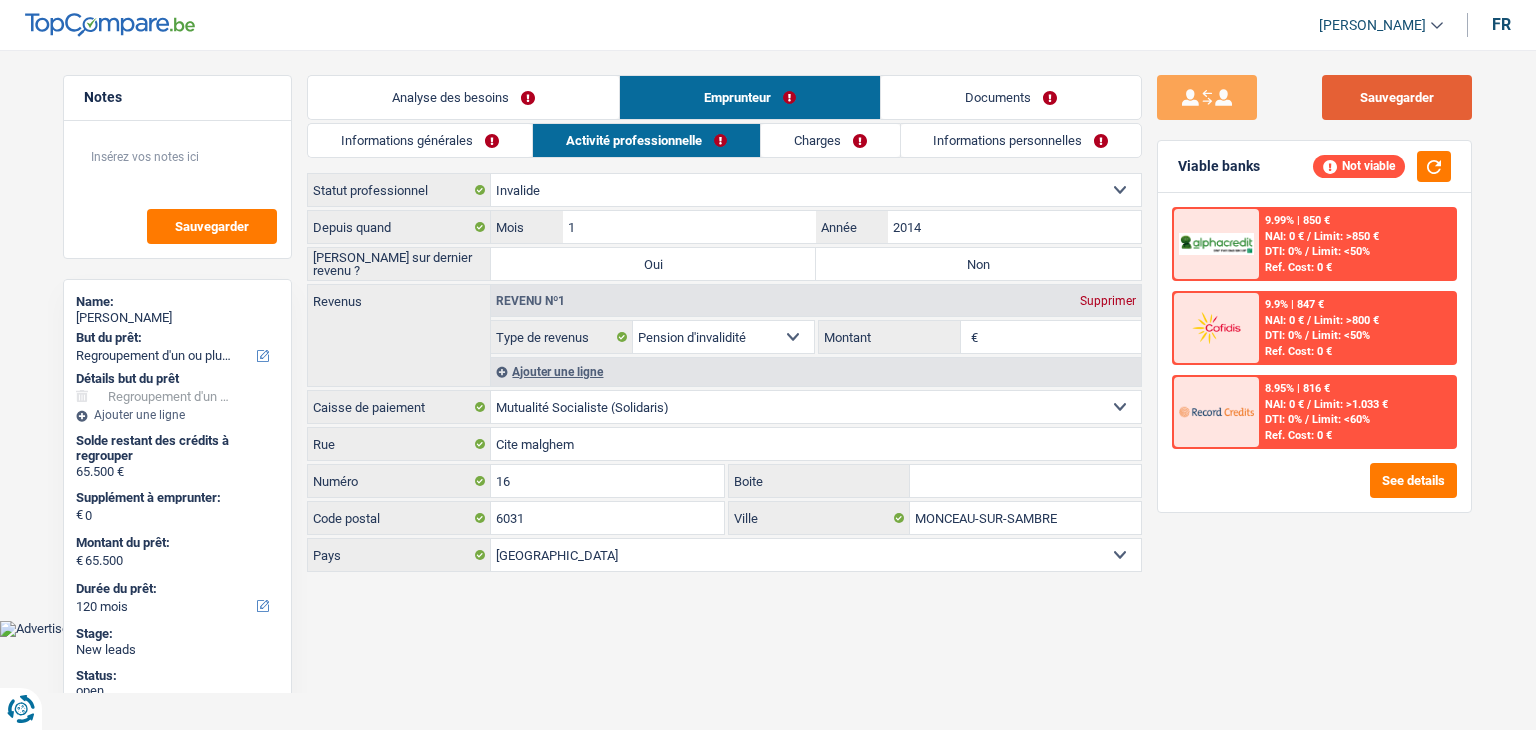 click on "Sauvegarder" at bounding box center [1397, 97] 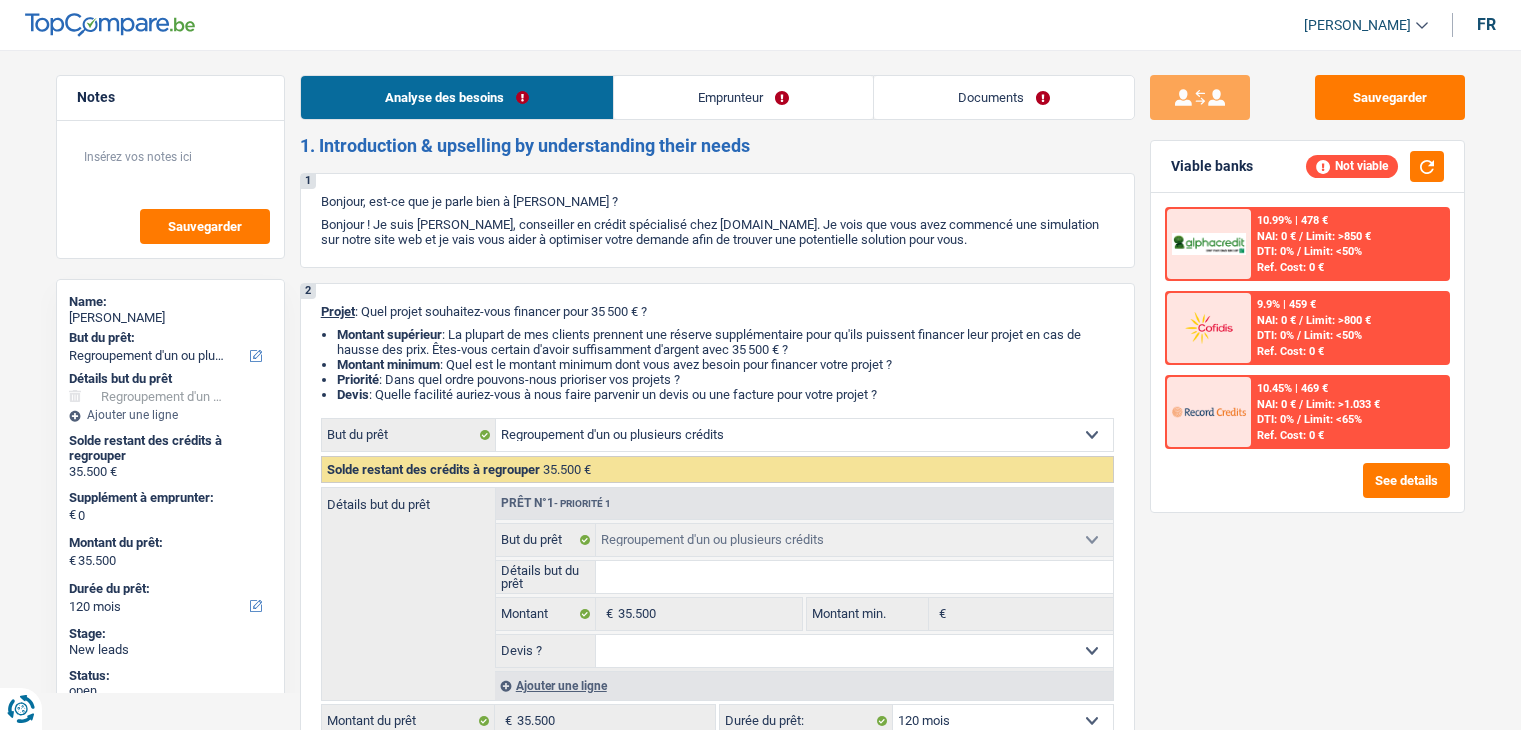 select on "refinancing" 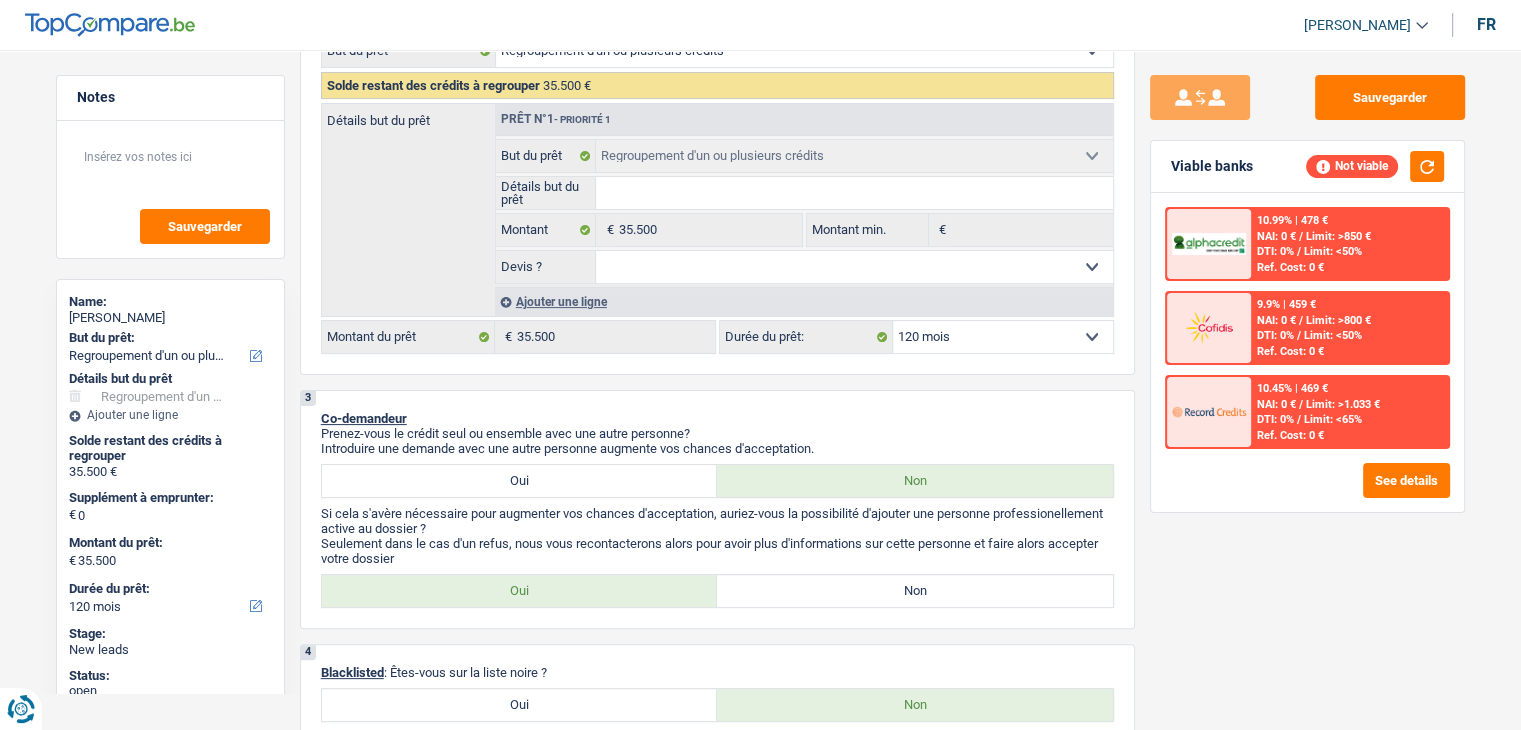 scroll, scrollTop: 0, scrollLeft: 0, axis: both 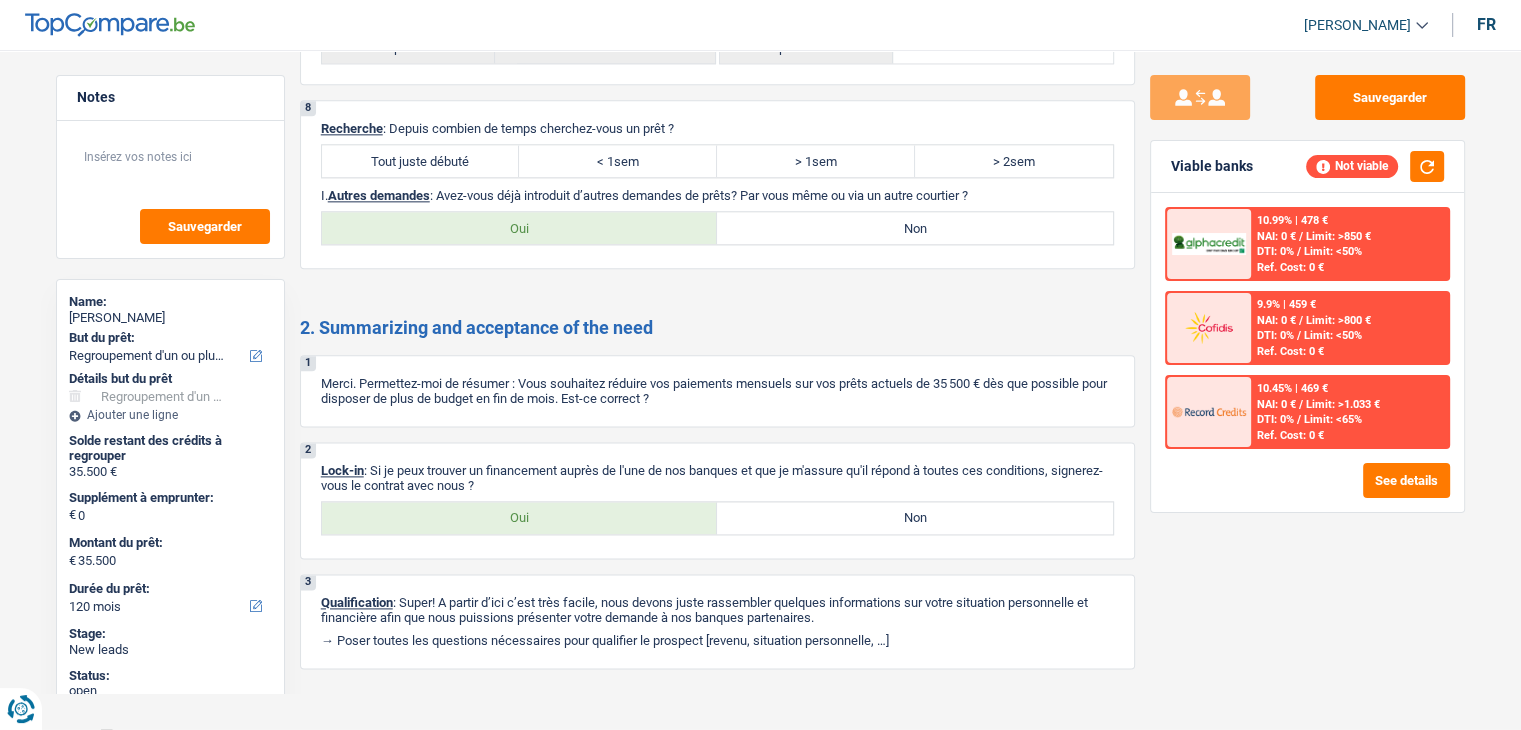 drag, startPoint x: 685, startPoint y: 386, endPoint x: 403, endPoint y: 295, distance: 296.3191 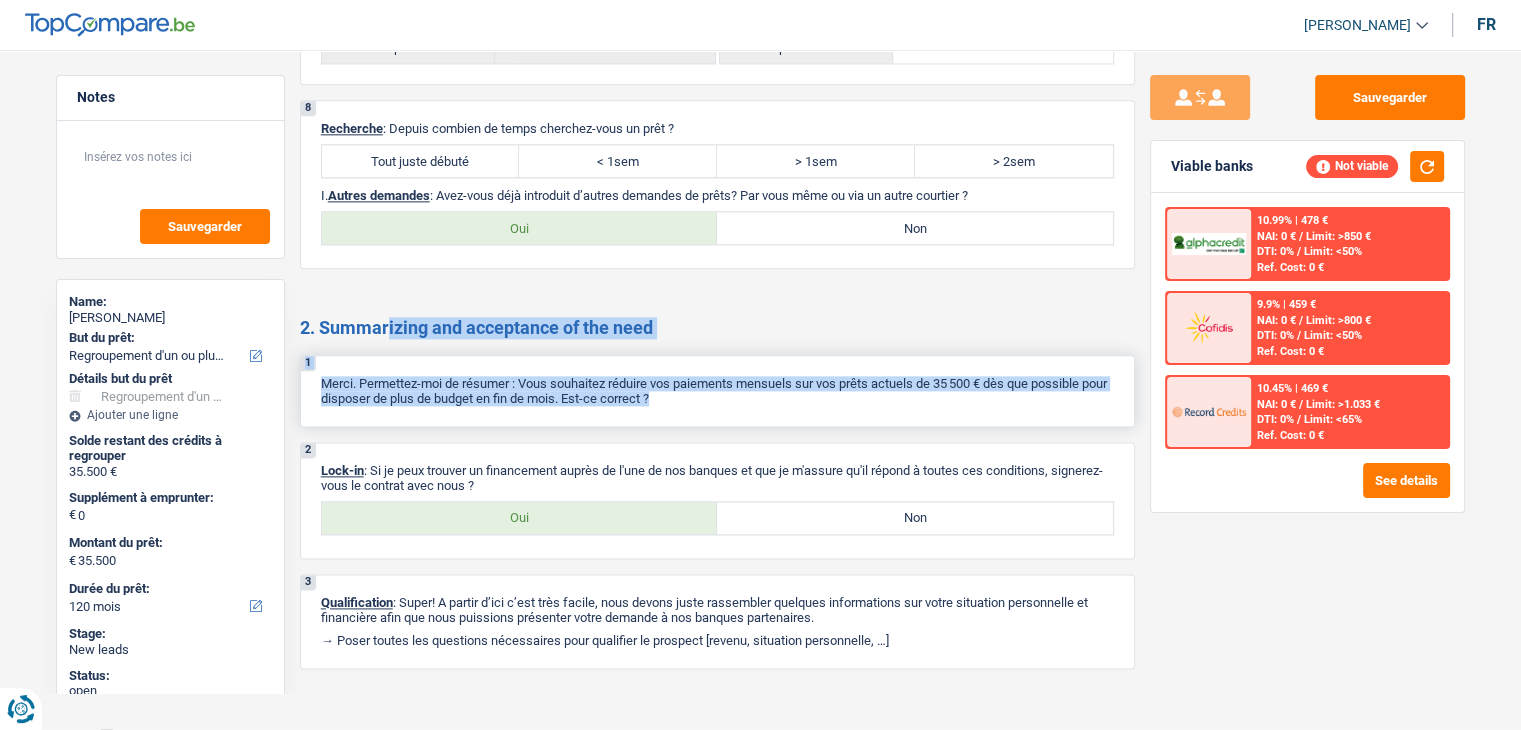 drag, startPoint x: 300, startPoint y: 313, endPoint x: 715, endPoint y: 385, distance: 421.19946 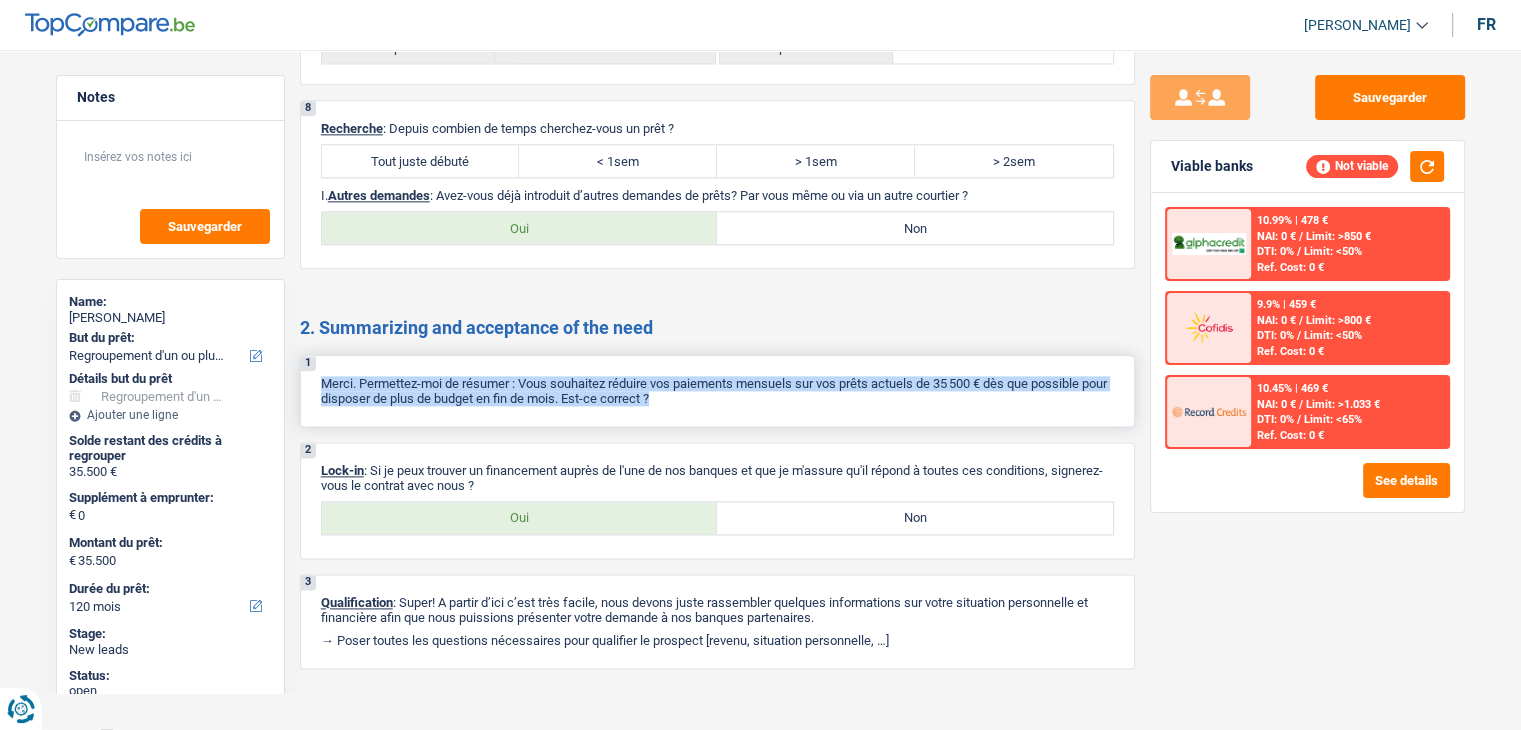 drag, startPoint x: 695, startPoint y: 384, endPoint x: 324, endPoint y: 369, distance: 371.3031 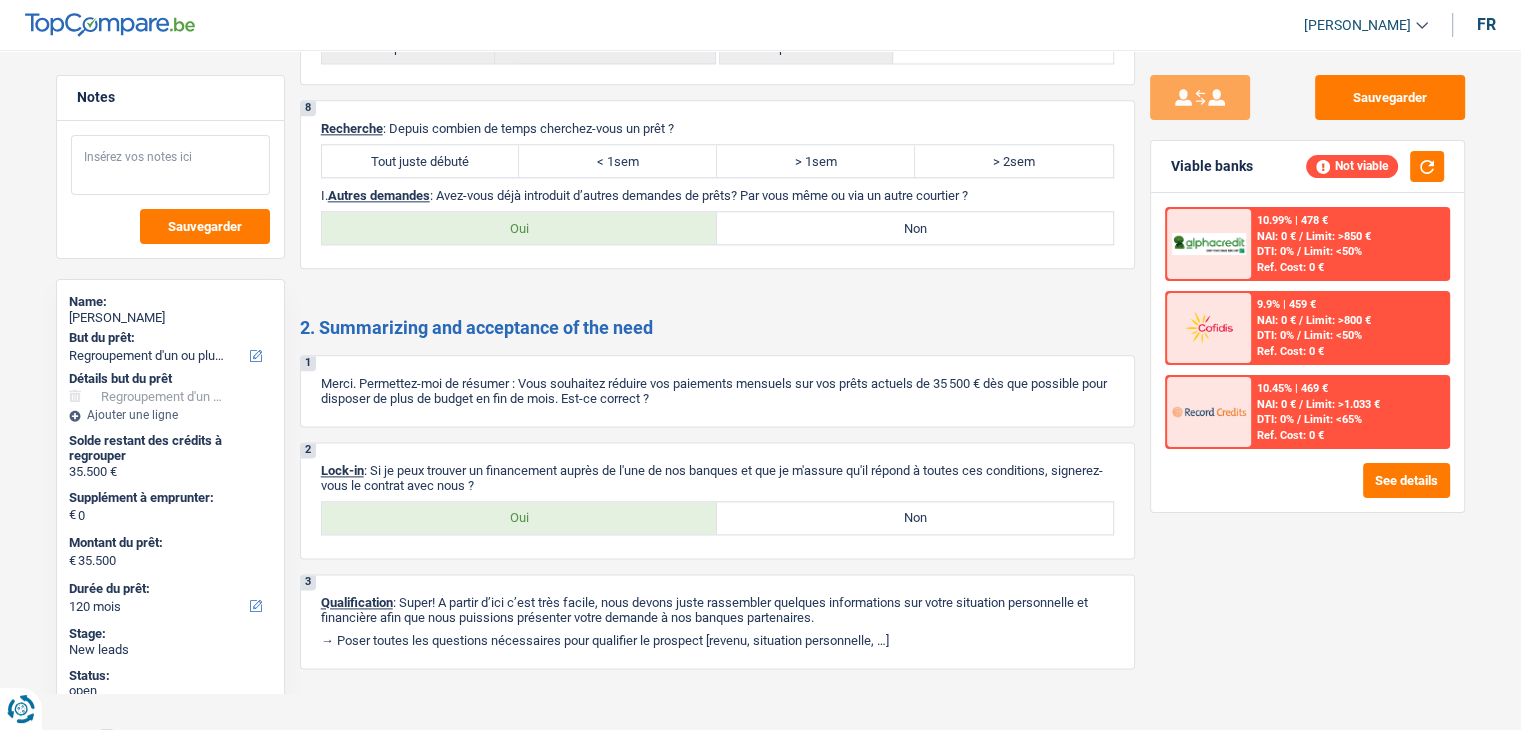 click at bounding box center [170, 165] 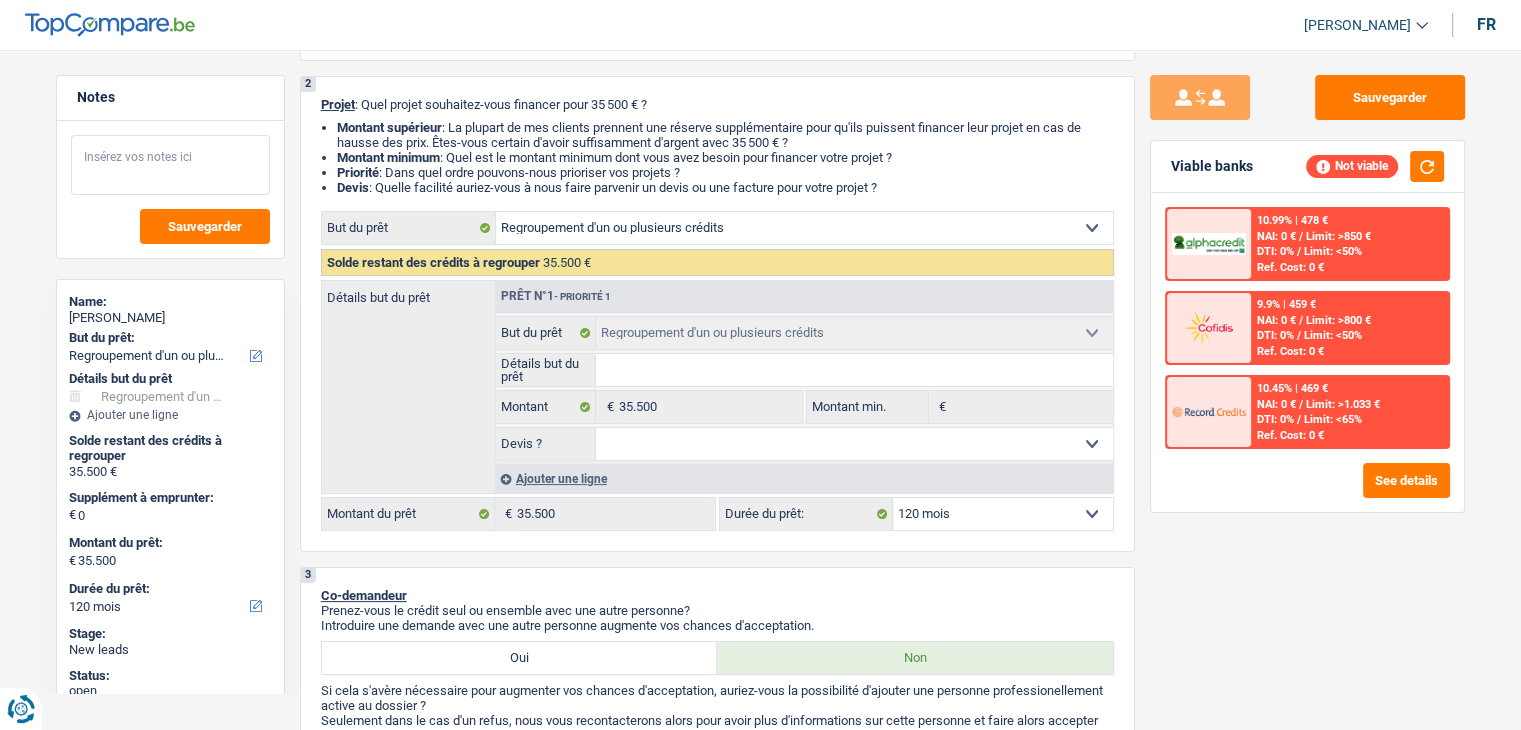 scroll, scrollTop: 77, scrollLeft: 0, axis: vertical 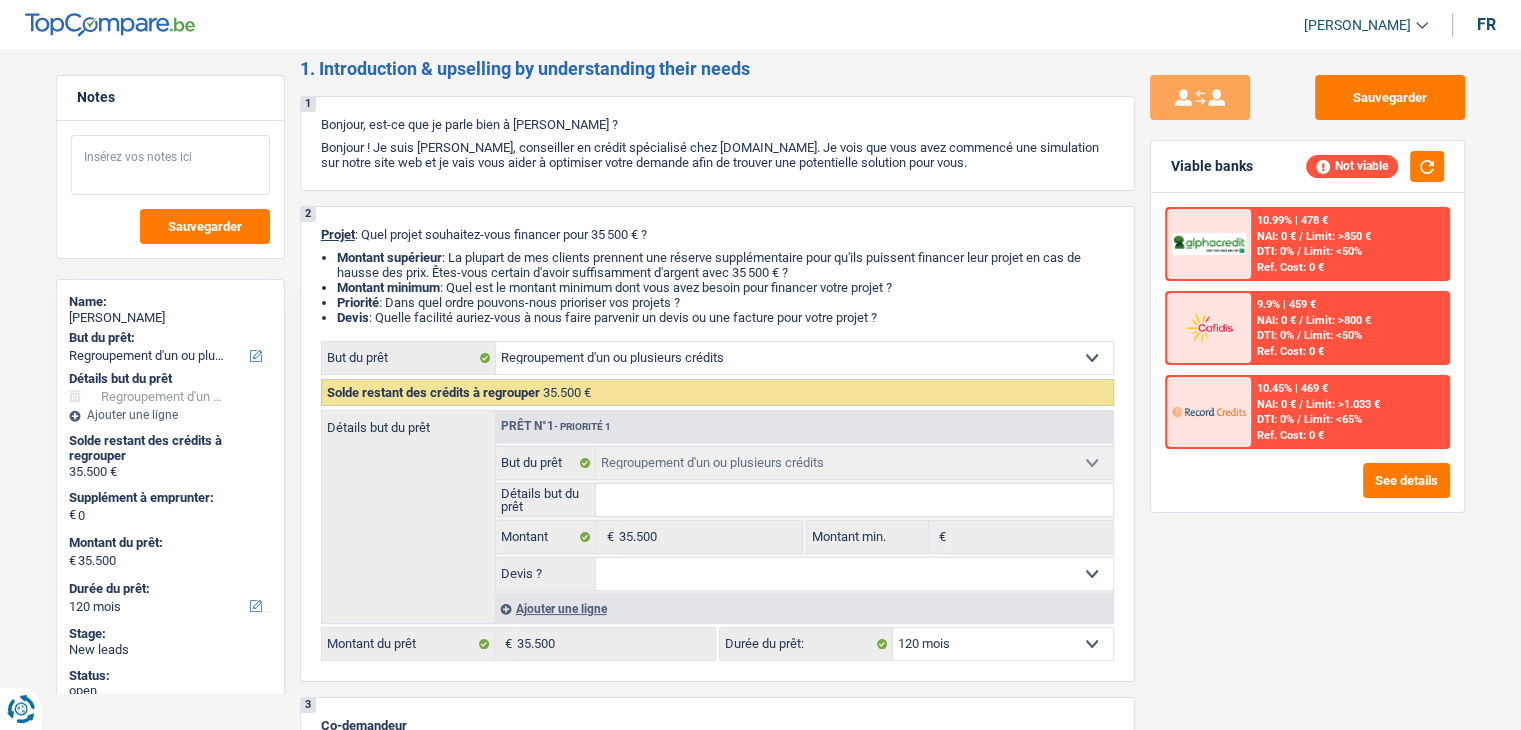 click at bounding box center (170, 165) 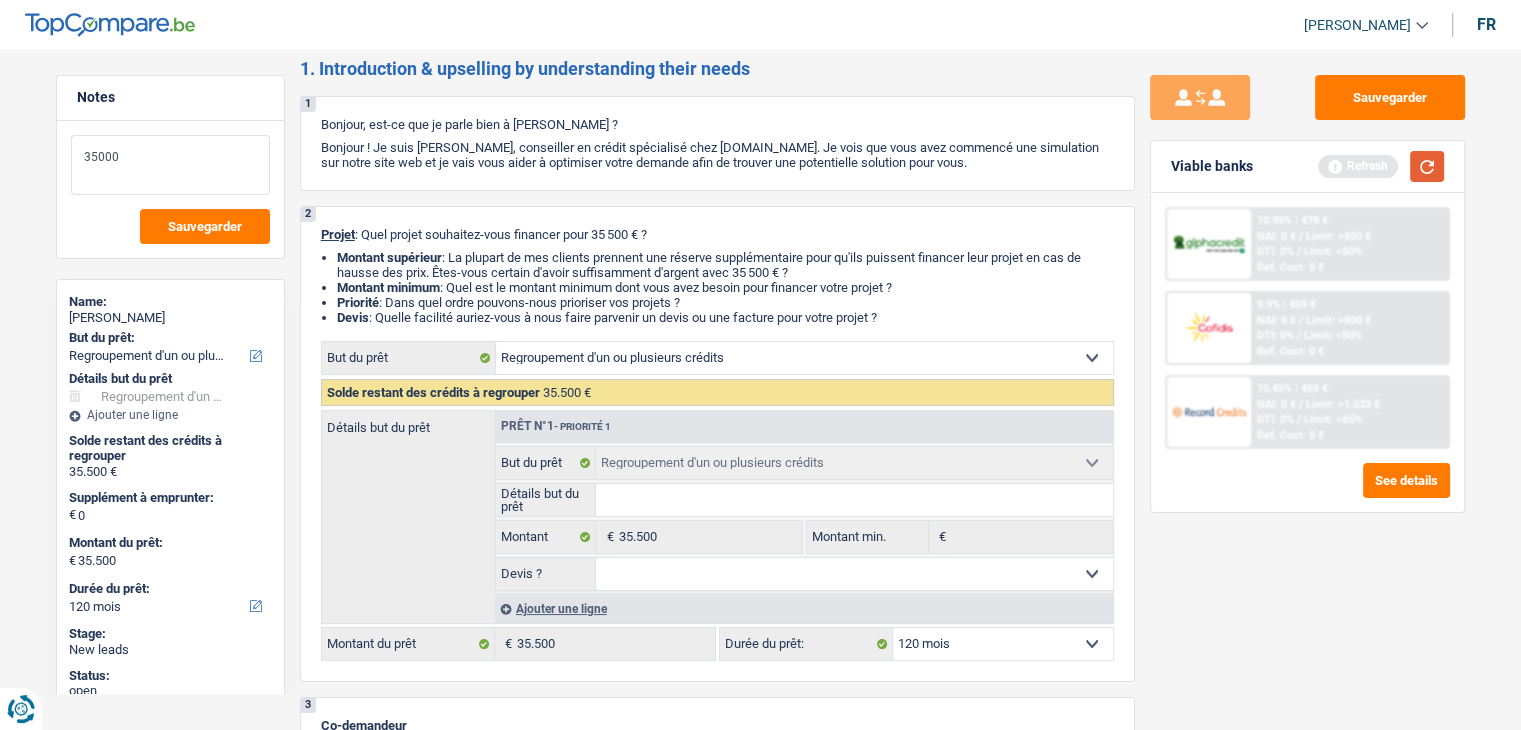 type on "35000" 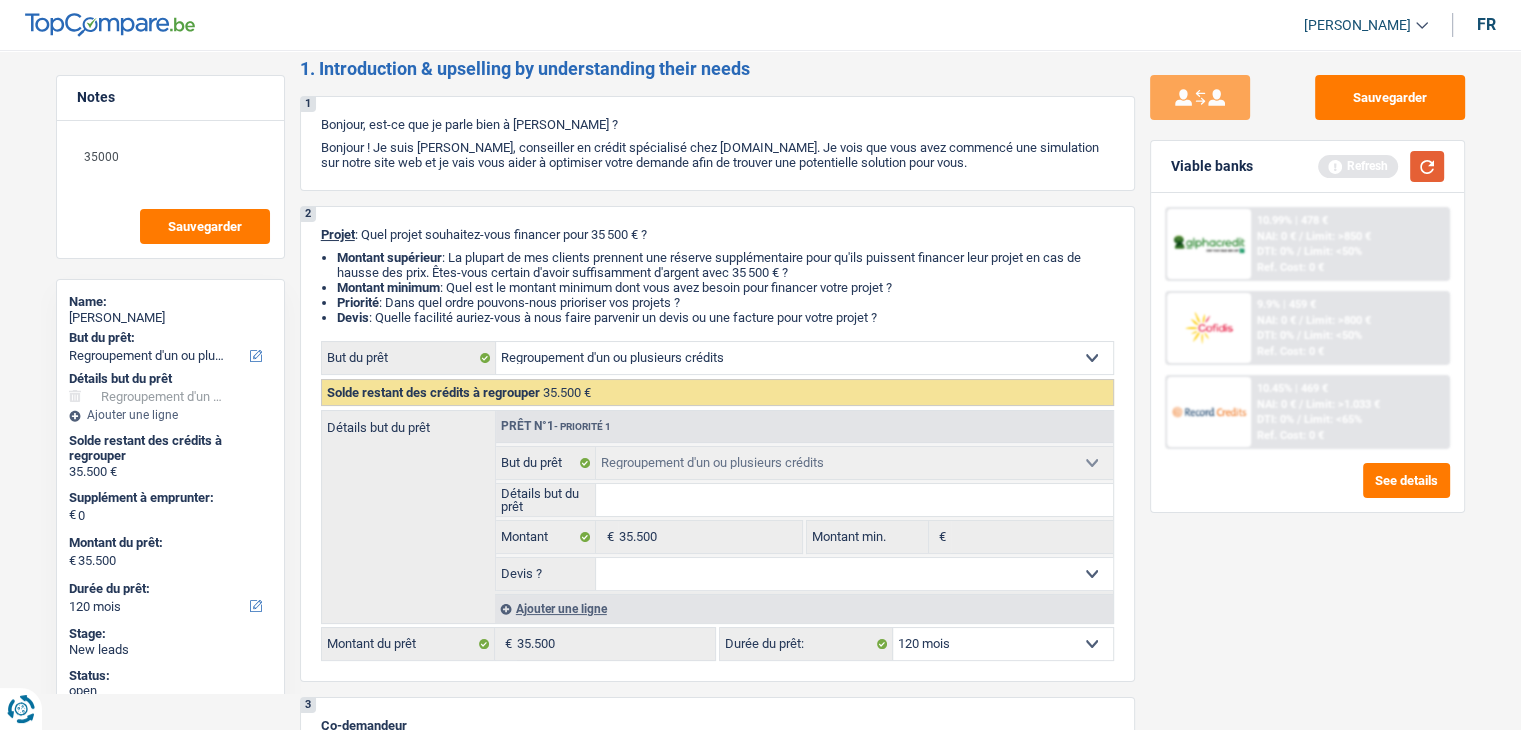 click at bounding box center [1427, 166] 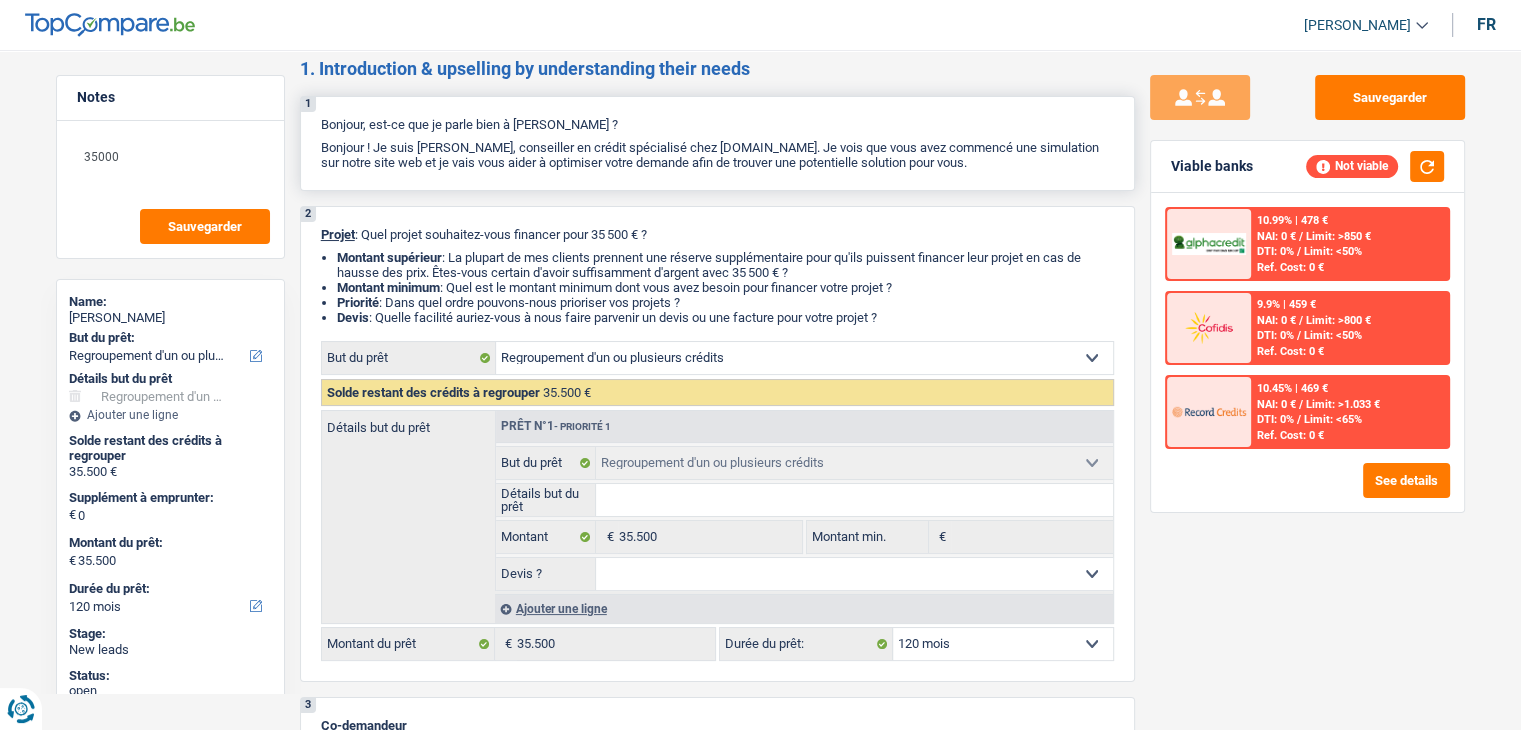 click on "Bonjour ! Je suis [PERSON_NAME], conseiller en crédit spécialisé chez [DOMAIN_NAME]. Je vois que vous avez commencé une simulation sur notre site web et je vais vous aider à optimiser votre demande afin de trouver une potentielle solution pour vous." at bounding box center (717, 155) 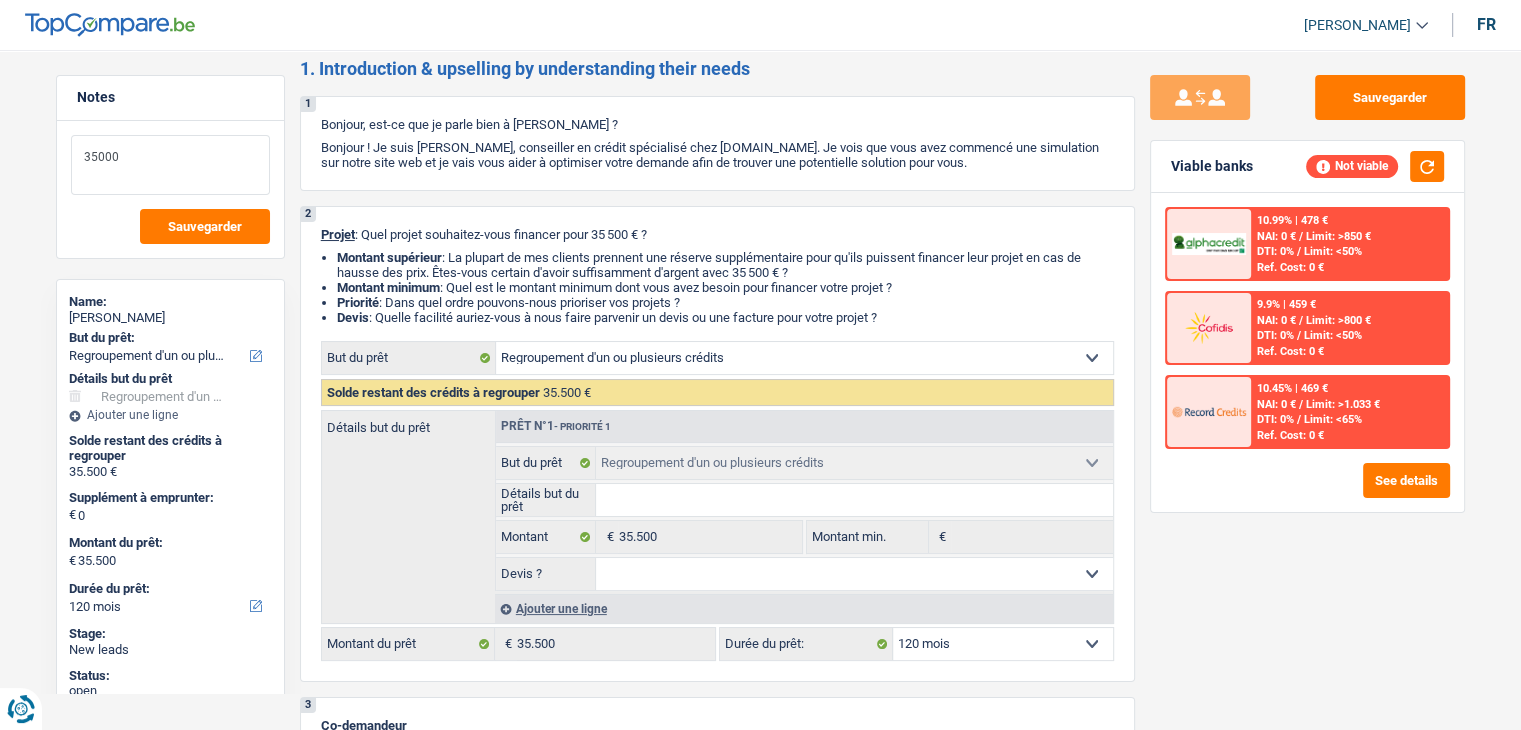 click on "35000" at bounding box center [170, 165] 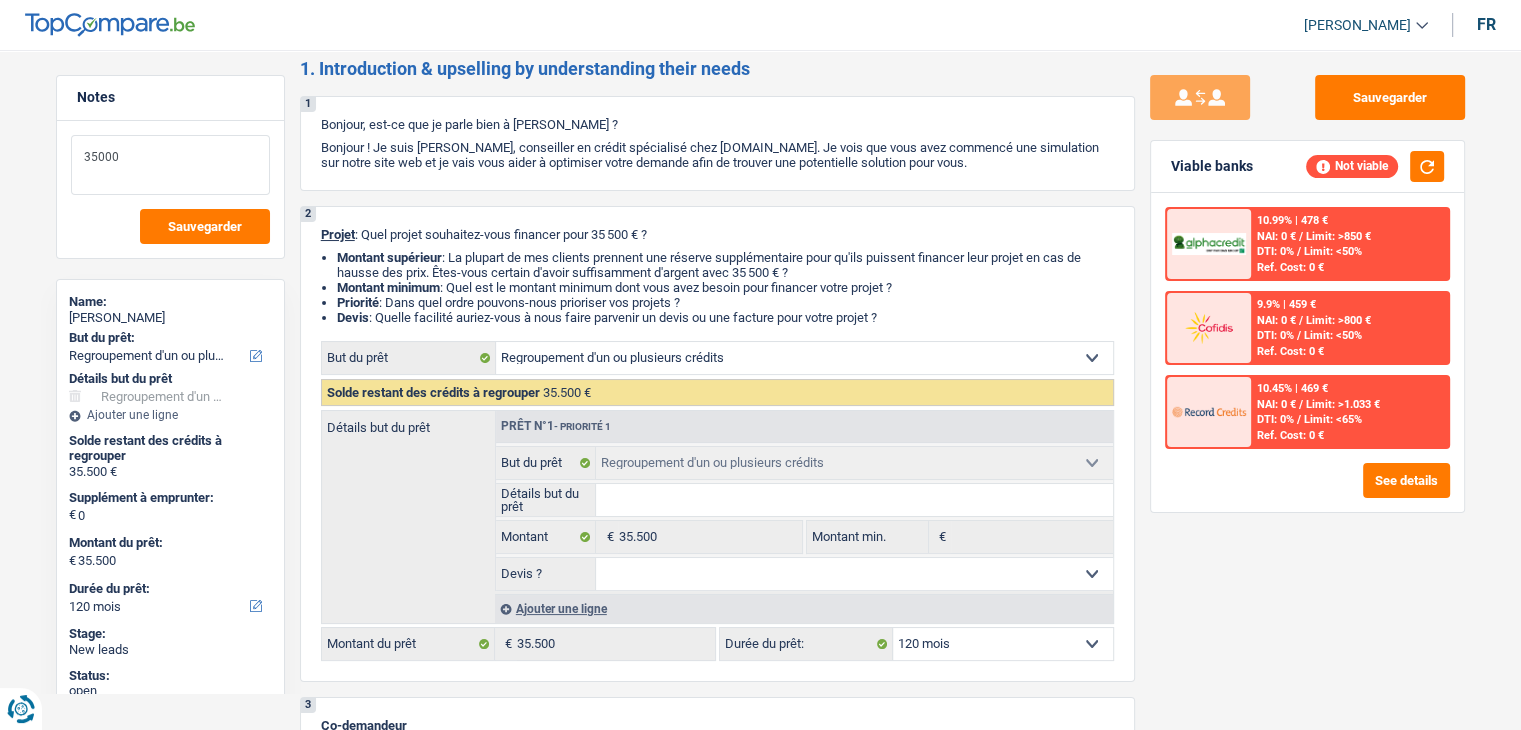 click on "35000" at bounding box center [170, 165] 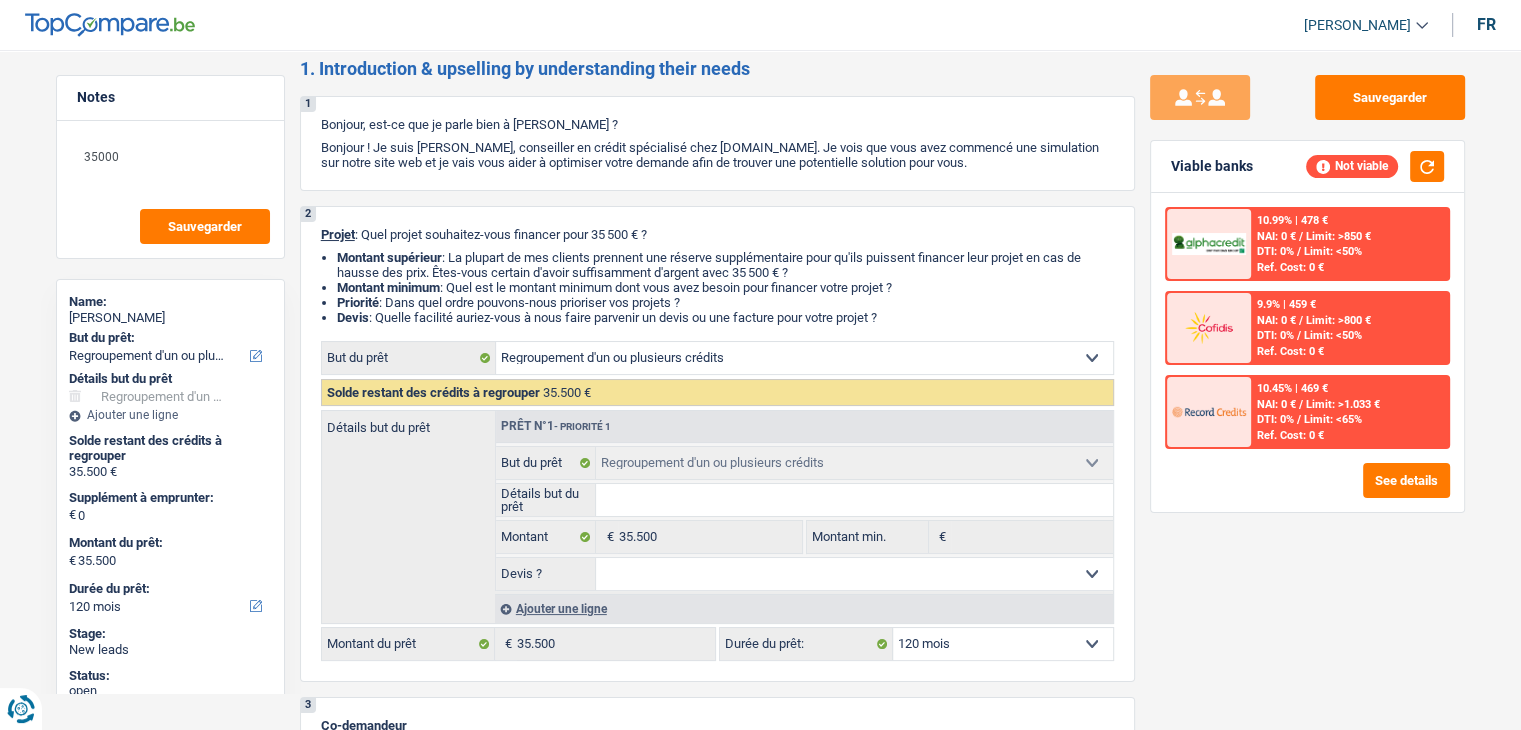 click on "Yanis Duboc
Se déconnecter
fr" at bounding box center (760, 25) 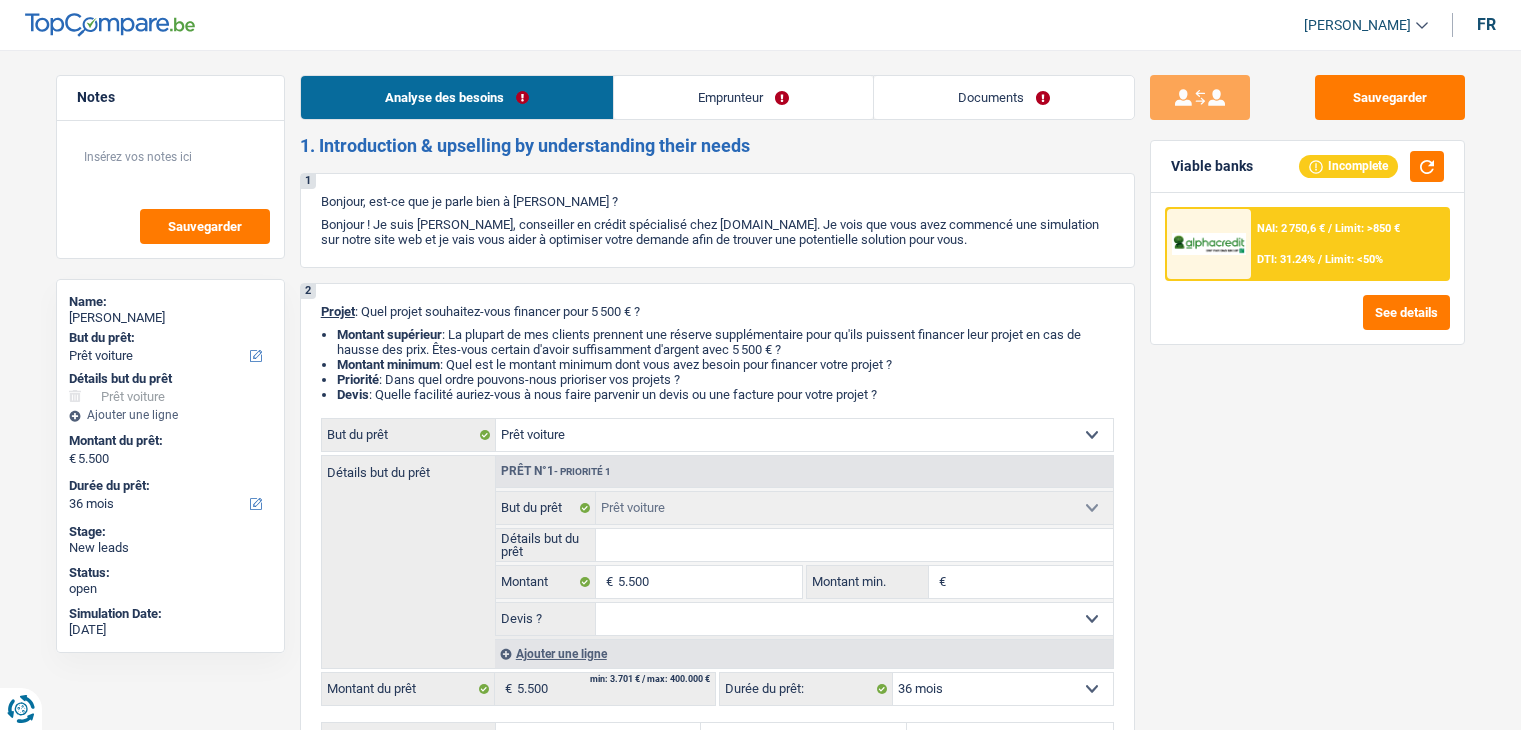 select on "car" 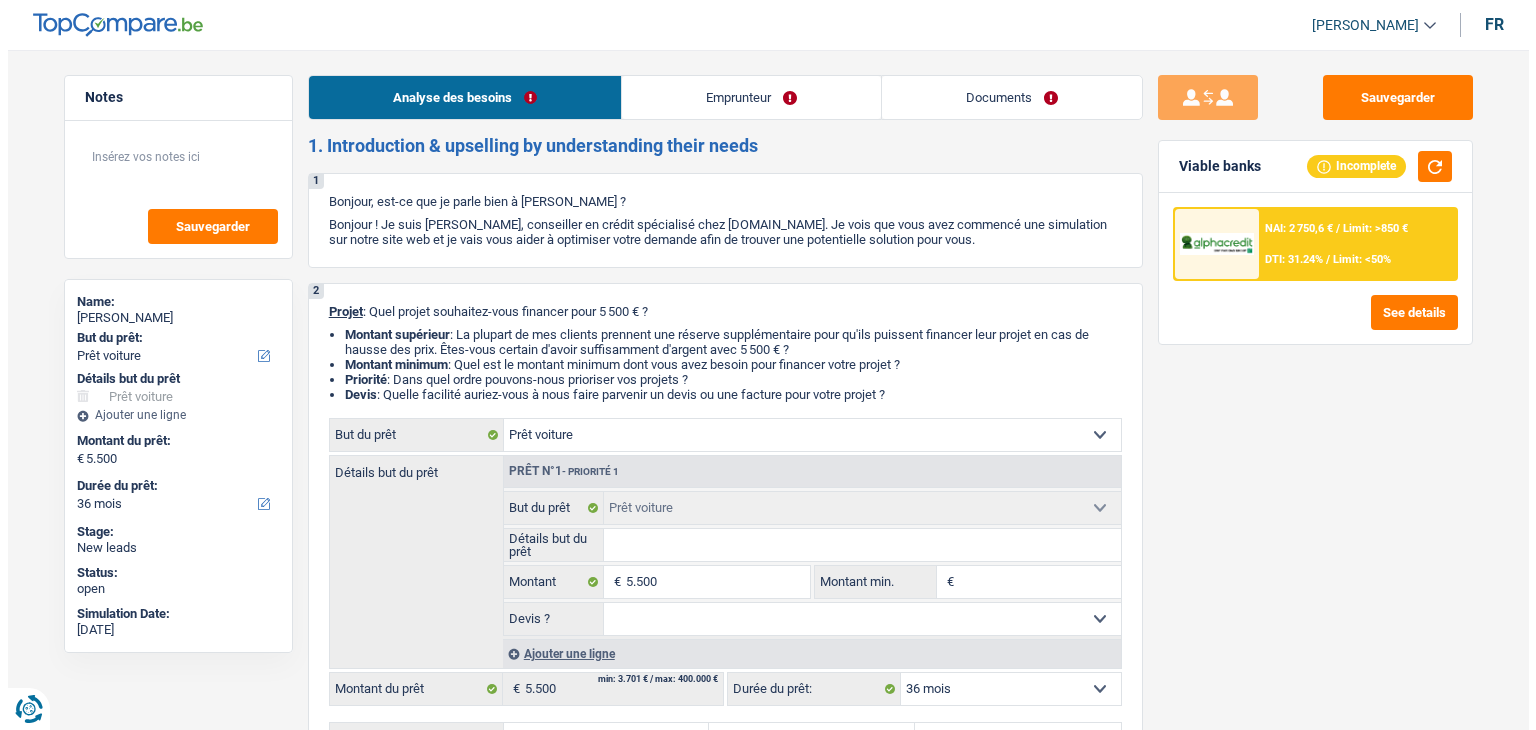 scroll, scrollTop: 0, scrollLeft: 0, axis: both 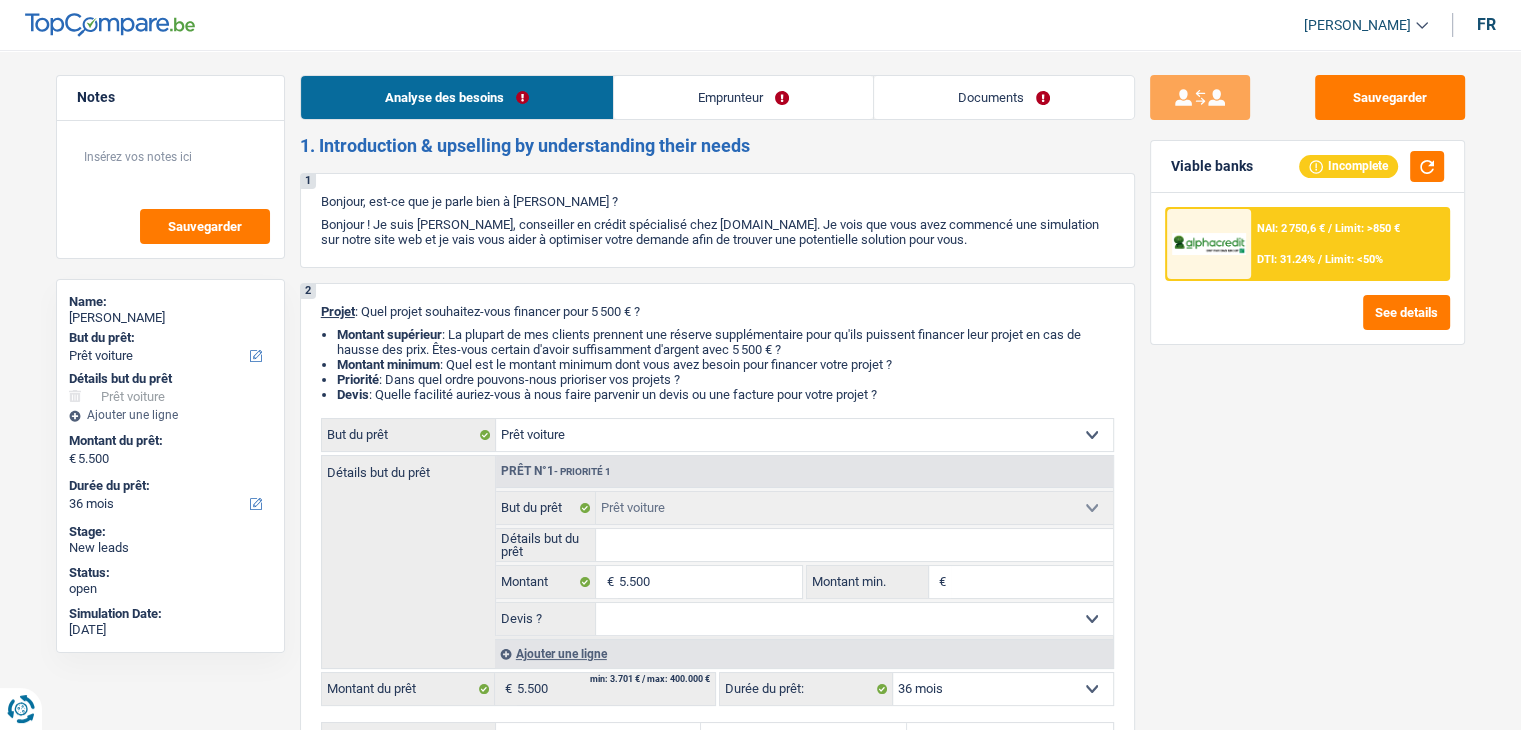 click on "Emprunteur" at bounding box center (743, 97) 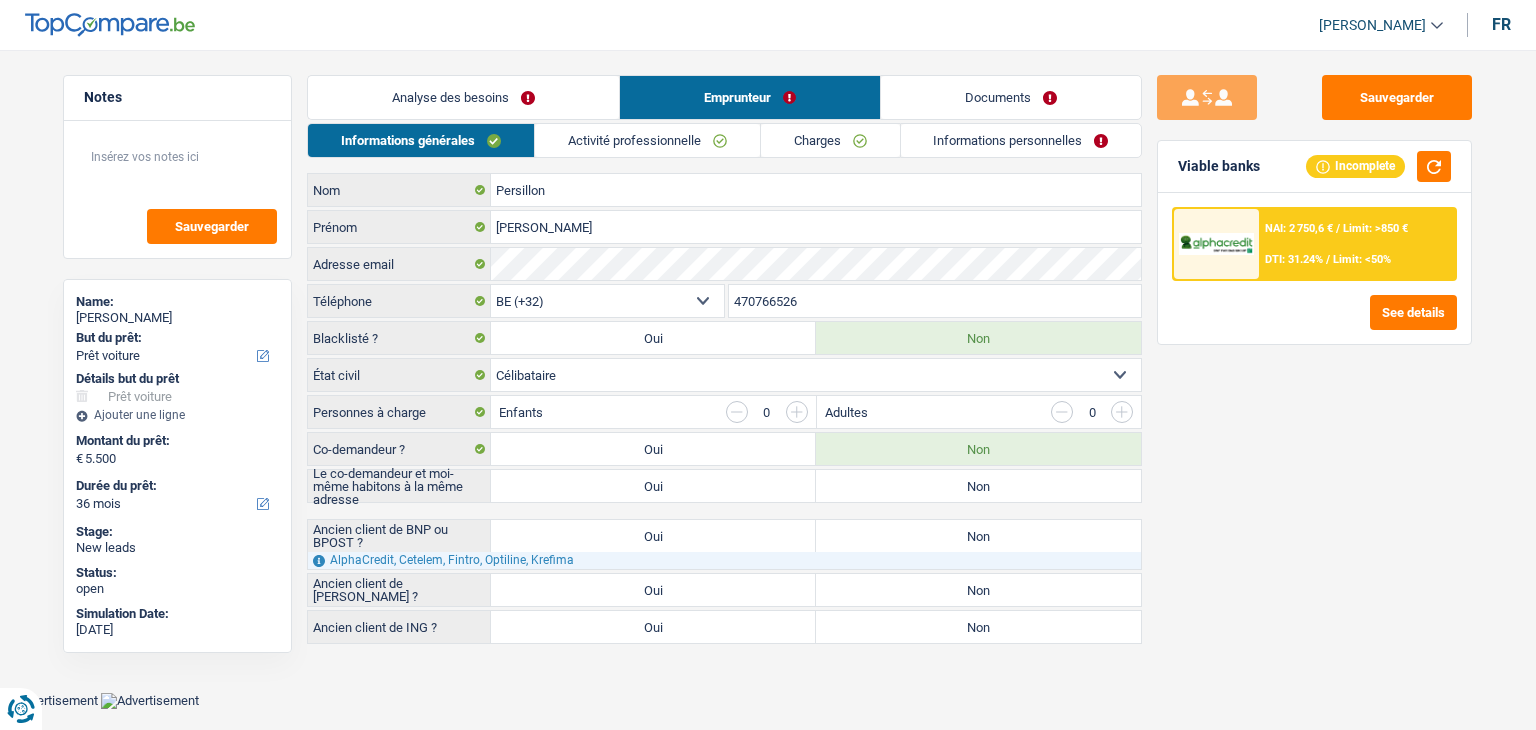 click on "Activité professionnelle" at bounding box center [647, 140] 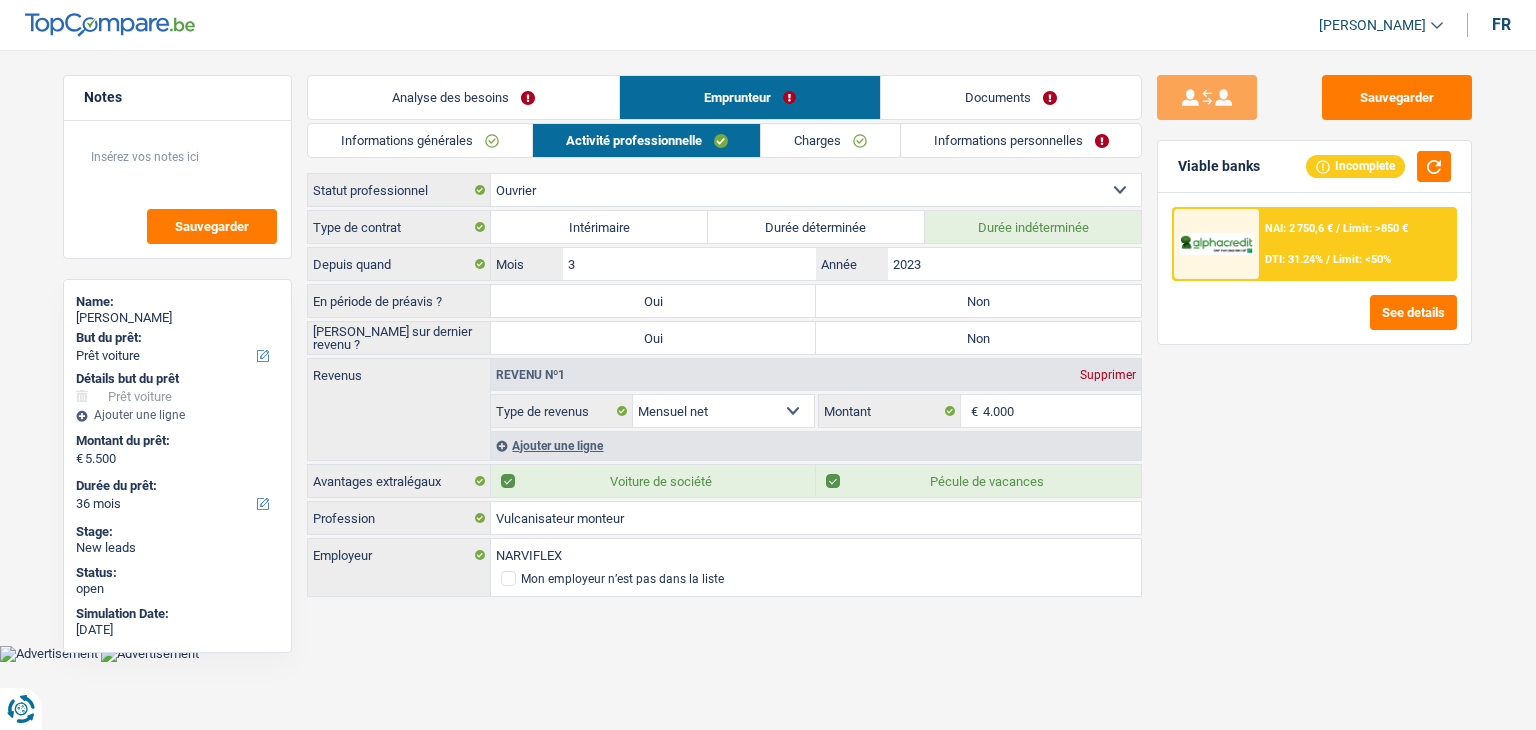 click on "Informations générales" at bounding box center [420, 140] 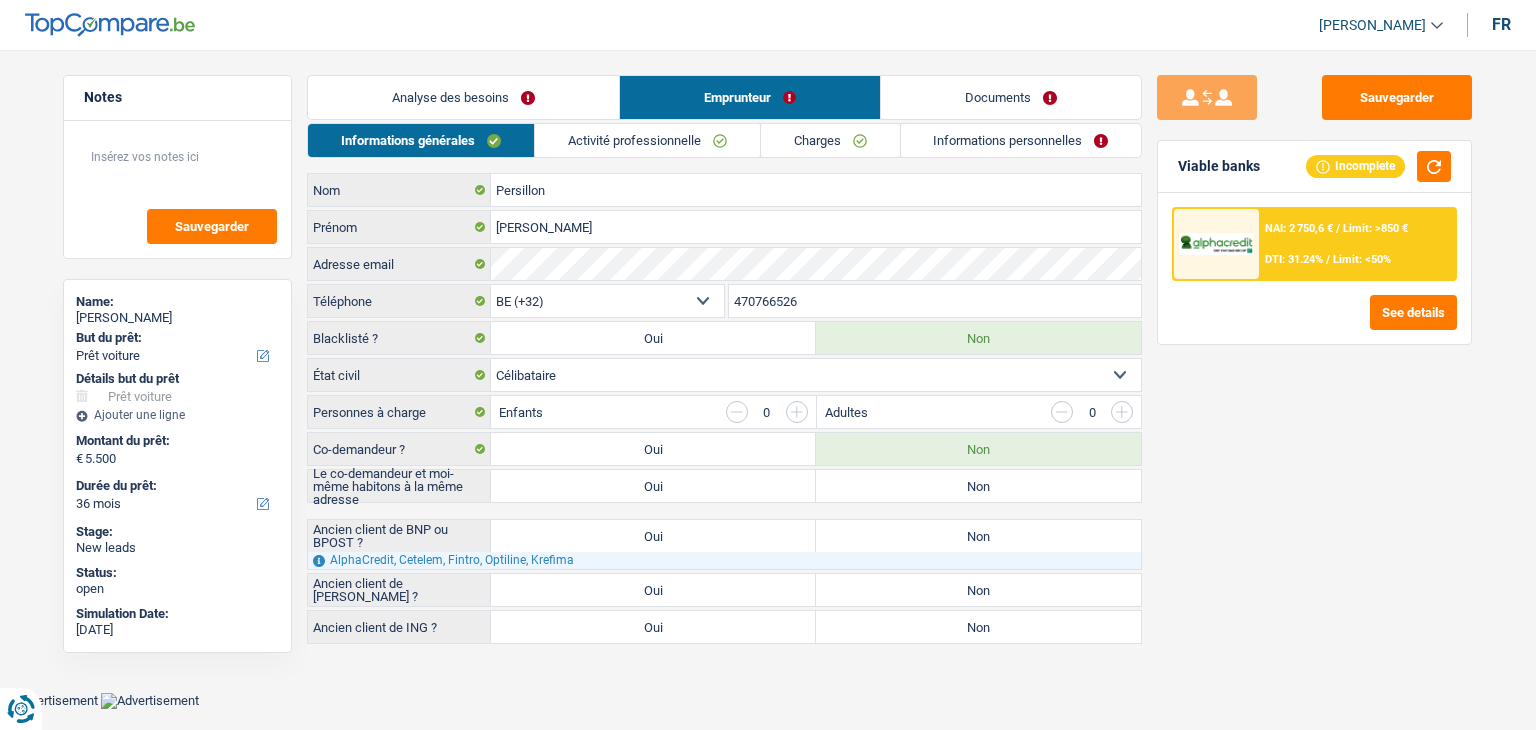 click on "Analyse des besoins" at bounding box center [463, 97] 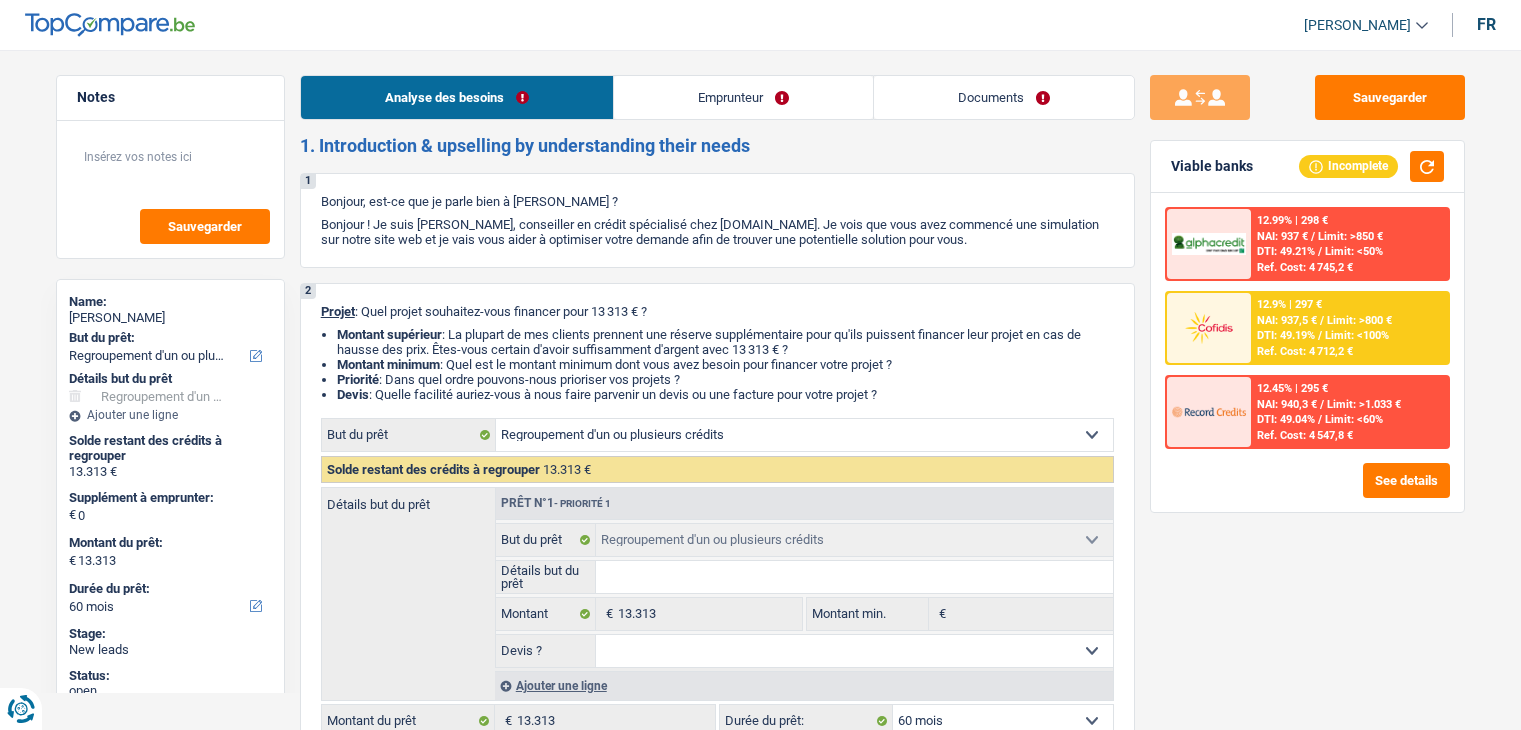 select on "refinancing" 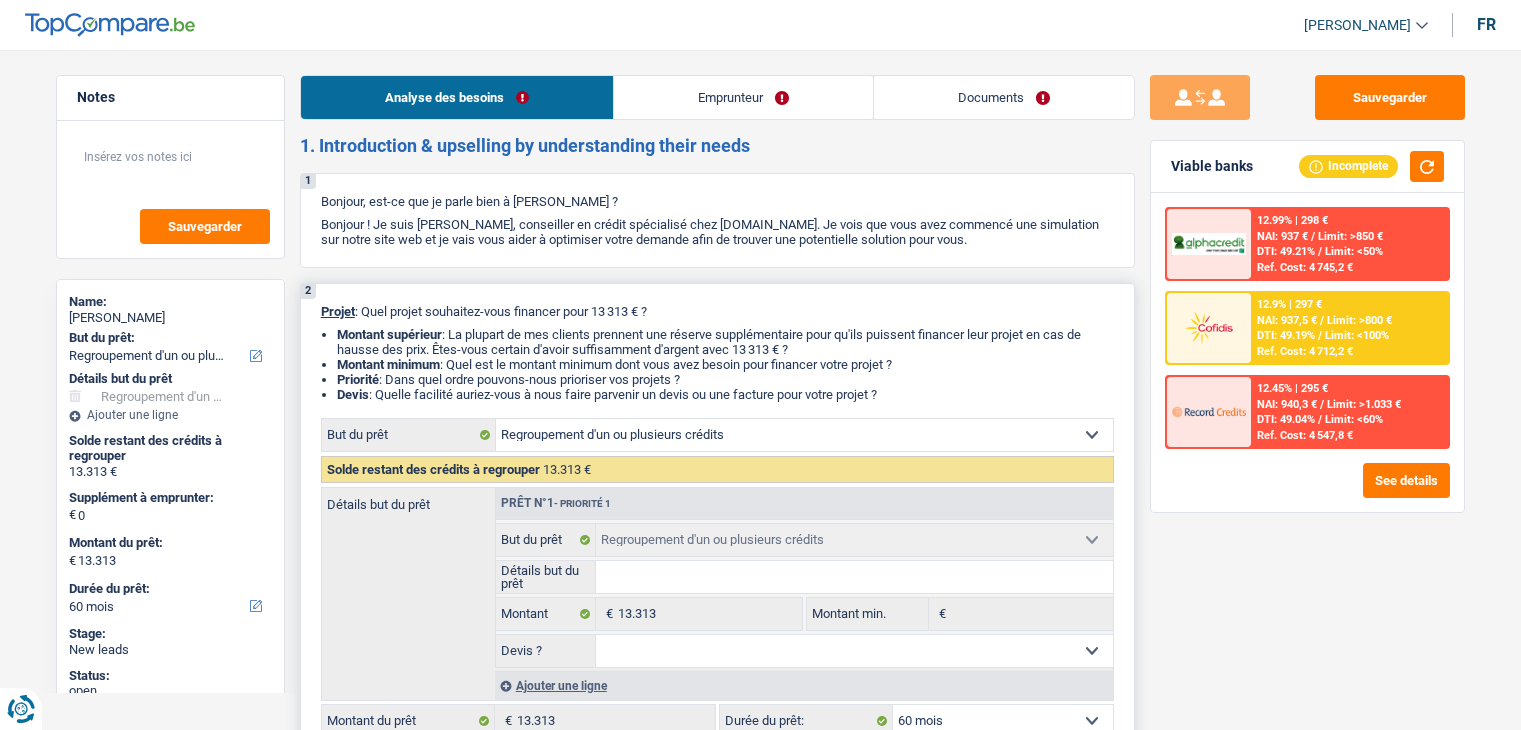 scroll, scrollTop: 0, scrollLeft: 0, axis: both 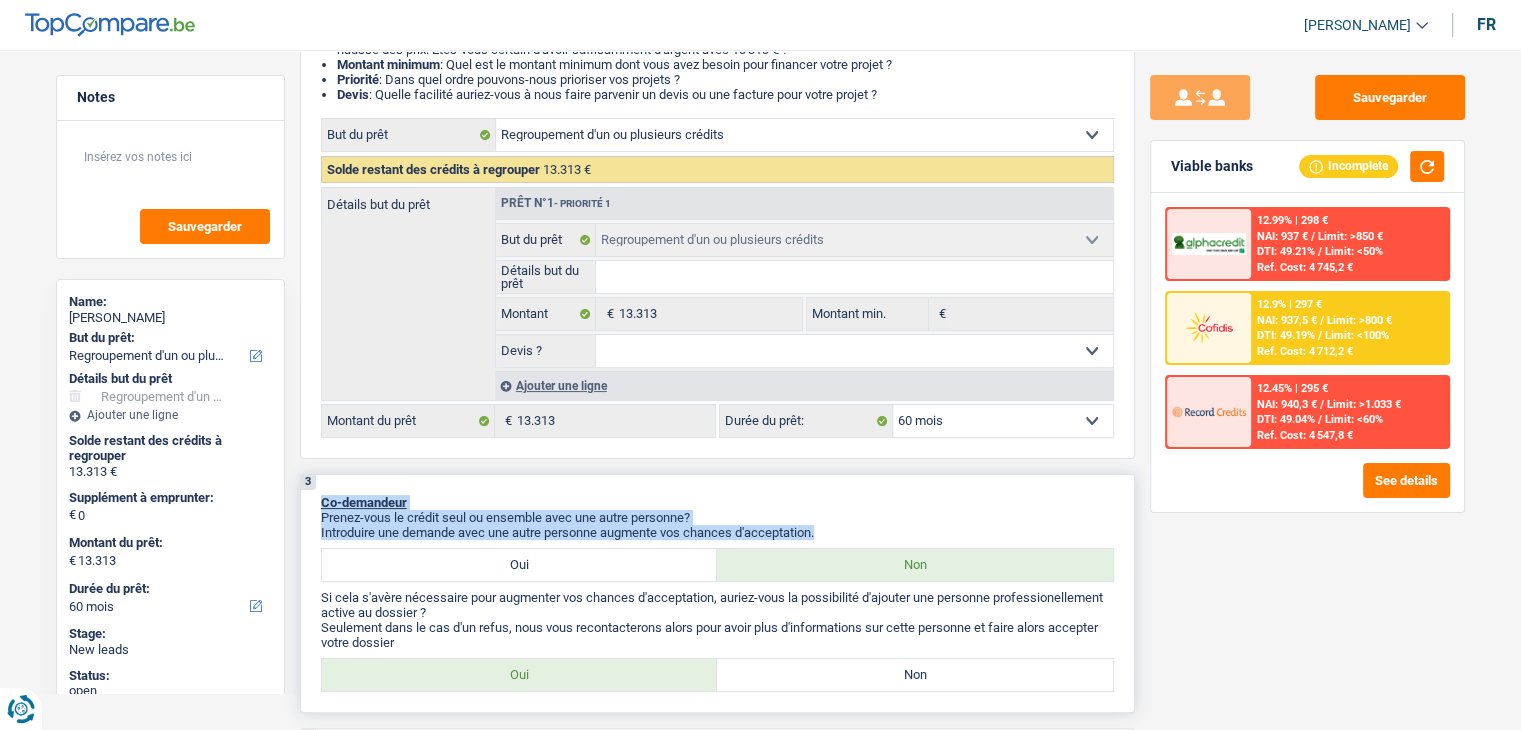 drag, startPoint x: 826, startPoint y: 529, endPoint x: 322, endPoint y: 497, distance: 505.01486 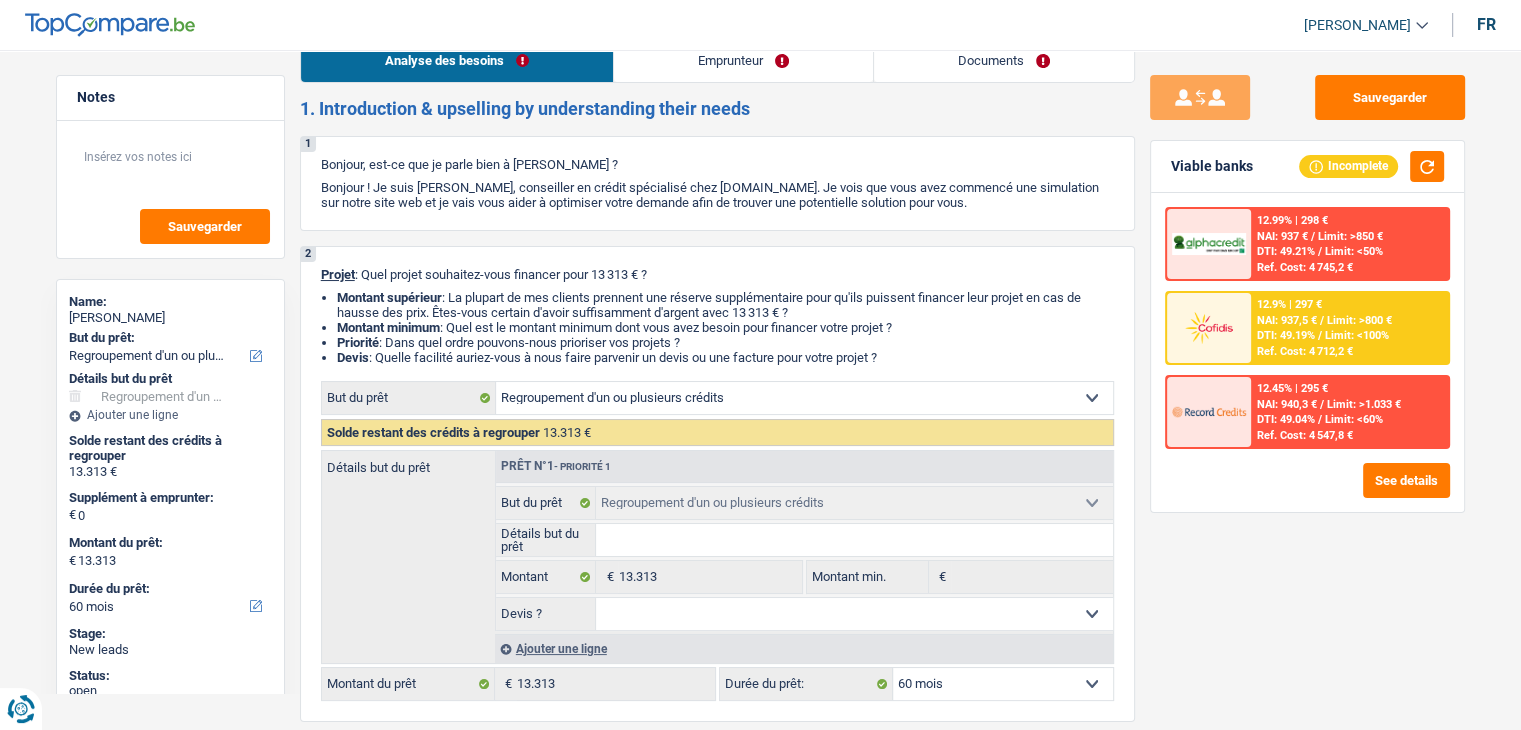 scroll, scrollTop: 0, scrollLeft: 0, axis: both 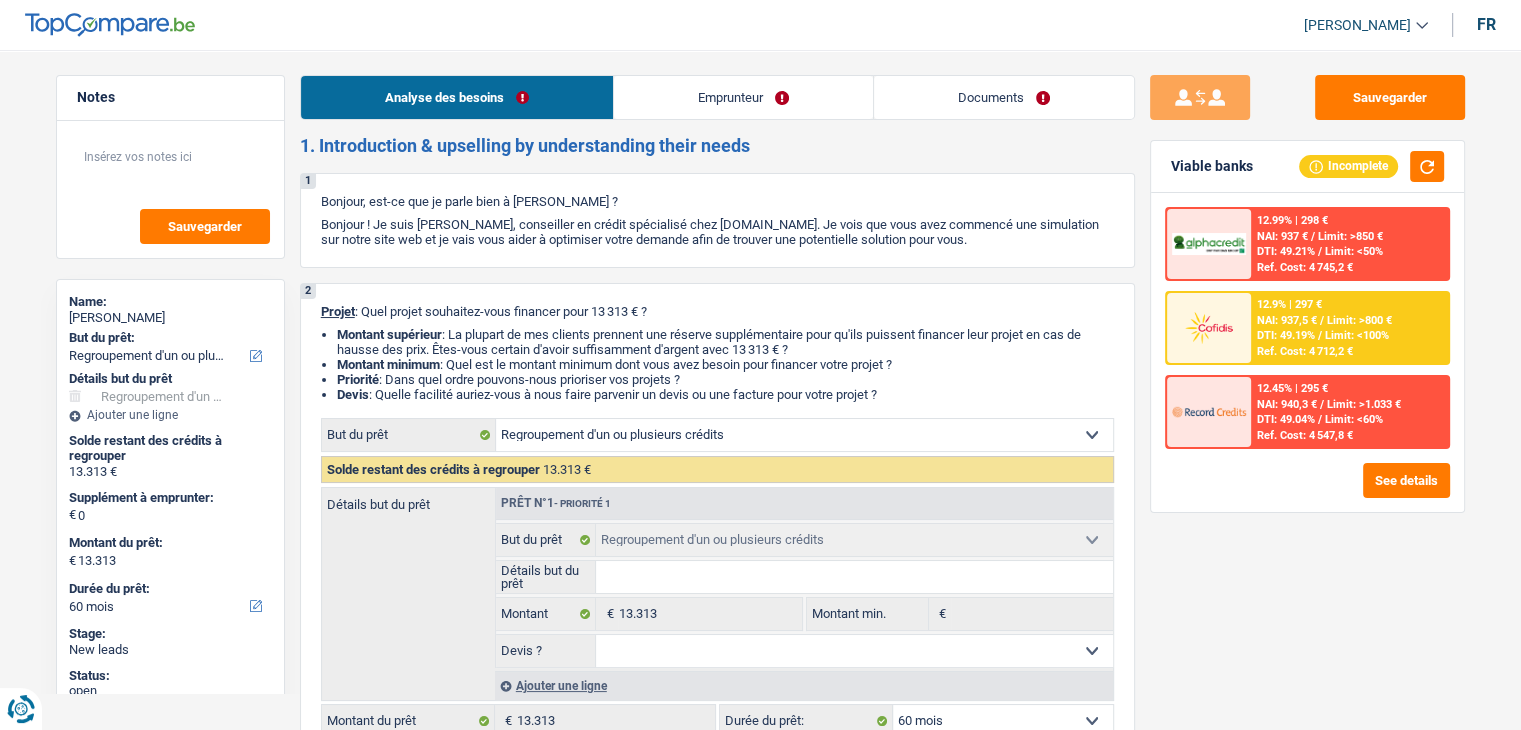 click on "Emprunteur" at bounding box center (743, 97) 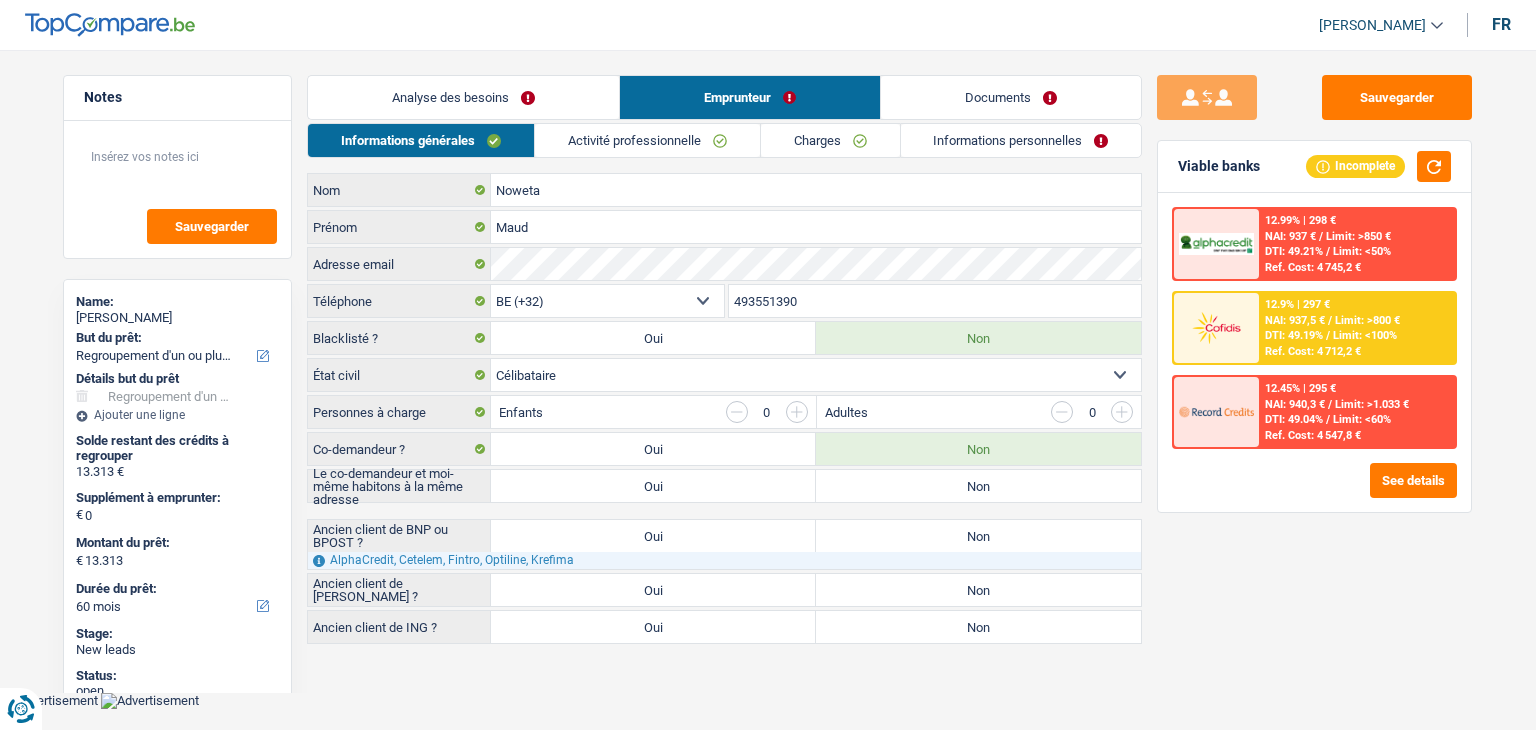 click on "Informations générales Activité professionnelle Charges Informations personnelles Noweta
Nom
Maud
Prénom
Adresse email
BE (+32) LU (+352)
Sélectionner une option
Téléphone
493551390
Téléphone
Blacklisté ?
Oui
Non
Célibataire Marié(e) Cohabitant(e) légal(e) Divorcé(e) Veuf(ve) Séparé (de fait)
Sélectionner une option
État civil
Personnes à charge
Enfants
0
Adultes
0" at bounding box center [724, 383] 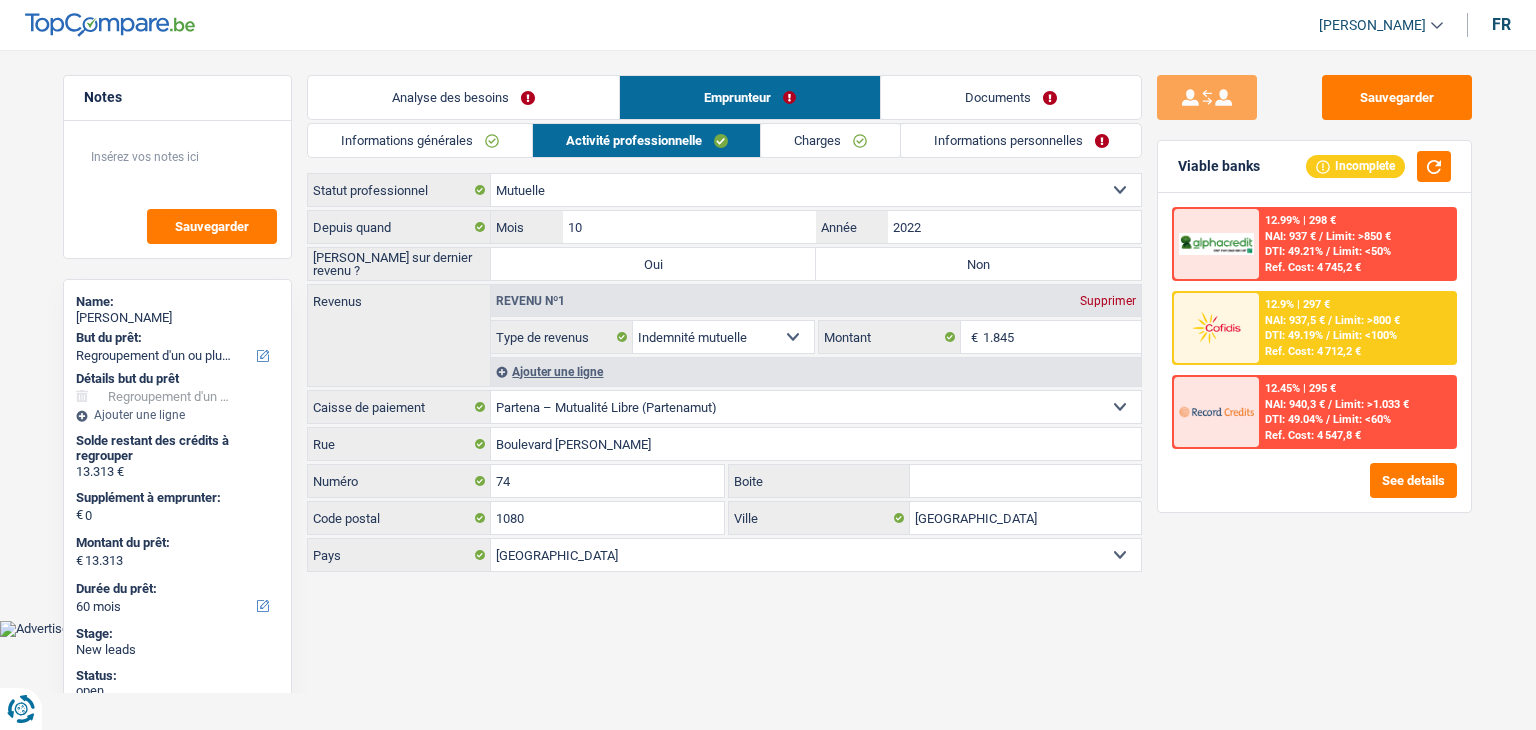 click on "Charges" at bounding box center [830, 140] 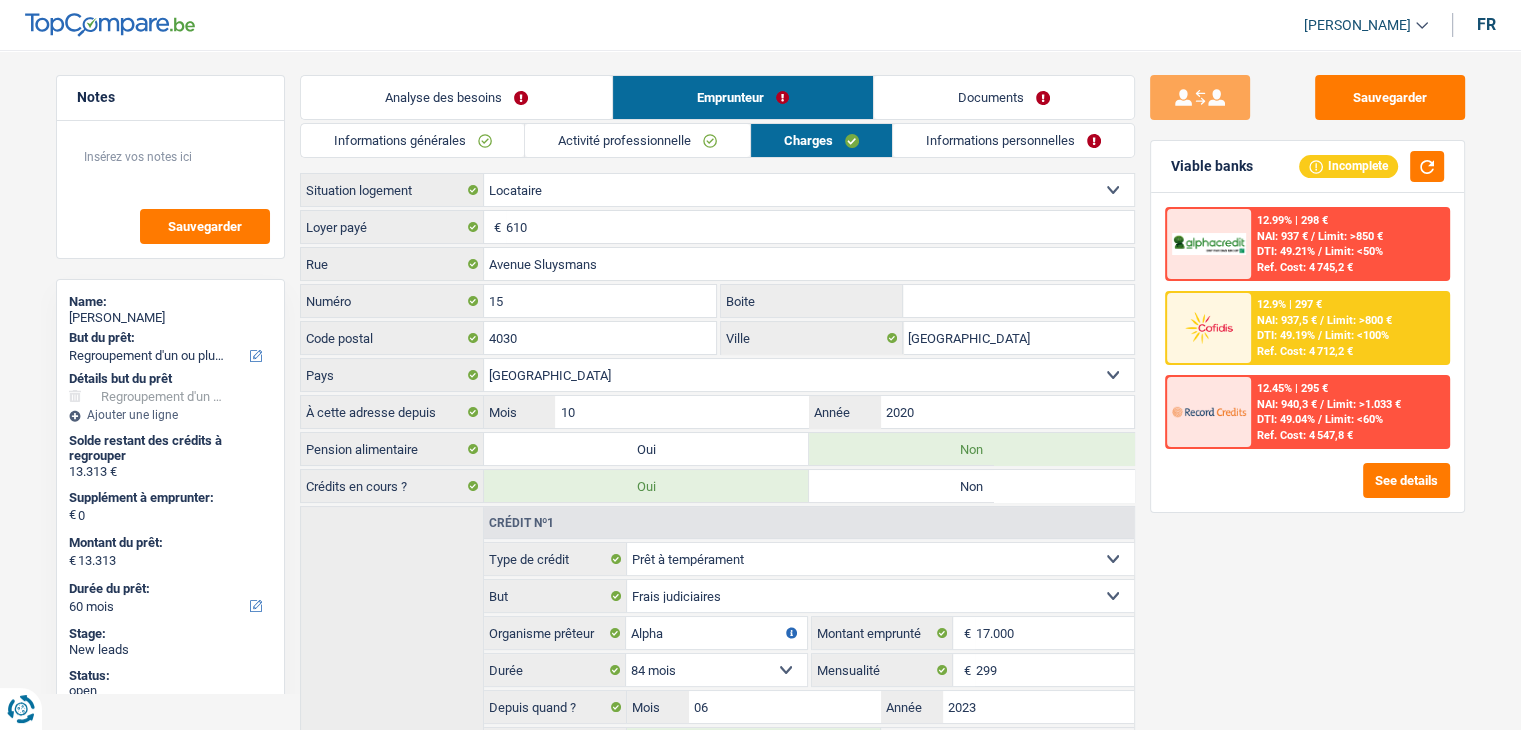click on "Activité professionnelle" at bounding box center [637, 140] 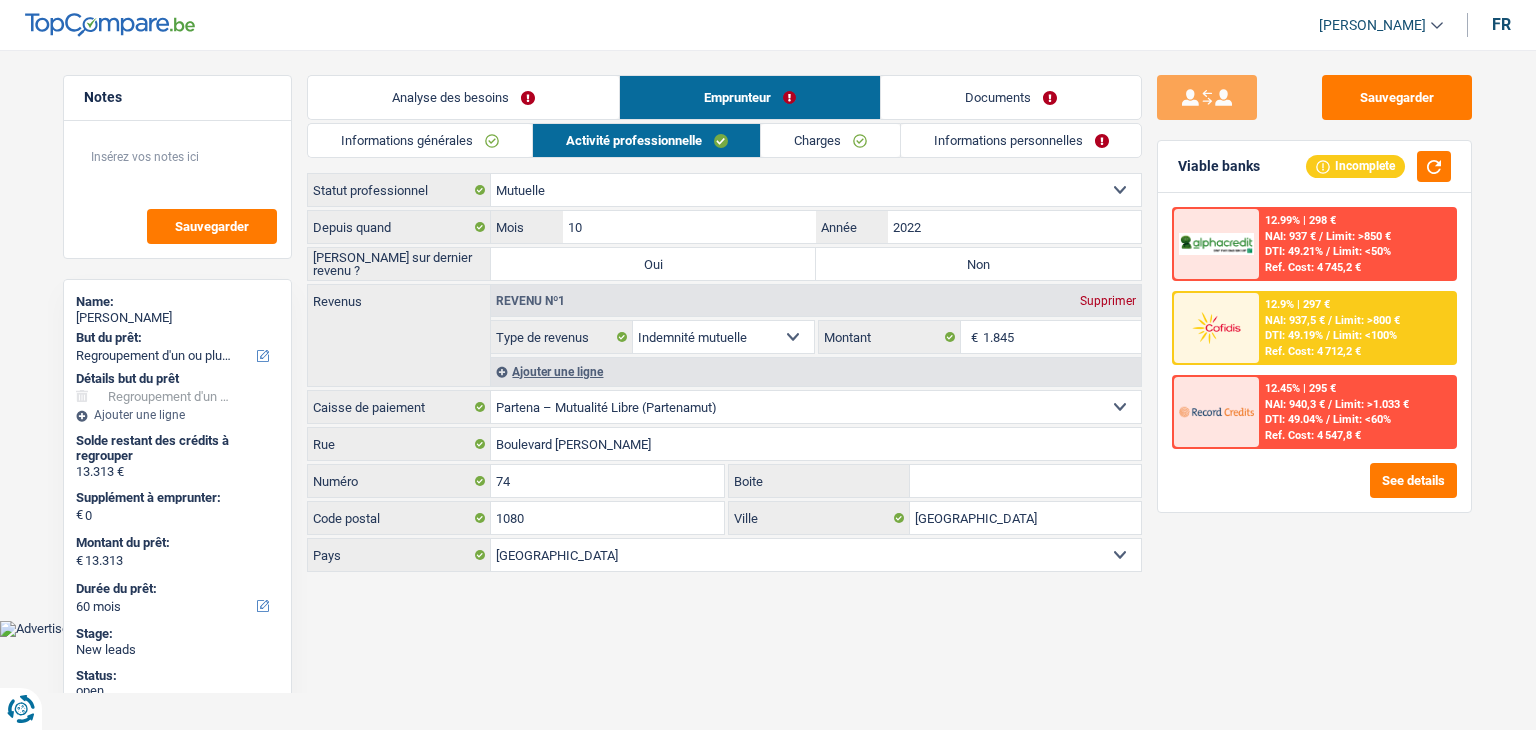 click on "Charges" at bounding box center (830, 140) 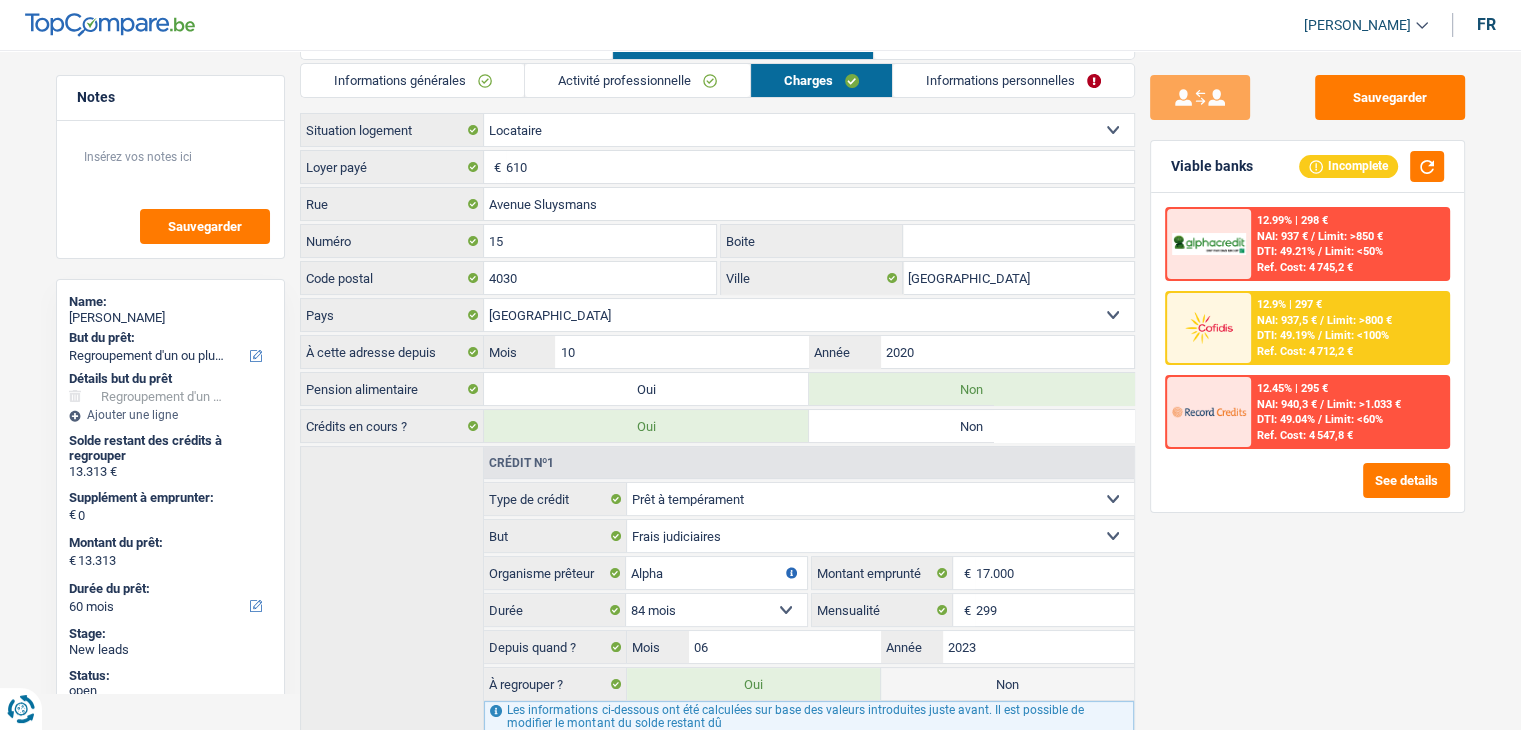 scroll, scrollTop: 0, scrollLeft: 0, axis: both 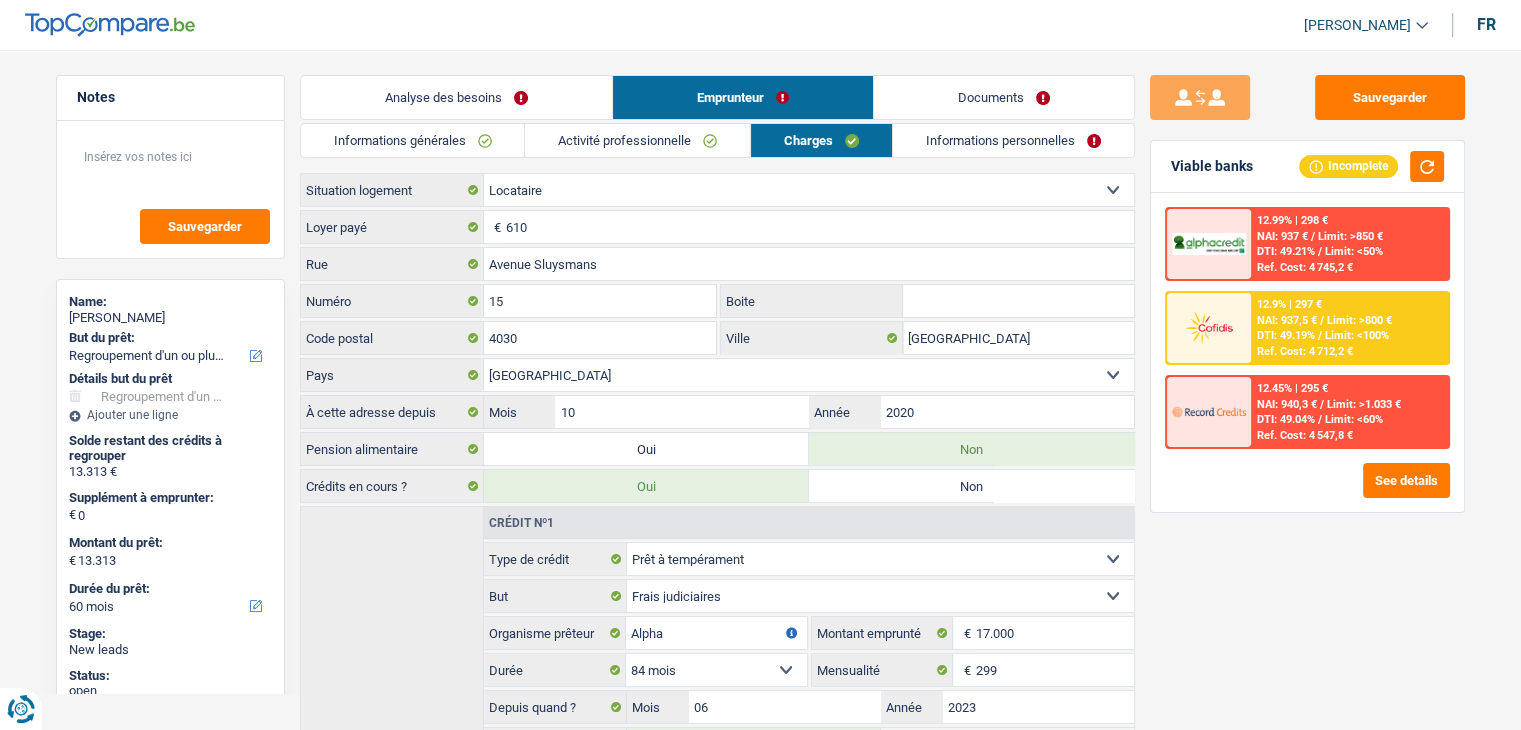 click at bounding box center [1209, 327] 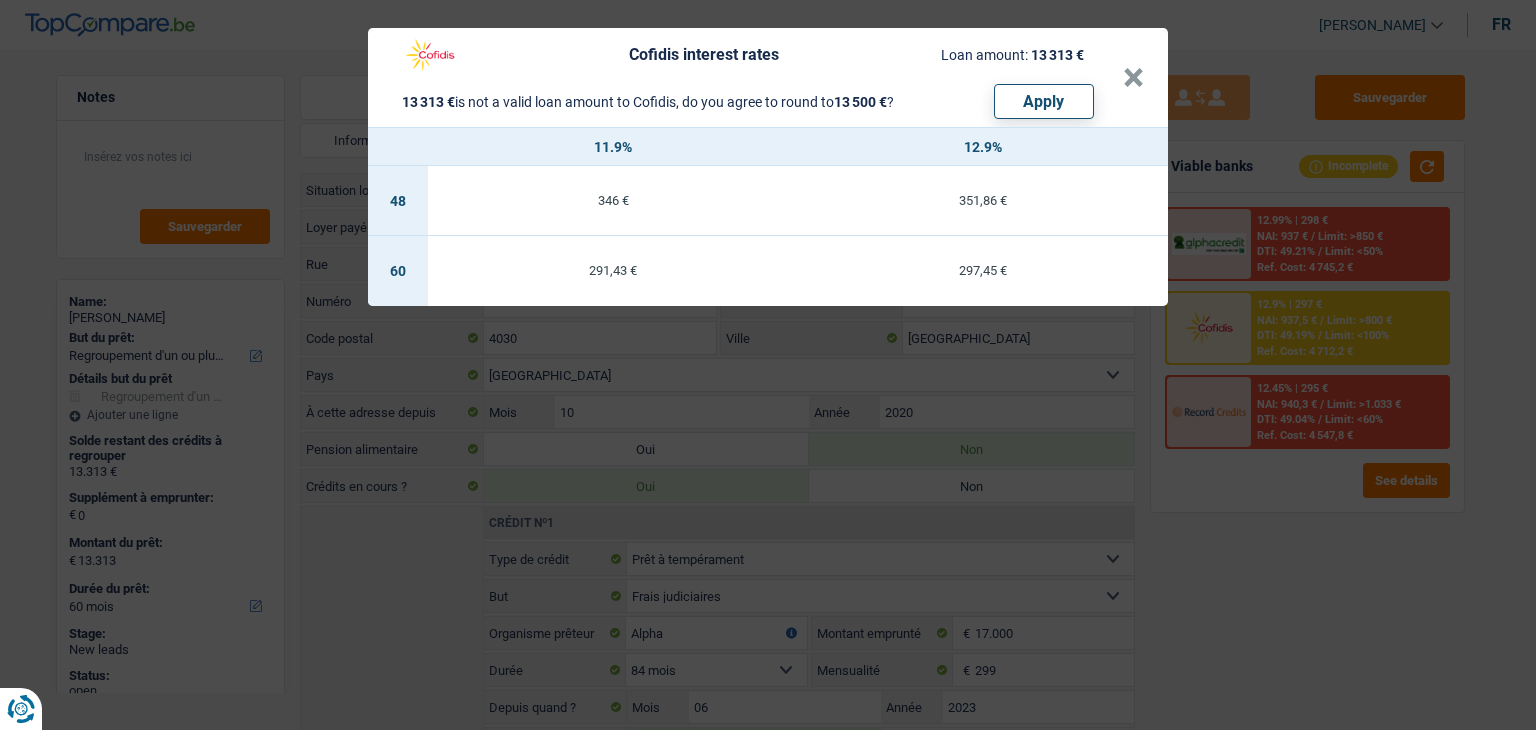 click on "Cofidis interest rates
Loan amount:
13 313 €
13 313 €  is not a valid loan amount to Cofidis, do you agree to round to  13 500 € ?
Apply
×
11.9%
12.9%
48
346 €
351,86 €
60
291,43 €
297,45 €" at bounding box center [768, 365] 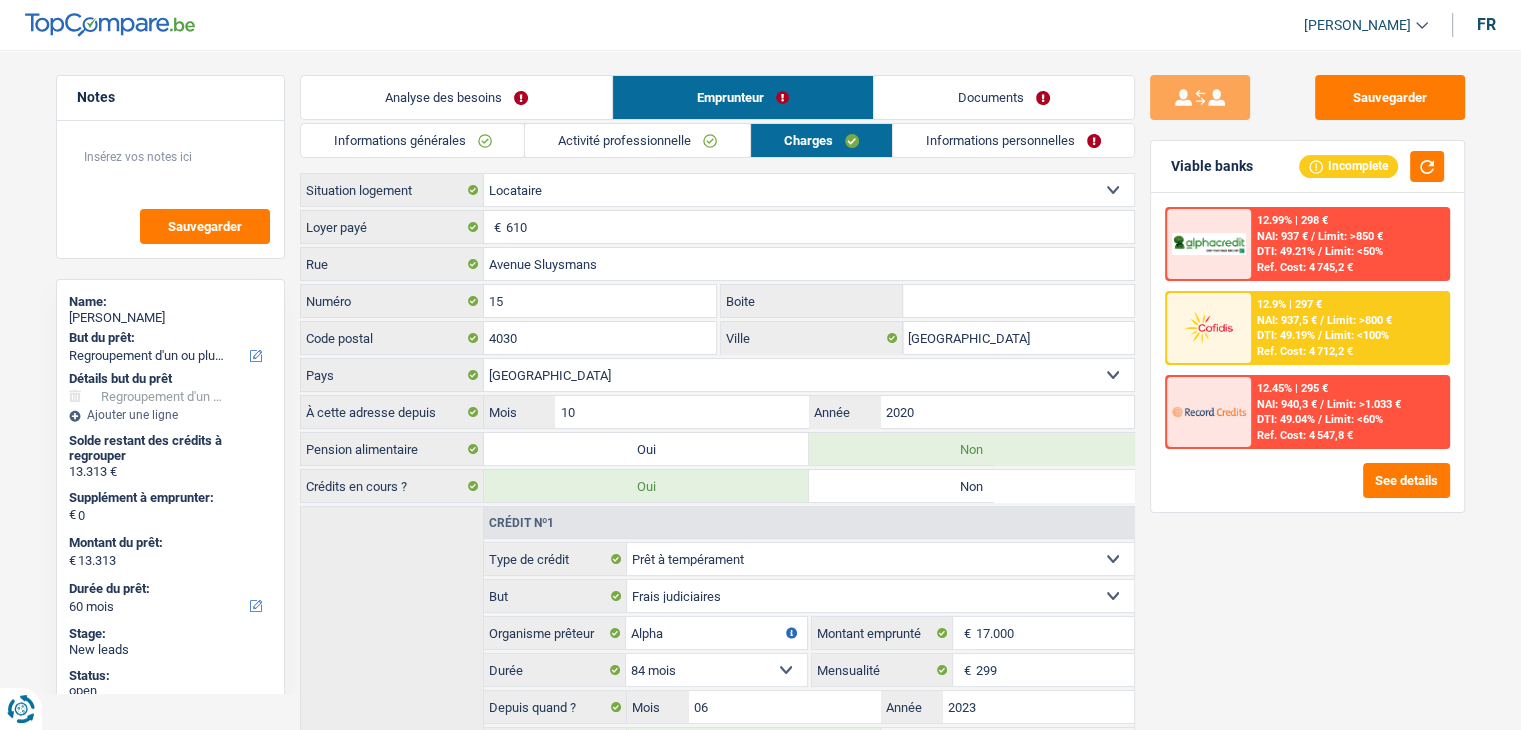 click on "Informations personnelles" at bounding box center [1013, 140] 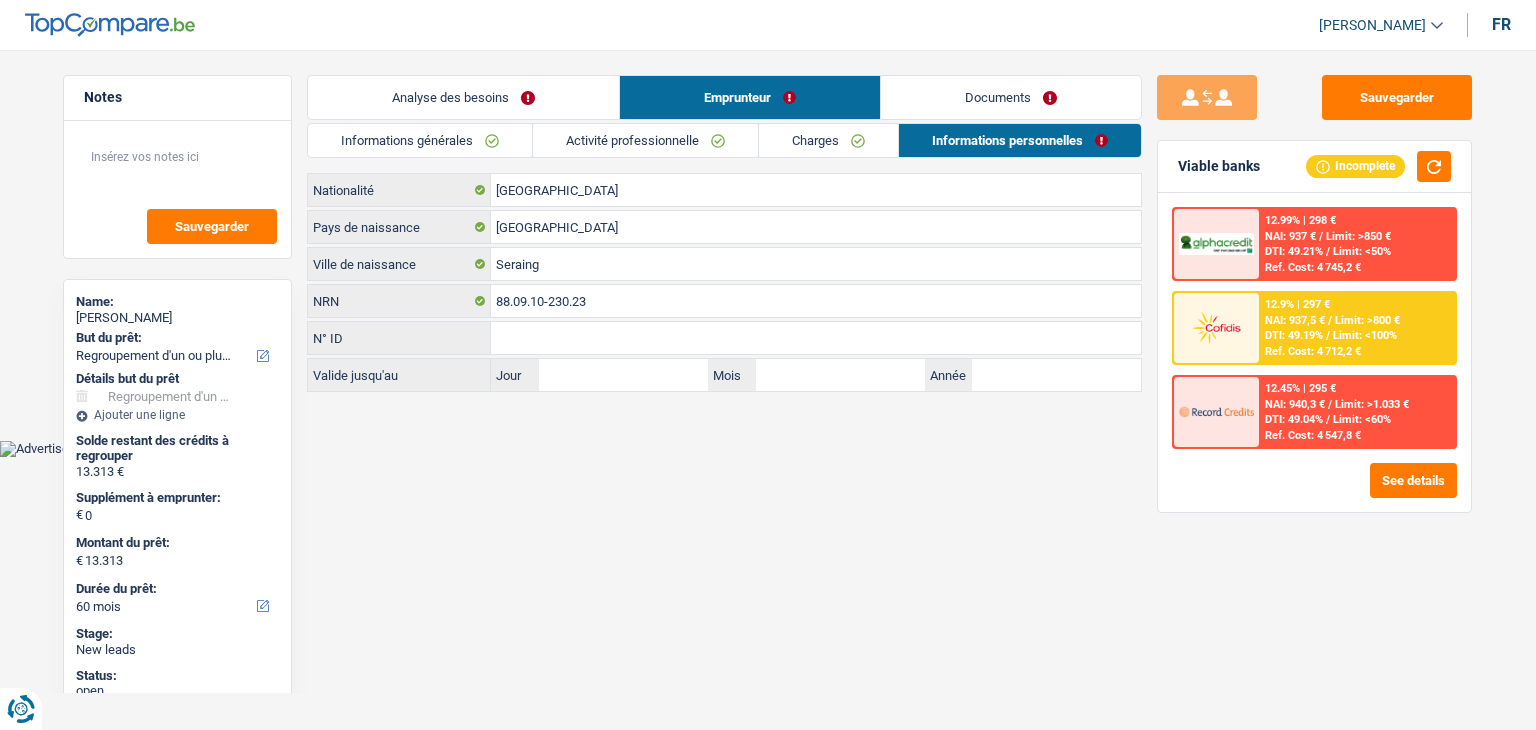 click on "Documents" at bounding box center [1011, 97] 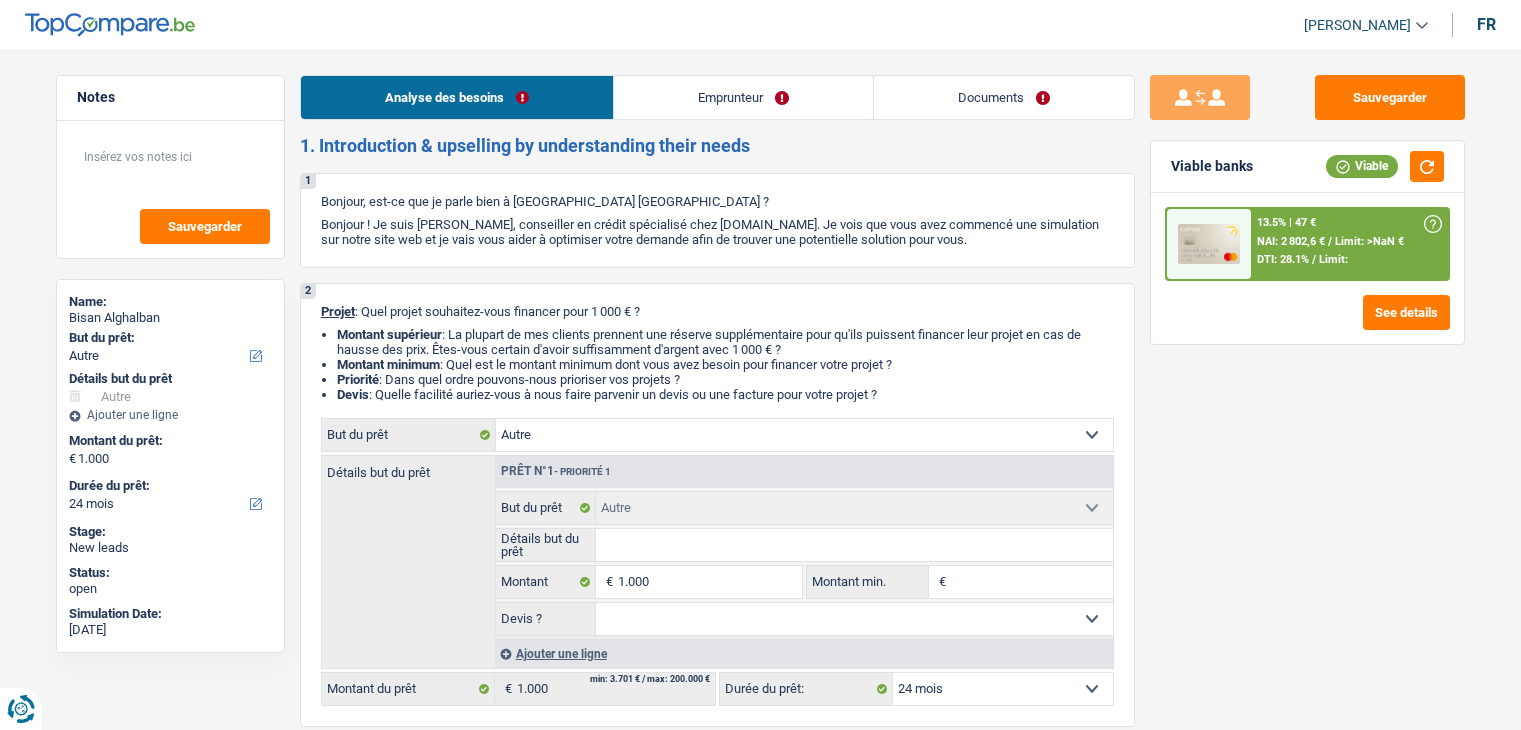 select on "other" 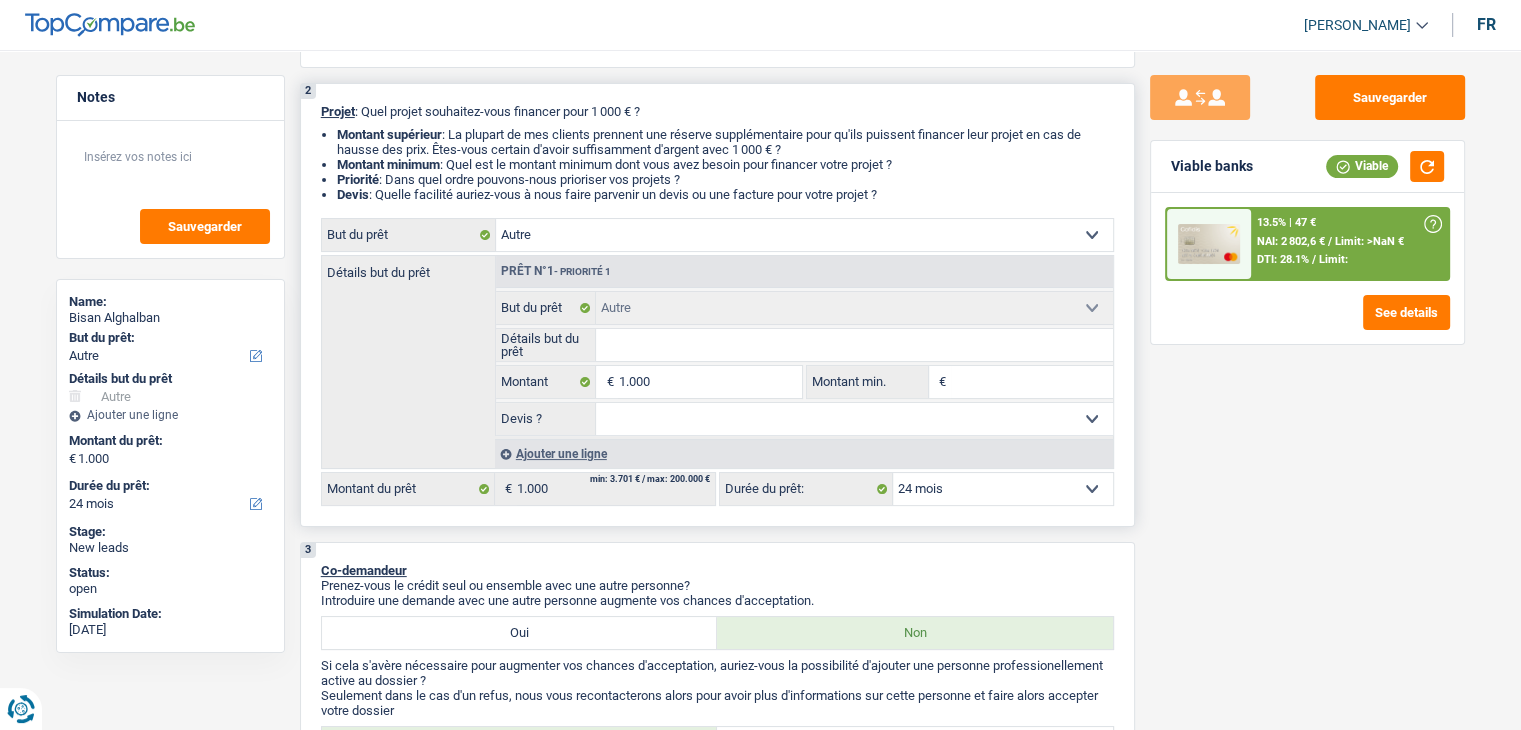 scroll, scrollTop: 0, scrollLeft: 0, axis: both 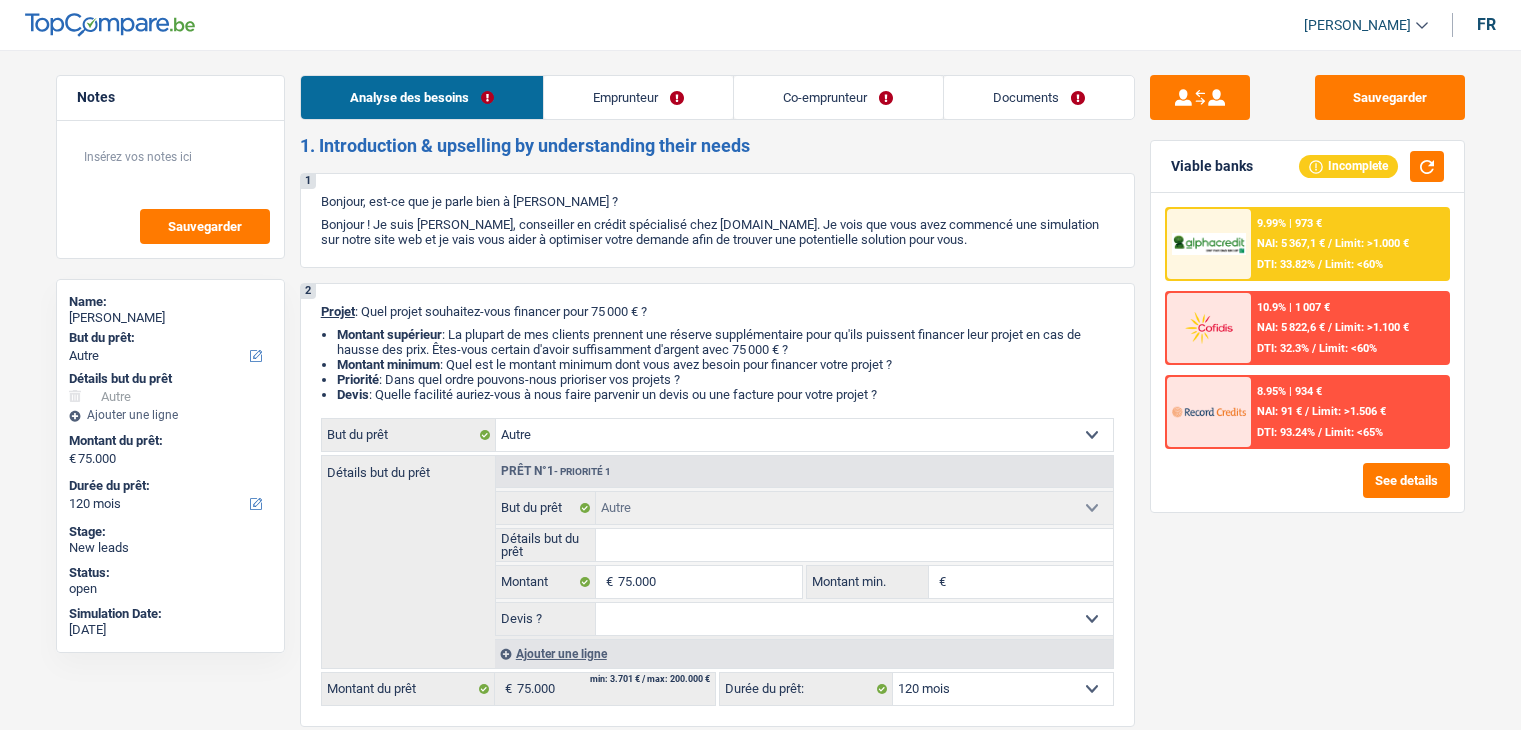 select on "other" 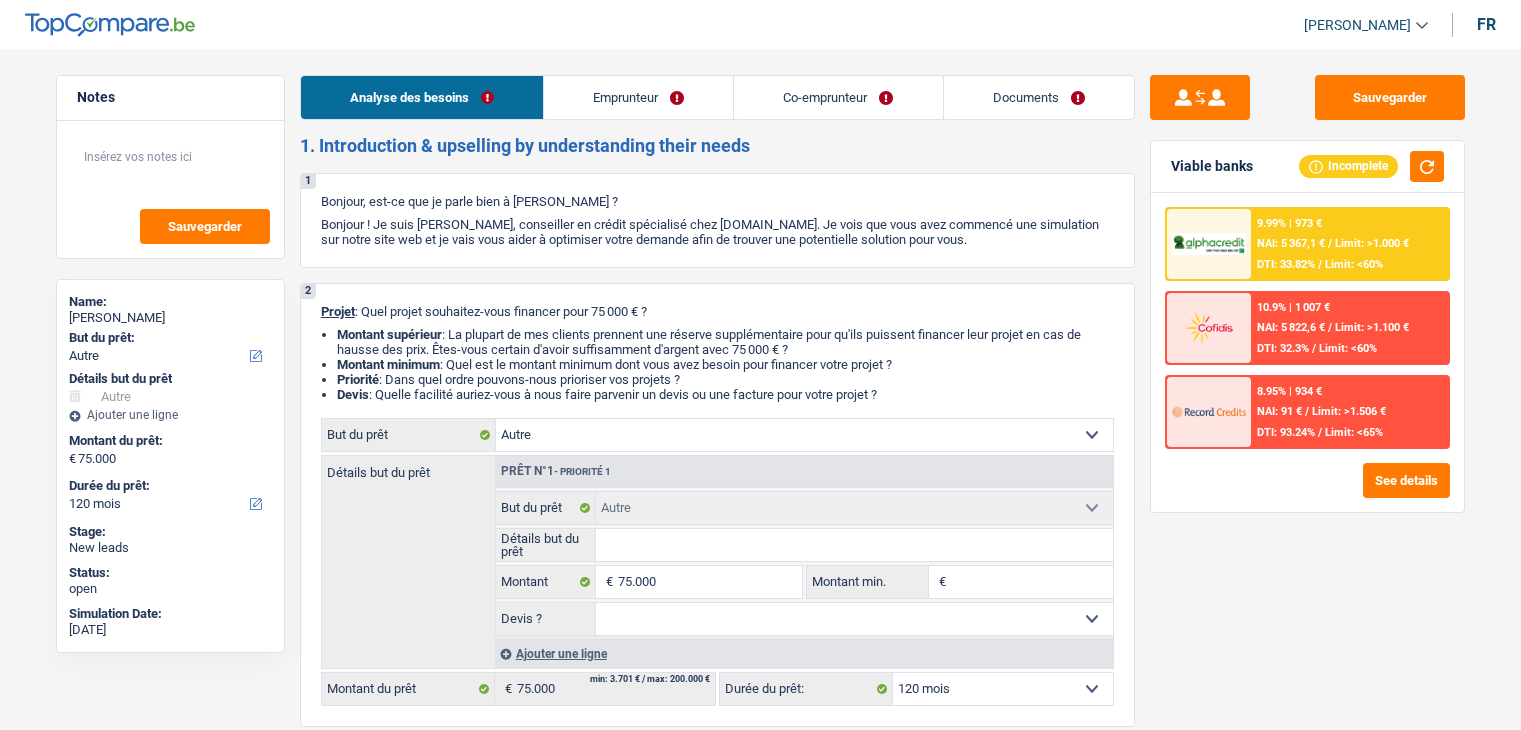 scroll, scrollTop: 0, scrollLeft: 0, axis: both 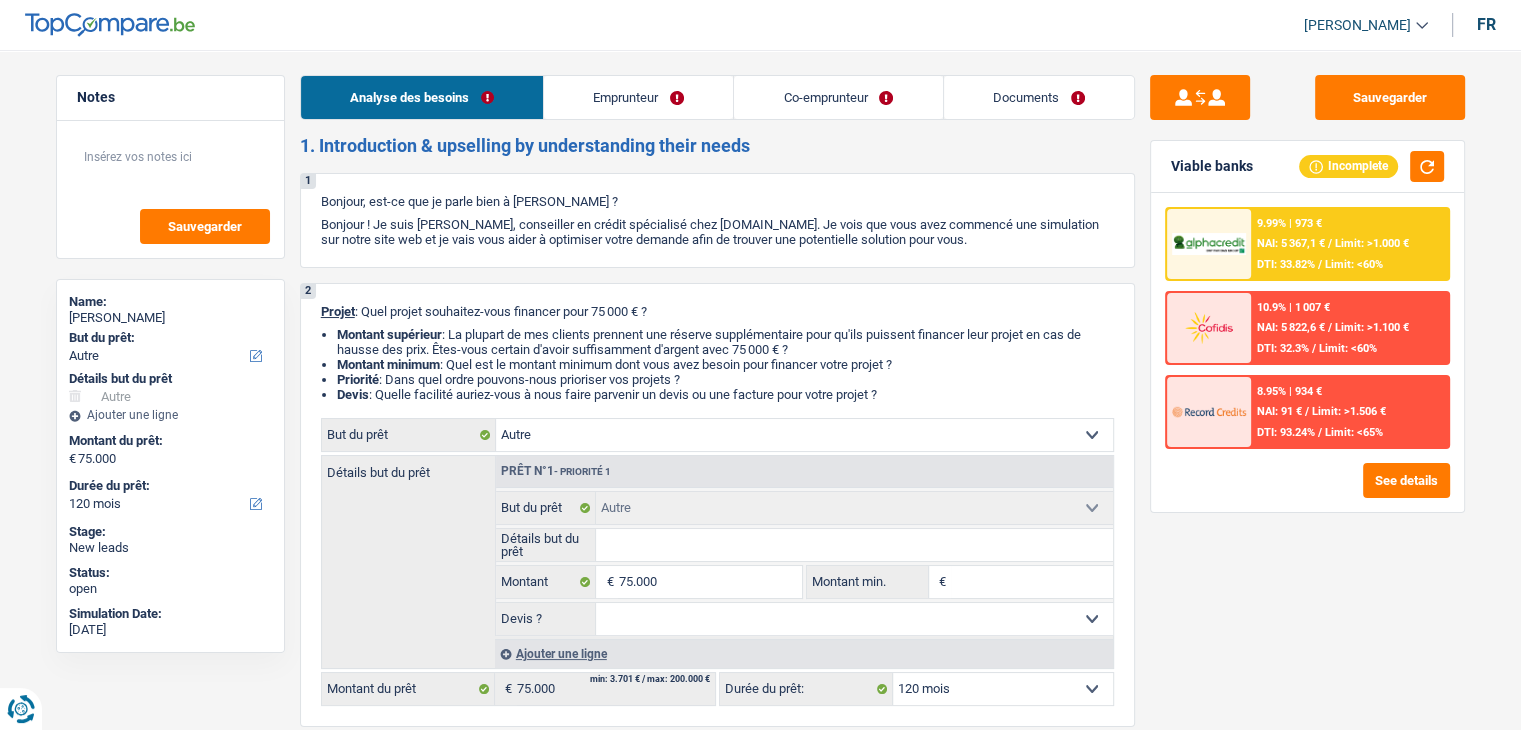 click on "Emprunteur" at bounding box center (638, 97) 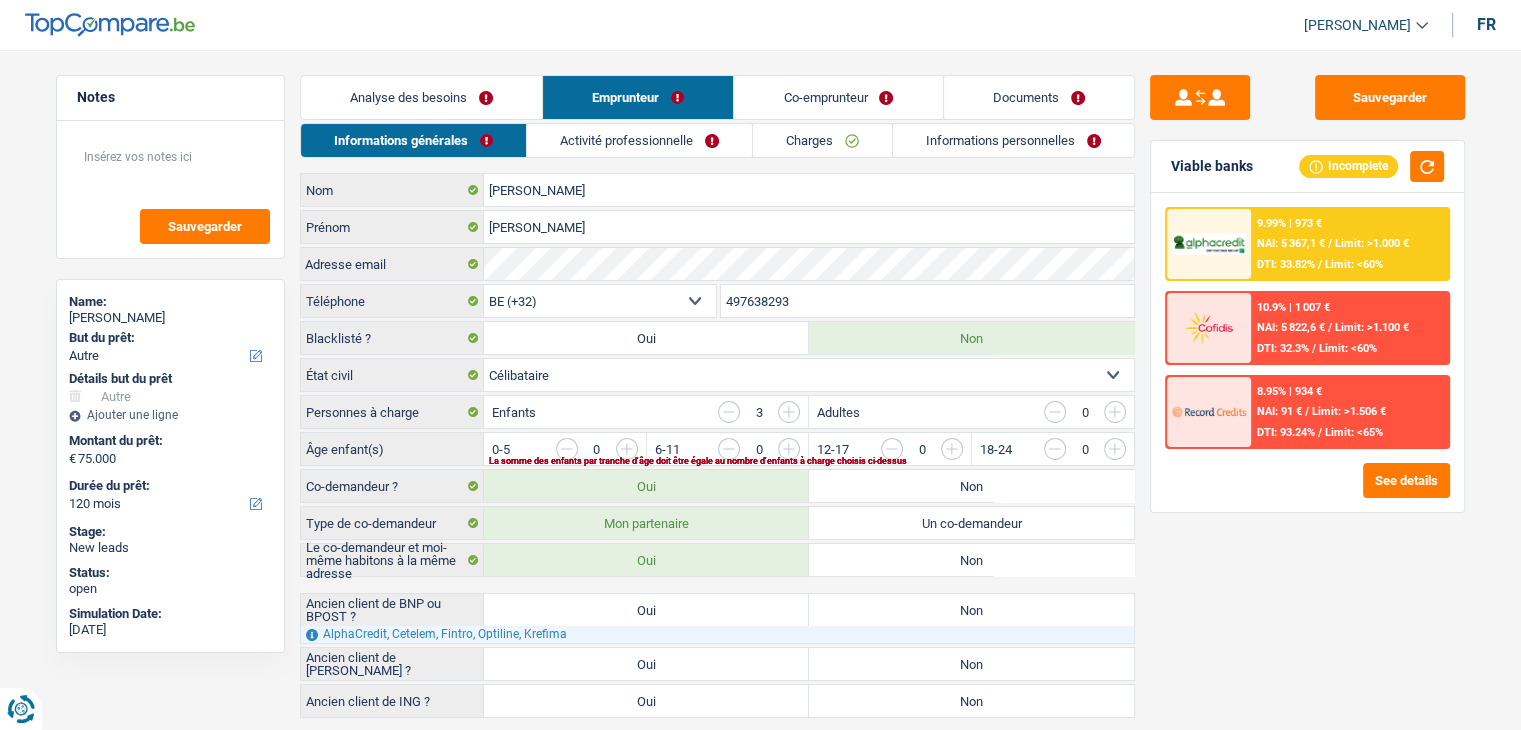 click on "Activité professionnelle" at bounding box center (639, 140) 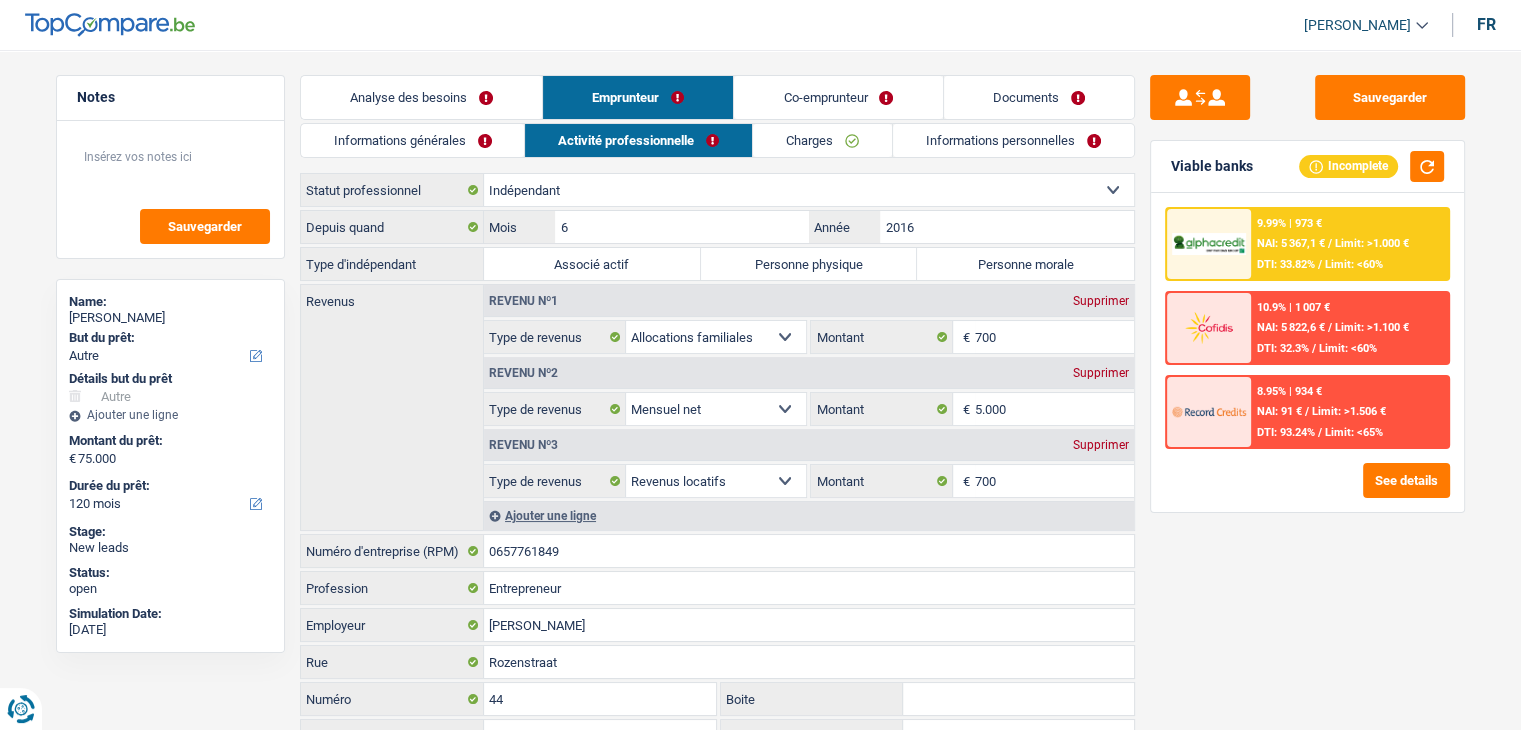 click on "Charges" at bounding box center [822, 140] 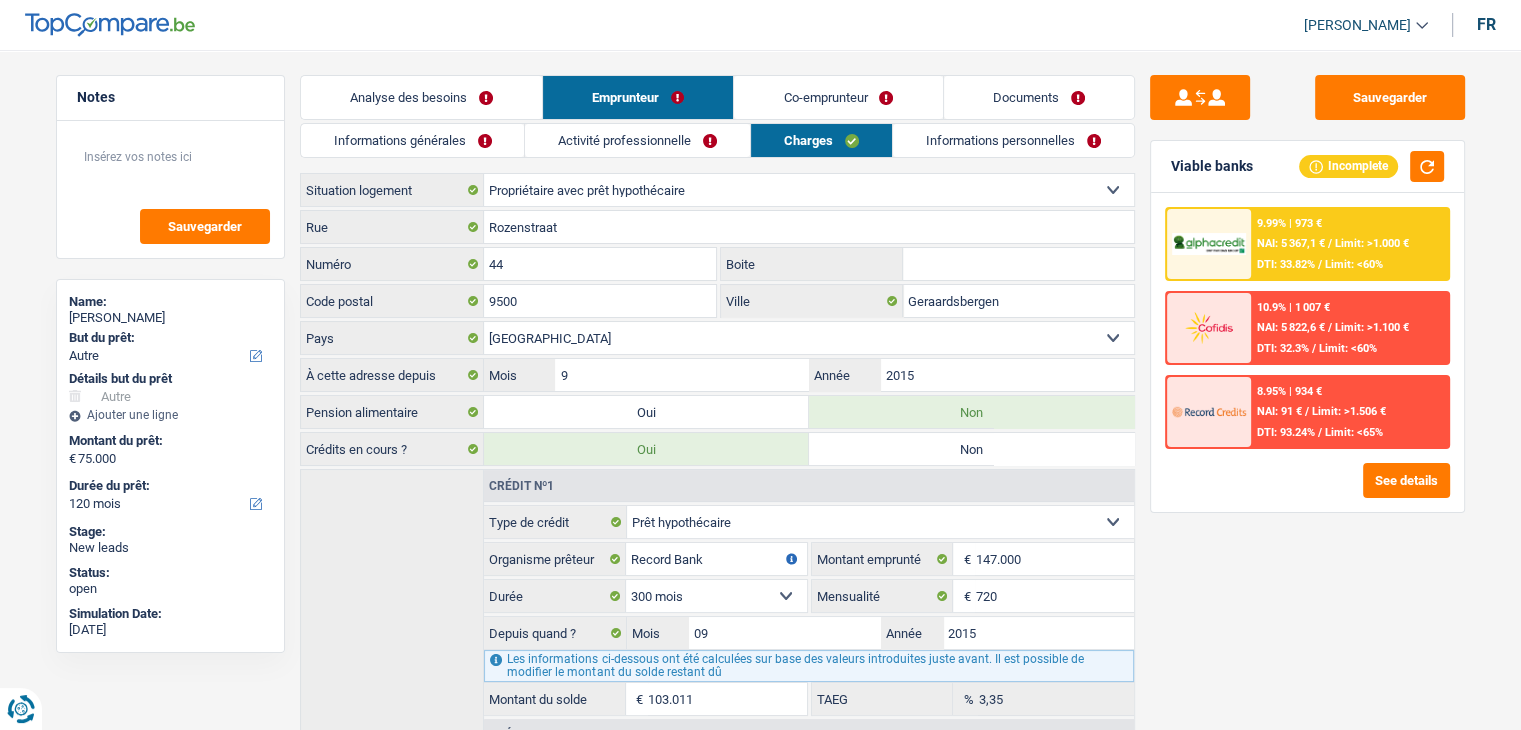 click on "Informations personnelles" at bounding box center (1013, 140) 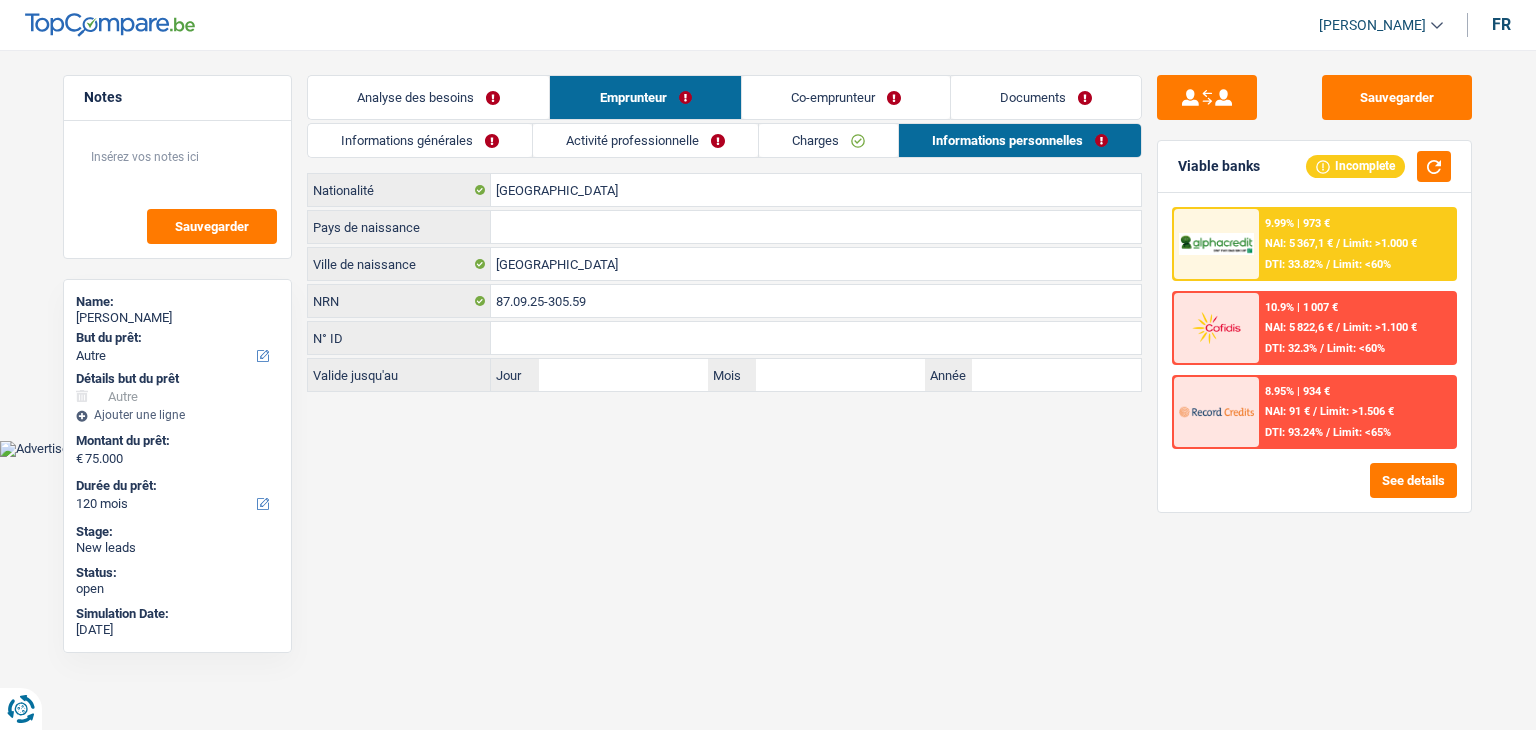 click on "Co-emprunteur" at bounding box center (846, 97) 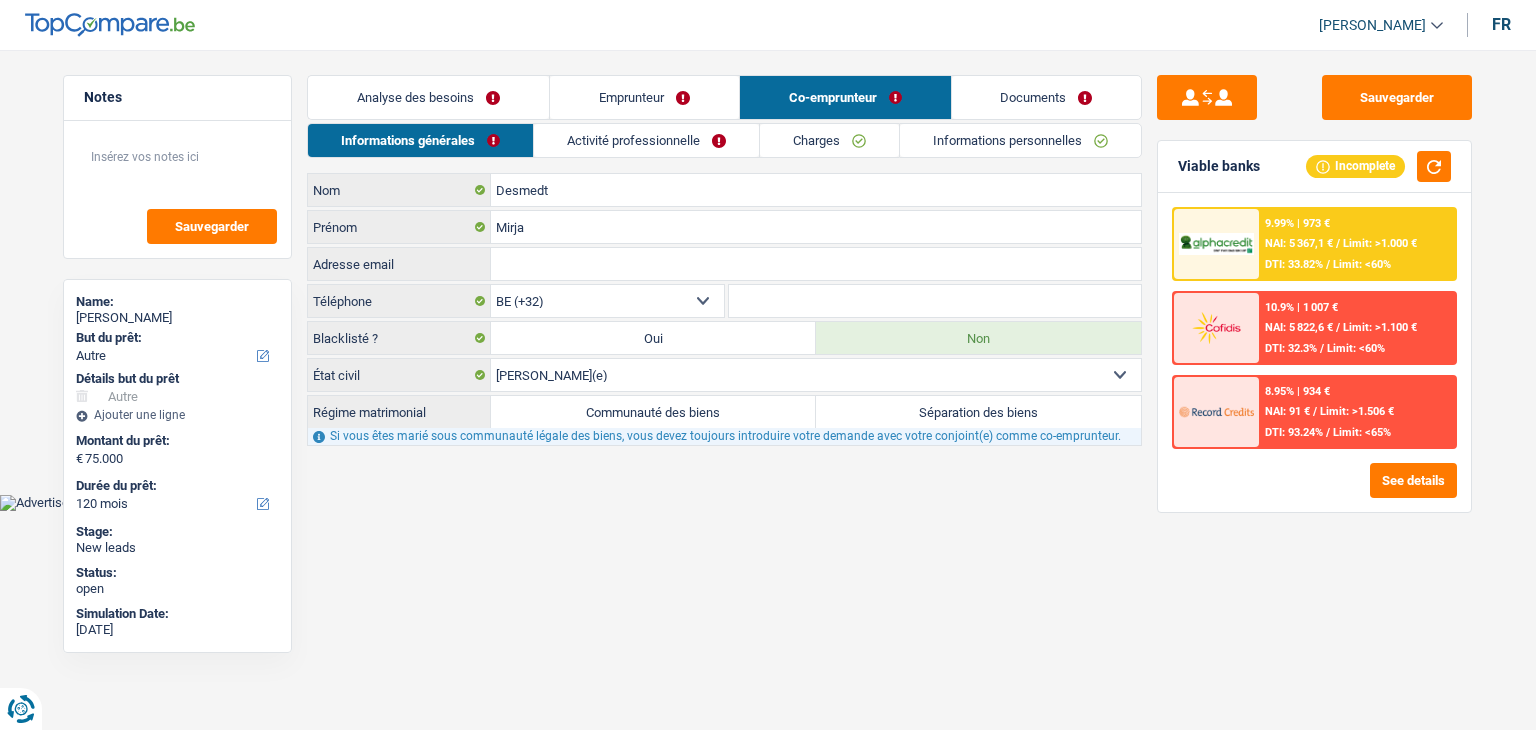 click on "Activité professionnelle" at bounding box center (646, 140) 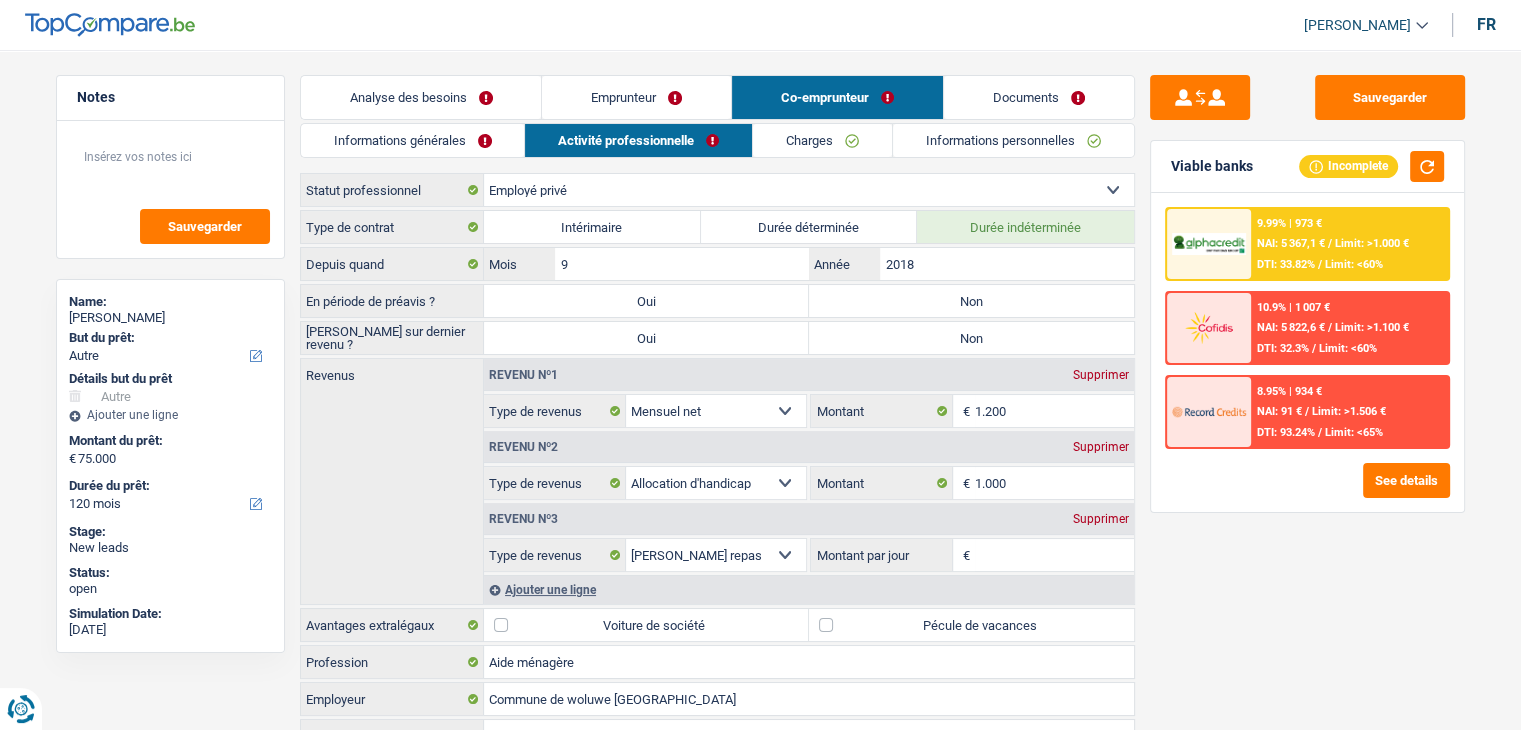 click on "Charges" at bounding box center [822, 140] 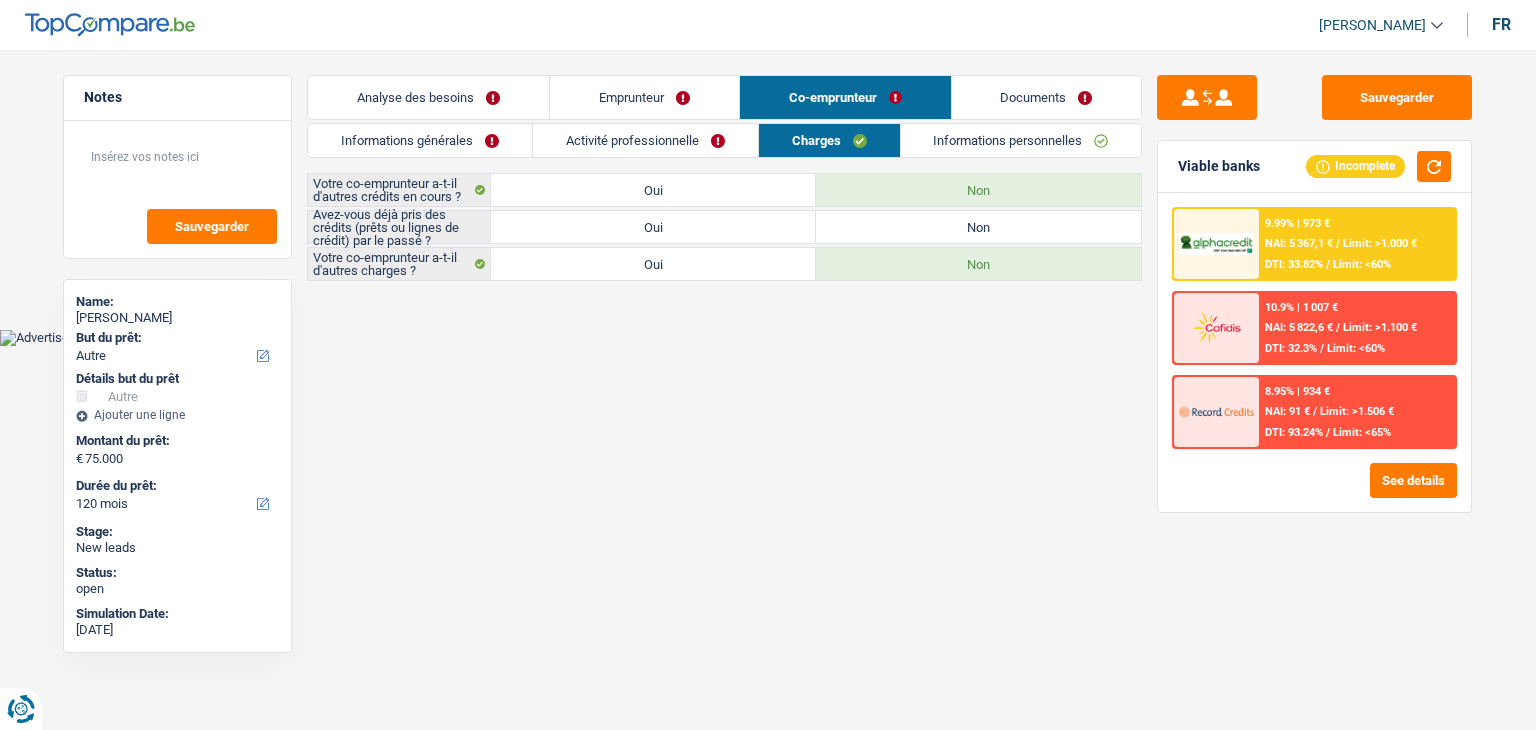 click on "Informations personnelles" at bounding box center (1021, 140) 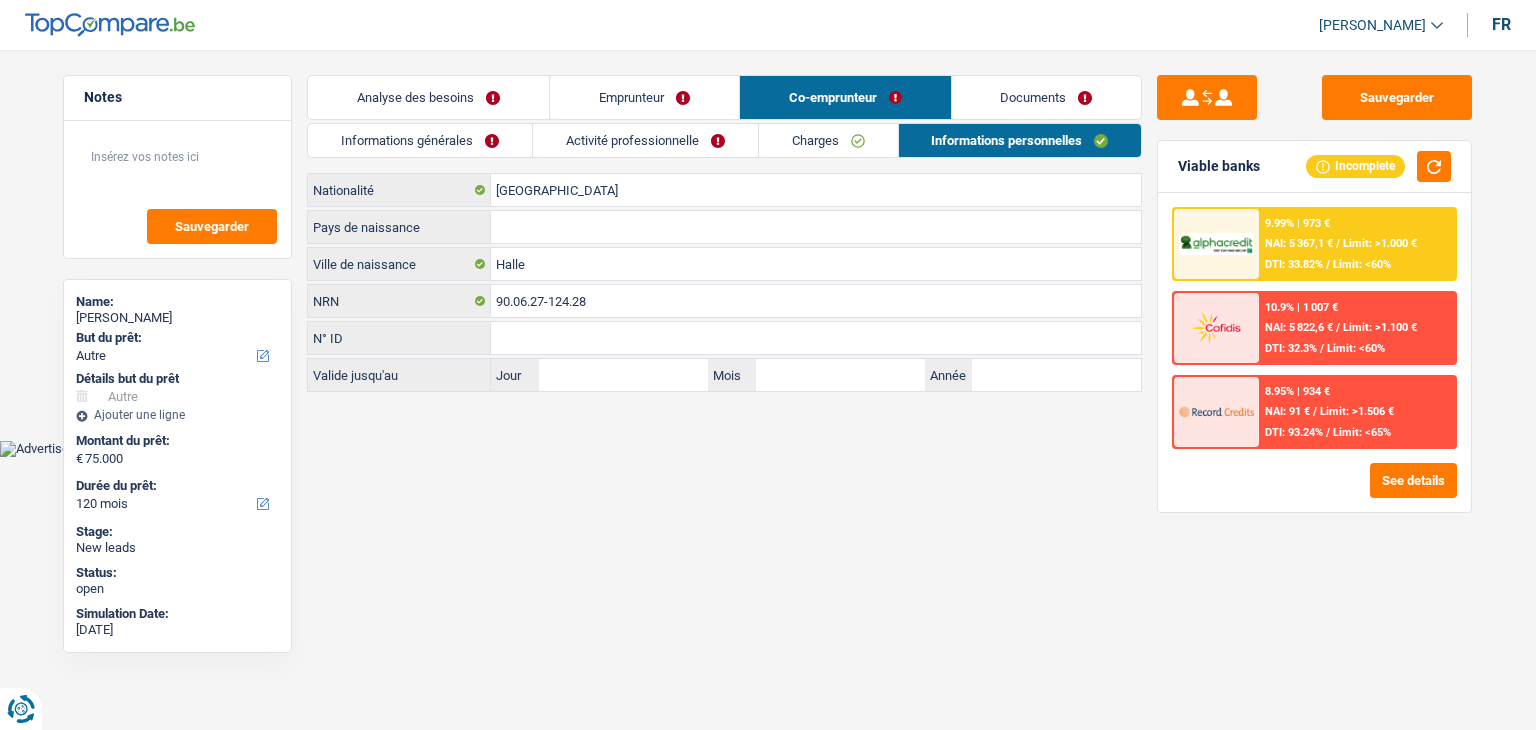 click on "Documents" at bounding box center (1047, 97) 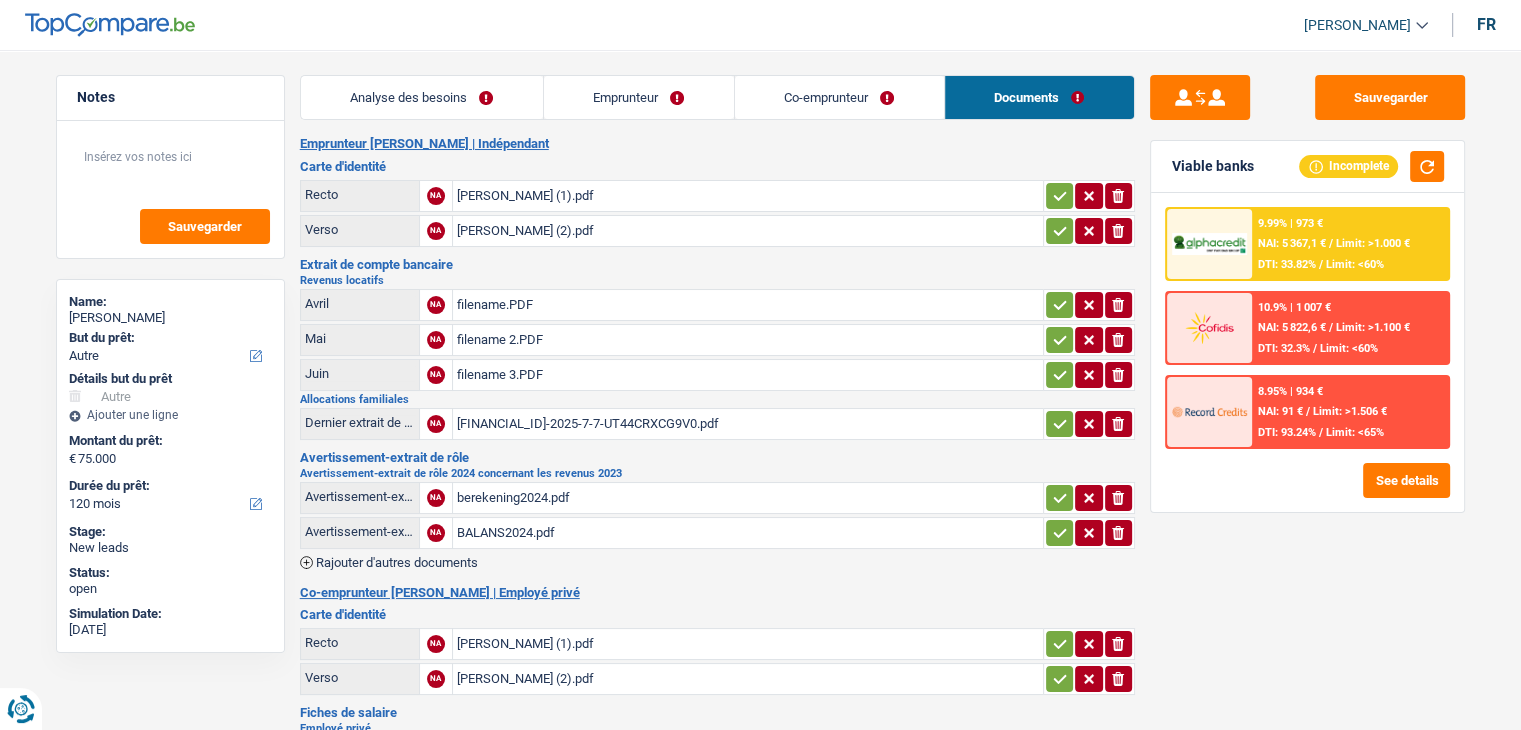 click on "[PERSON_NAME] (1).pdf" at bounding box center [748, 196] 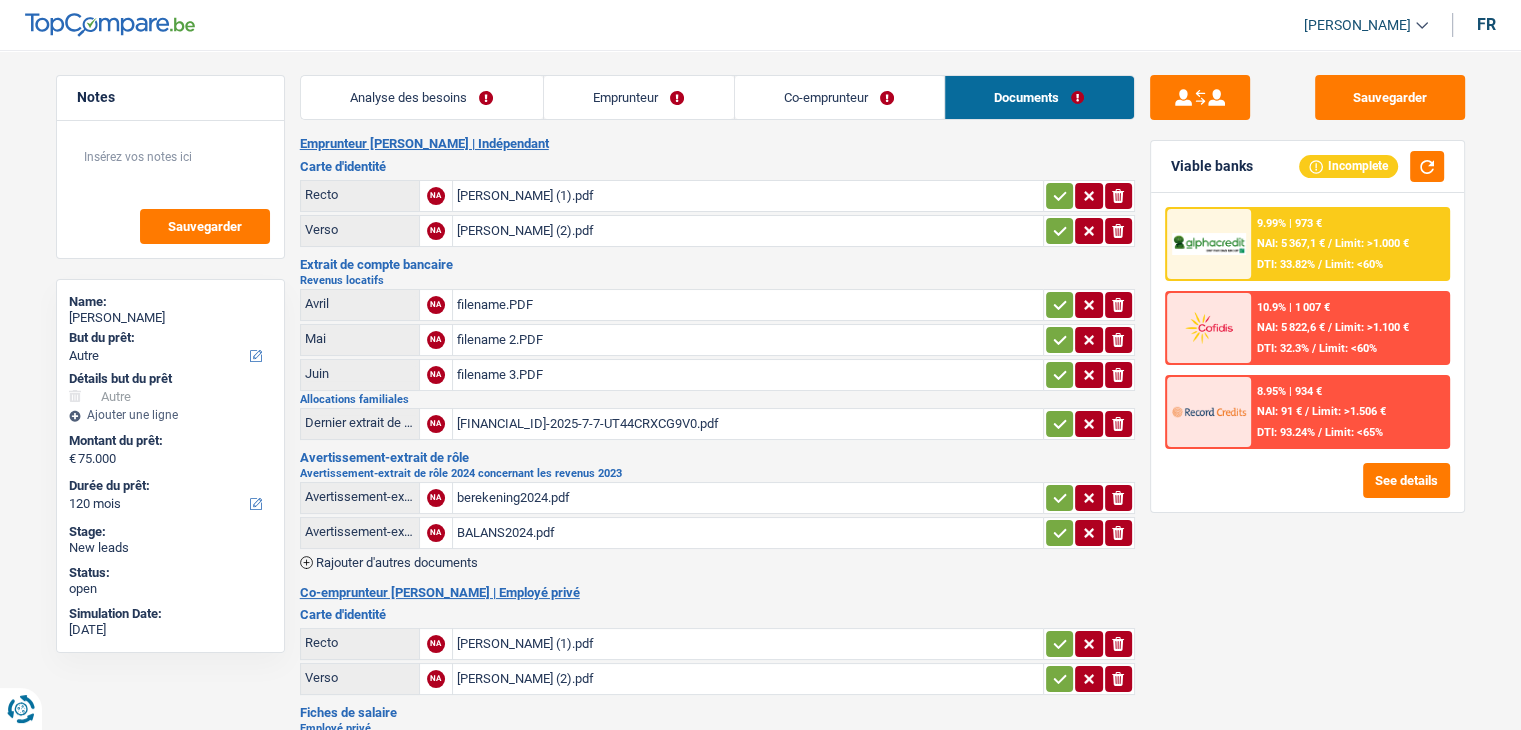 click on "[PERSON_NAME] (2).pdf" at bounding box center [748, 231] 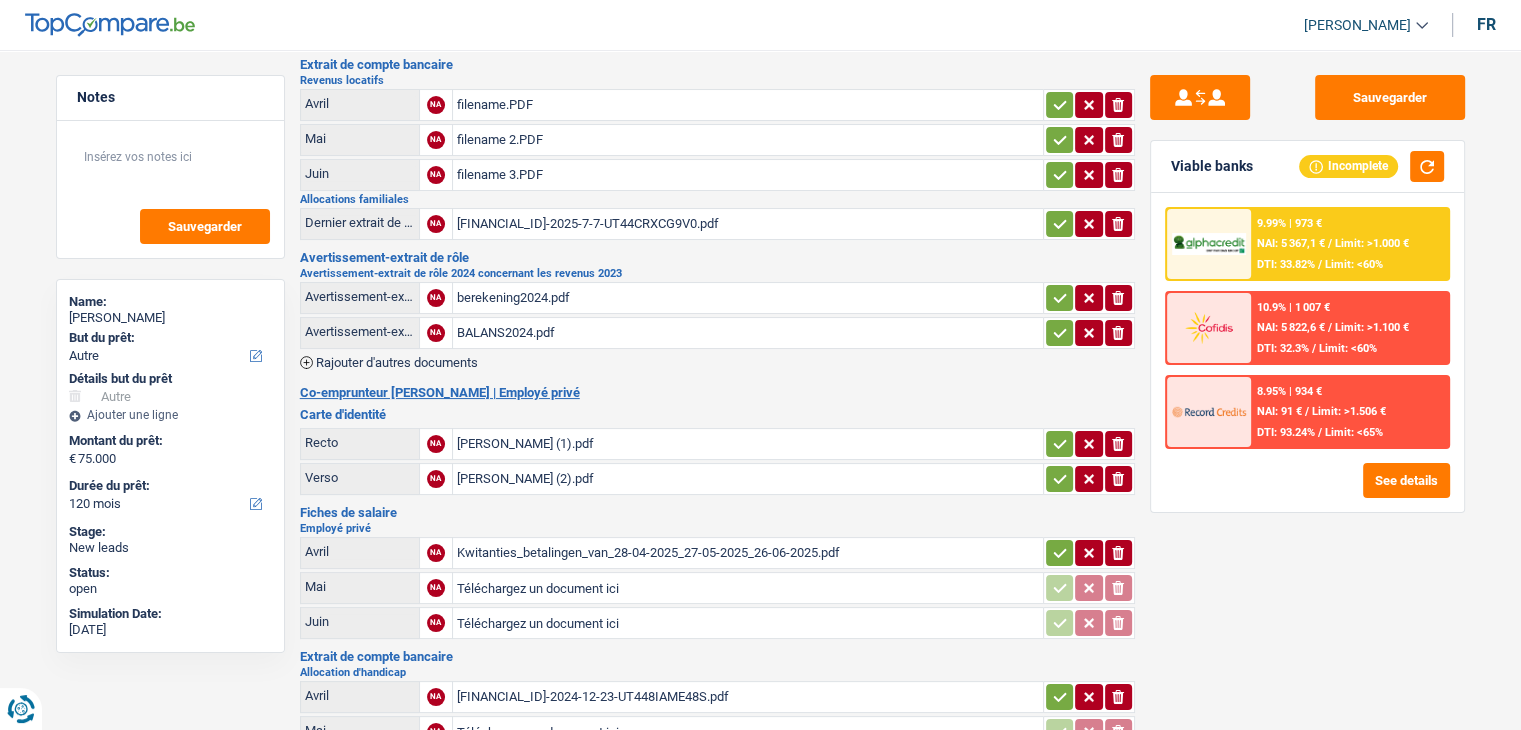 click on "[FINANCIAL_ID]-2025-7-7-UT44CRXCG9V0.pdf" at bounding box center [748, 224] 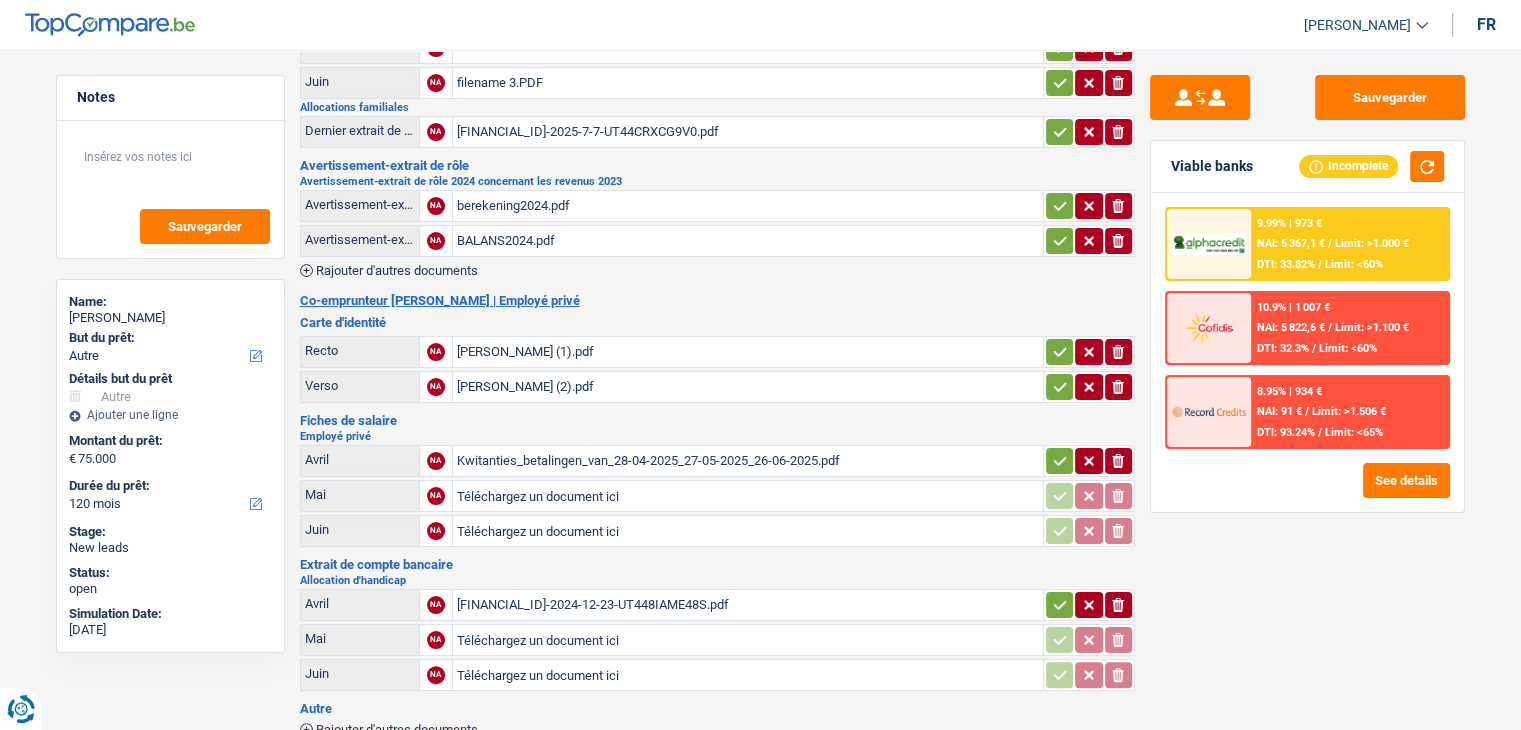 scroll, scrollTop: 400, scrollLeft: 0, axis: vertical 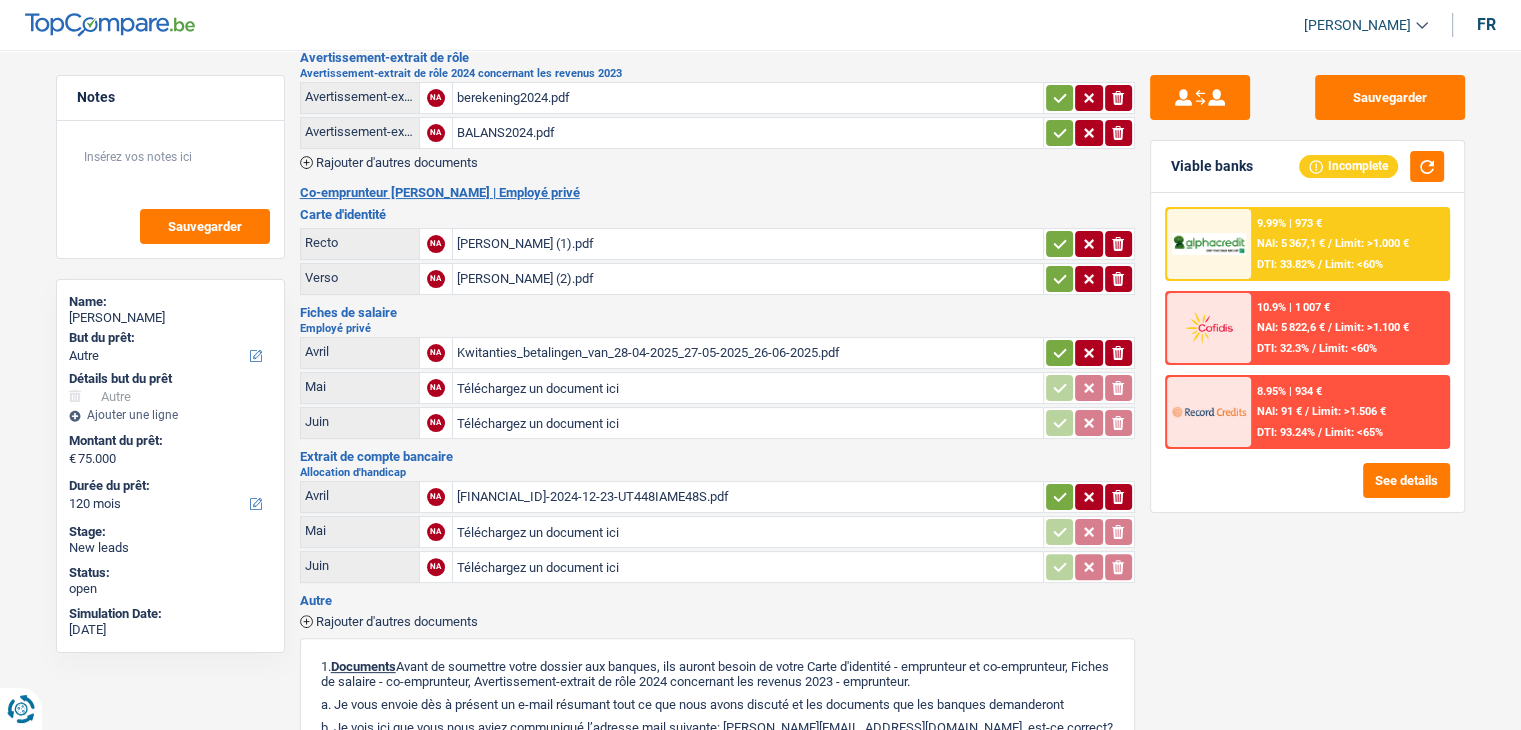 click on "[PERSON_NAME] (1).pdf" at bounding box center (748, 244) 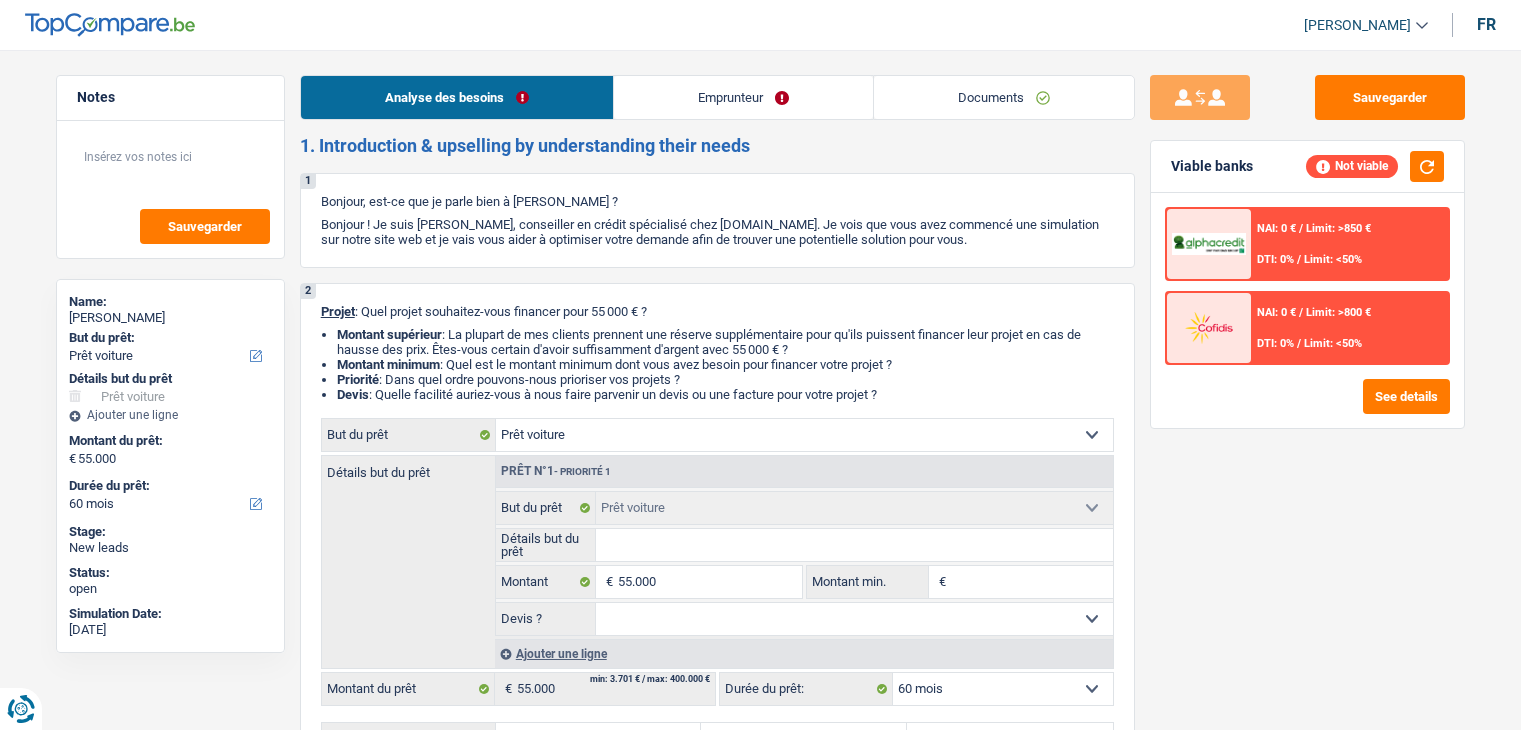 select on "car" 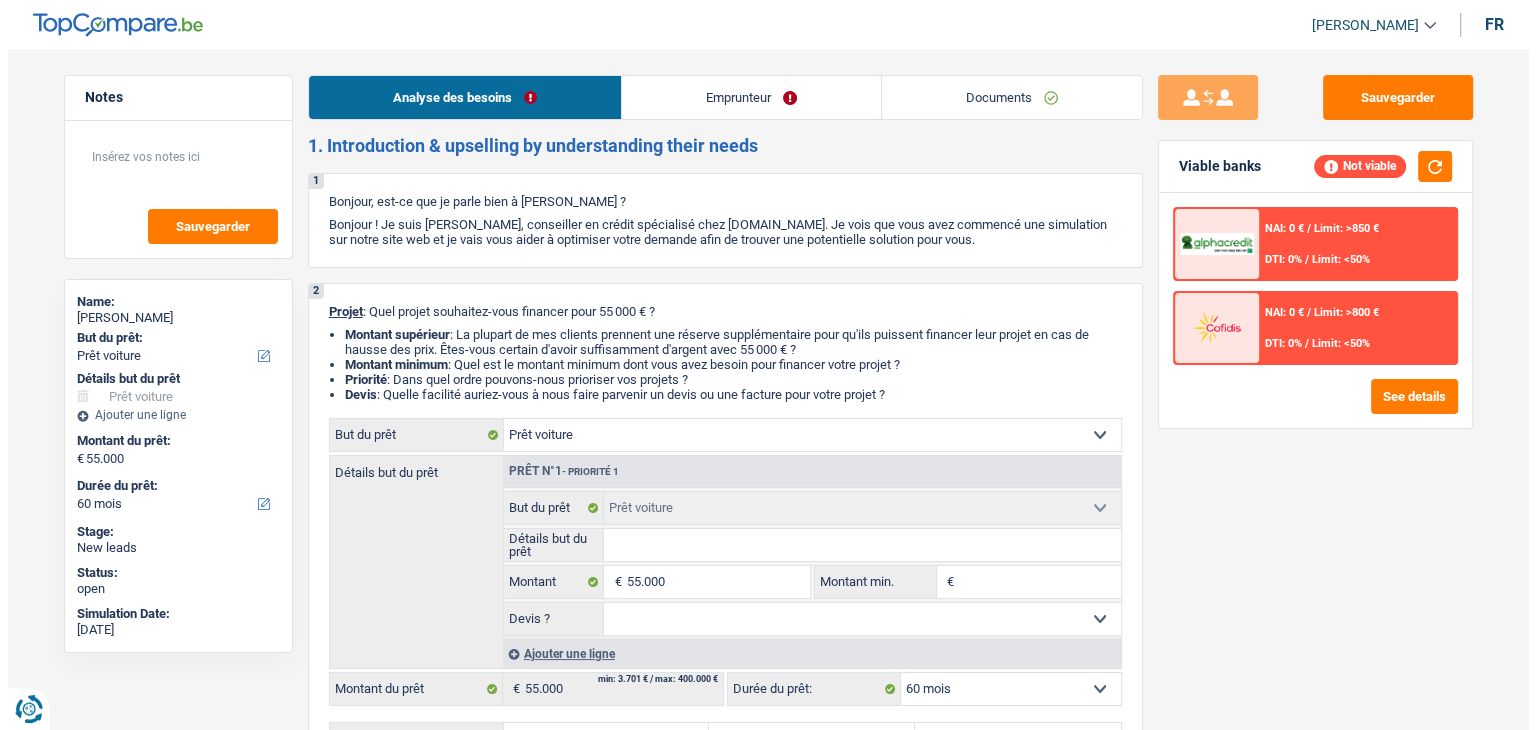 scroll, scrollTop: 0, scrollLeft: 0, axis: both 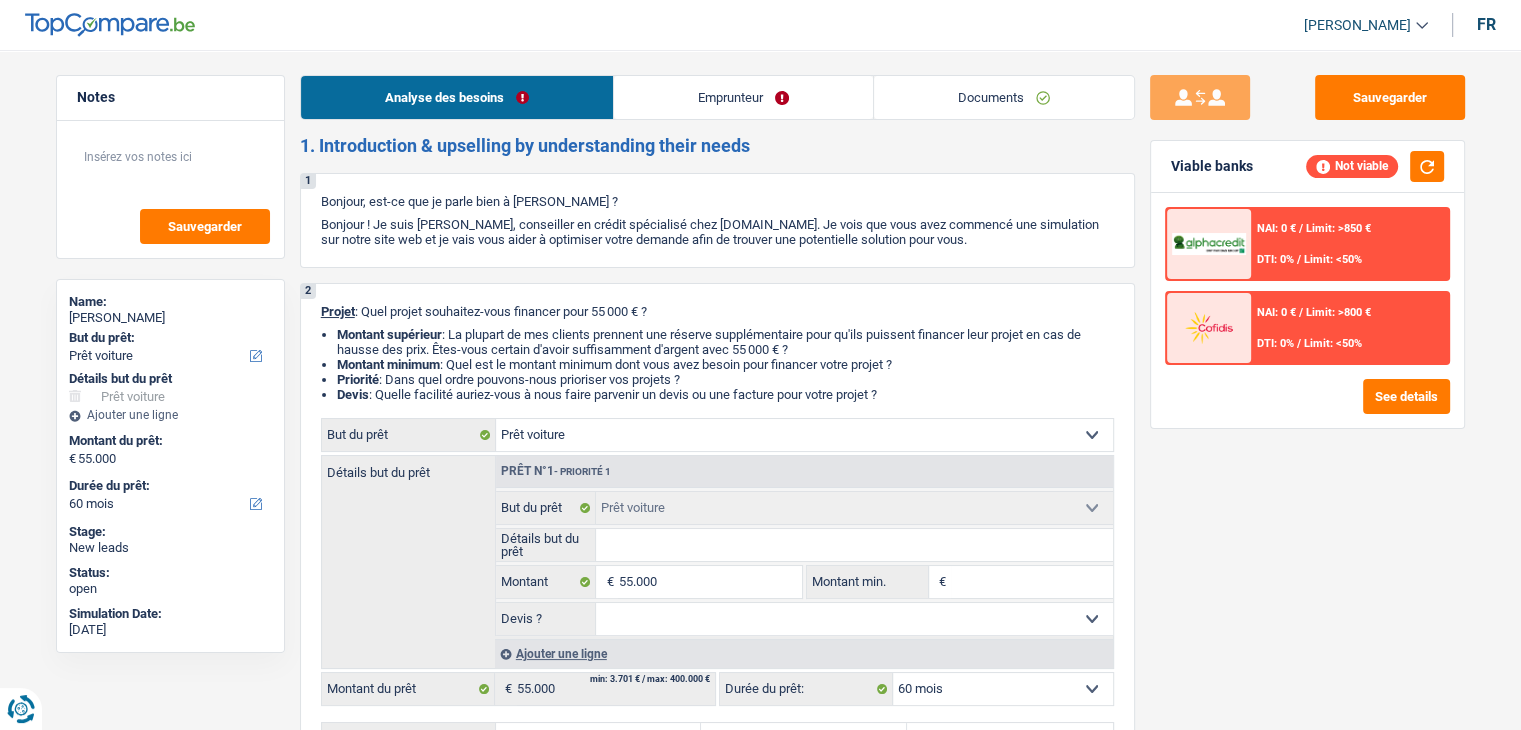 click on "Emprunteur" at bounding box center (743, 97) 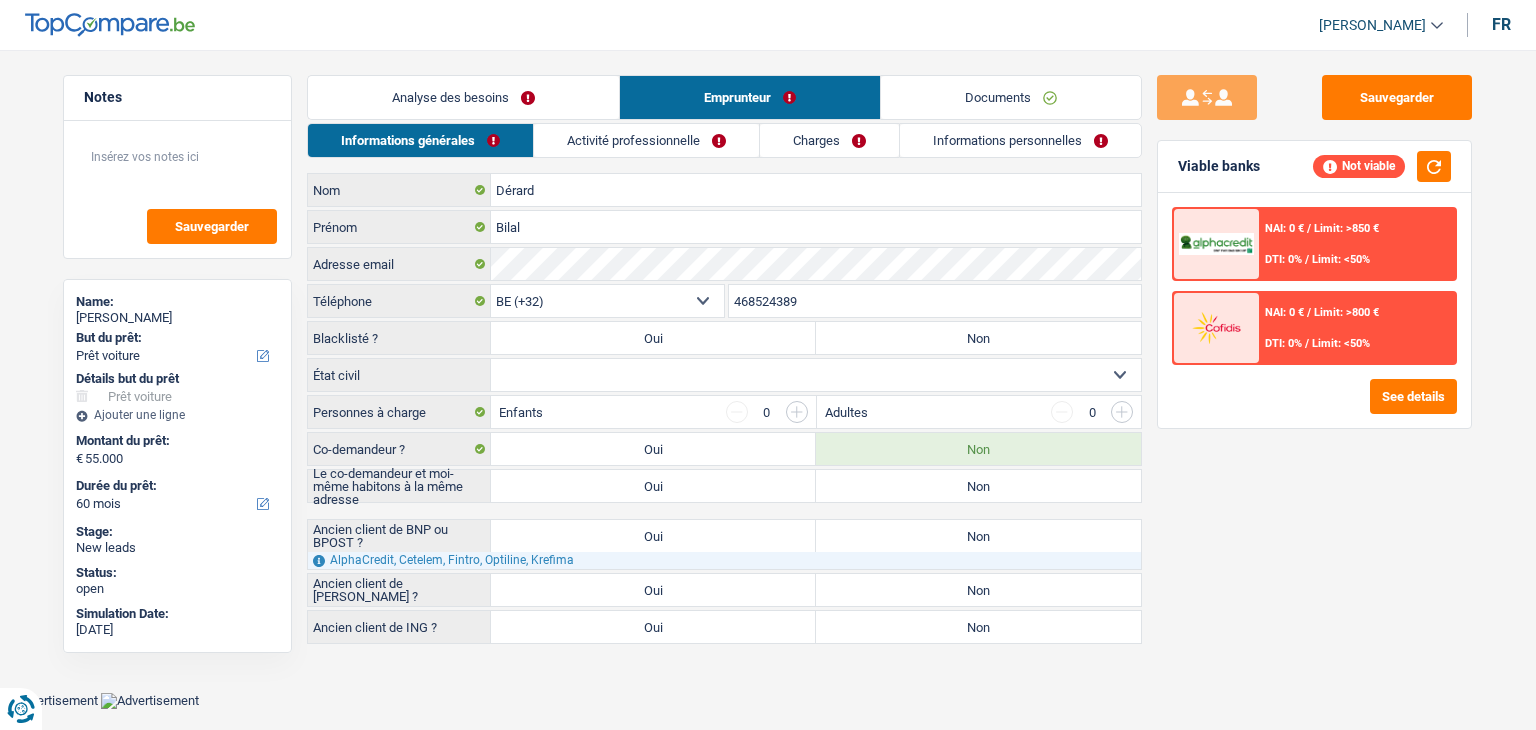 click on "Activité professionnelle" at bounding box center (646, 140) 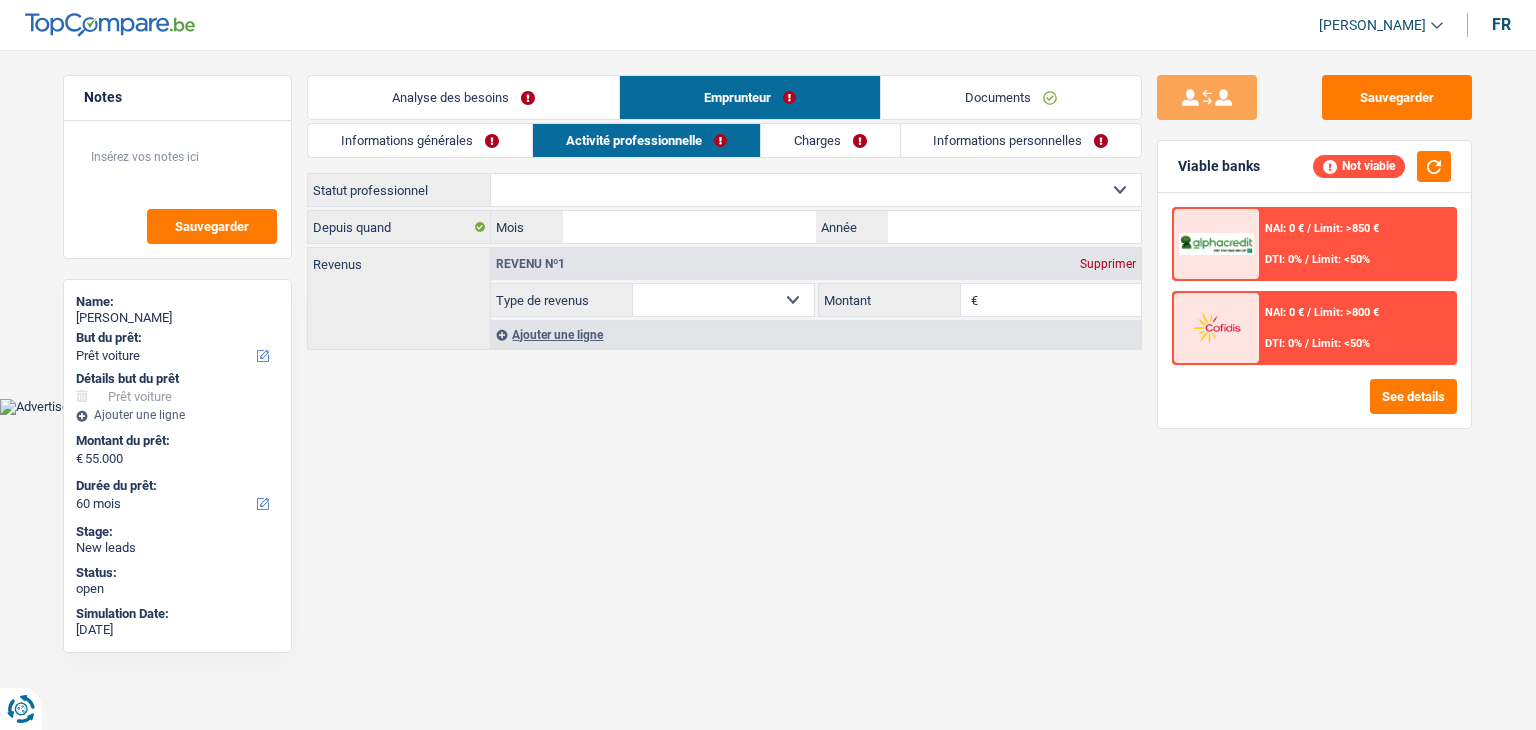 click on "Informations générales" at bounding box center (420, 140) 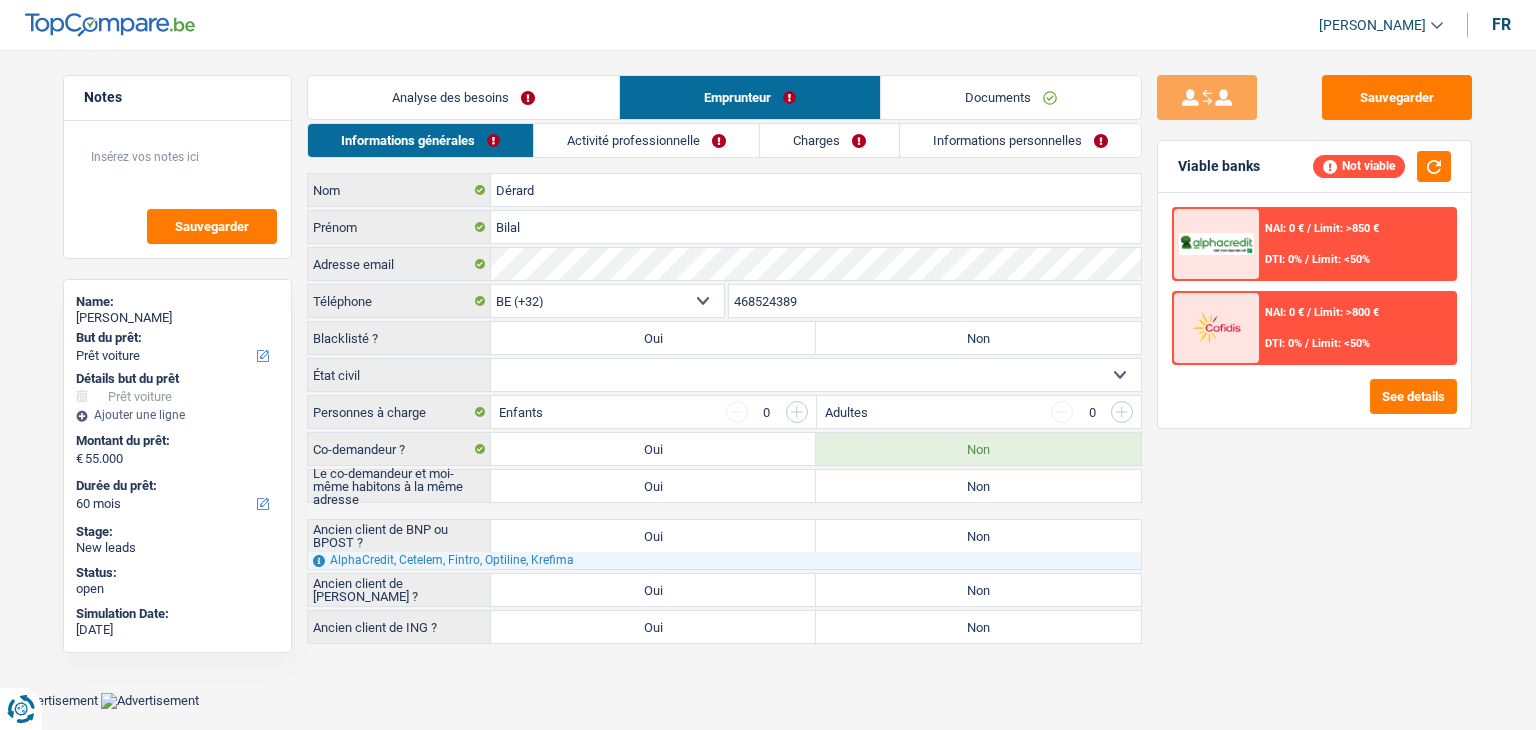 click on "Analyse des besoins" at bounding box center [463, 97] 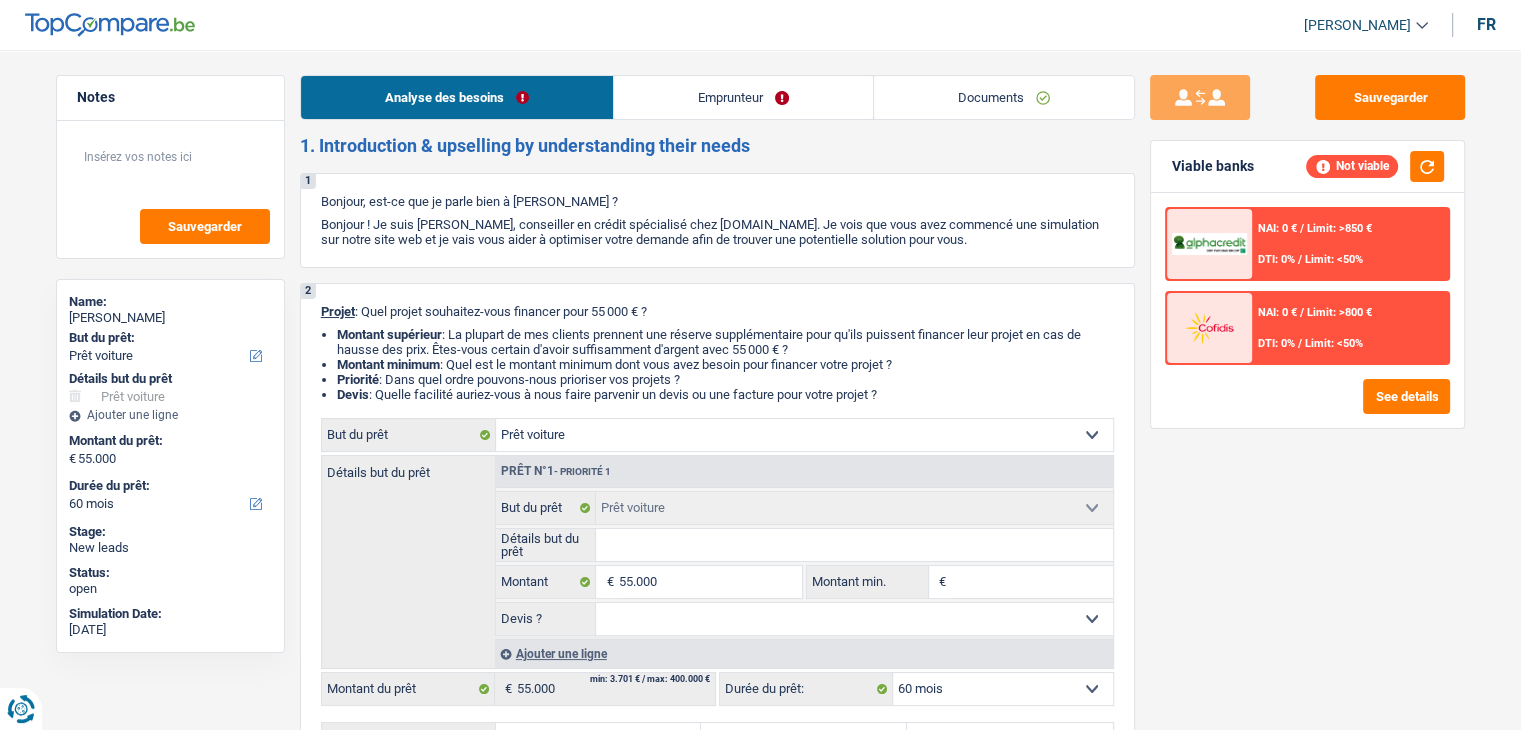 click on "Emprunteur" at bounding box center [743, 97] 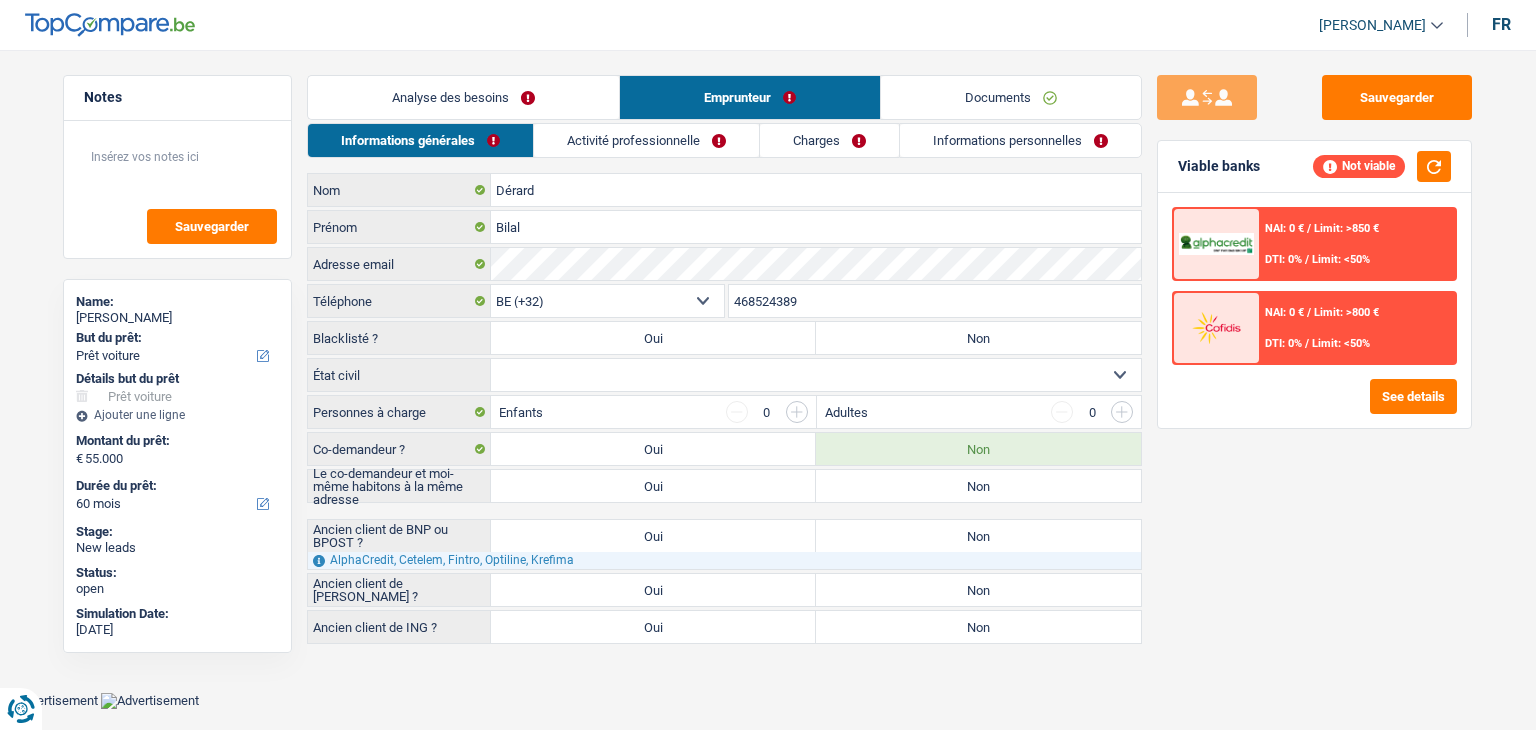 click on "Activité professionnelle" at bounding box center (646, 140) 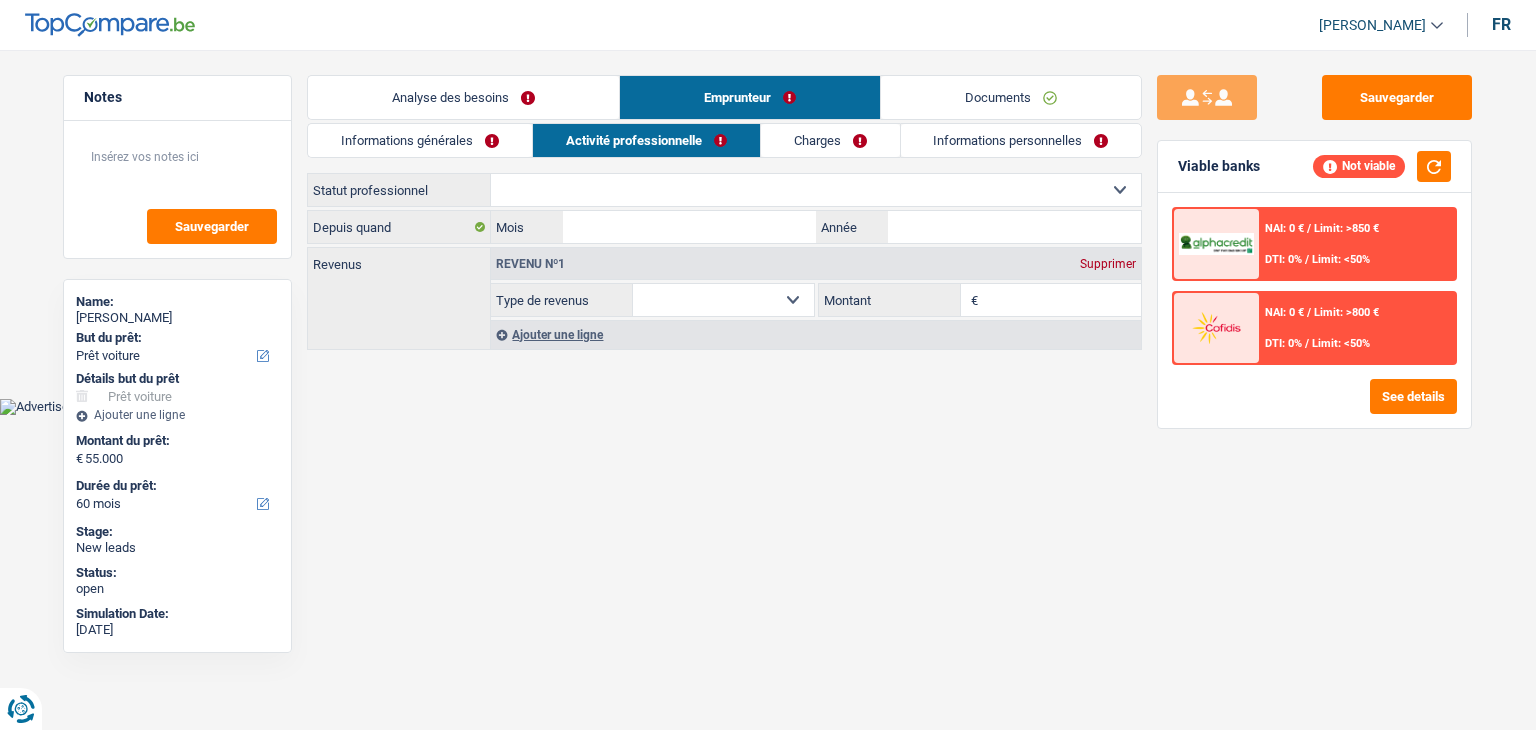 click on "Informations générales" at bounding box center (420, 140) 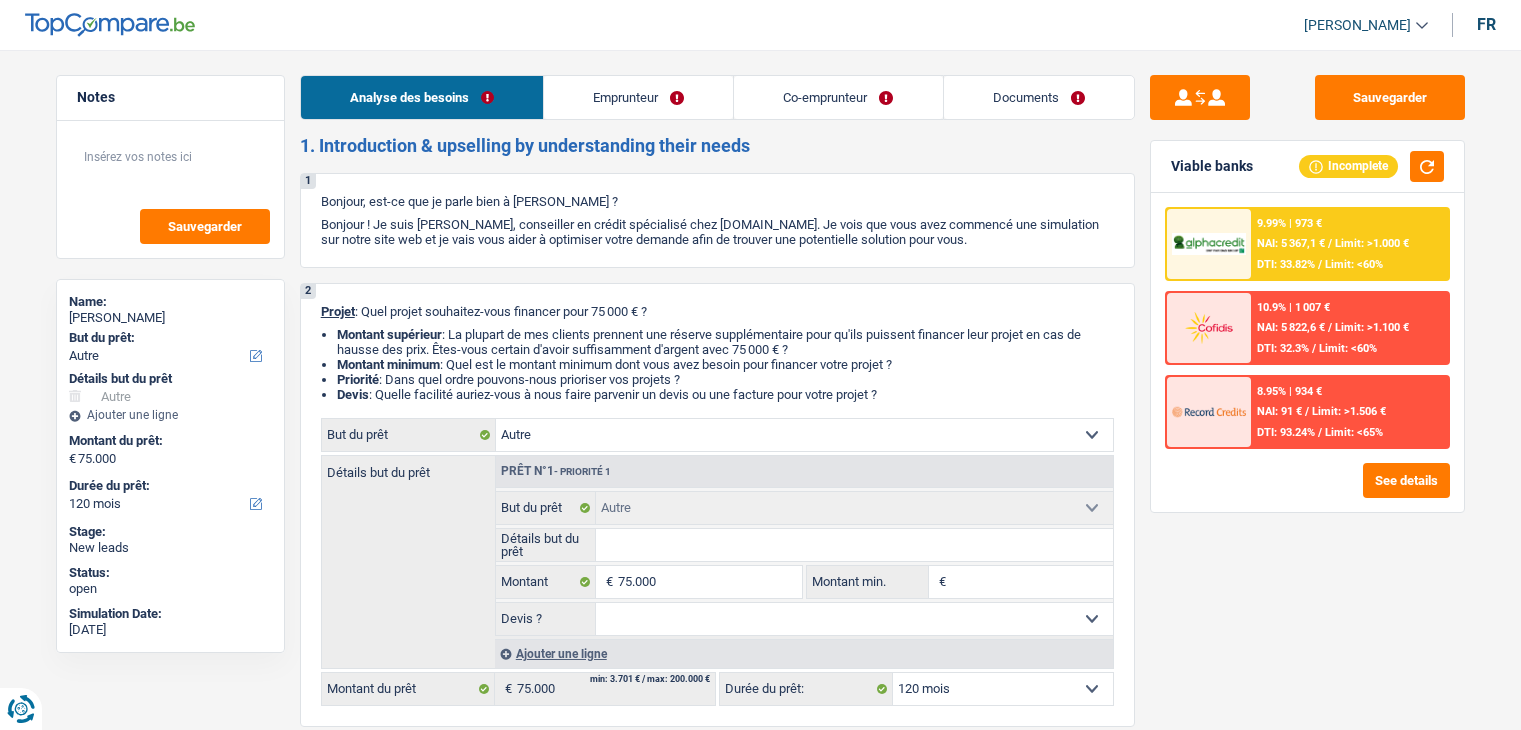 select on "other" 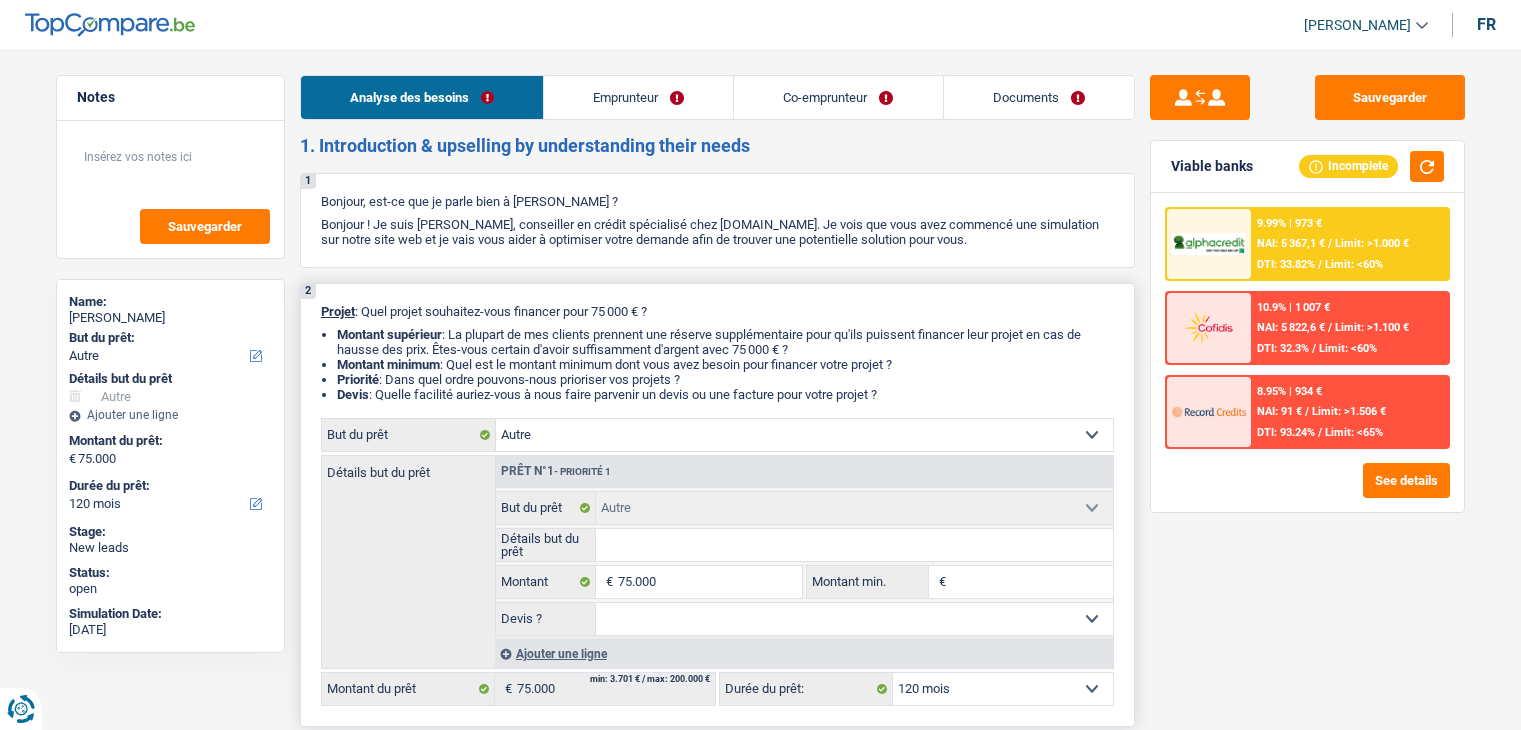 scroll, scrollTop: 0, scrollLeft: 0, axis: both 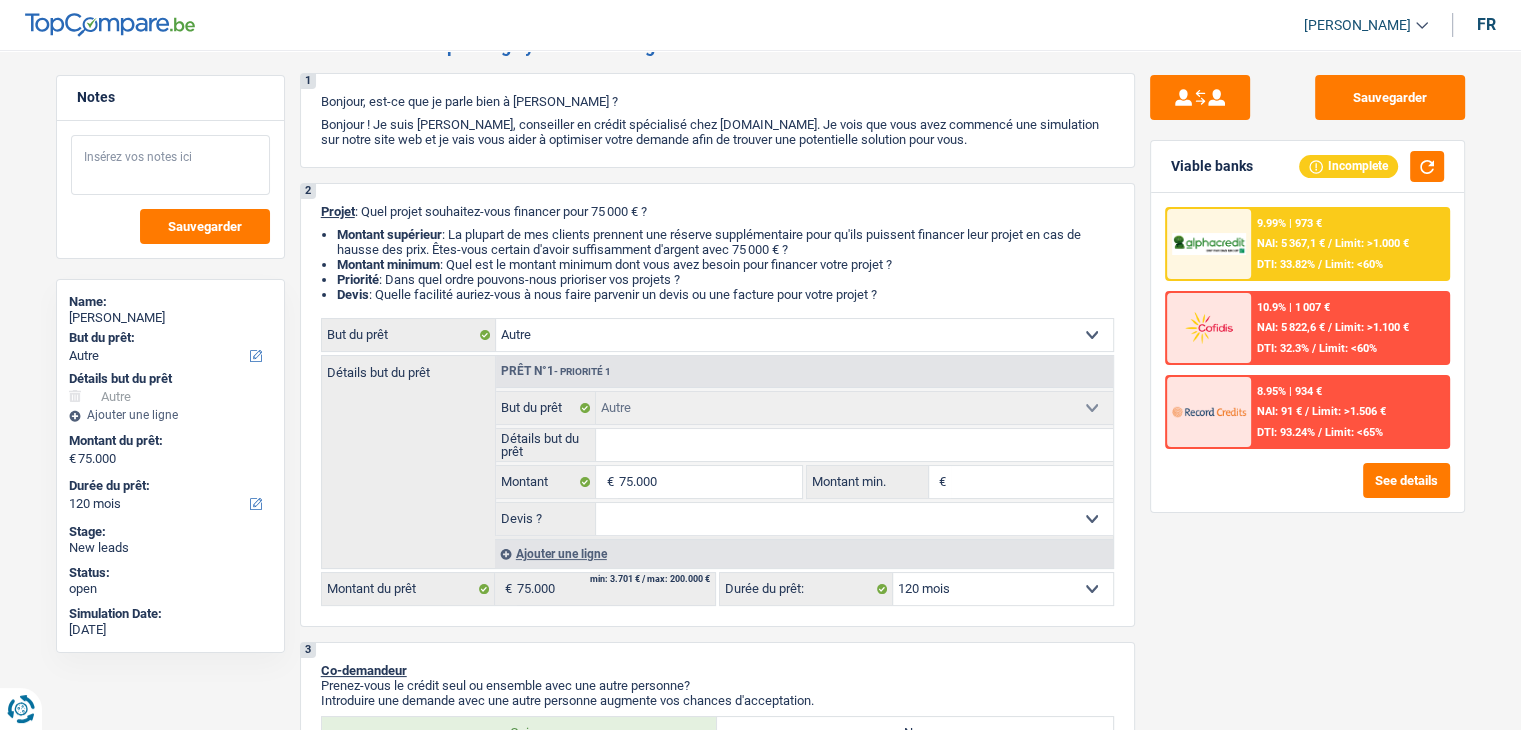click at bounding box center [170, 165] 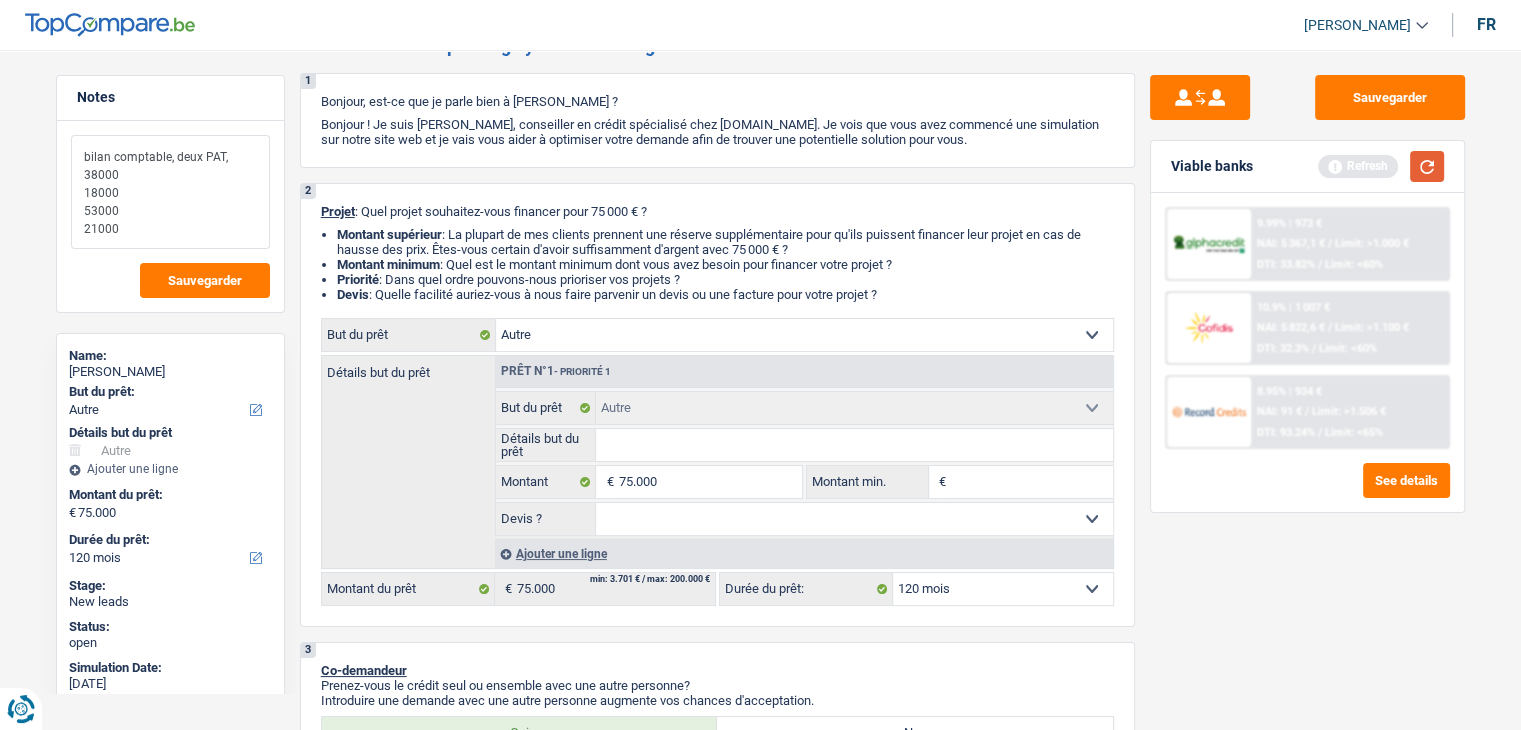 type on "bilan comptable, deux PAT,  38000
18000
53000
21000" 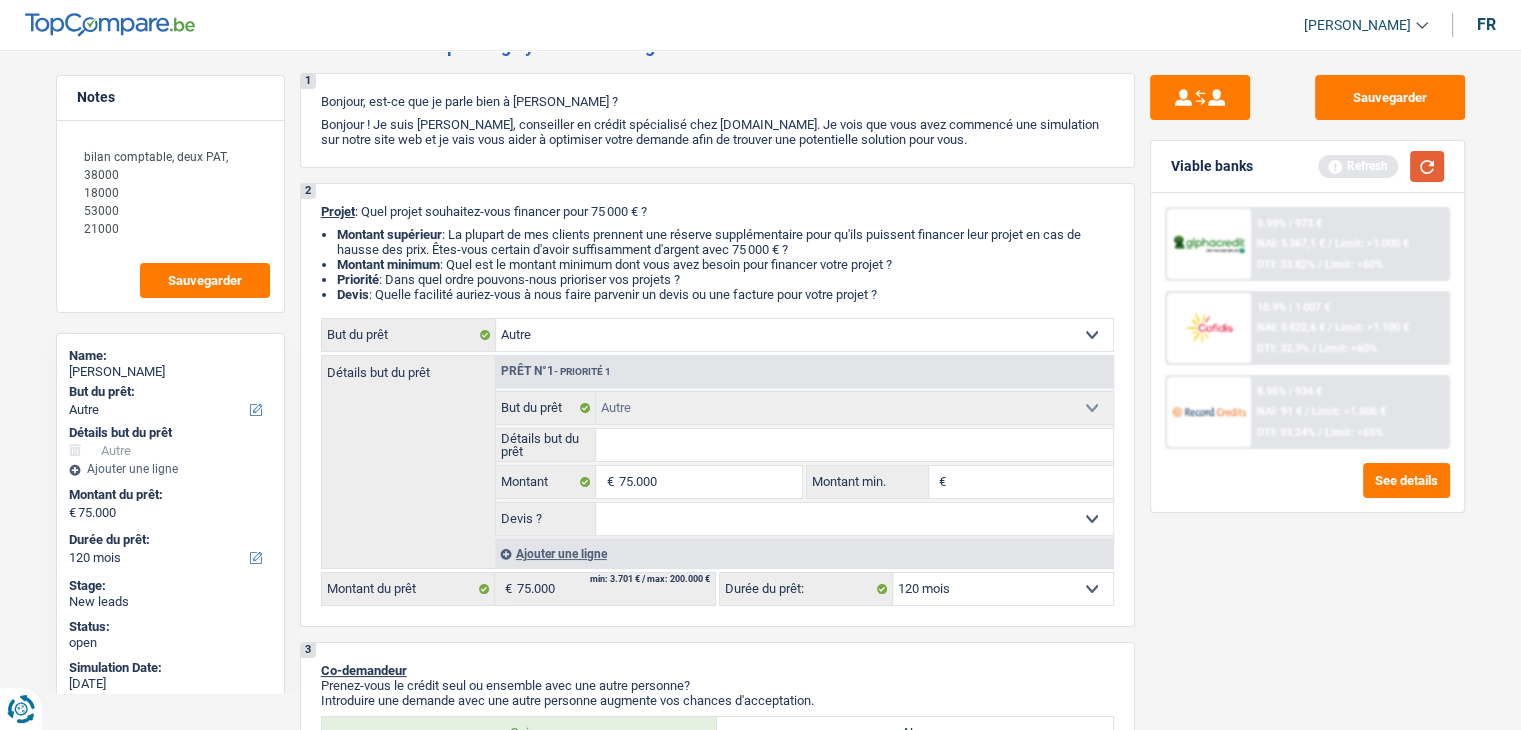click at bounding box center (1427, 166) 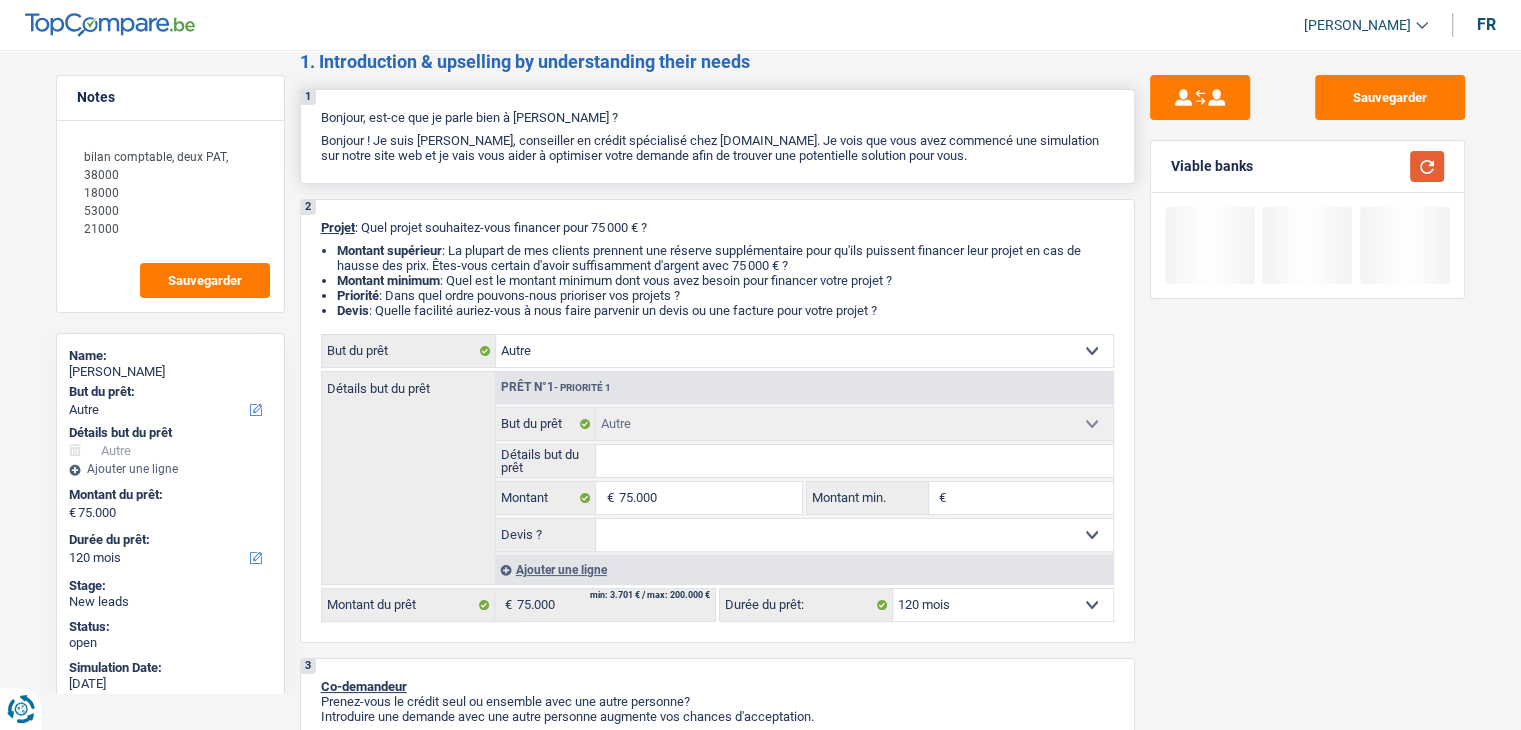 scroll, scrollTop: 0, scrollLeft: 0, axis: both 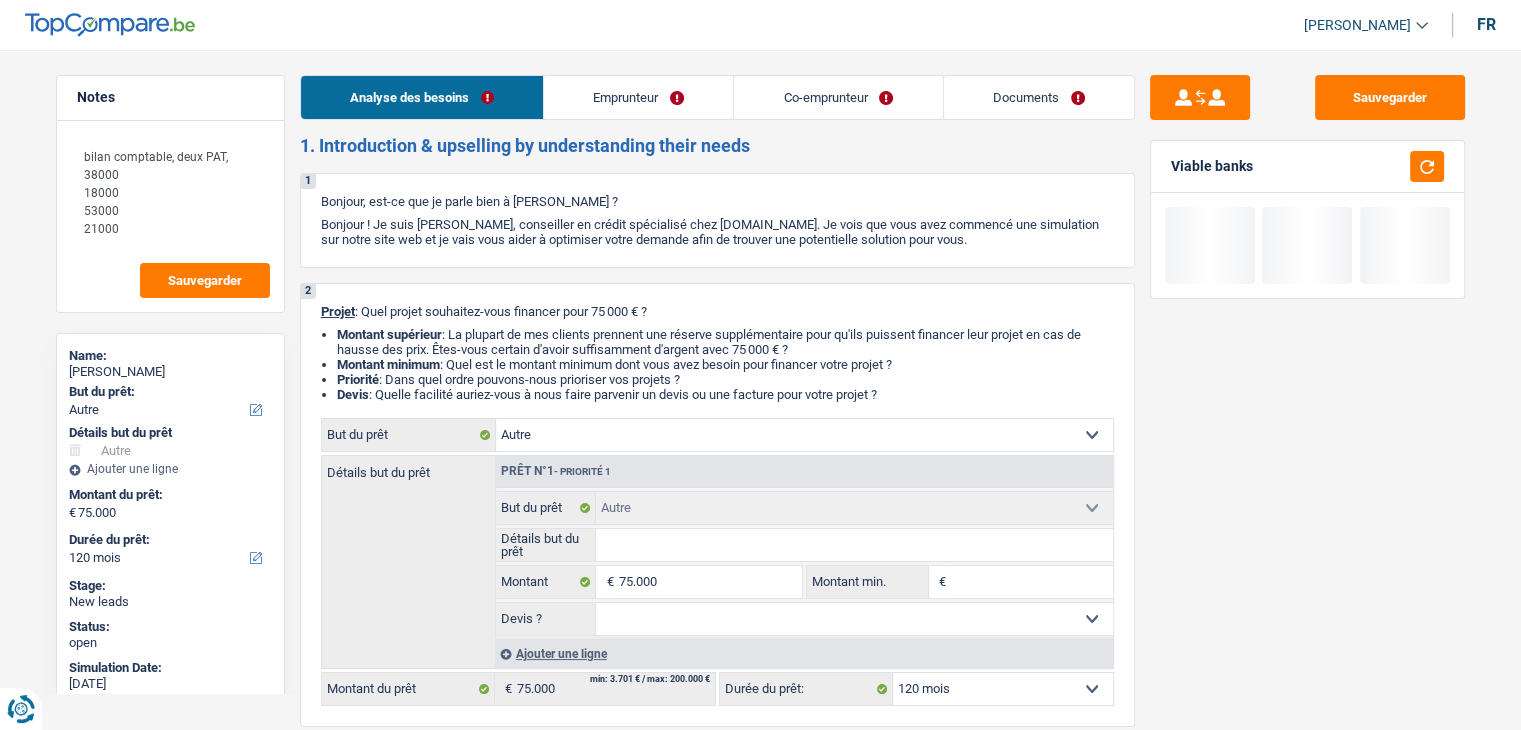 click on "Co-emprunteur" at bounding box center (838, 97) 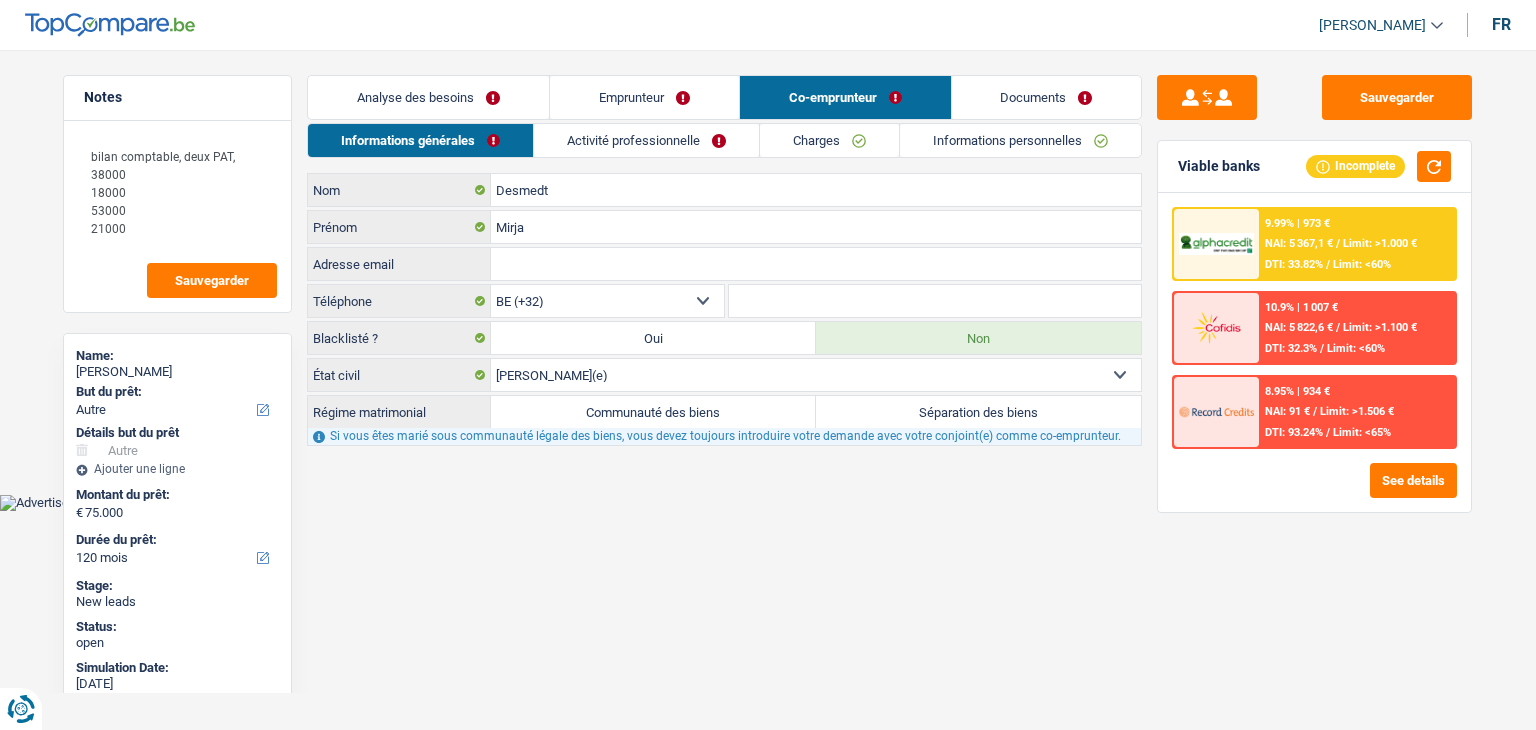click on "Emprunteur" at bounding box center (644, 97) 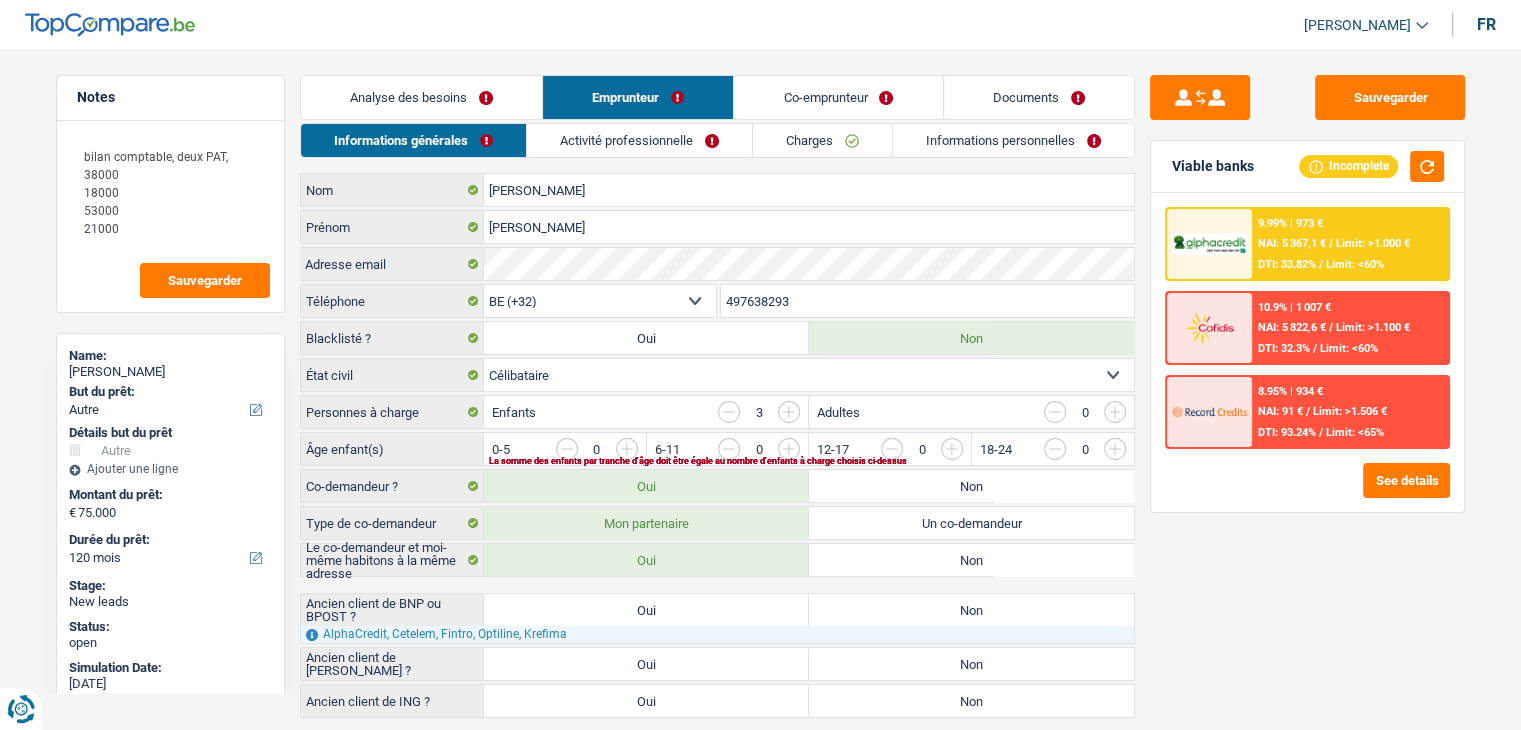 click on "Co-emprunteur" at bounding box center [838, 97] 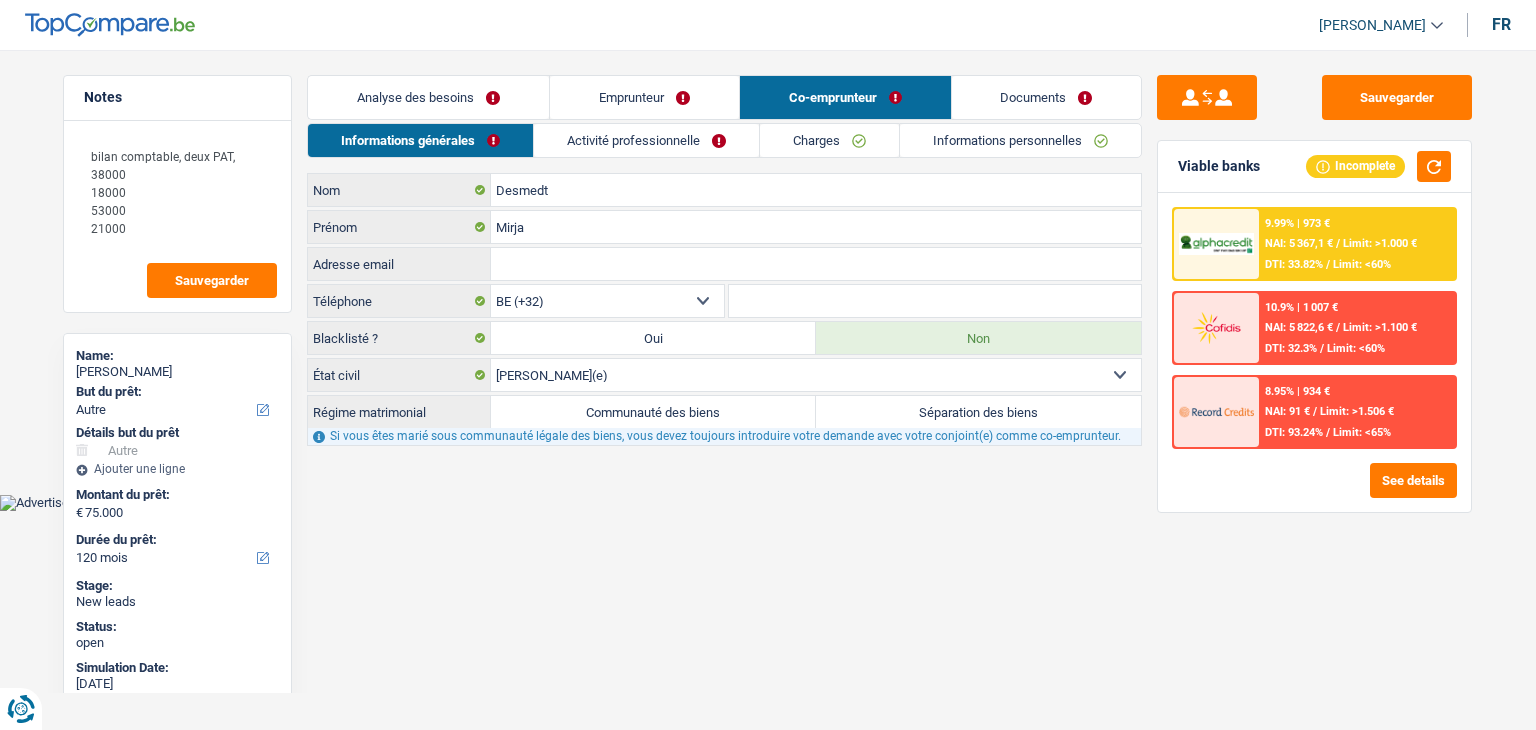 click on "Emprunteur" at bounding box center [644, 97] 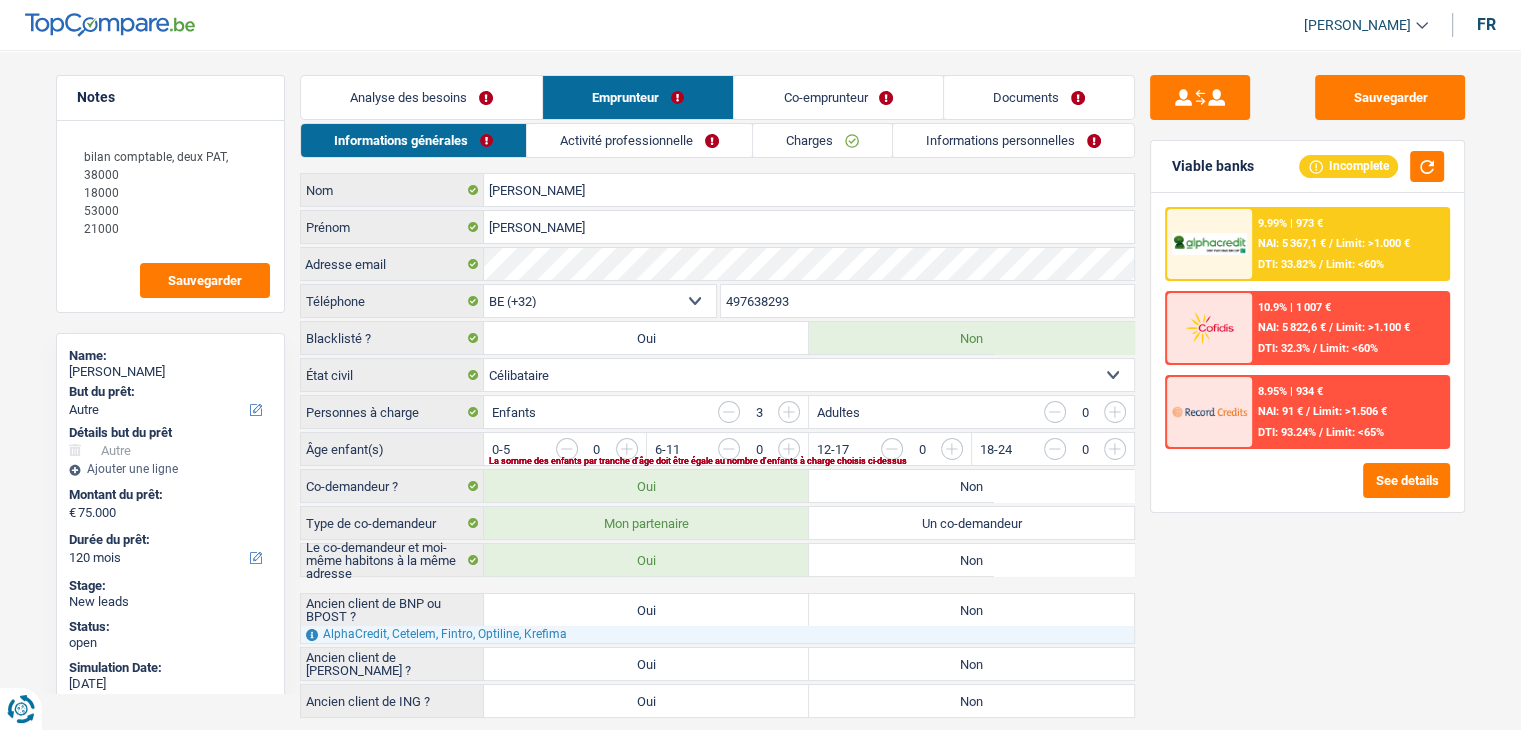 click on "Co-emprunteur" at bounding box center [838, 97] 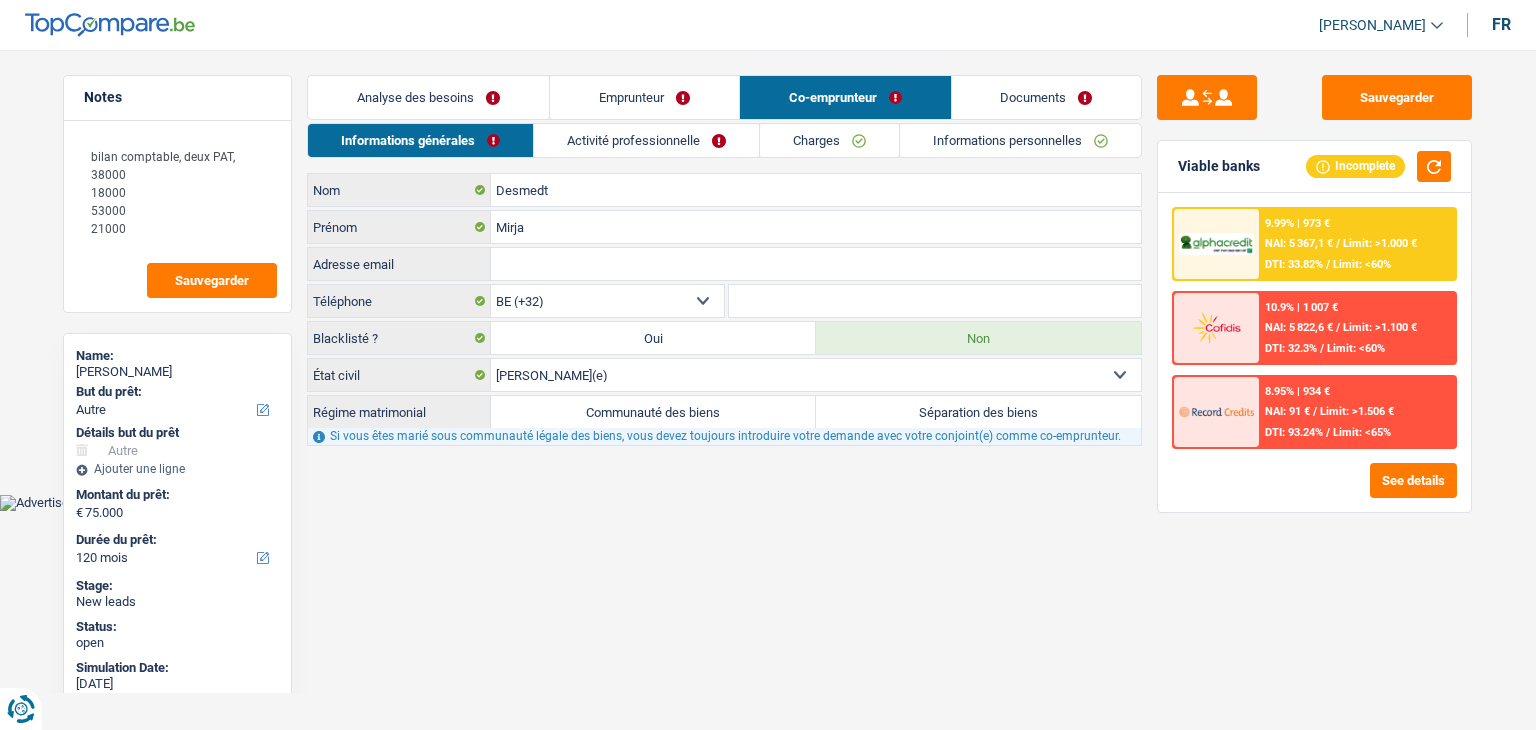 click on "Emprunteur" at bounding box center [644, 97] 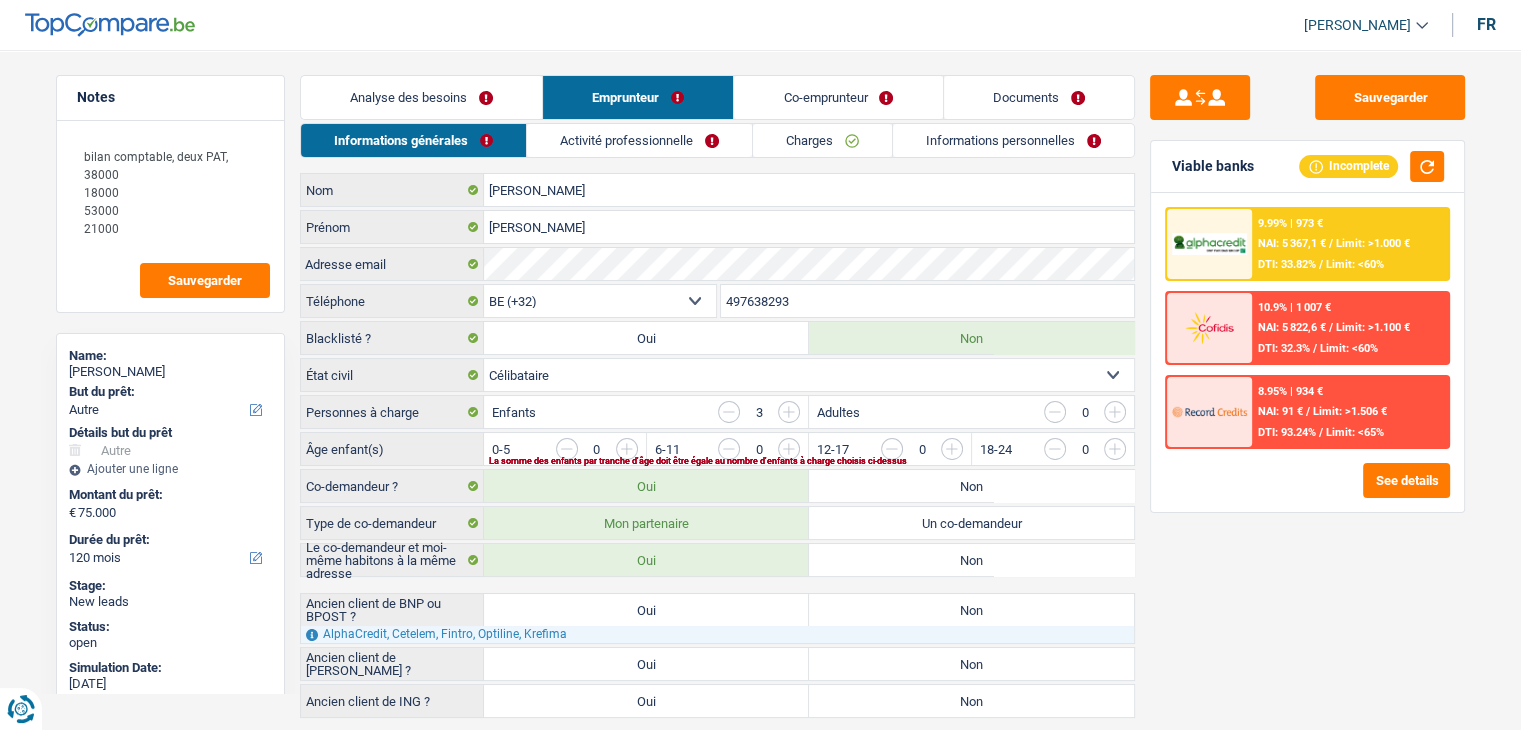 click on "Analyse des besoins" at bounding box center [421, 97] 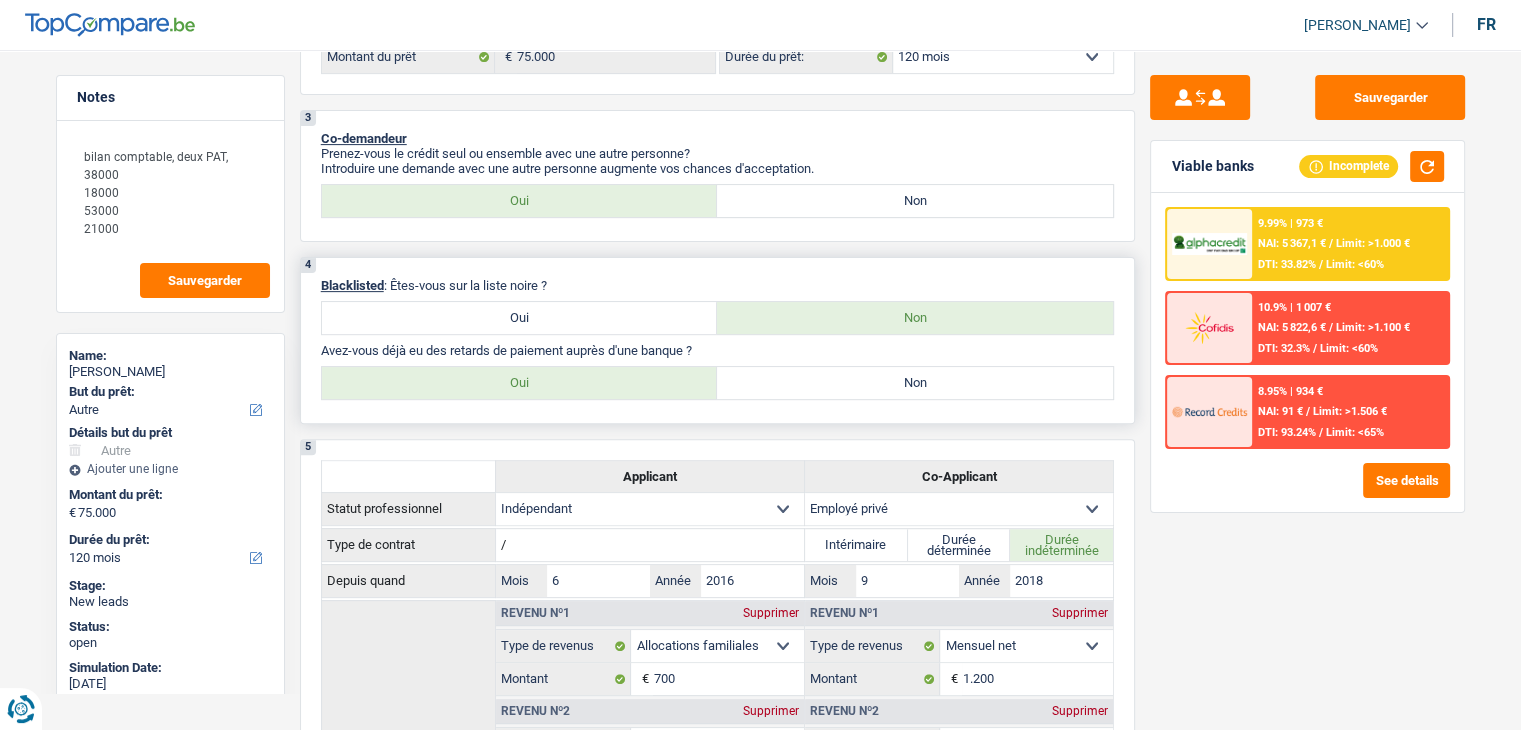 scroll, scrollTop: 700, scrollLeft: 0, axis: vertical 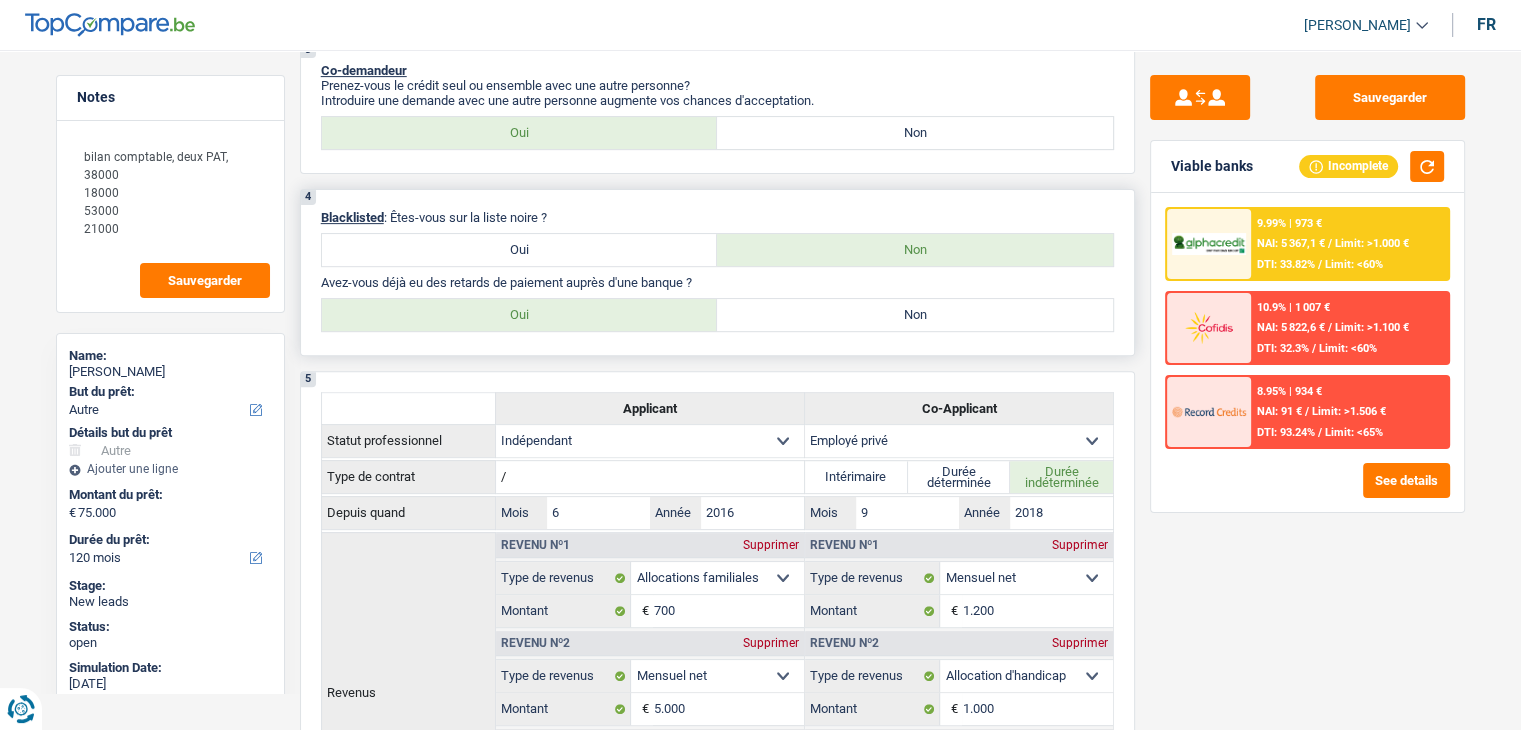 click on "Non" at bounding box center [915, 315] 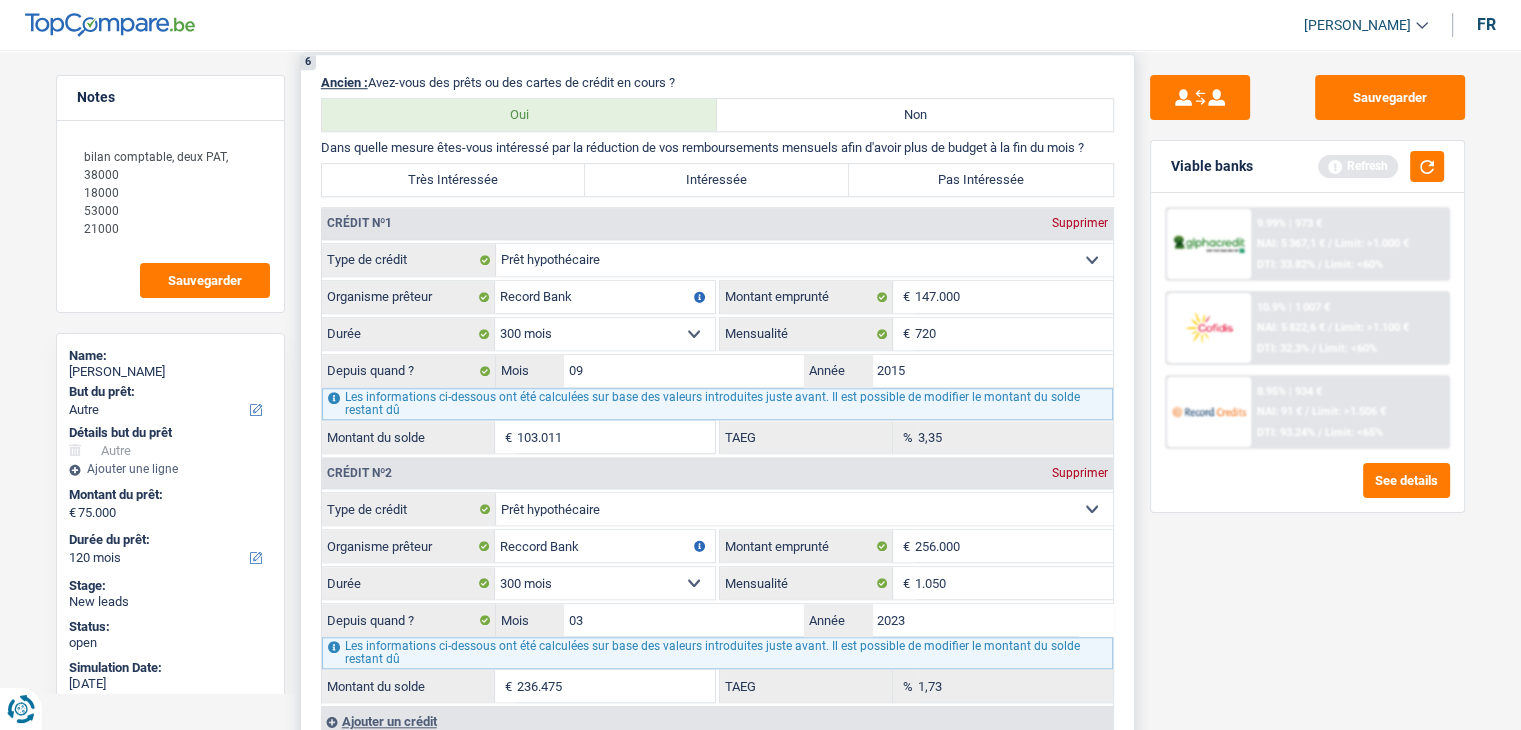 scroll, scrollTop: 1700, scrollLeft: 0, axis: vertical 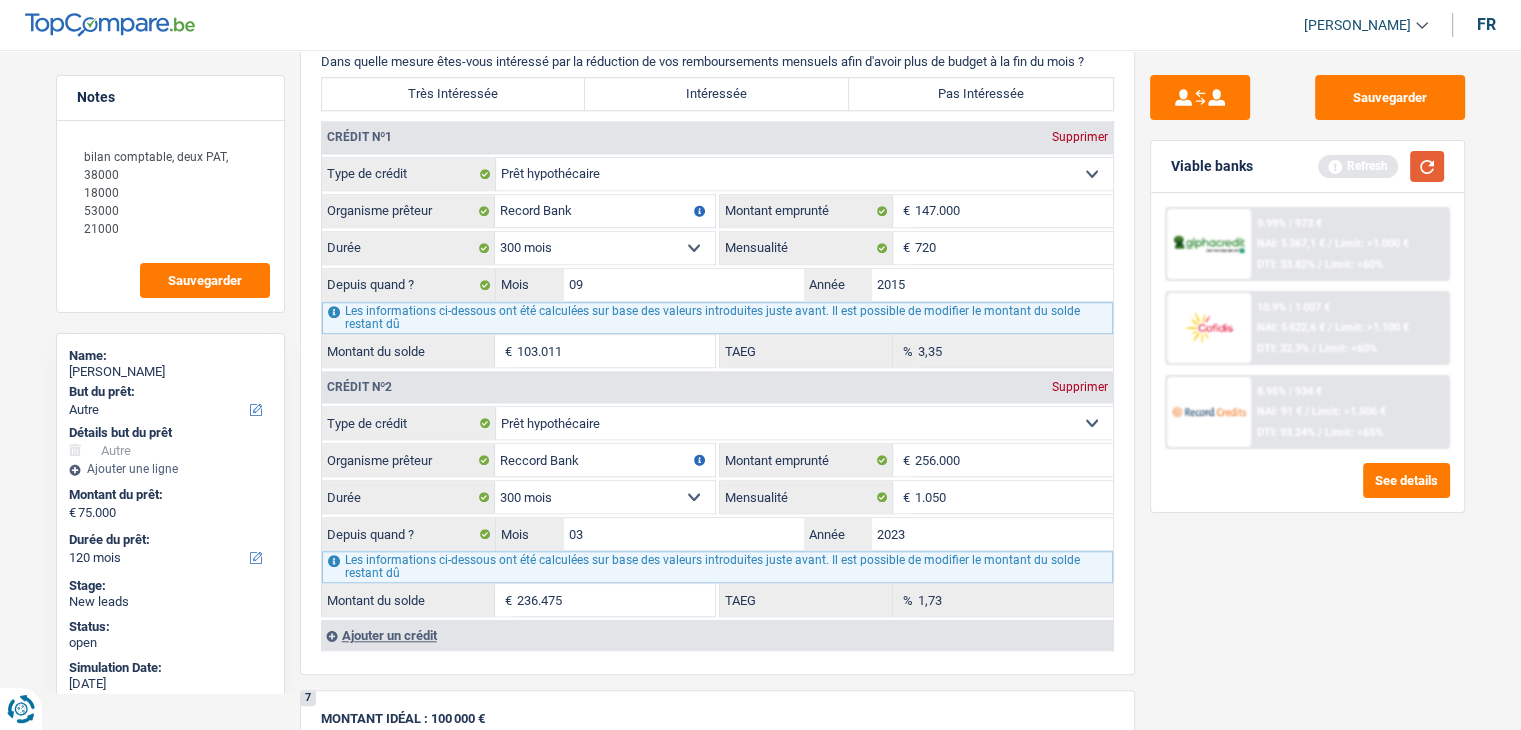 click at bounding box center [1427, 166] 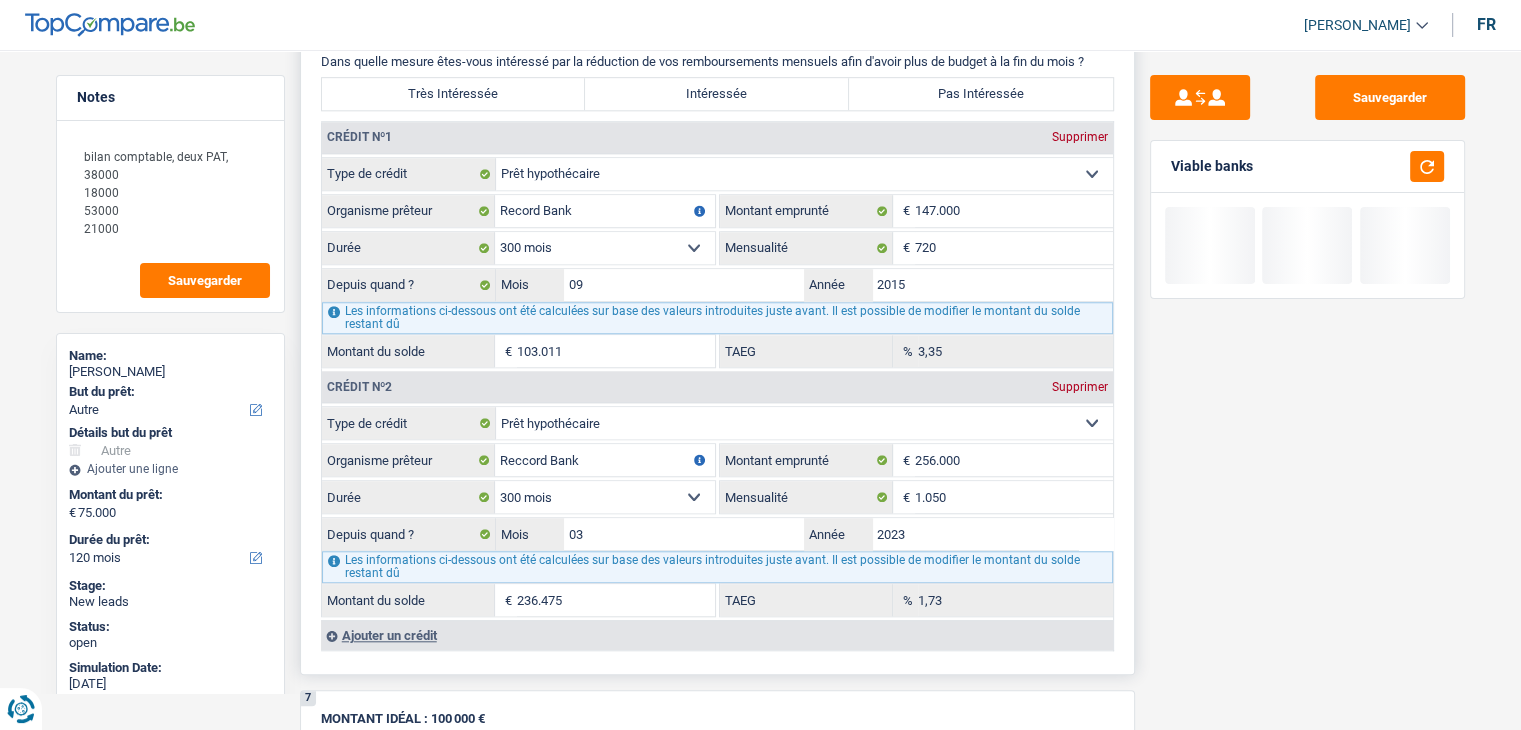 click on "Ajouter un crédit" at bounding box center (717, 635) 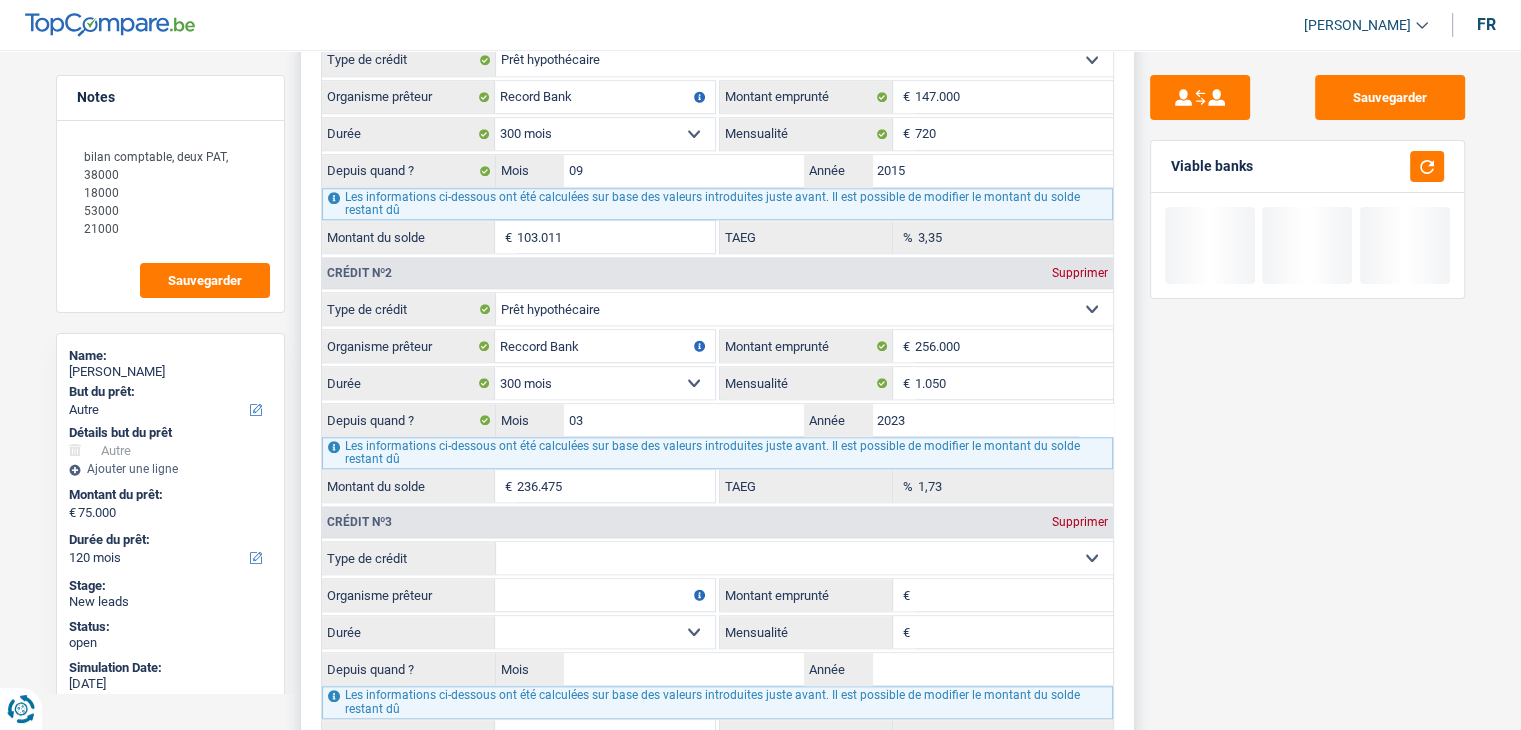 scroll, scrollTop: 1900, scrollLeft: 0, axis: vertical 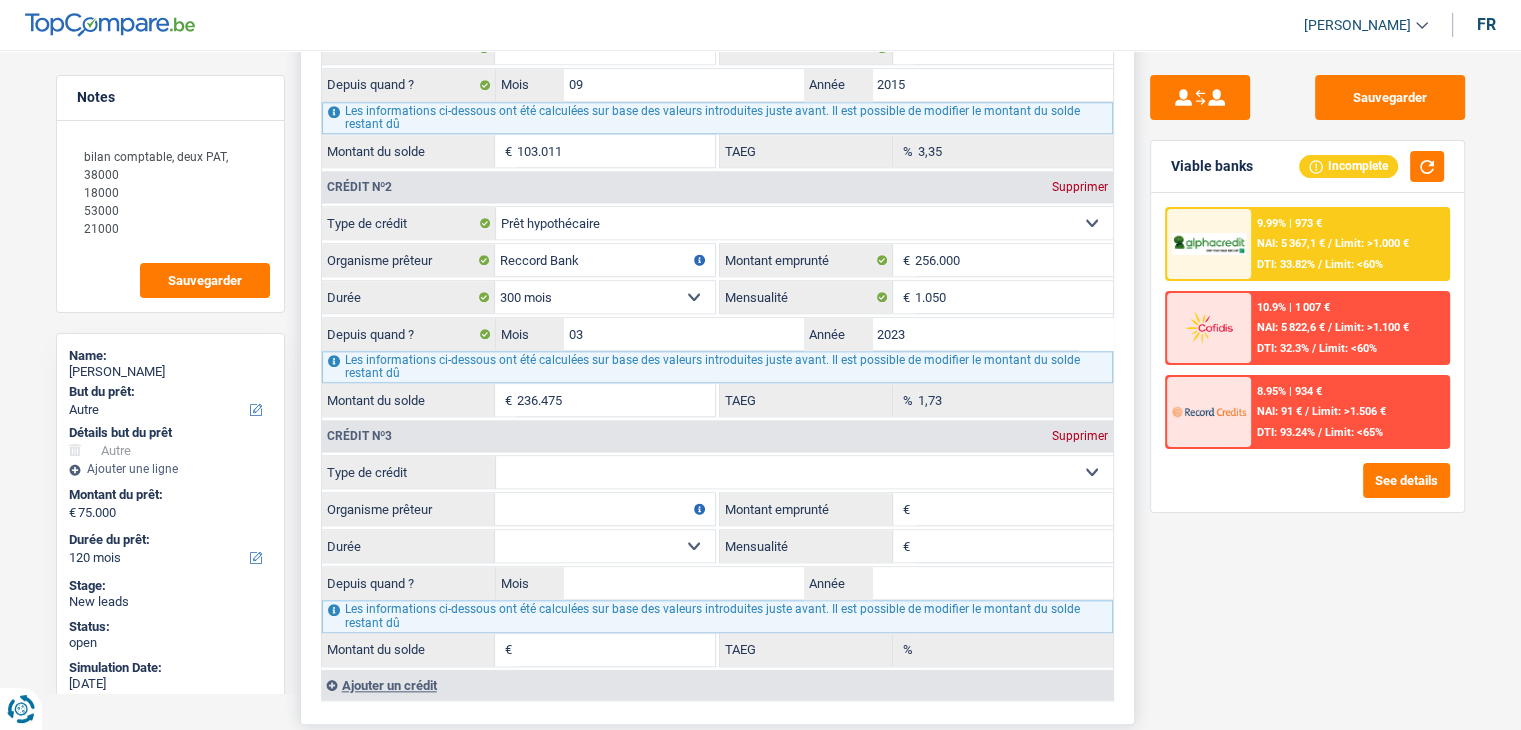 click on "Carte ou ouverture de crédit Prêt hypothécaire Vente à tempérament Prêt à tempérament Prêt rénovation Prêt voiture Regroupement d'un ou plusieurs crédits
Sélectionner une option" at bounding box center [804, 472] 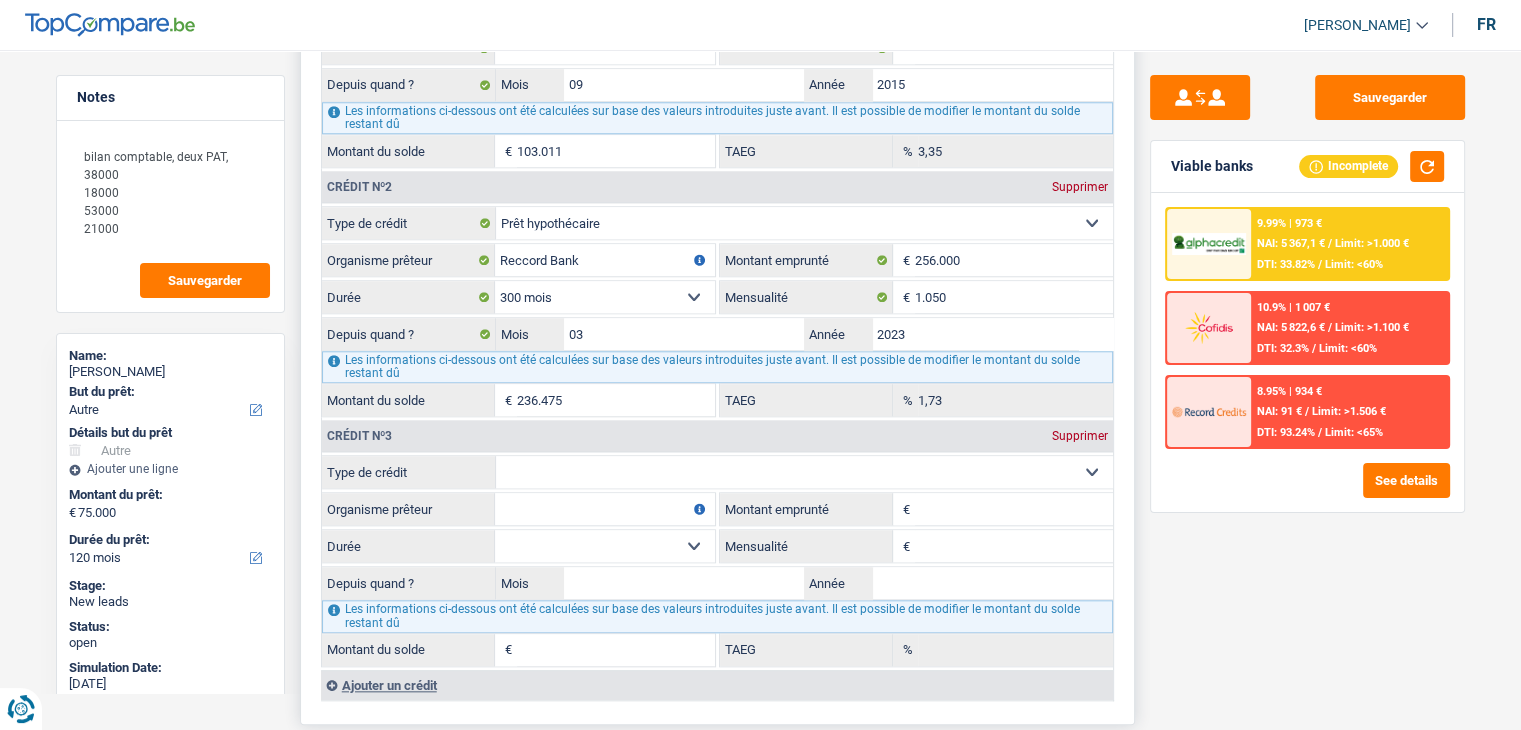 type on "0" 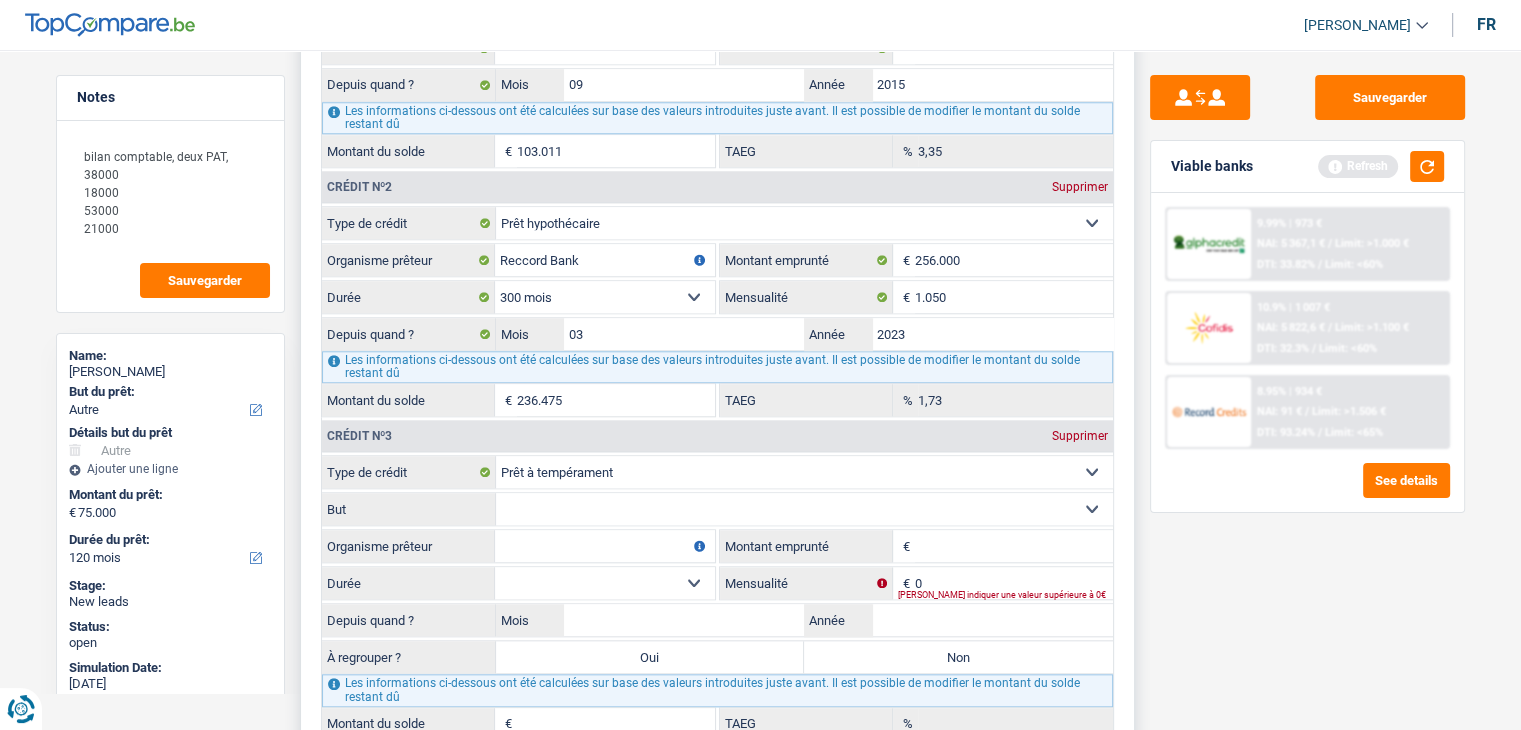 click on "Confort maison: meubles, textile, peinture, électroménager, outillage non-professionnel, Hifi, multimédia, gsm, ordinateur, Frais installation, déménagement Evénement familial: naissance, mariage, divorce, communion, décès Frais médicaux Frais d'études Remboursement prêt Frais permis de conduire Loisirs: voyage, sport, musique Petits travaux maison et jardin Frais divers (max 2.000€) Frais judiciaires Réparation voiture Autre
Sélectionner une option" at bounding box center [804, 509] 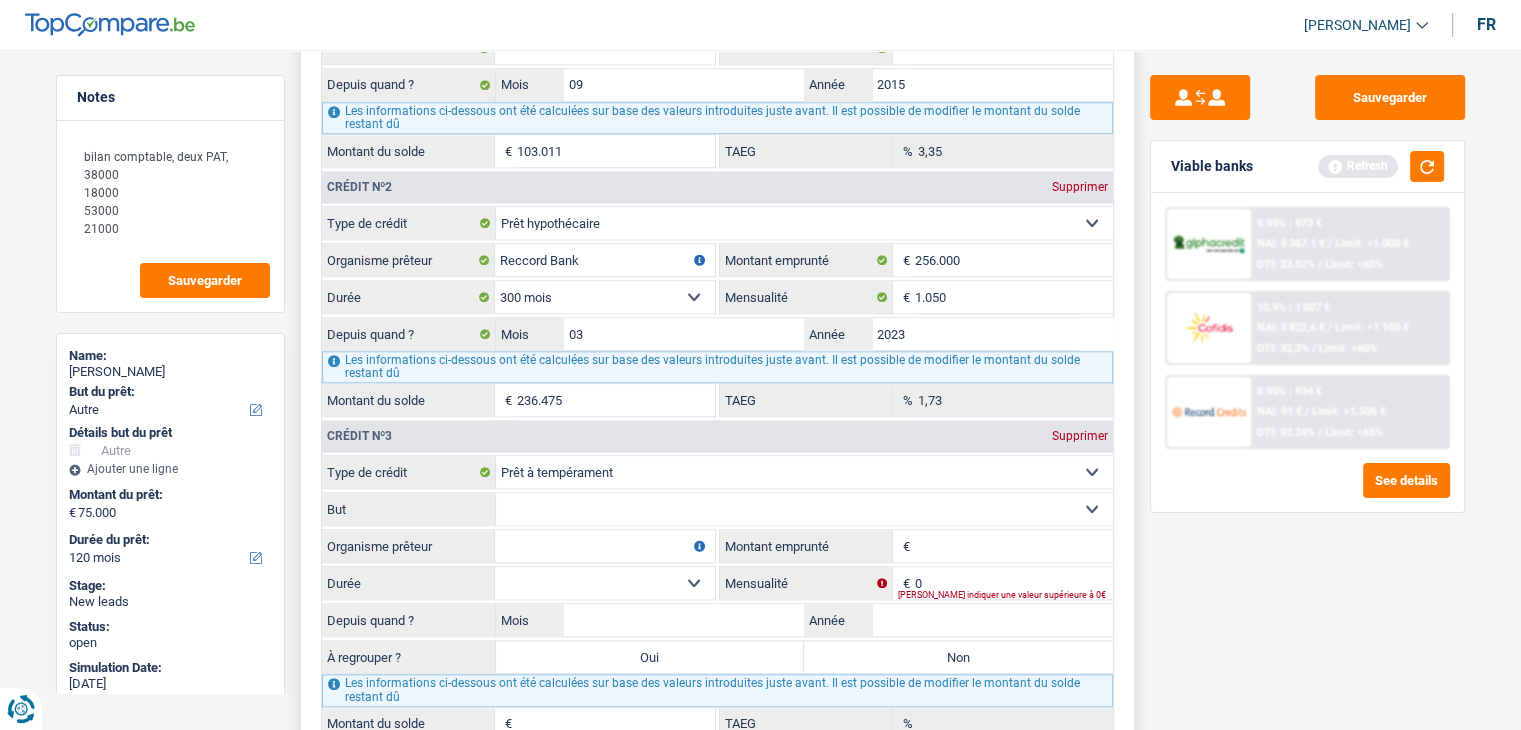 select on "homeFurnishingOrRelocation" 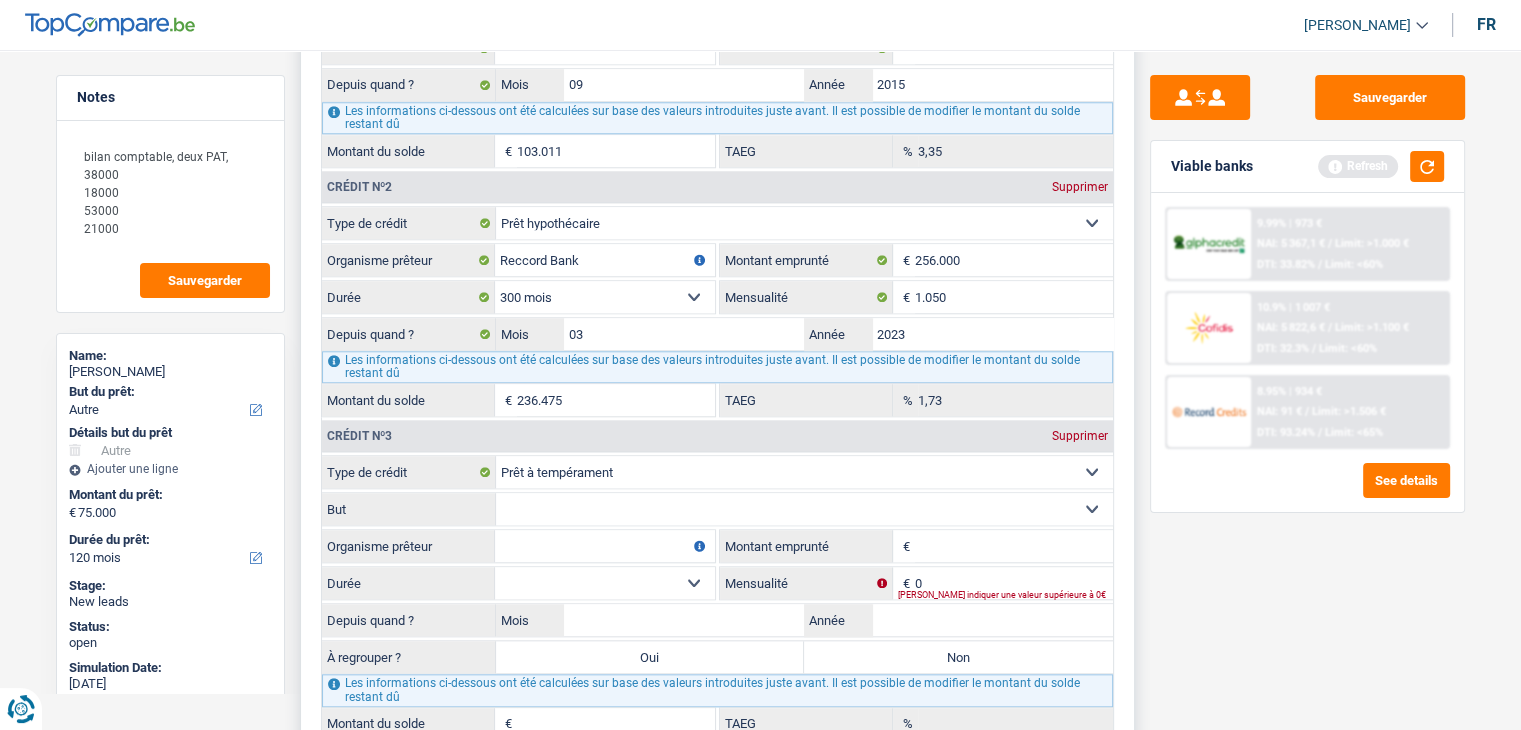 click on "Confort maison: meubles, textile, peinture, électroménager, outillage non-professionnel, Hifi, multimédia, gsm, ordinateur, Frais installation, déménagement Evénement familial: naissance, mariage, divorce, communion, décès Frais médicaux Frais d'études Remboursement prêt Frais permis de conduire Loisirs: voyage, sport, musique Petits travaux maison et jardin Frais divers (max 2.000€) Frais judiciaires Réparation voiture Autre
Sélectionner une option" at bounding box center (804, 509) 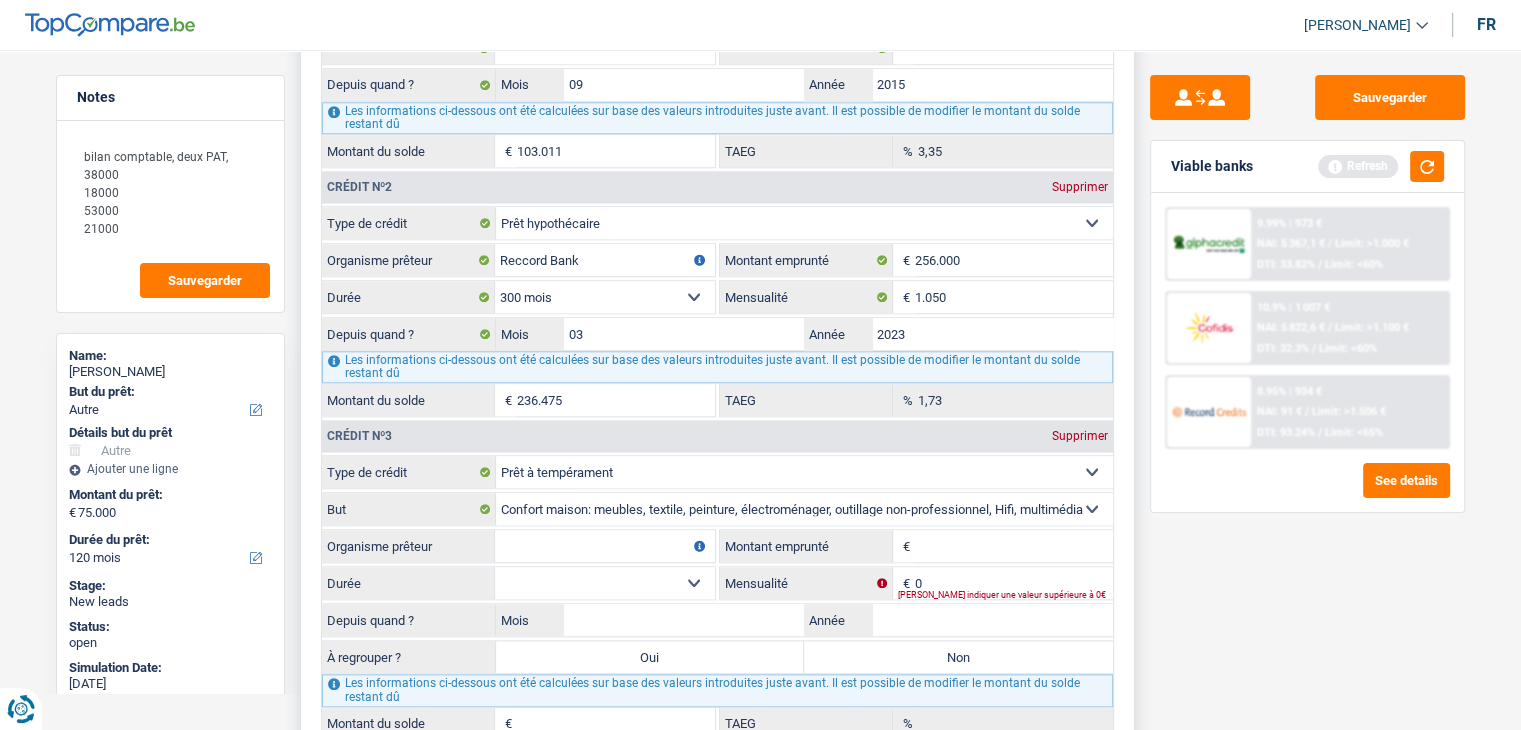 click on "Organisme prêteur" at bounding box center [605, 546] 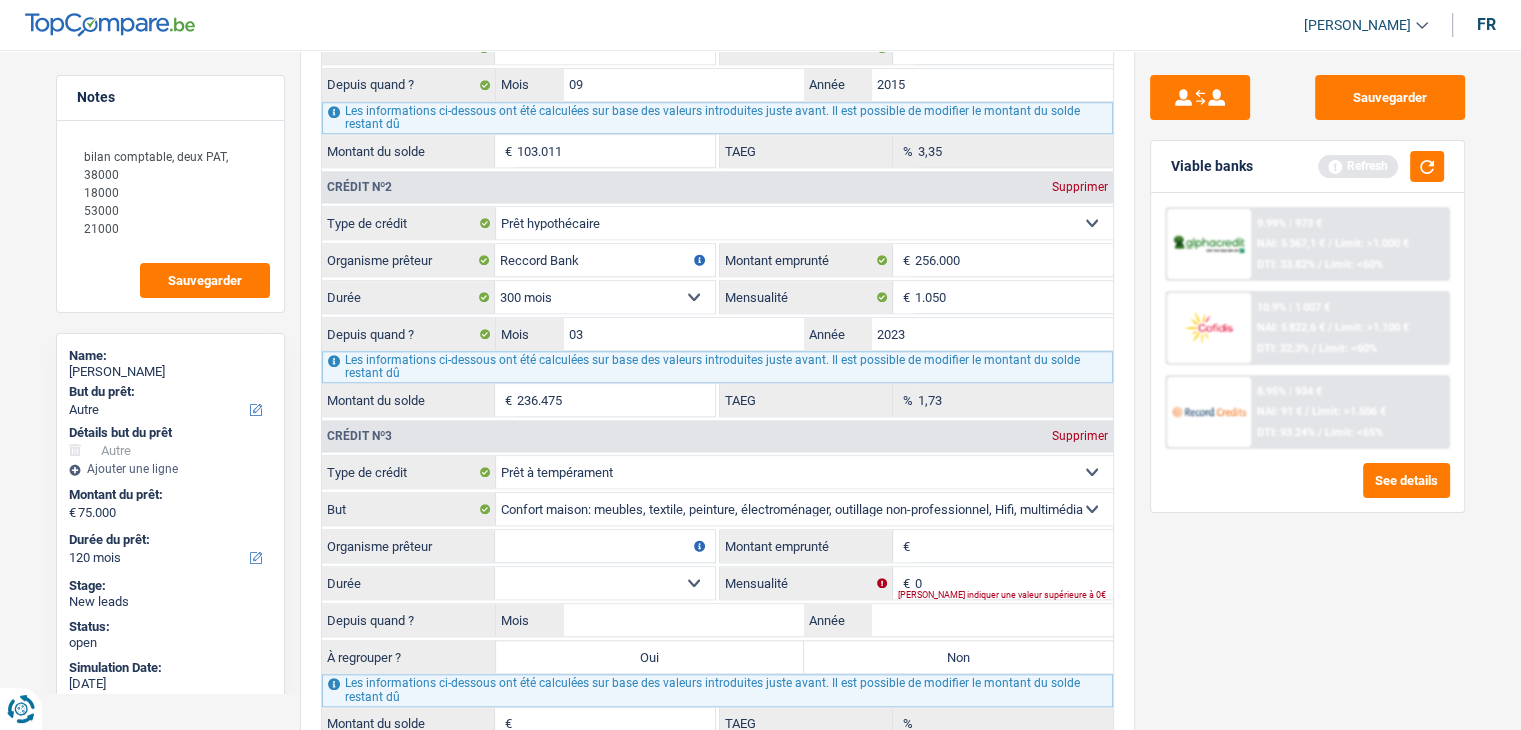 scroll, scrollTop: 2300, scrollLeft: 0, axis: vertical 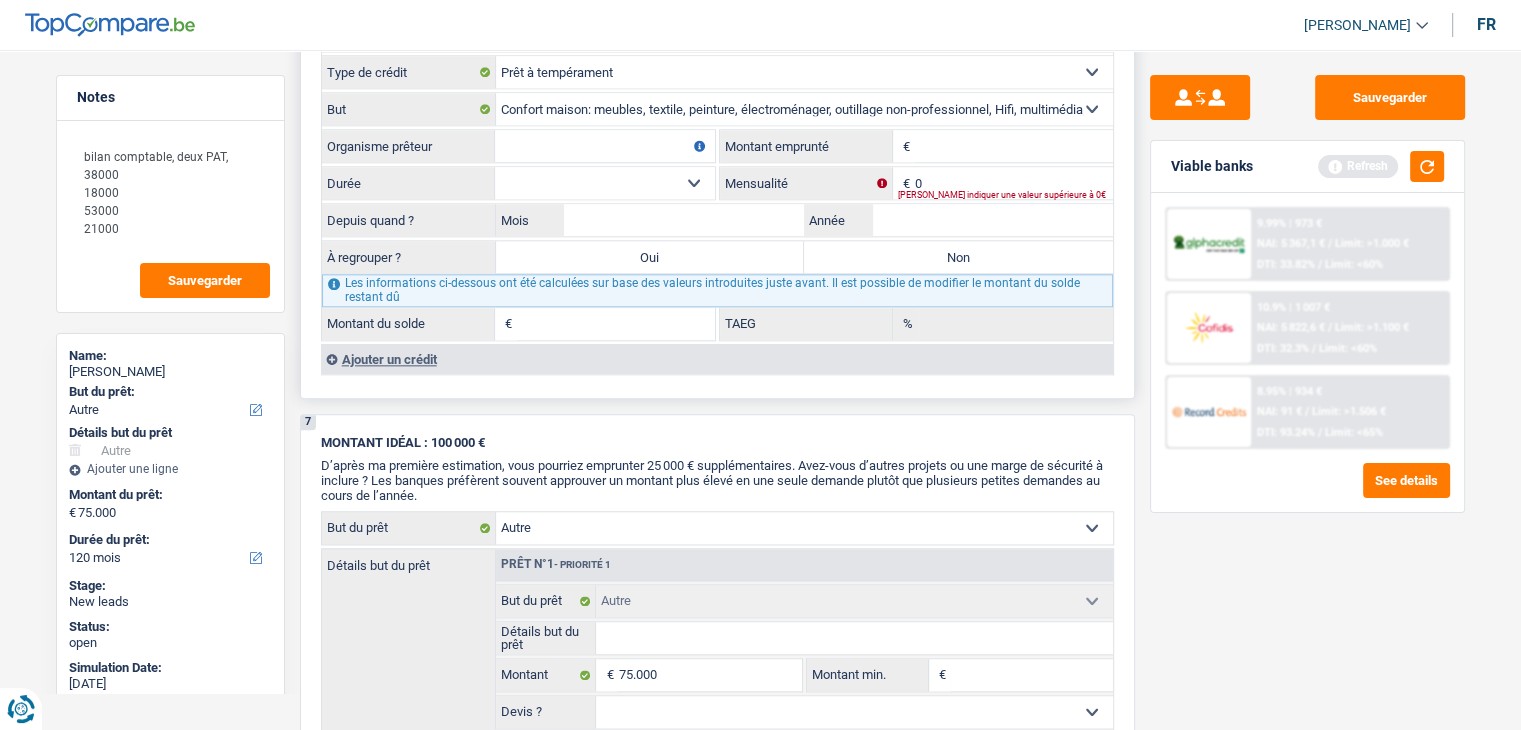 click on "Ajouter un crédit" at bounding box center (717, 359) 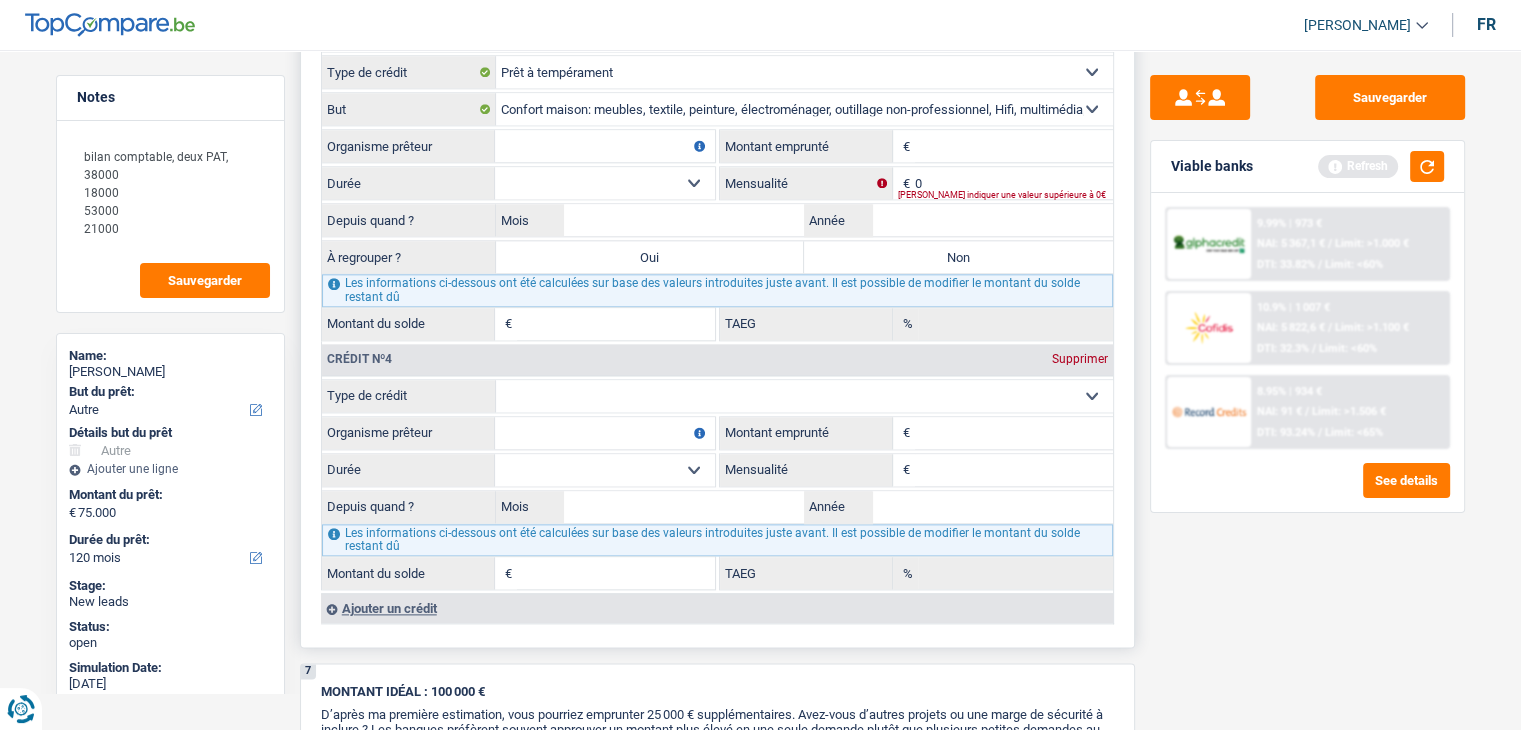 click on "Carte ou ouverture de crédit Prêt hypothécaire Vente à tempérament Prêt à tempérament Prêt rénovation Prêt voiture Regroupement d'un ou plusieurs crédits
Sélectionner une option" at bounding box center [804, 396] 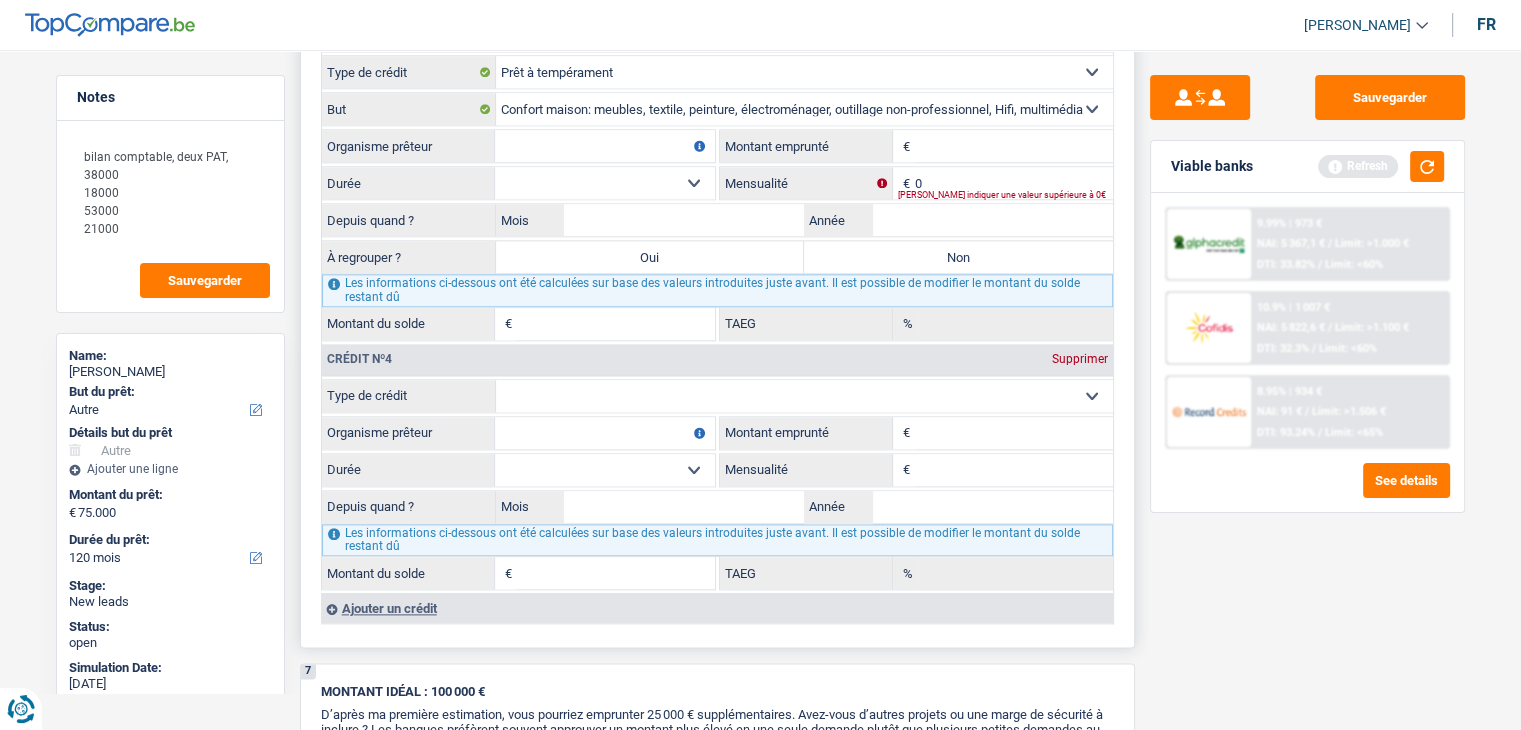 select on "personalLoan" 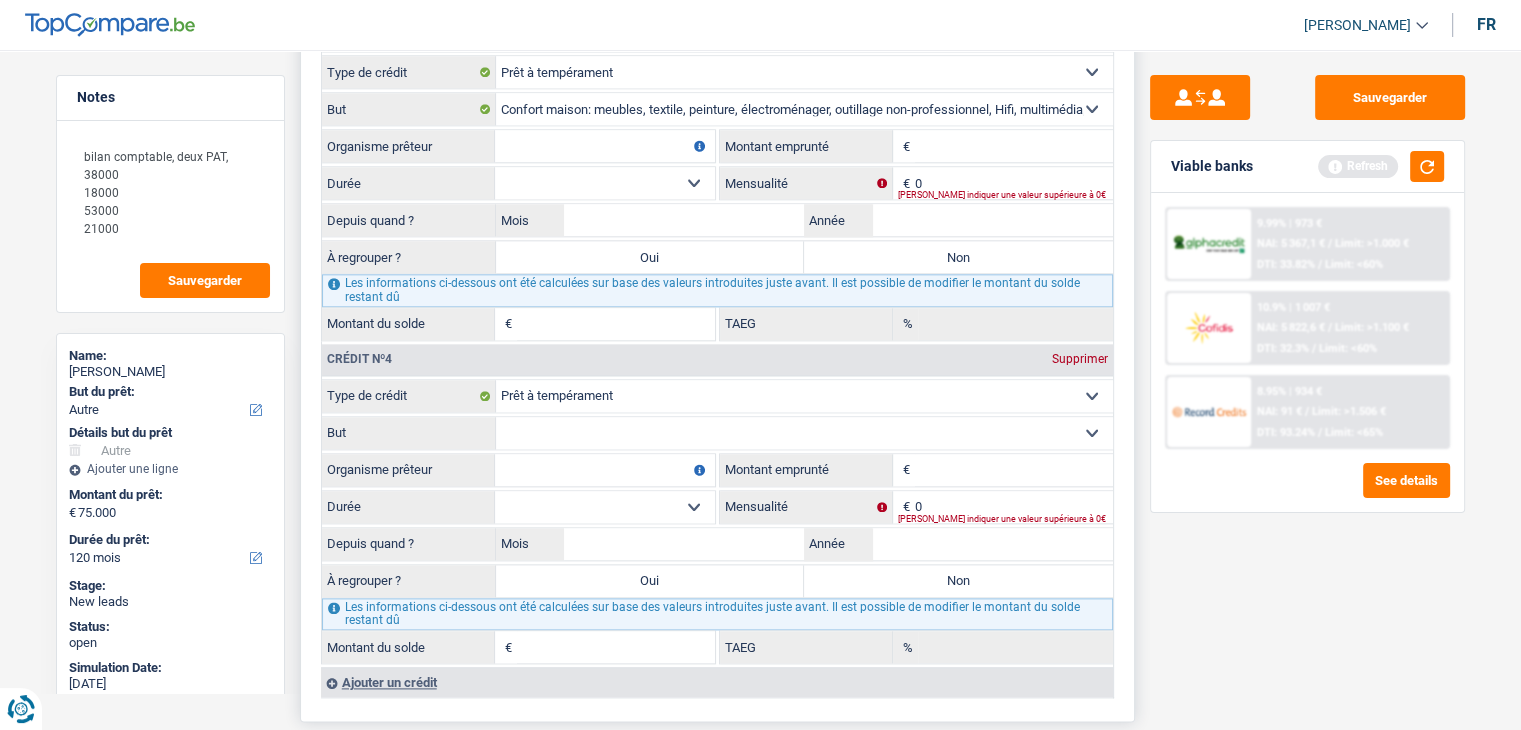 click on "Organisme prêteur" at bounding box center [605, 146] 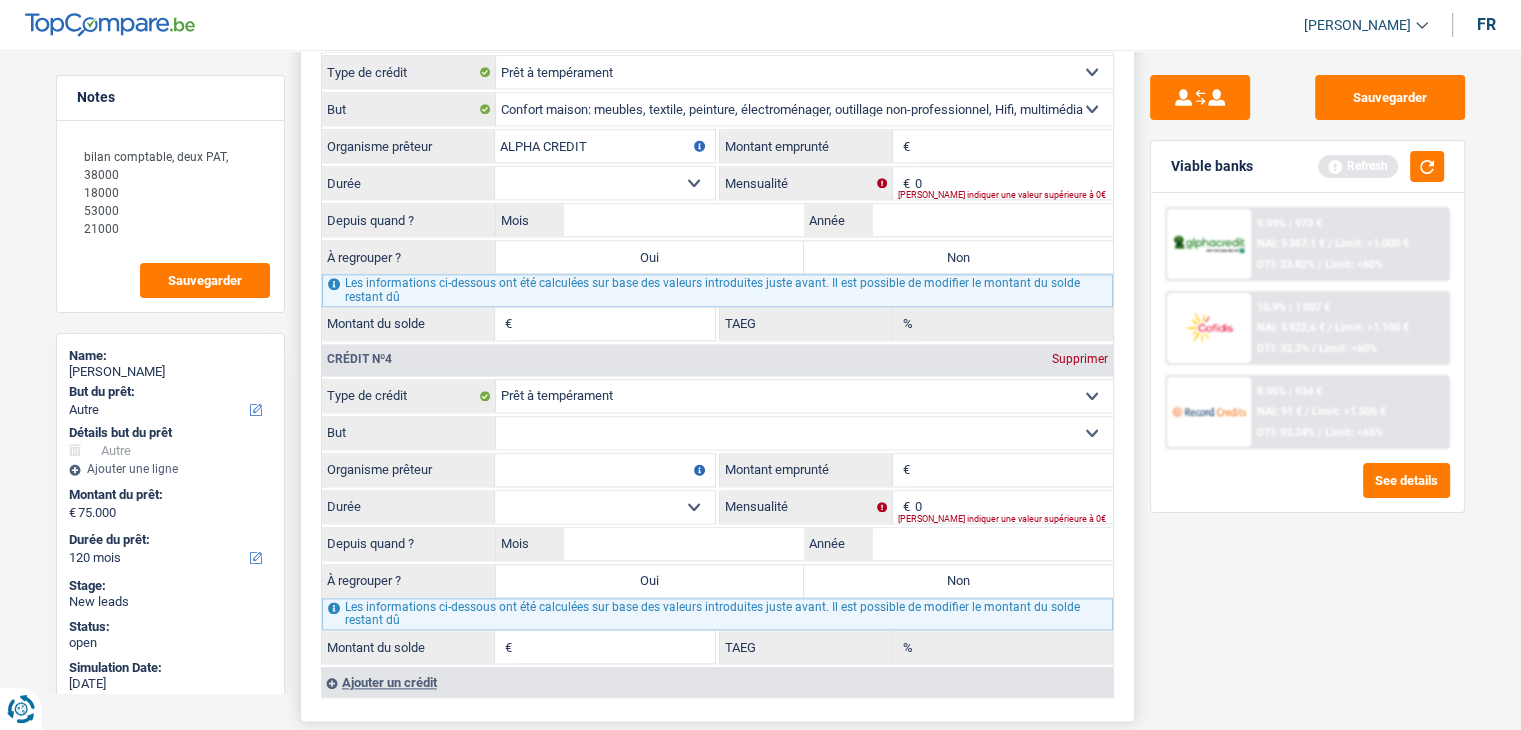 type on "ALPHA CREDIT" 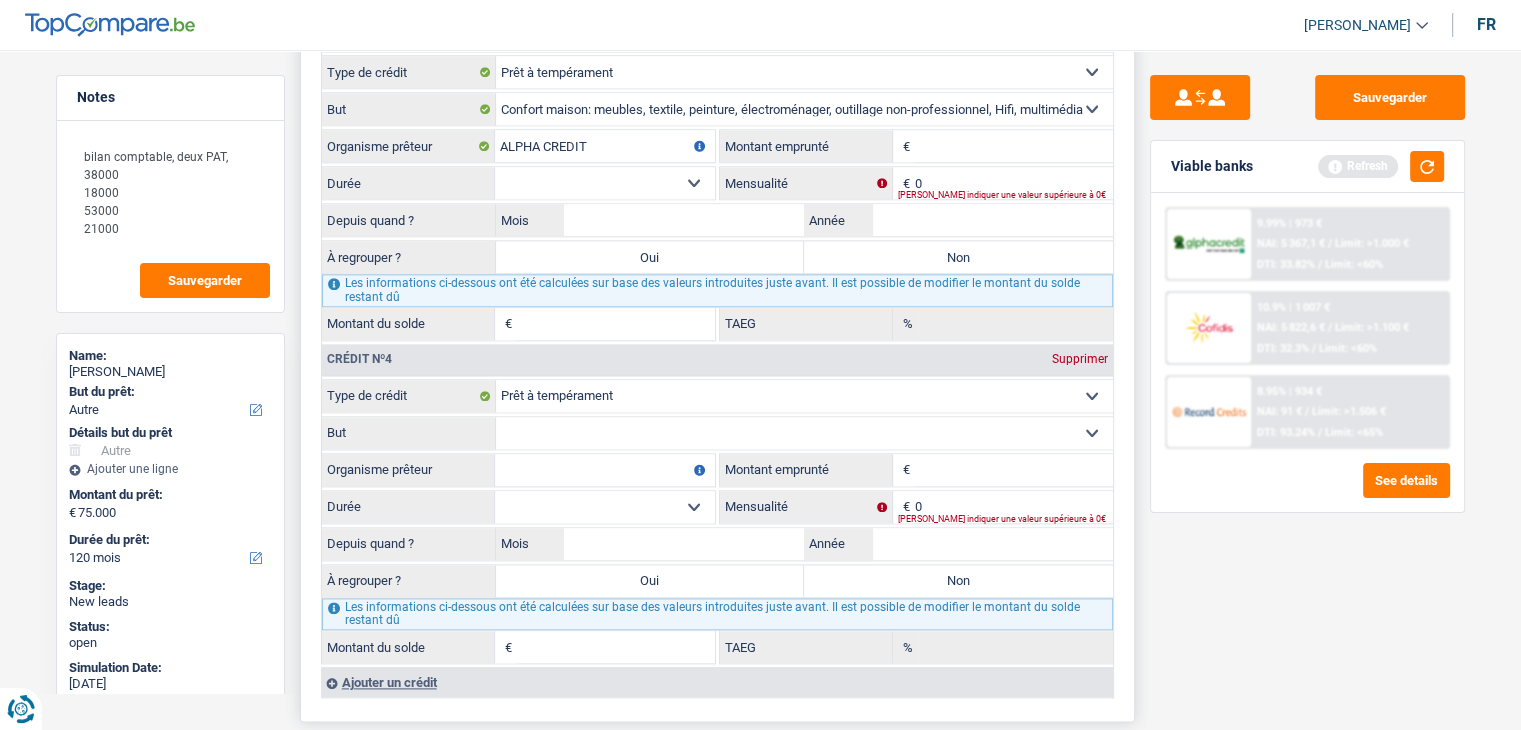 click on "Organisme prêteur" at bounding box center [605, 470] 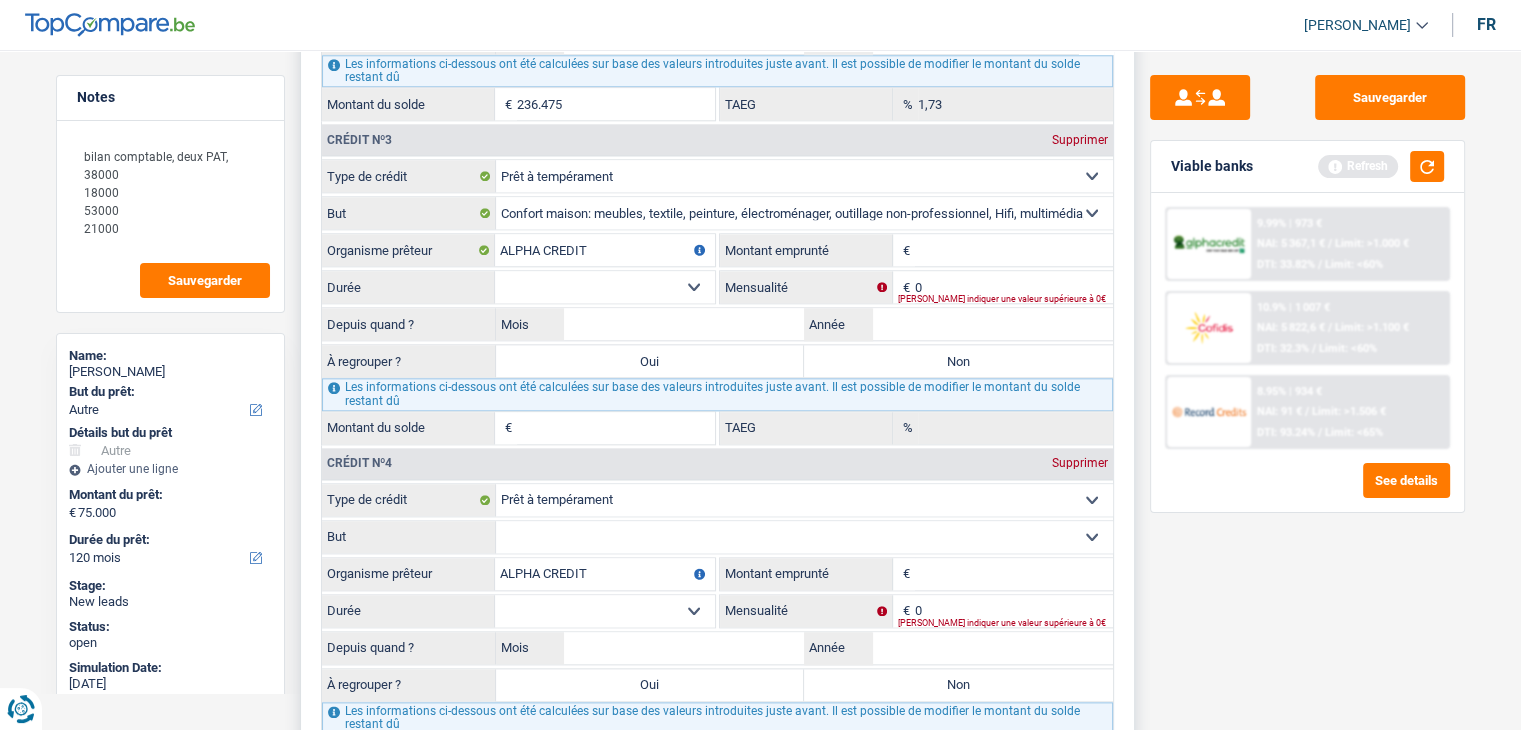 scroll, scrollTop: 2100, scrollLeft: 0, axis: vertical 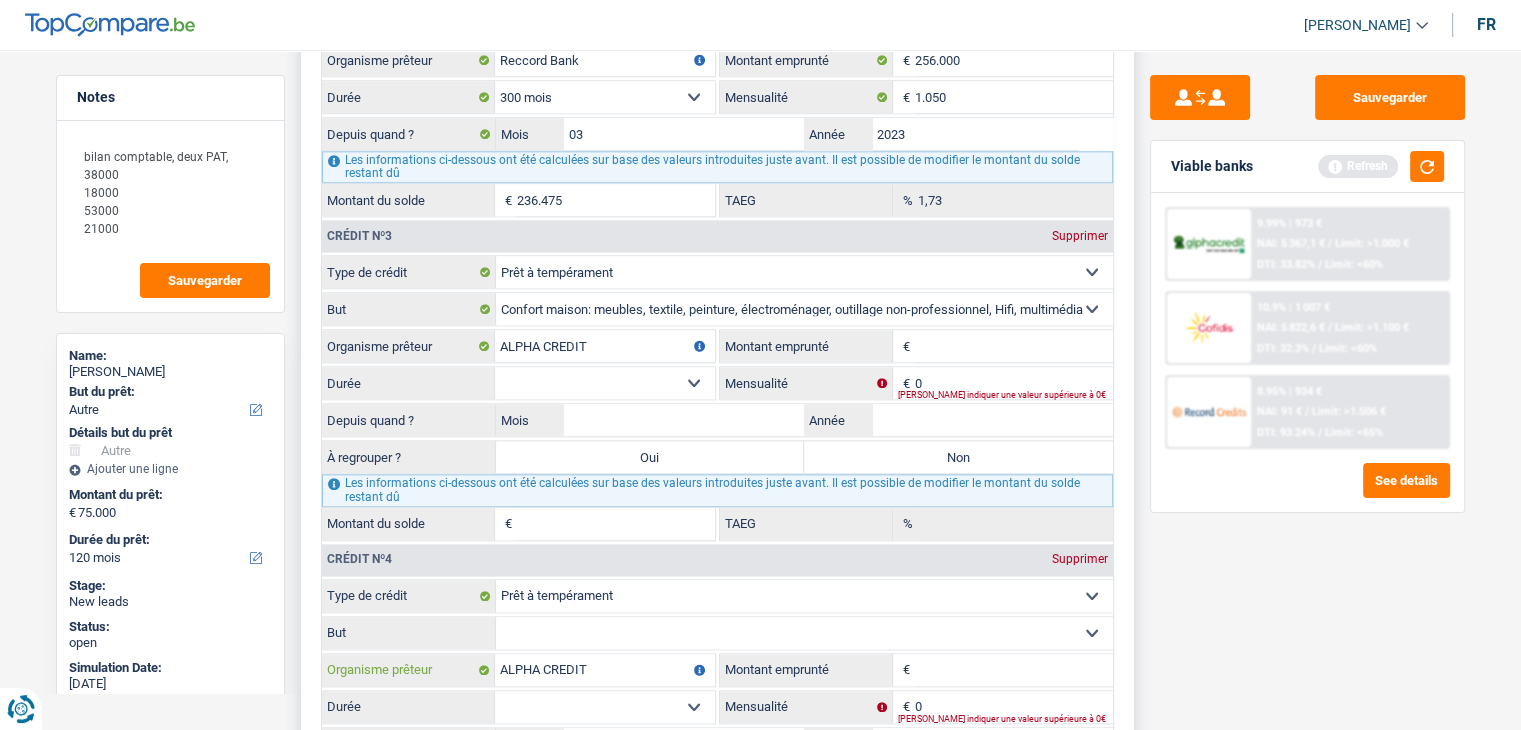 type on "ALPHA CREDIT" 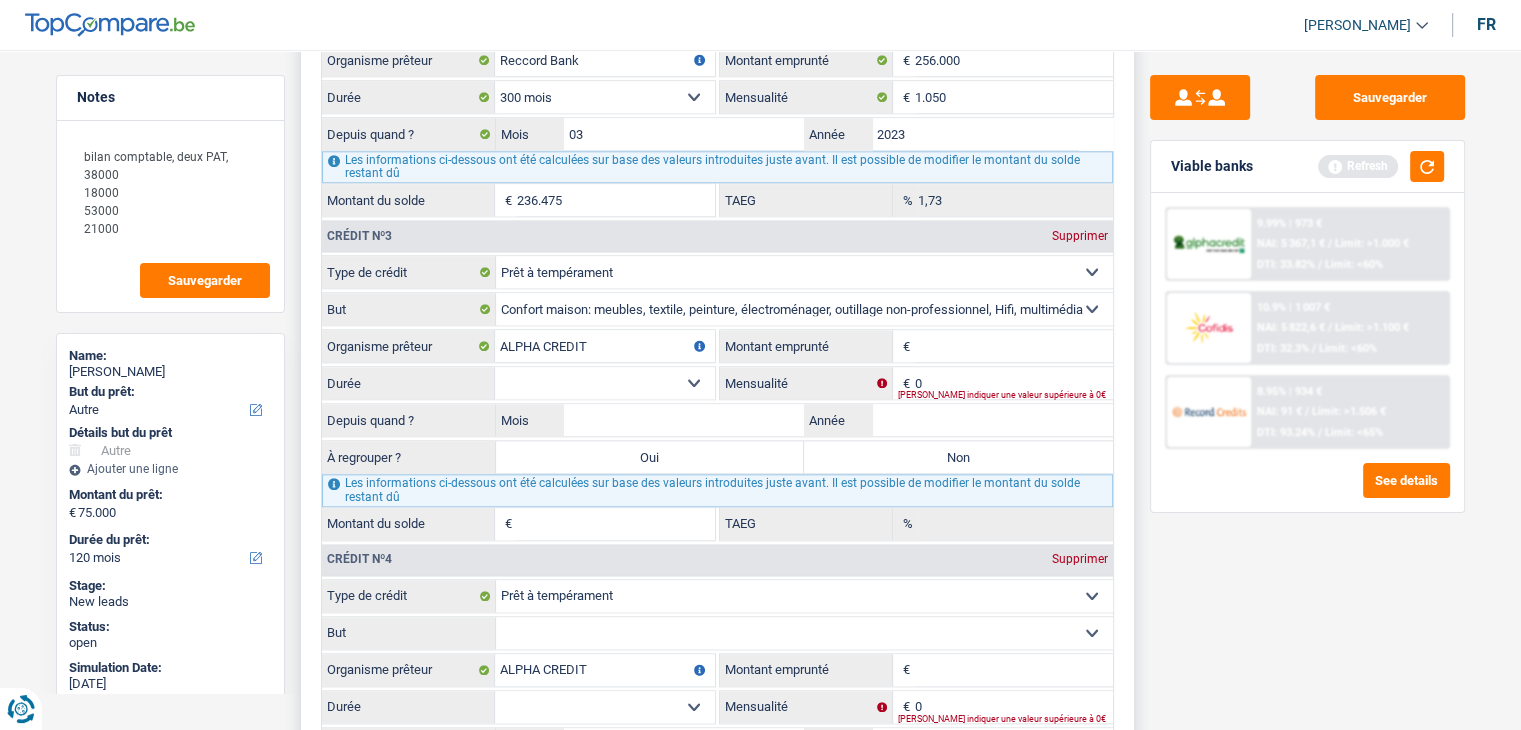 click on "Confort maison: meubles, textile, peinture, électroménager, outillage non-professionnel, Hifi, multimédia, gsm, ordinateur, Frais installation, déménagement Evénement familial: naissance, mariage, divorce, communion, décès Frais médicaux Frais d'études Remboursement prêt Frais permis de conduire Loisirs: voyage, sport, musique Petits travaux maison et jardin Frais divers (max 2.000€) Frais judiciaires Réparation voiture Autre
Sélectionner une option" at bounding box center [804, 309] 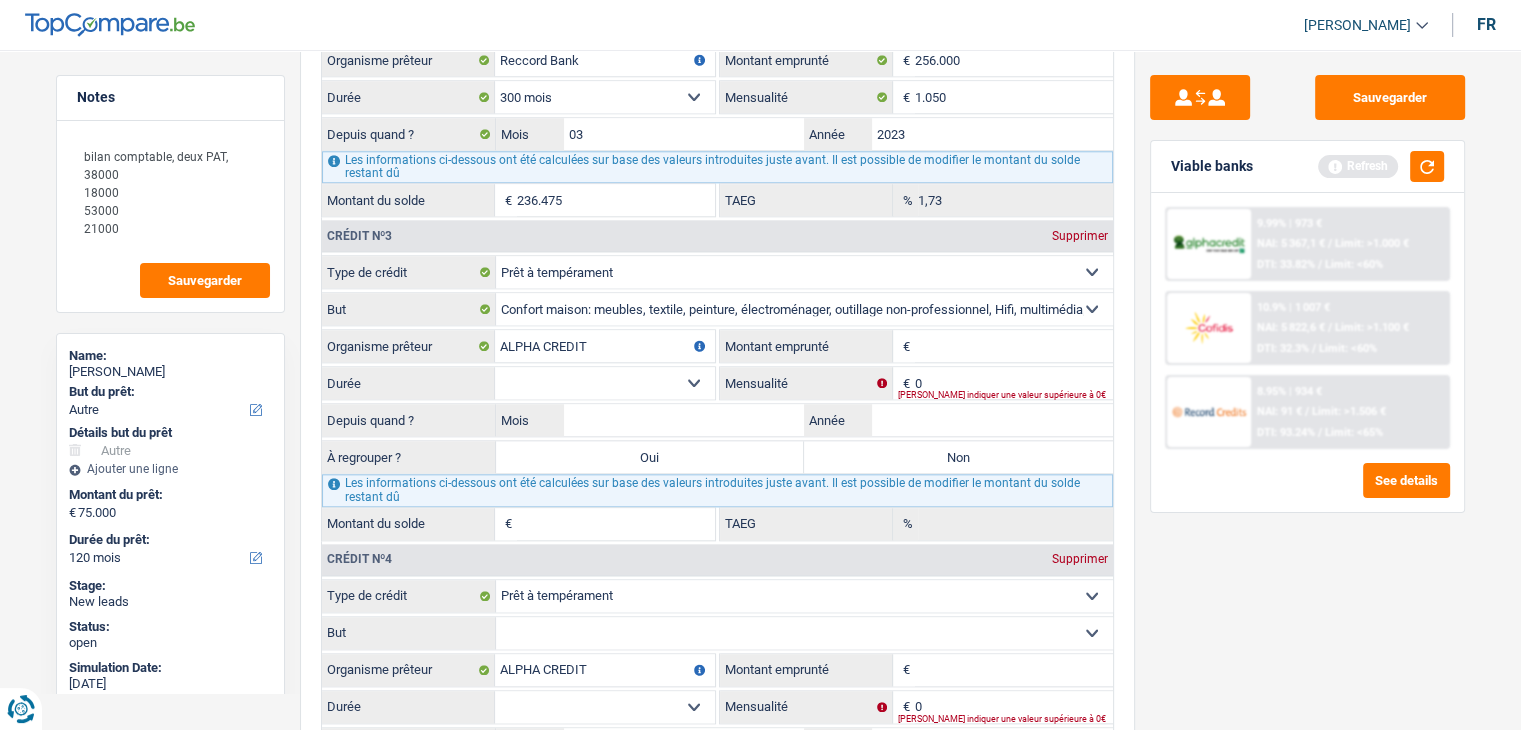 click on "Sauvegarder
Viable banks
Refresh
9.99% | 973 €
NAI: 5 367,1 €
/
Limit: >1.000 €
DTI: 33.82%
/
Limit: <60%
10.9% | 1 007 €
NAI: 5 822,6 €
/
Limit: >1.100 €
DTI: 32.3%
/
Limit: <60%
/       /" at bounding box center [1307, 384] 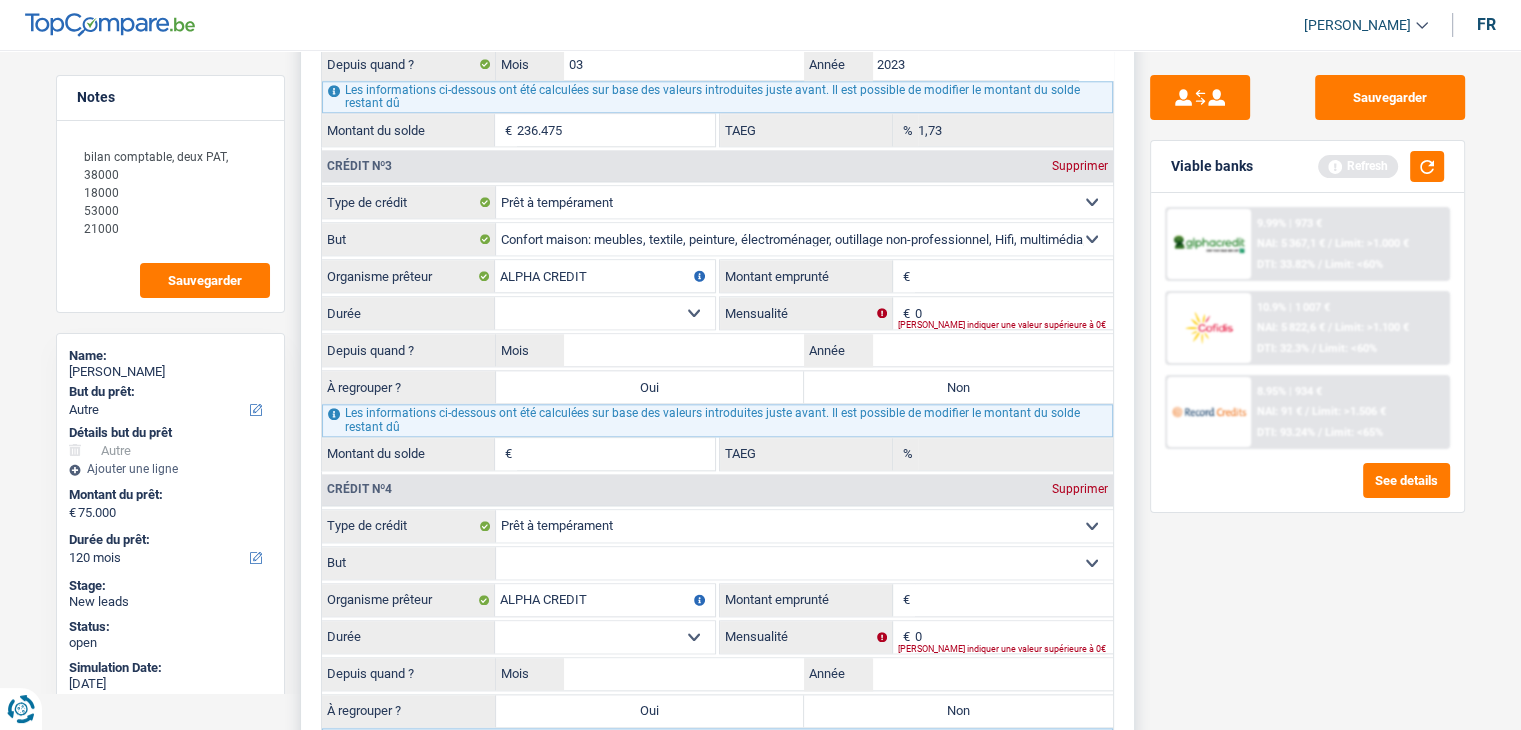 scroll, scrollTop: 2100, scrollLeft: 0, axis: vertical 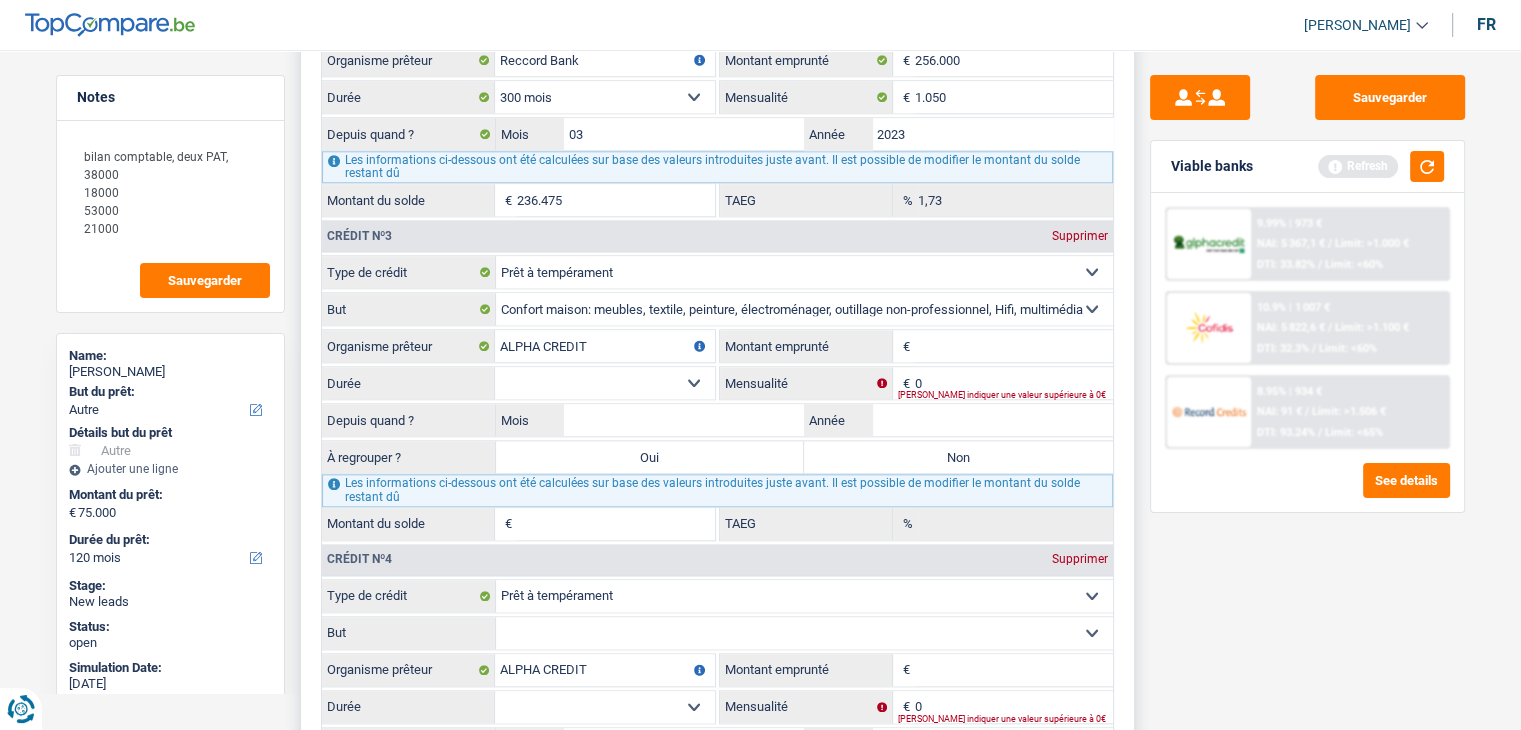 click on "Confort maison: meubles, textile, peinture, électroménager, outillage non-professionnel, Hifi, multimédia, gsm, ordinateur, Frais installation, déménagement Evénement familial: naissance, mariage, divorce, communion, décès Frais médicaux Frais d'études Remboursement prêt Frais permis de conduire Loisirs: voyage, sport, musique Petits travaux maison et jardin Frais divers (max 2.000€) Frais judiciaires Réparation voiture Autre
Sélectionner une option" at bounding box center (804, 309) 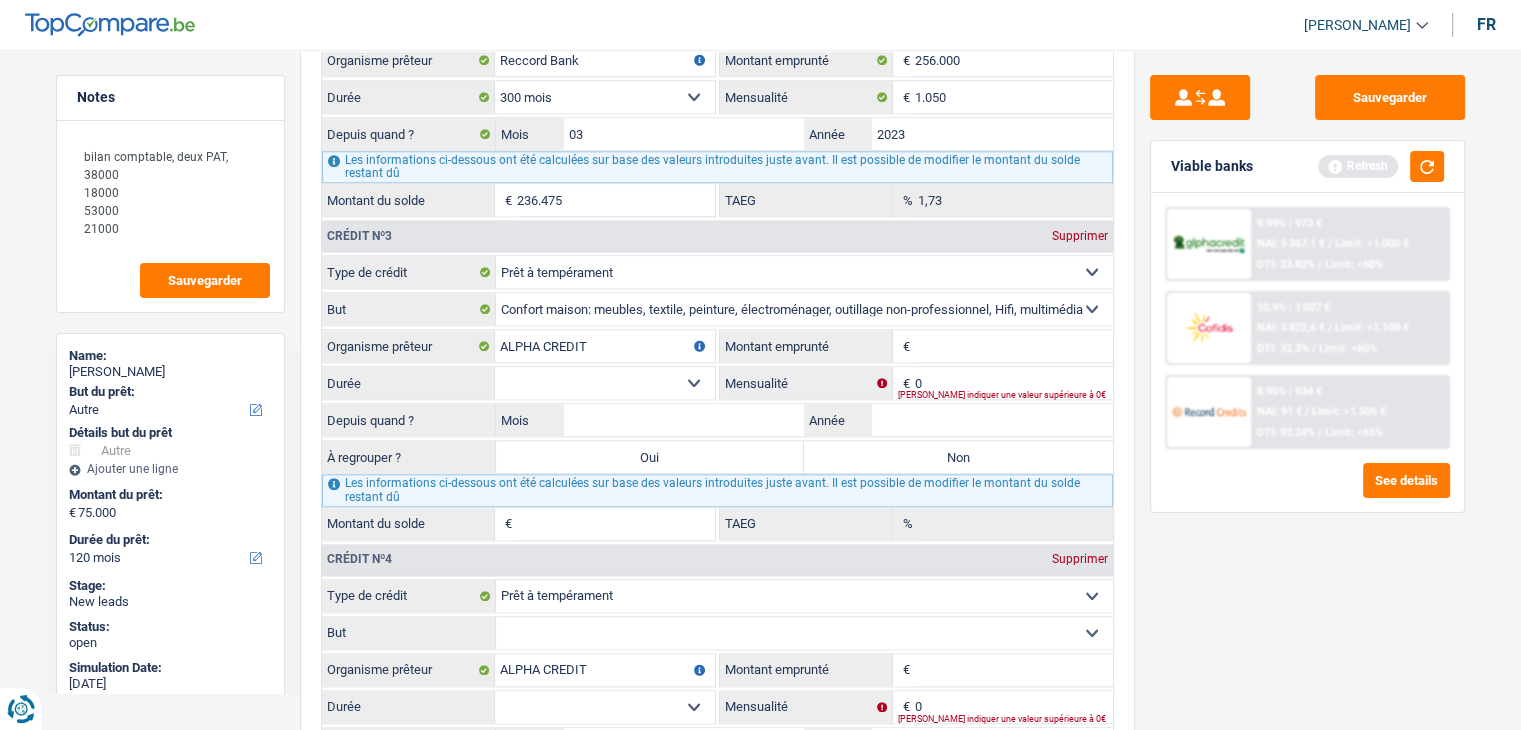 click on "Sauvegarder
Viable banks
Refresh
9.99% | 973 €
NAI: 5 367,1 €
/
Limit: >1.000 €
DTI: 33.82%
/
Limit: <60%
10.9% | 1 007 €
NAI: 5 822,6 €
/
Limit: >1.100 €
DTI: 32.3%
/
Limit: <60%
/       /" at bounding box center [1307, 384] 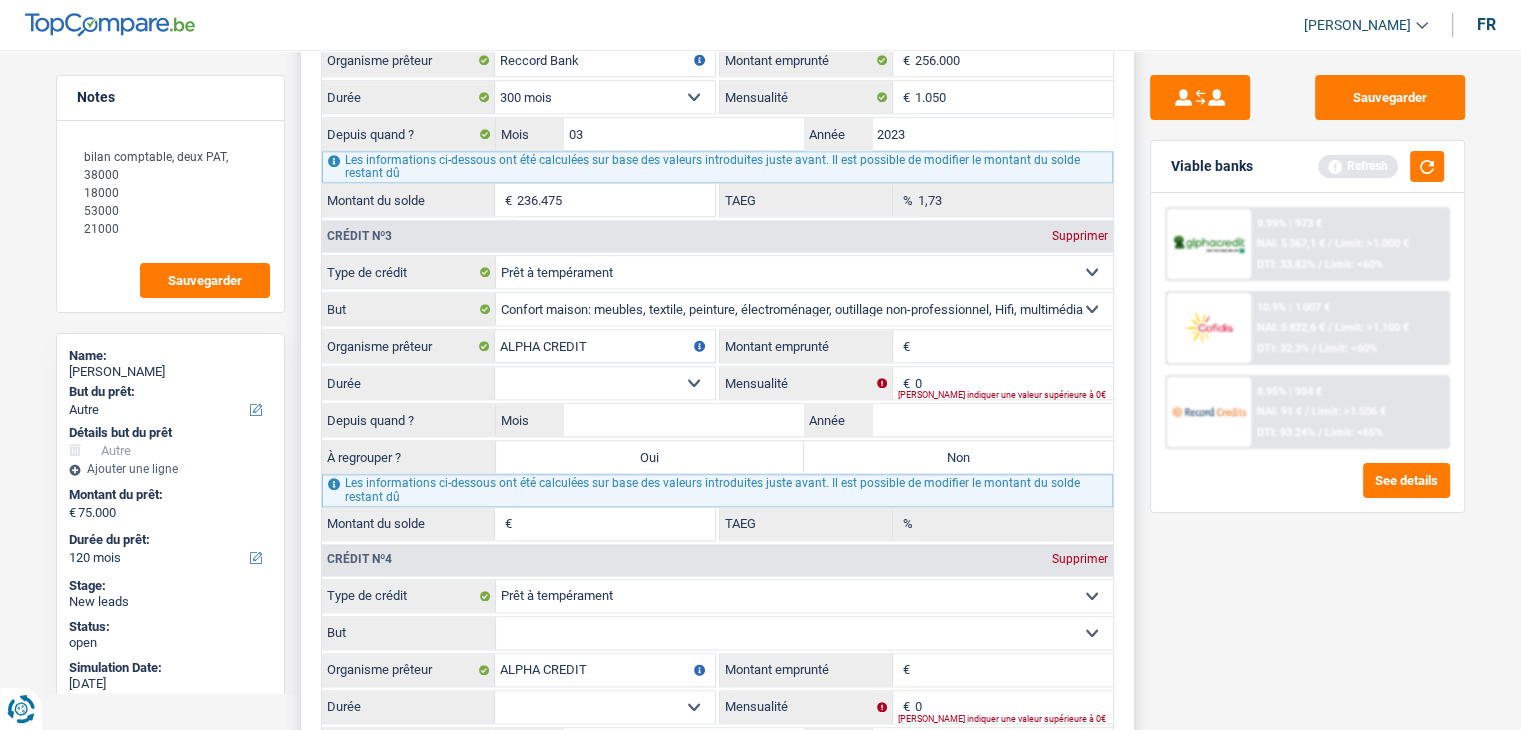 scroll, scrollTop: 2300, scrollLeft: 0, axis: vertical 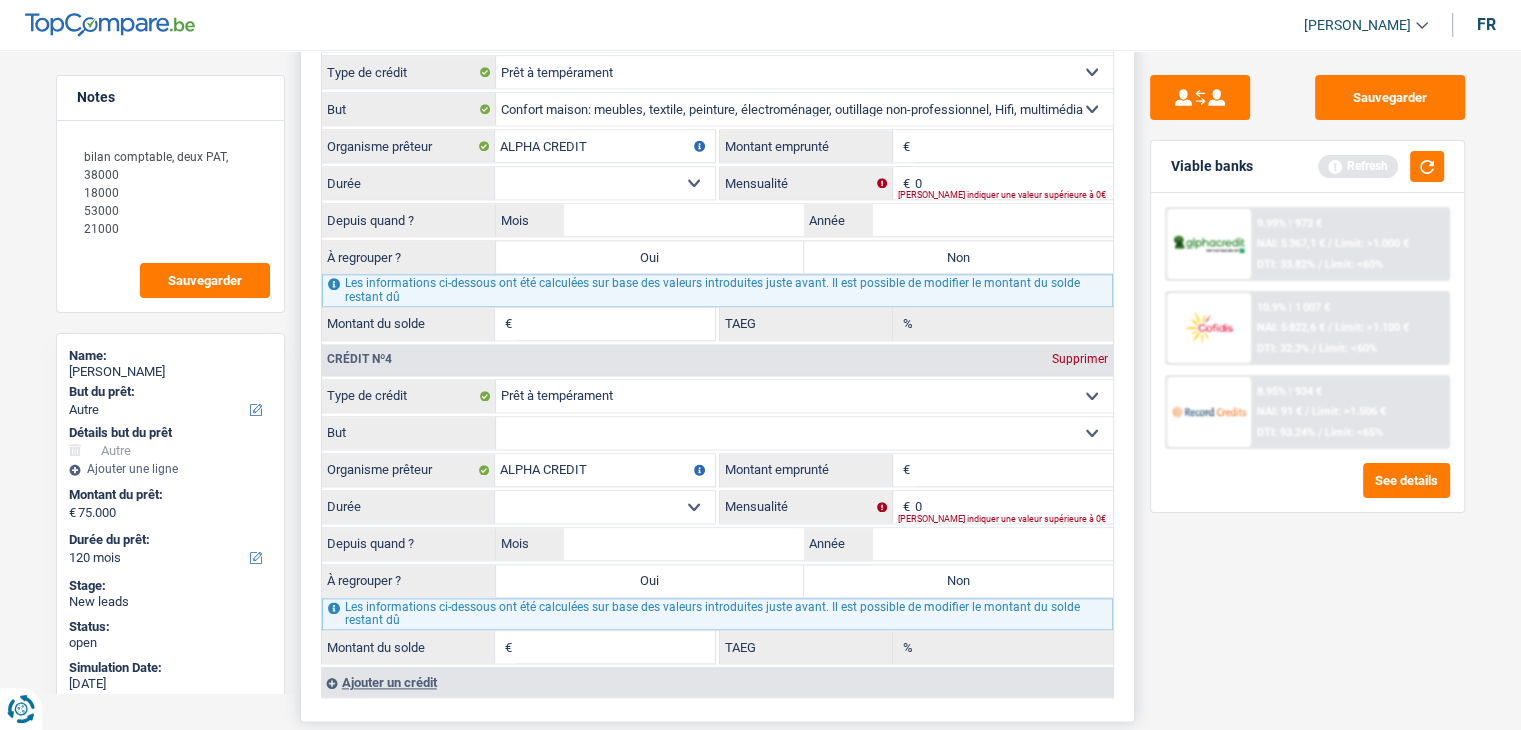 click on "Confort maison: meubles, textile, peinture, électroménager, outillage non-professionnel, Hifi, multimédia, gsm, ordinateur, Frais installation, déménagement Evénement familial: naissance, mariage, divorce, communion, décès Frais médicaux Frais d'études Remboursement prêt Frais permis de conduire Loisirs: voyage, sport, musique Petits travaux maison et jardin Frais divers (max 2.000€) Frais judiciaires Réparation voiture Autre
Sélectionner une option" at bounding box center [804, 433] 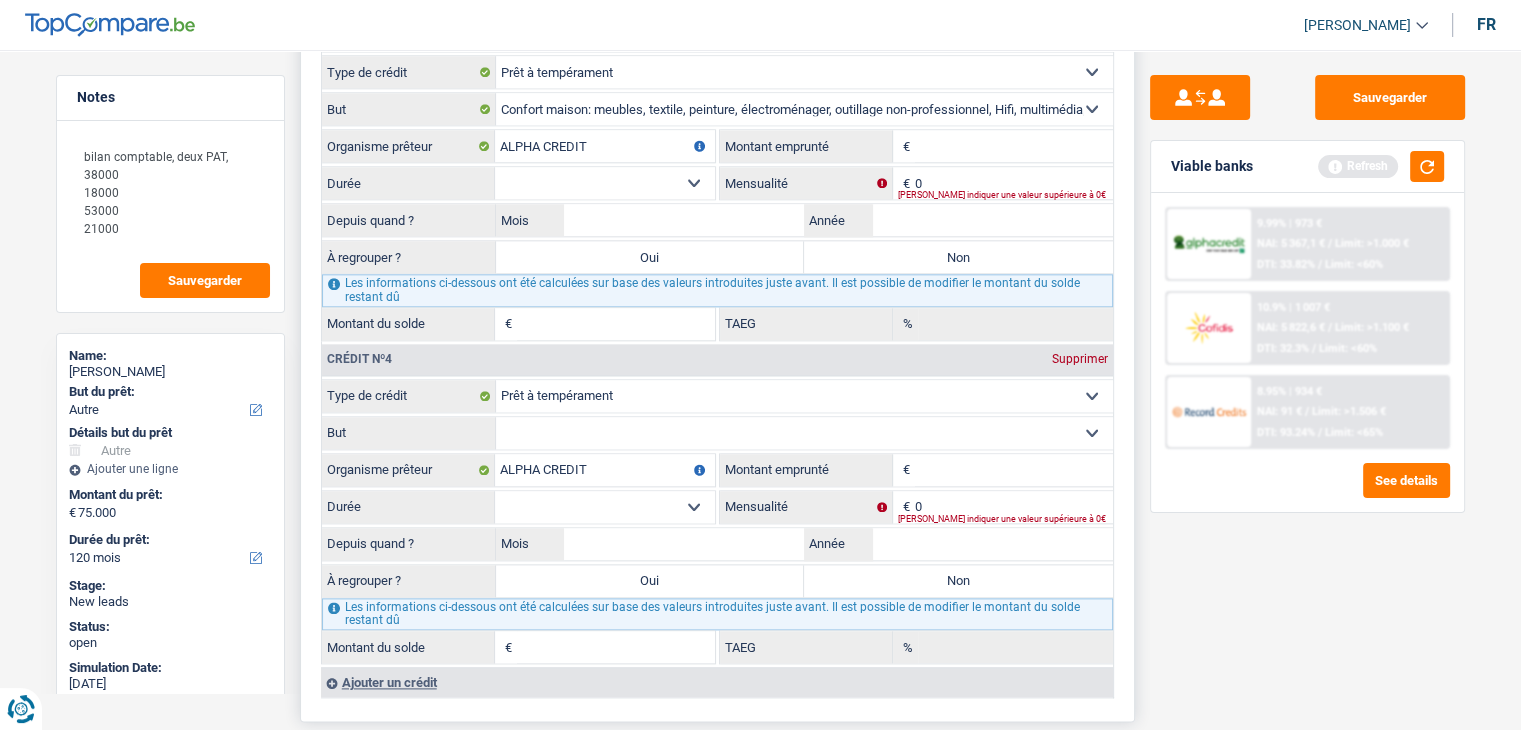click on "Confort maison: meubles, textile, peinture, électroménager, outillage non-professionnel, Hifi, multimédia, gsm, ordinateur, Frais installation, déménagement Evénement familial: naissance, mariage, divorce, communion, décès Frais médicaux Frais d'études Remboursement prêt Frais permis de conduire Loisirs: voyage, sport, musique Petits travaux maison et jardin Frais divers (max 2.000€) Frais judiciaires Réparation voiture Autre
Sélectionner une option" at bounding box center (804, 433) 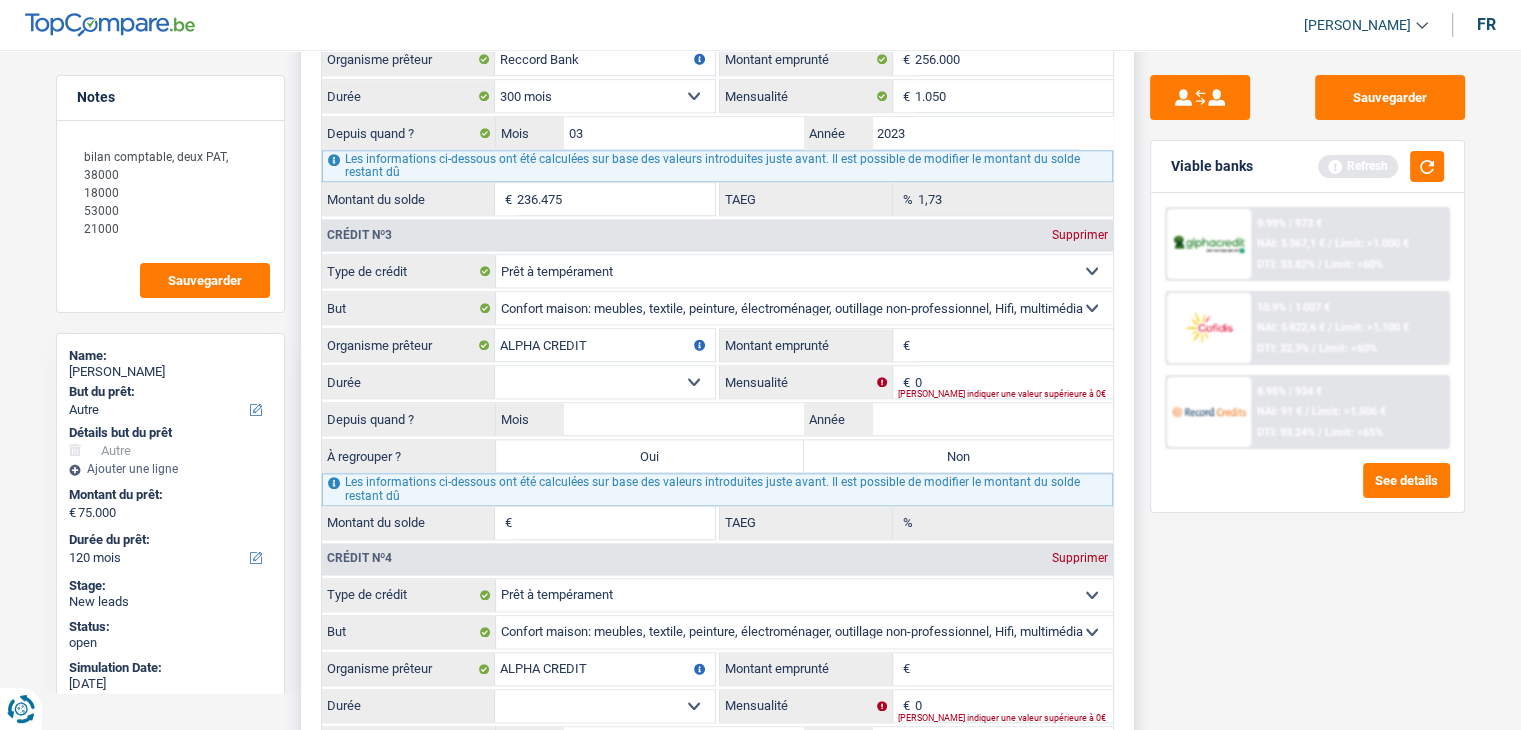 scroll, scrollTop: 2100, scrollLeft: 0, axis: vertical 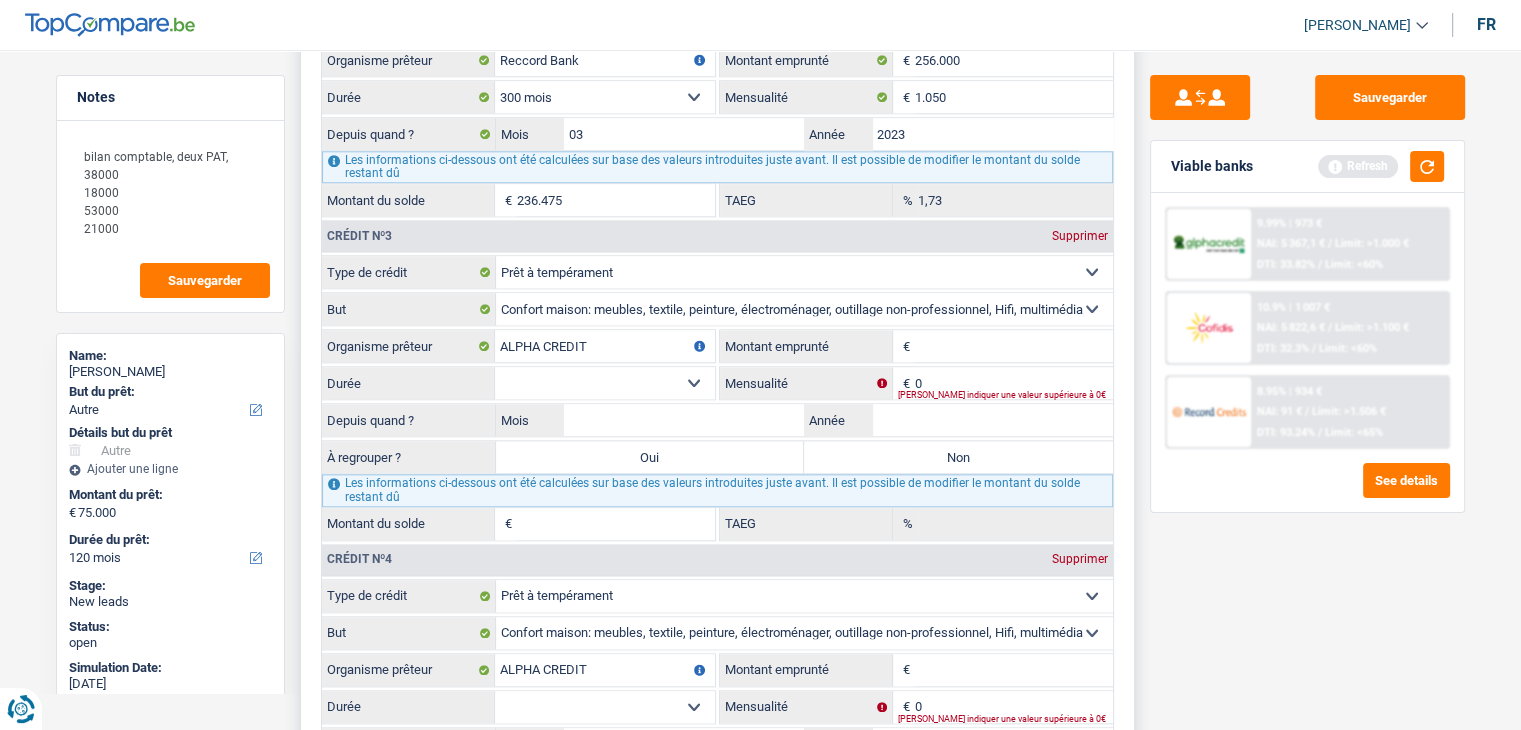 click on "Montant emprunté" at bounding box center (1014, 346) 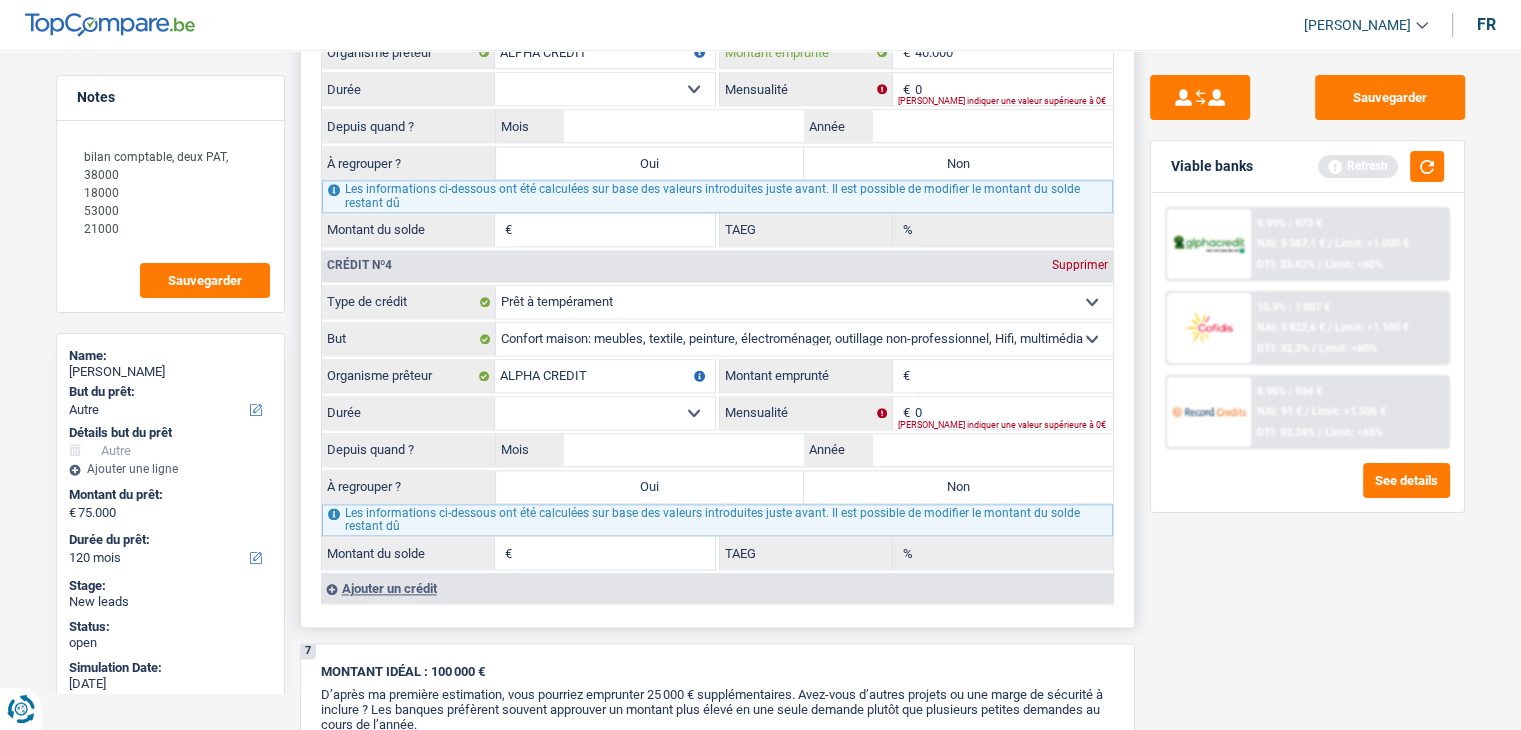 scroll, scrollTop: 2400, scrollLeft: 0, axis: vertical 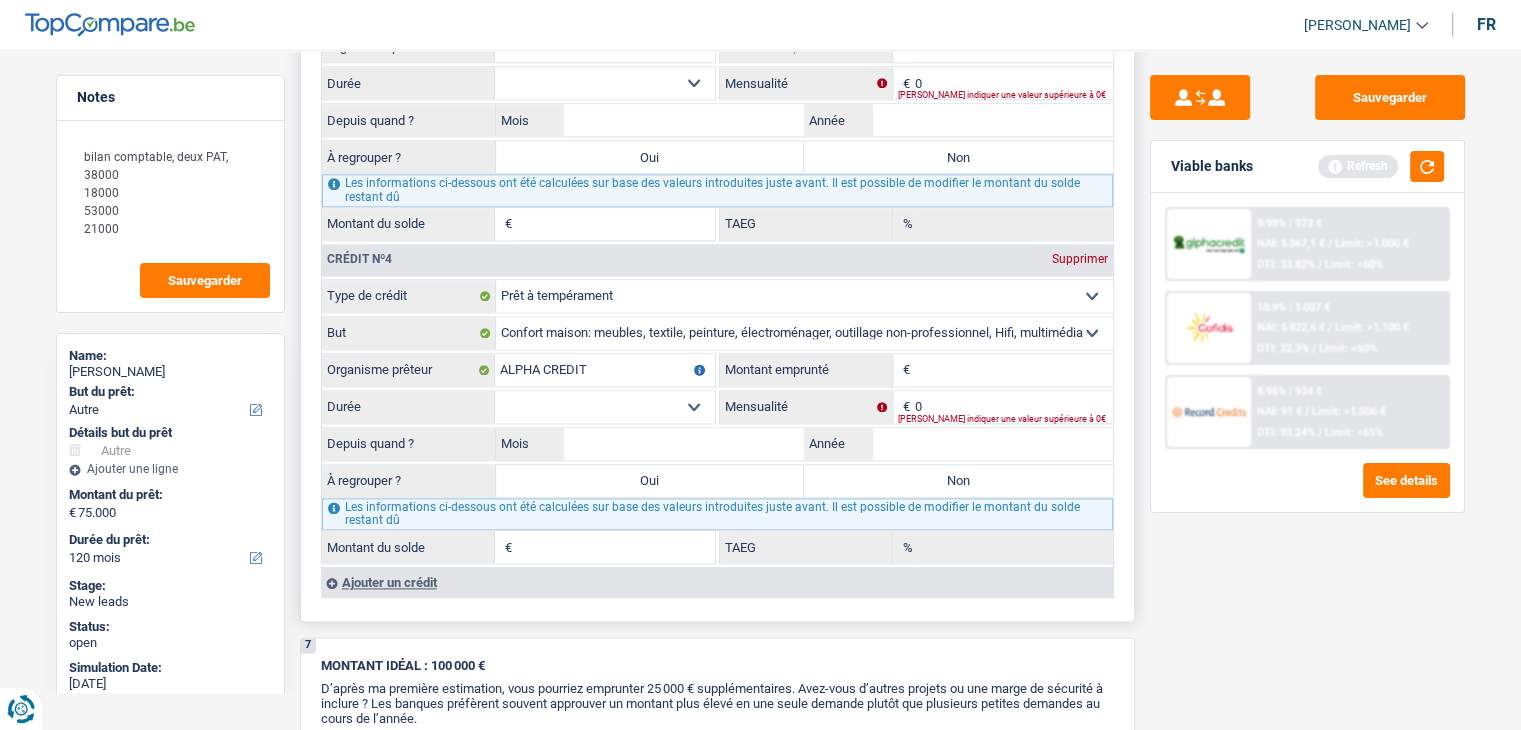 type on "40.000" 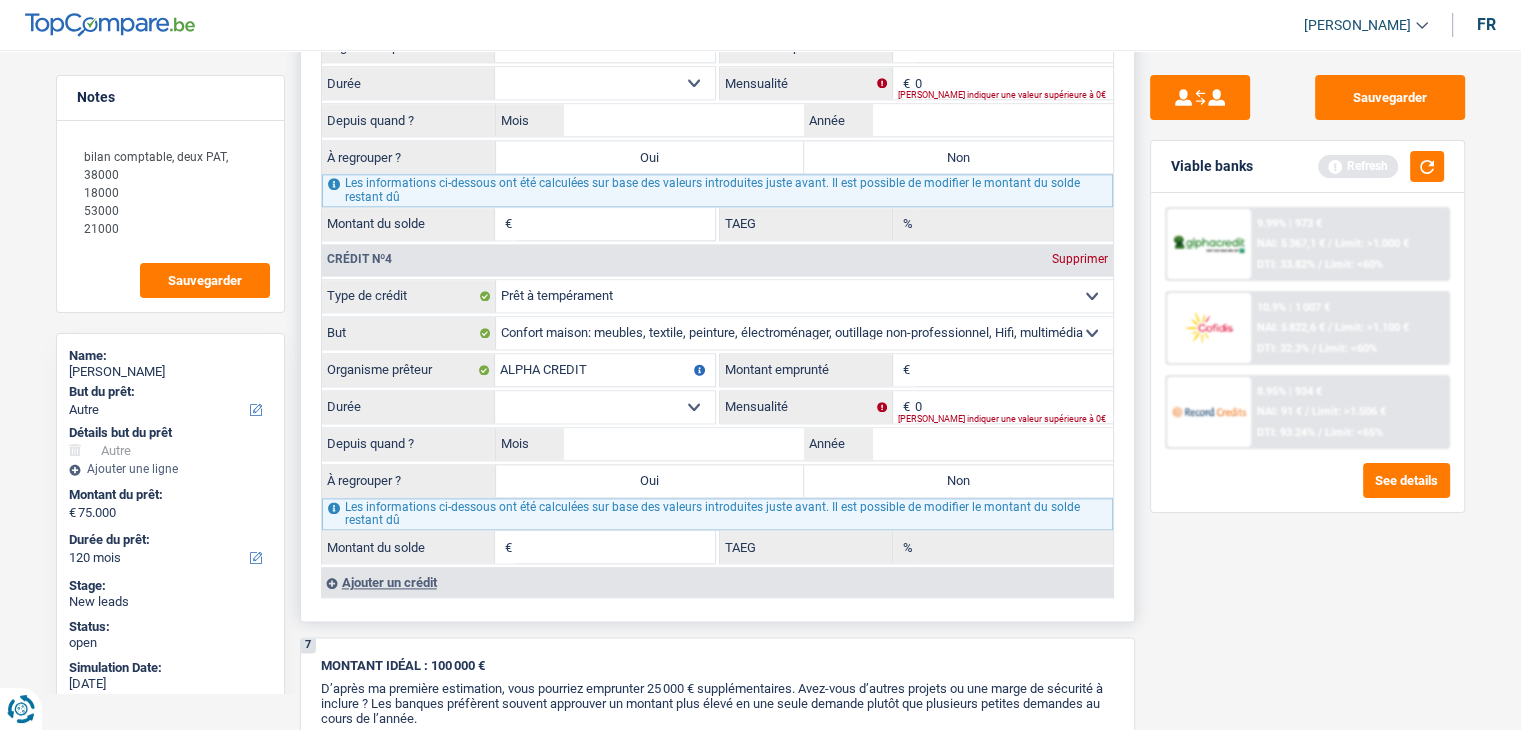 click on "Montant emprunté" at bounding box center (1014, 370) 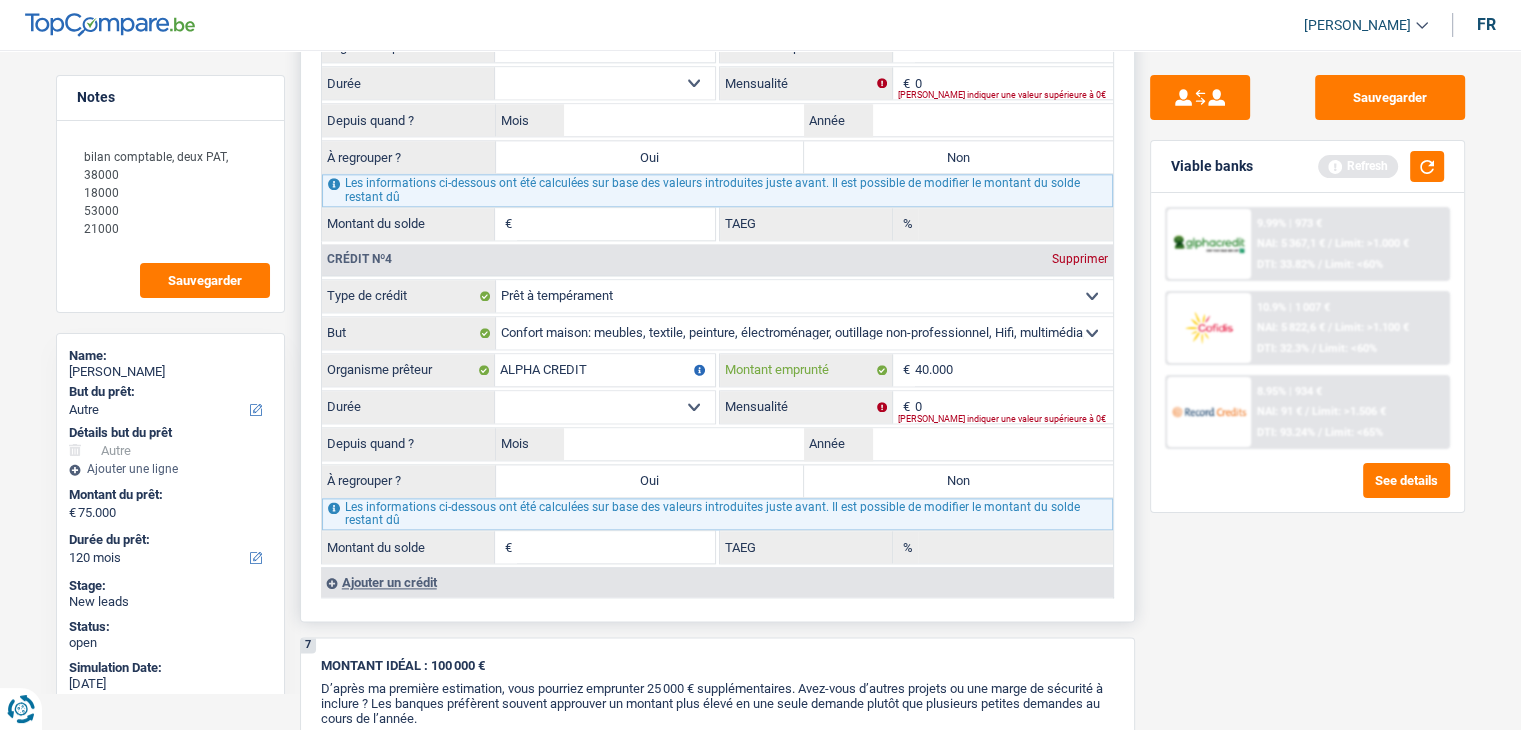 scroll, scrollTop: 2100, scrollLeft: 0, axis: vertical 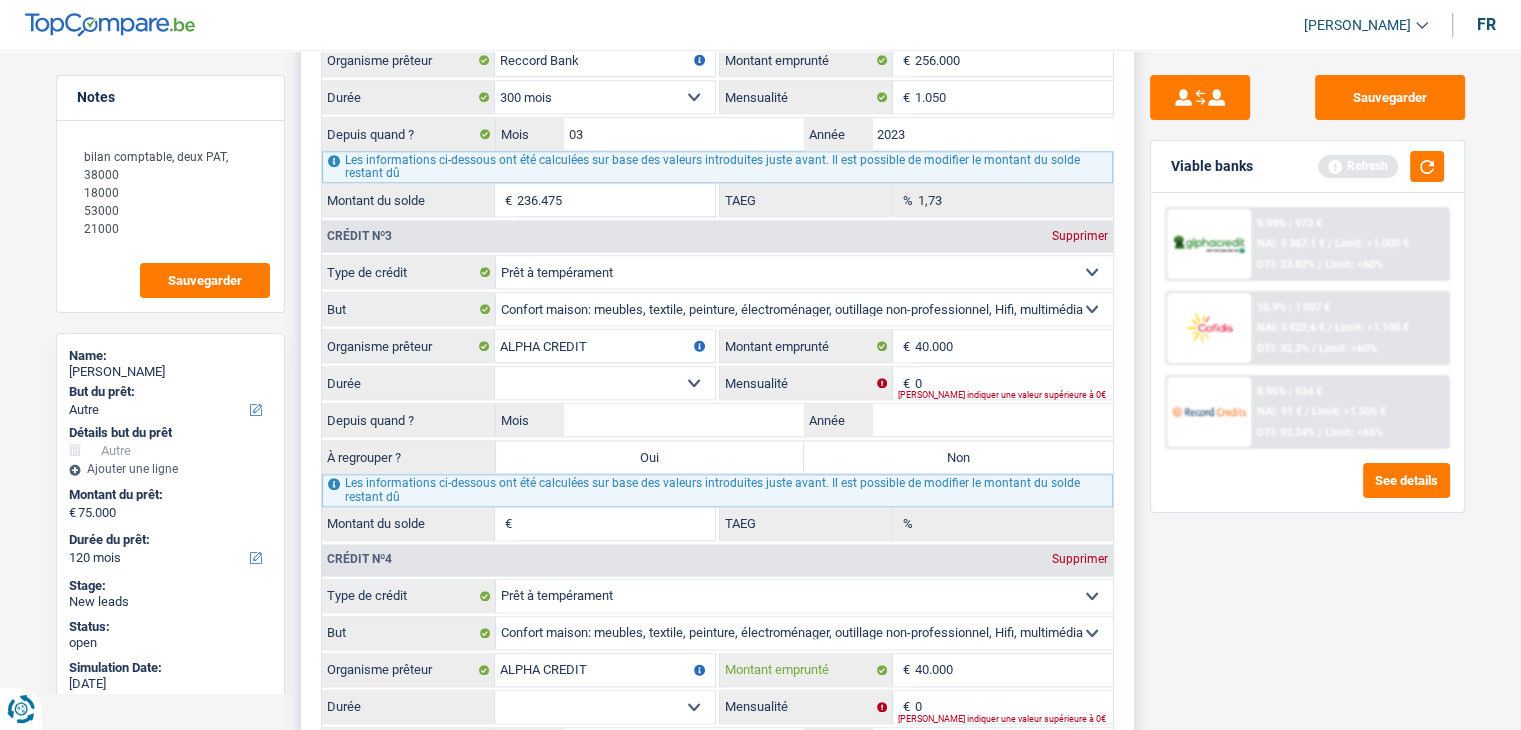 type on "40.000" 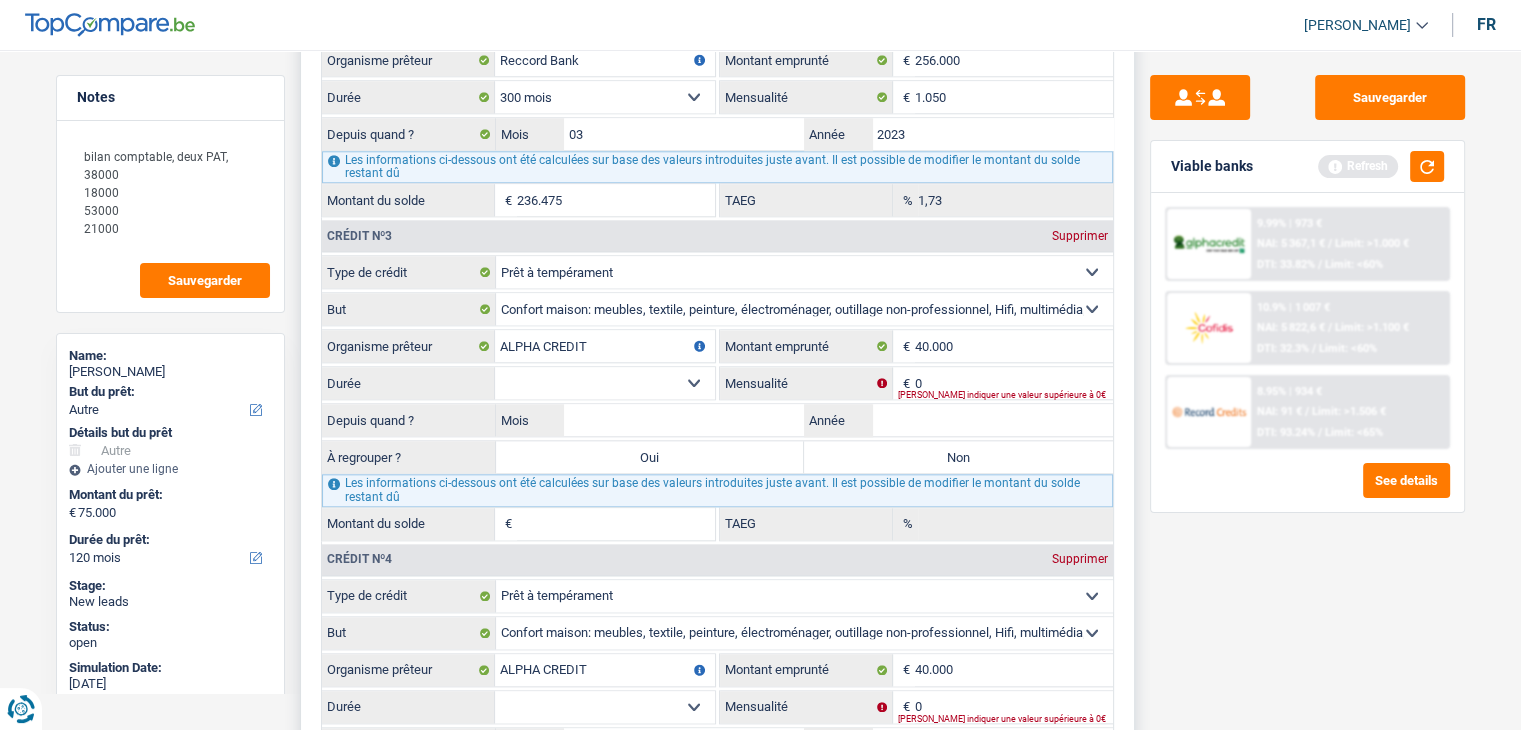 click on "12 mois 18 mois 24 mois 30 mois 36 mois 42 mois 48 mois 60 mois 72 mois 84 mois 96 mois 120 mois
Sélectionner une option" at bounding box center [605, 383] 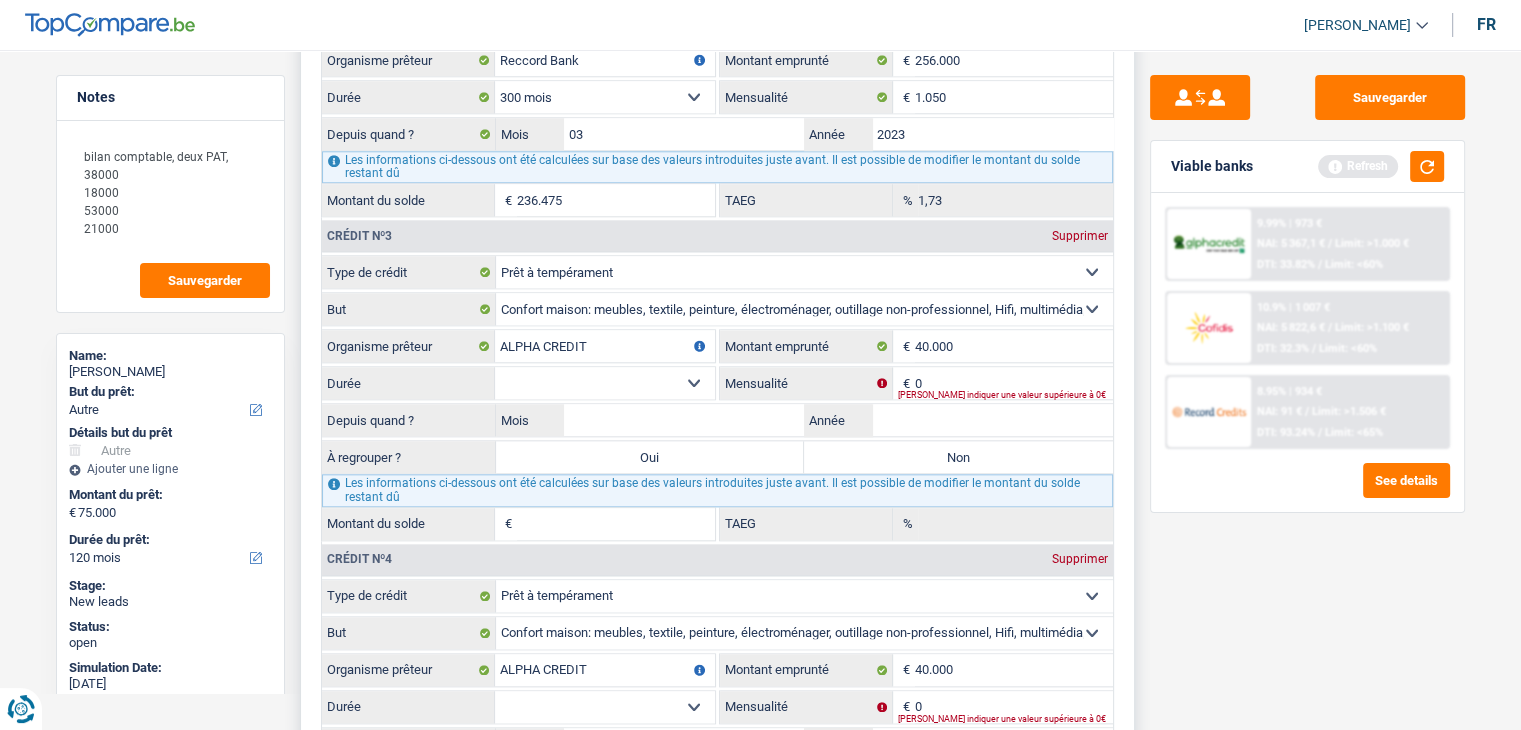 select on "120" 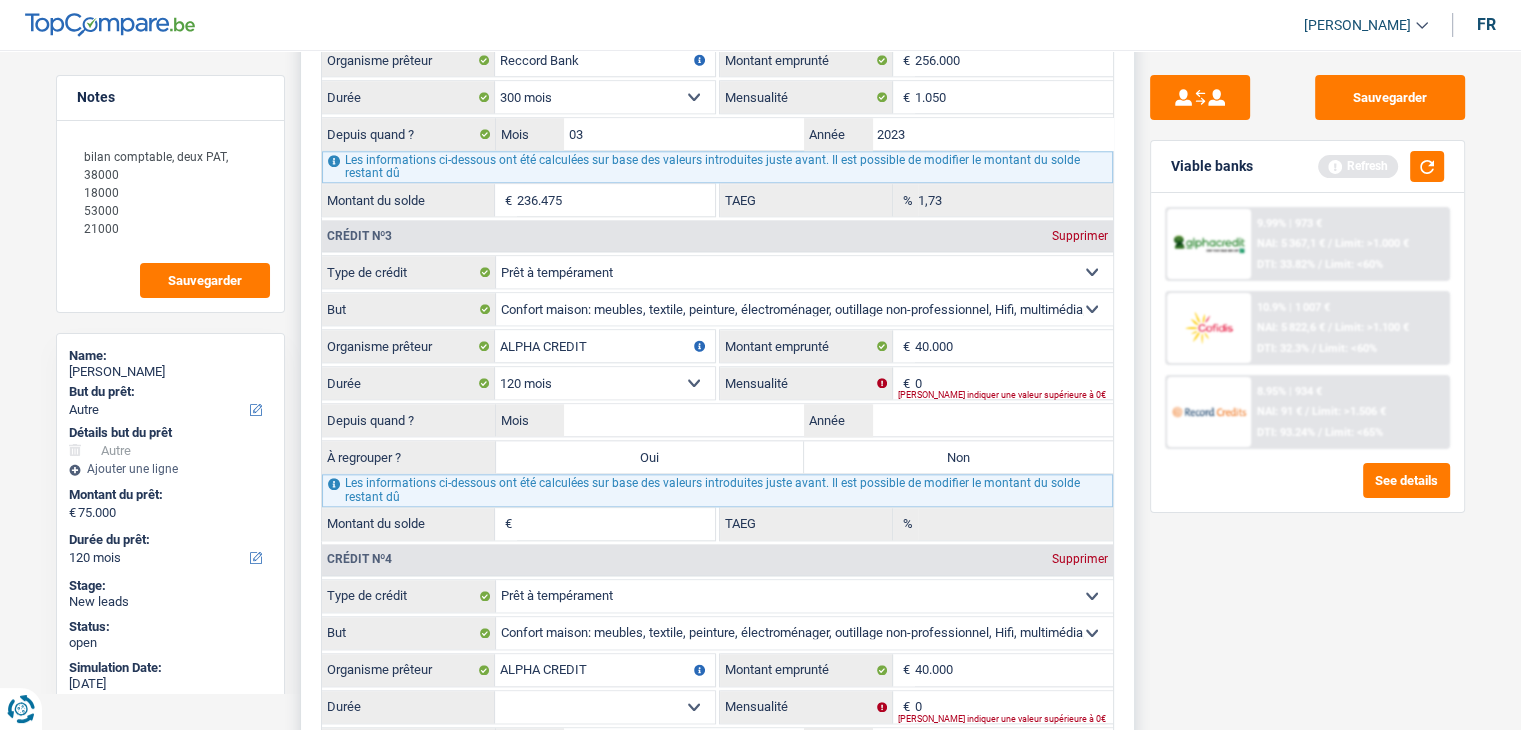 scroll, scrollTop: 2300, scrollLeft: 0, axis: vertical 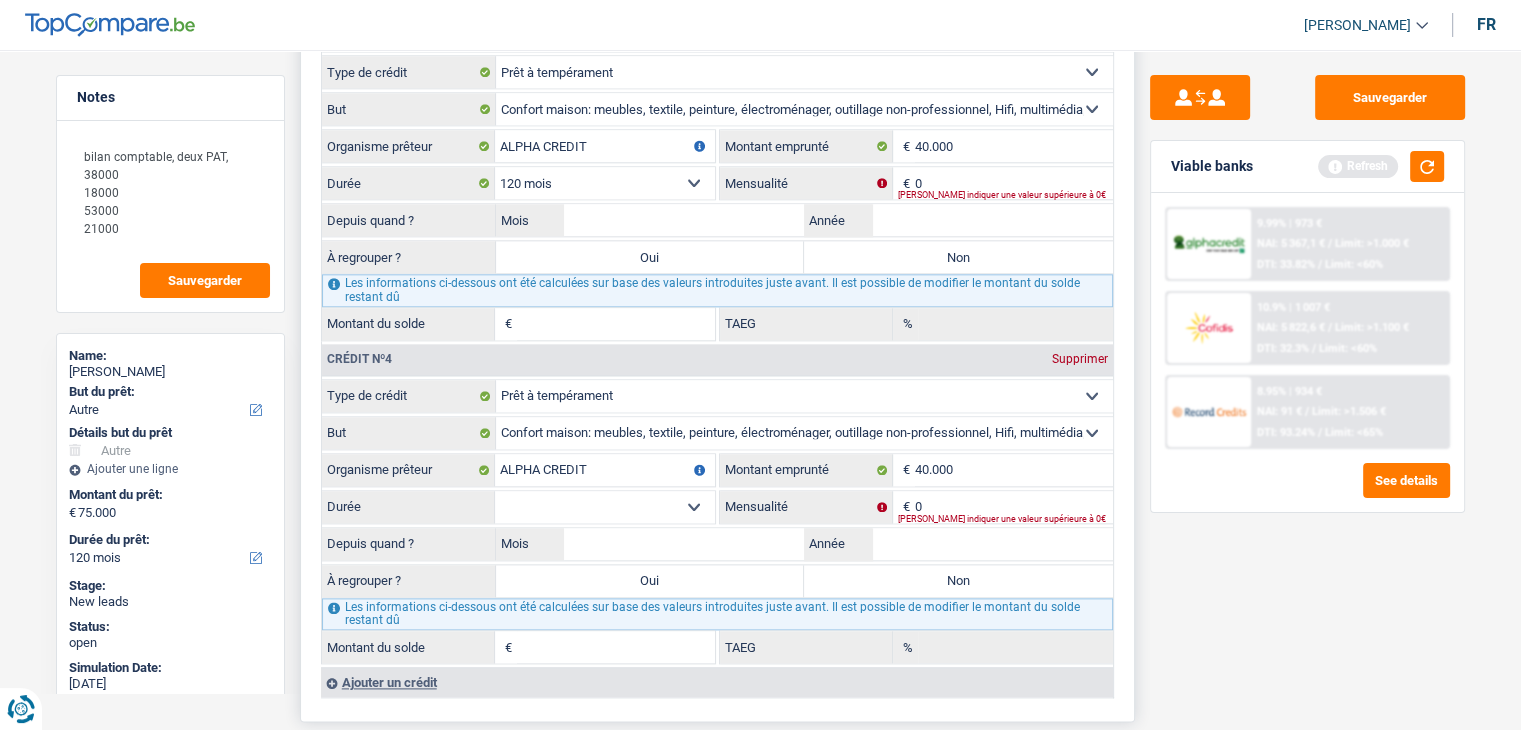 click on "12 mois 18 mois 24 mois 30 mois 36 mois 42 mois 48 mois 60 mois 72 mois 84 mois 96 mois 120 mois
Sélectionner une option" at bounding box center (605, 507) 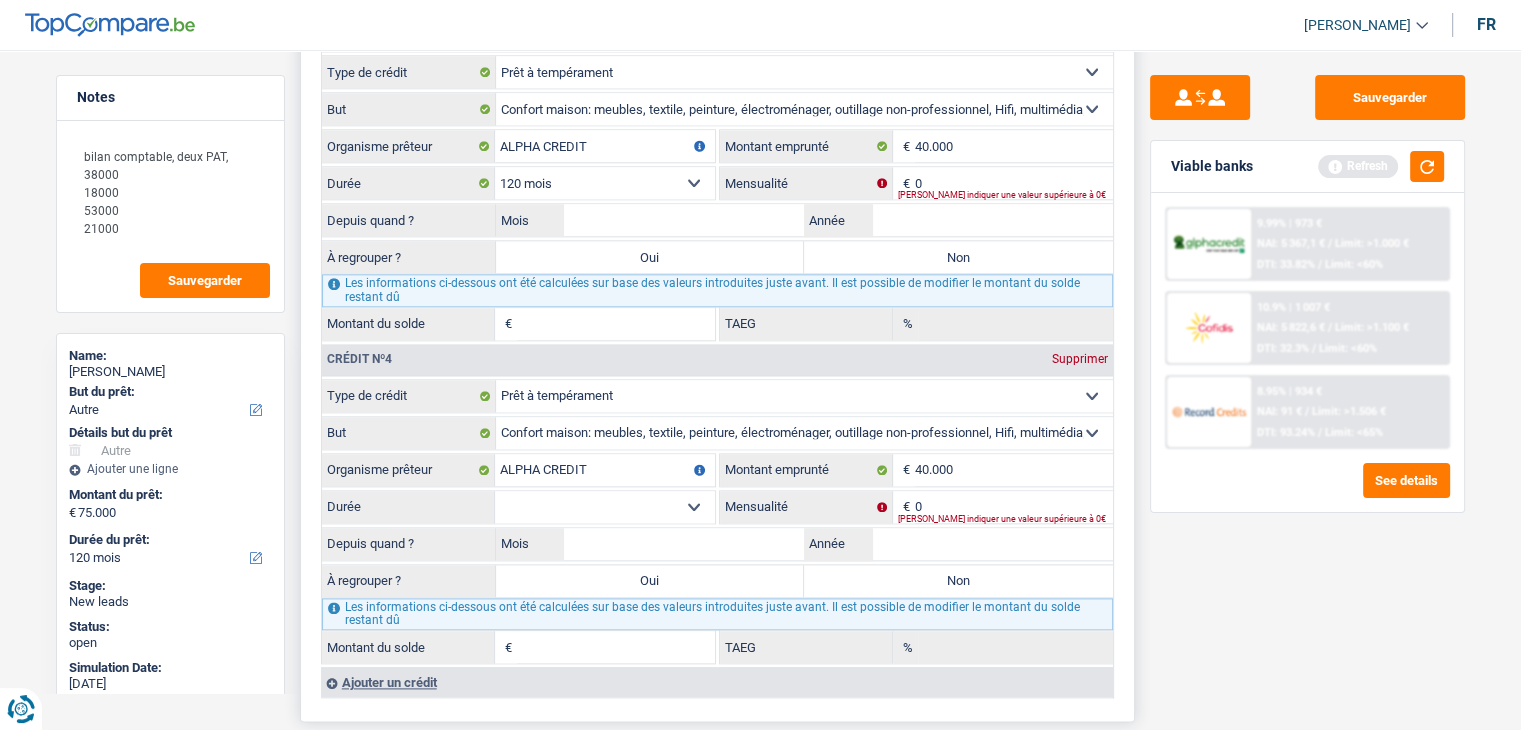 click on "12 mois 18 mois 24 mois 30 mois 36 mois 42 mois 48 mois 60 mois 72 mois 84 mois 96 mois 120 mois
Sélectionner une option" at bounding box center (605, 507) 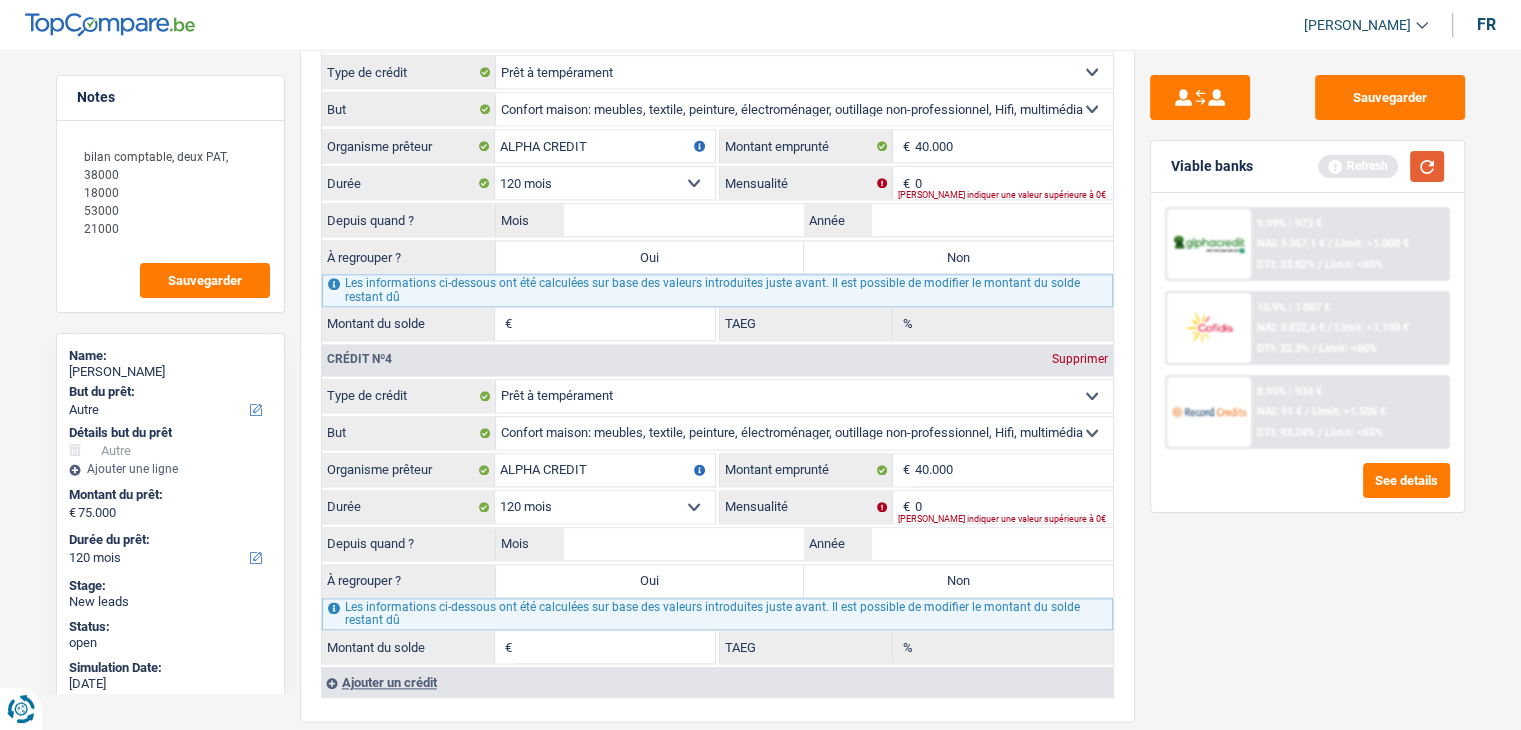 click at bounding box center (1427, 166) 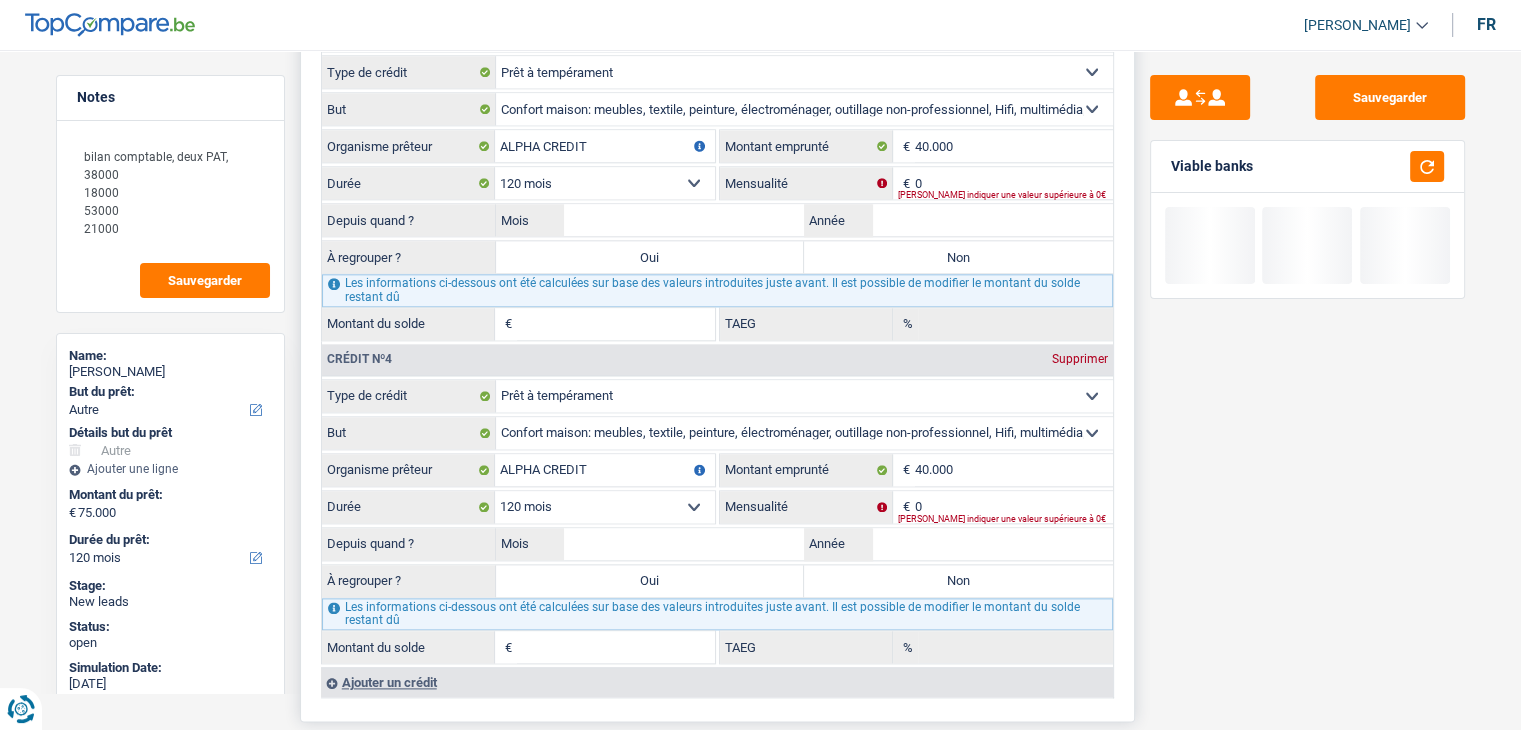 click on "[PERSON_NAME] indiquer une valeur supérieure à 0€" at bounding box center (1005, 195) 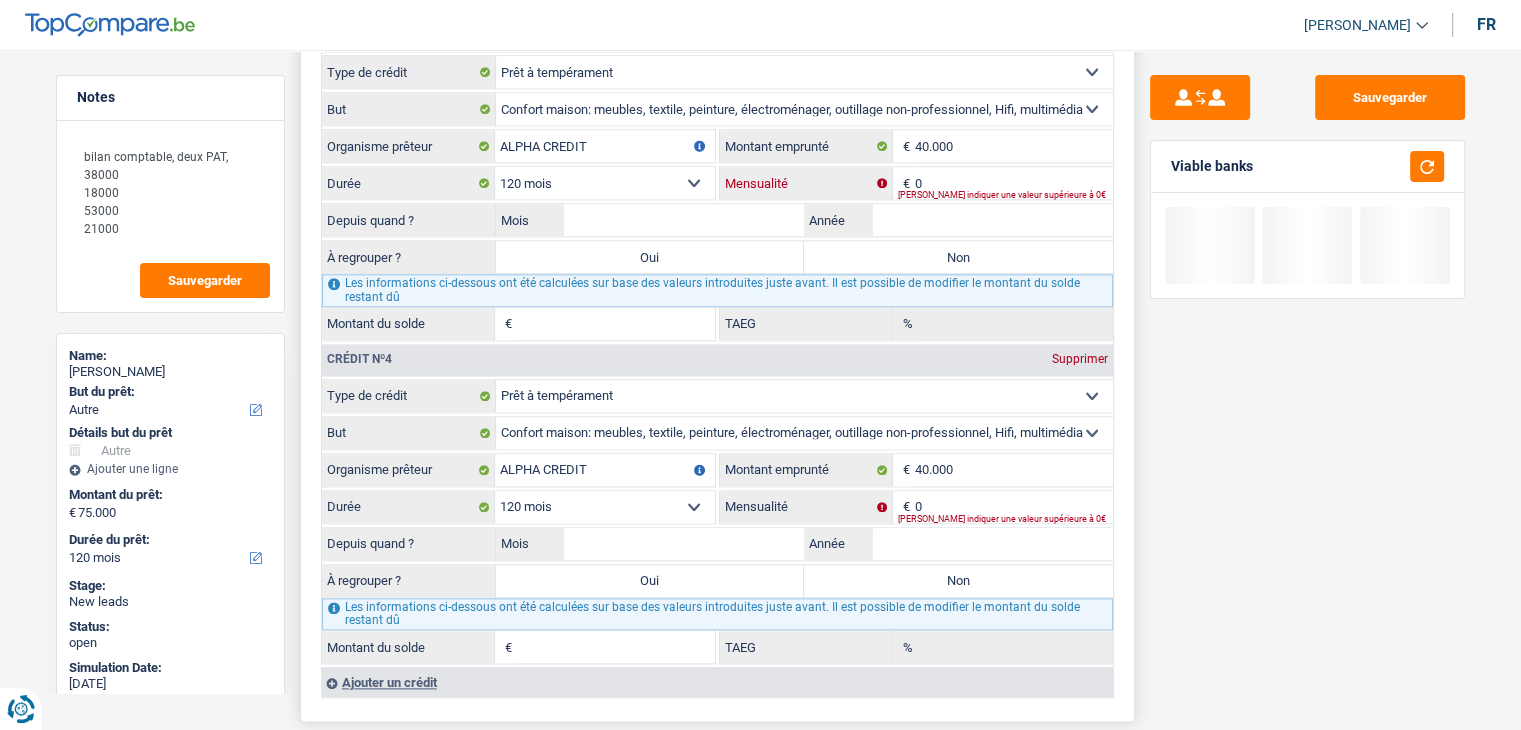 click on "0" at bounding box center (1014, 183) 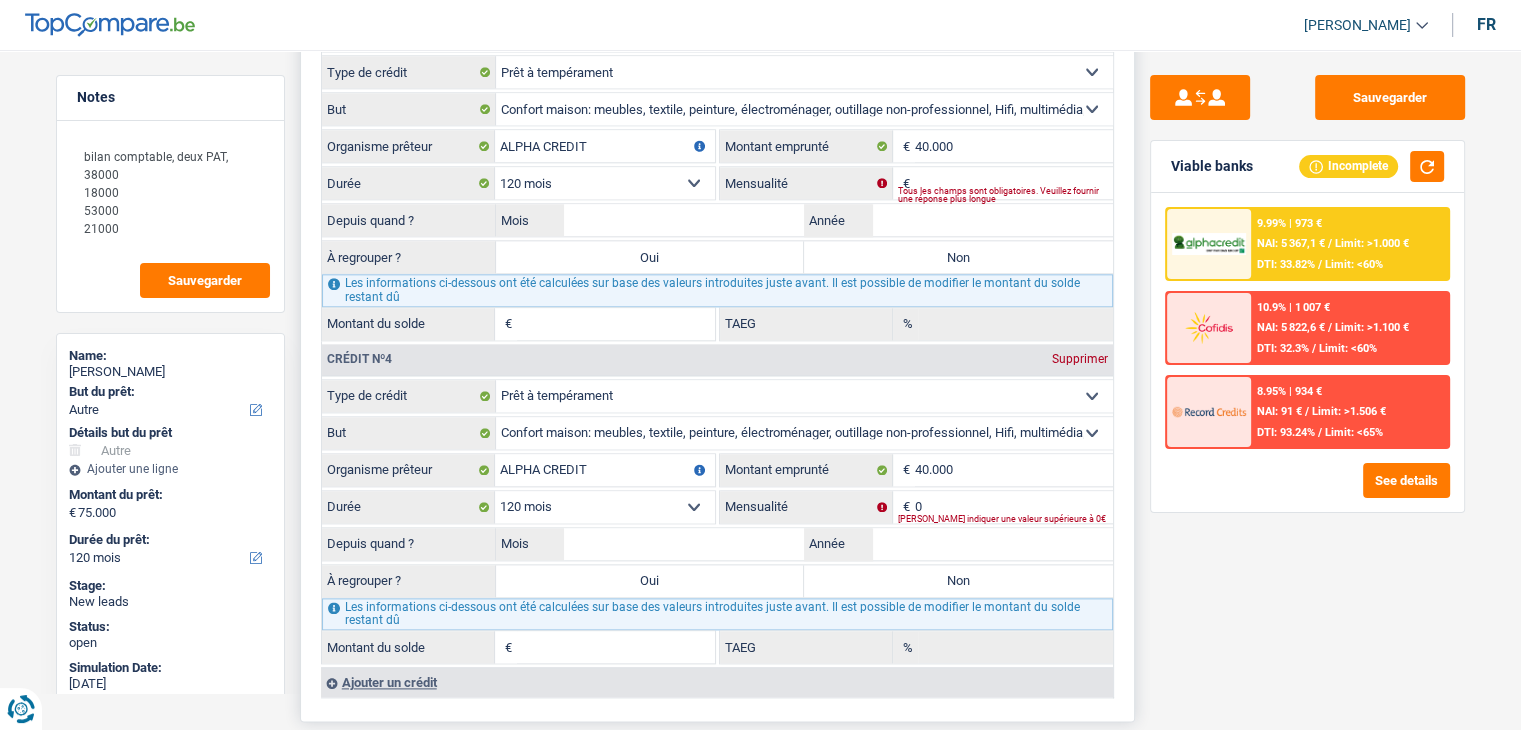 click on "Tous les champs sont obligatoires. Veuillez fournir une réponse plus longue" at bounding box center (1005, 195) 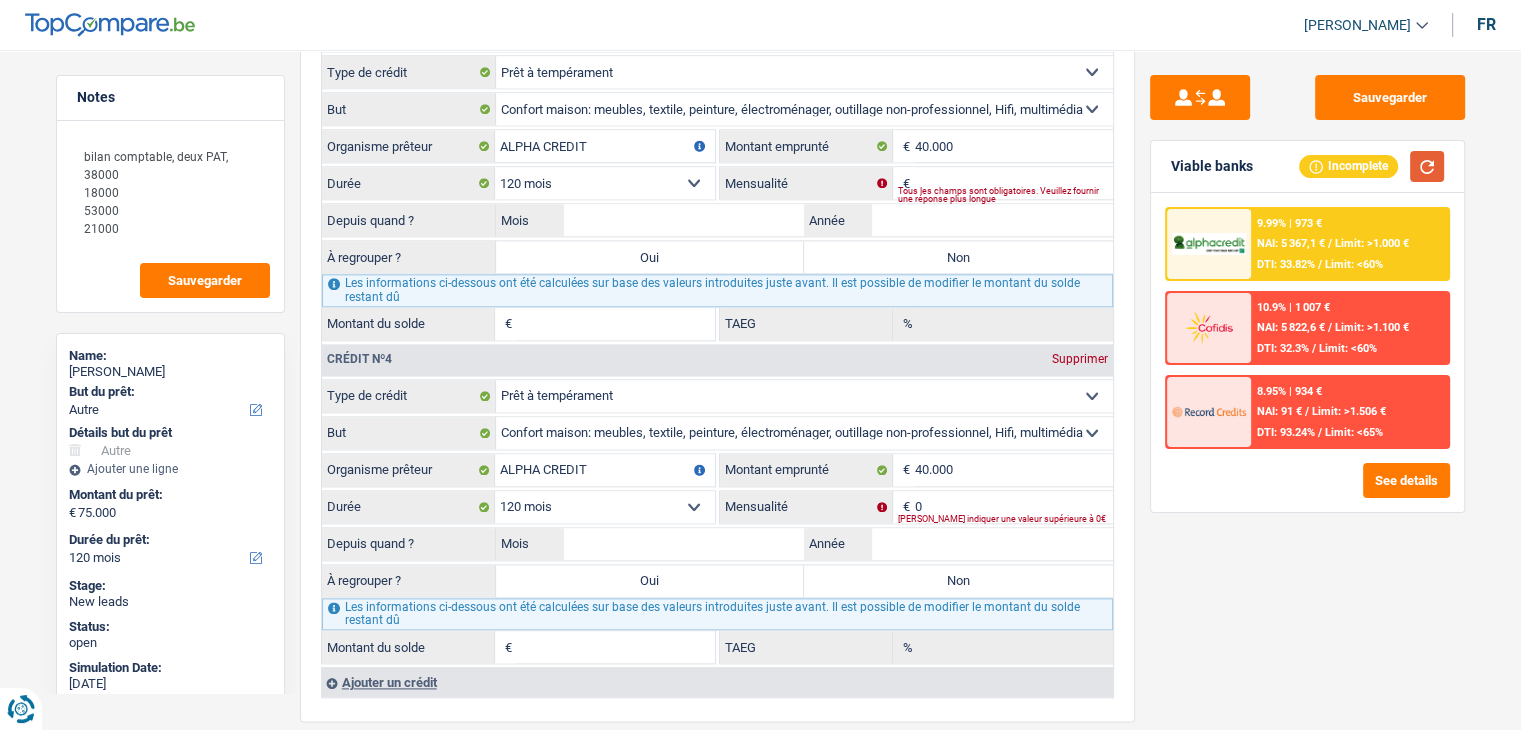 click at bounding box center [1427, 166] 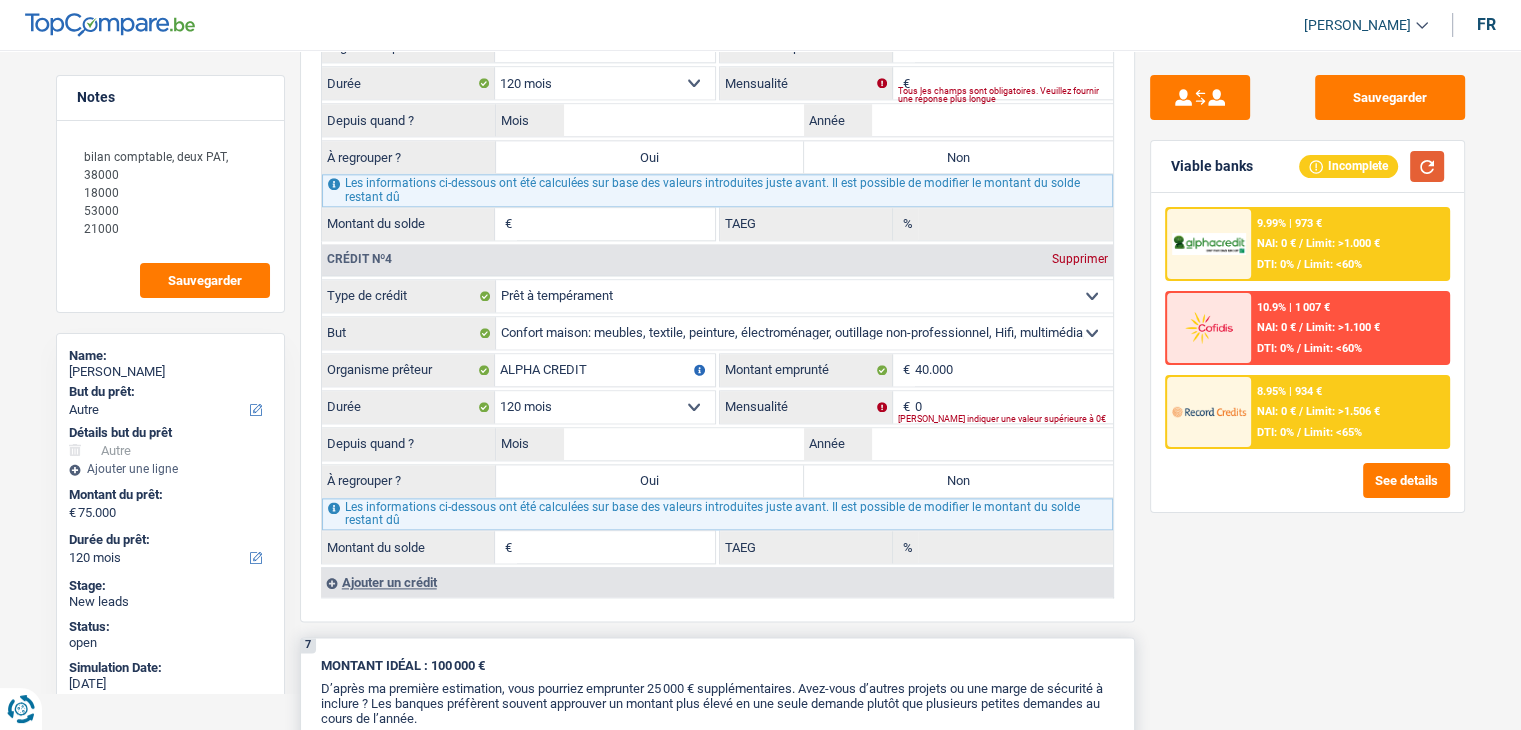 scroll, scrollTop: 2200, scrollLeft: 0, axis: vertical 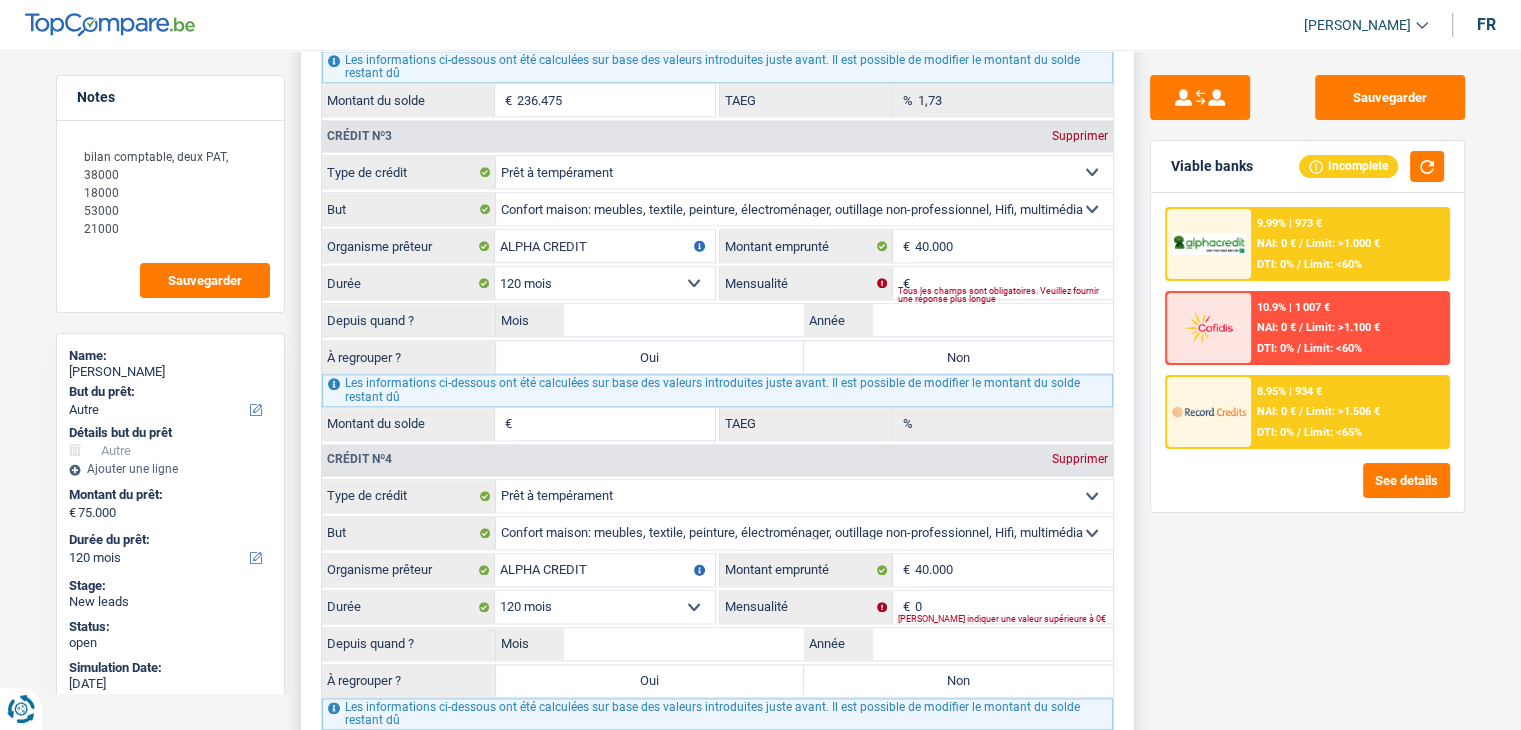 click on "Tous les champs sont obligatoires. Veuillez fournir une réponse plus longue" at bounding box center (1005, 295) 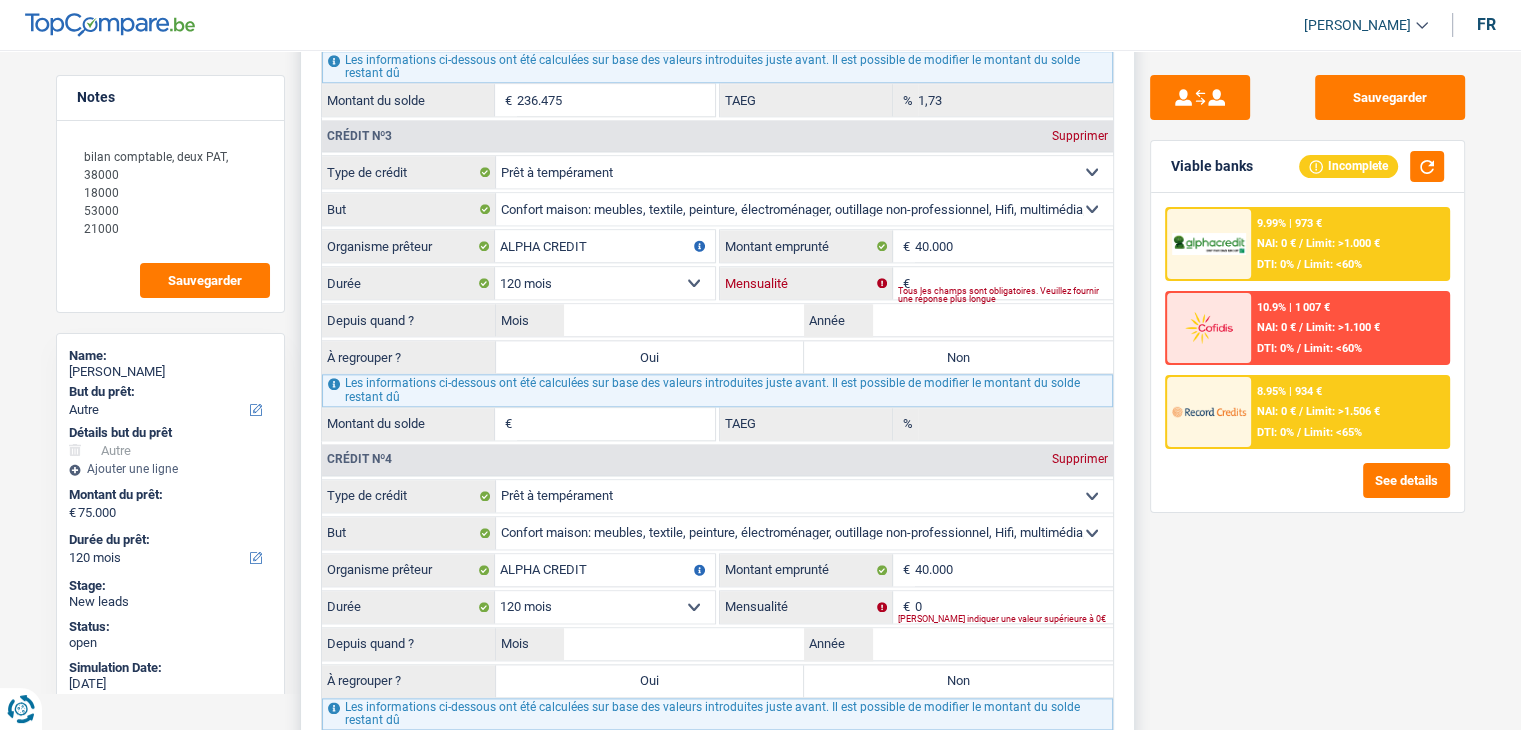 click on "Mensualité" at bounding box center (1014, 283) 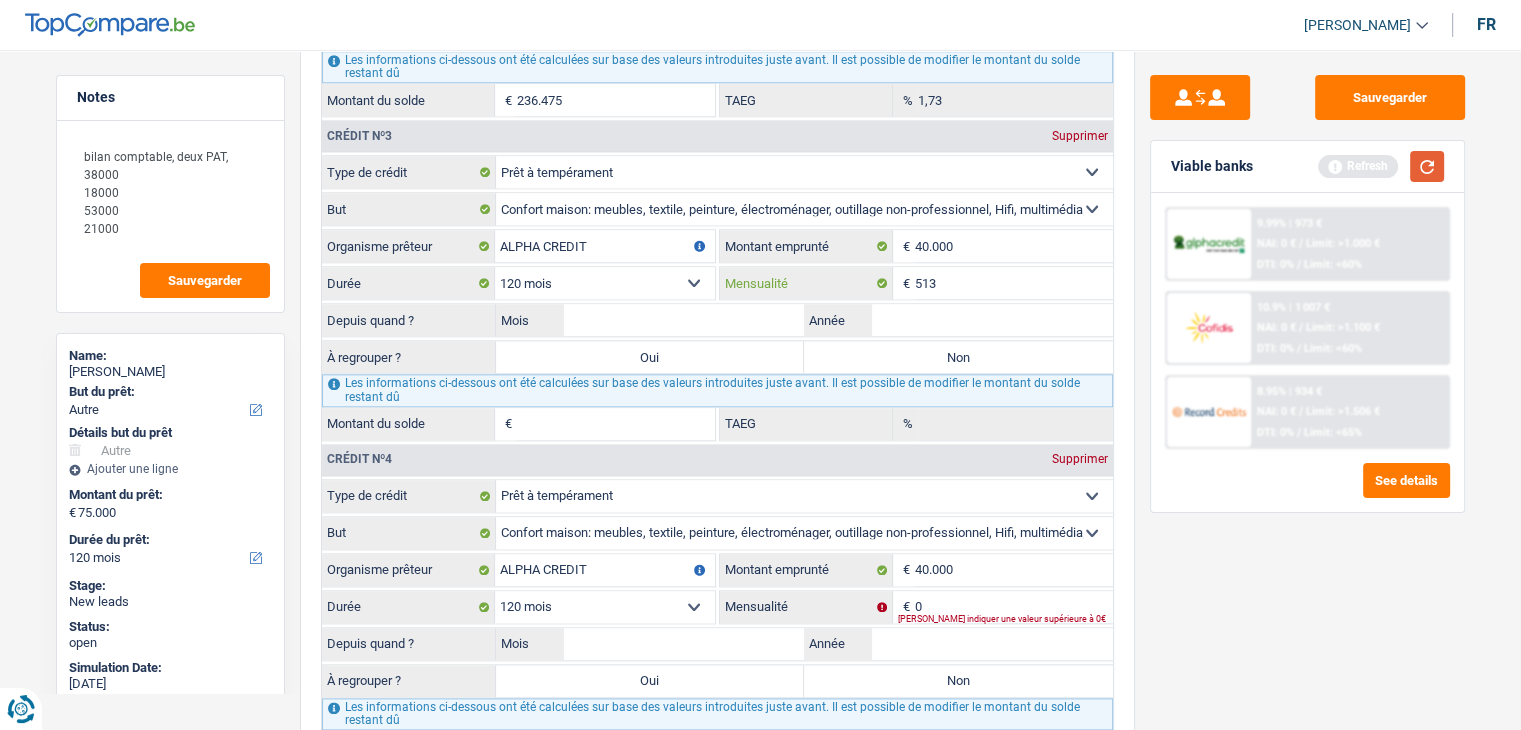 type on "513" 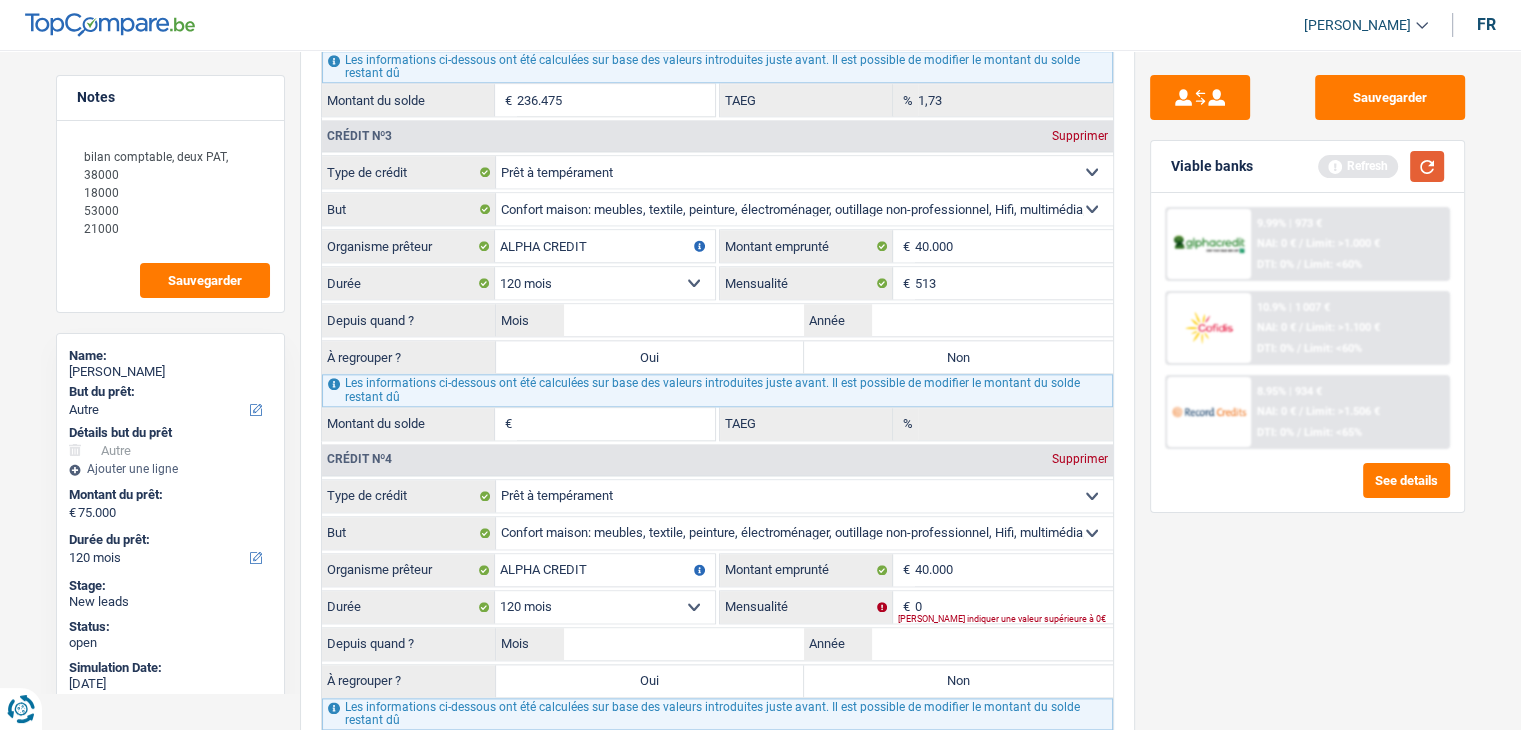 click at bounding box center [1427, 166] 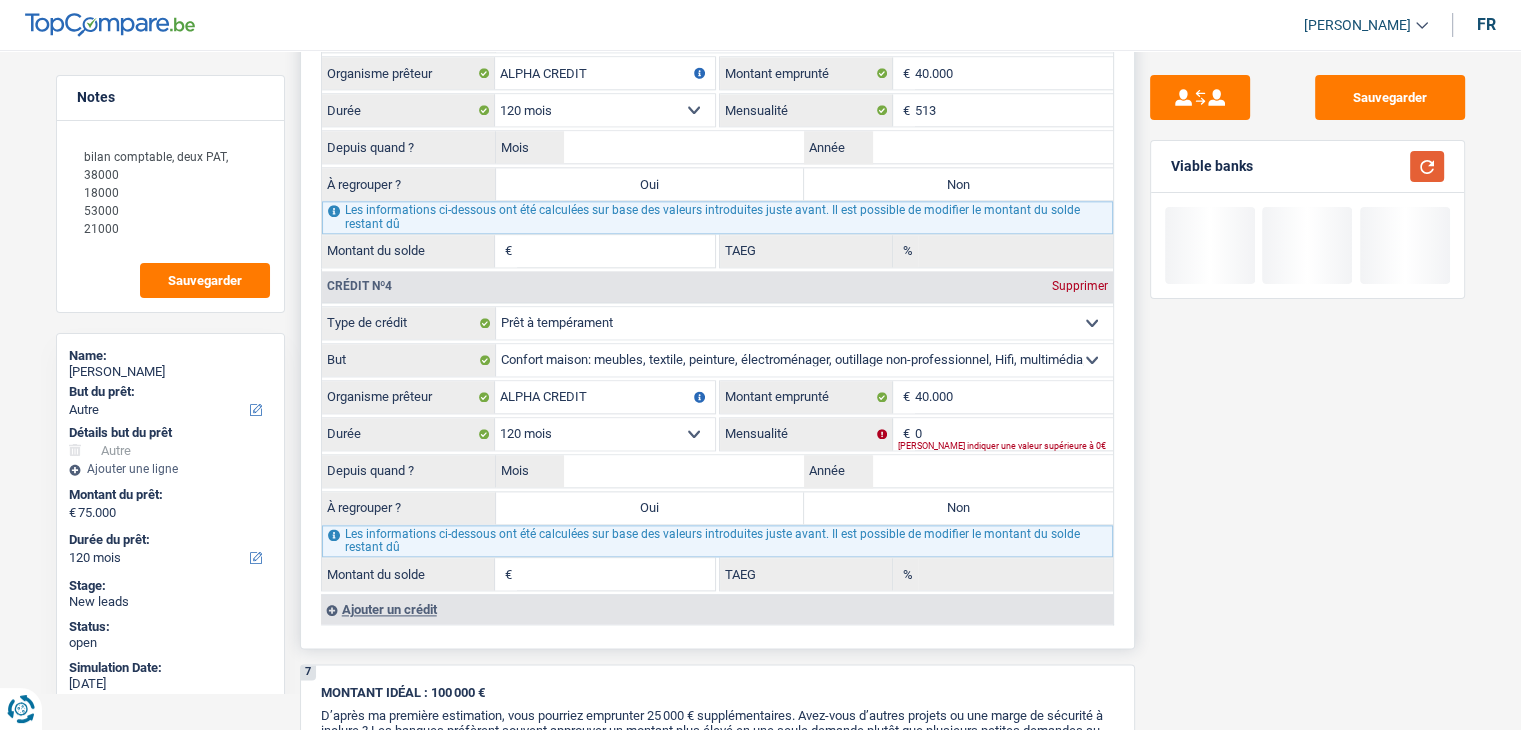 scroll, scrollTop: 2600, scrollLeft: 0, axis: vertical 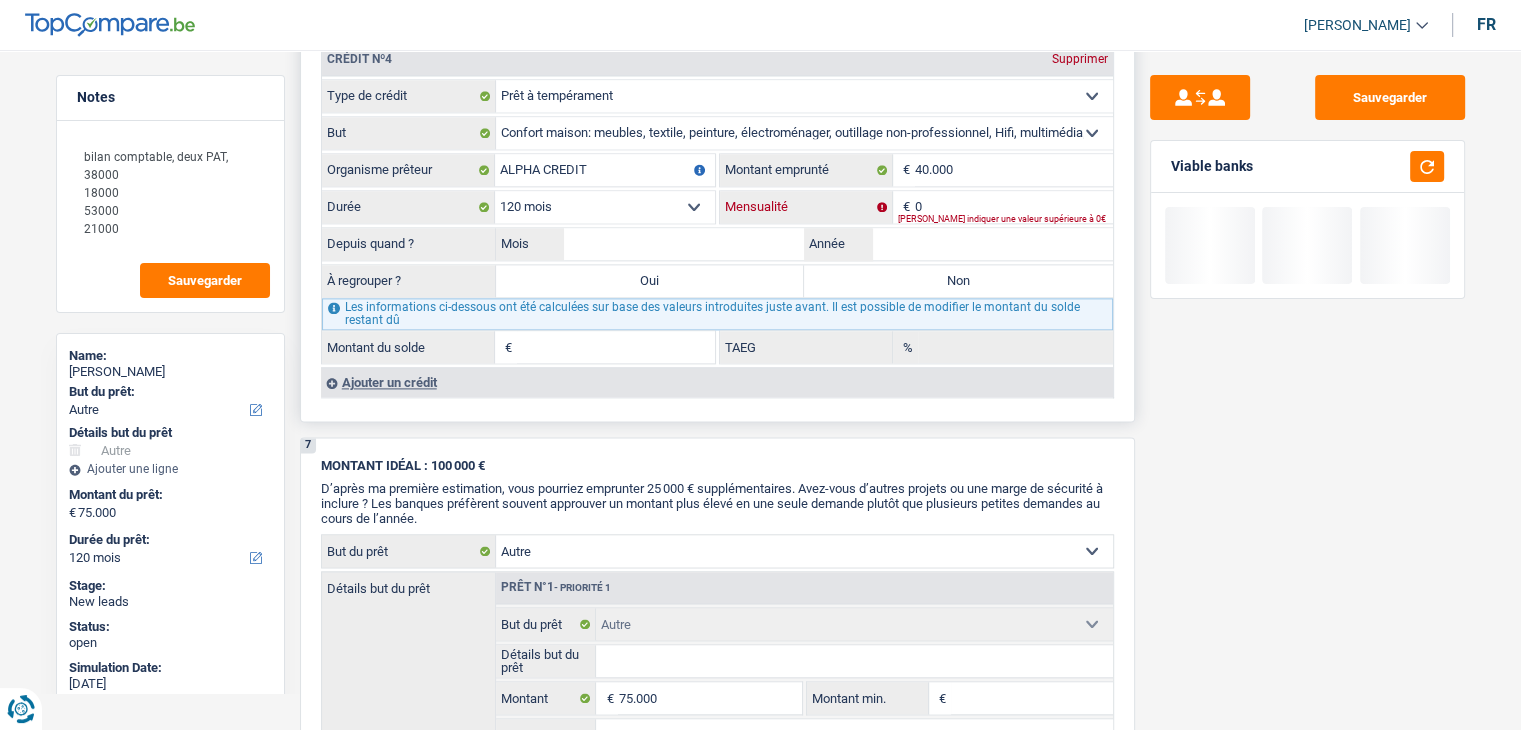 click on "0" at bounding box center [1014, 207] 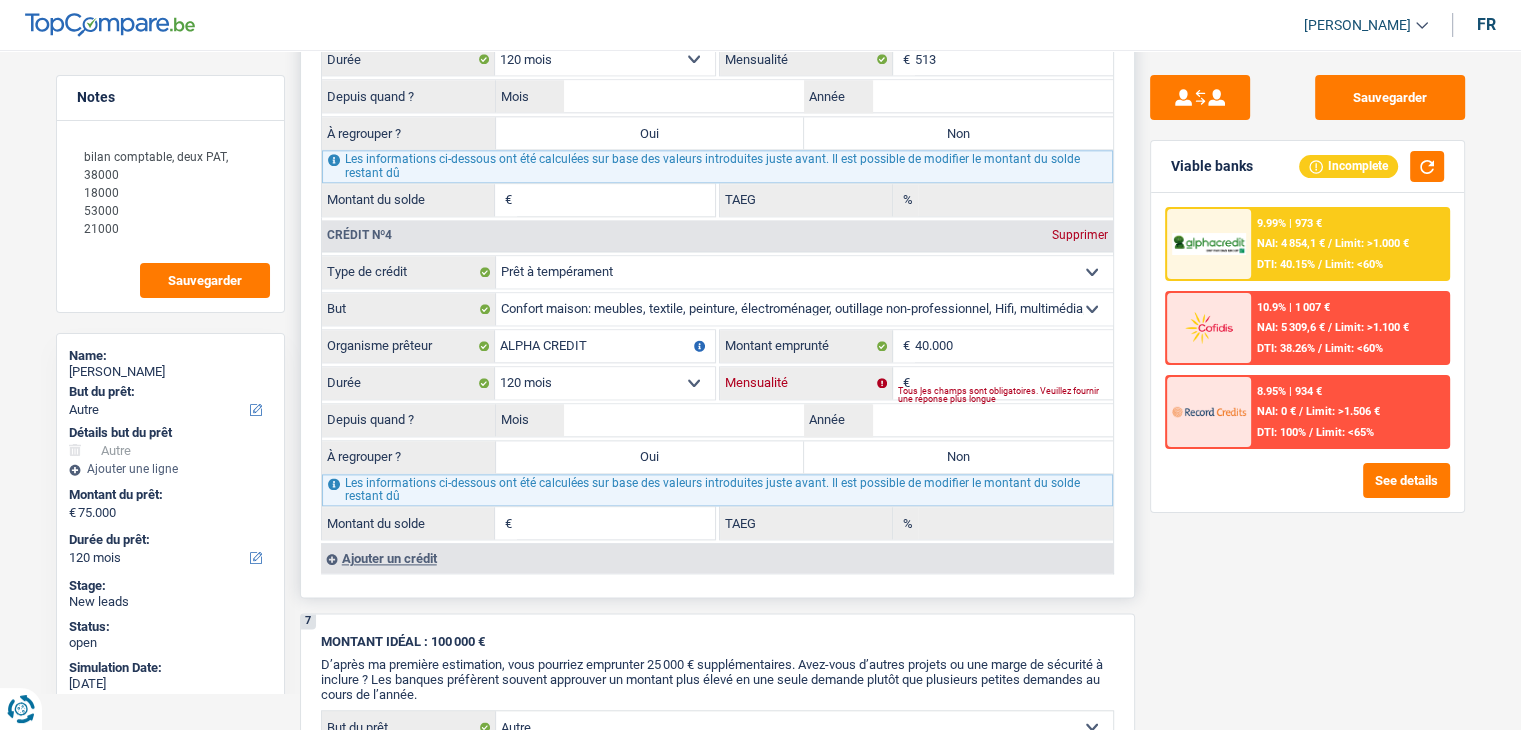 scroll, scrollTop: 2300, scrollLeft: 0, axis: vertical 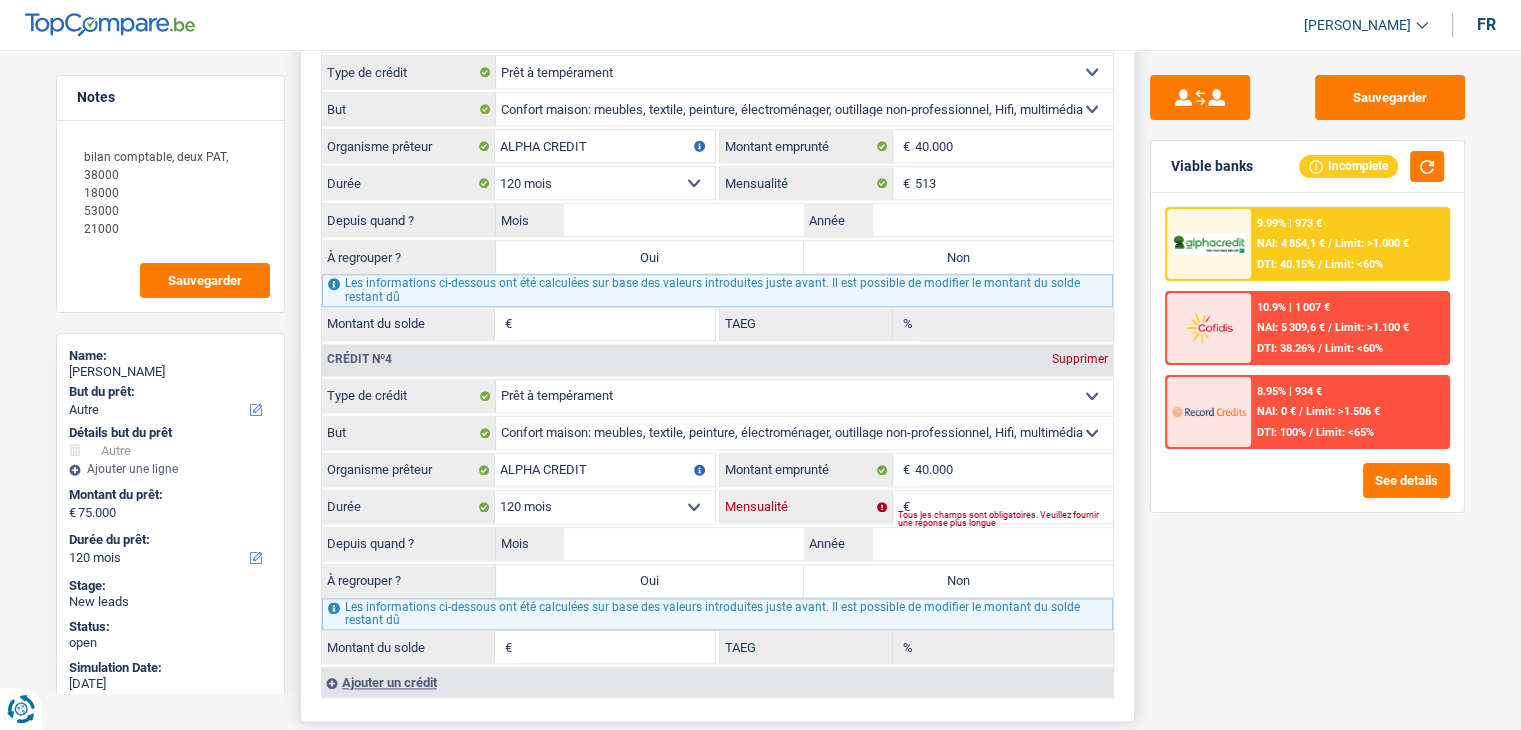 click on "Mensualité" at bounding box center (1014, 507) 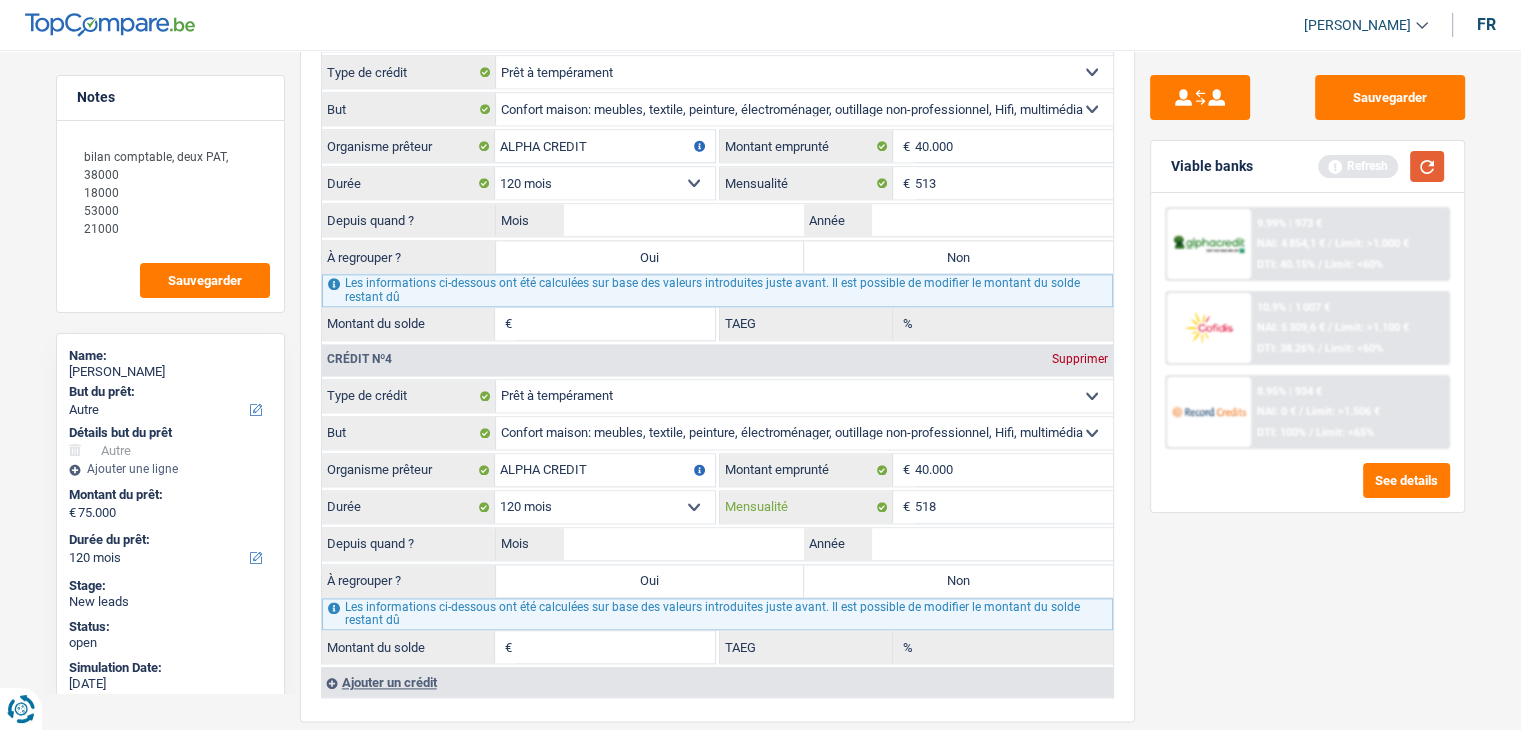 type on "518" 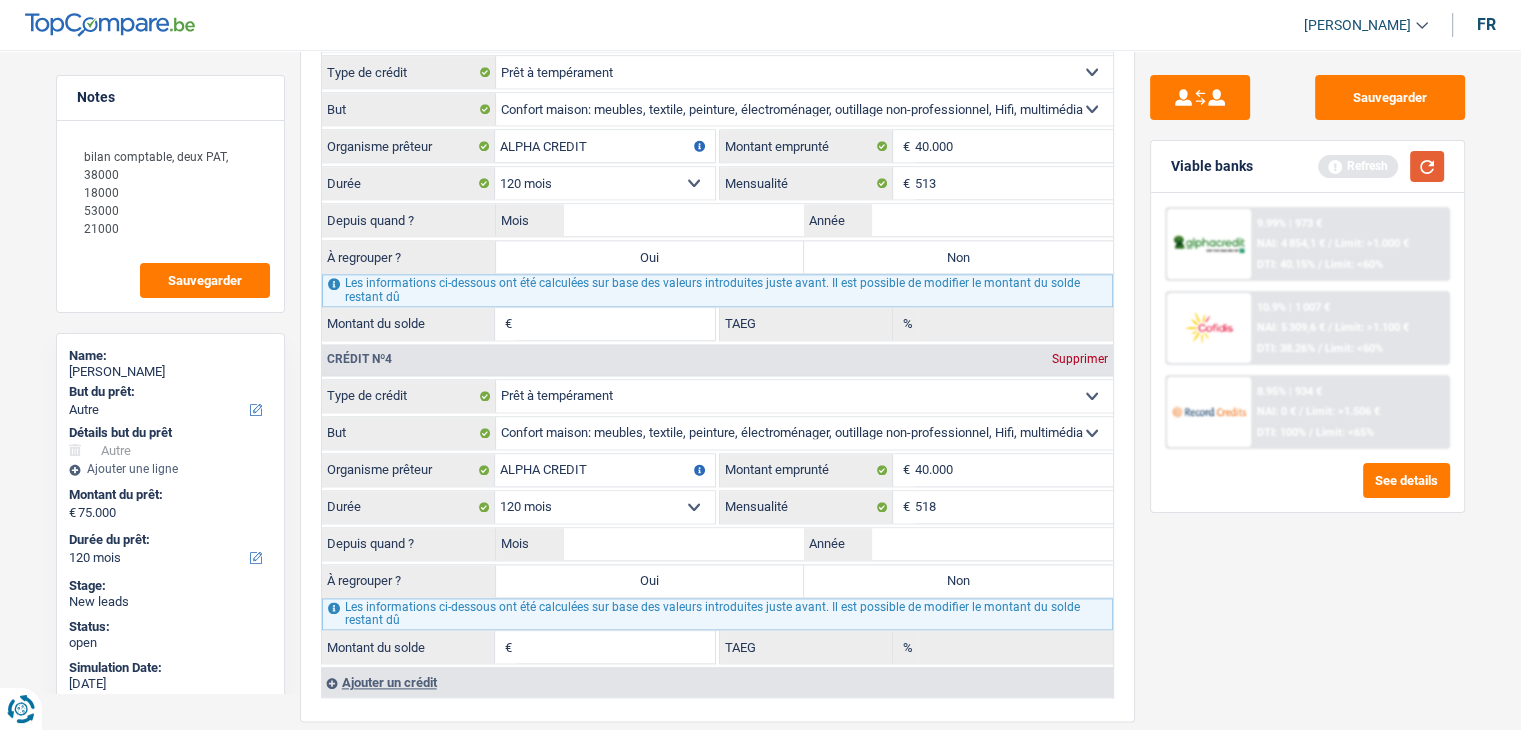 click at bounding box center [1427, 166] 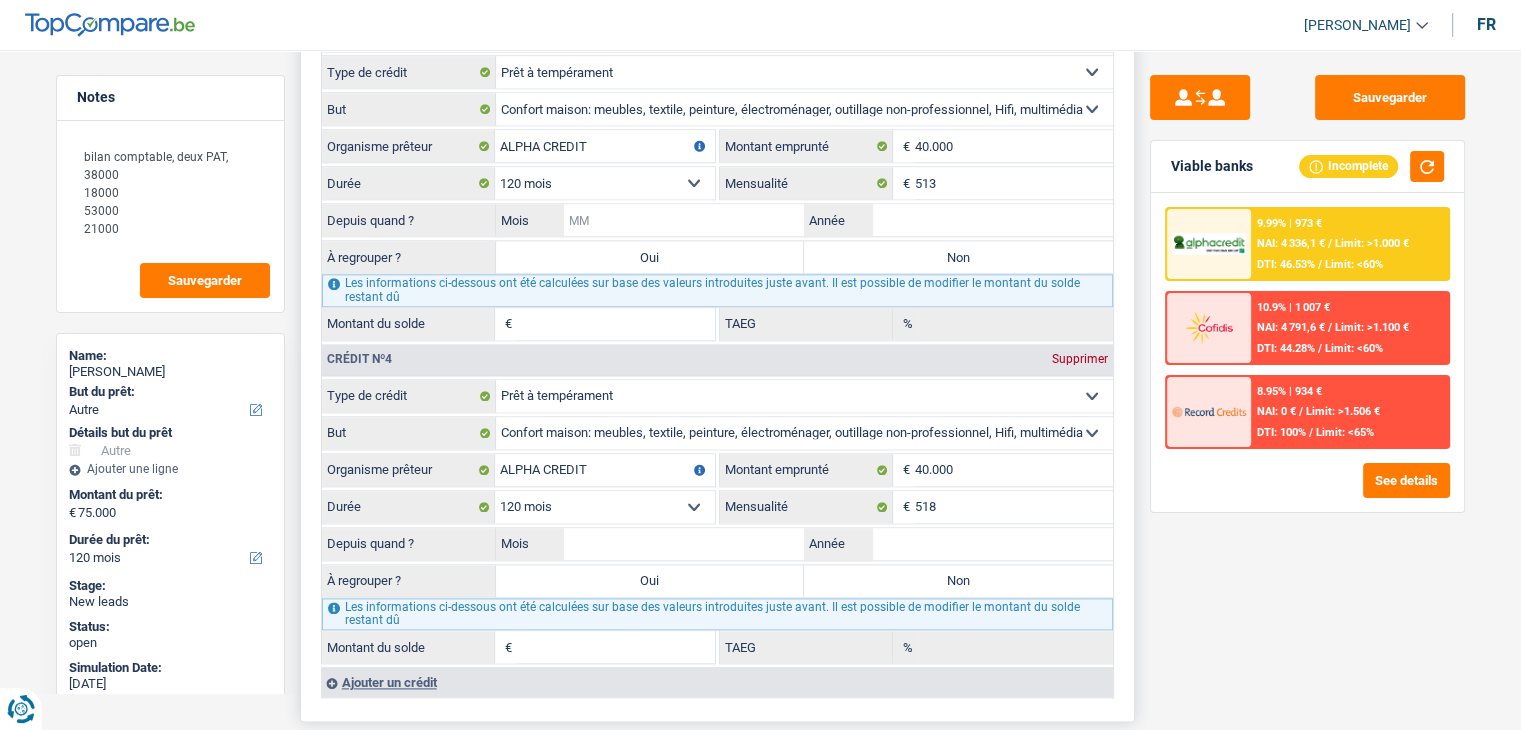 click on "Mois" at bounding box center (684, 220) 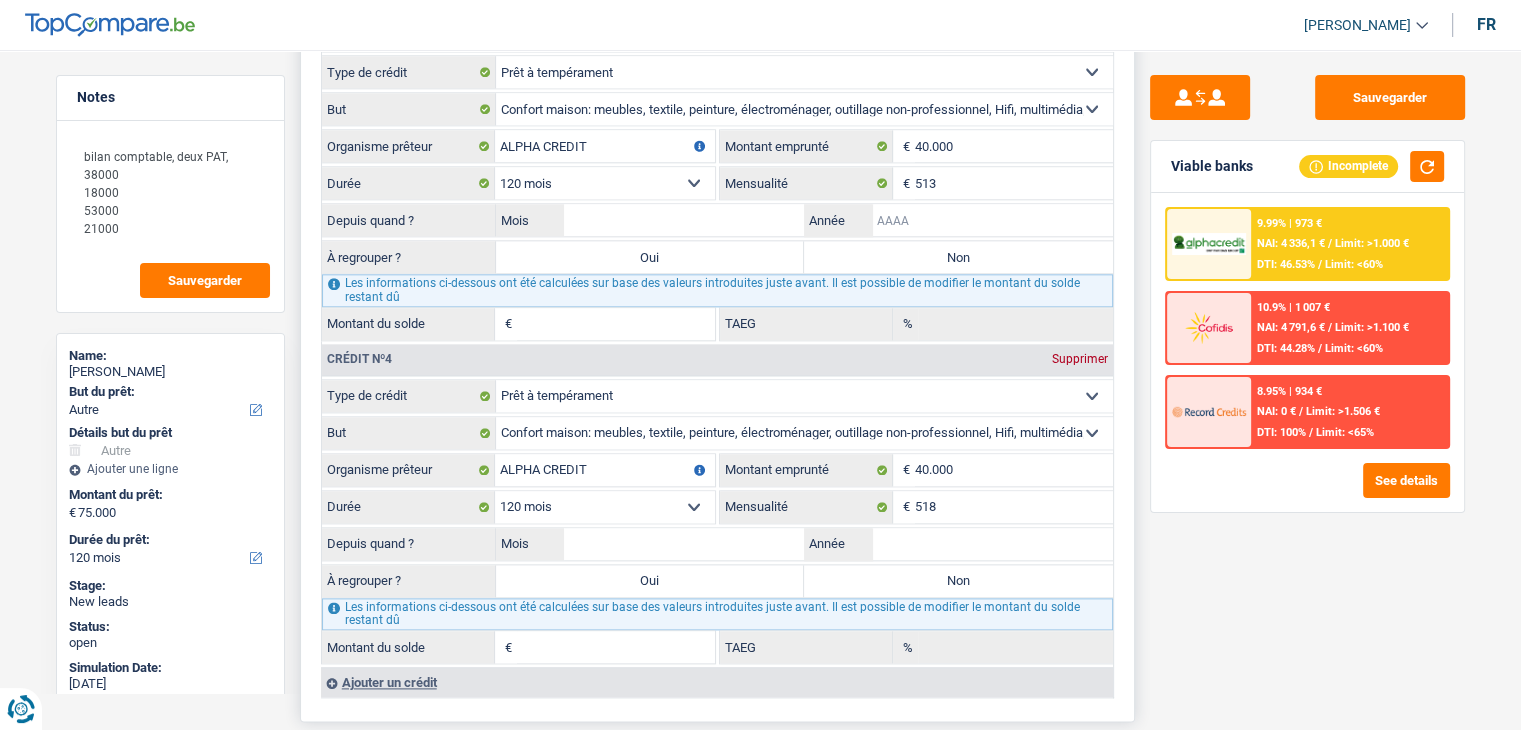 click on "Année" at bounding box center (992, 220) 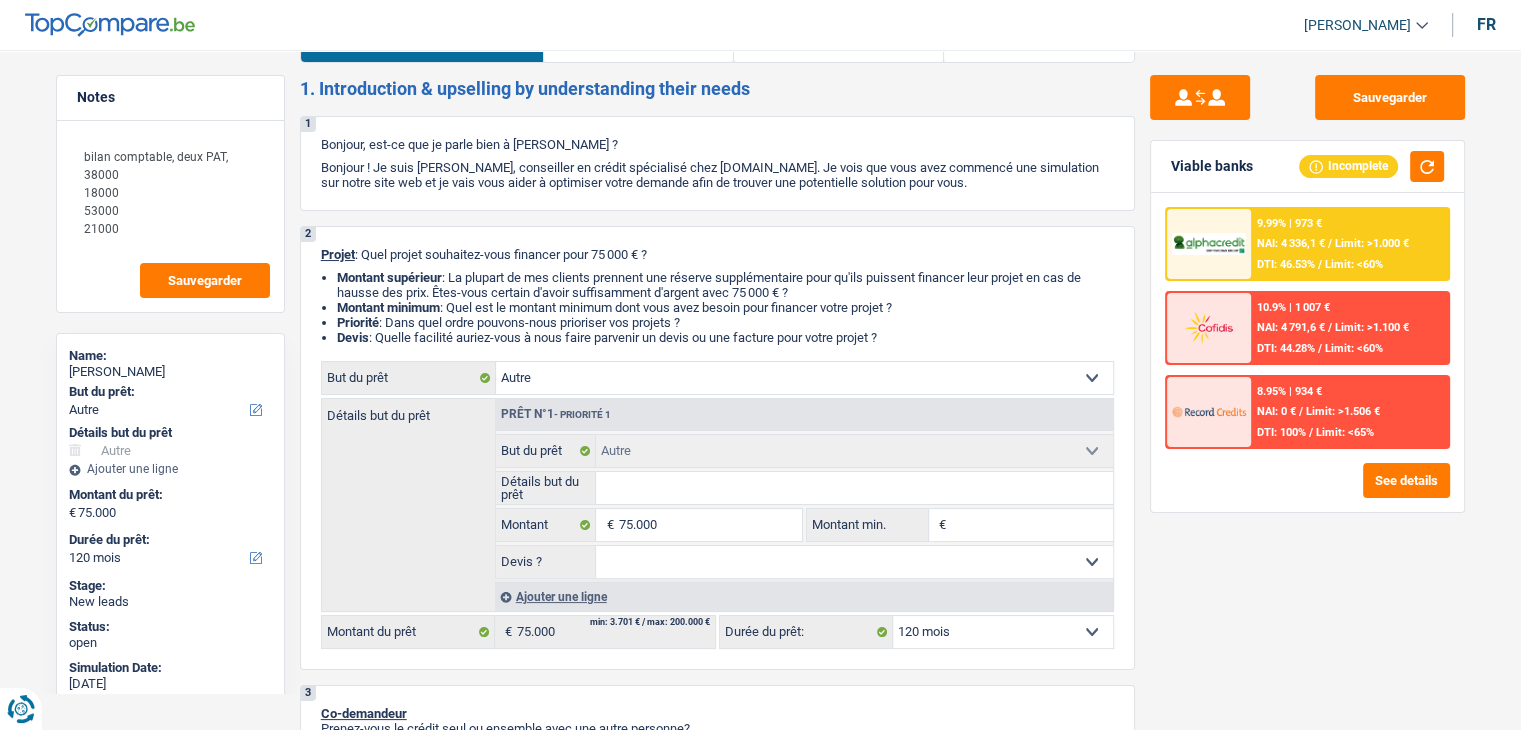 scroll, scrollTop: 0, scrollLeft: 0, axis: both 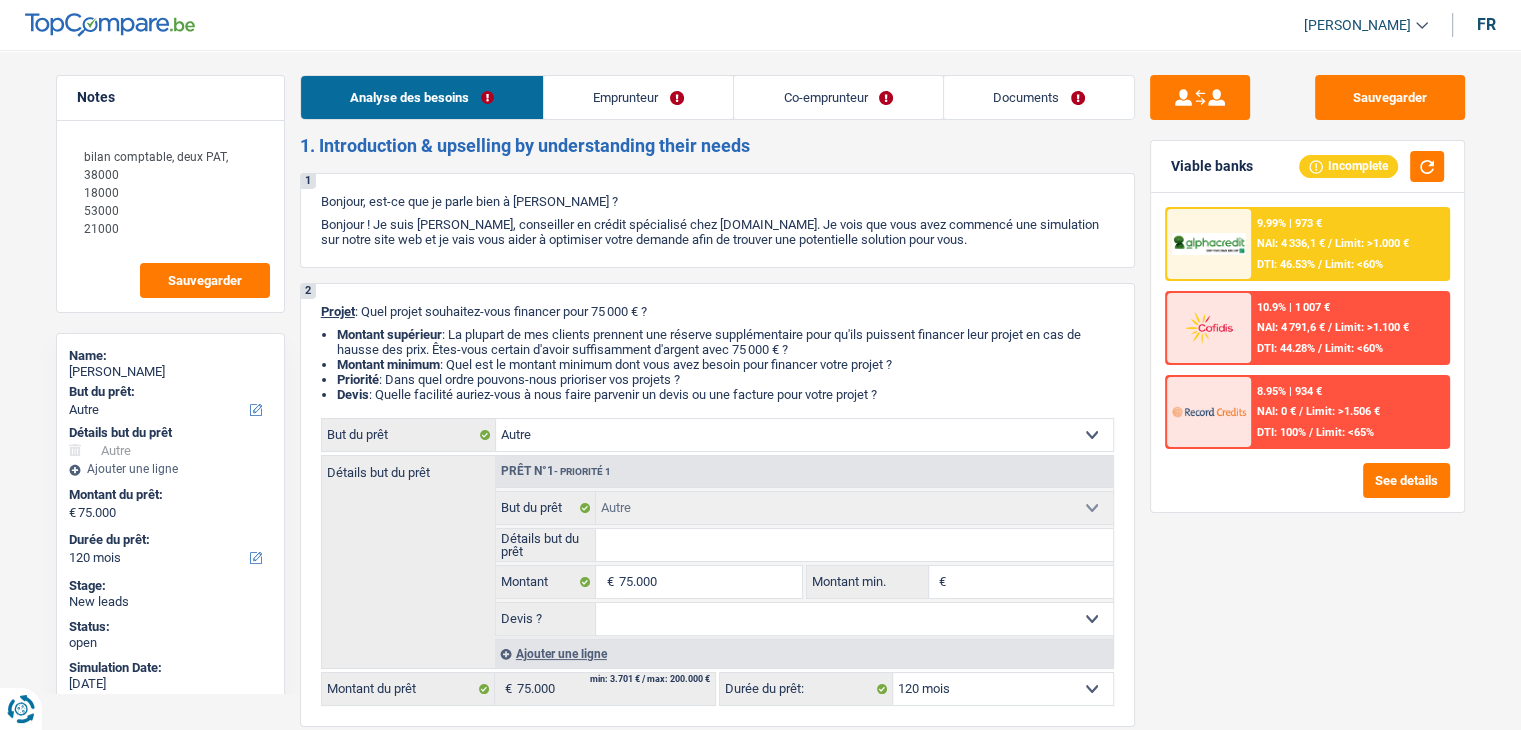 click on "Emprunteur" at bounding box center (638, 97) 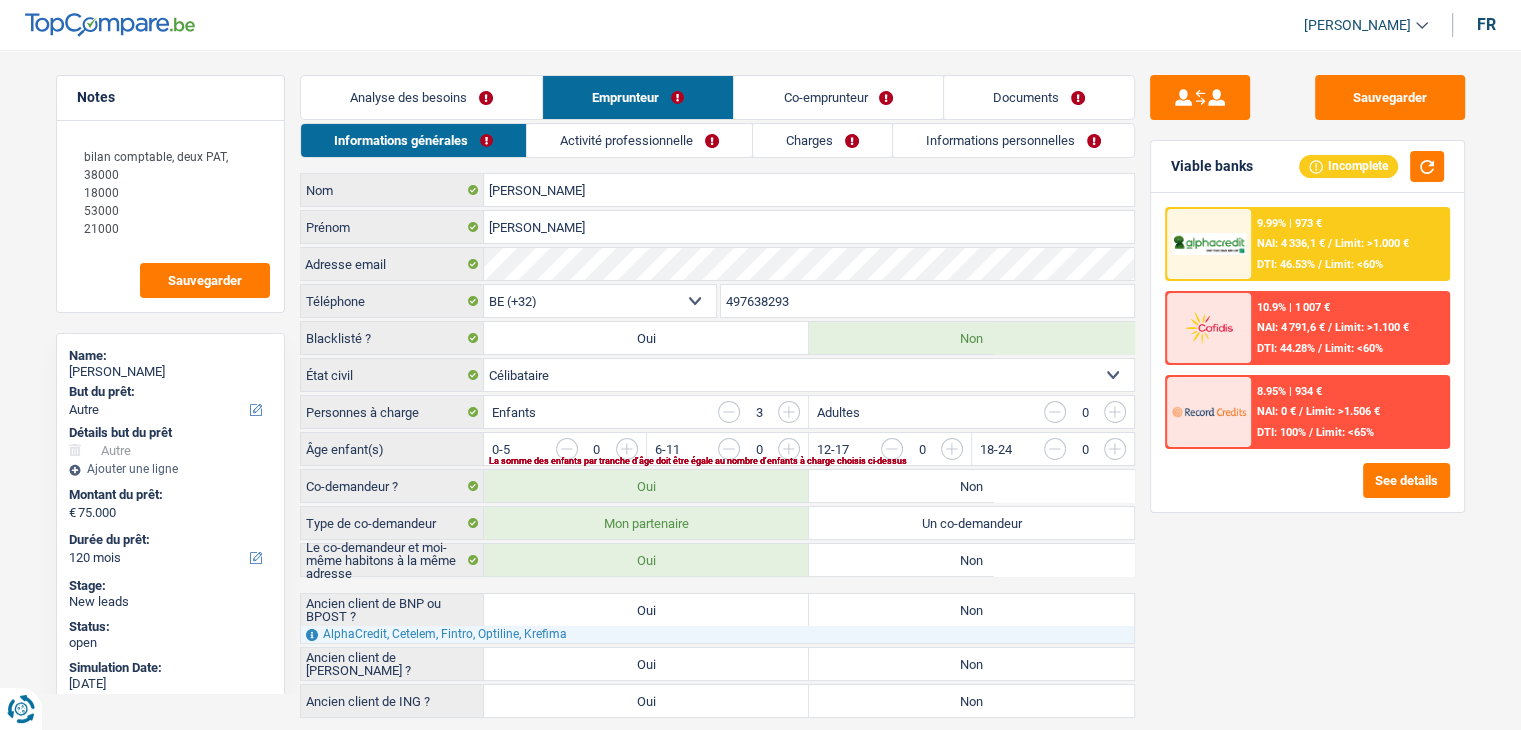 click on "Analyse des besoins" at bounding box center (421, 97) 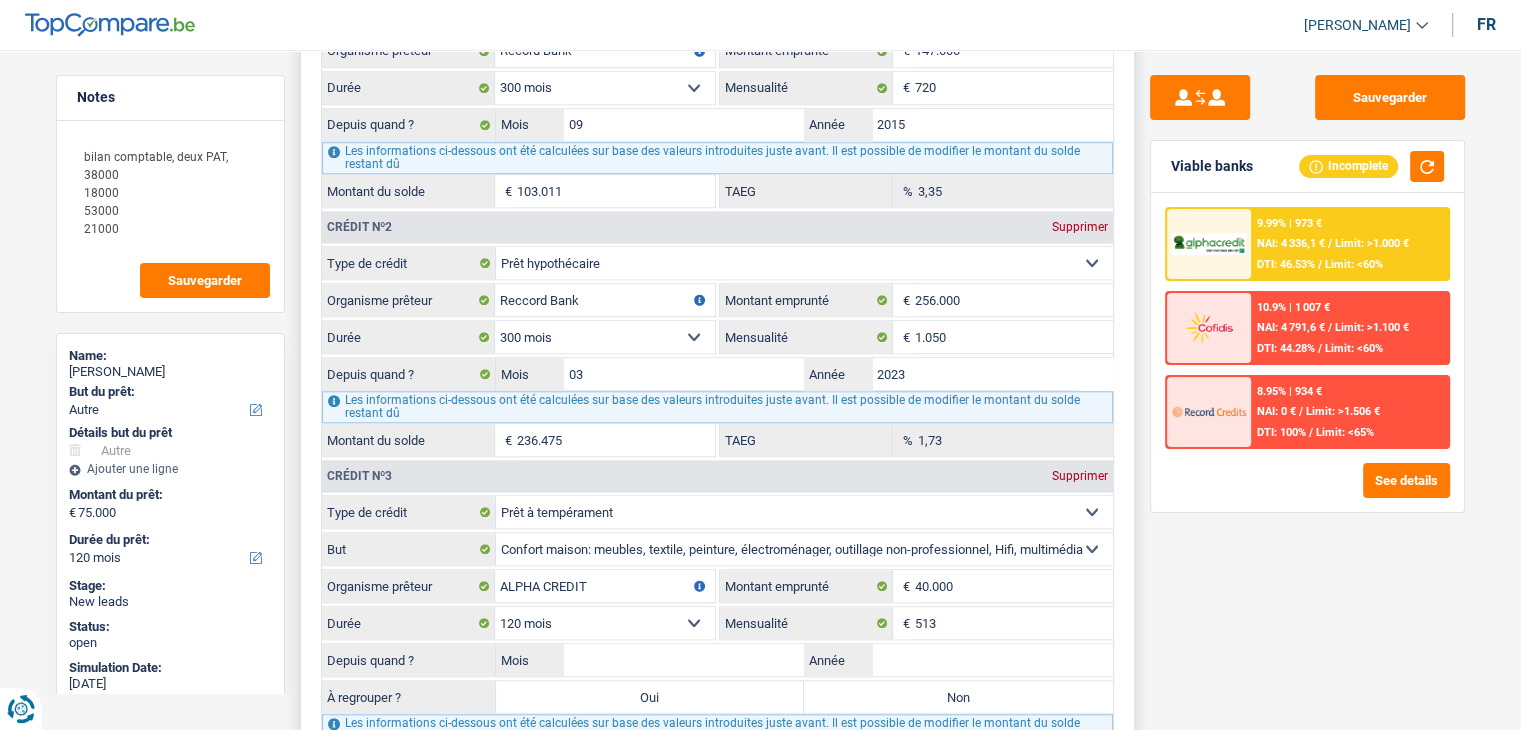 scroll, scrollTop: 2100, scrollLeft: 0, axis: vertical 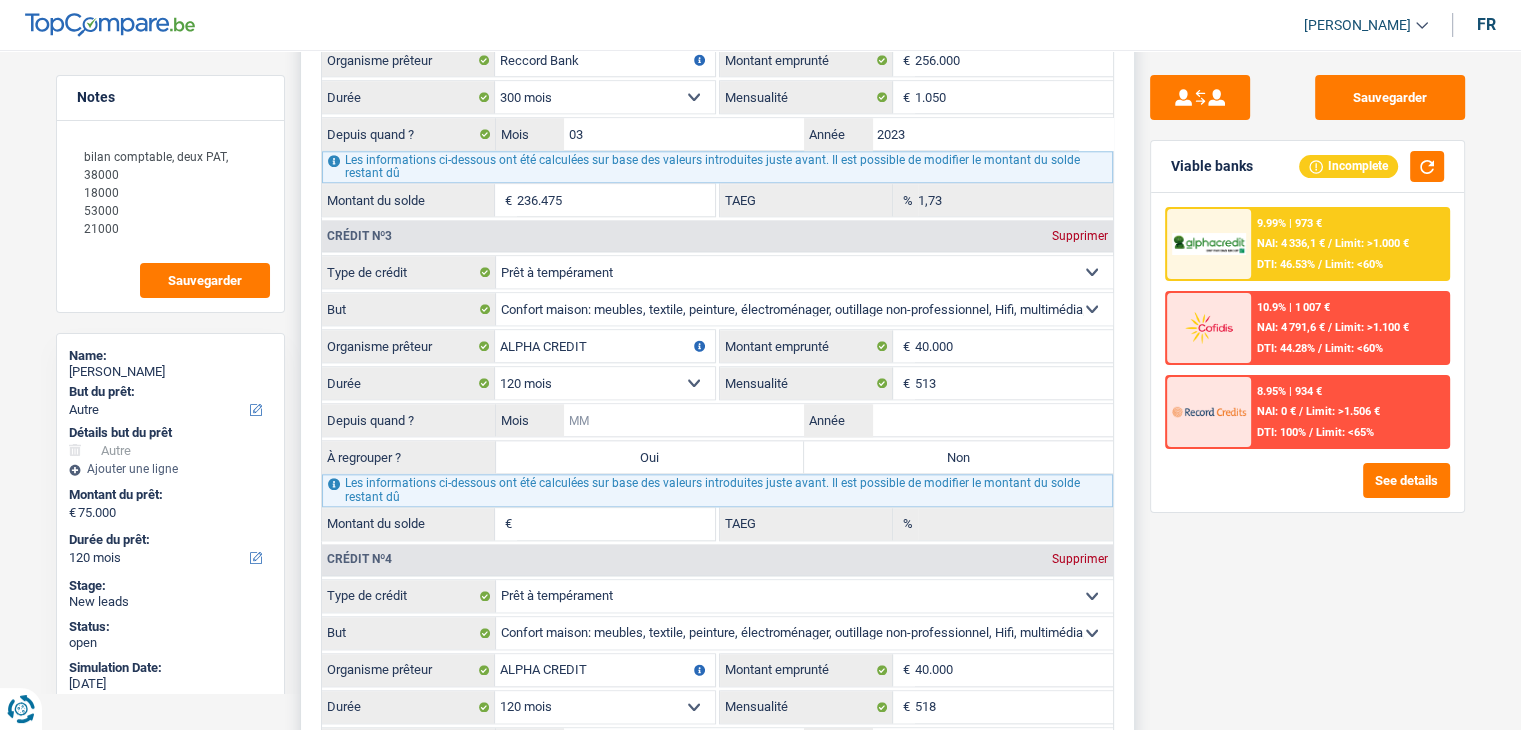 click on "Mois" at bounding box center (684, 420) 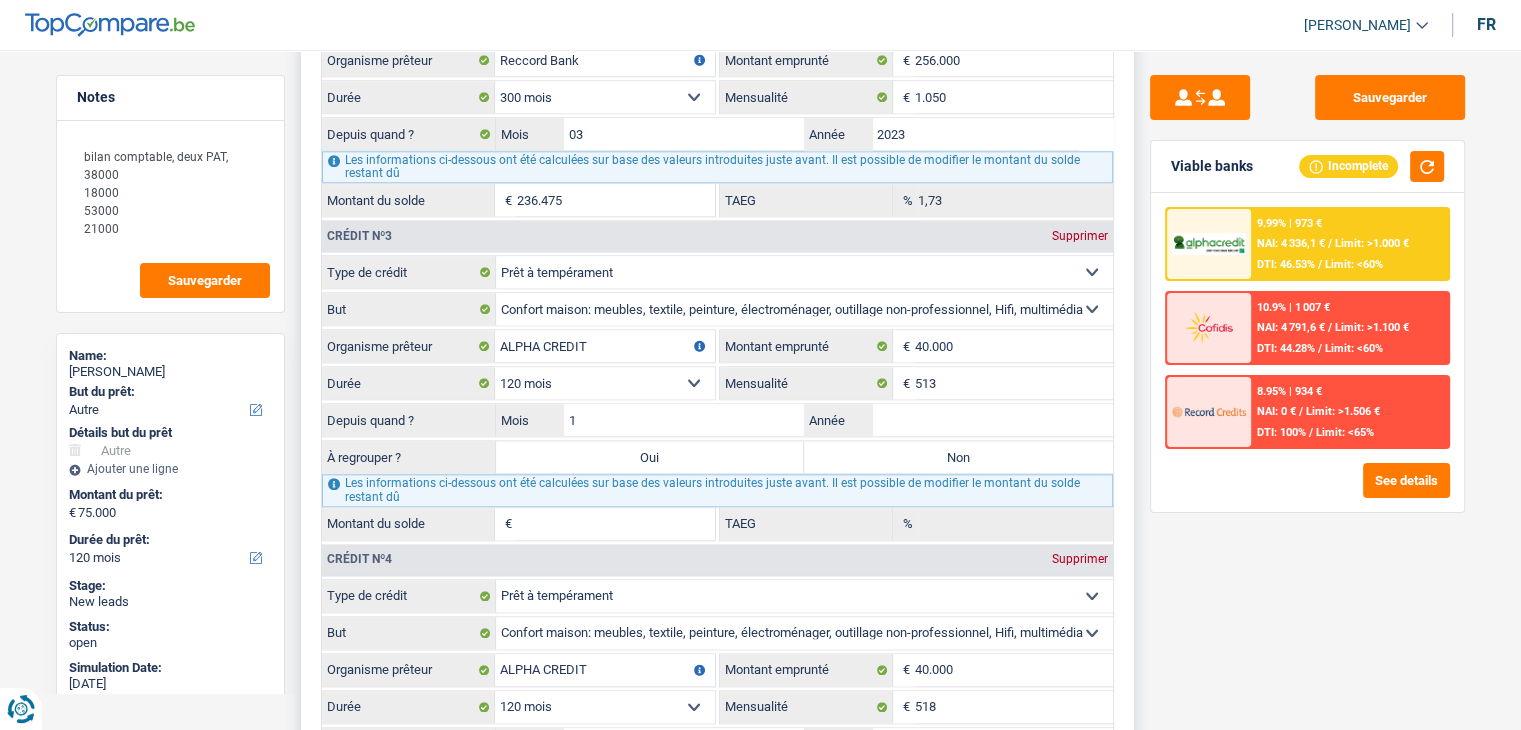 type on "12" 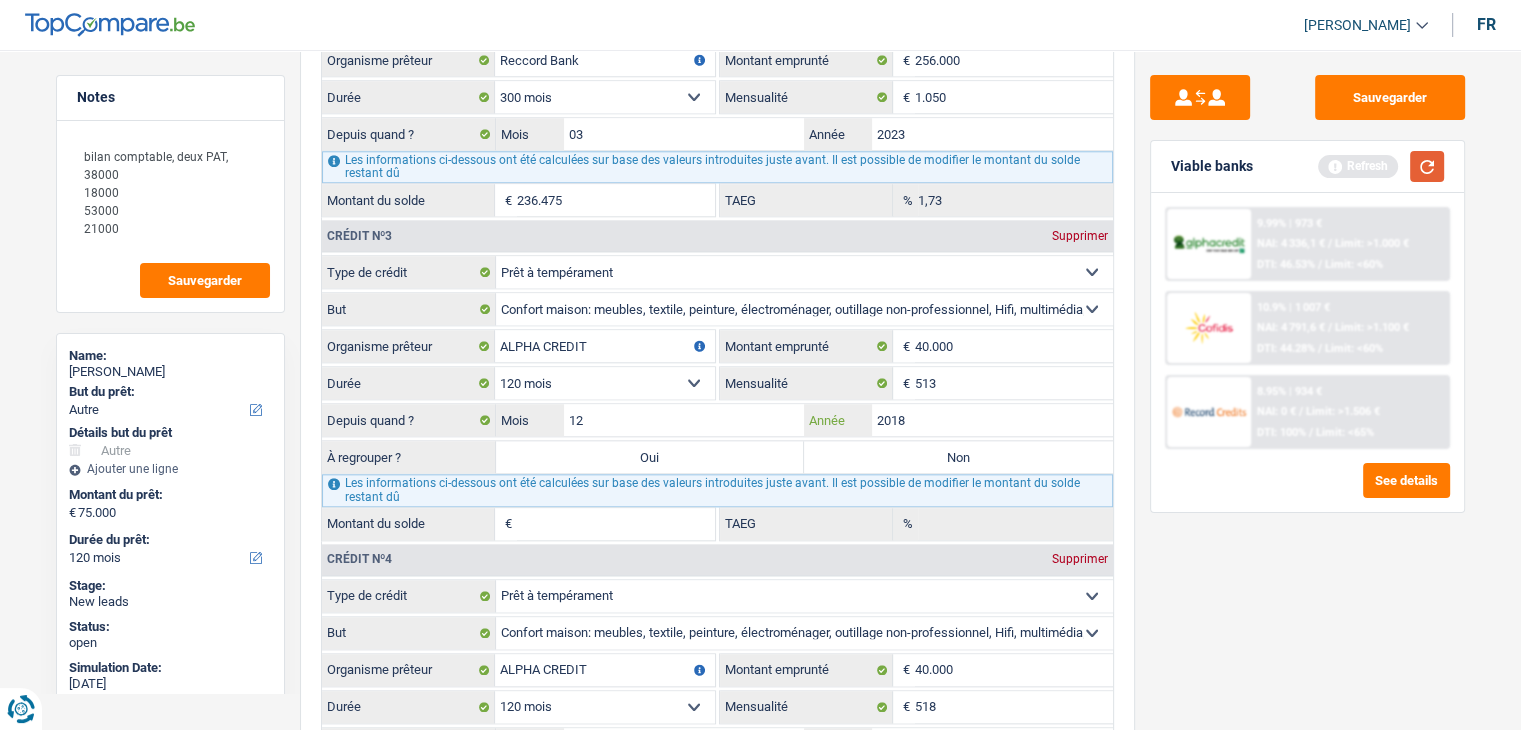 type on "2018" 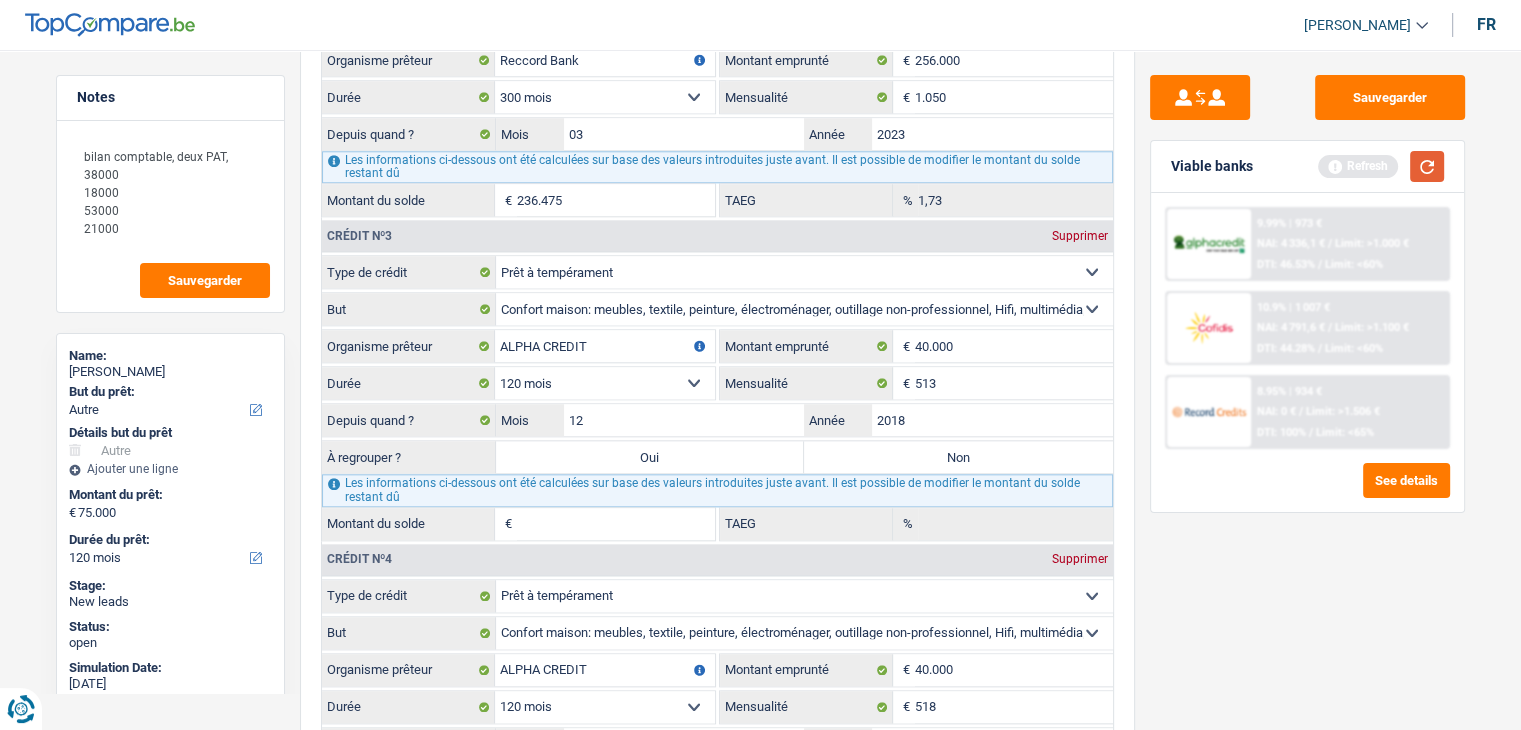 click at bounding box center [1427, 166] 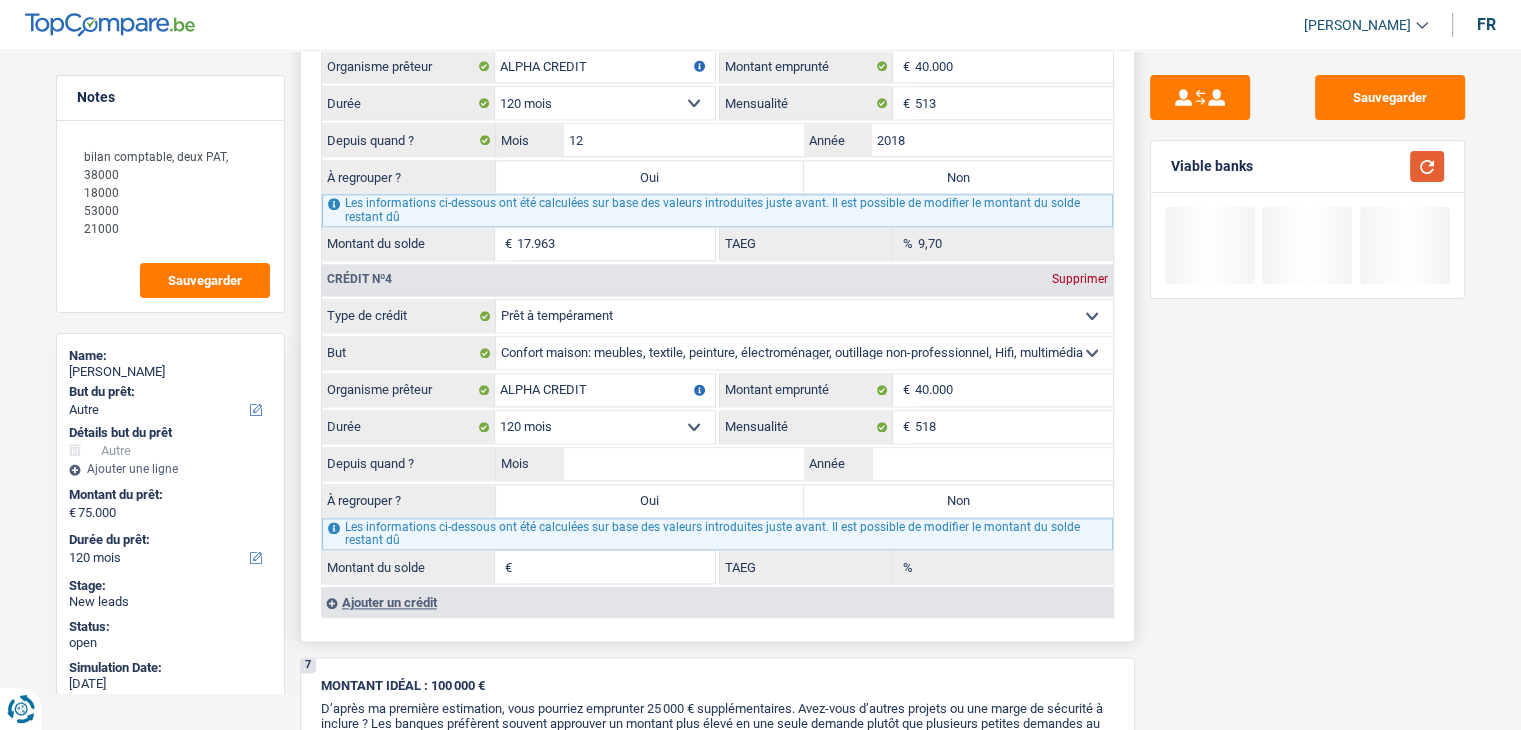 scroll, scrollTop: 2500, scrollLeft: 0, axis: vertical 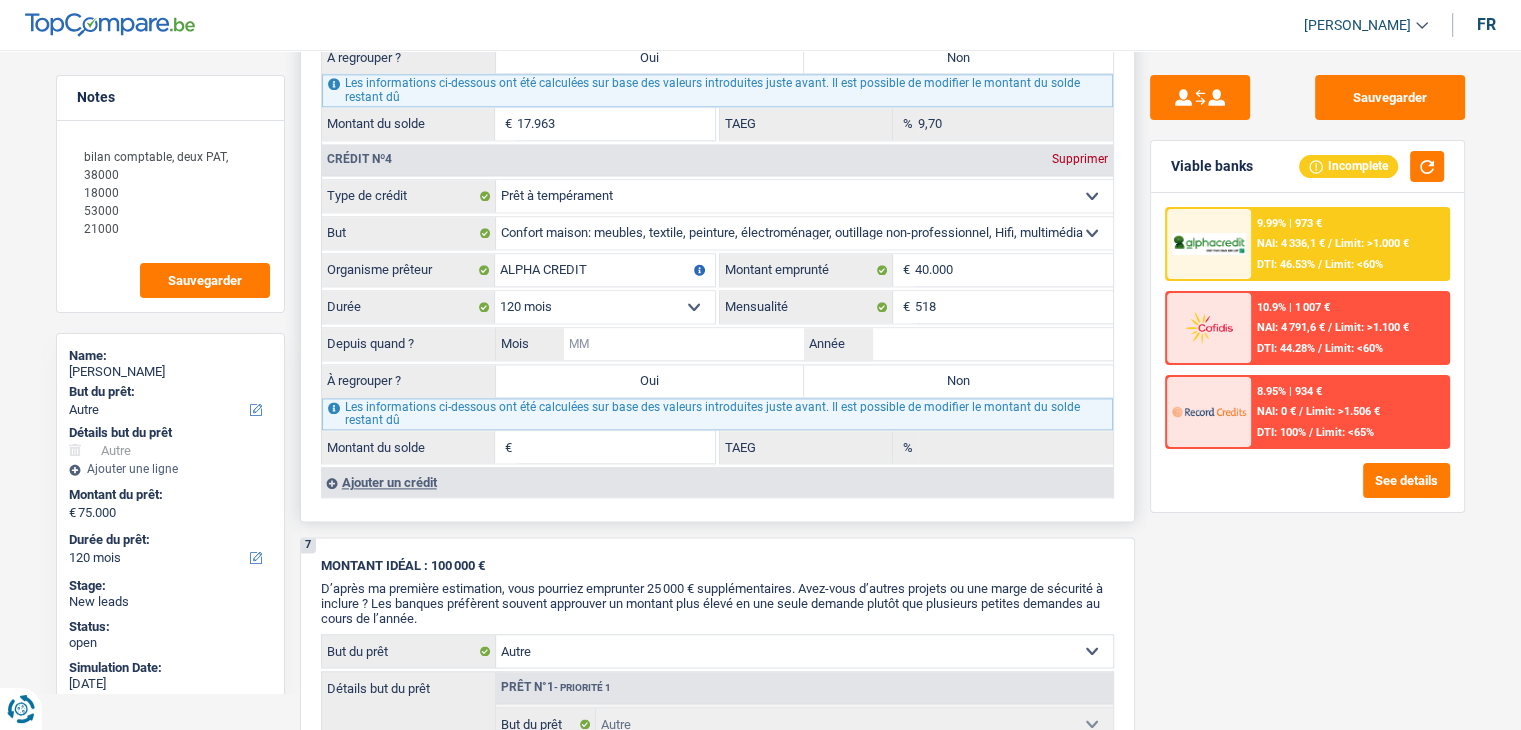click on "Mois" at bounding box center [684, 344] 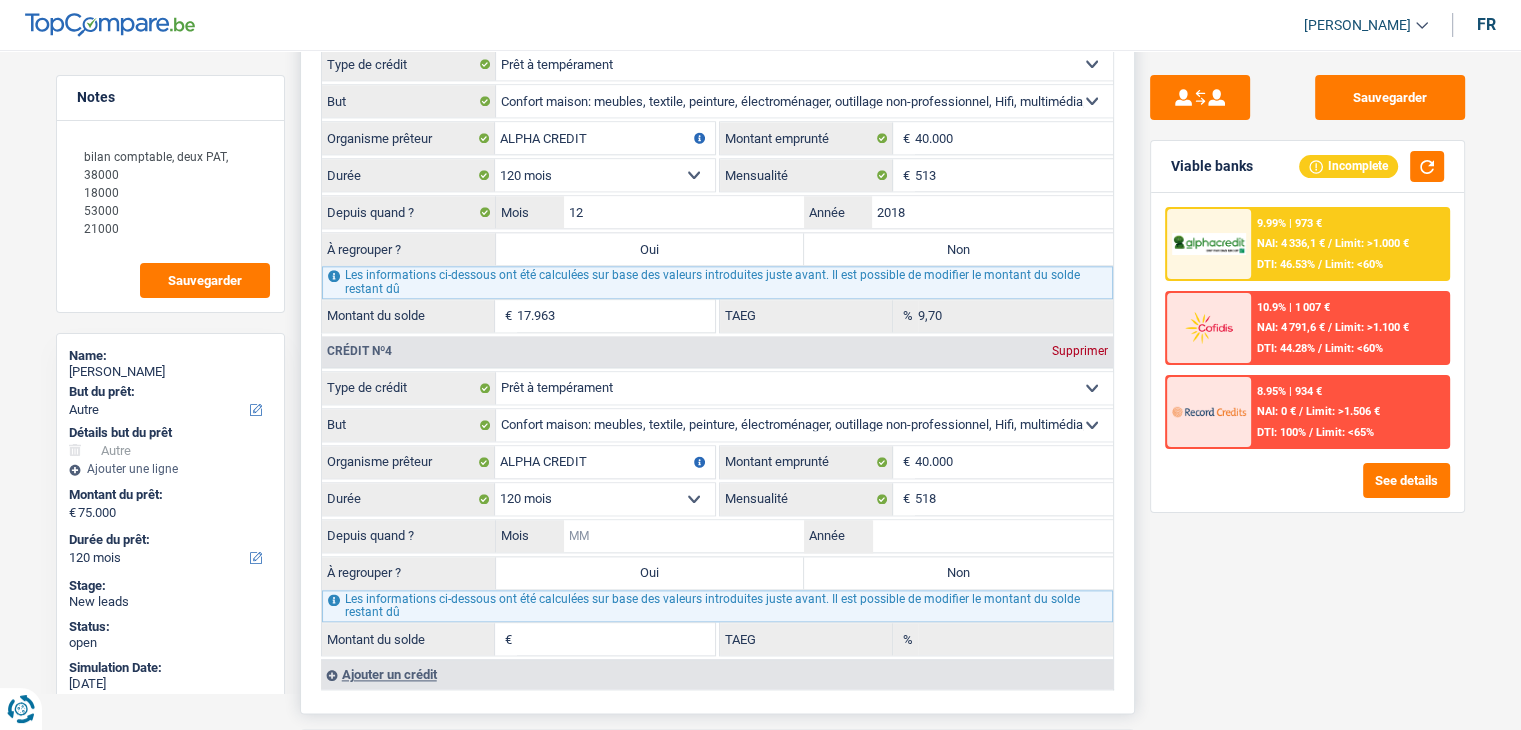 scroll, scrollTop: 2300, scrollLeft: 0, axis: vertical 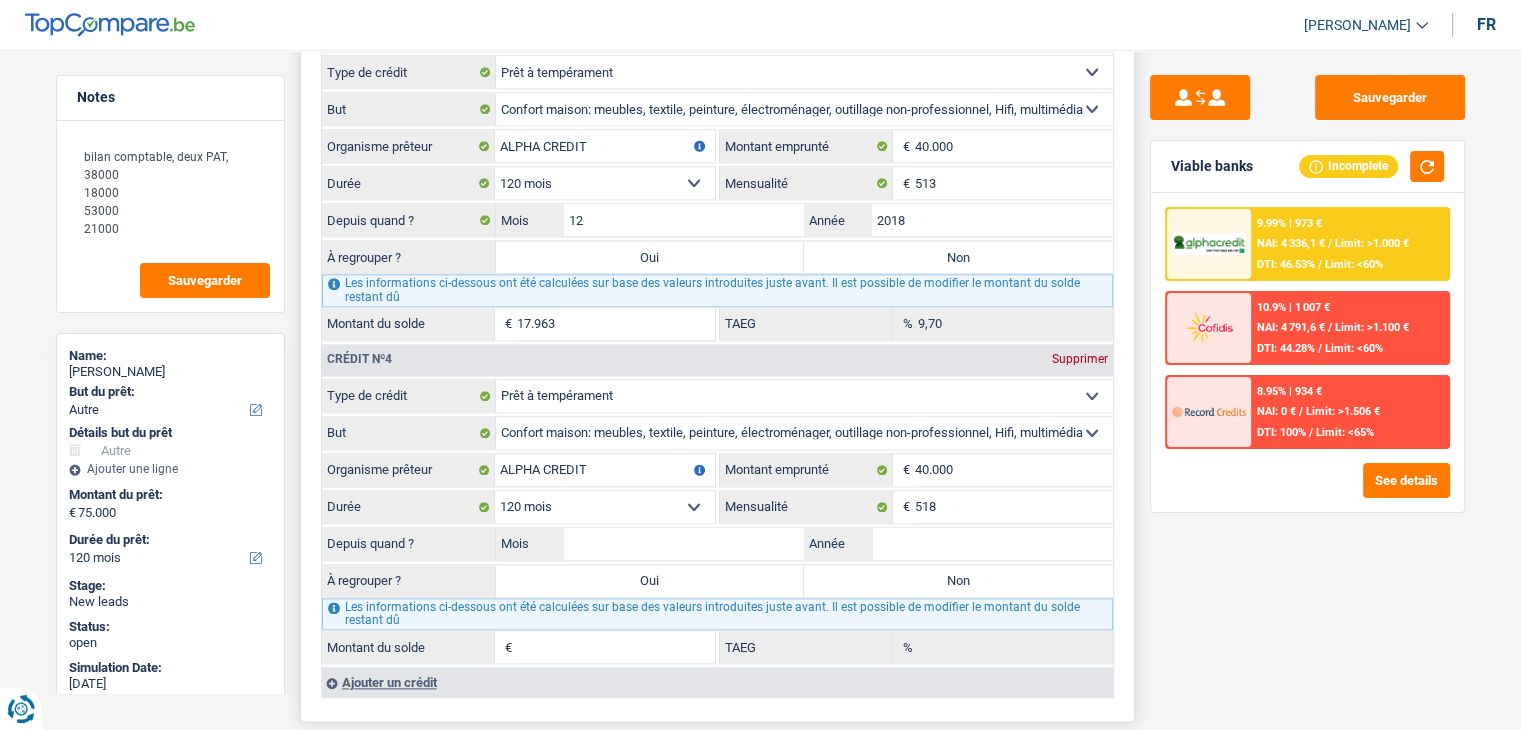 click on "Oui" at bounding box center (650, 257) 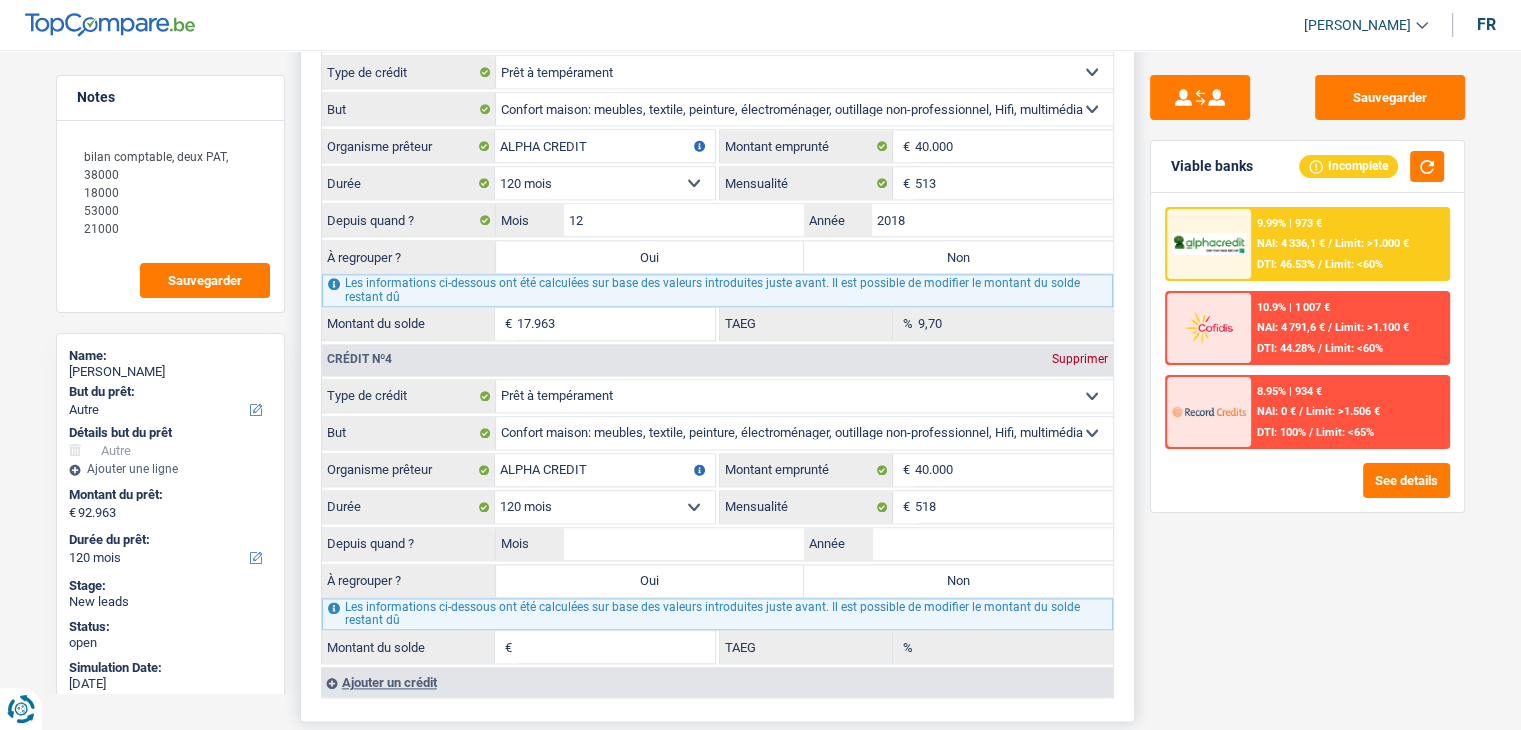 select on "refinancing" 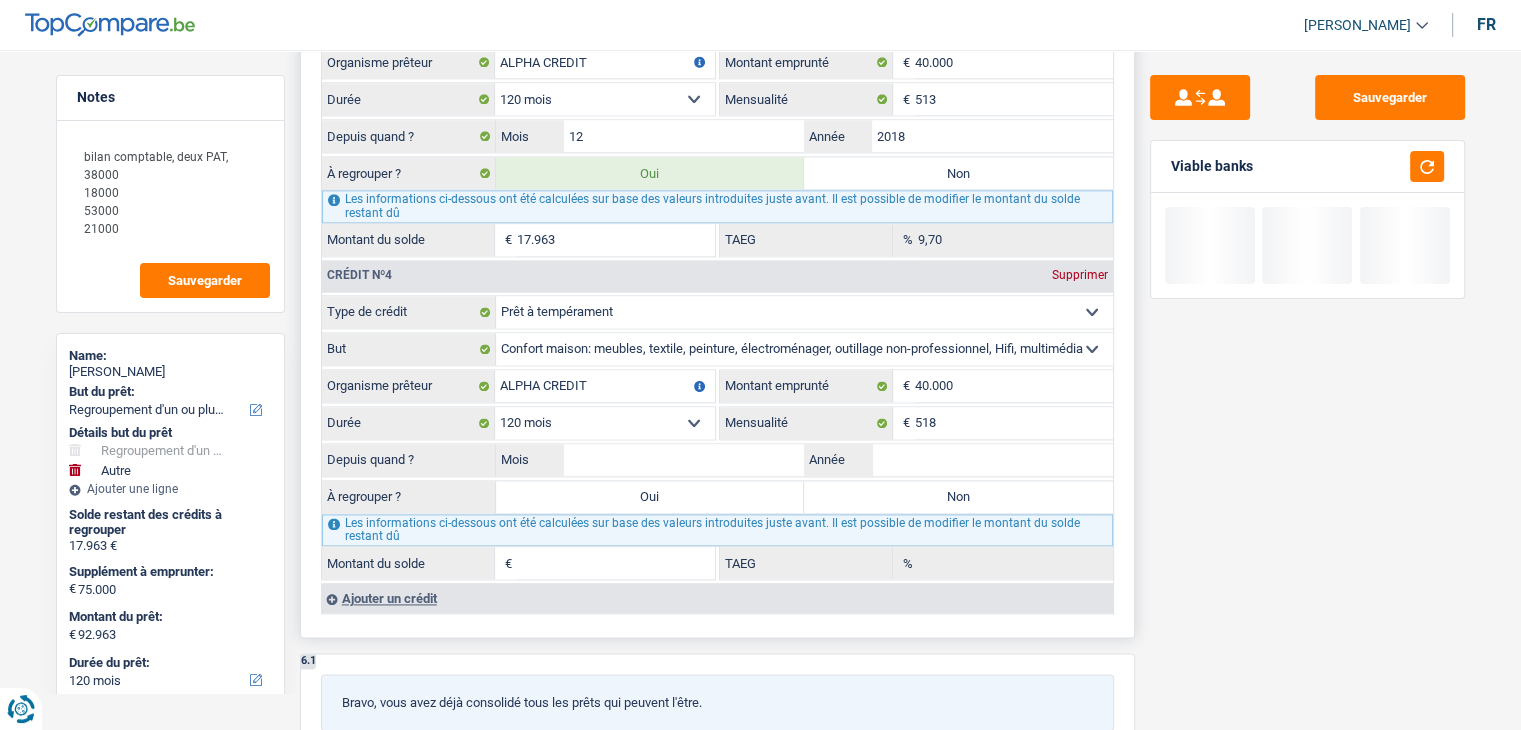scroll, scrollTop: 2600, scrollLeft: 0, axis: vertical 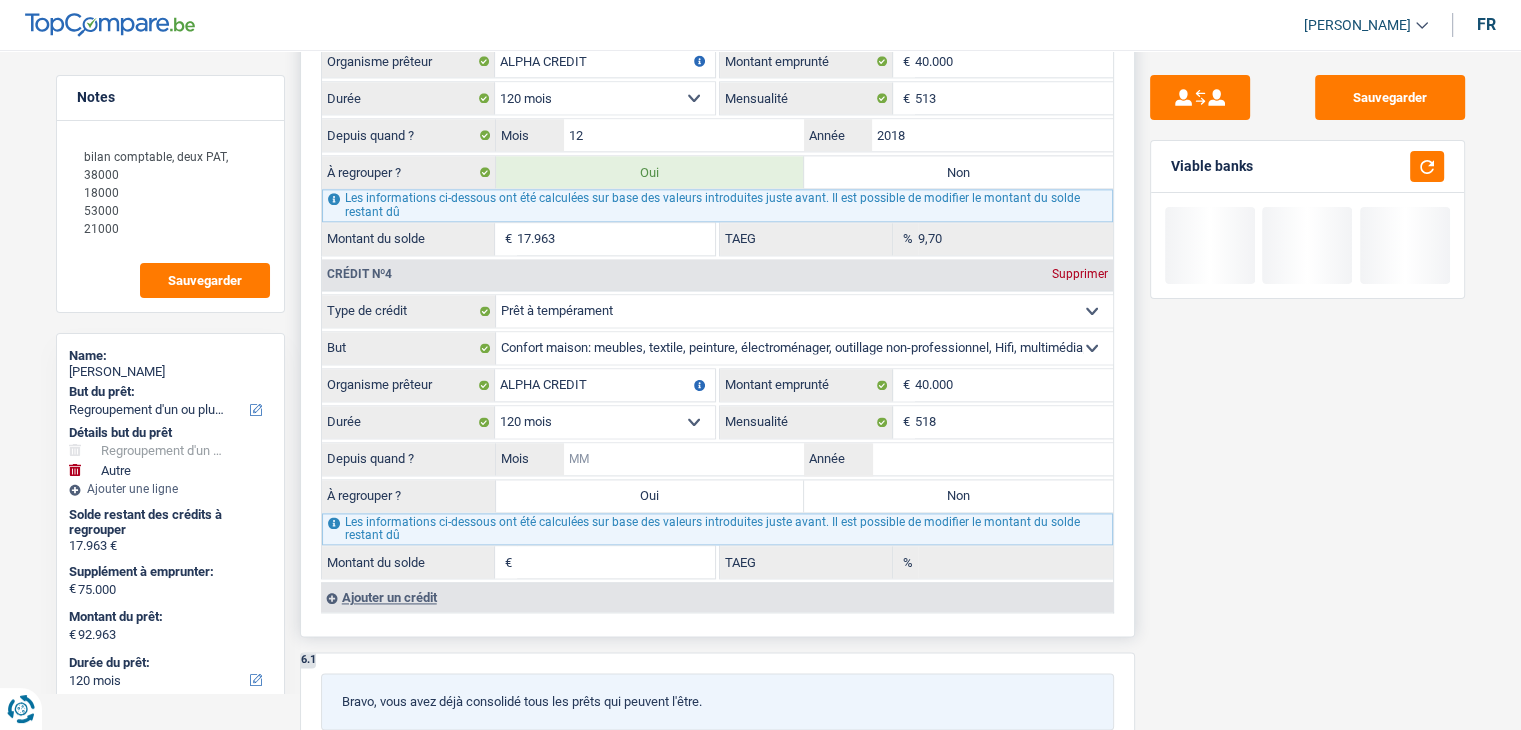 click on "Mois" at bounding box center (684, 459) 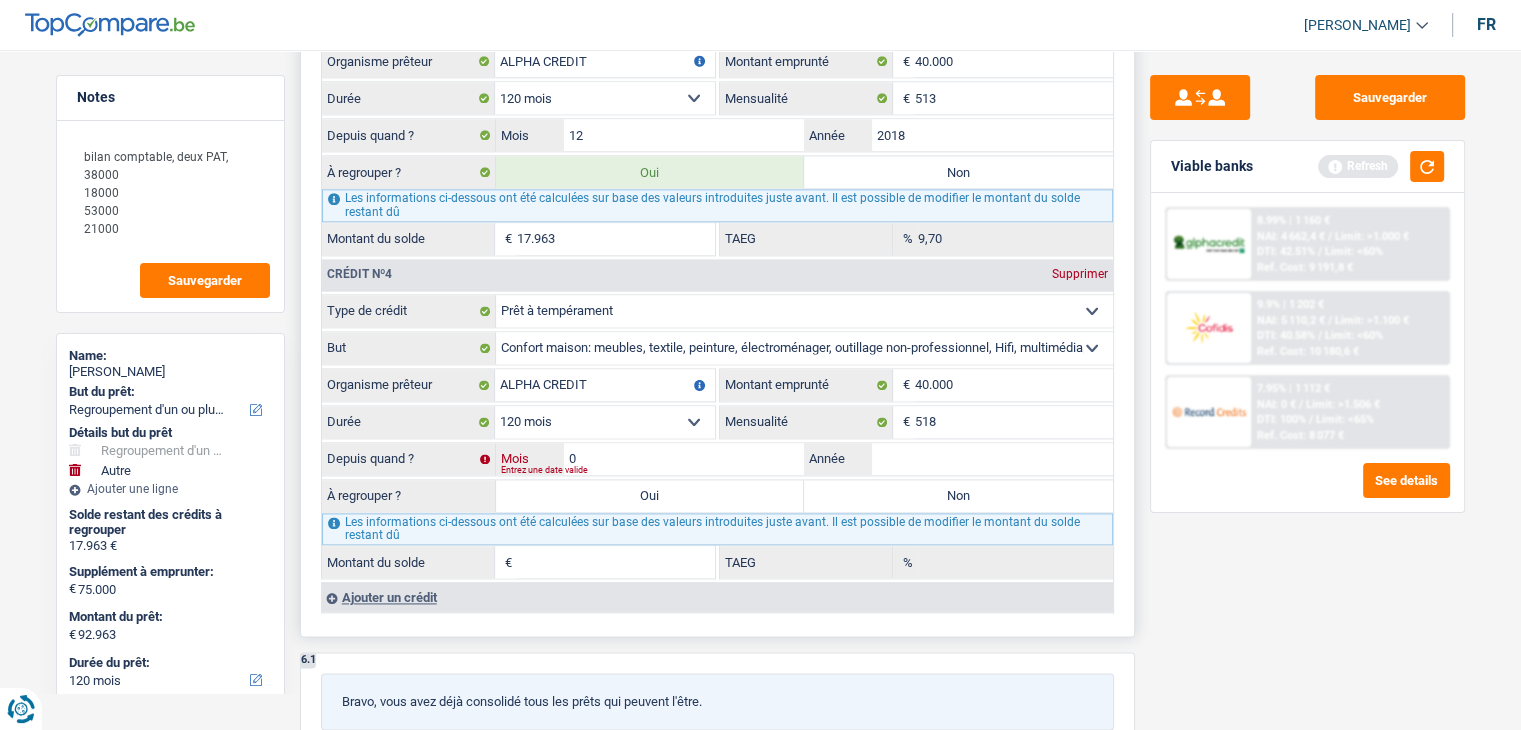 type on "07" 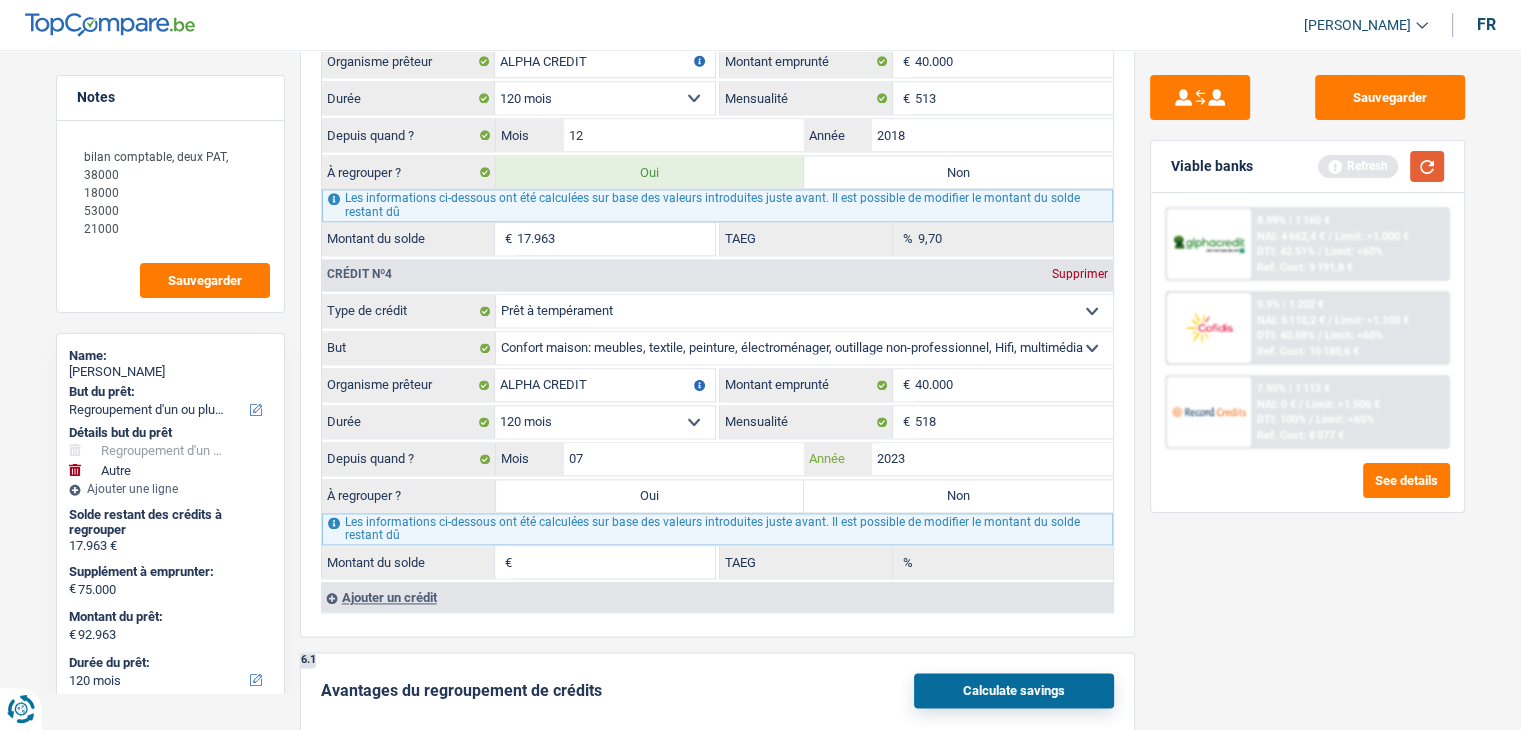 type on "2023" 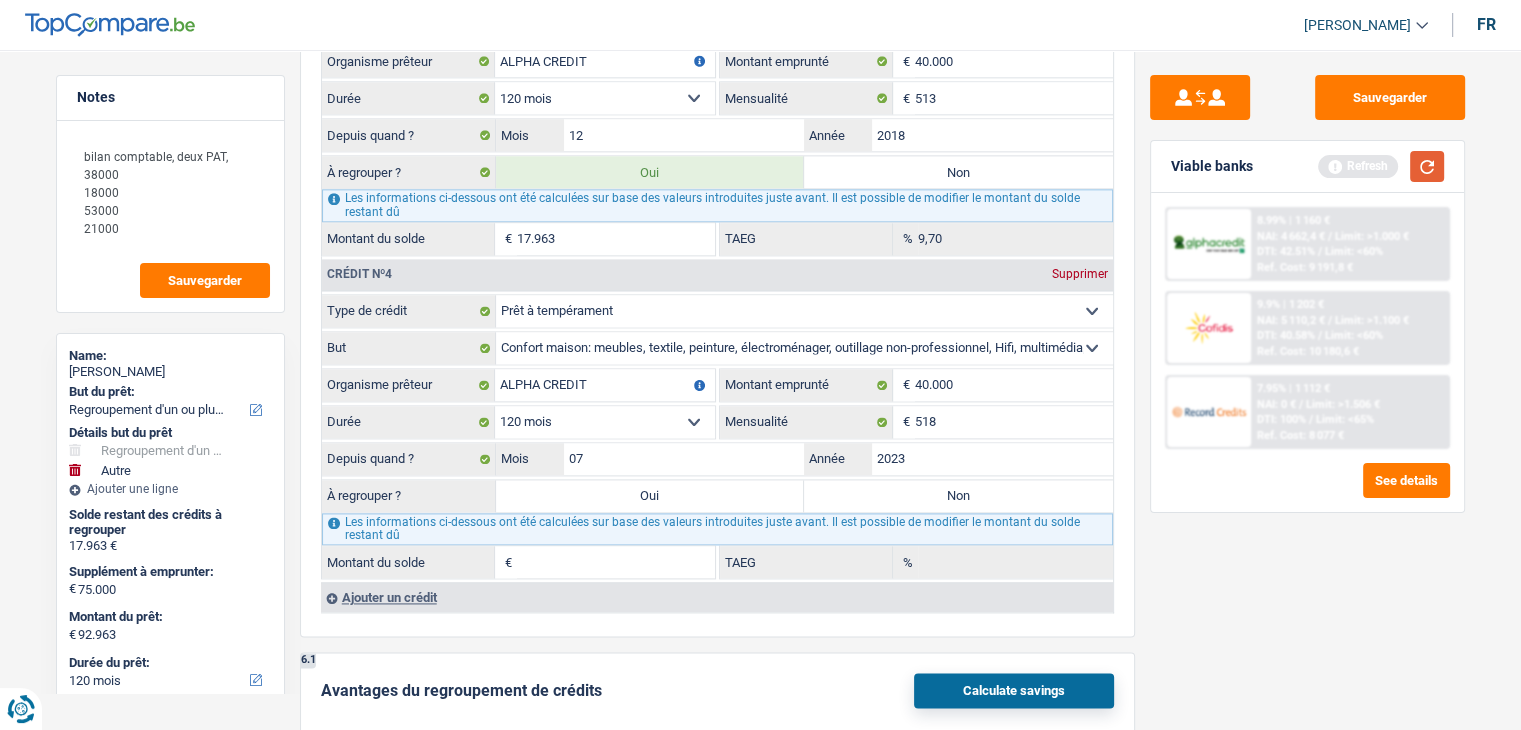 click at bounding box center (1427, 166) 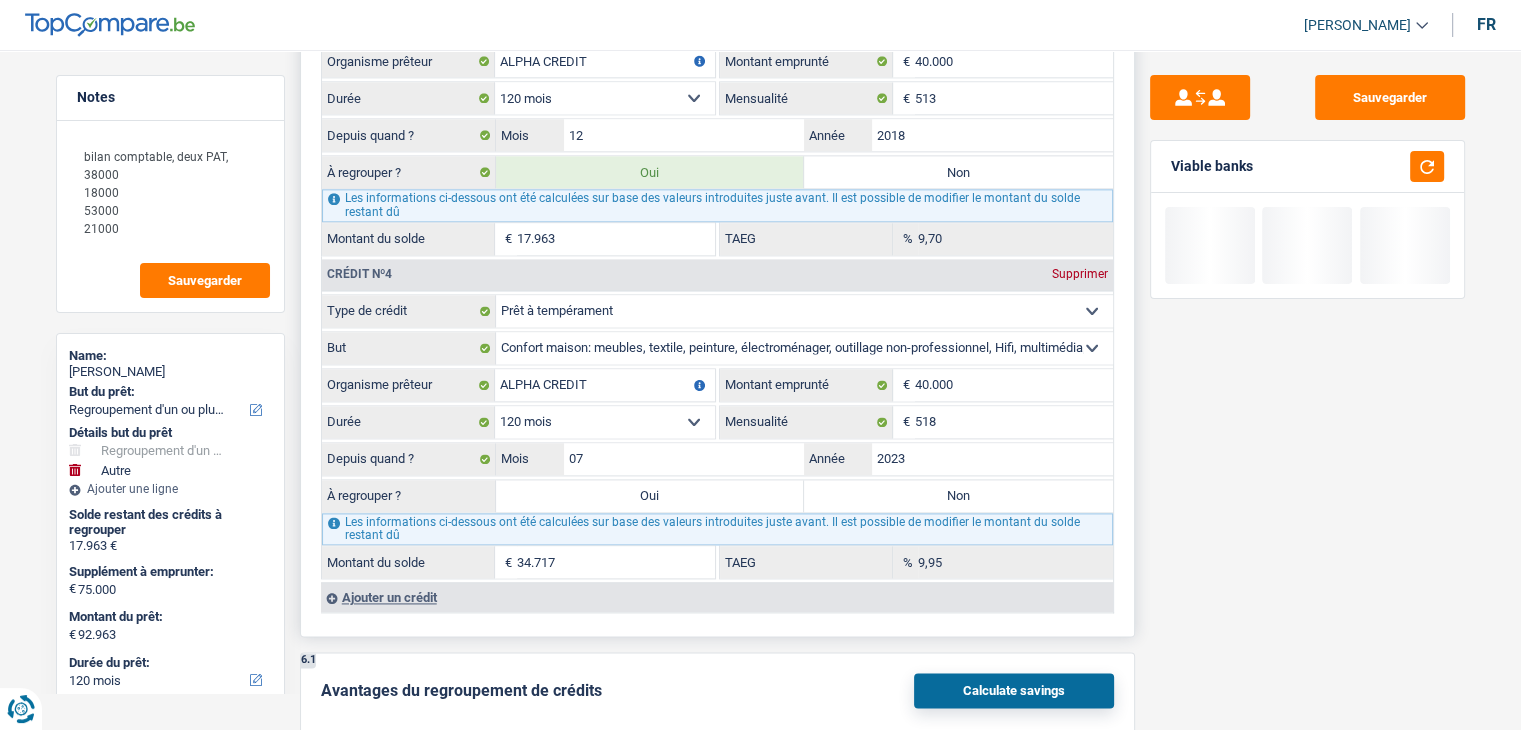 click on "Oui" at bounding box center (650, 496) 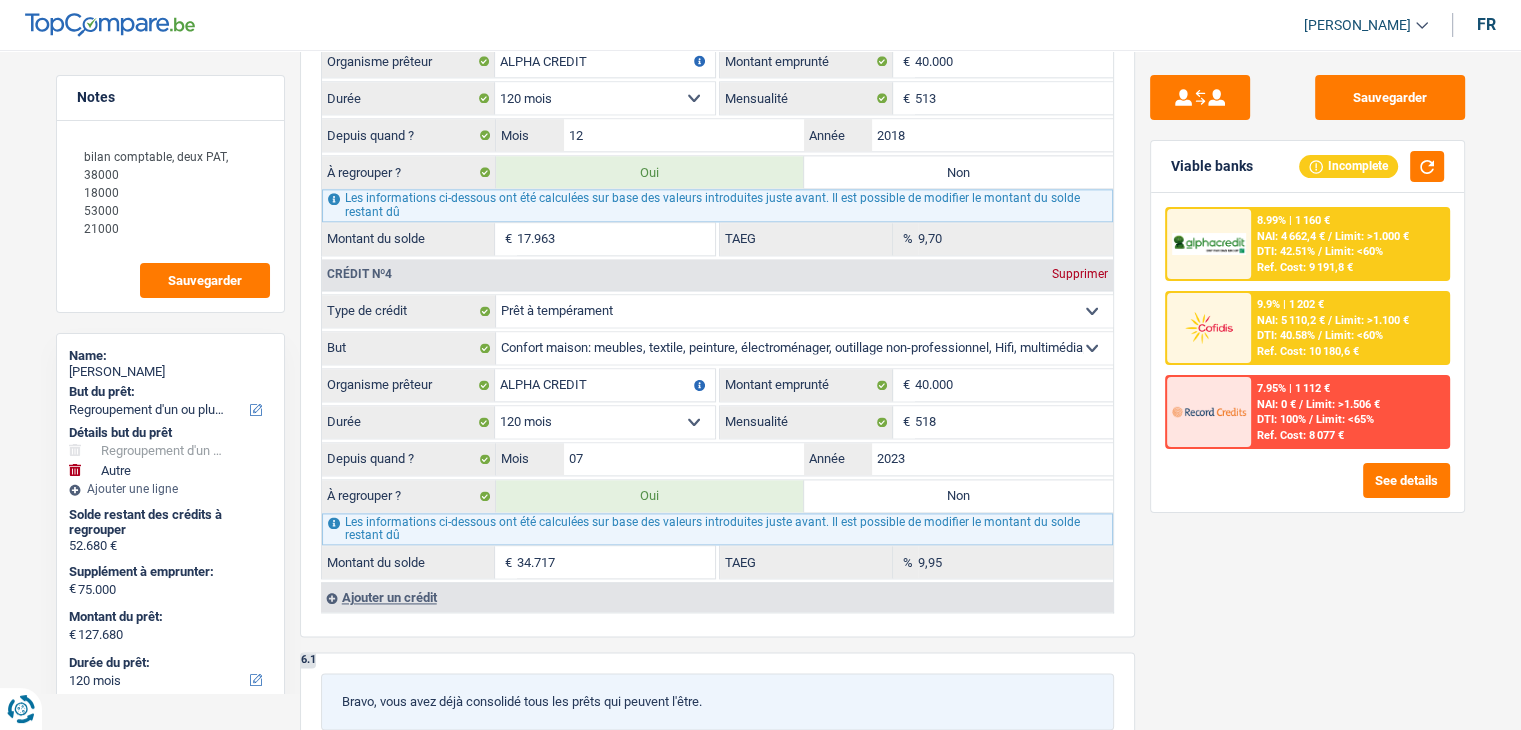 click on "Sauvegarder
Viable banks
Incomplete
8.99% | 1 160 €
NAI: 4 662,4 €
/
Limit: >1.000 €
DTI: 42.51%
/
Limit: <60%
Ref. Cost: 9 191,8 €
9.9% | 1 202 €
NAI: 5 110,2 €
/
Limit: >1.100 €
DTI: 40.58%
/" at bounding box center (1307, 384) 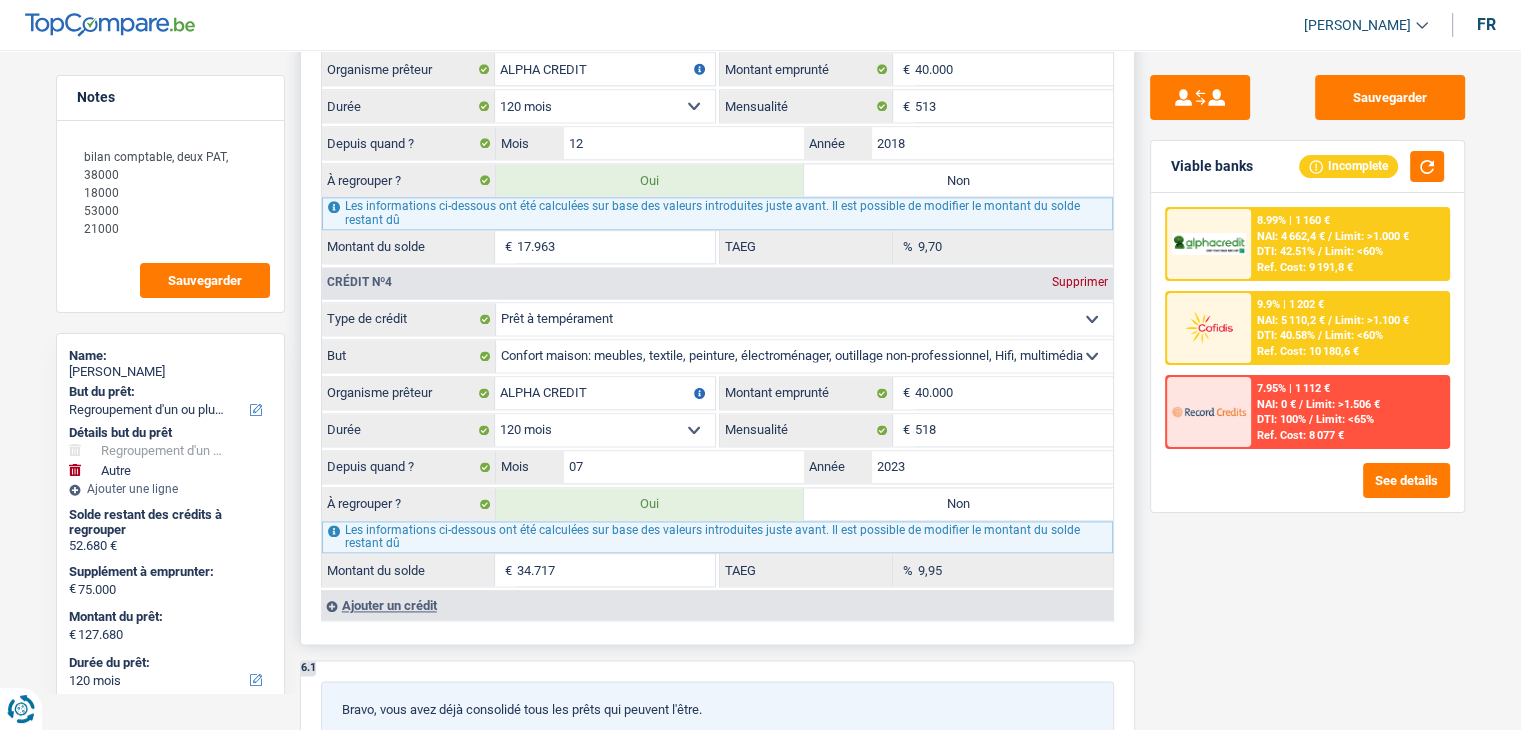 scroll, scrollTop: 2600, scrollLeft: 0, axis: vertical 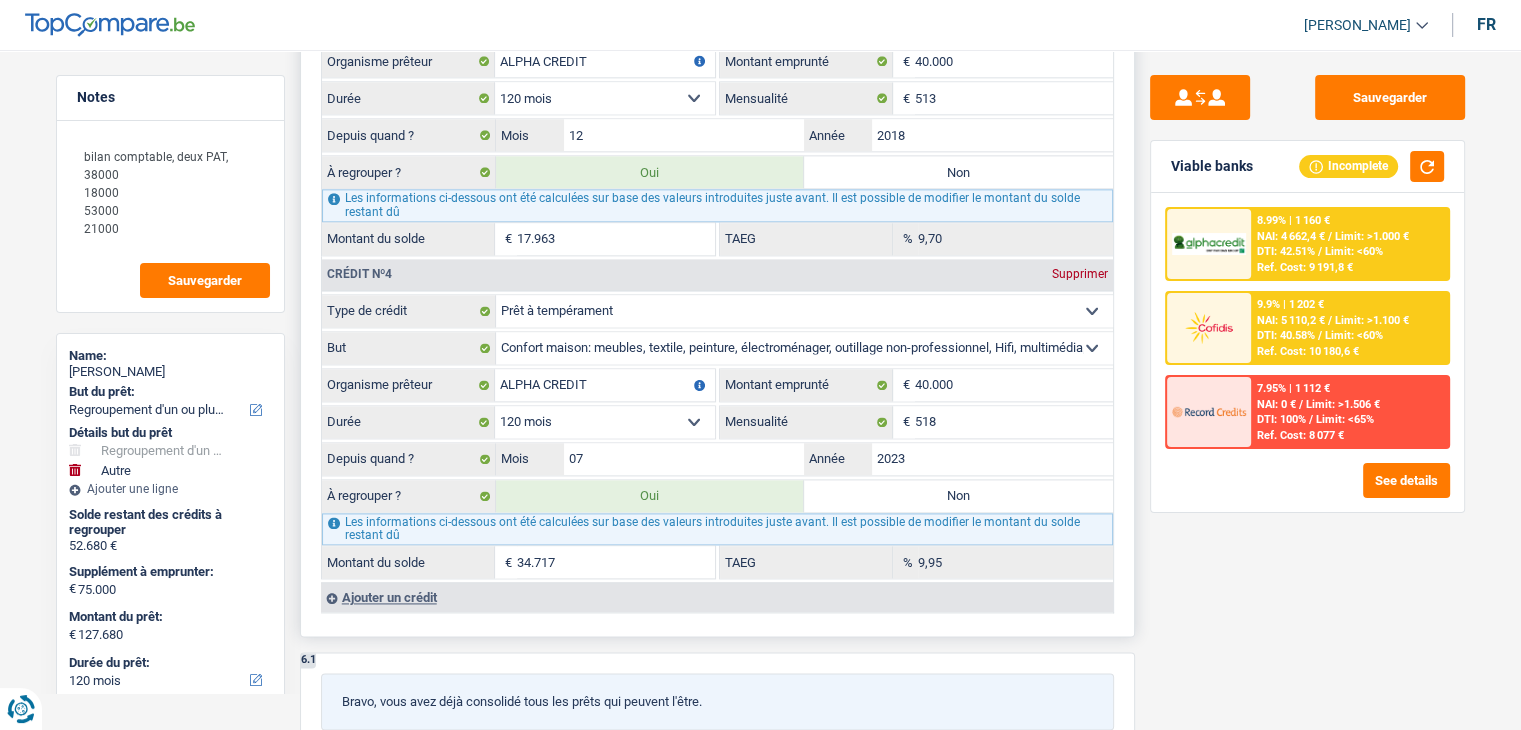 click on "Ajouter un crédit" at bounding box center [717, 597] 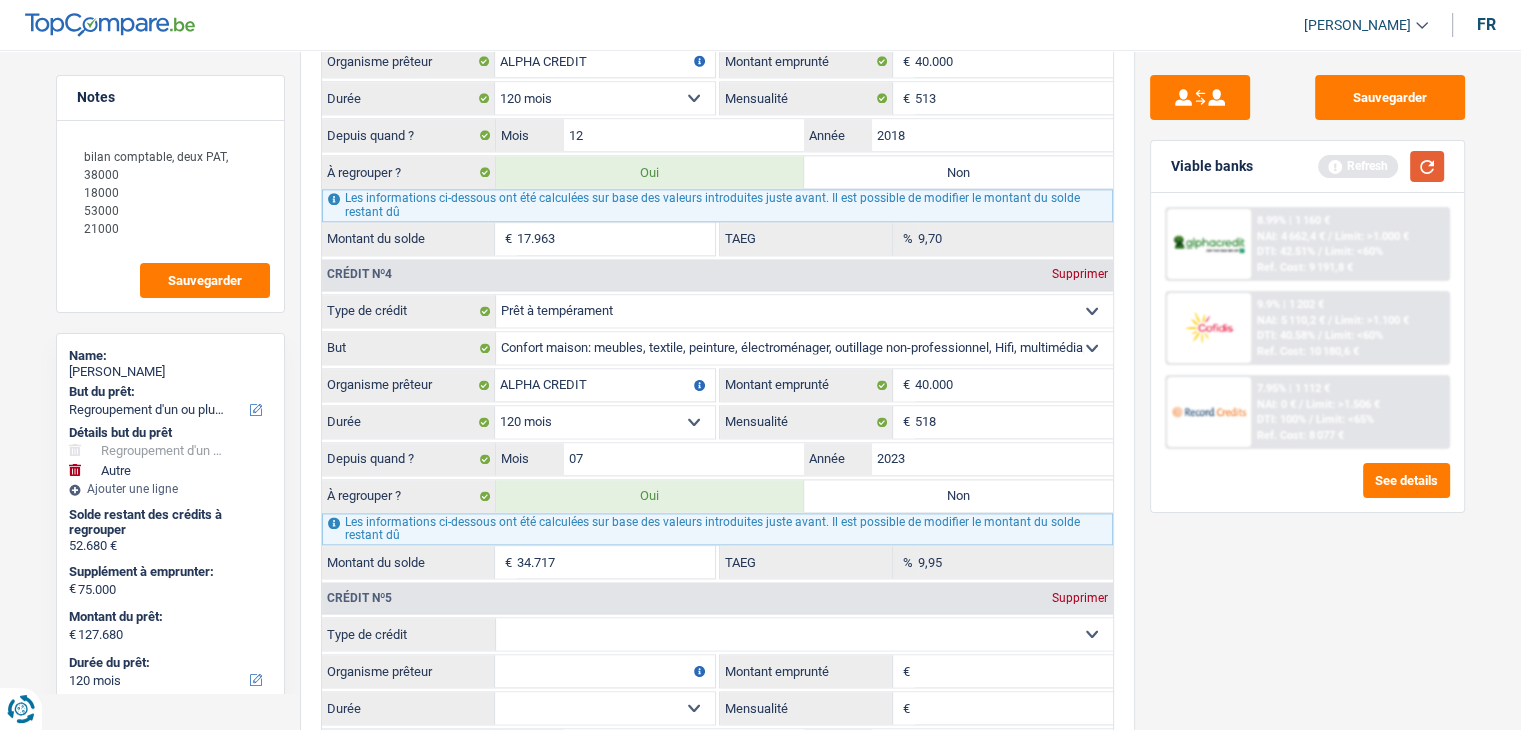 click at bounding box center [1427, 166] 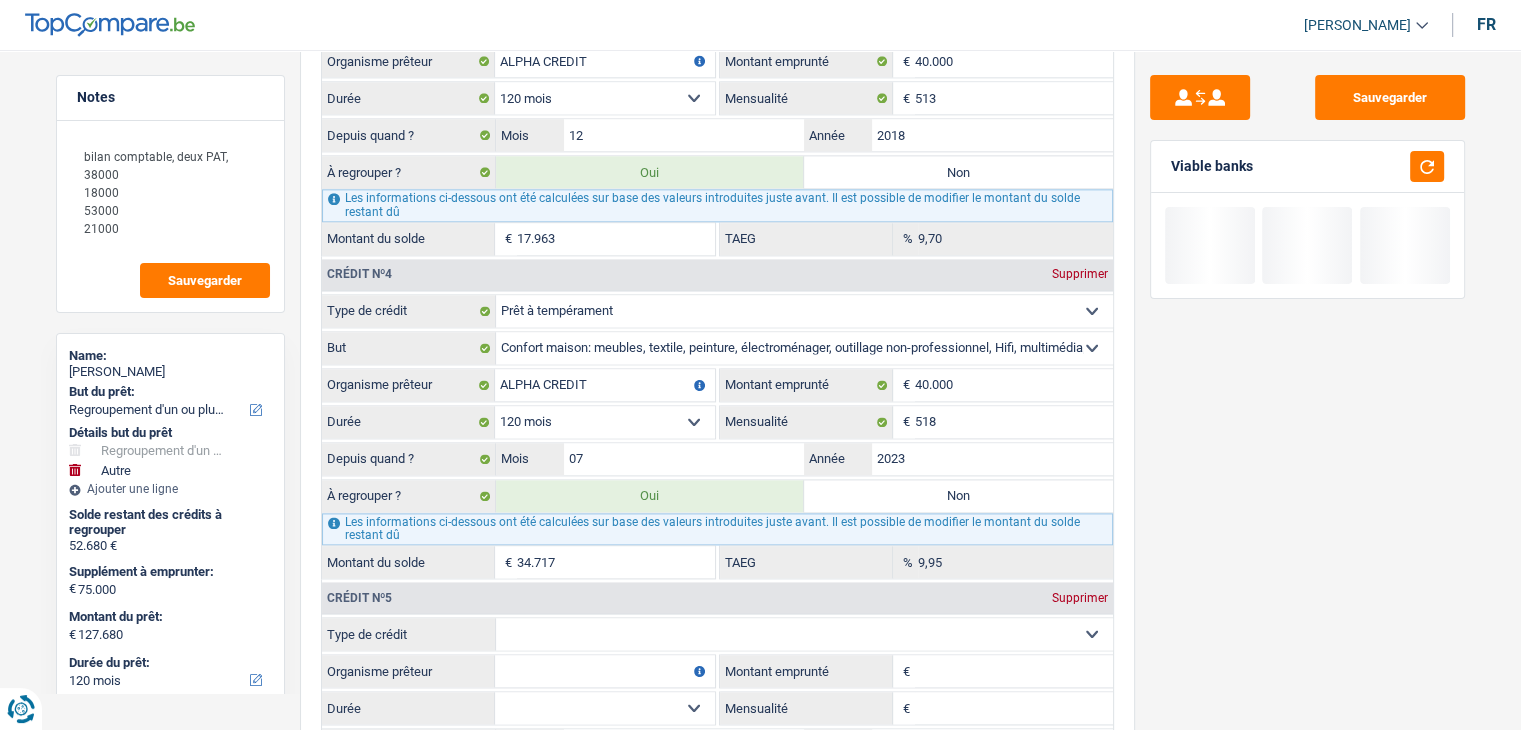 drag, startPoint x: 1252, startPoint y: 171, endPoint x: 1171, endPoint y: 173, distance: 81.02469 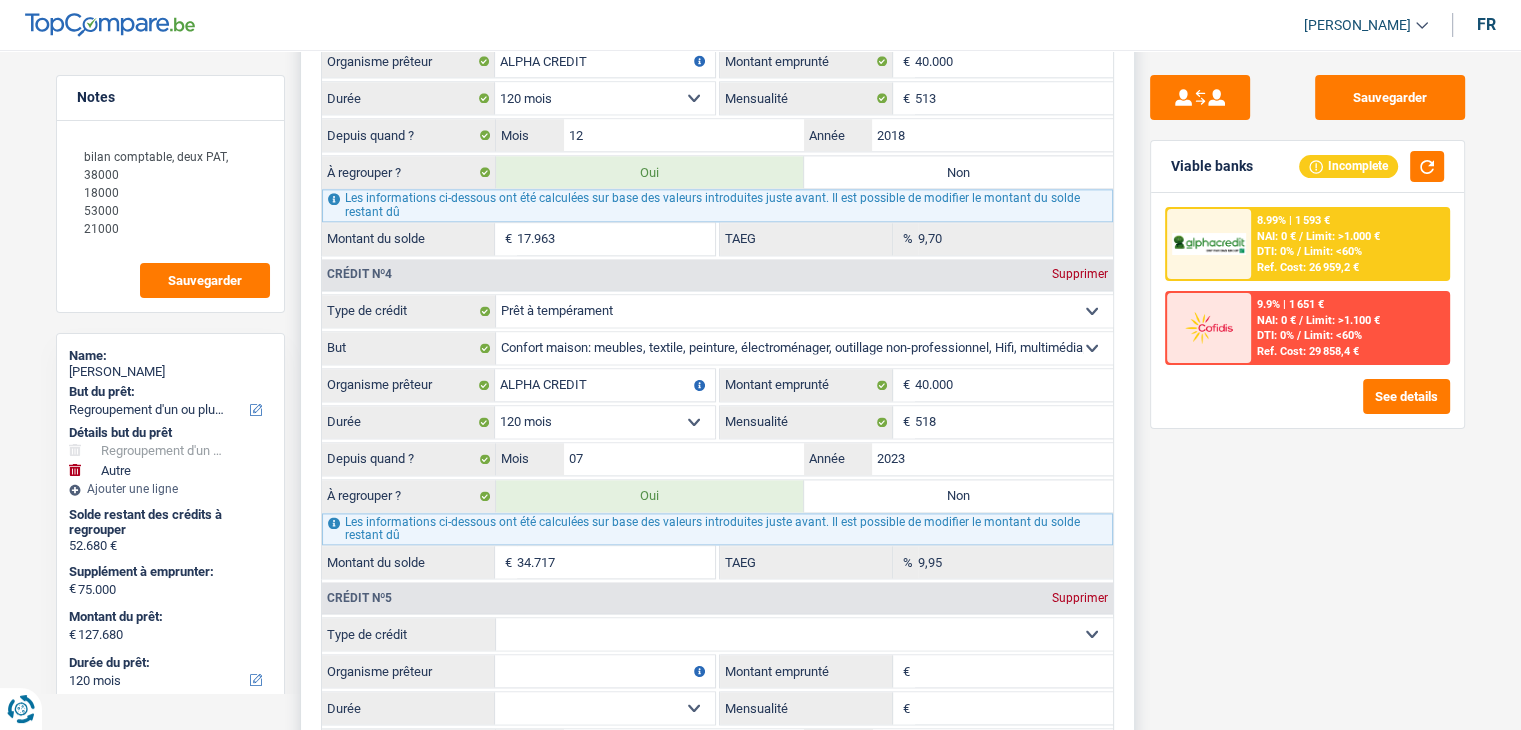 click on "Supprimer" at bounding box center (1080, 598) 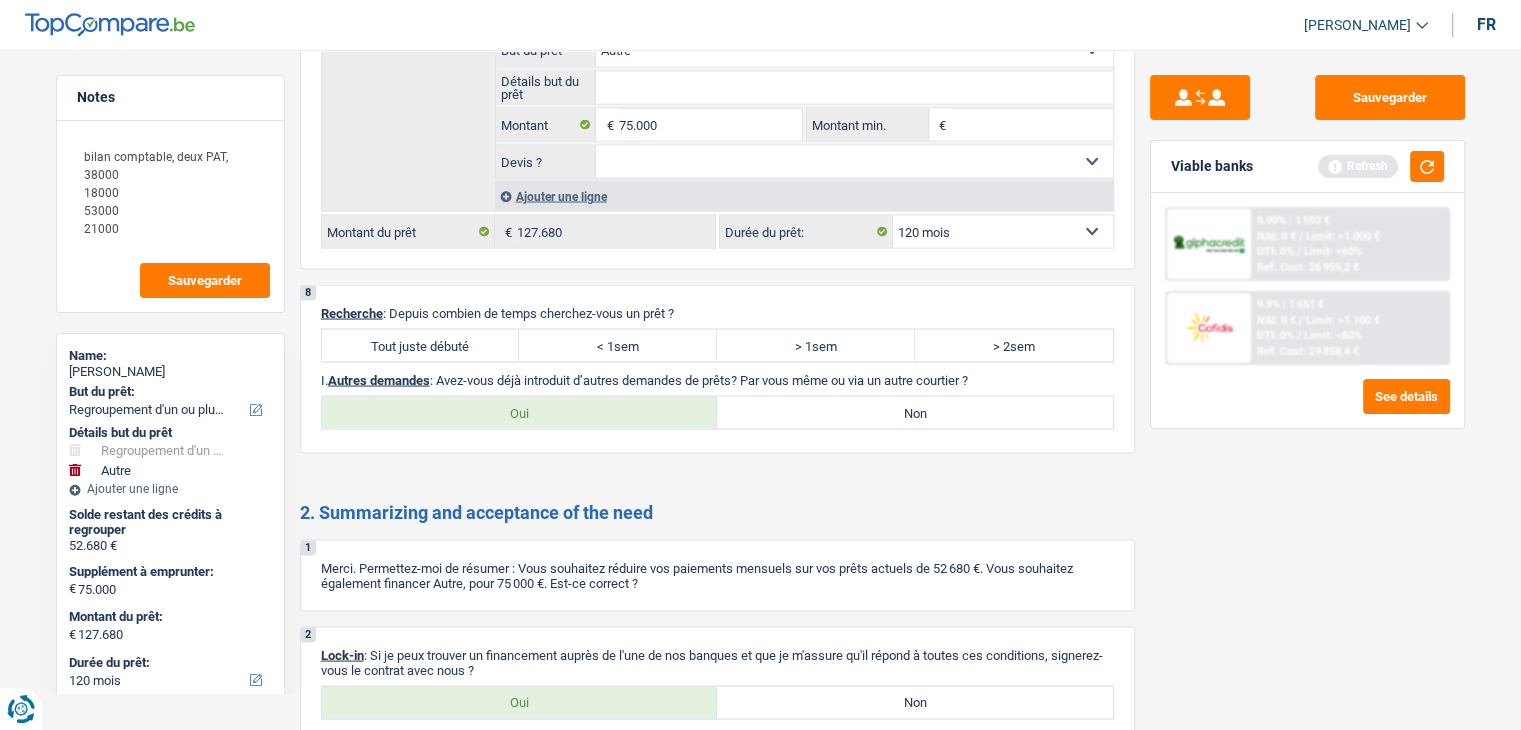 scroll, scrollTop: 3889, scrollLeft: 0, axis: vertical 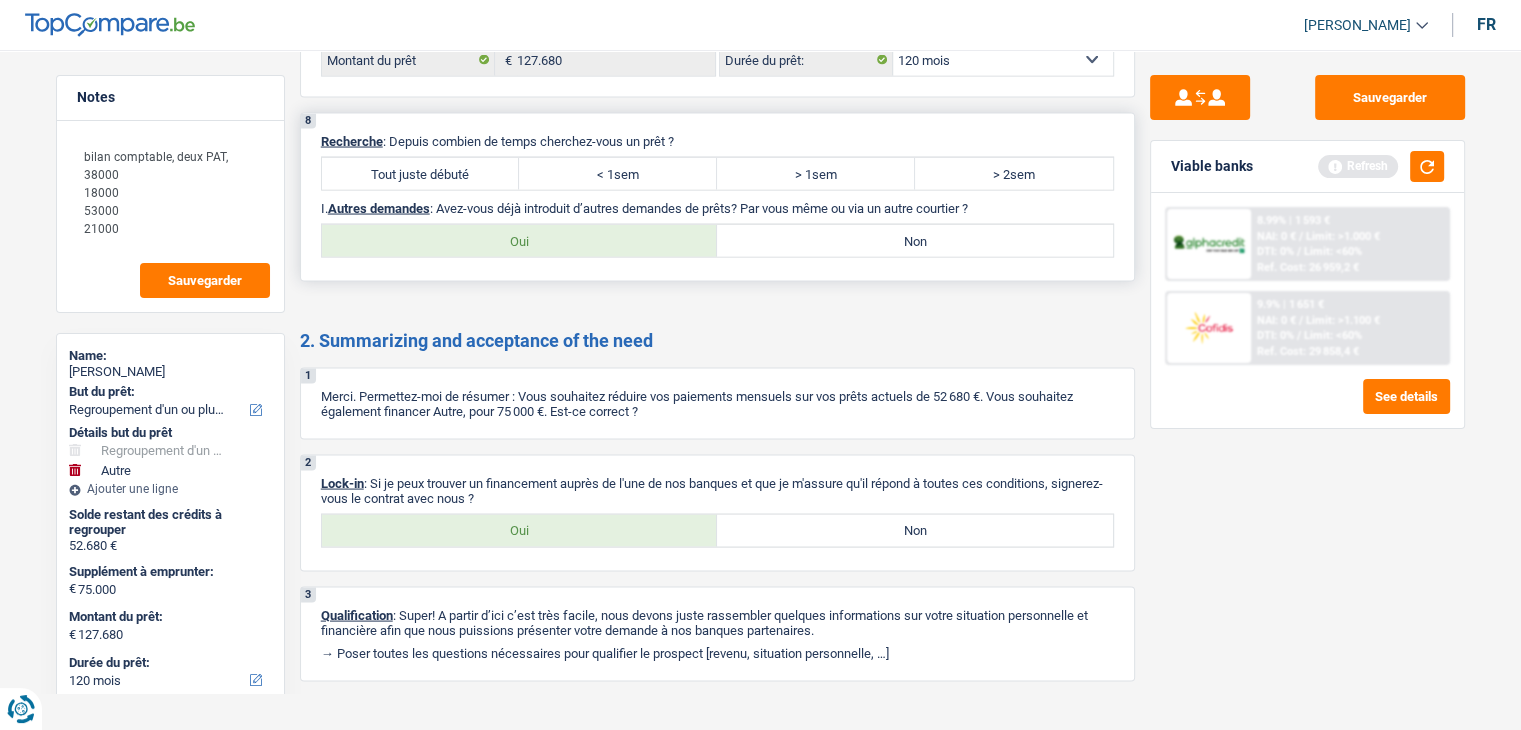 click on "Tout juste débuté" at bounding box center [421, 174] 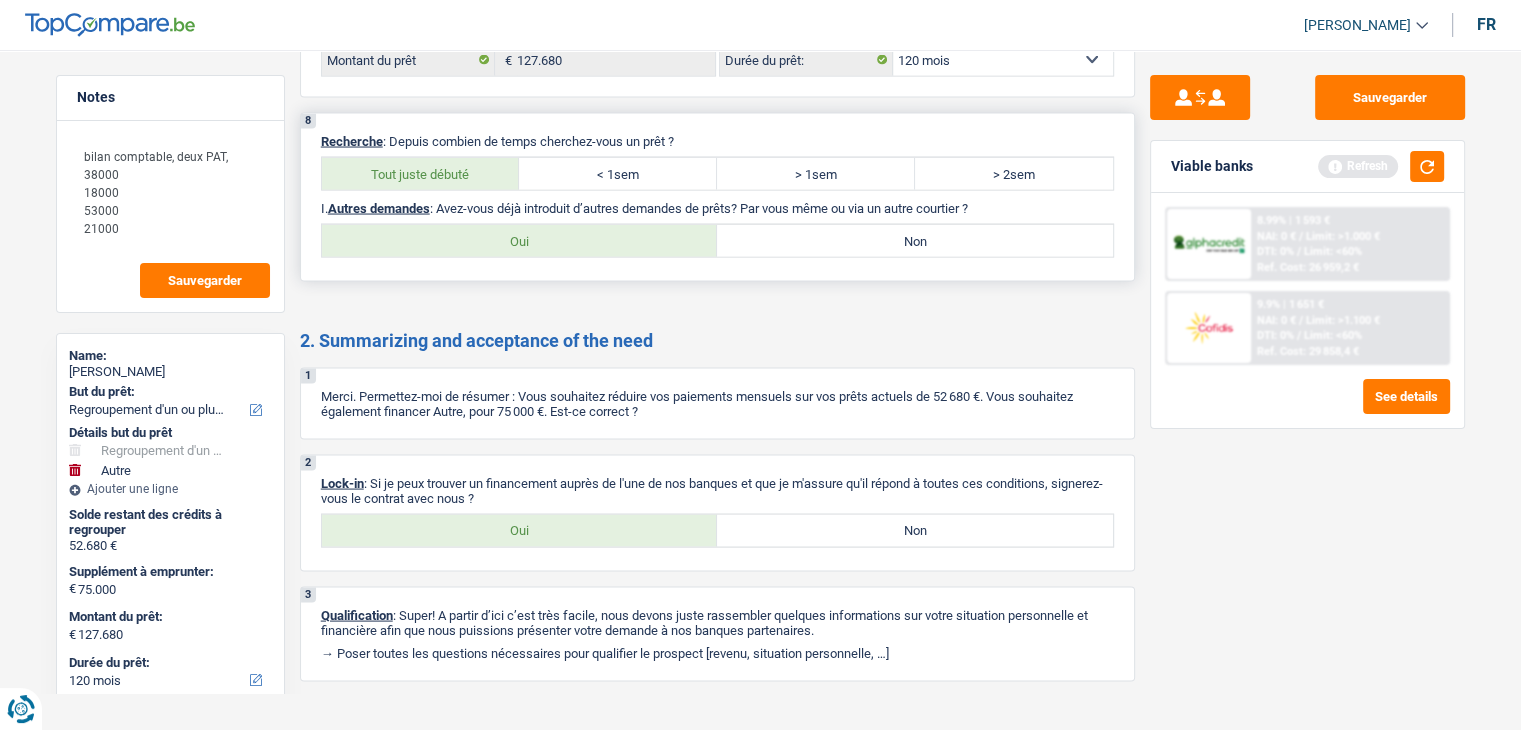 click on "8   Recherche   : Depuis combien de temps cherchez-vous un prêt ?
Tout juste débuté
< 1sem
> 1sem
> 2sem
I.  Autres demandes   : Avez-vous déjà introduit d’autres demandes de prêts? Par vous même ou via un autre courtier ?
Oui
Non
Tous les champs sont obligatoires. Veuillez sélectionner une option" at bounding box center (717, 197) 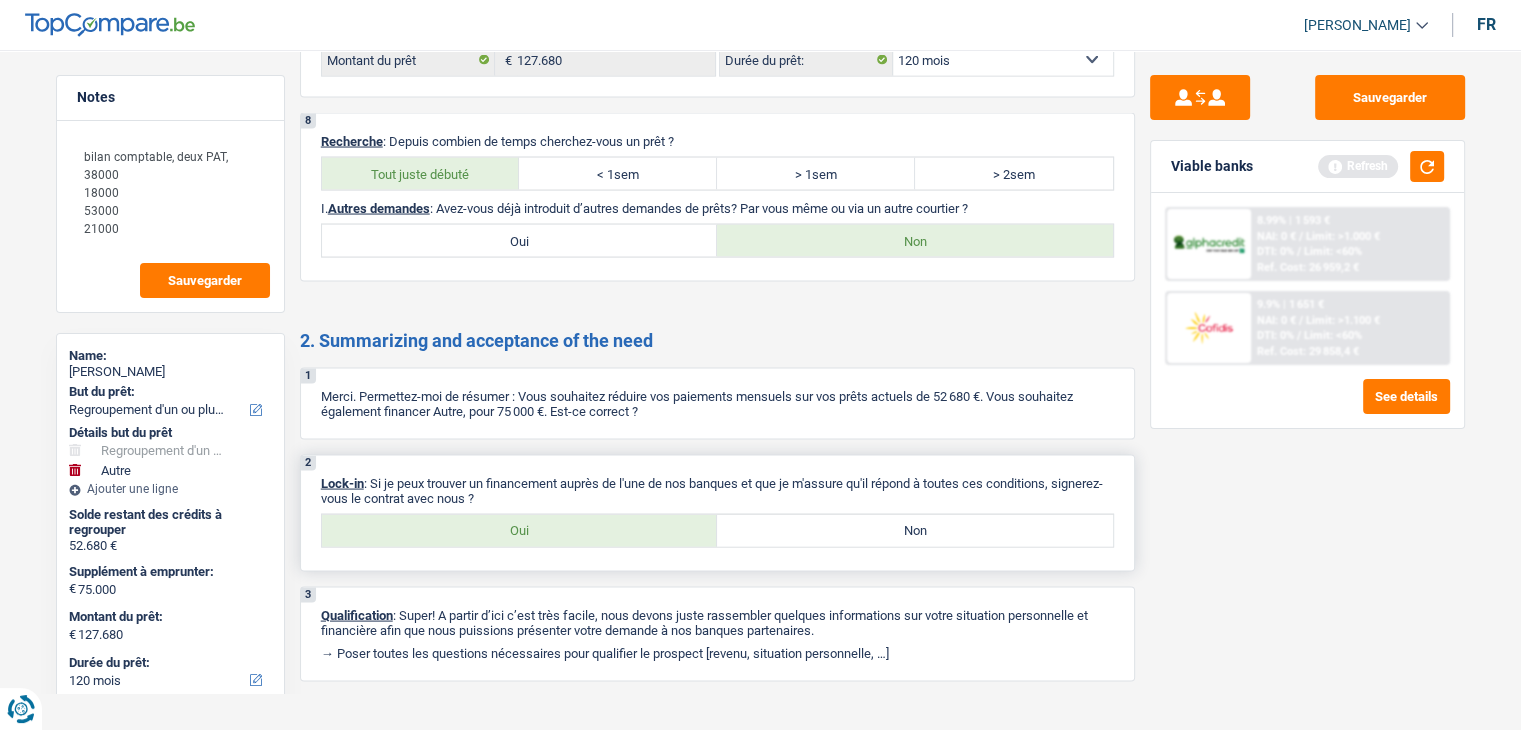 click on "Non" at bounding box center (915, 531) 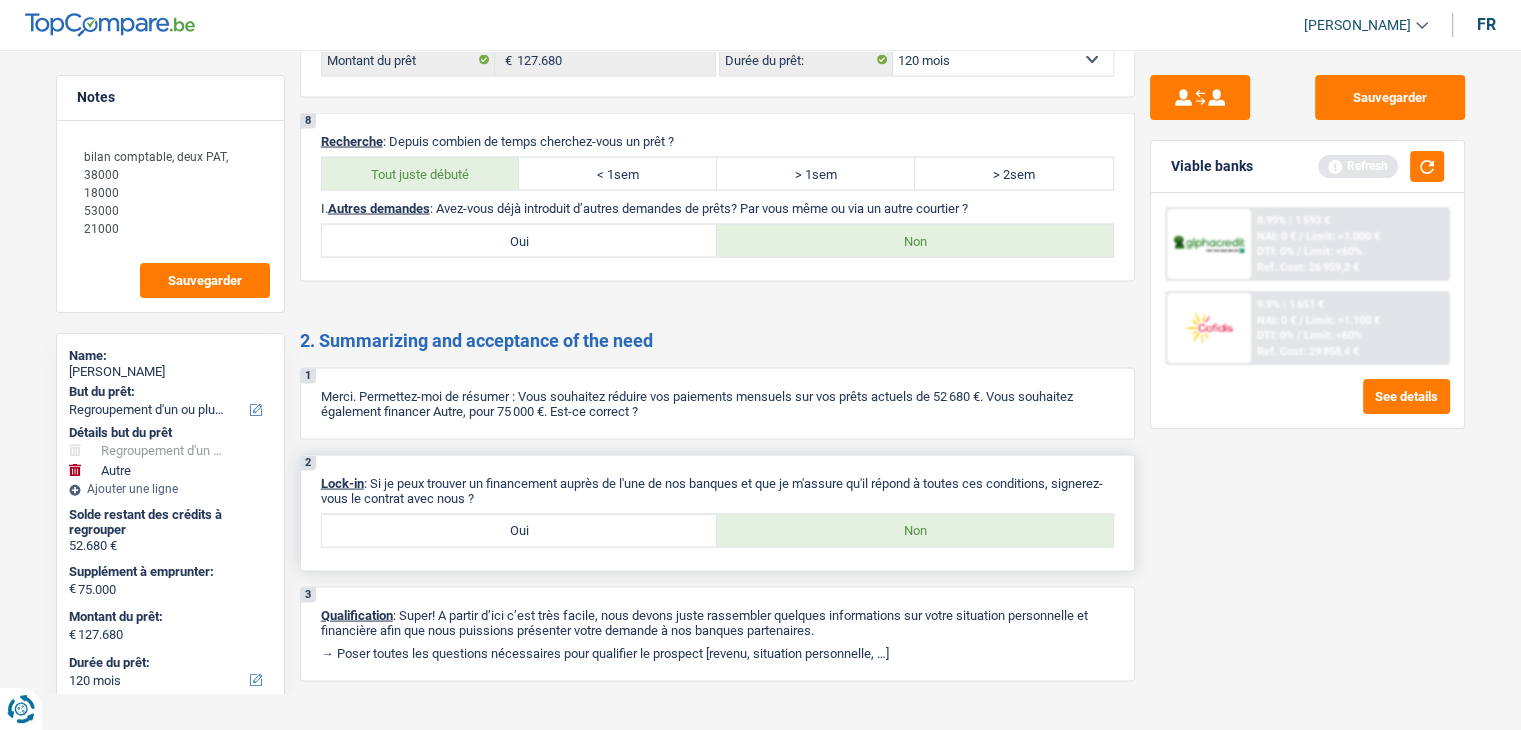 click on "Oui" at bounding box center (520, 531) 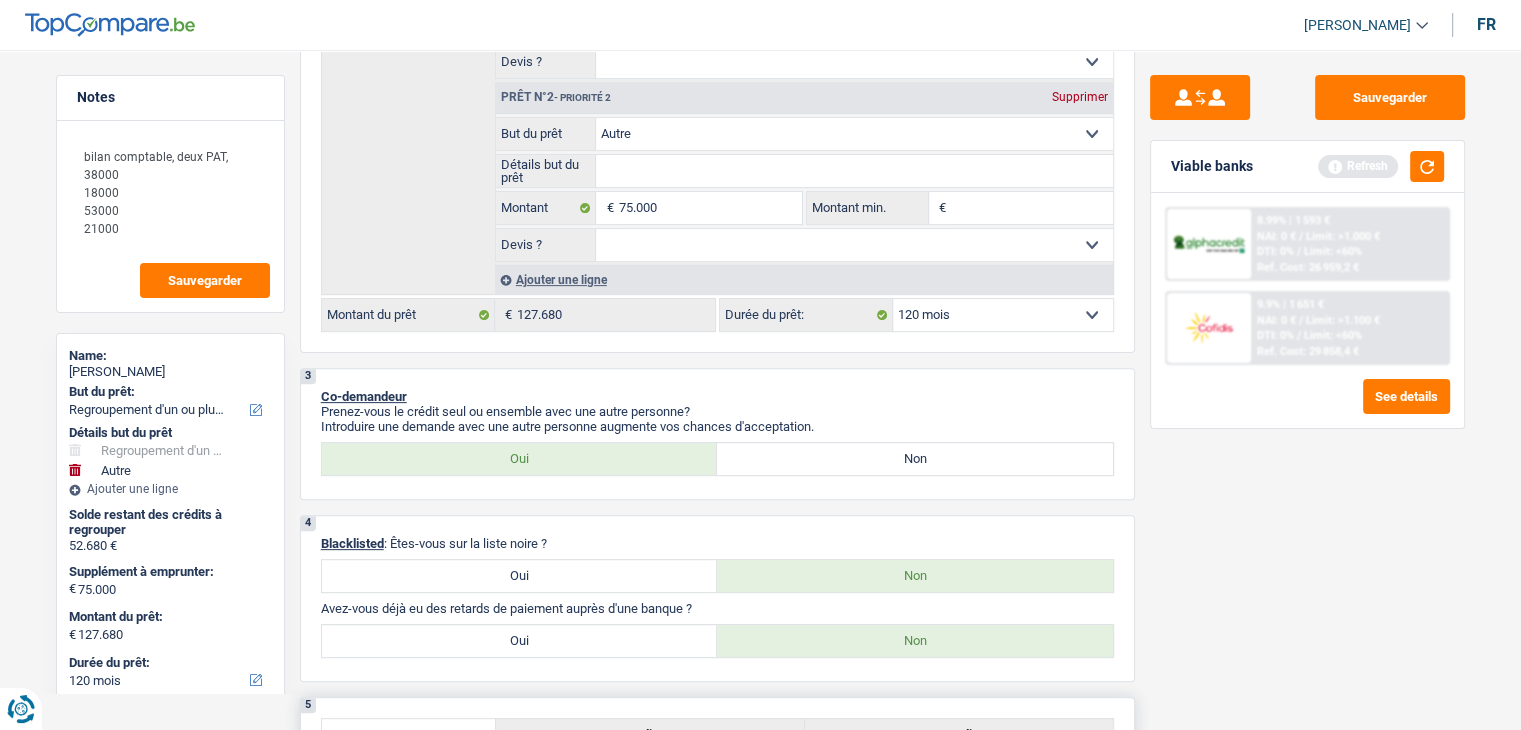 scroll, scrollTop: 0, scrollLeft: 0, axis: both 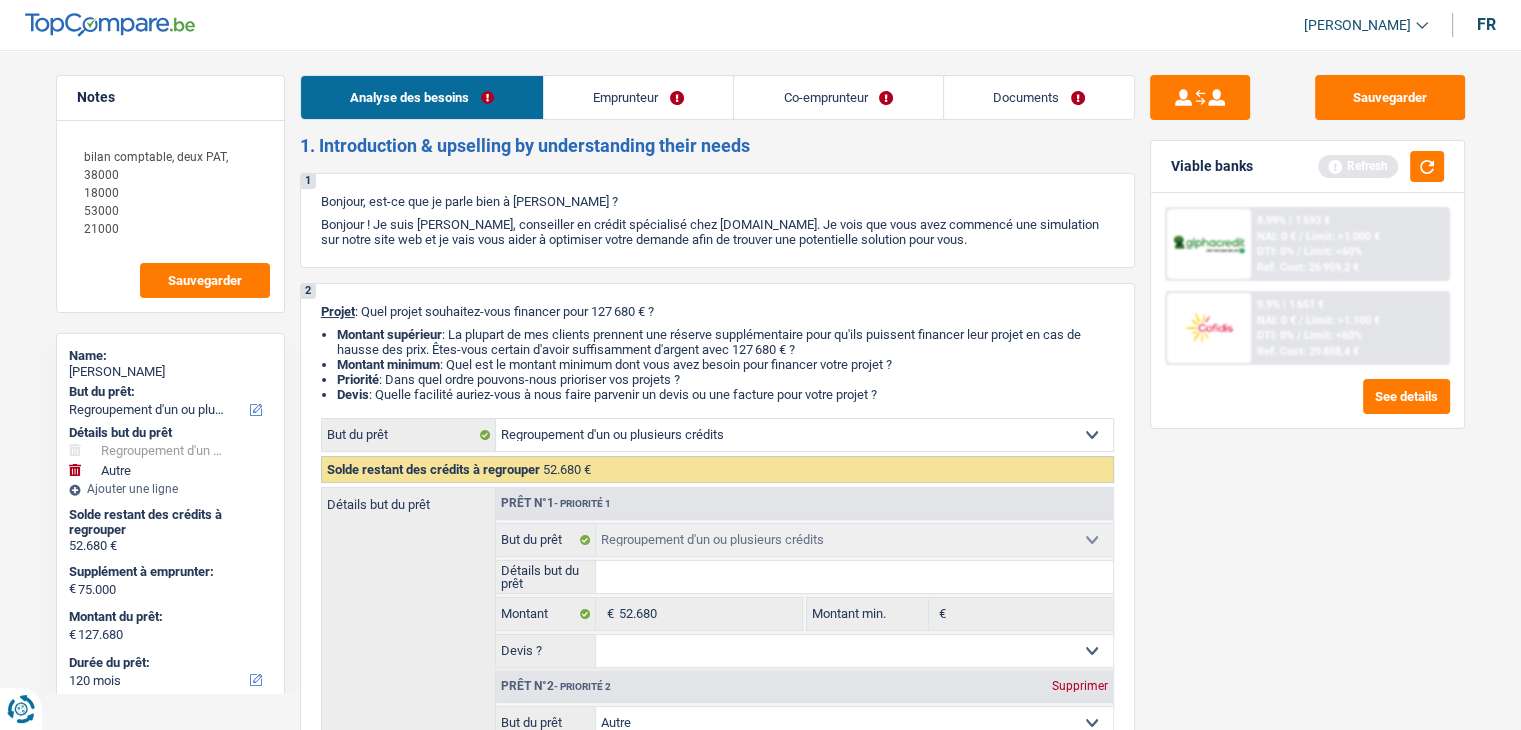 click on "Notes
bilan comptable, deux PAT,  38000
18000
53000
21000
Sauvegarder
Name:   [PERSON_NAME]   But du prêt: Confort maison: meubles, textile, peinture, électroménager, outillage non-professionnel Hifi, multimédia, gsm, ordinateur Aménagement: frais d'installation, déménagement Evénement familial: naissance, mariage, divorce, communion, décès Frais médicaux Frais d'études Frais permis de conduire Regroupement d'un ou plusieurs crédits Loisirs: voyage, sport, musique Rafraîchissement: petits travaux maison et jardin Frais judiciaires Réparation voiture Prêt rénovation Prêt énergie Prêt voiture Taxes, impôts non professionnels Rénovation bien à l'étranger Dettes familiales Assurance Autre
Sélectionner une option
Détails but du prêt
Confort maison: meubles, textile, peinture, électroménager, outillage non-professionnel Hifi, multimédia, gsm, ordinateur" at bounding box center [760, 2330] 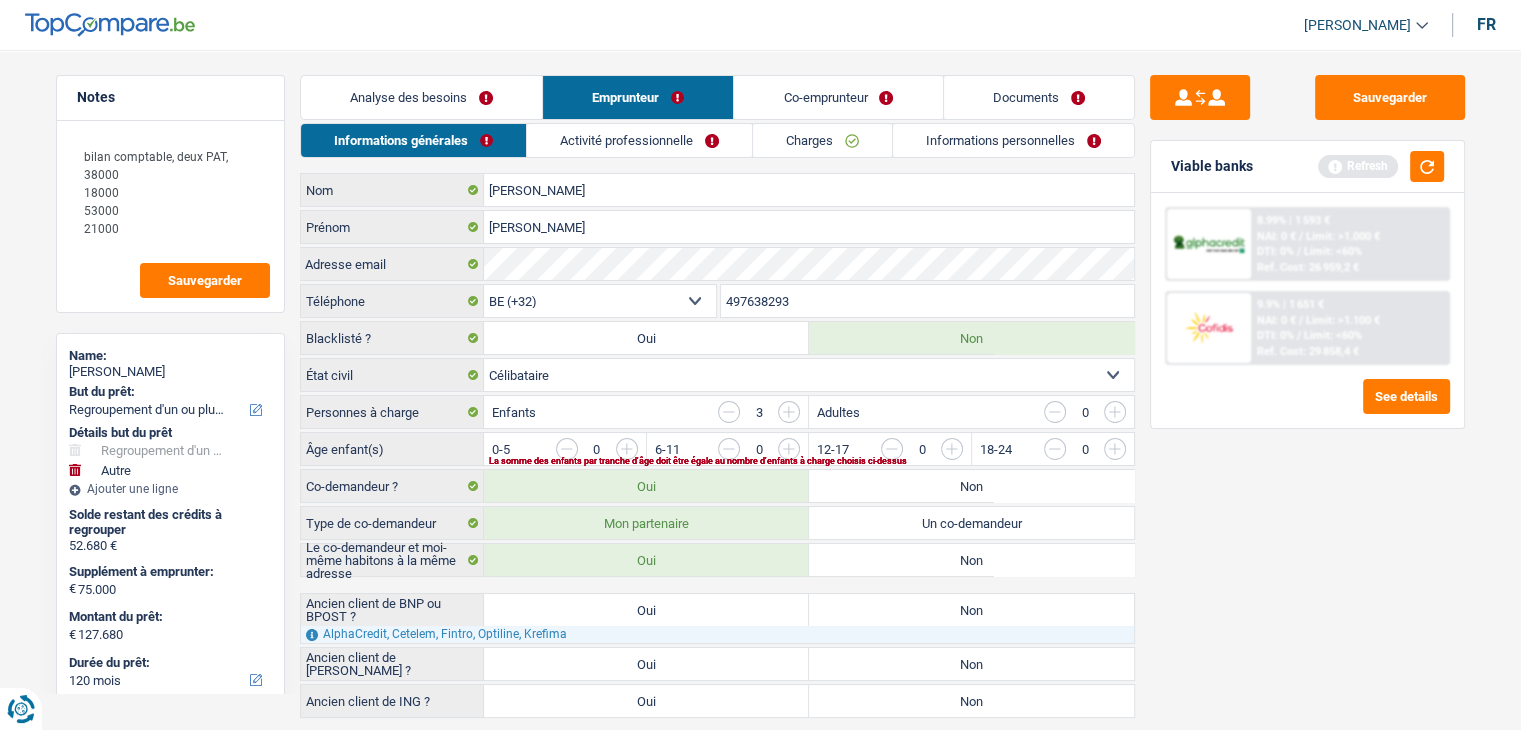 drag, startPoint x: 358, startPoint y: 375, endPoint x: 303, endPoint y: 377, distance: 55.03635 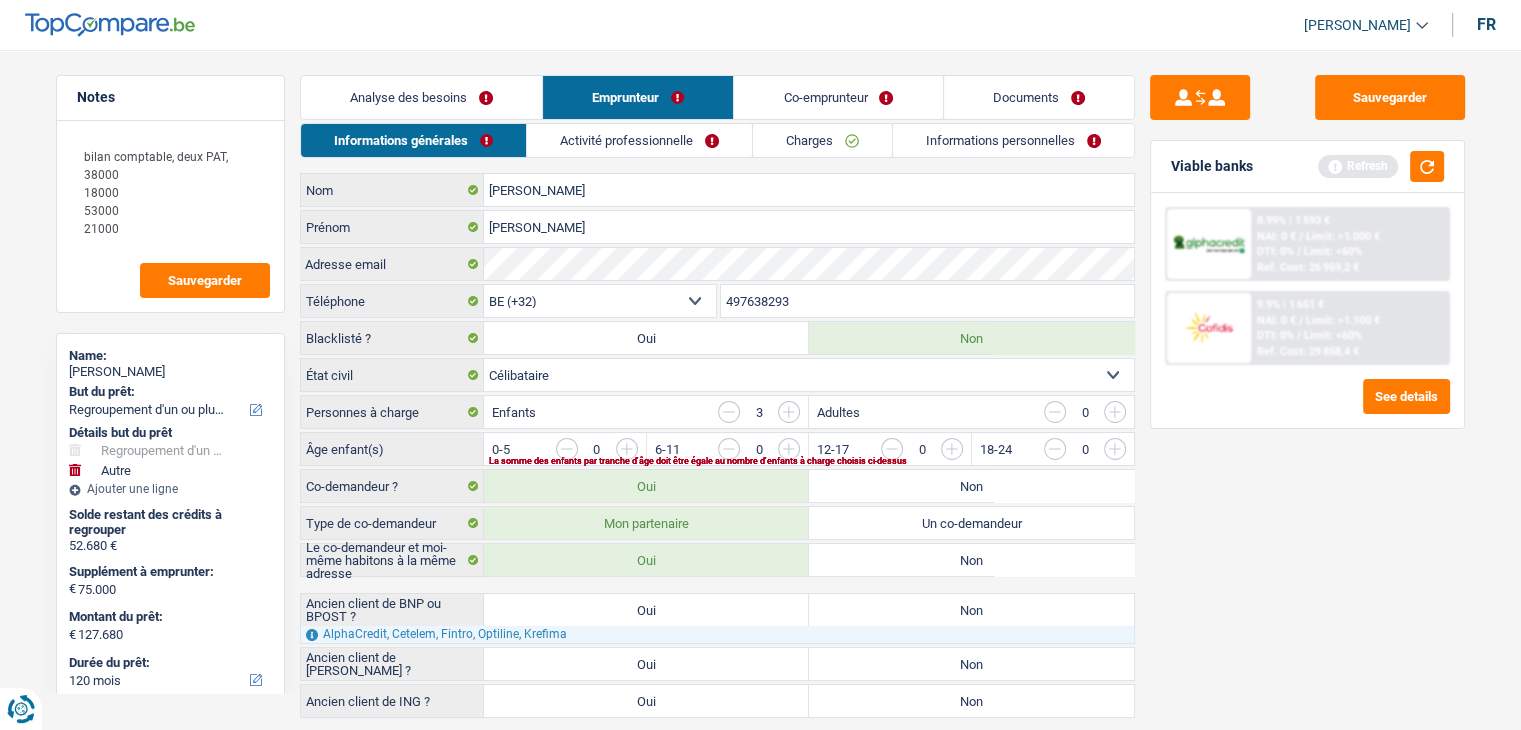 click on "Célibataire Marié(e) Cohabitant(e) légal(e) Divorcé(e) Veuf(ve) Séparé (de fait)
Sélectionner une option" at bounding box center [809, 375] 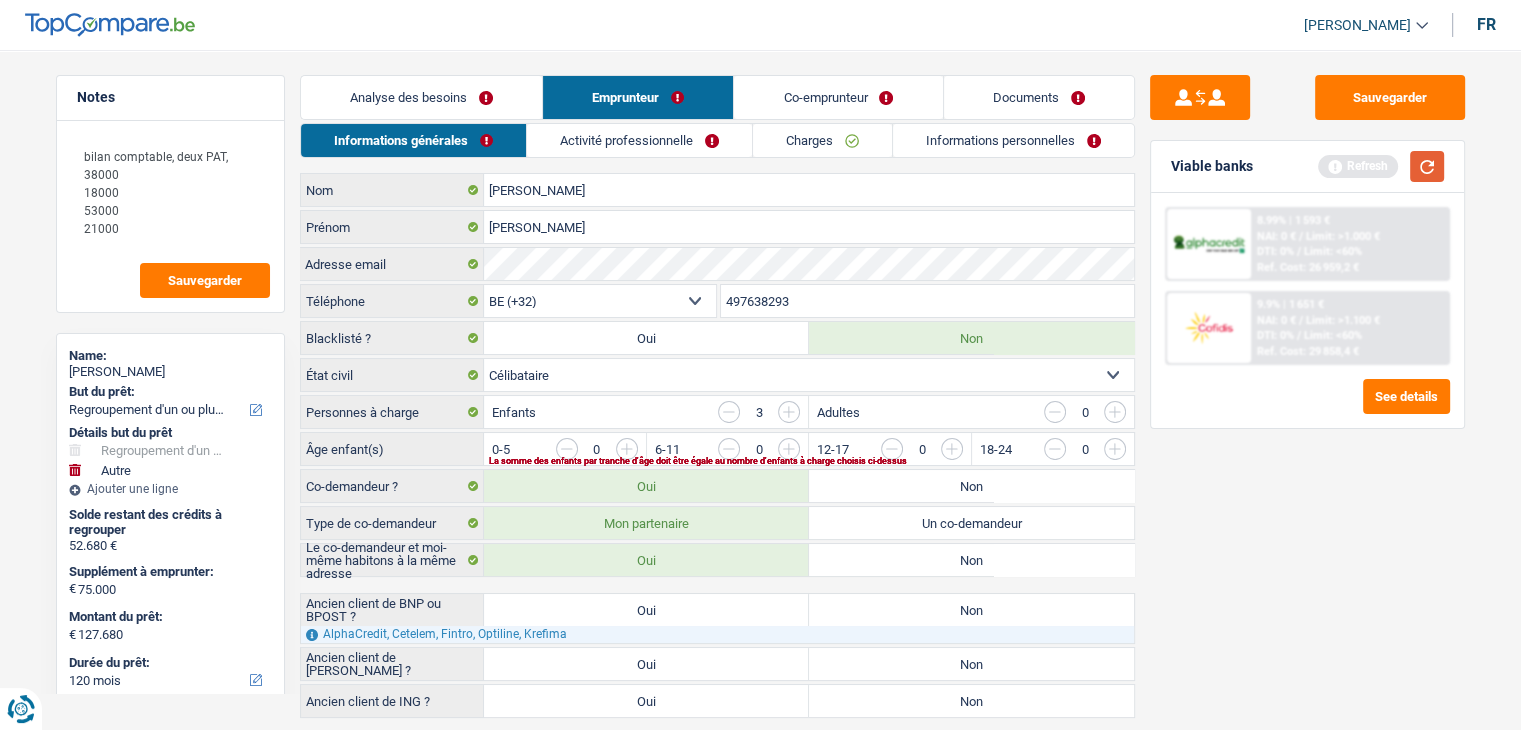 click at bounding box center (1427, 166) 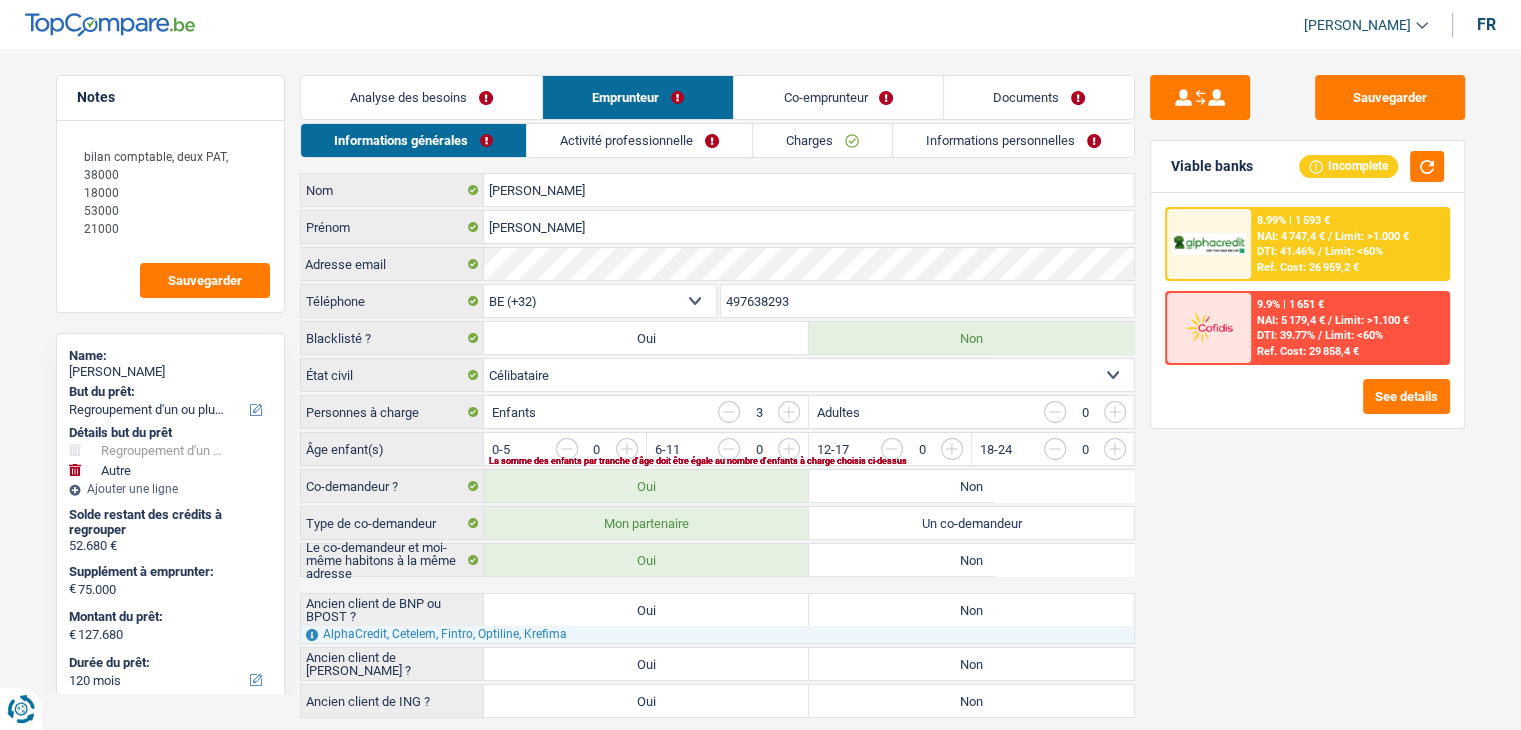 click at bounding box center (1357, 454) 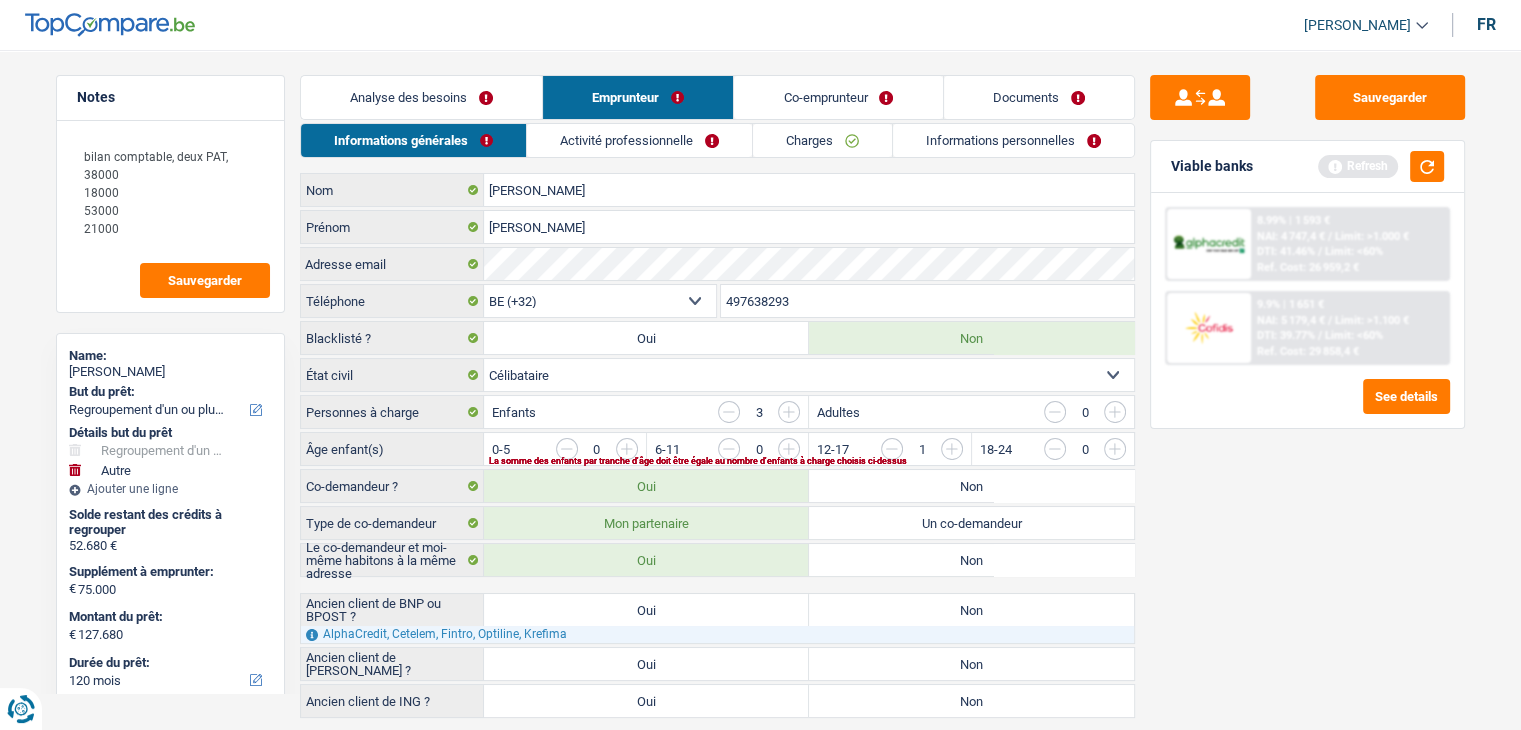 click at bounding box center (1194, 454) 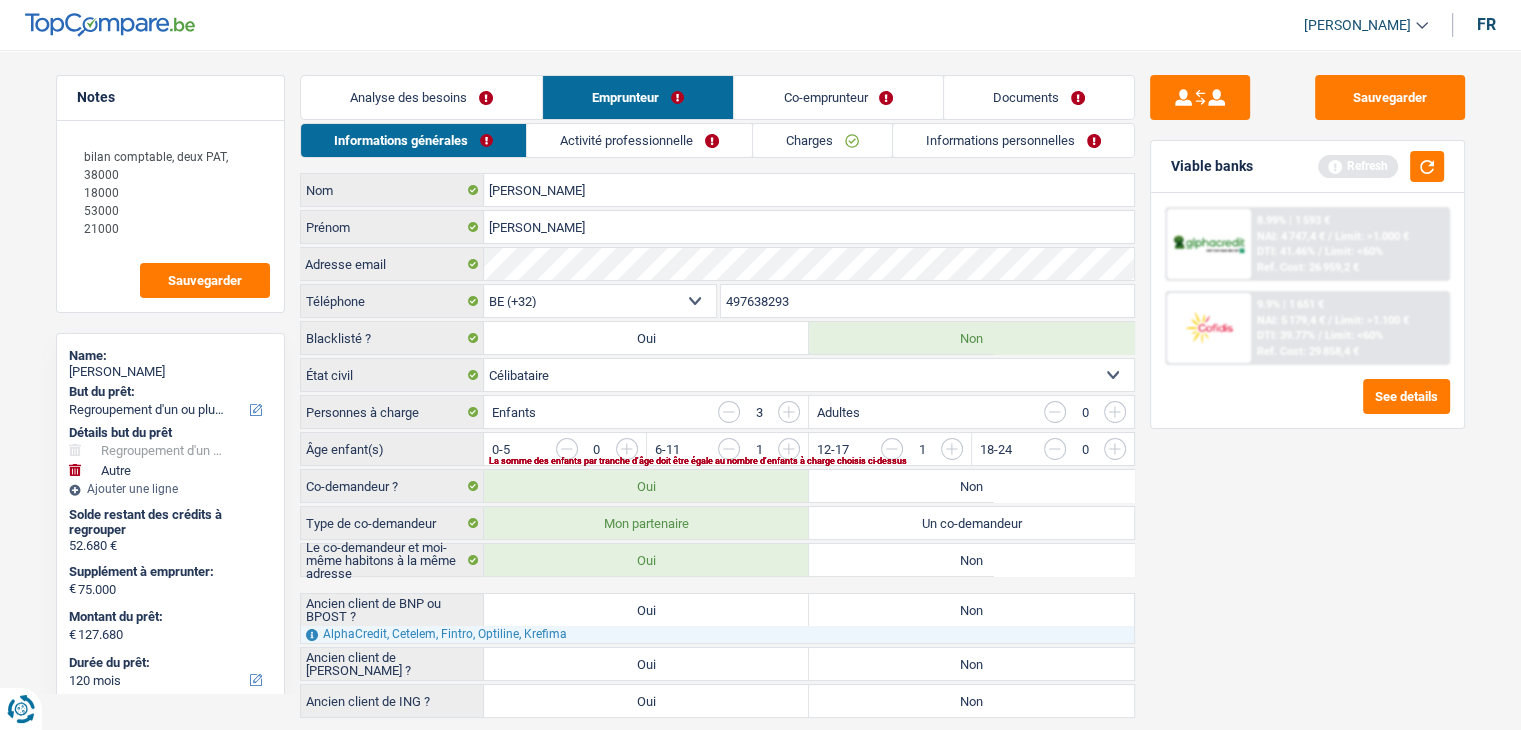 click at bounding box center [1194, 454] 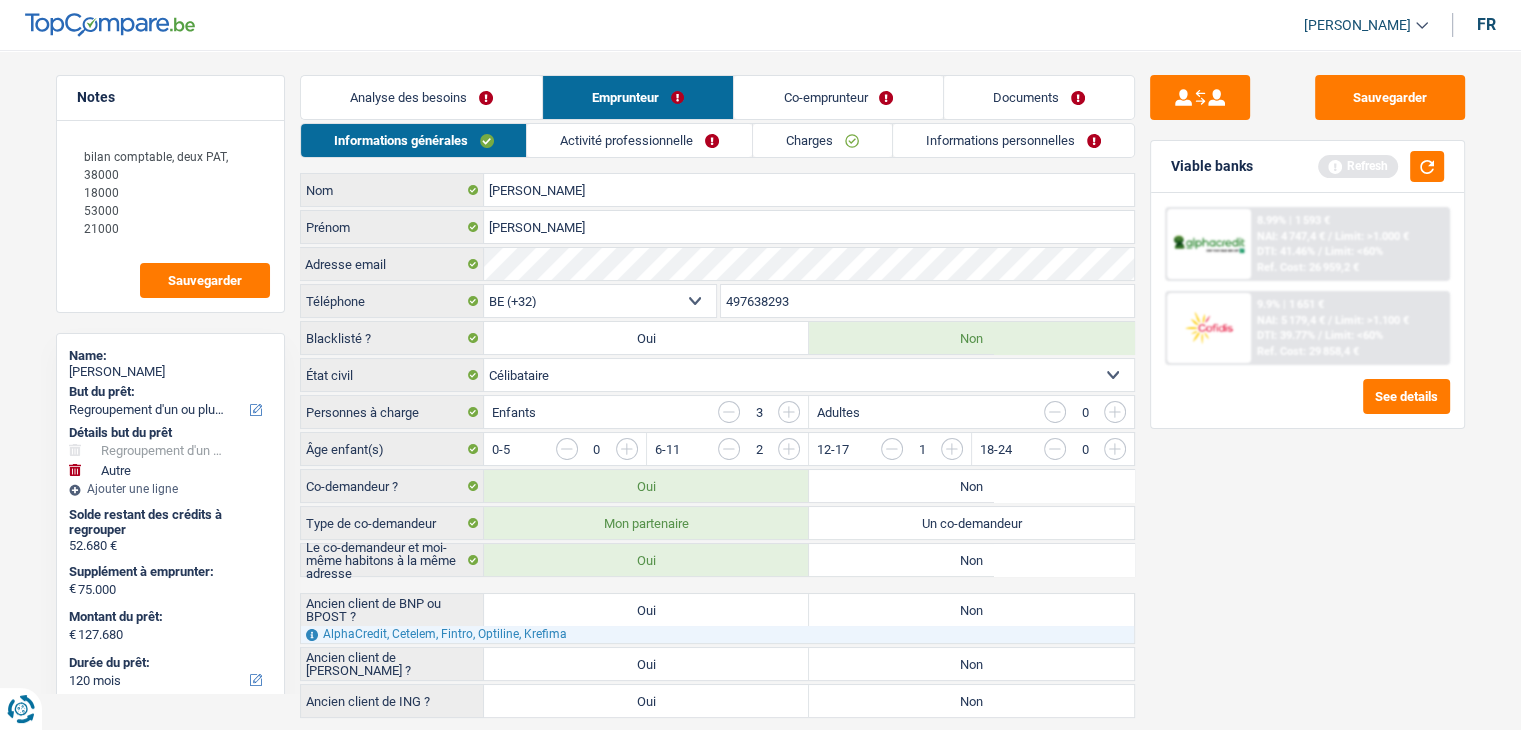 scroll, scrollTop: 46, scrollLeft: 0, axis: vertical 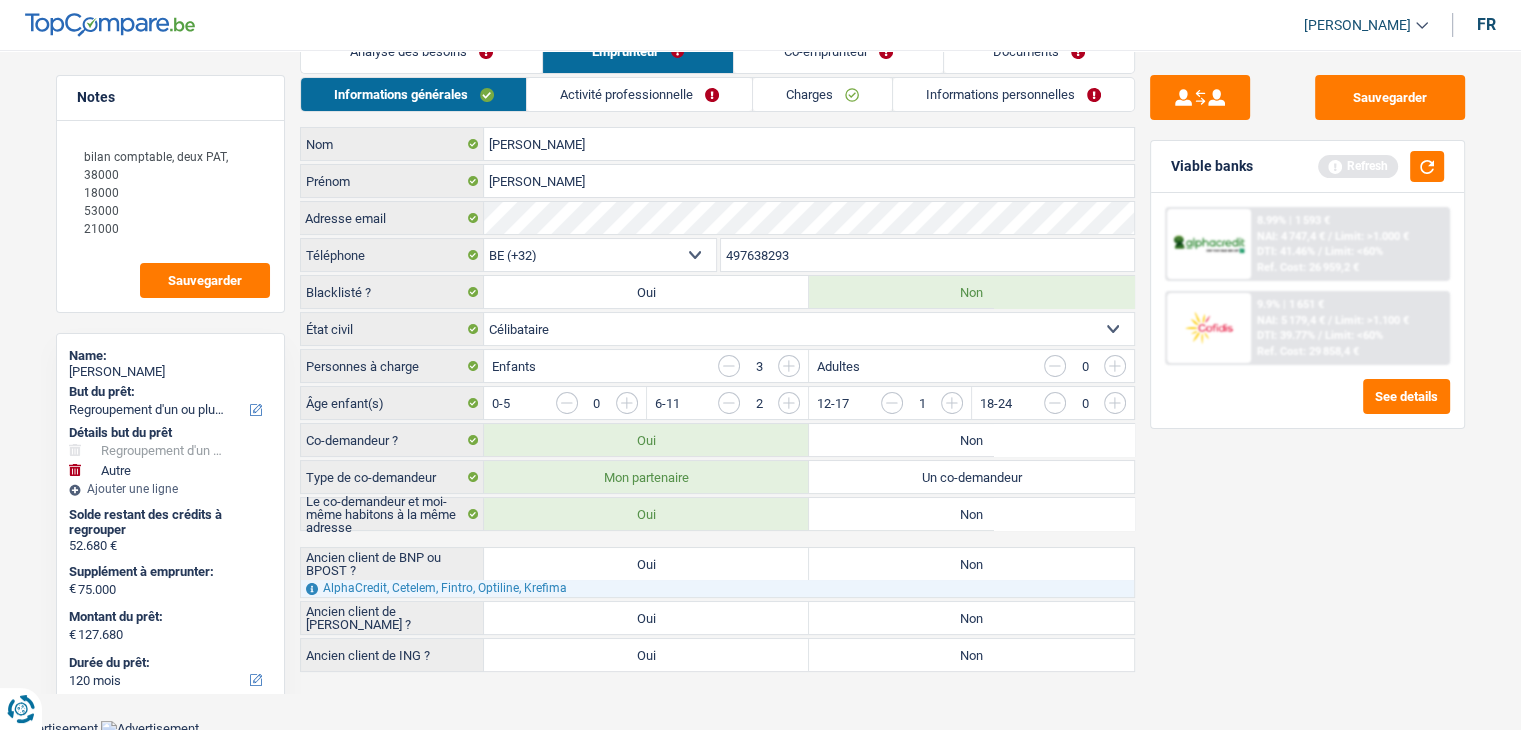 click on "Analyse des besoins" at bounding box center (421, 51) 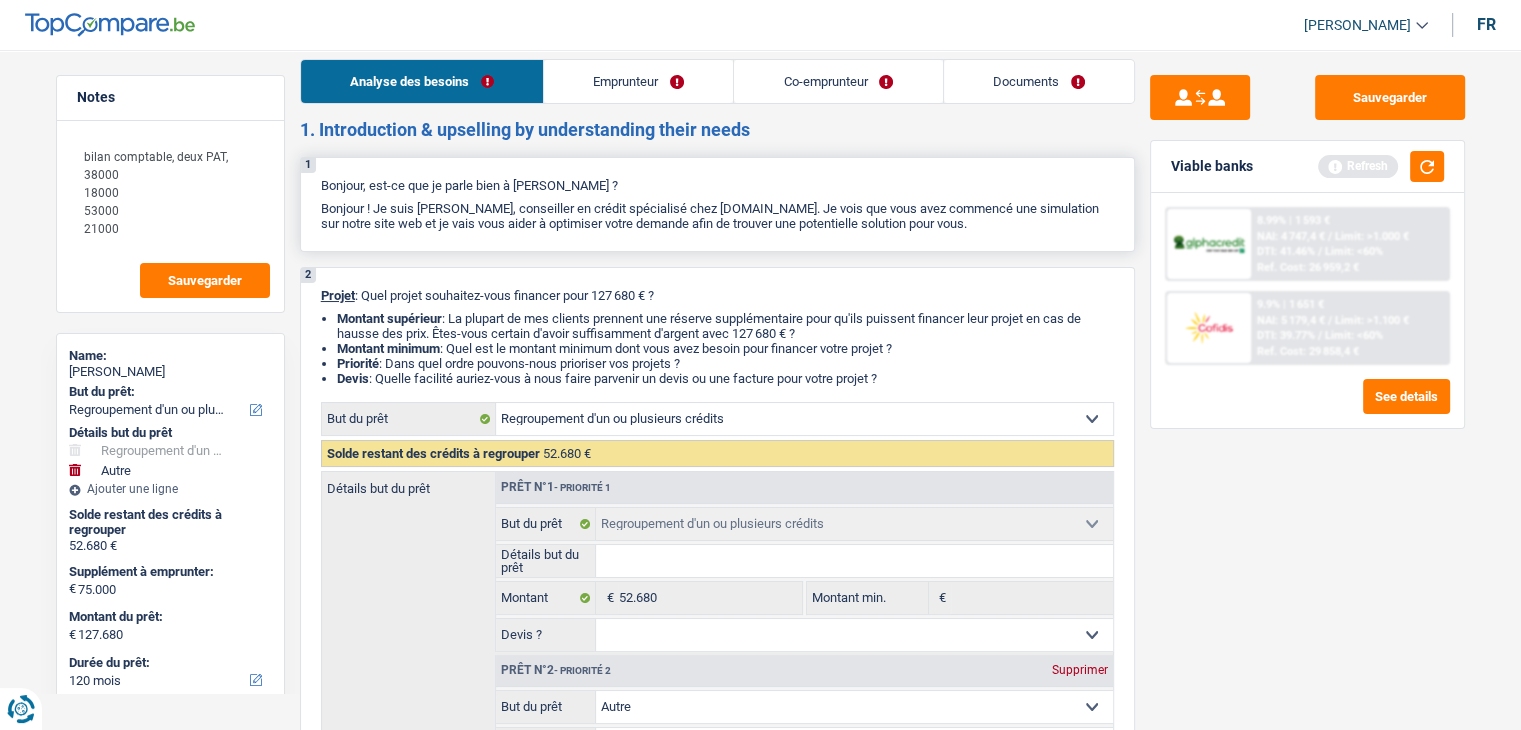 scroll, scrollTop: 0, scrollLeft: 0, axis: both 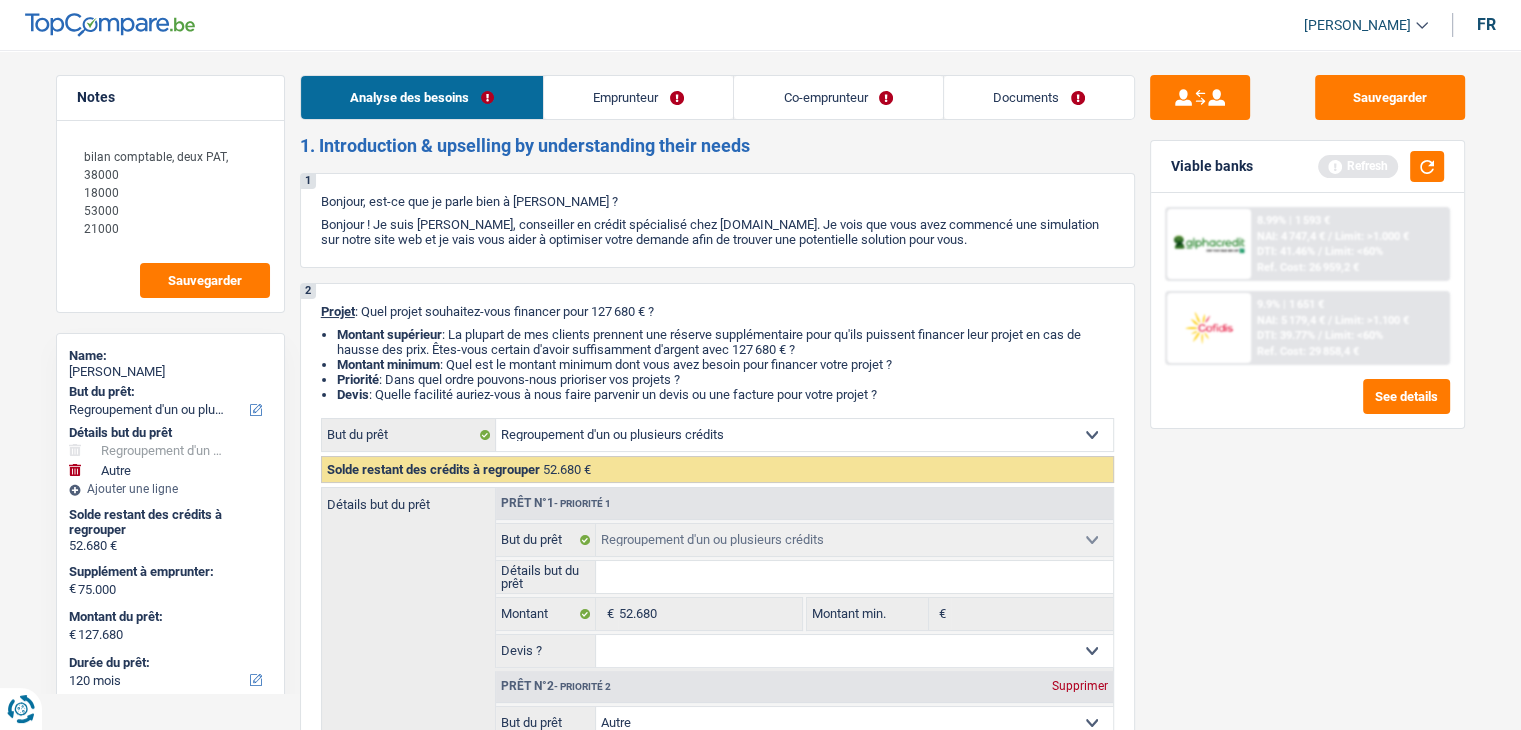 click on "Emprunteur" at bounding box center (638, 97) 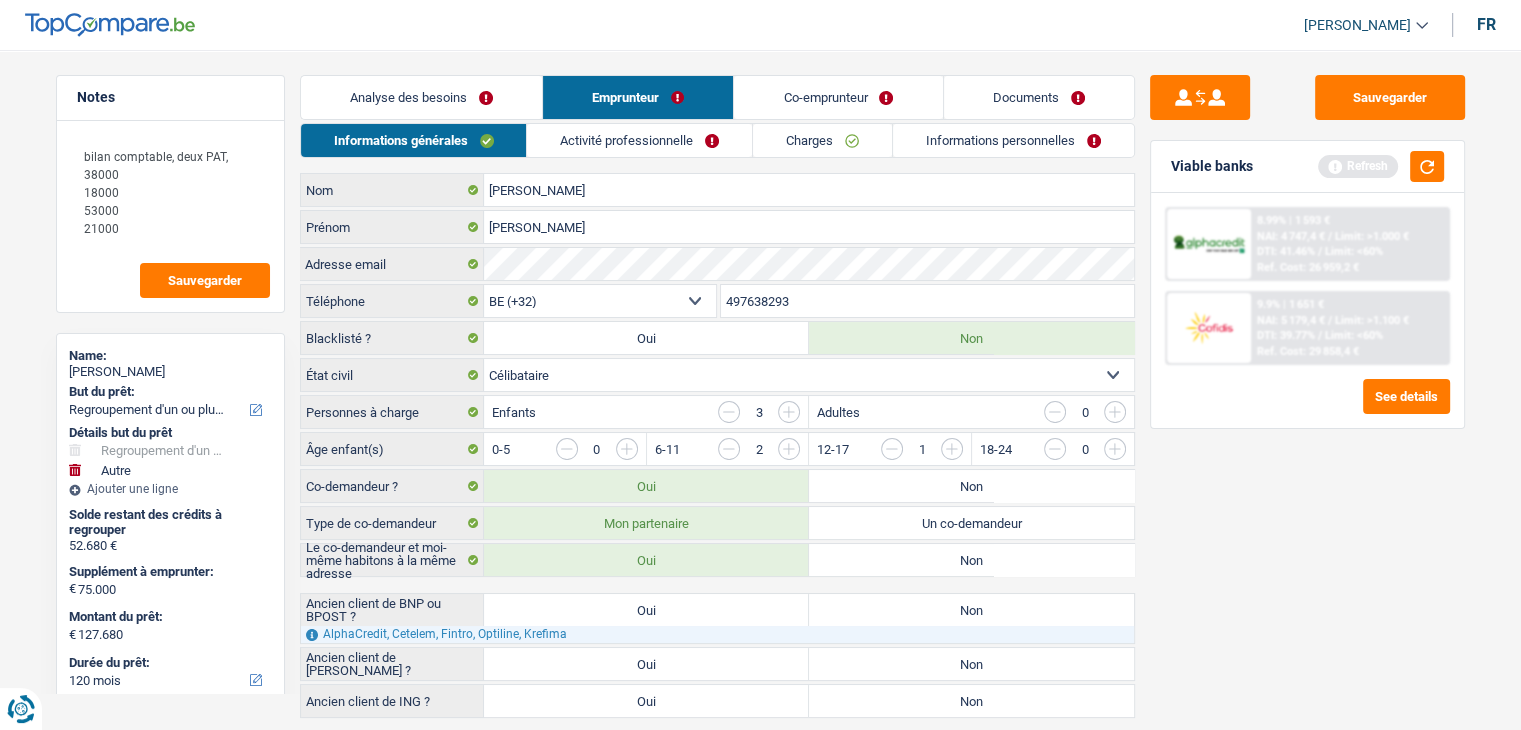 click on "Oui" at bounding box center [646, 610] 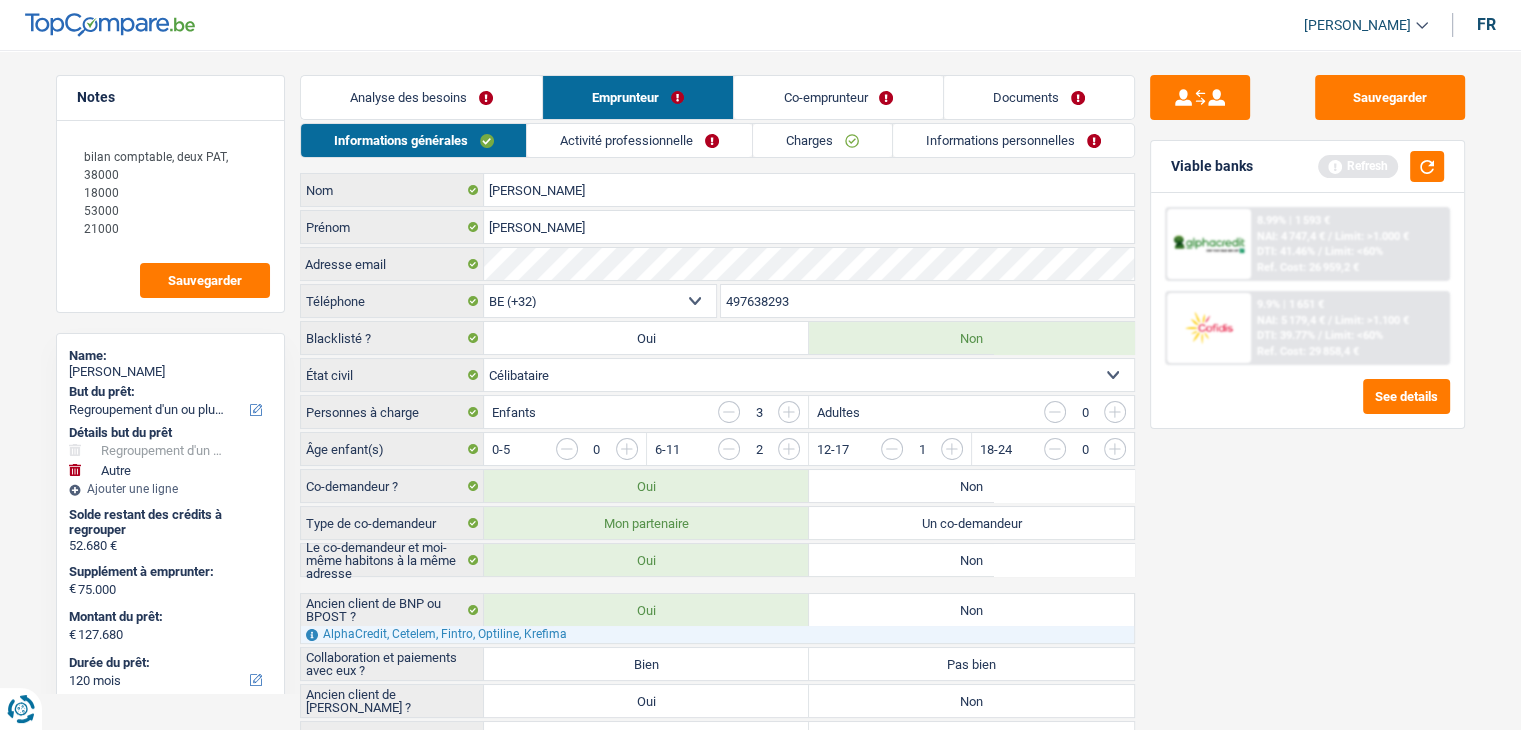 click on "Bien" at bounding box center [646, 664] 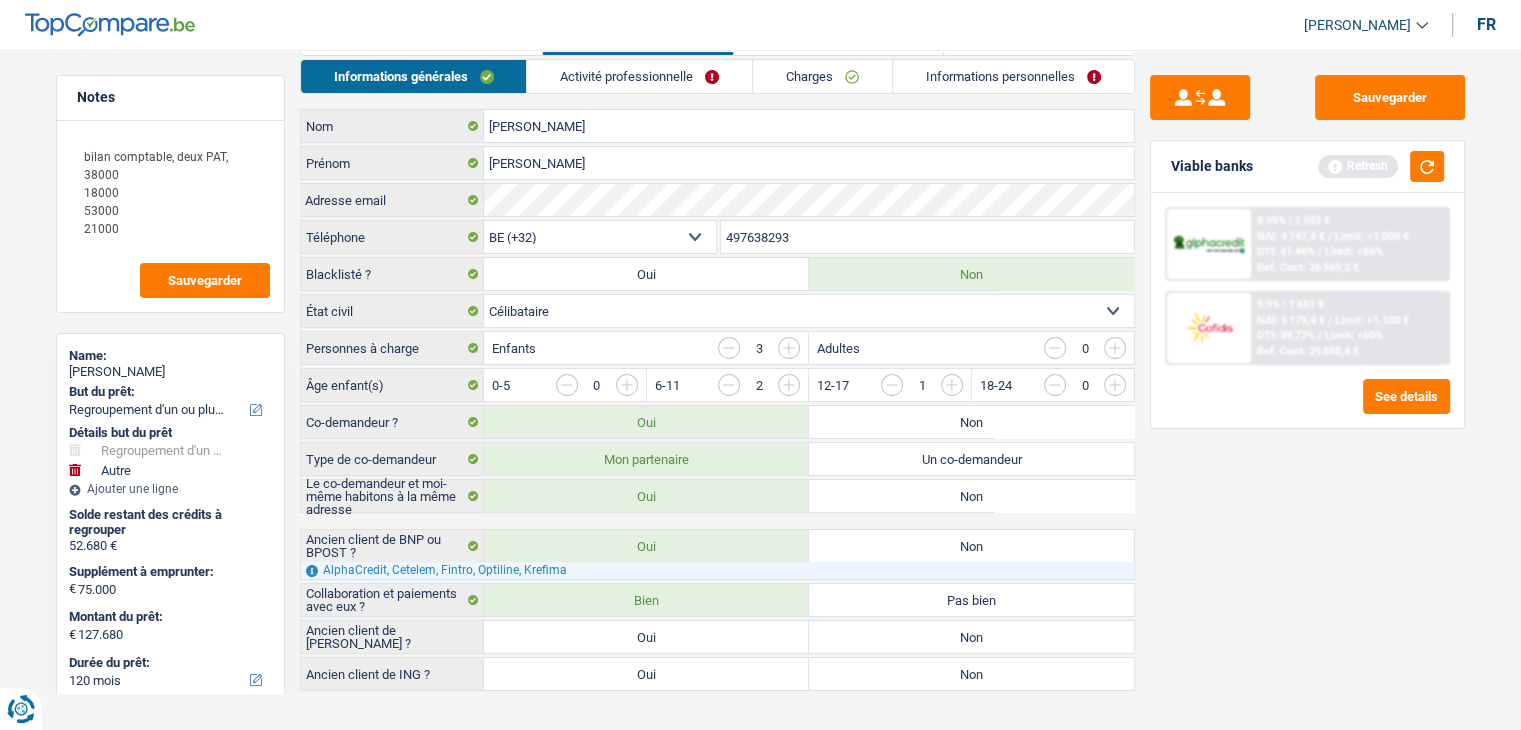 scroll, scrollTop: 83, scrollLeft: 0, axis: vertical 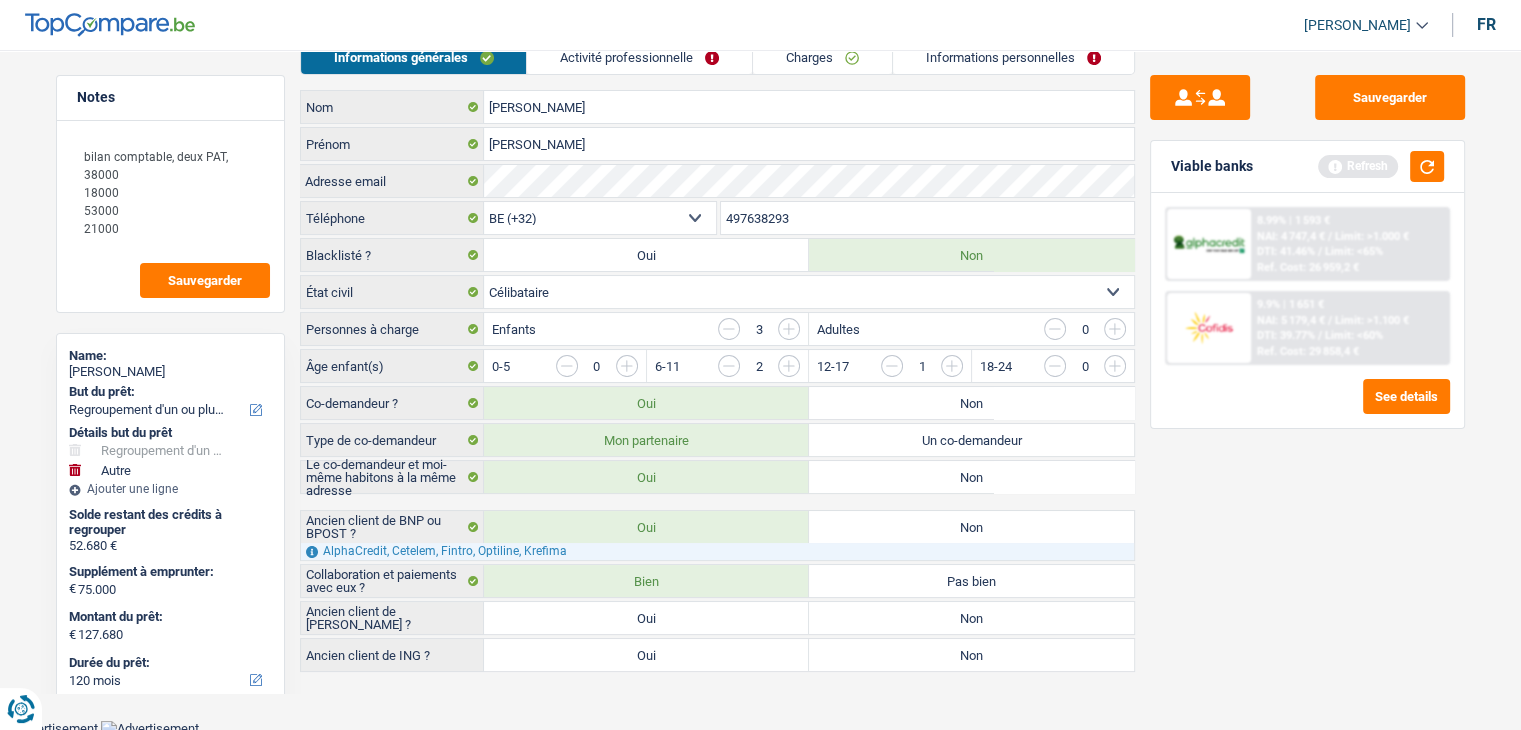 click on "Non" at bounding box center (971, 618) 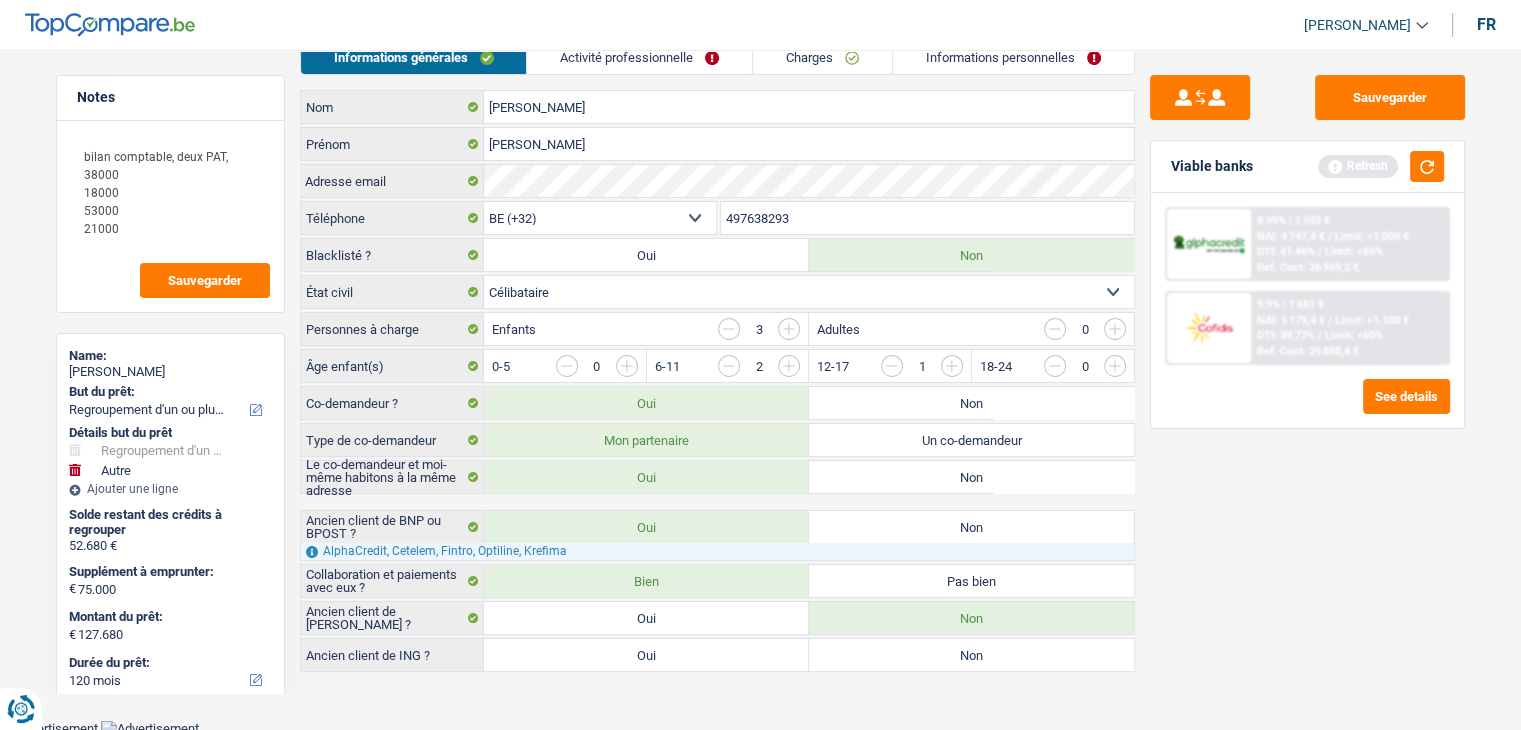click on "Non" at bounding box center [971, 655] 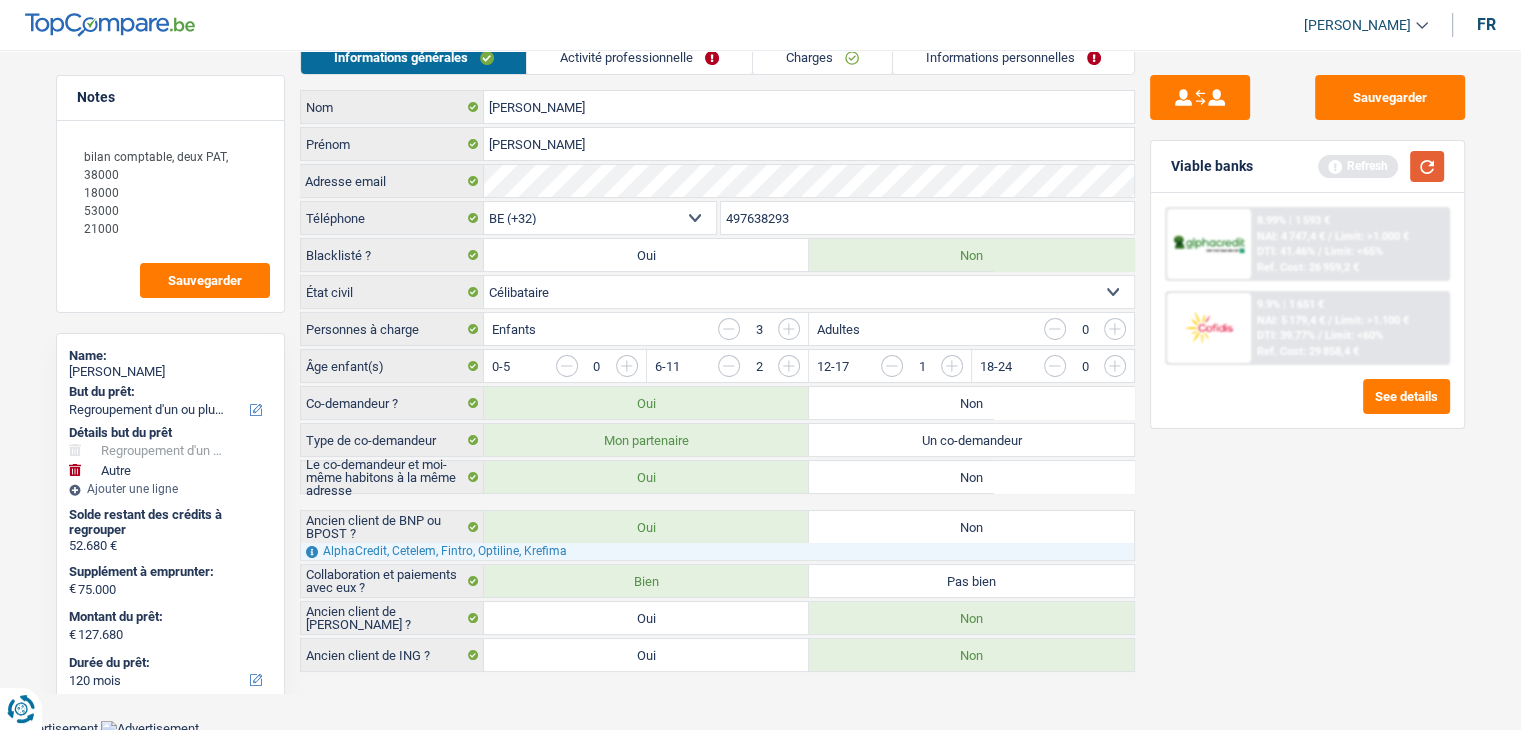 click at bounding box center [1427, 166] 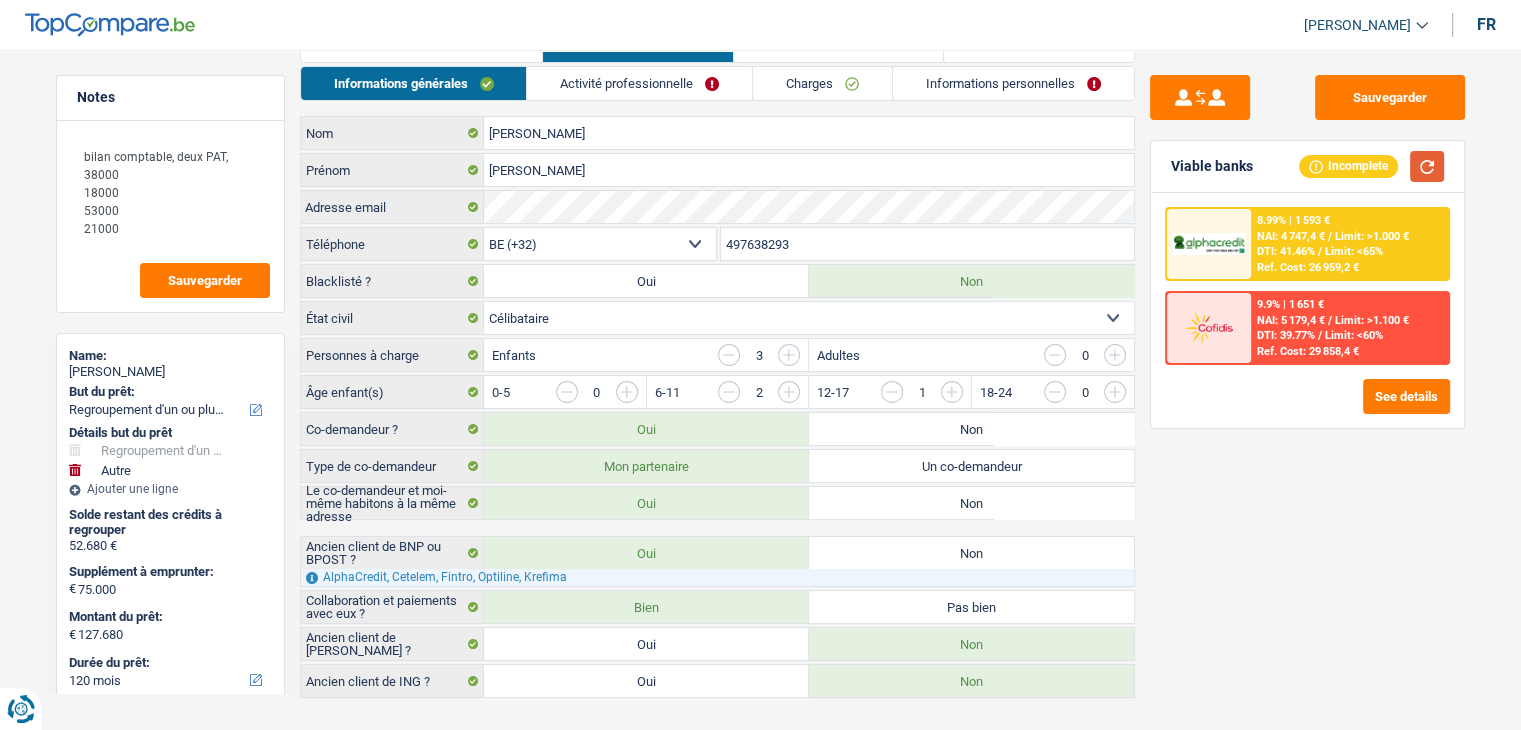 scroll, scrollTop: 83, scrollLeft: 0, axis: vertical 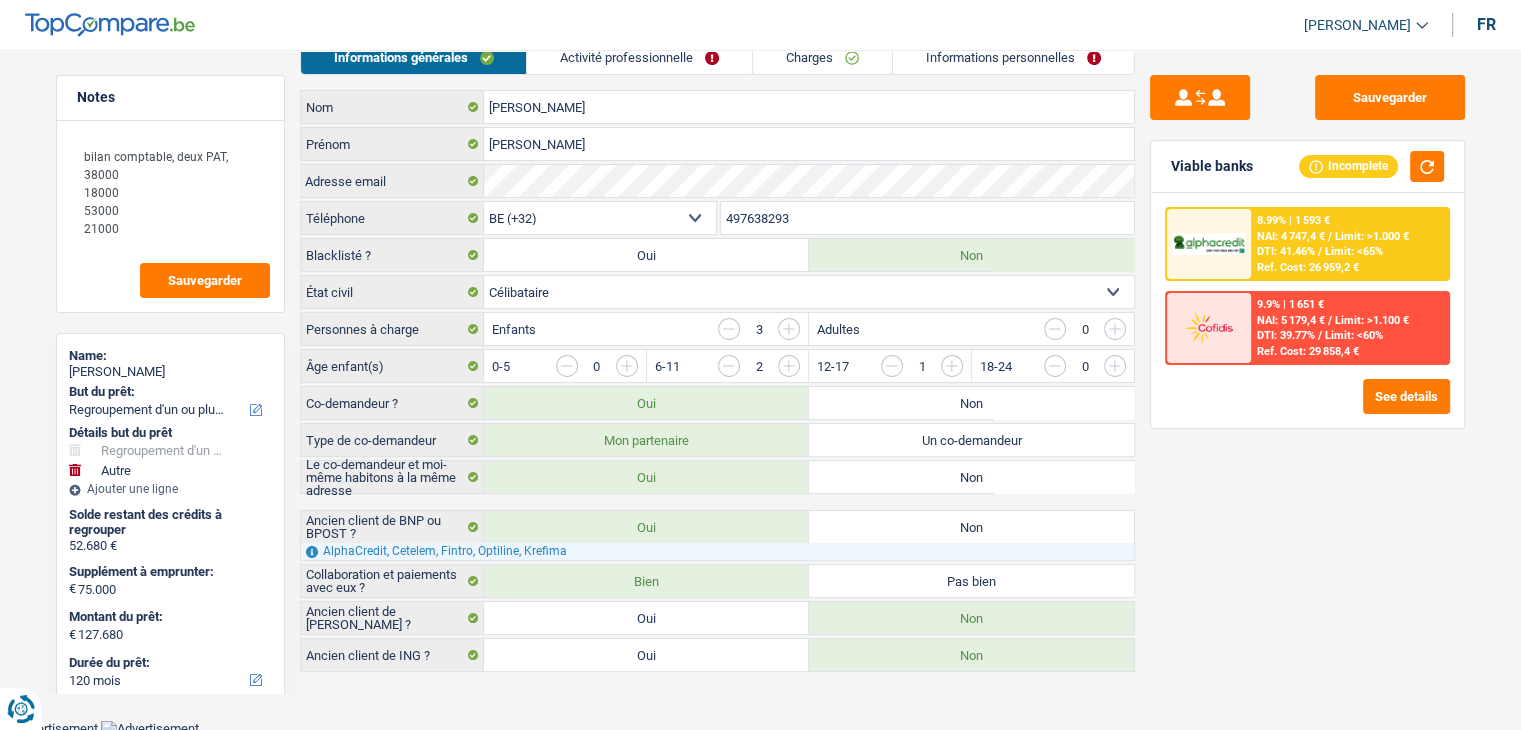 click on "Oui" at bounding box center (646, 655) 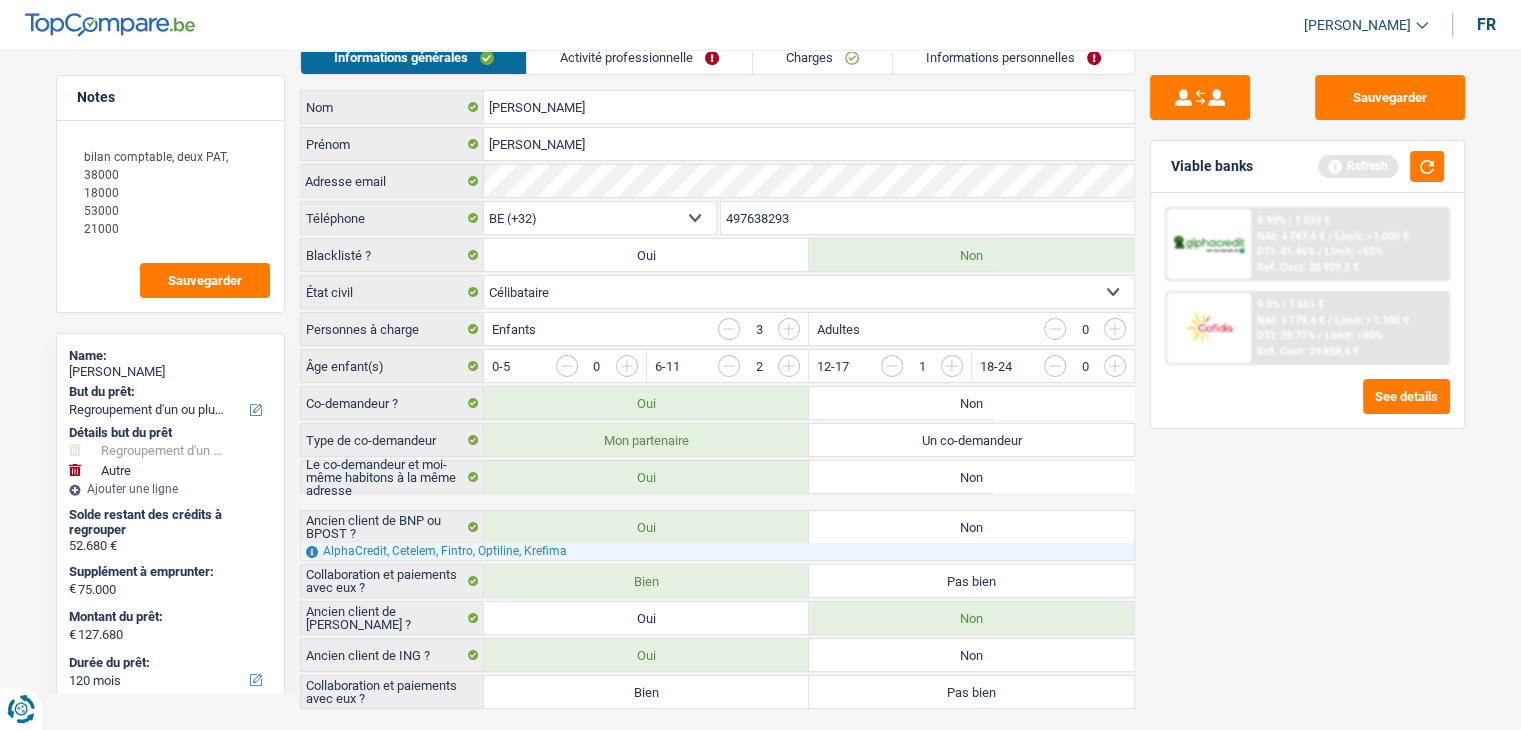 click on "Bien" at bounding box center [646, 692] 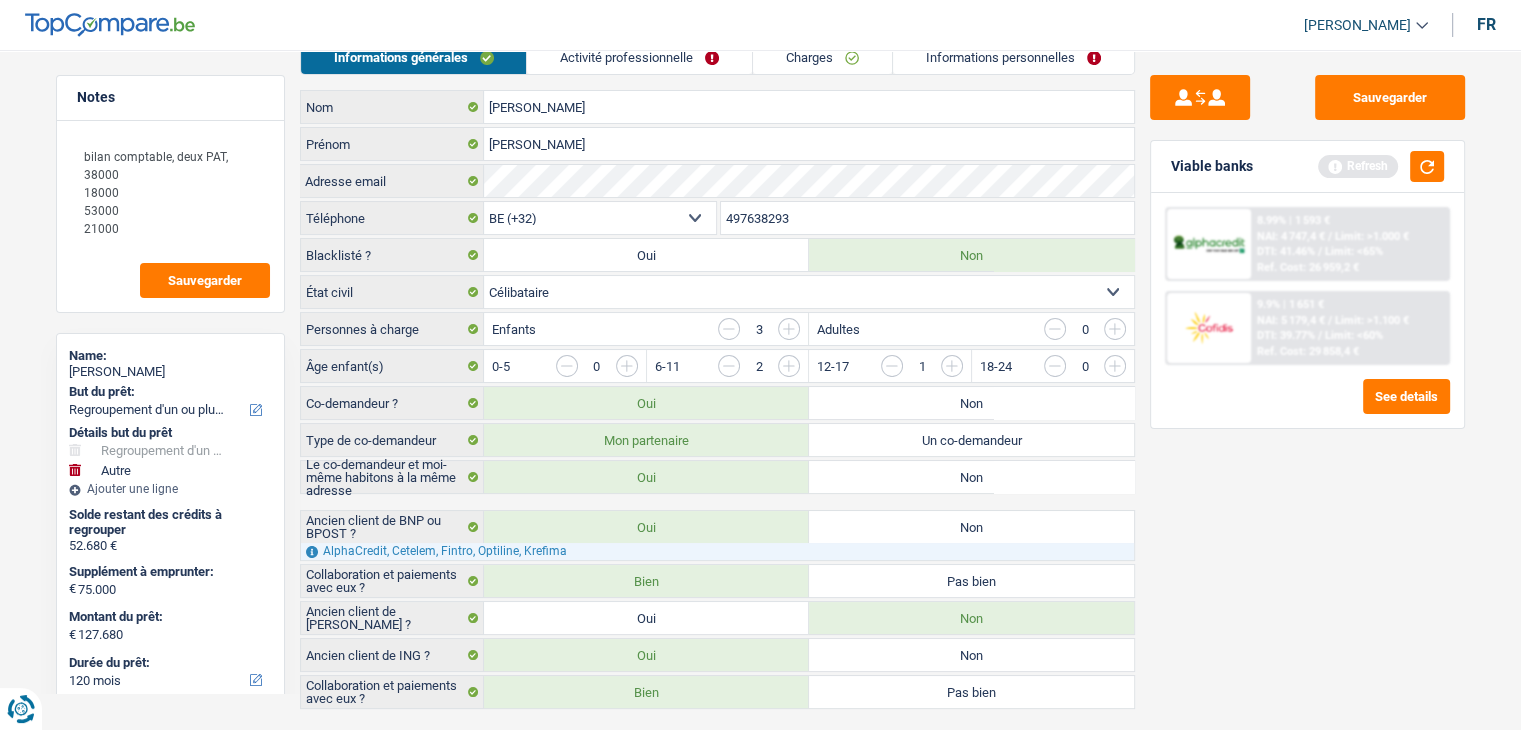 click on "Activité professionnelle" at bounding box center (639, 57) 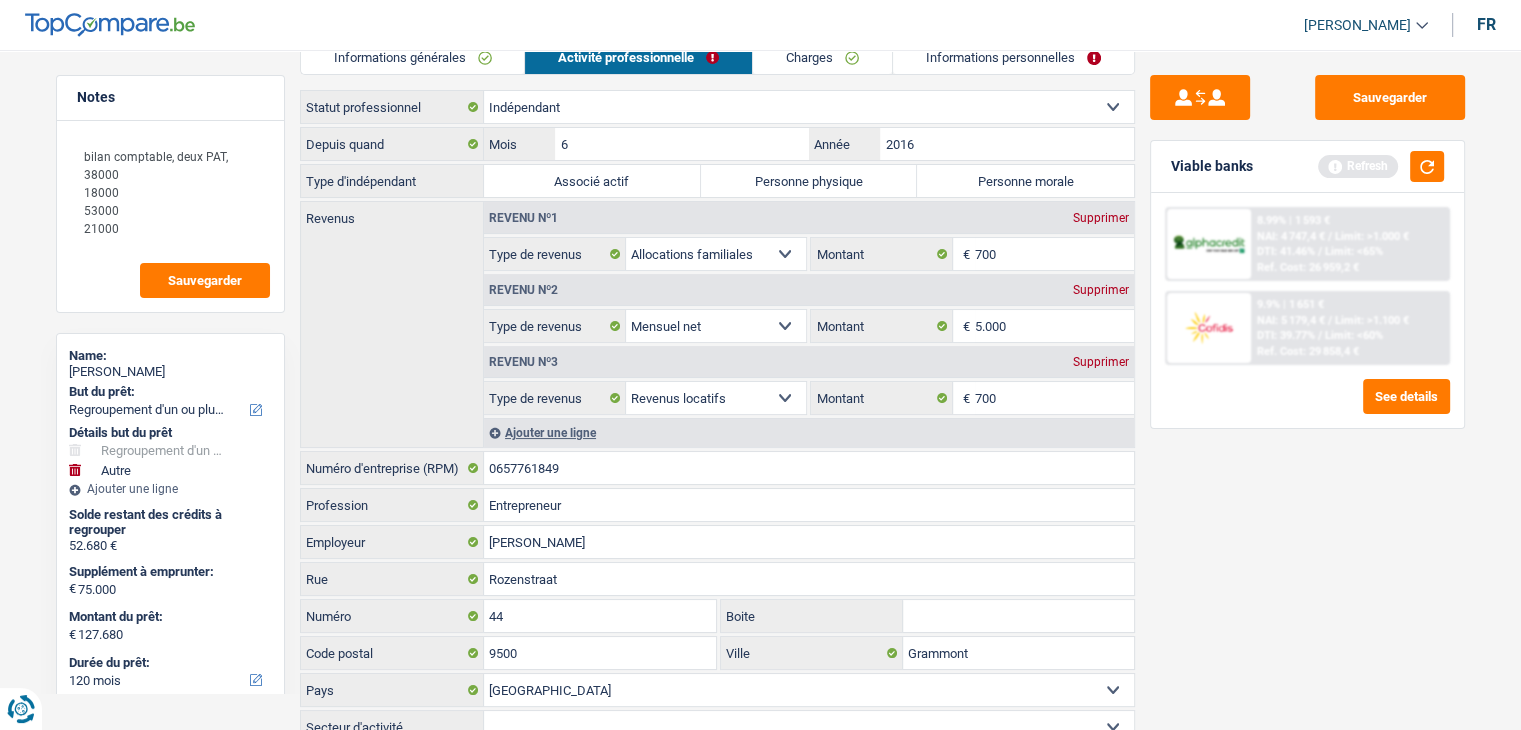 click on "Personne physique" at bounding box center (809, 181) 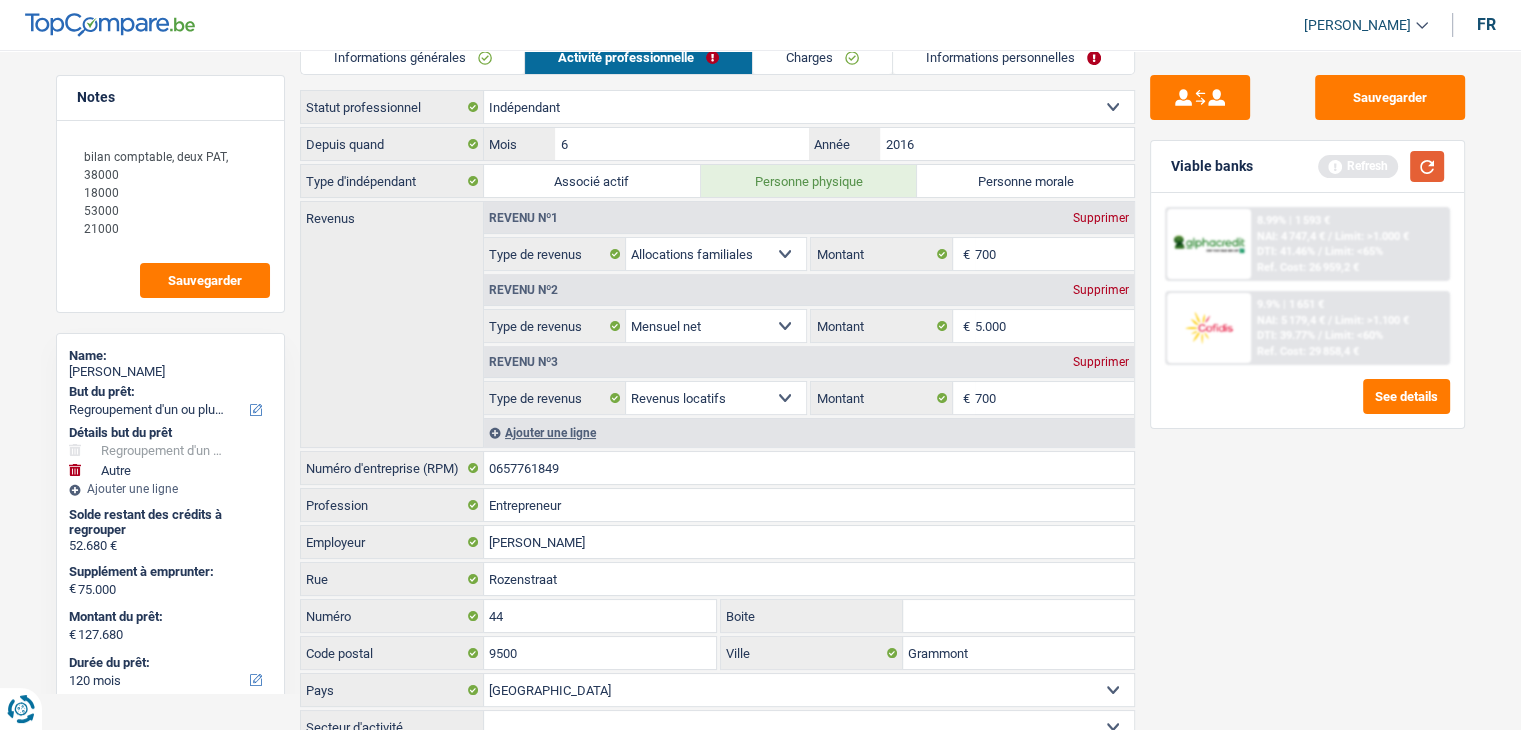 click at bounding box center [1427, 166] 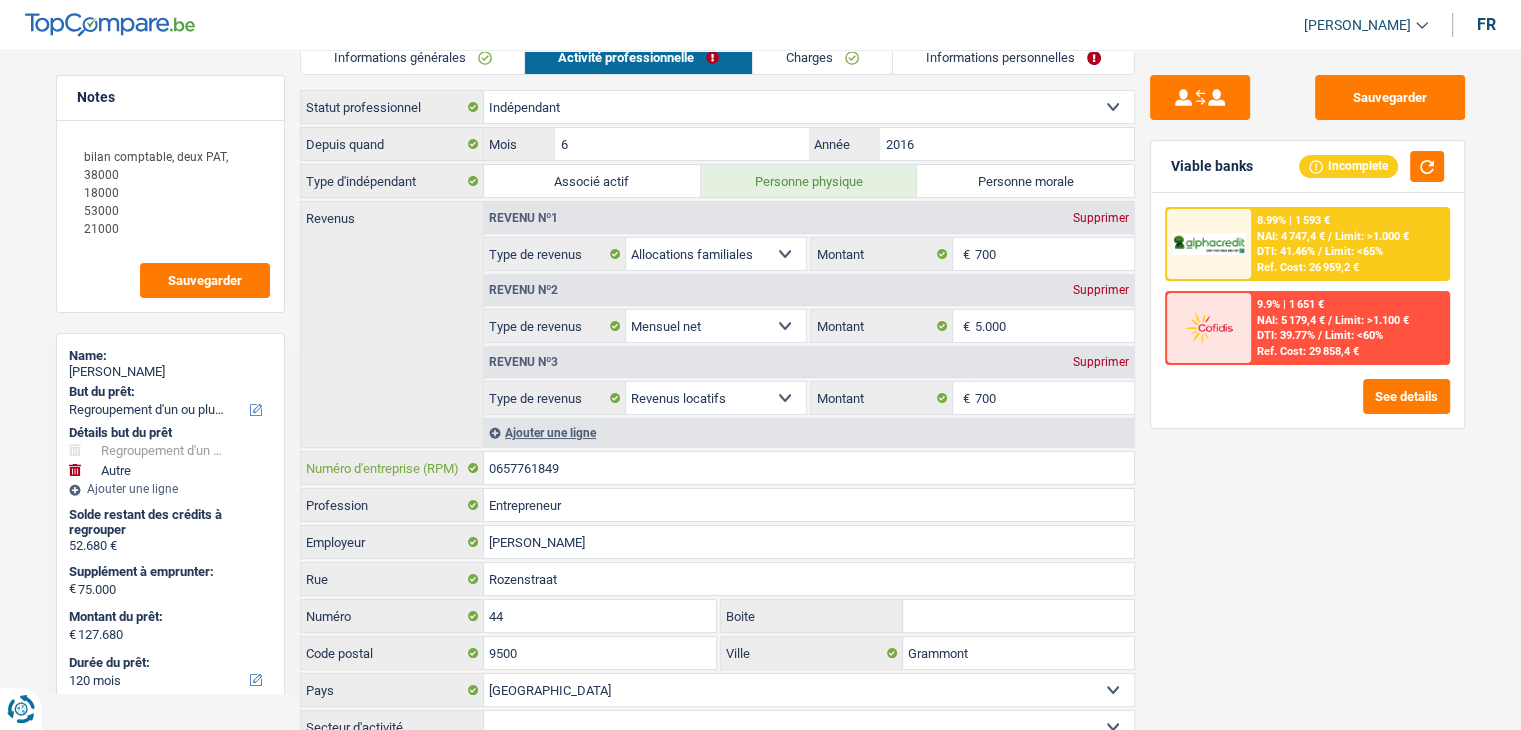 drag, startPoint x: 580, startPoint y: 460, endPoint x: 457, endPoint y: 456, distance: 123.065025 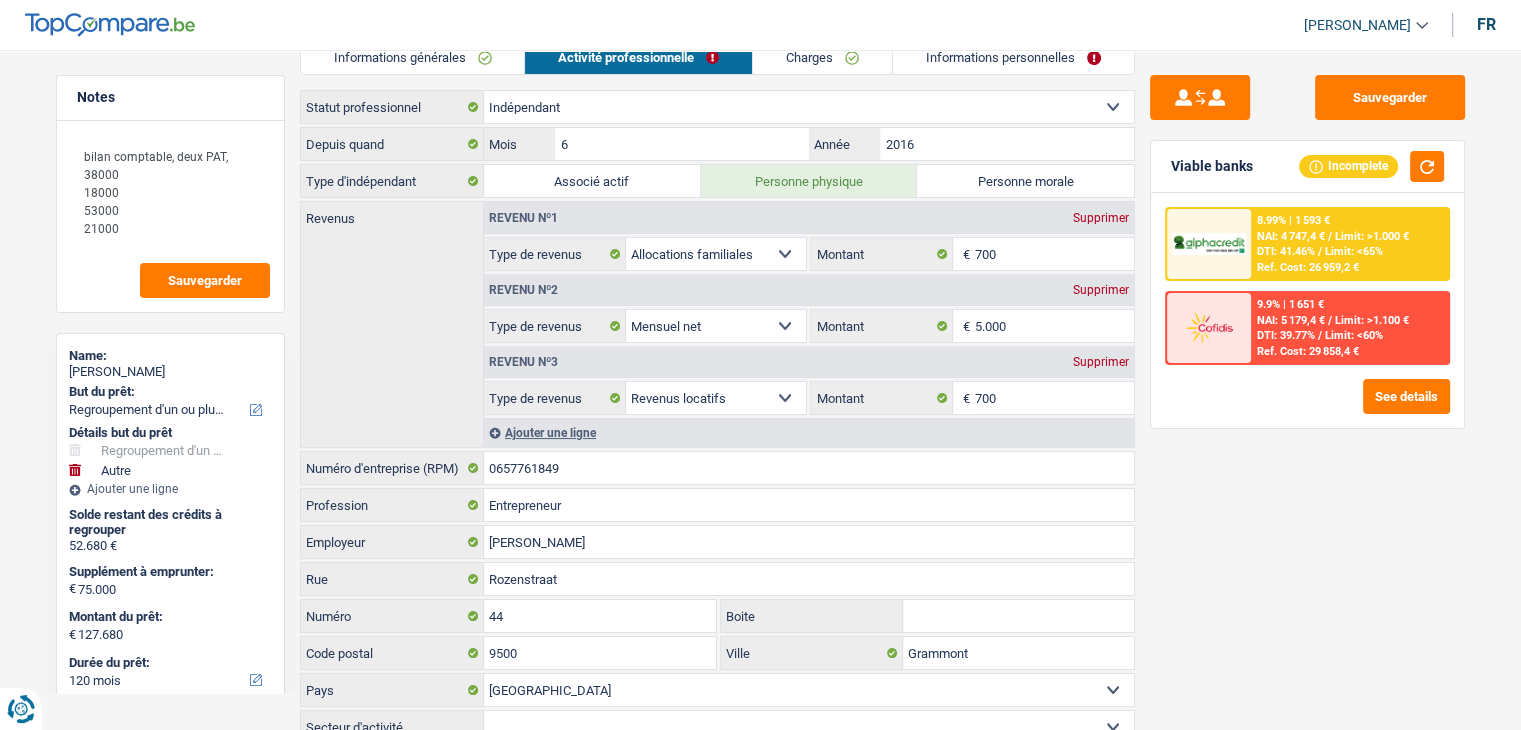 click on "Sauvegarder
Viable banks
Incomplete
8.99% | 1 593 €
NAI: 4 747,4 €
/
Limit: >1.000 €
DTI: 41.46%
/
Limit: <65%
Ref. Cost: 26 959,2 €
9.9% | 1 651 €
NAI: 5 179,4 €
/
Limit: >1.100 €
DTI: 39.77%
/" at bounding box center [1307, 384] 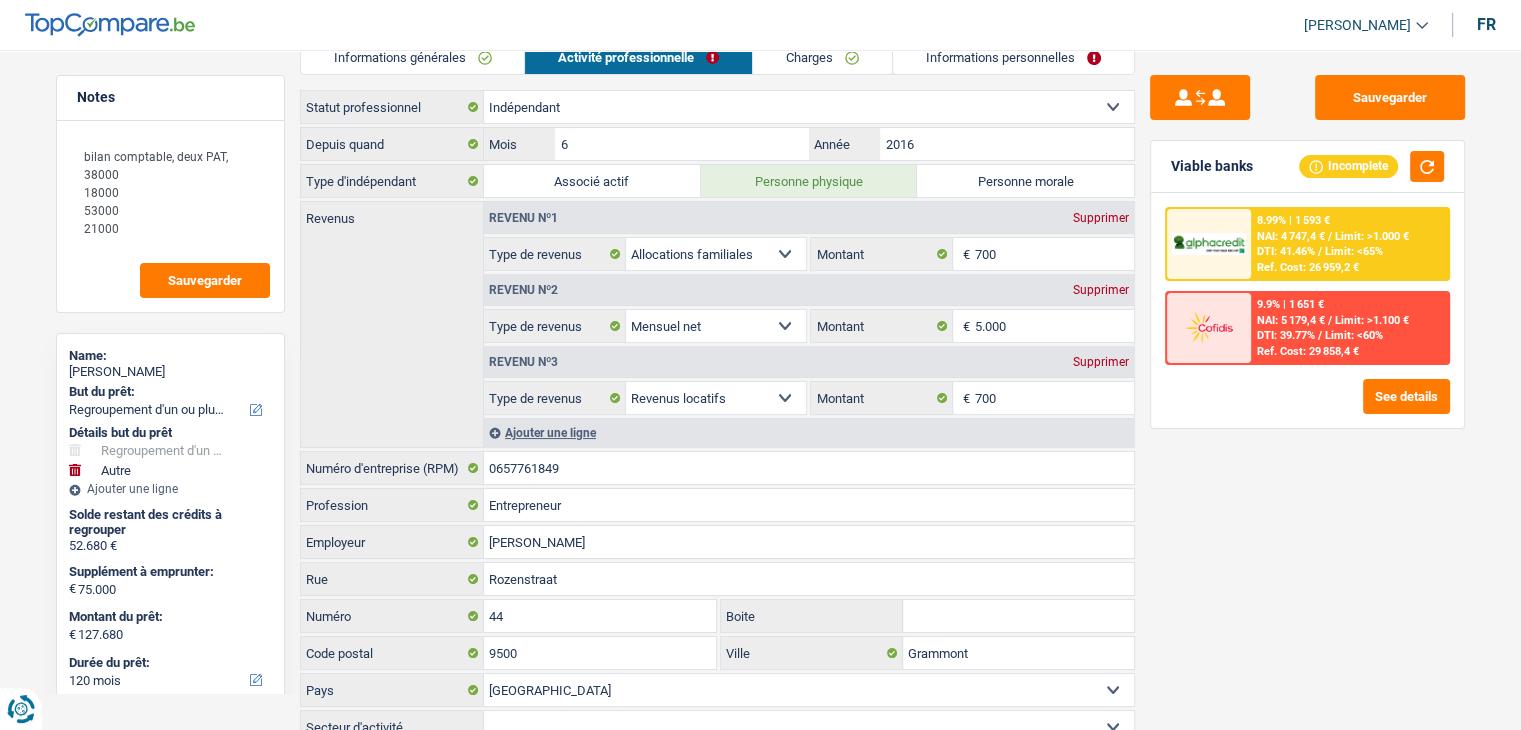 click on "Sauvegarder
Viable banks
Incomplete
8.99% | 1 593 €
NAI: 4 747,4 €
/
Limit: >1.000 €
DTI: 41.46%
/
Limit: <65%
Ref. Cost: 26 959,2 €
9.9% | 1 651 €
NAI: 5 179,4 €
/
Limit: >1.100 €
DTI: 39.77%
/" at bounding box center [1307, 384] 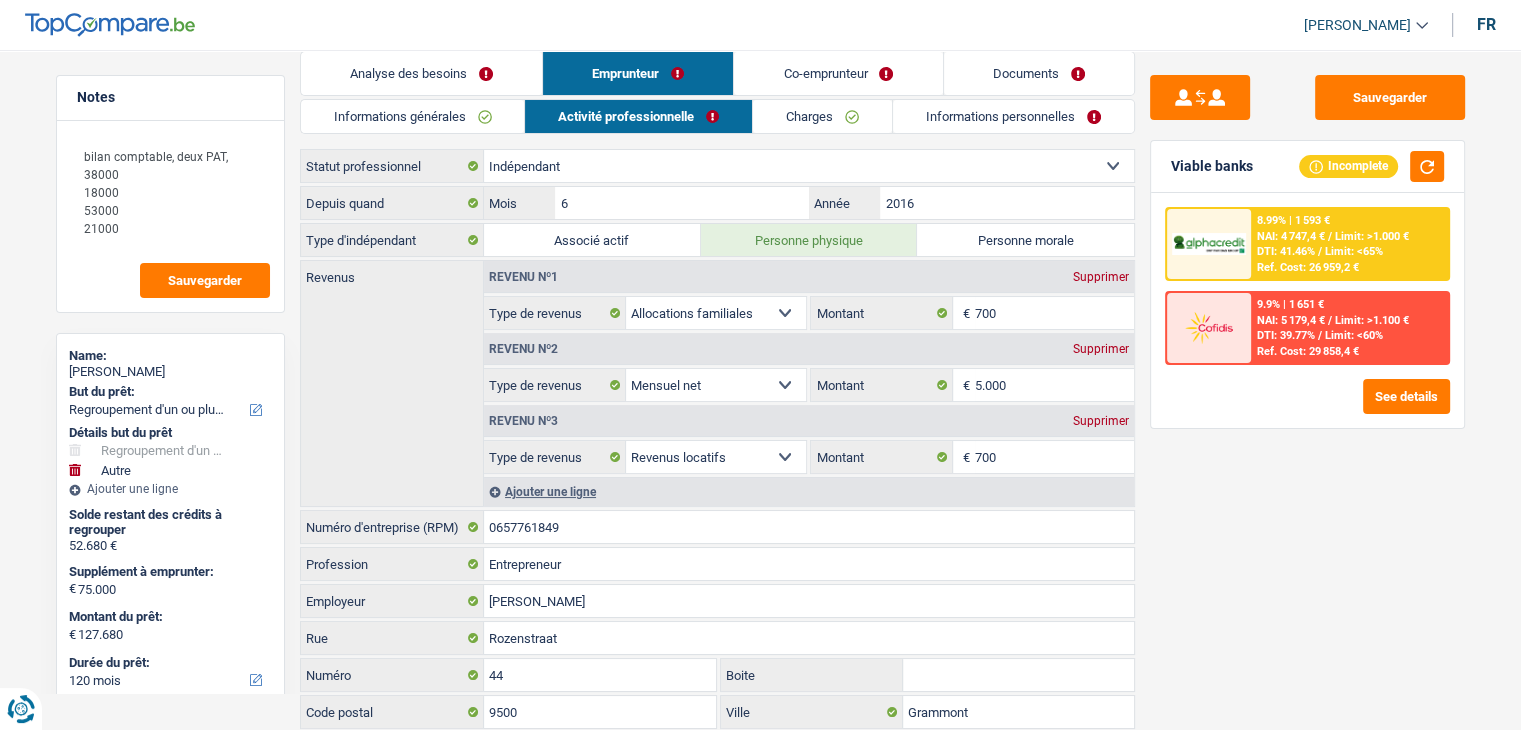scroll, scrollTop: 0, scrollLeft: 0, axis: both 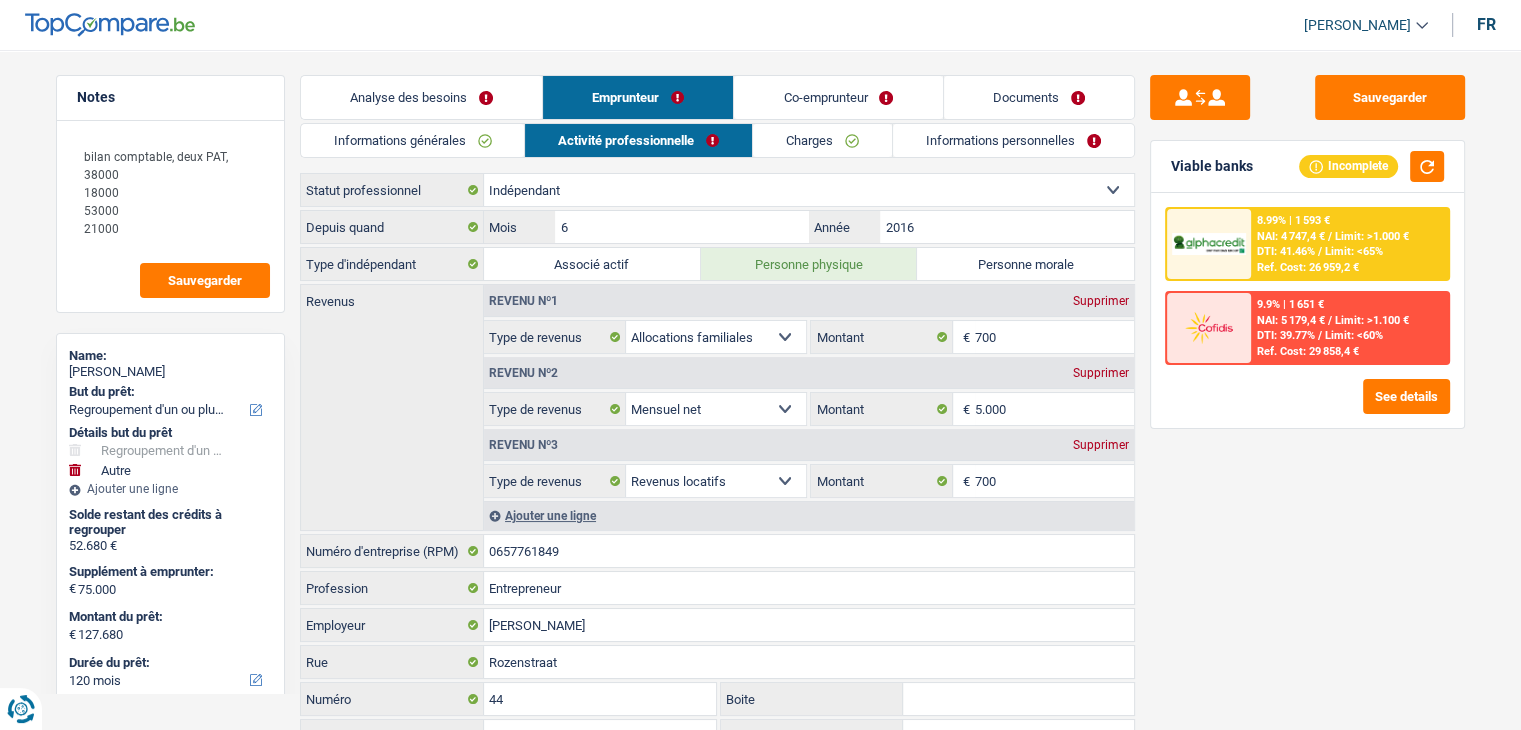 click on "Sauvegarder
Viable banks
Incomplete
8.99% | 1 593 €
NAI: 4 747,4 €
/
Limit: >1.000 €
DTI: 41.46%
/
Limit: <65%
Ref. Cost: 26 959,2 €
9.9% | 1 651 €
NAI: 5 179,4 €
/
Limit: >1.100 €
DTI: 39.77%
/" at bounding box center [1307, 384] 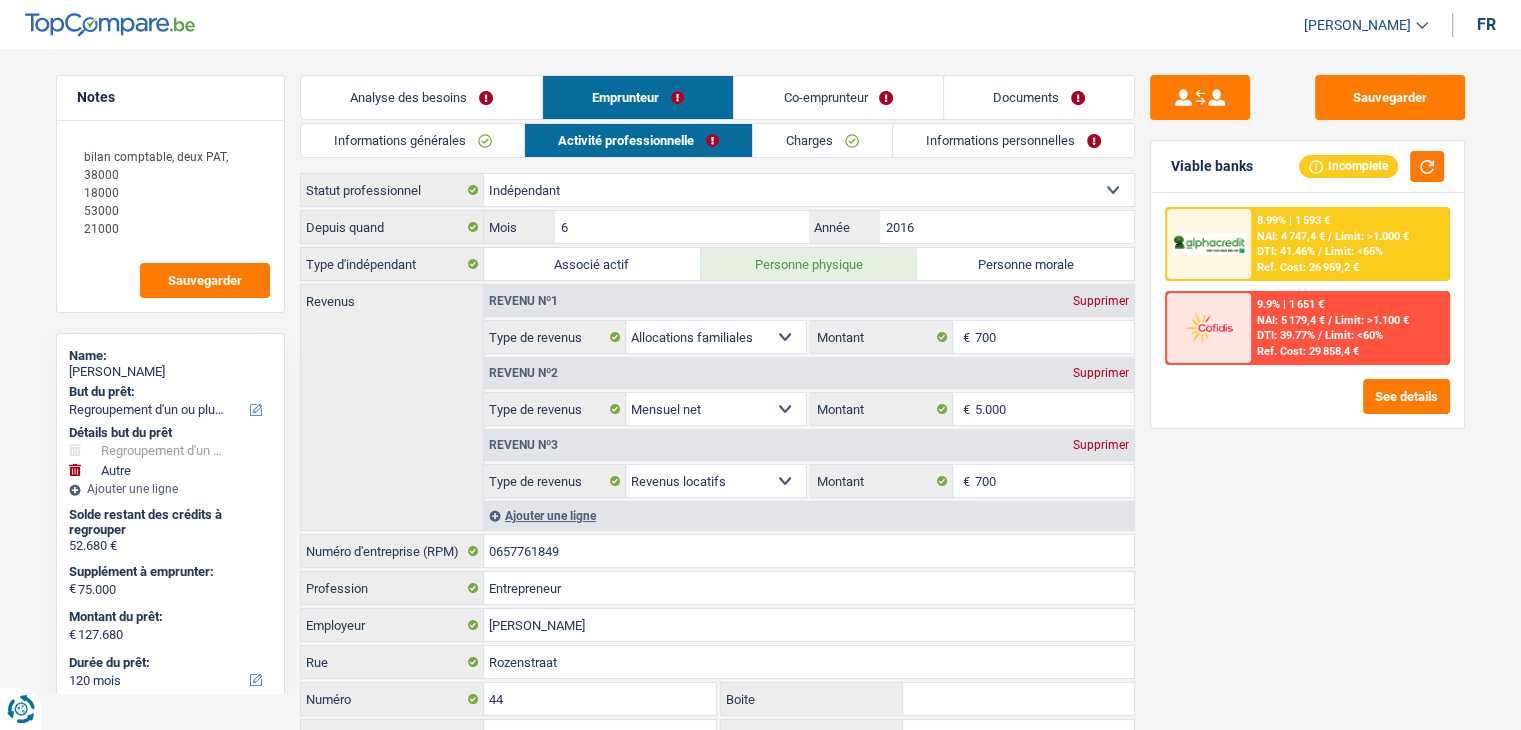 click on "Sauvegarder
Viable banks
Incomplete
8.99% | 1 593 €
NAI: 4 747,4 €
/
Limit: >1.000 €
DTI: 41.46%
/
Limit: <65%
Ref. Cost: 26 959,2 €
9.9% | 1 651 €
NAI: 5 179,4 €
/
Limit: >1.100 €
DTI: 39.77%
/" at bounding box center (1307, 384) 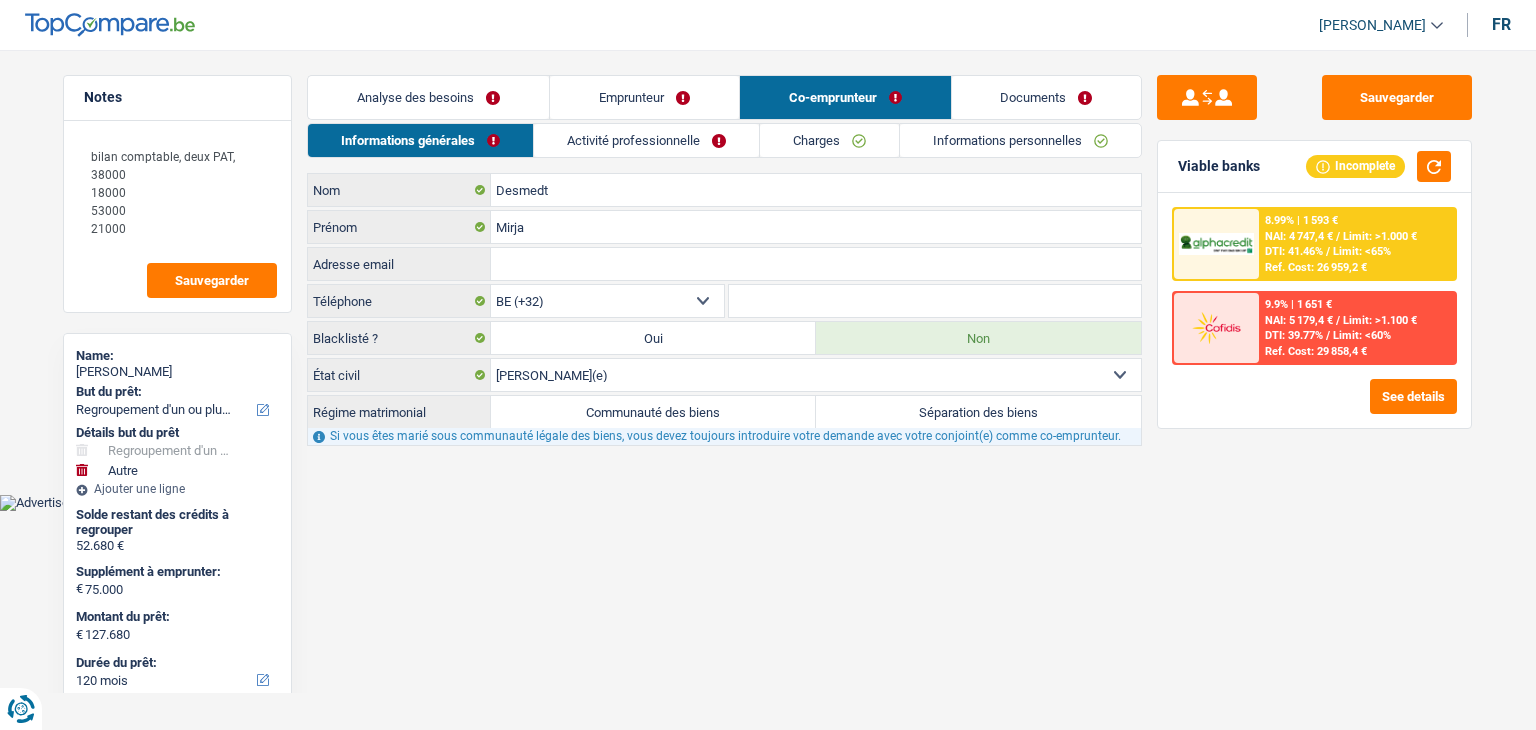click on "Activité professionnelle" at bounding box center (646, 140) 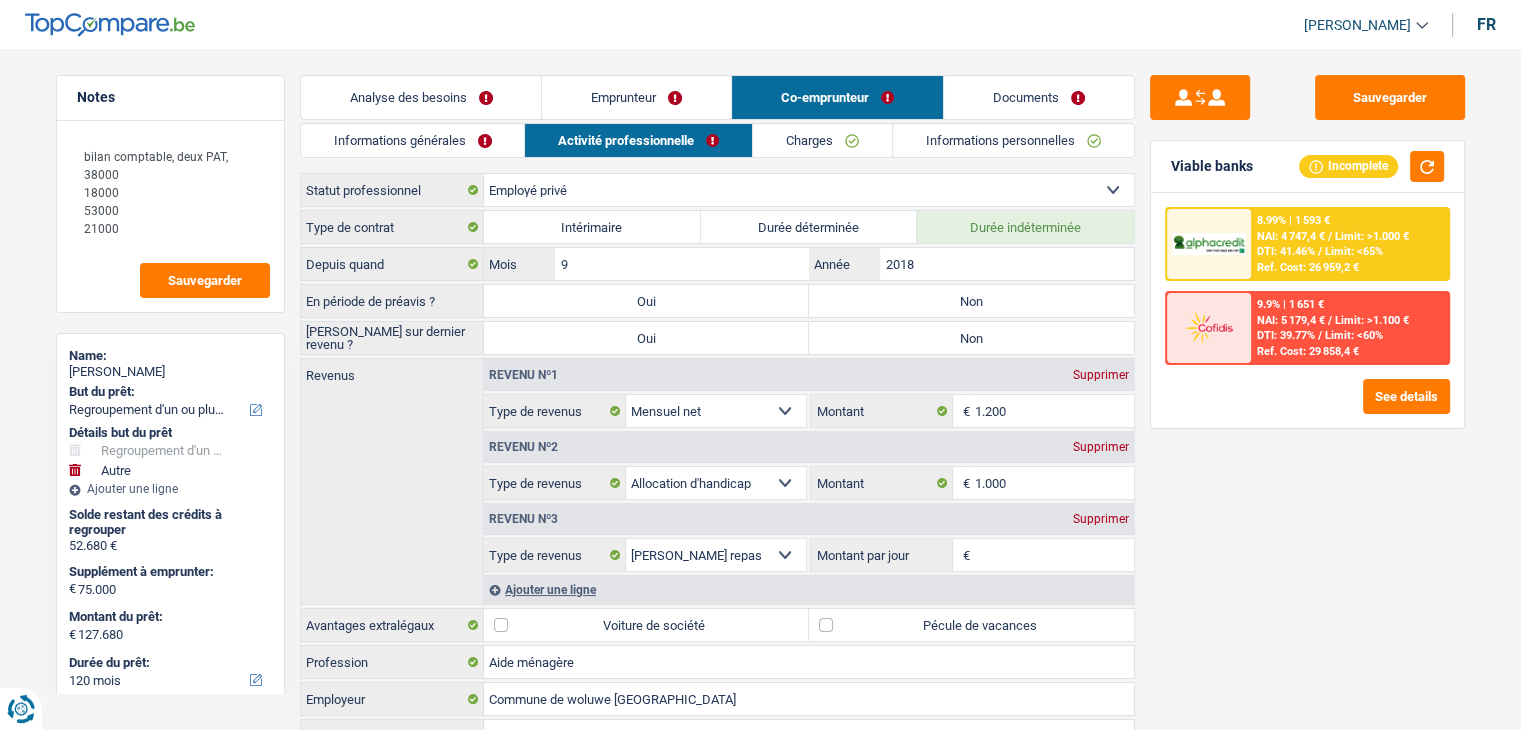 click on "Ajouter une ligne" at bounding box center (809, 589) 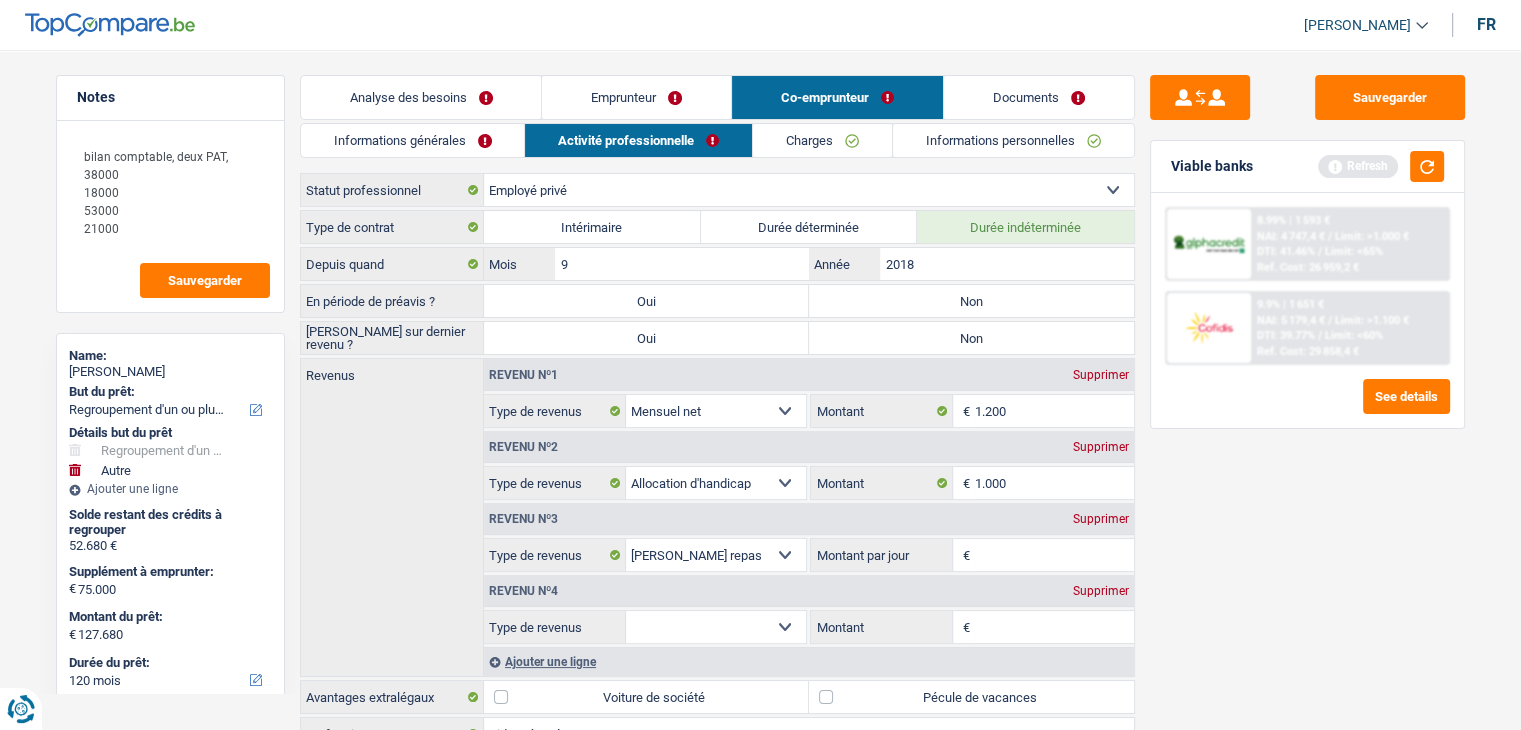 click on "Revenu nº4
Supprimer" at bounding box center (809, 591) 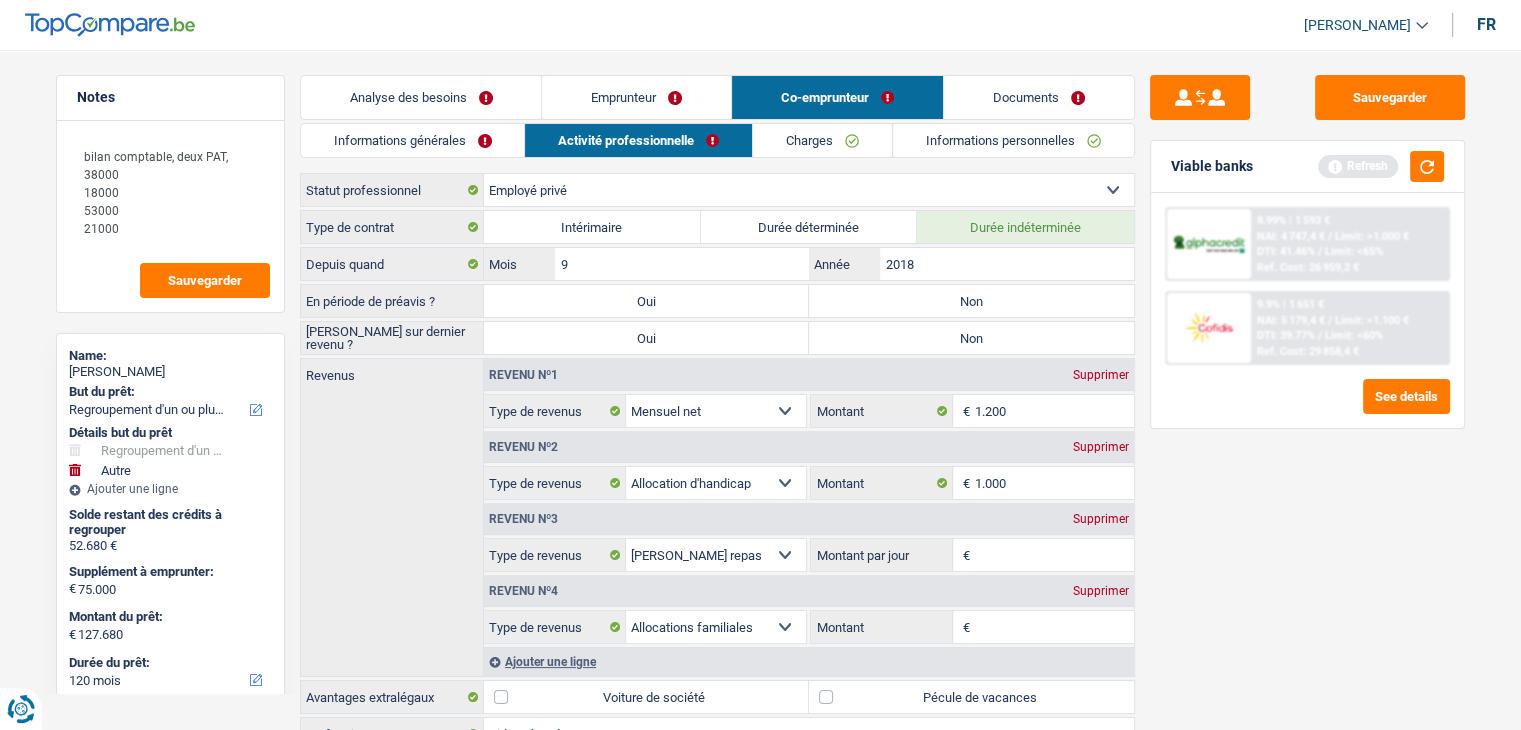 click on "Montant" at bounding box center [1054, 627] 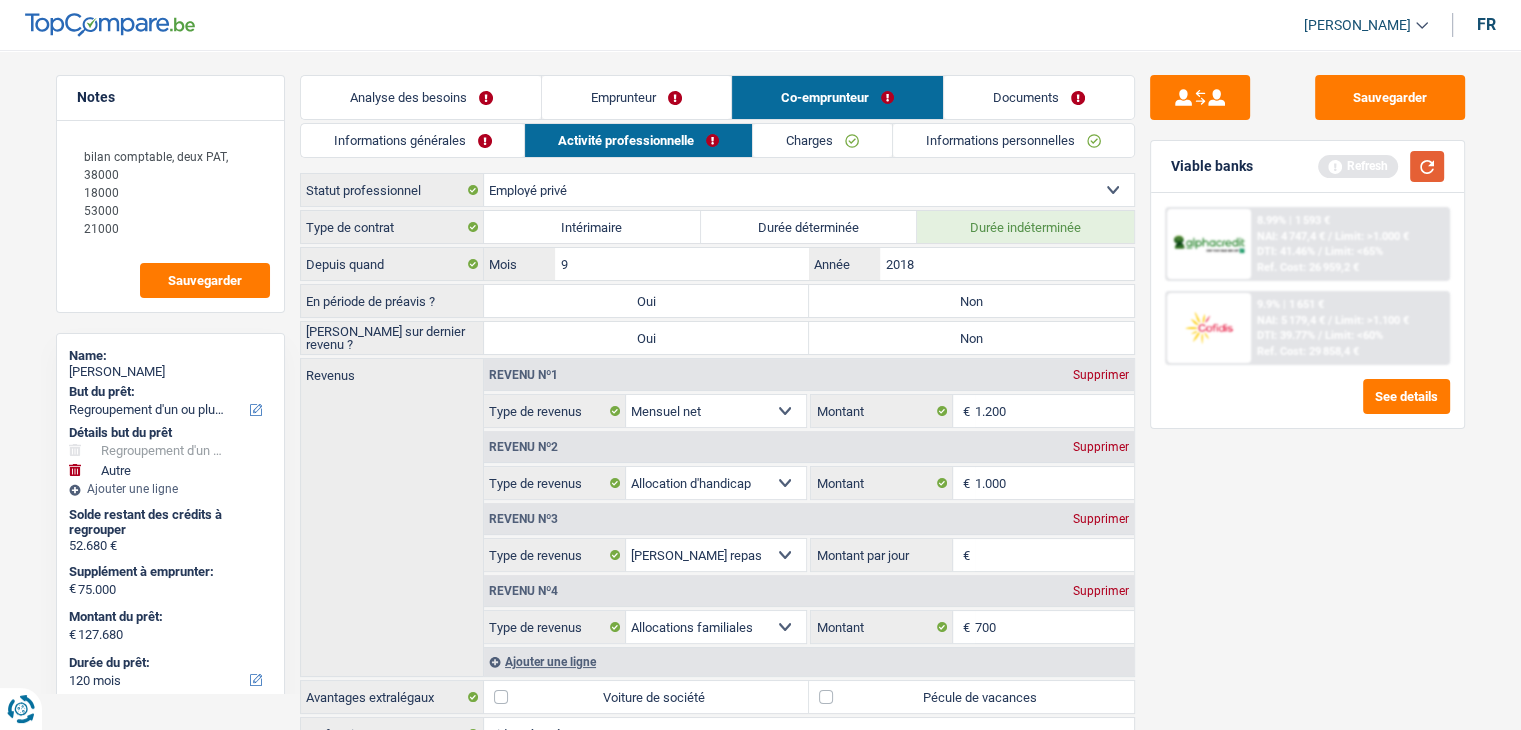 click at bounding box center (1427, 166) 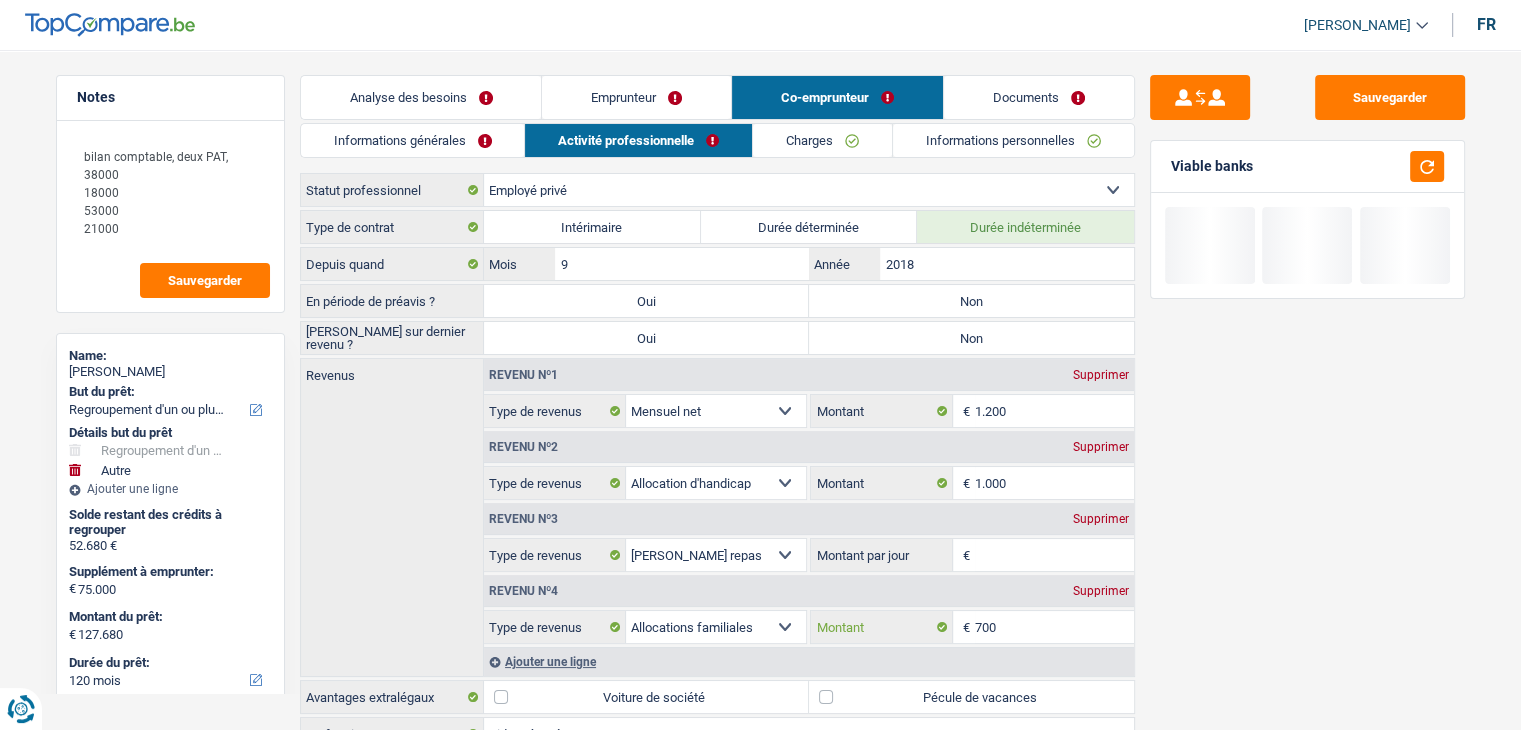 click on "700" at bounding box center (1054, 627) 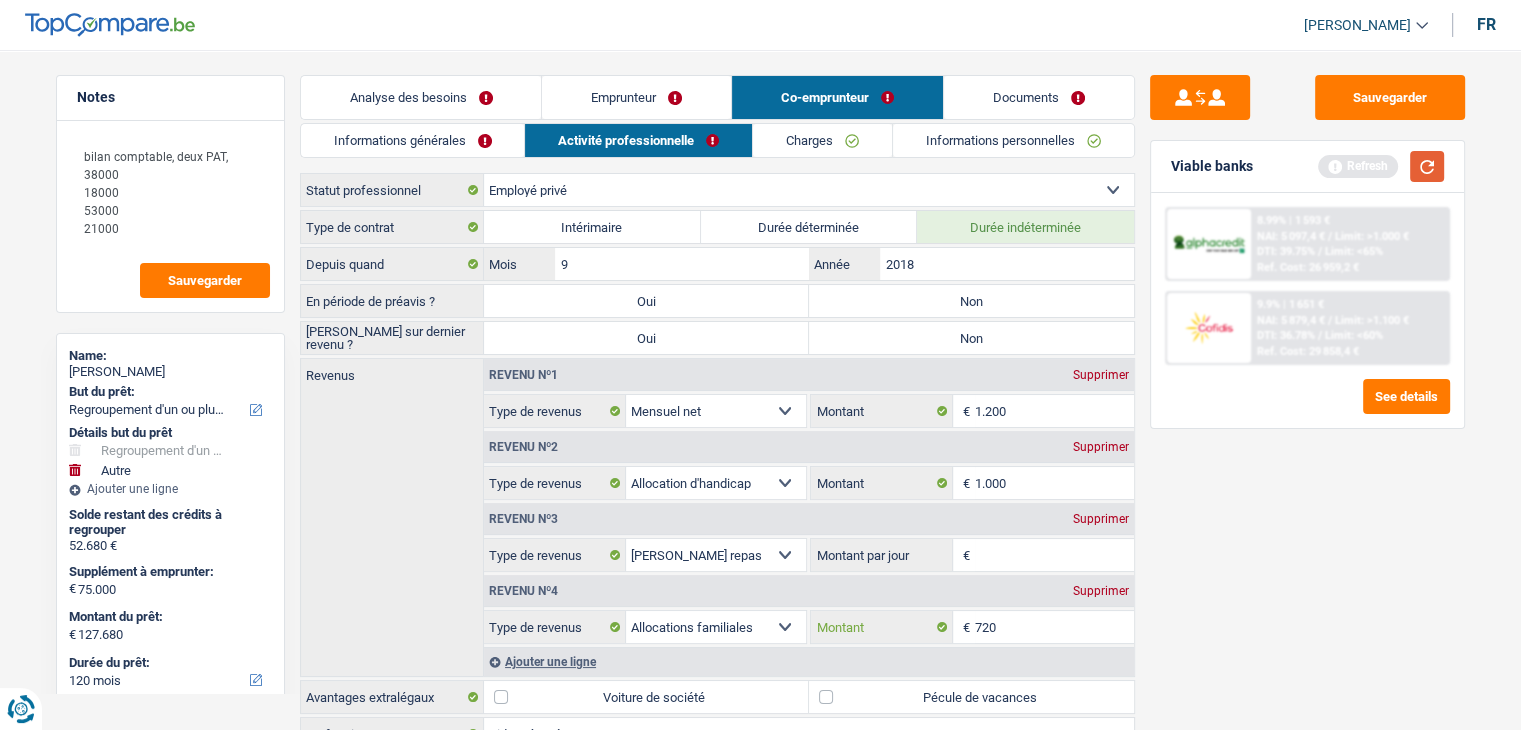 type on "720" 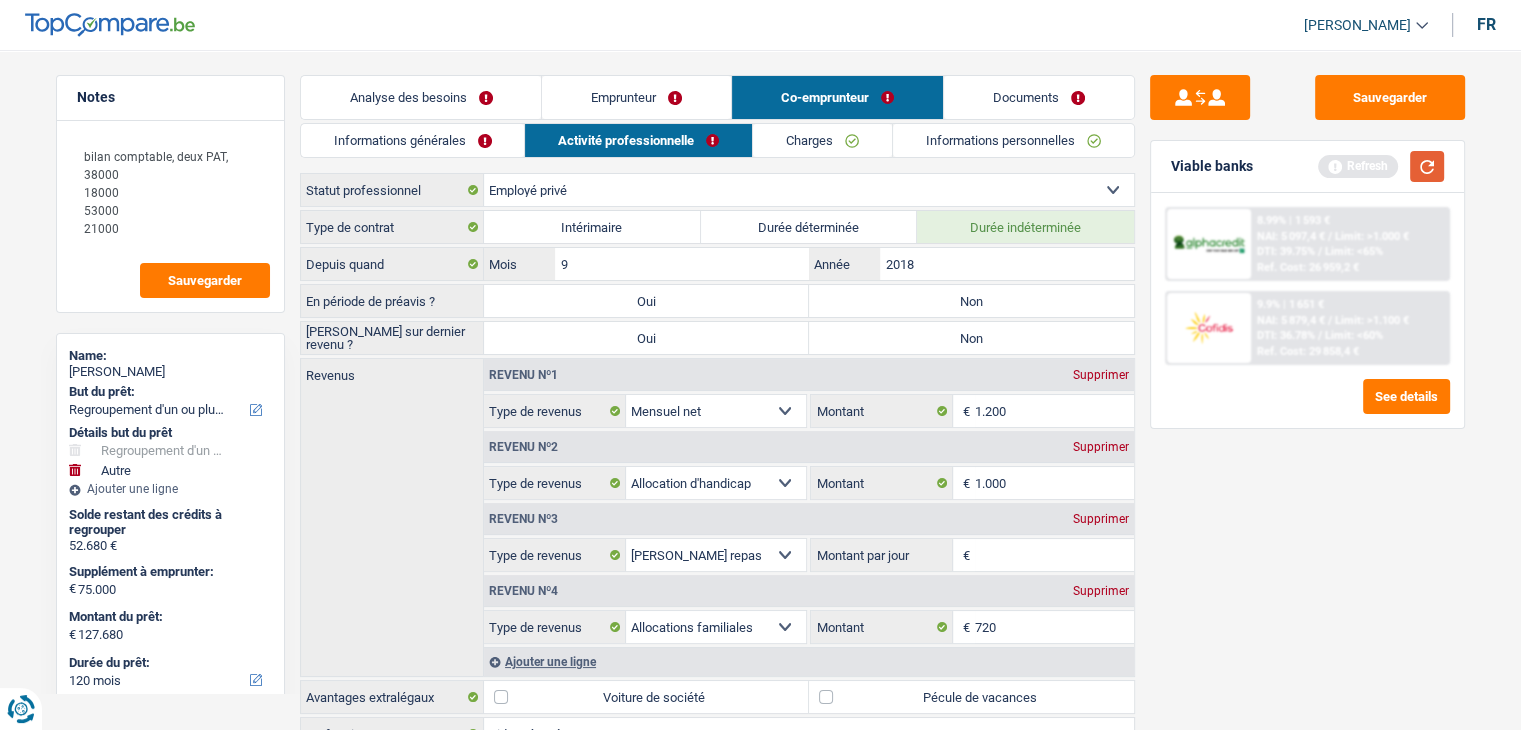 click at bounding box center [1427, 166] 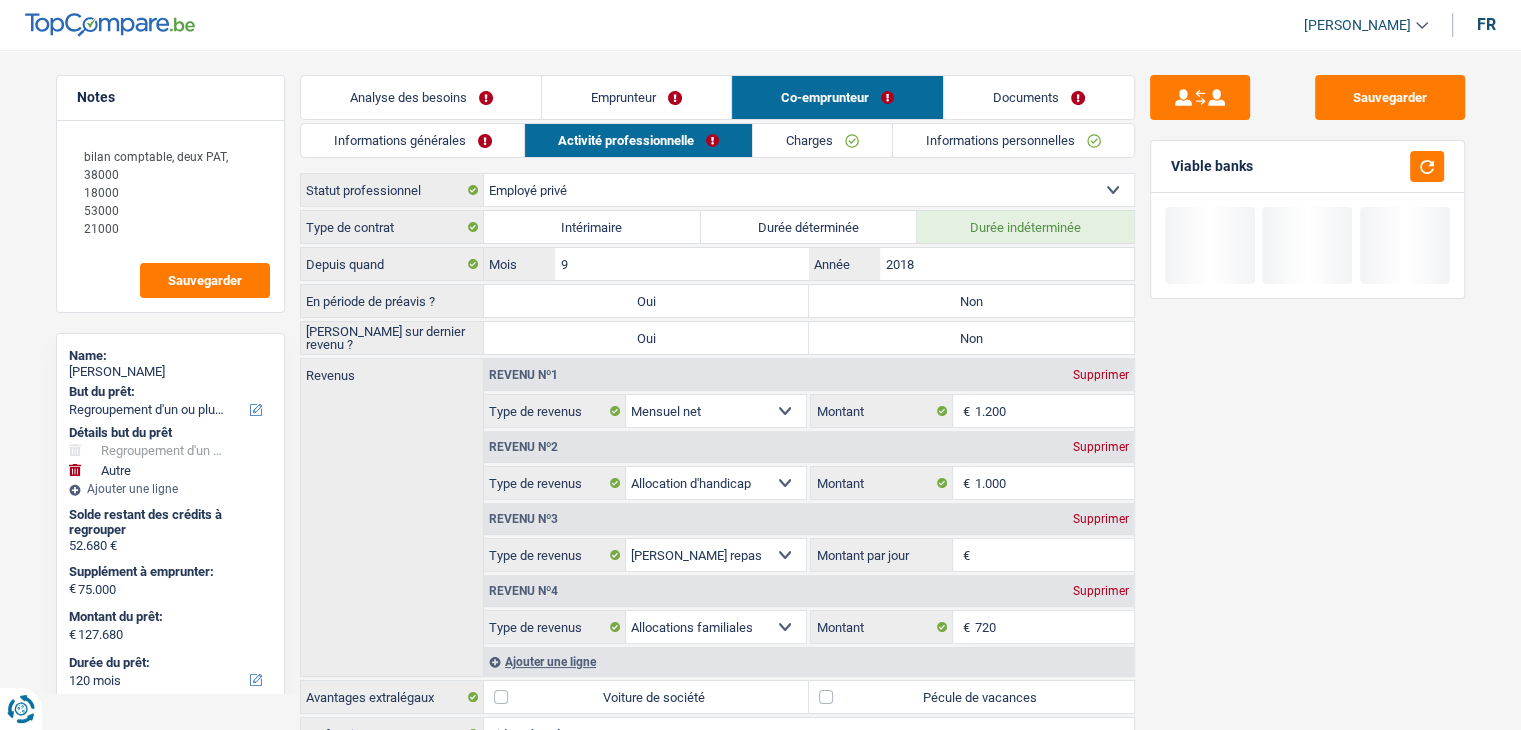 click on "Emprunteur" at bounding box center (636, 97) 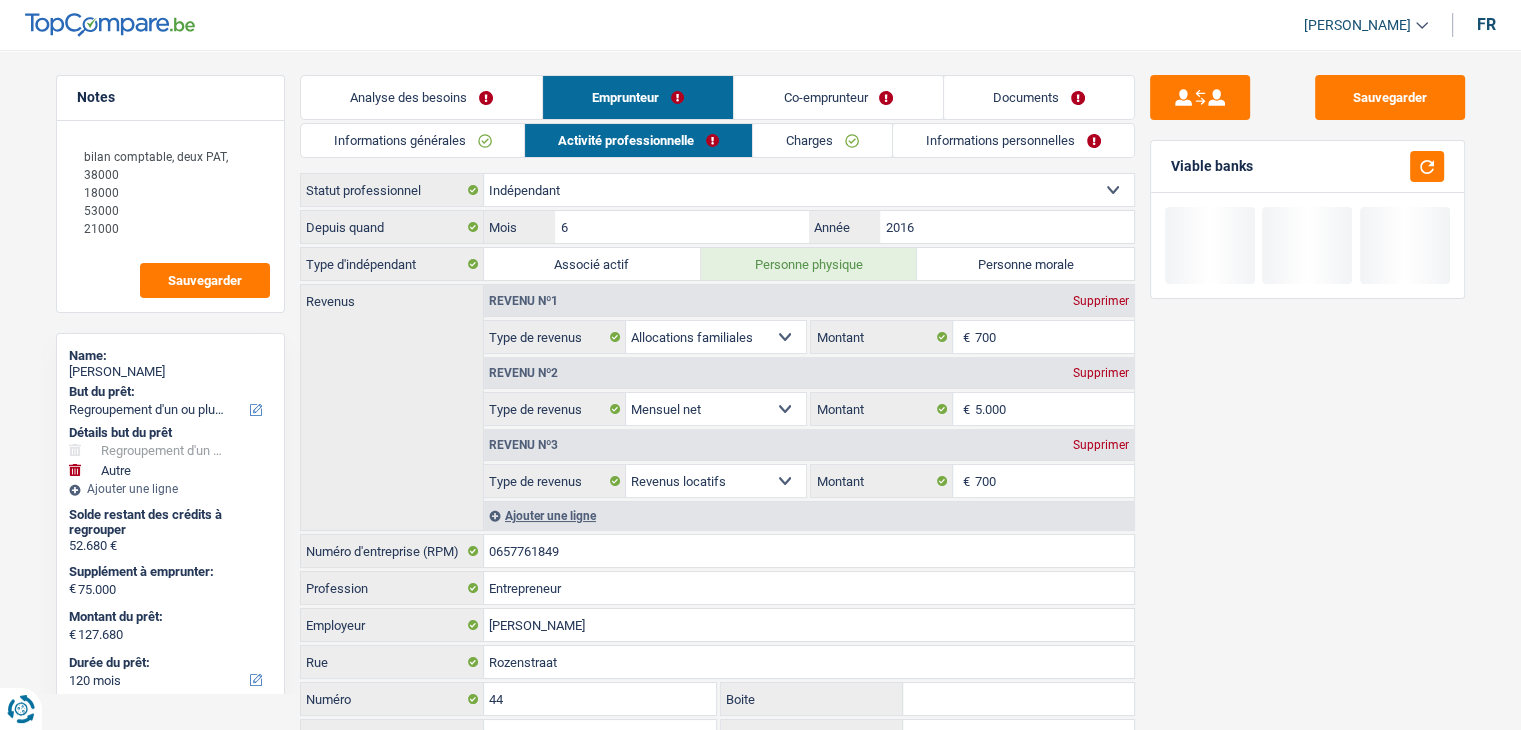 click on "Activité professionnelle" at bounding box center (638, 140) 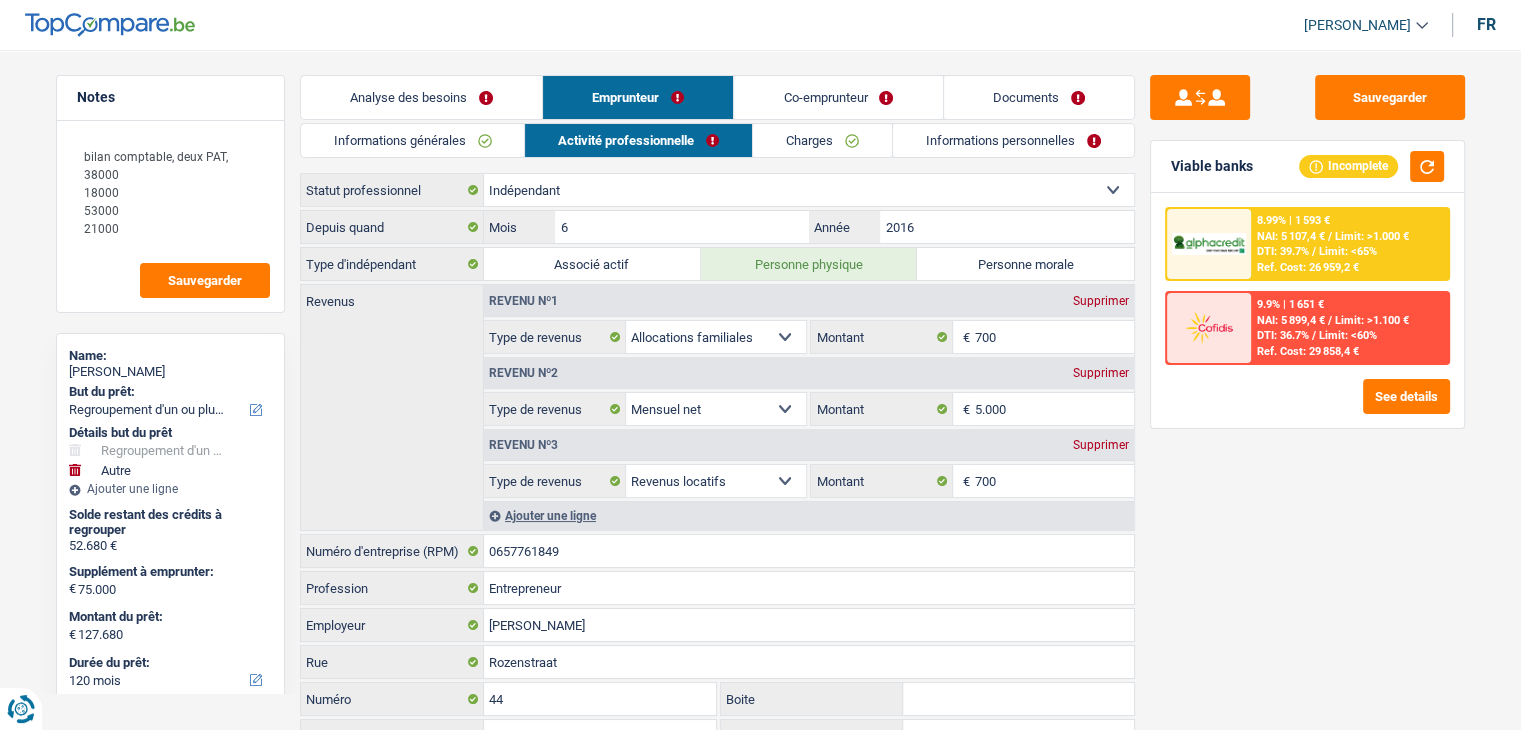 click on "Supprimer" at bounding box center (1101, 301) 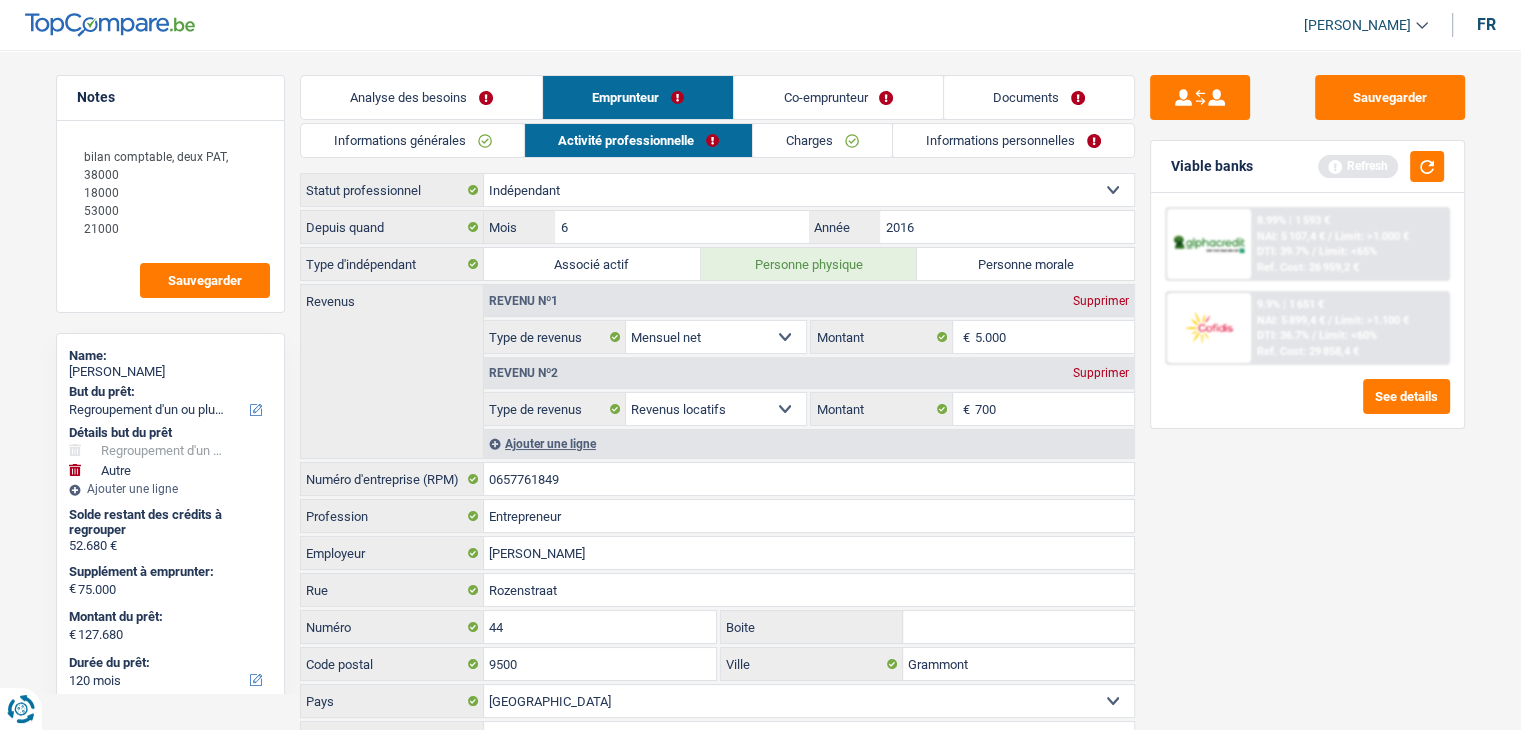 click on "Charges" at bounding box center [822, 140] 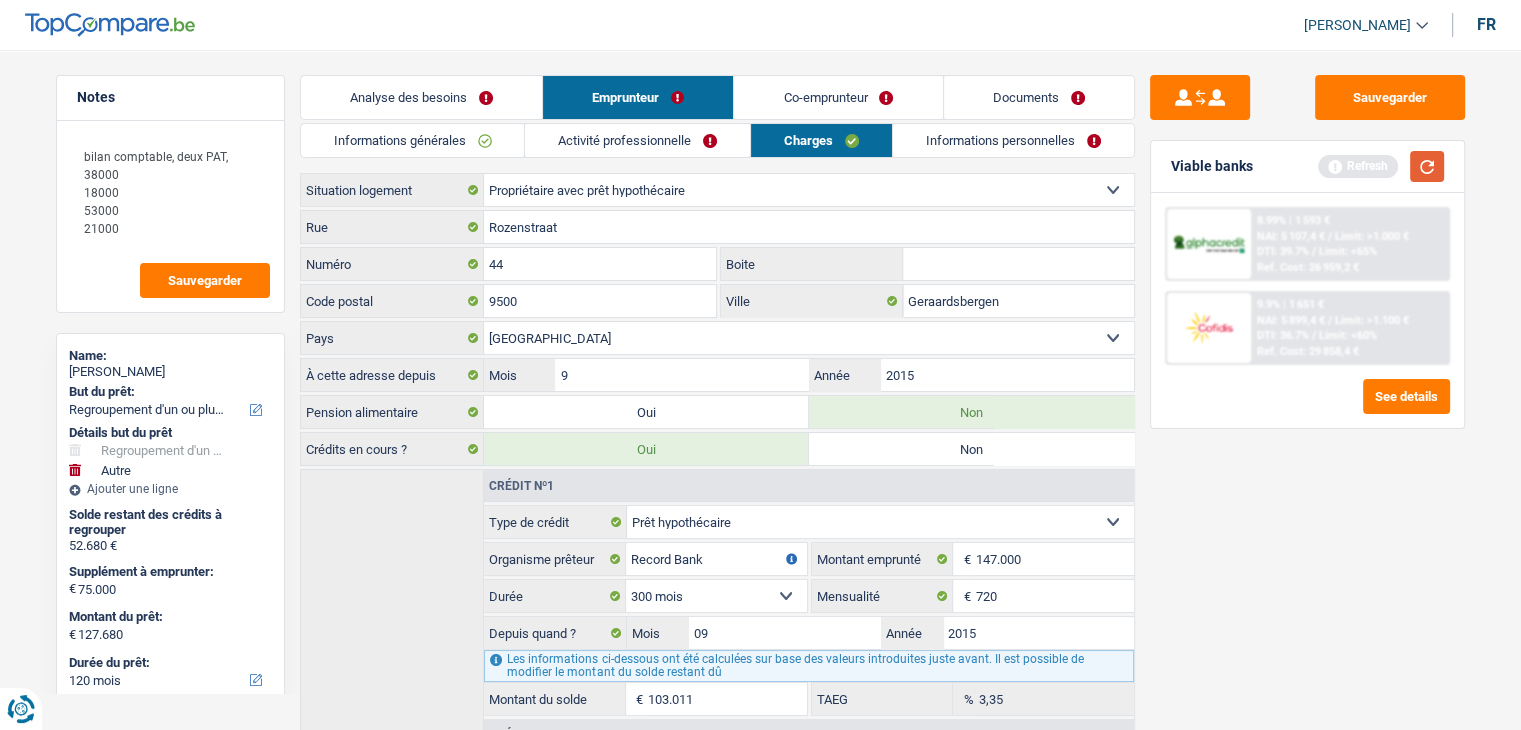 click at bounding box center [1427, 166] 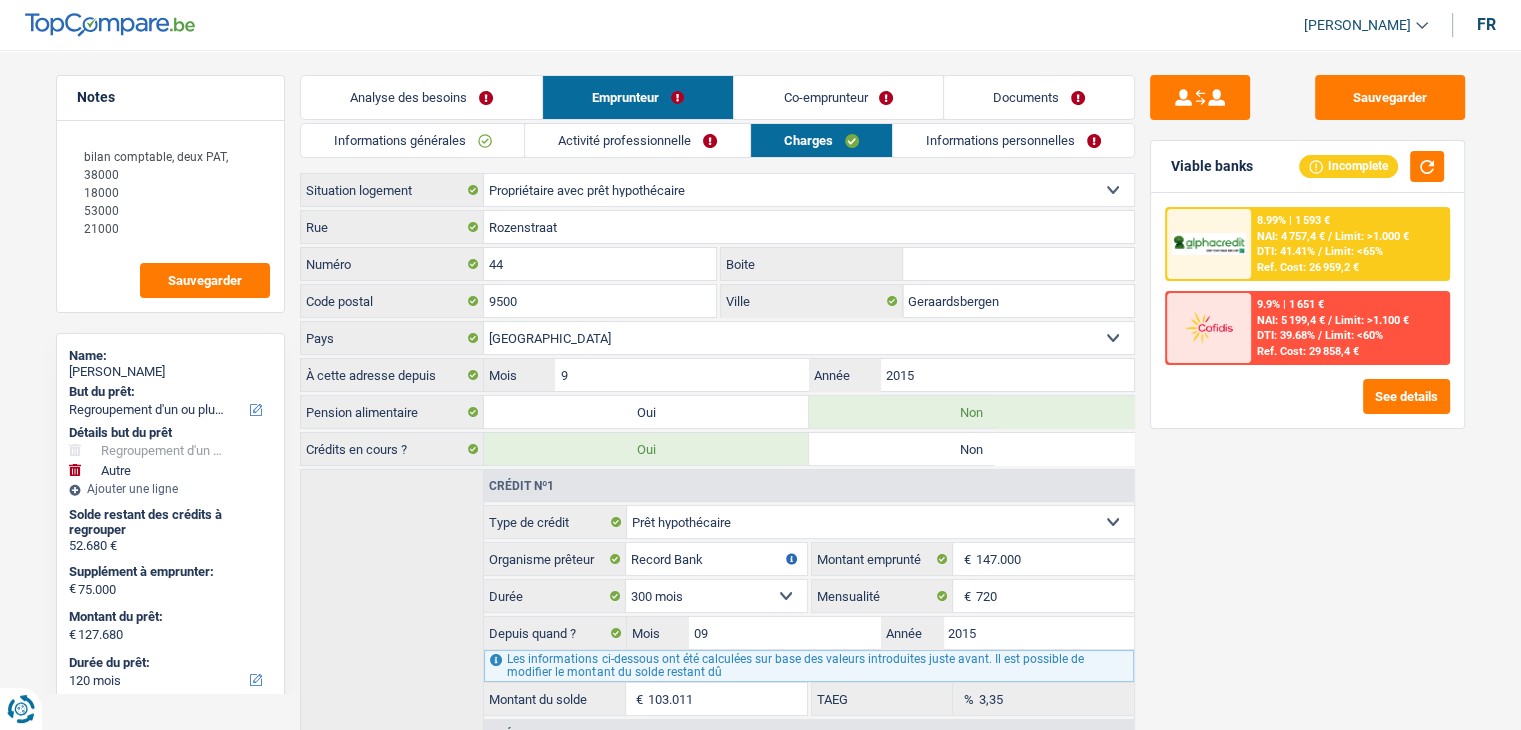 click on "Sauvegarder
Viable banks
Incomplete
8.99% | 1 593 €
NAI: 4 757,4 €
/
Limit: >1.000 €
DTI: 41.41%
/
Limit: <65%
Ref. Cost: 26 959,2 €
9.9% | 1 651 €
NAI: 5 199,4 €
/
Limit: >1.100 €
DTI: 39.68%
/" at bounding box center (1307, 384) 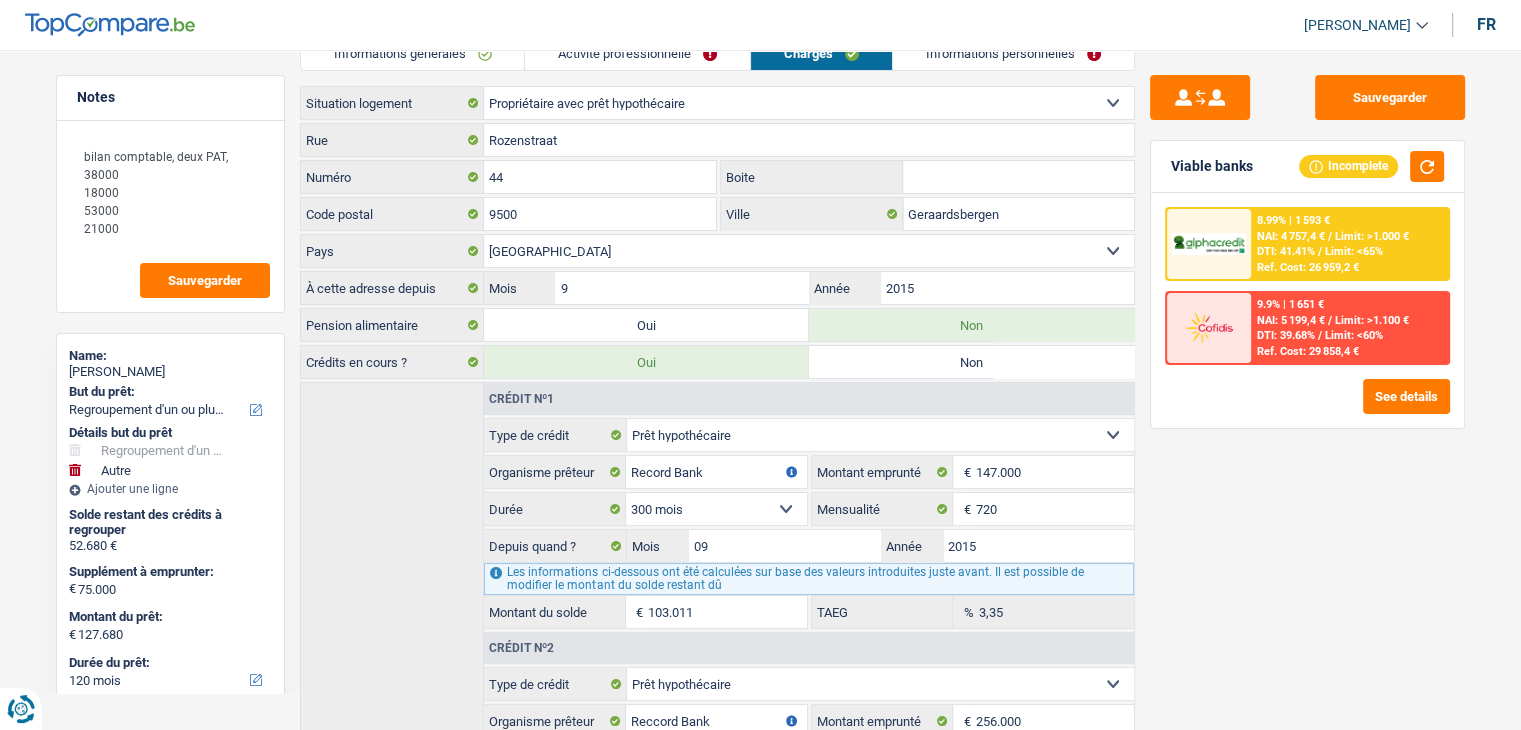 scroll, scrollTop: 0, scrollLeft: 0, axis: both 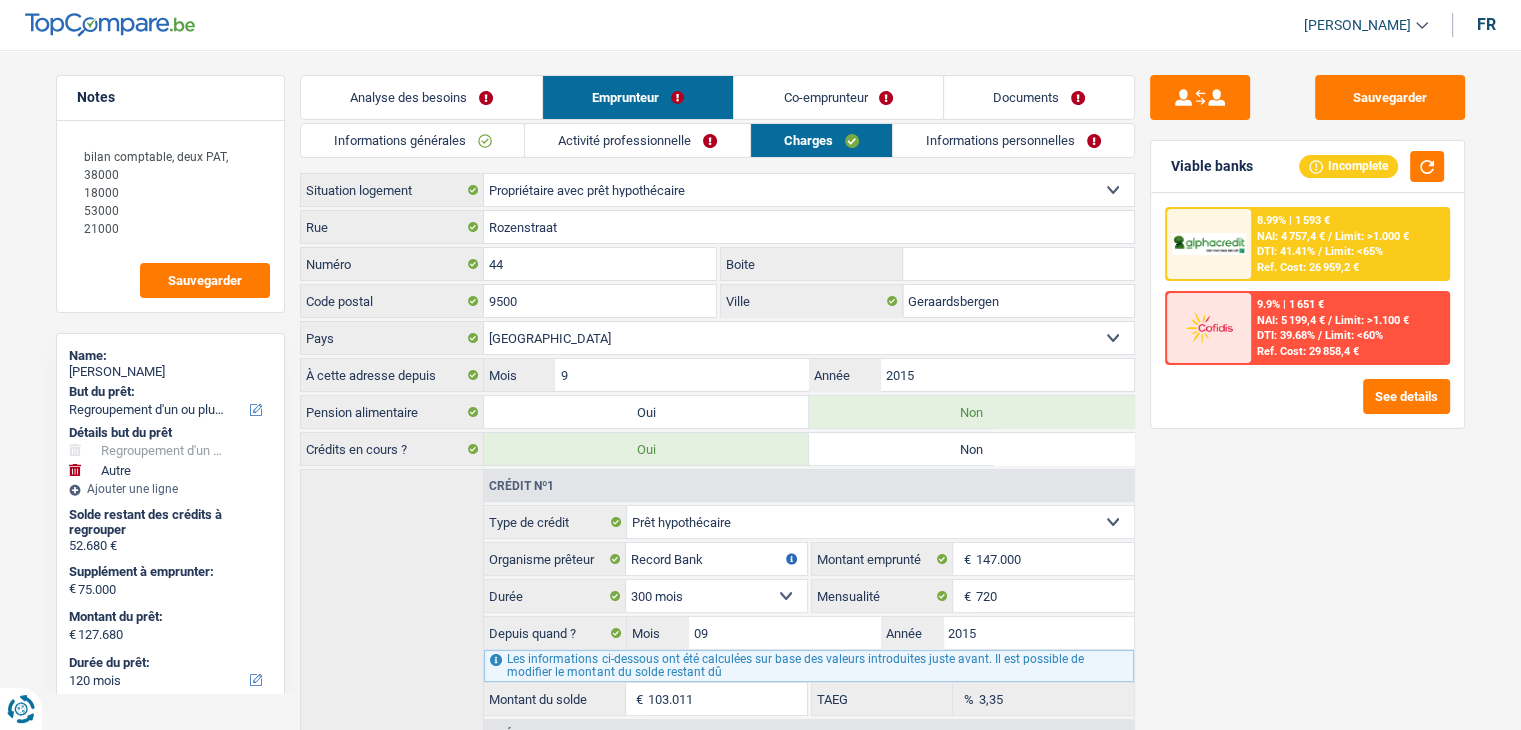click on "Informations personnelles" at bounding box center (1013, 140) 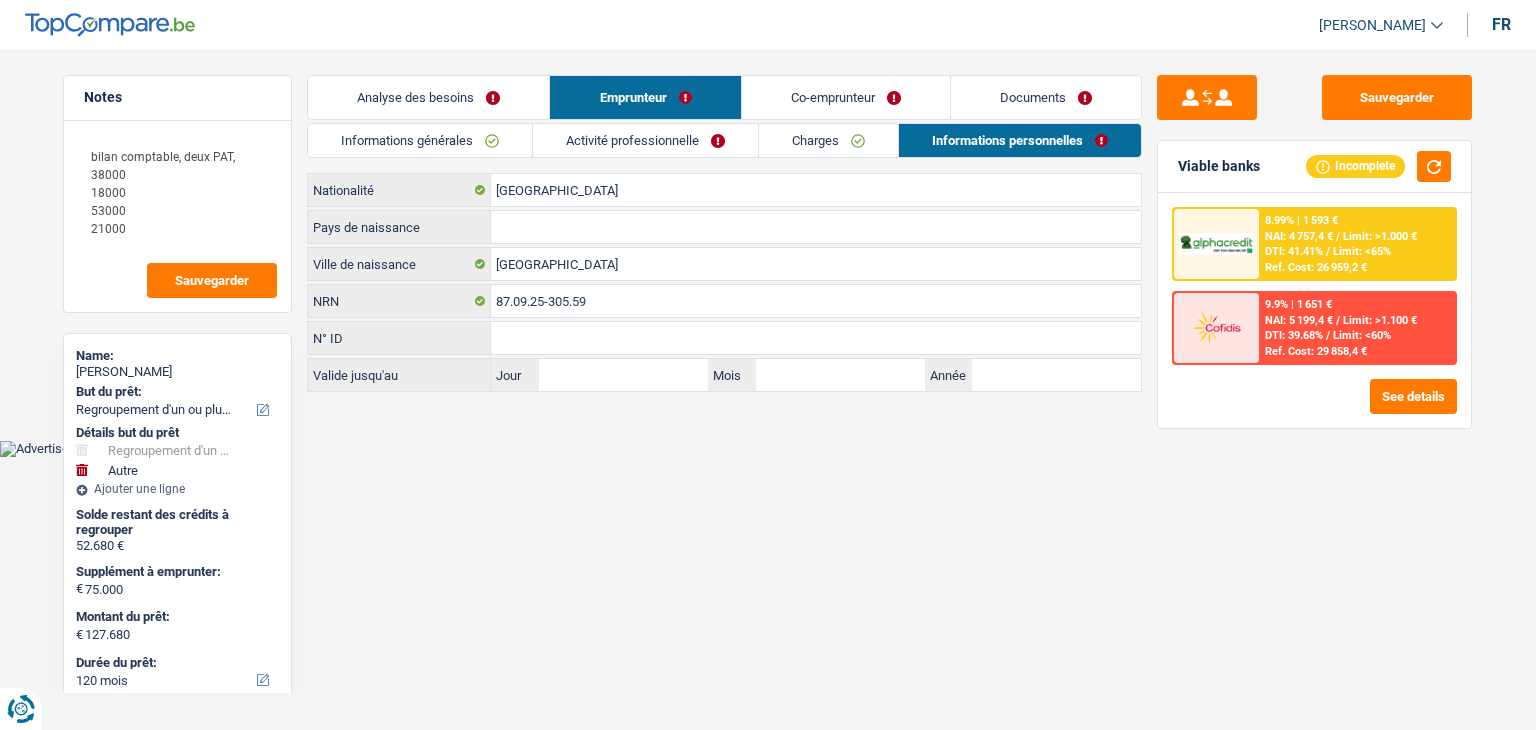 drag, startPoint x: 311, startPoint y: 190, endPoint x: 338, endPoint y: 193, distance: 27.166155 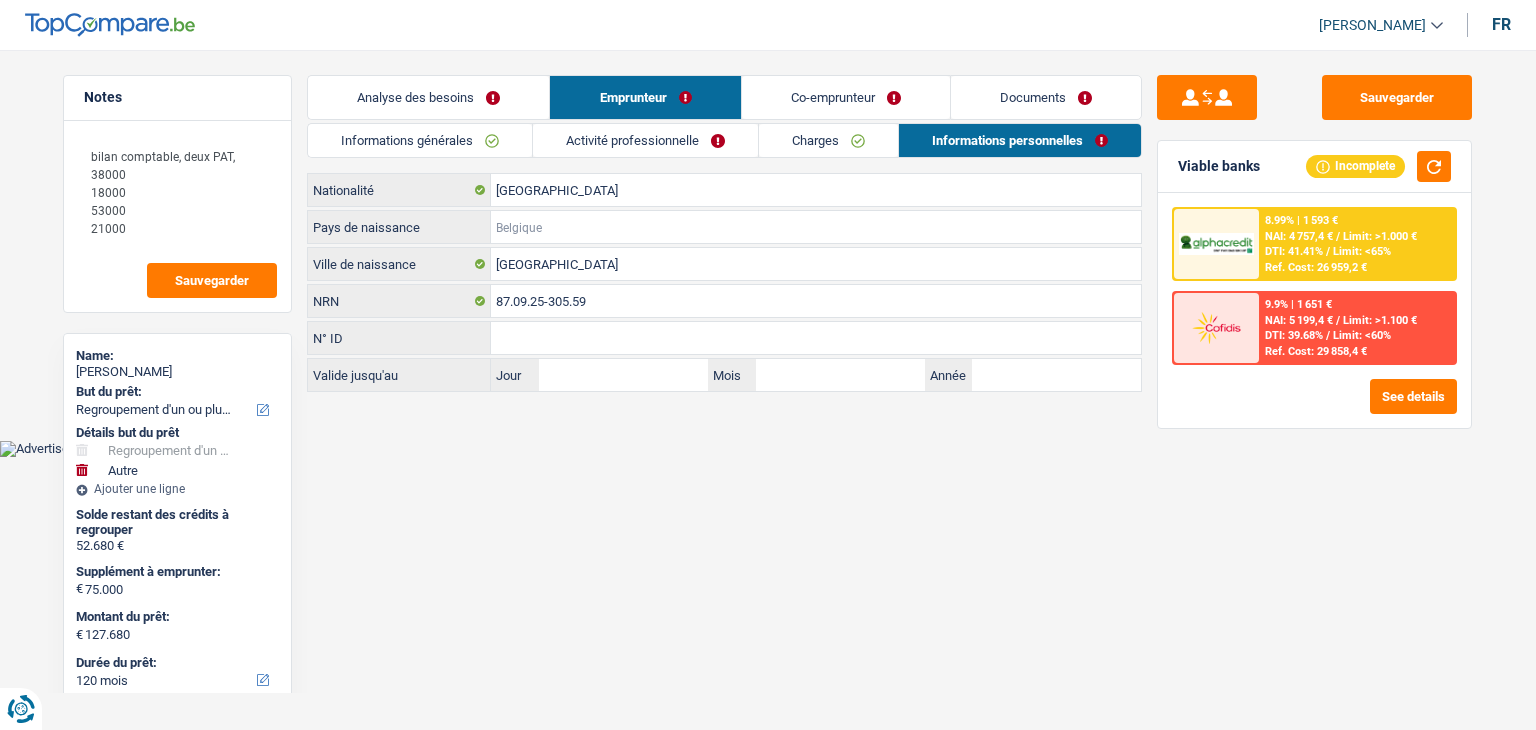 click on "Pays de naissance" at bounding box center (816, 227) 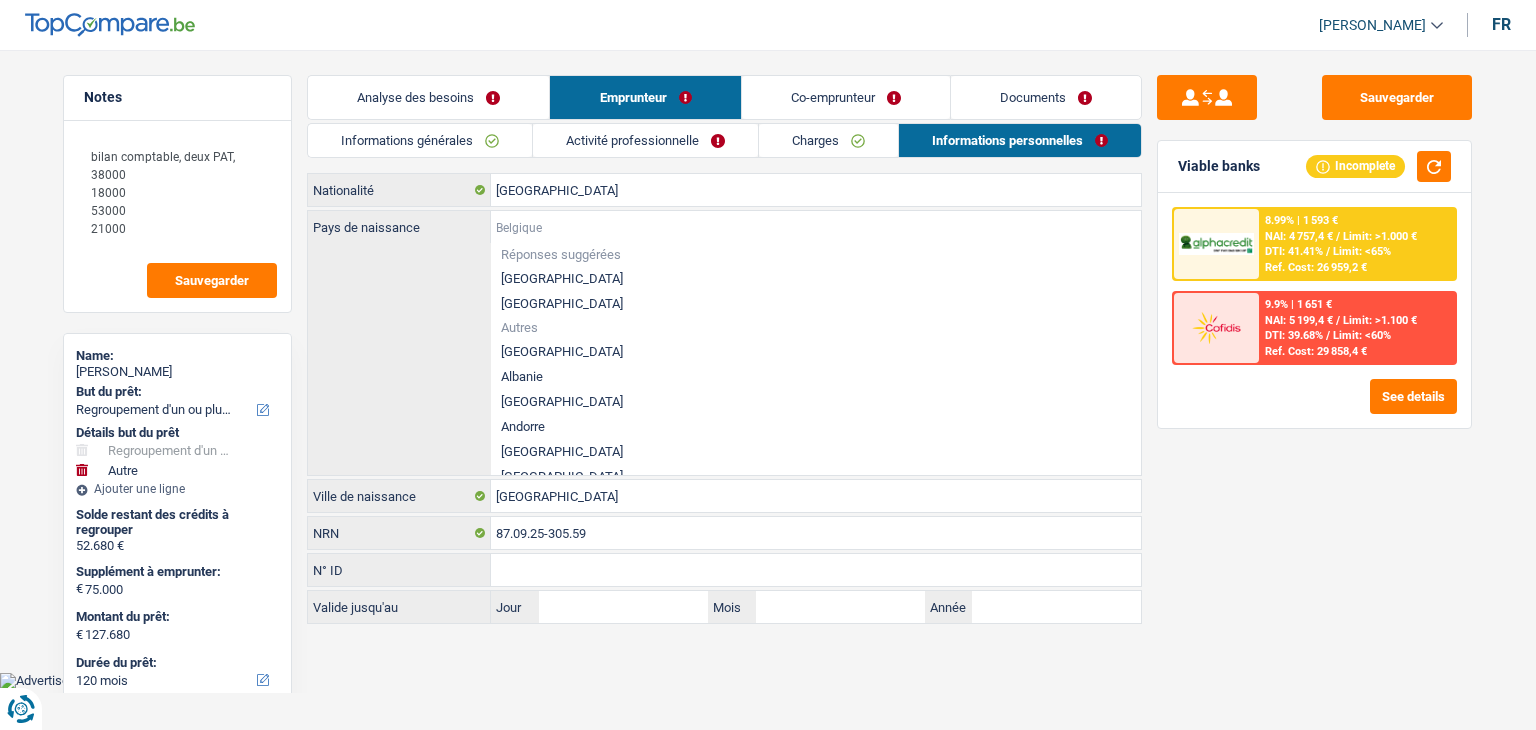 type on "b" 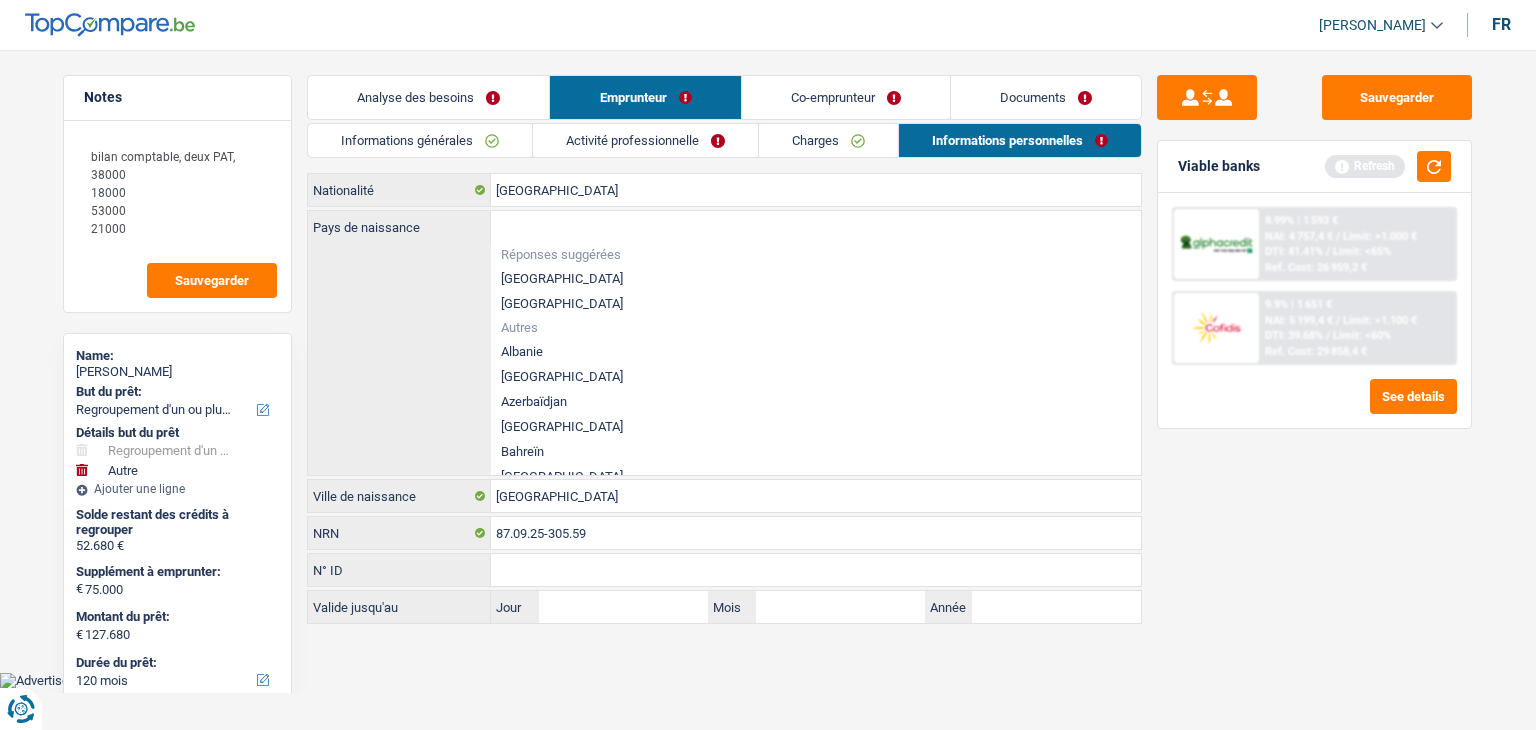 click on "[GEOGRAPHIC_DATA]" at bounding box center [816, 278] 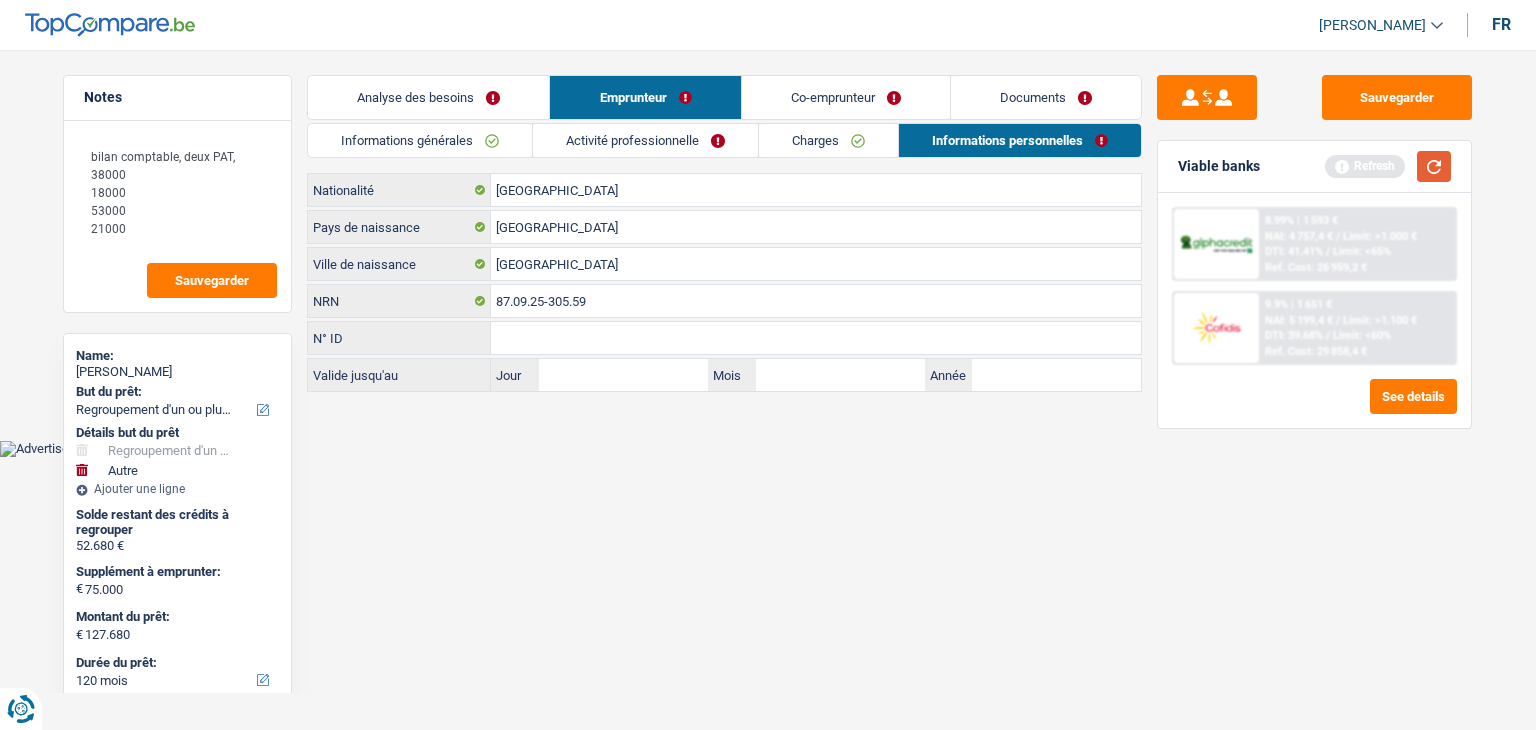click at bounding box center (1434, 166) 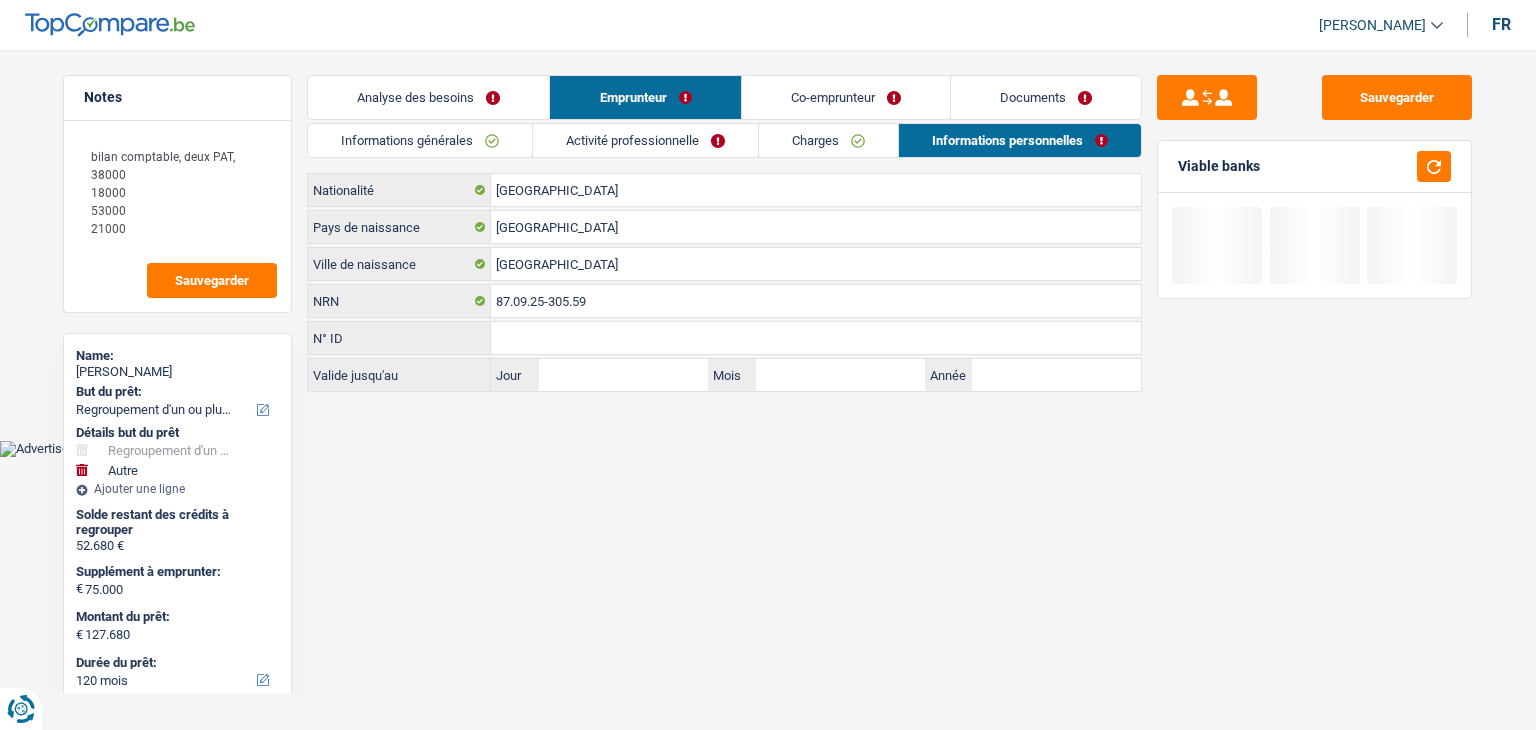 click on "Co-emprunteur" at bounding box center (846, 97) 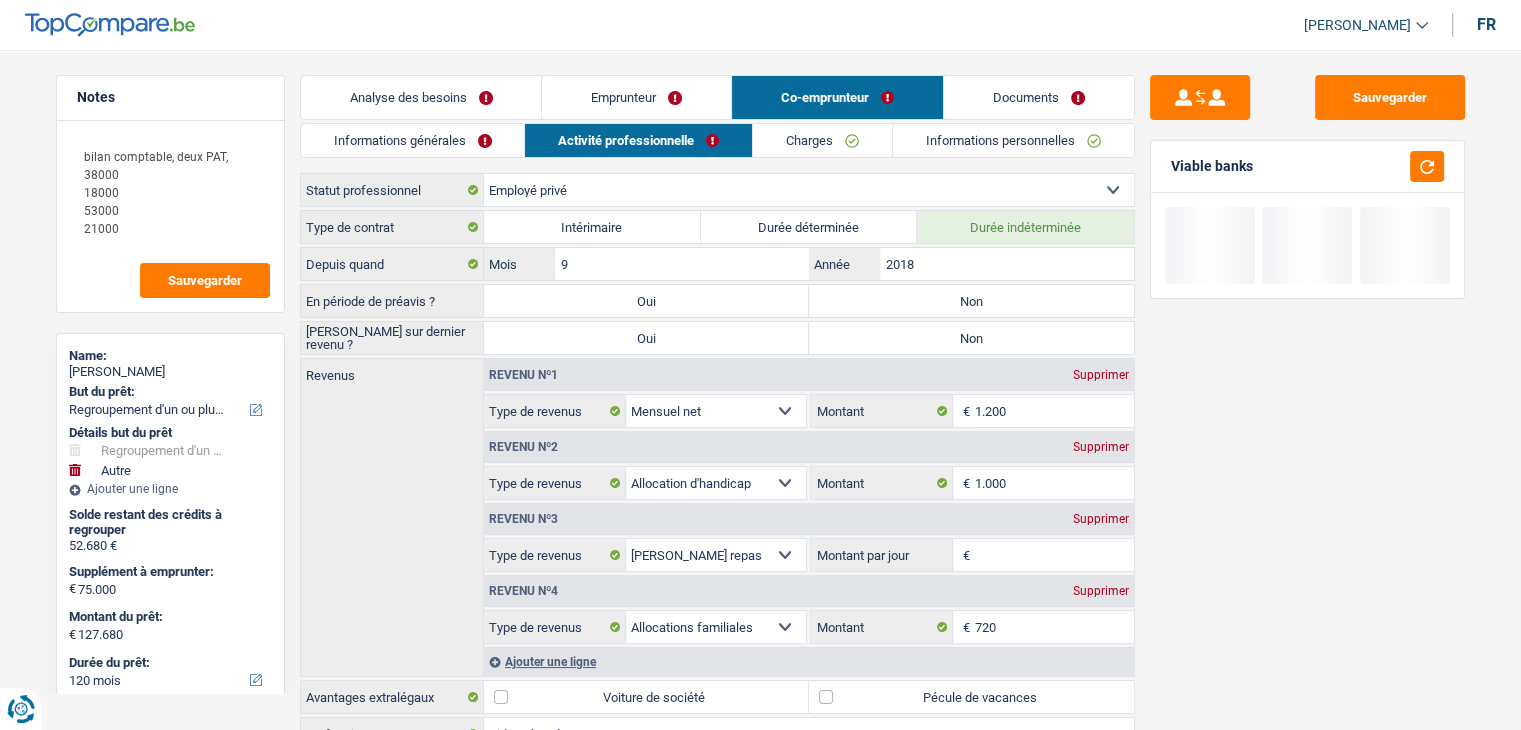 click on "Informations générales" at bounding box center (413, 140) 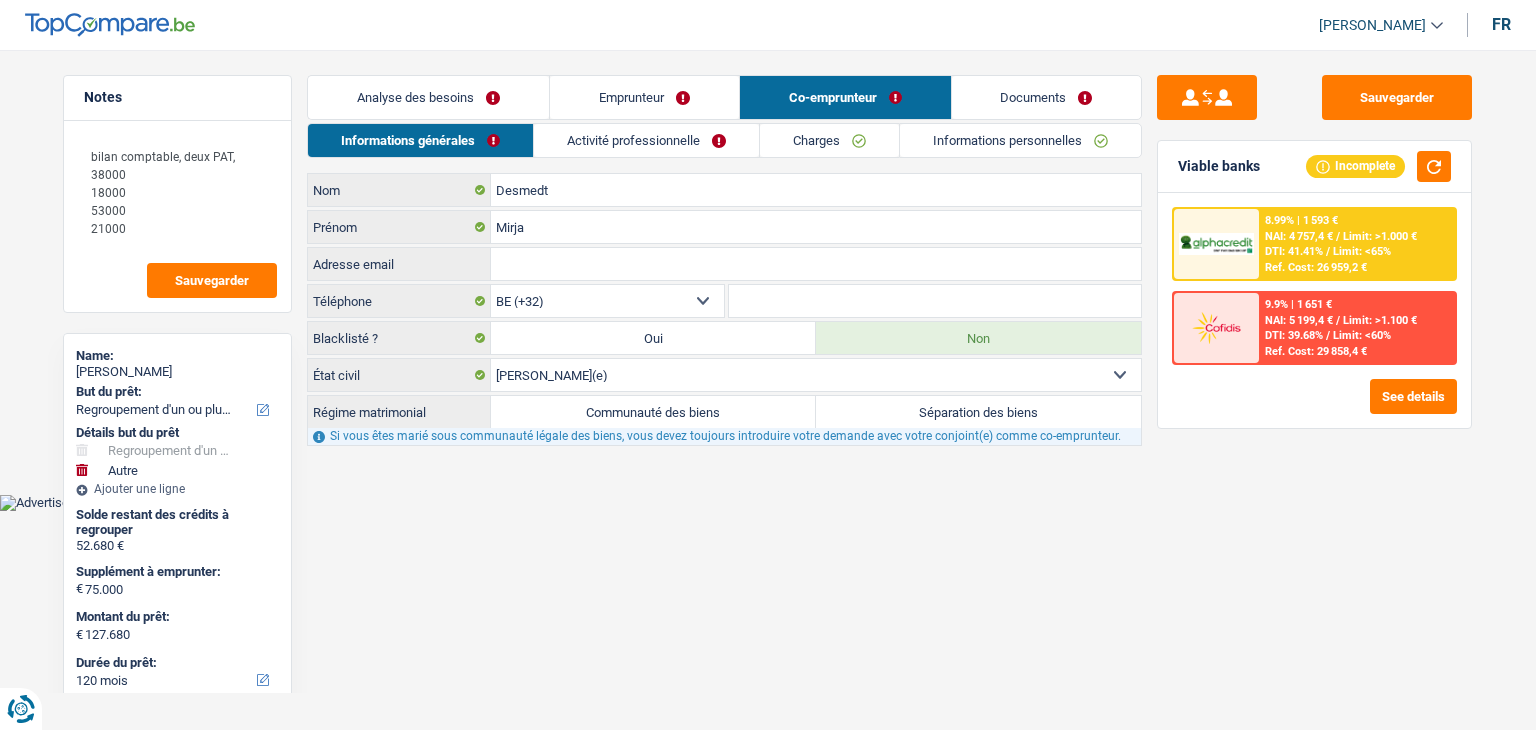 click on "Célibataire Marié(e) Cohabitant(e) légal(e) Divorcé(e) Veuf(ve) Séparé (de fait)
Sélectionner une option" at bounding box center (816, 375) 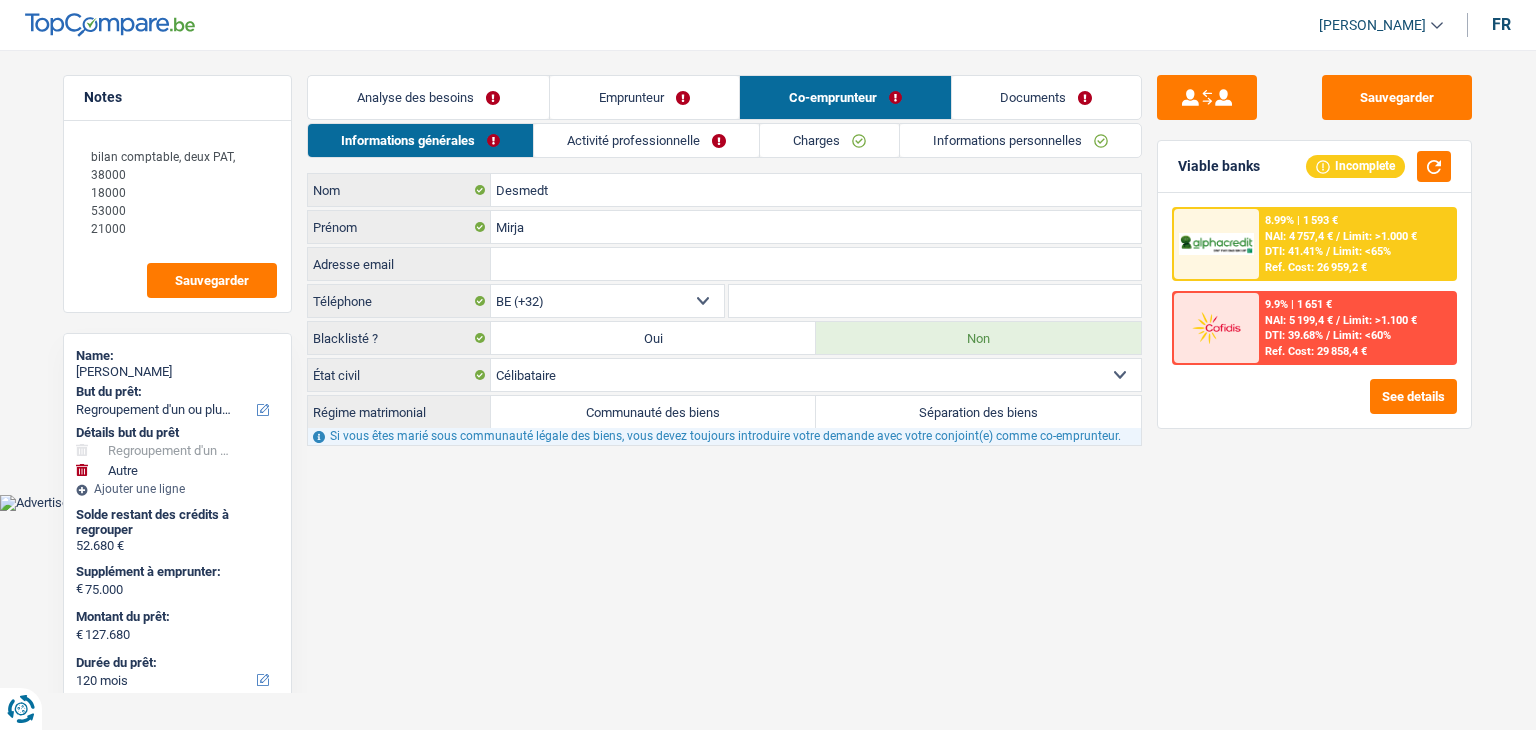 click on "Célibataire Marié(e) Cohabitant(e) légal(e) Divorcé(e) Veuf(ve) Séparé (de fait)
Sélectionner une option" at bounding box center [816, 375] 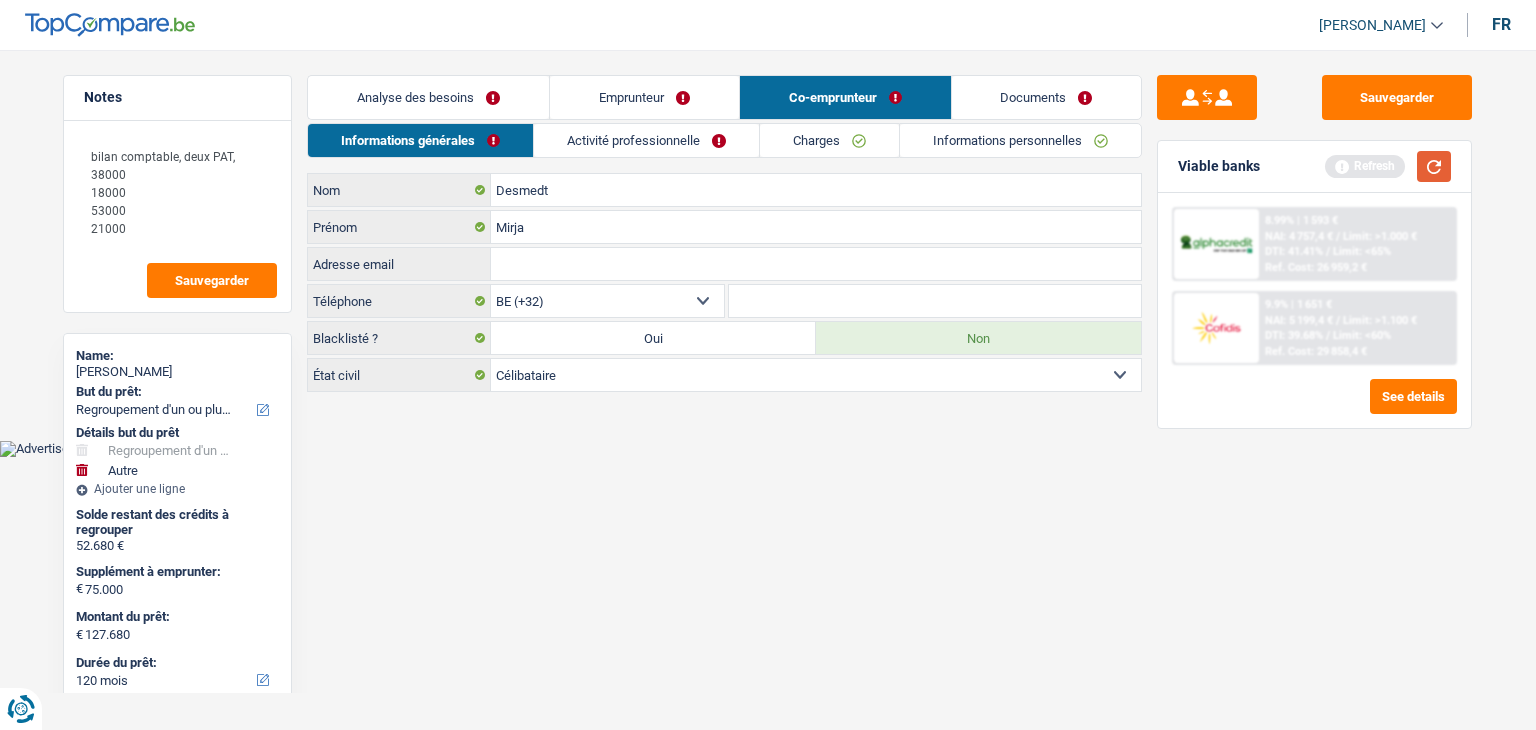 click at bounding box center (1434, 166) 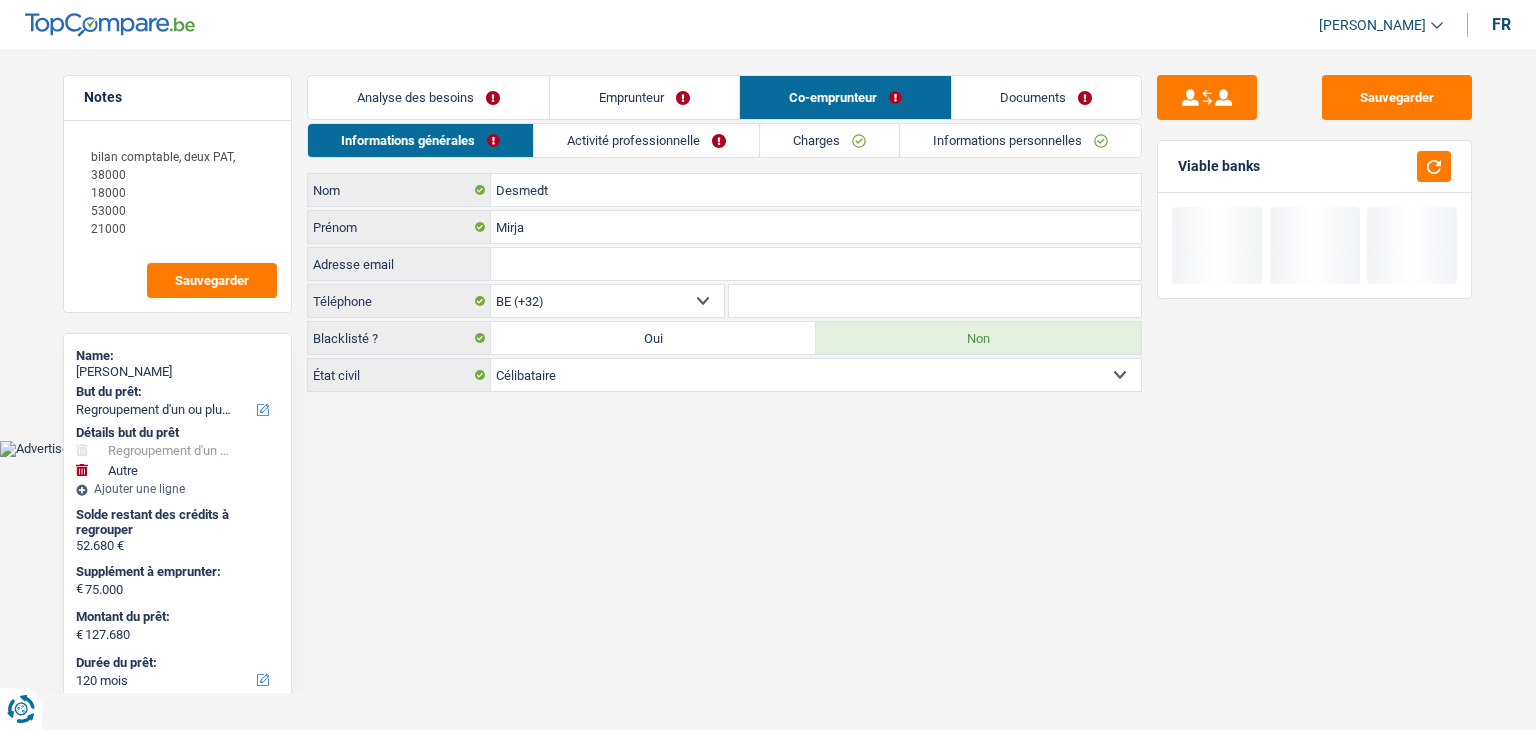 click on "Activité professionnelle" at bounding box center (646, 140) 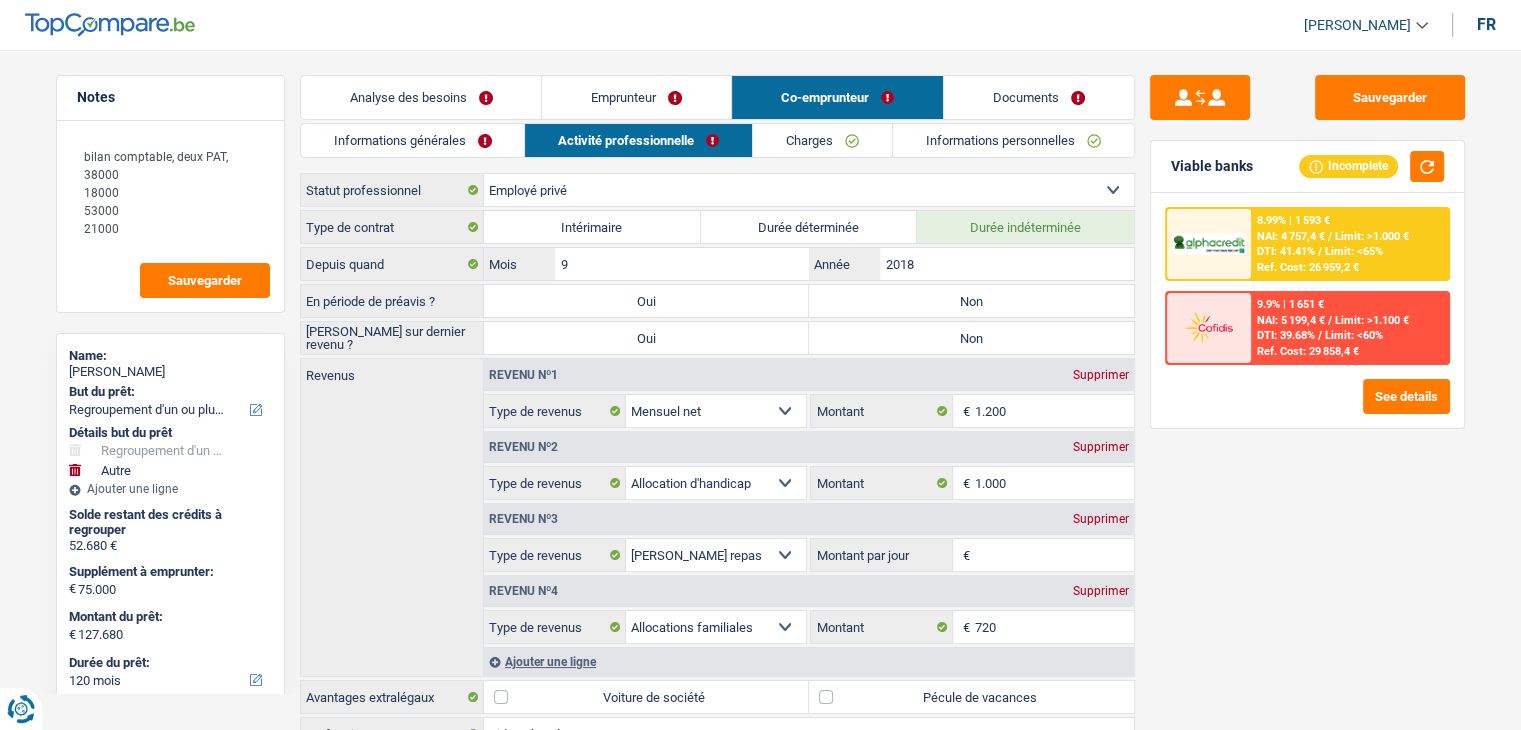 scroll, scrollTop: 299, scrollLeft: 0, axis: vertical 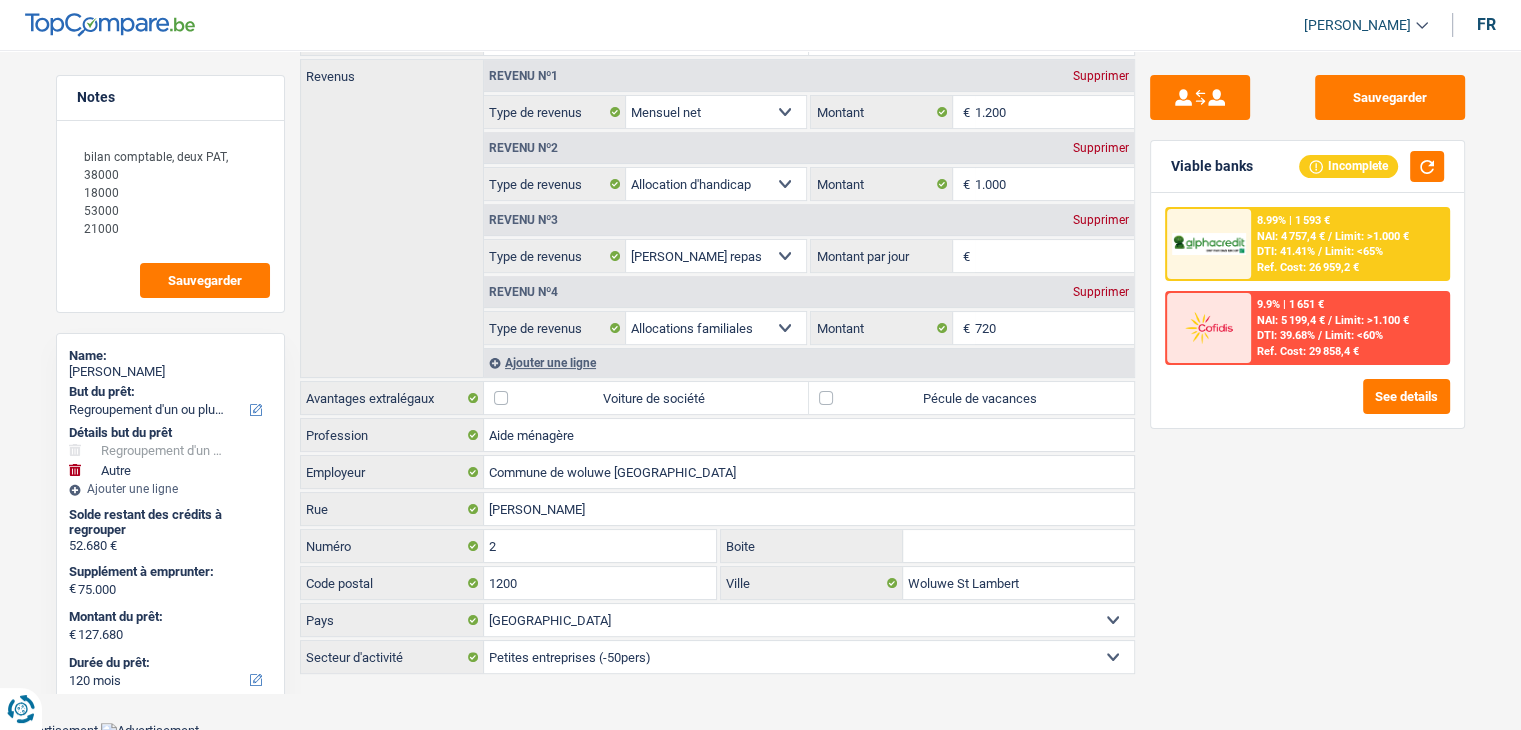 click on "Sauvegarder
Viable banks
Incomplete
8.99% | 1 593 €
NAI: 4 757,4 €
/
Limit: >1.000 €
DTI: 41.41%
/
Limit: <65%
Ref. Cost: 26 959,2 €
9.9% | 1 651 €
NAI: 5 199,4 €
/
Limit: >1.100 €
DTI: 39.68%
/" at bounding box center (1307, 384) 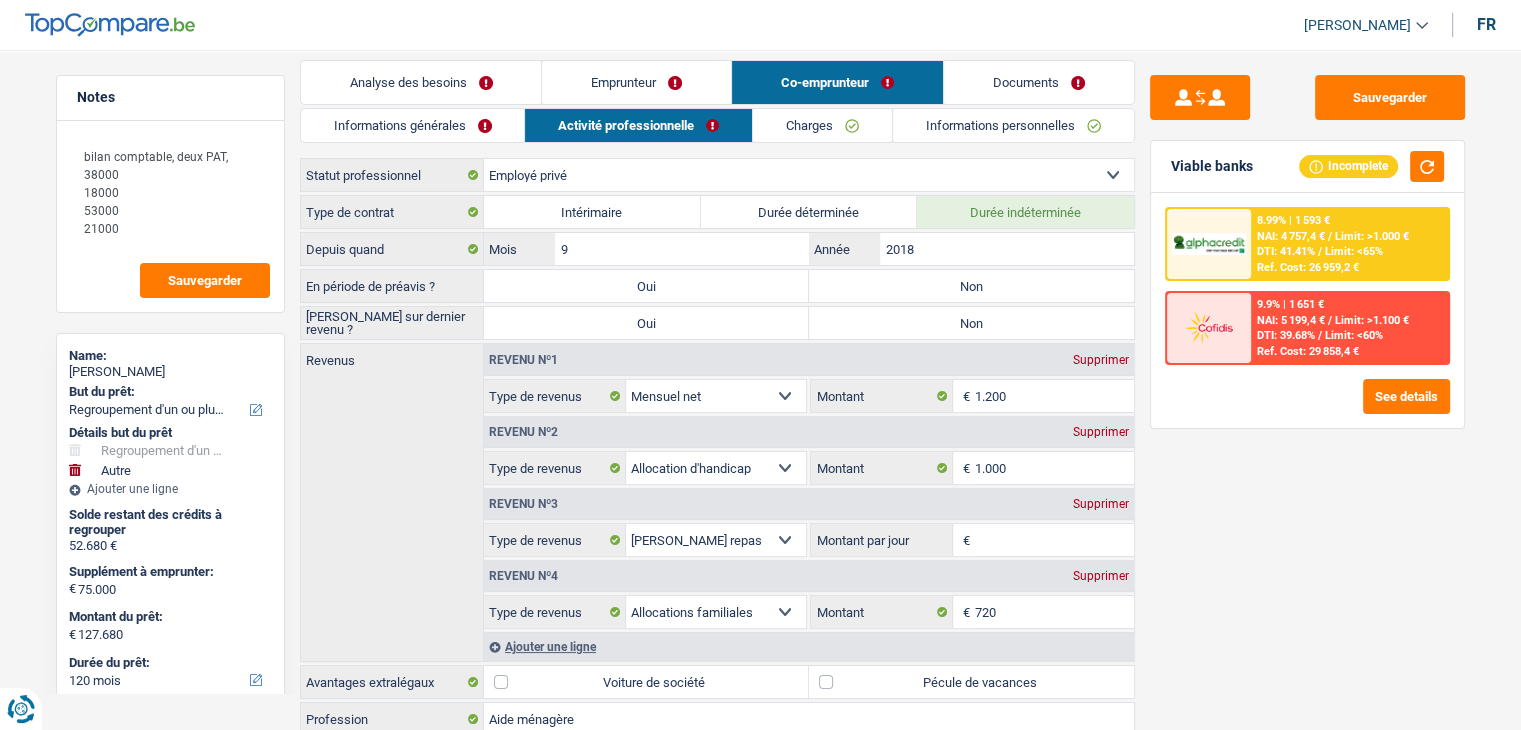 scroll, scrollTop: 0, scrollLeft: 0, axis: both 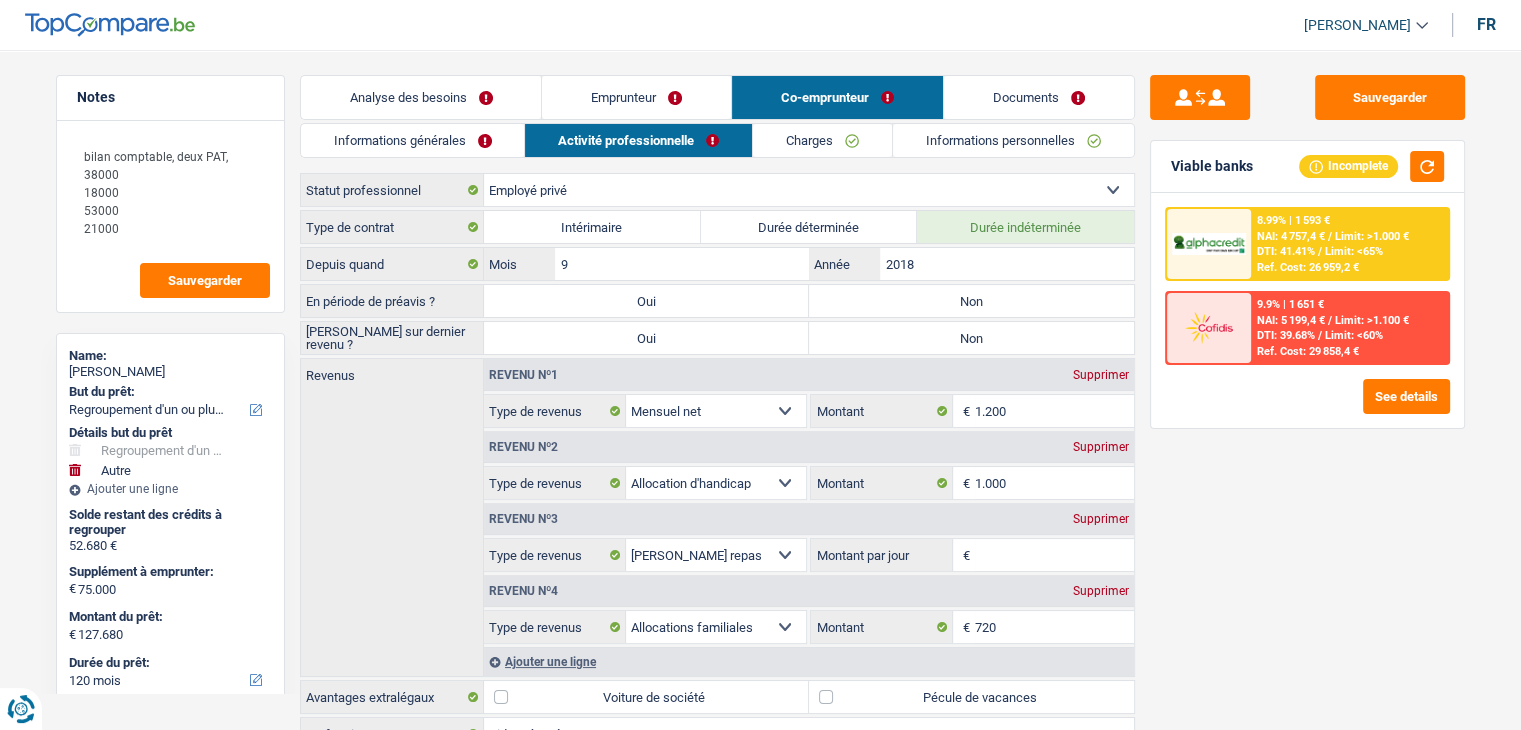 click on "Sauvegarder
Viable banks
Incomplete
8.99% | 1 593 €
NAI: 4 757,4 €
/
Limit: >1.000 €
DTI: 41.41%
/
Limit: <65%
Ref. Cost: 26 959,2 €
9.9% | 1 651 €
NAI: 5 199,4 €
/
Limit: >1.100 €
DTI: 39.68%
/" at bounding box center (1307, 384) 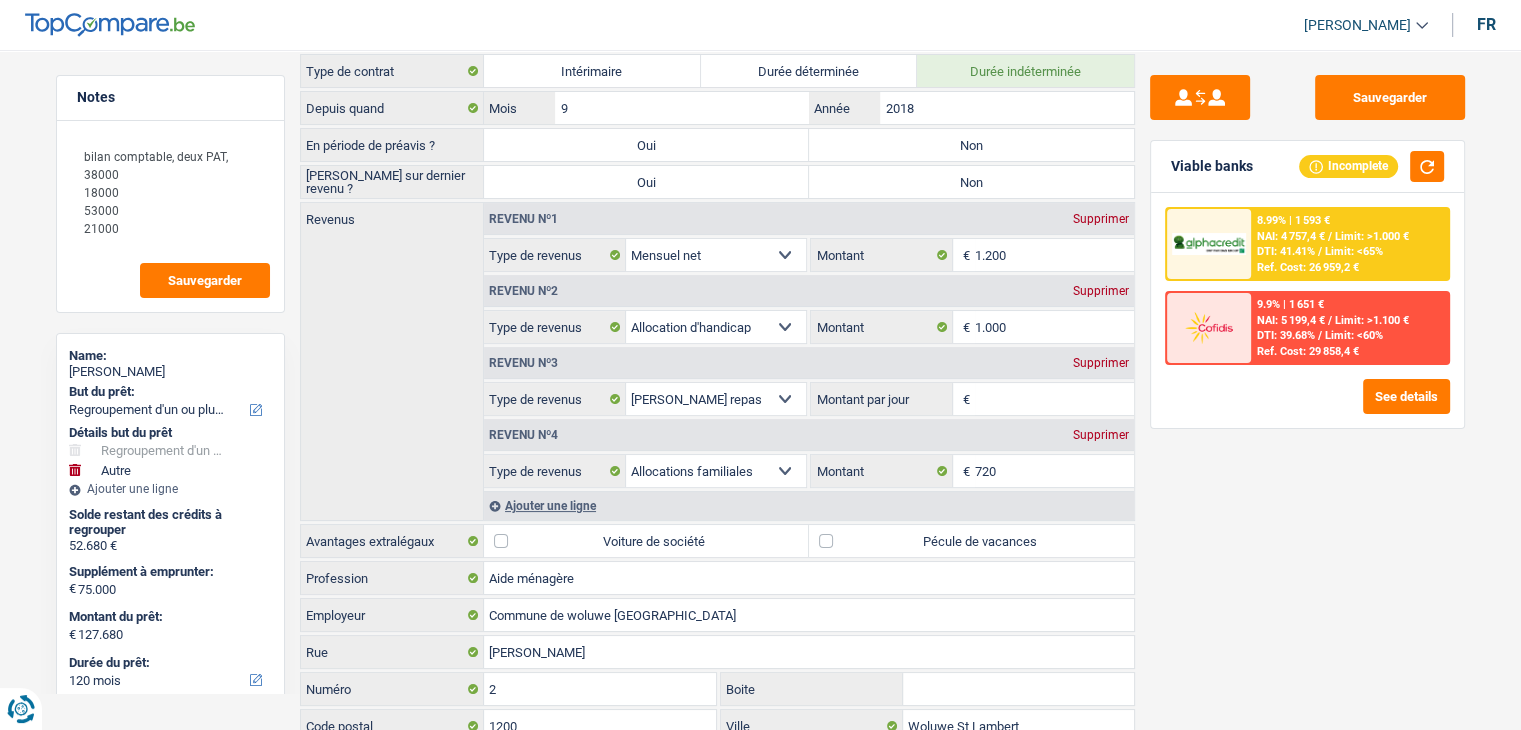 scroll, scrollTop: 0, scrollLeft: 0, axis: both 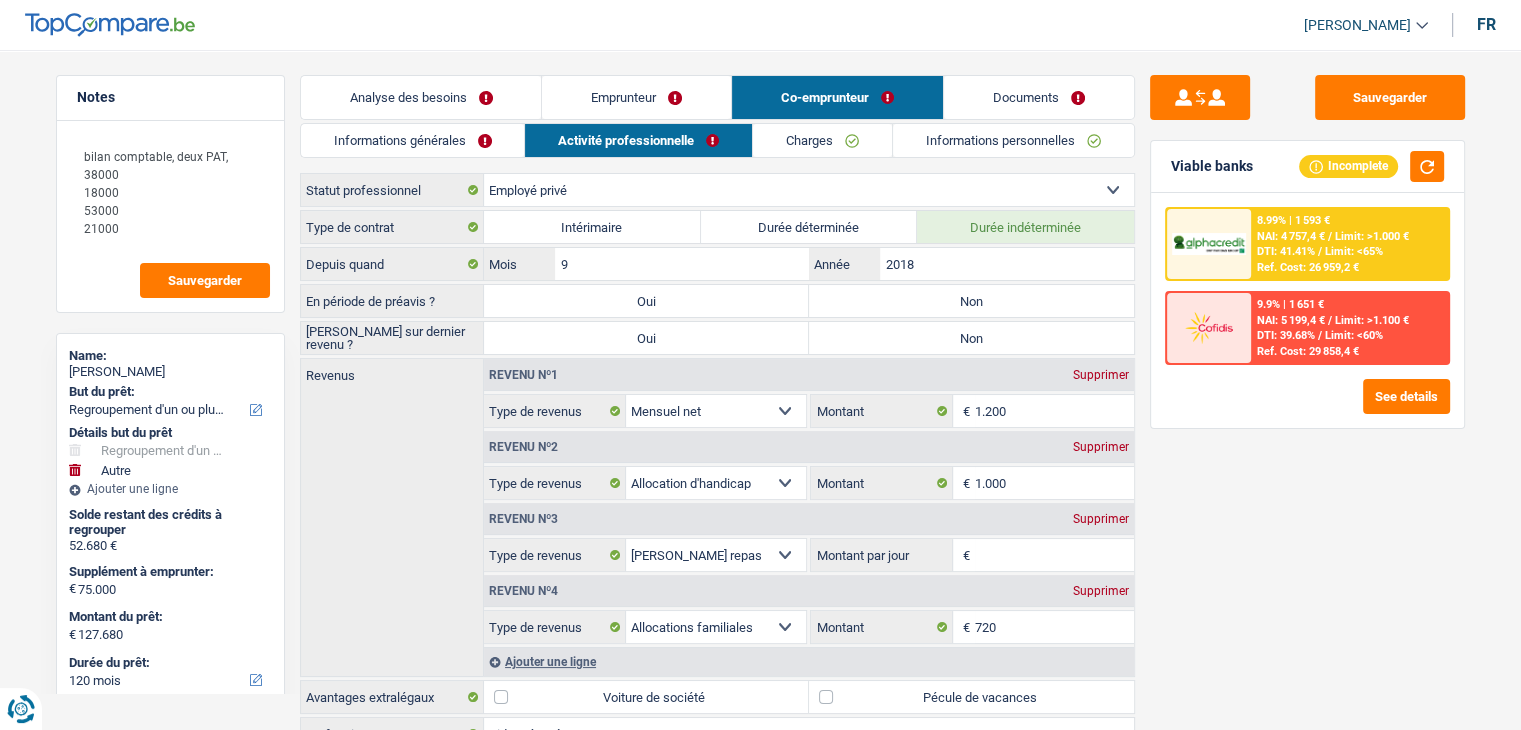click on "Ouvrier Employé privé Employé public Invalide Indépendant Pensionné Chômeur Mutuelle Femme au foyer Sans profession Allocataire sécurité/Intégration social (SPF Sécurité Sociale, CPAS) Etudiant Profession libérale Commerçant [PERSON_NAME]-pensionné
Sélectionner une option" at bounding box center [809, 190] 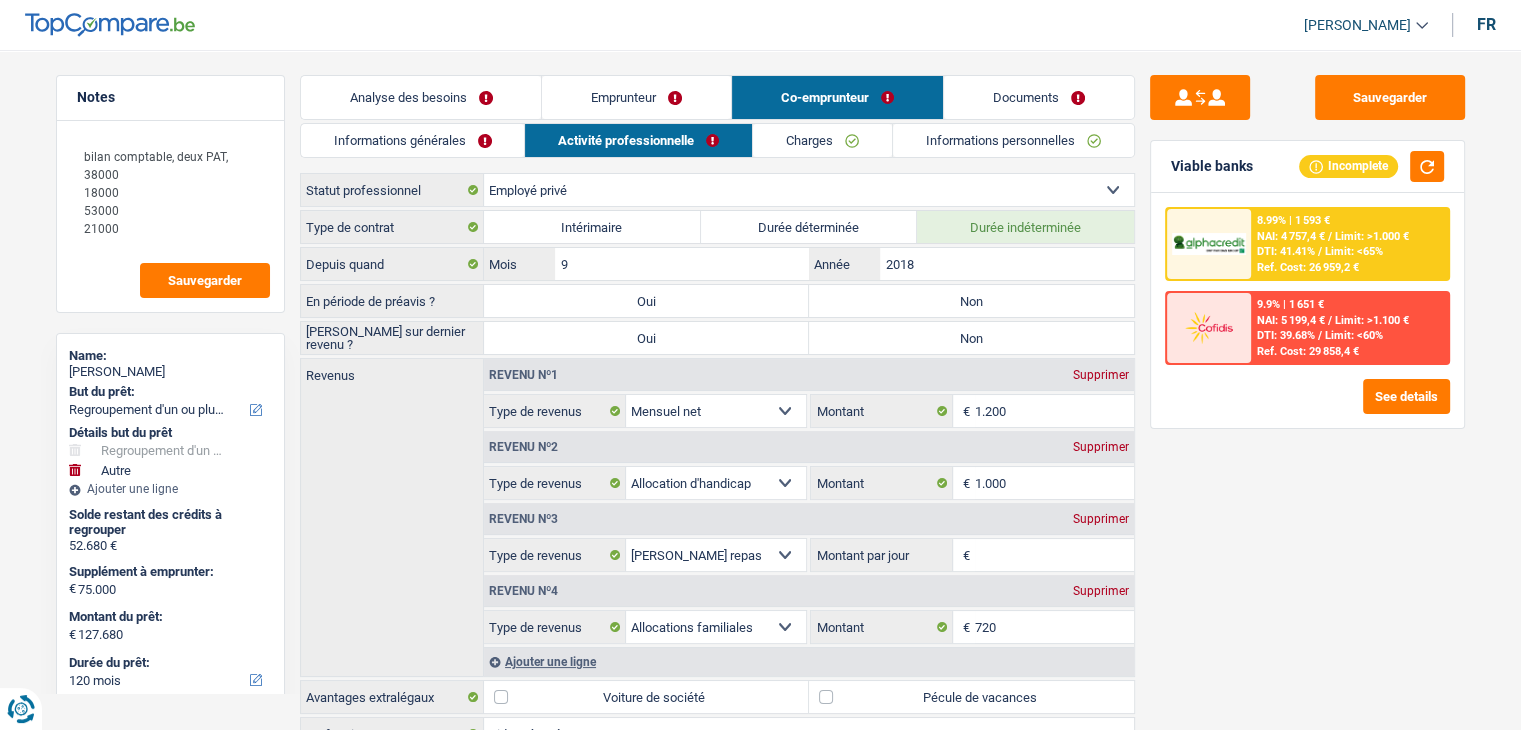 select on "mutuality" 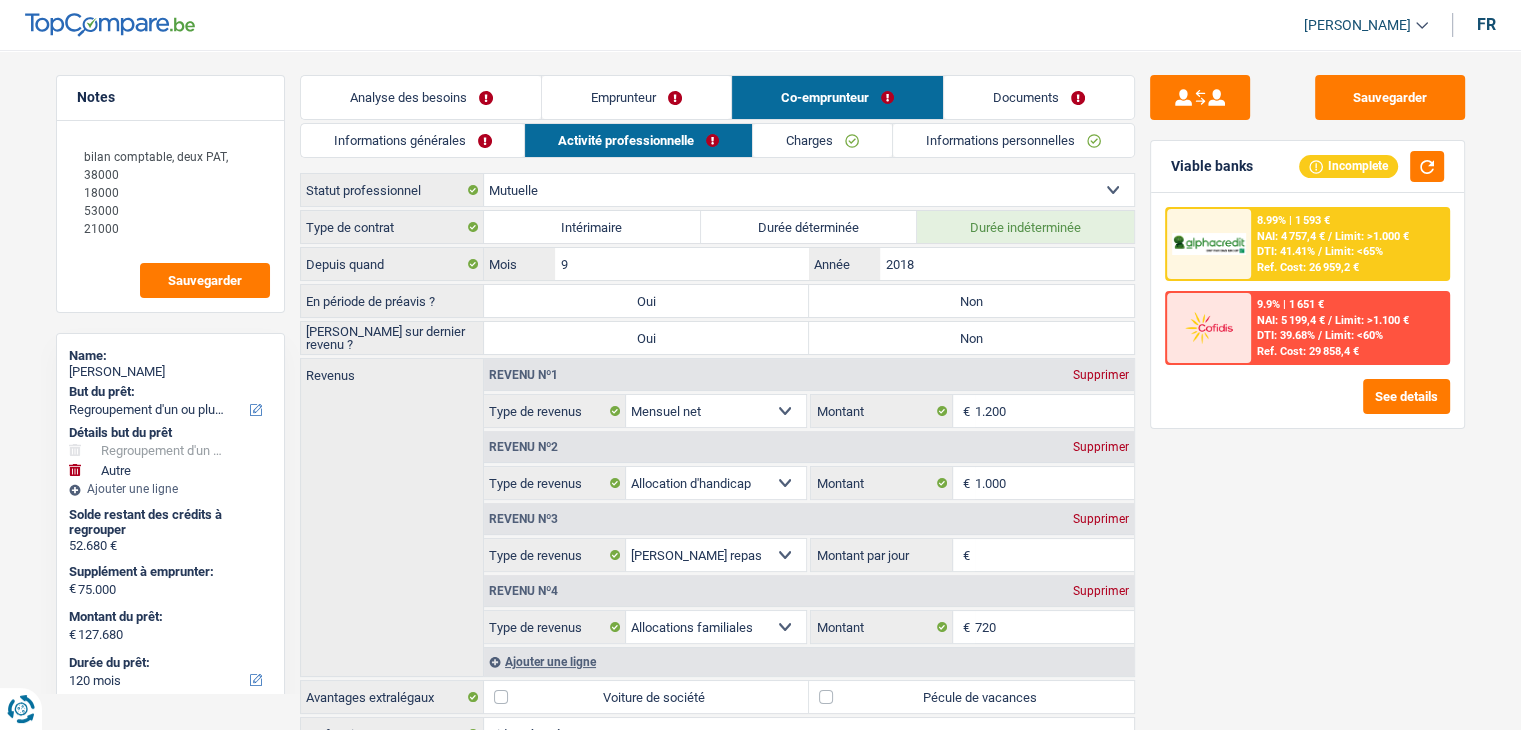 click on "Ouvrier Employé privé Employé public Invalide Indépendant Pensionné Chômeur Mutuelle Femme au foyer Sans profession Allocataire sécurité/Intégration social (SPF Sécurité Sociale, CPAS) Etudiant Profession libérale Commerçant [PERSON_NAME]-pensionné
Sélectionner une option" at bounding box center [809, 190] 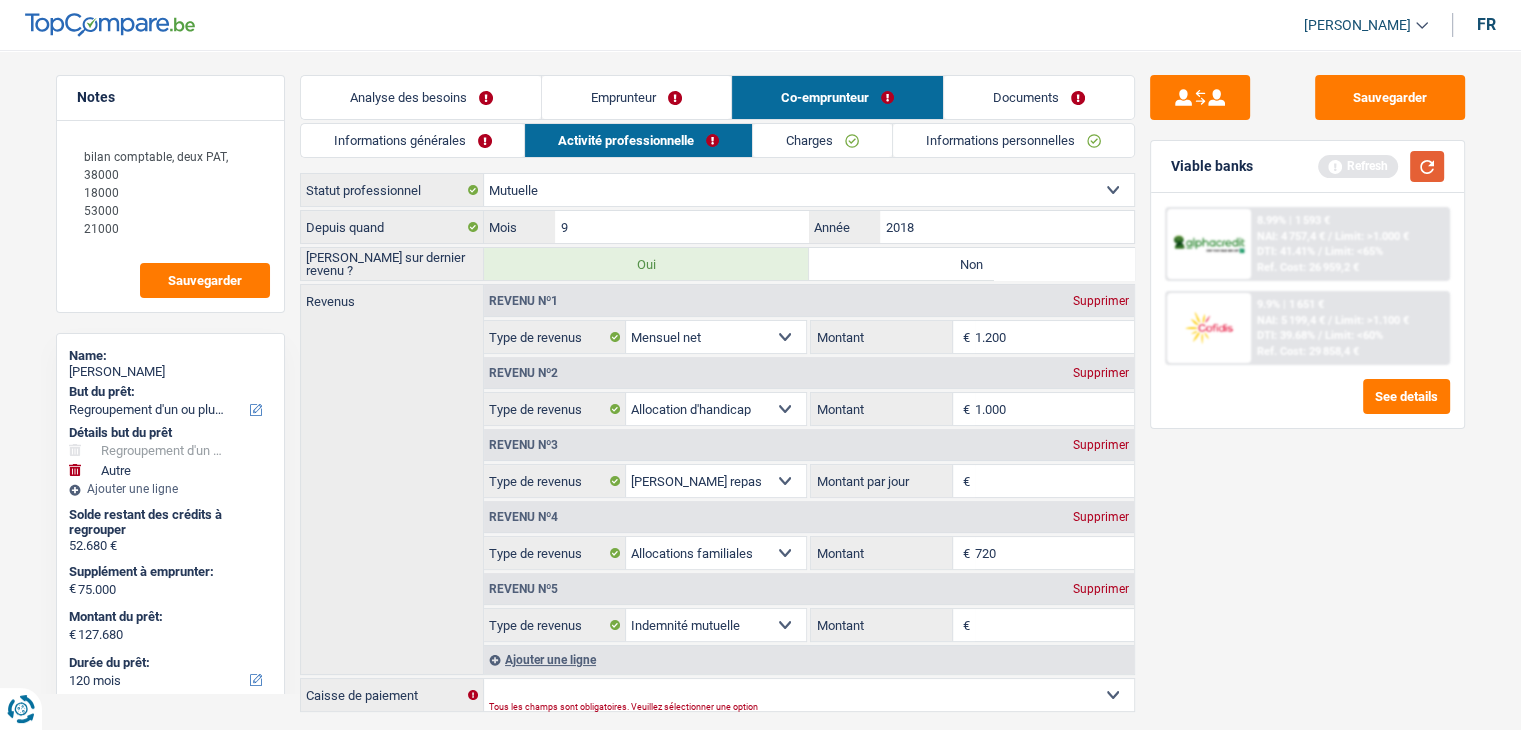 click at bounding box center (1427, 166) 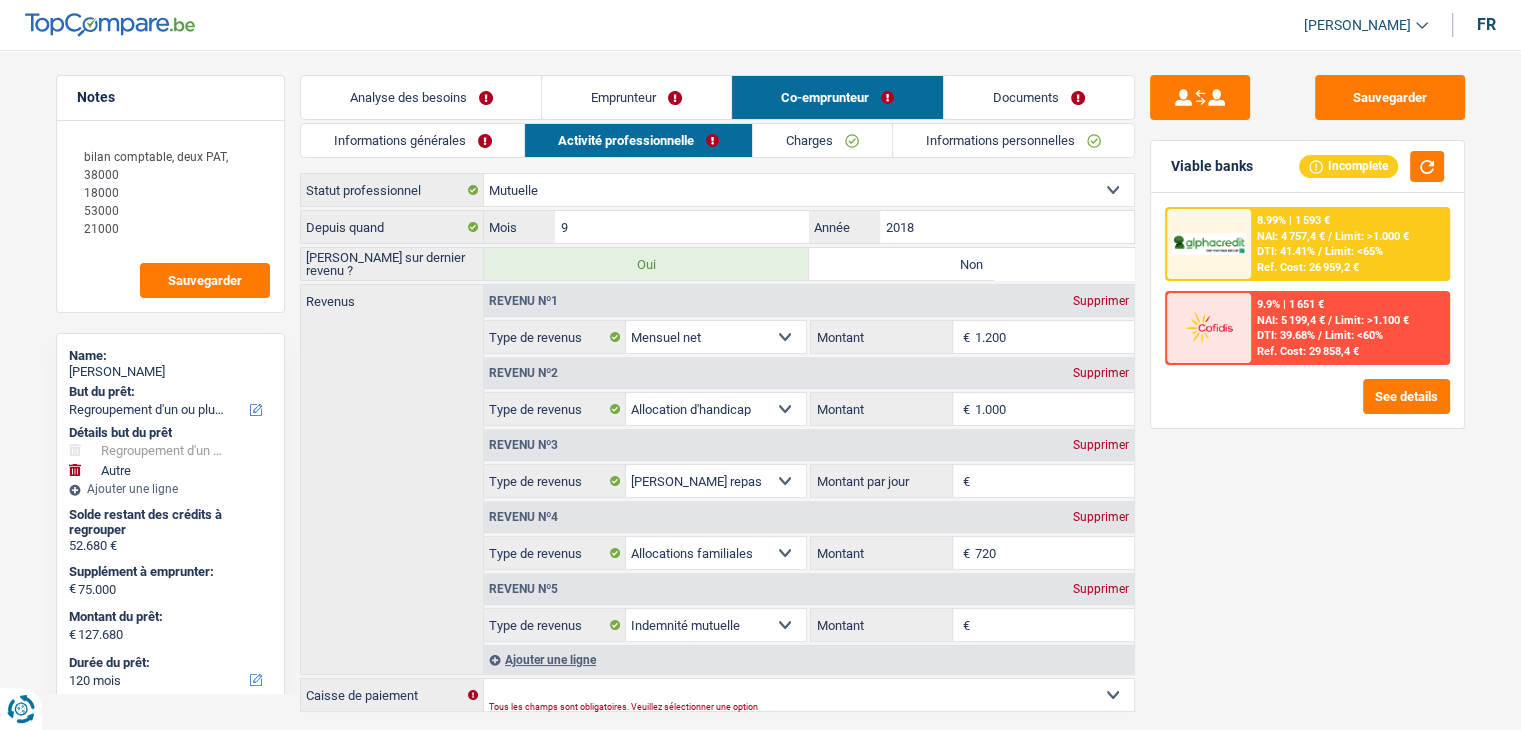 click on "Sauvegarder
Viable banks
Incomplete
8.99% | 1 593 €
NAI: 4 757,4 €
/
Limit: >1.000 €
DTI: 41.41%
/
Limit: <65%
Ref. Cost: 26 959,2 €
9.9% | 1 651 €
NAI: 5 199,4 €
/
Limit: >1.100 €
DTI: 39.68%
/" at bounding box center [1307, 384] 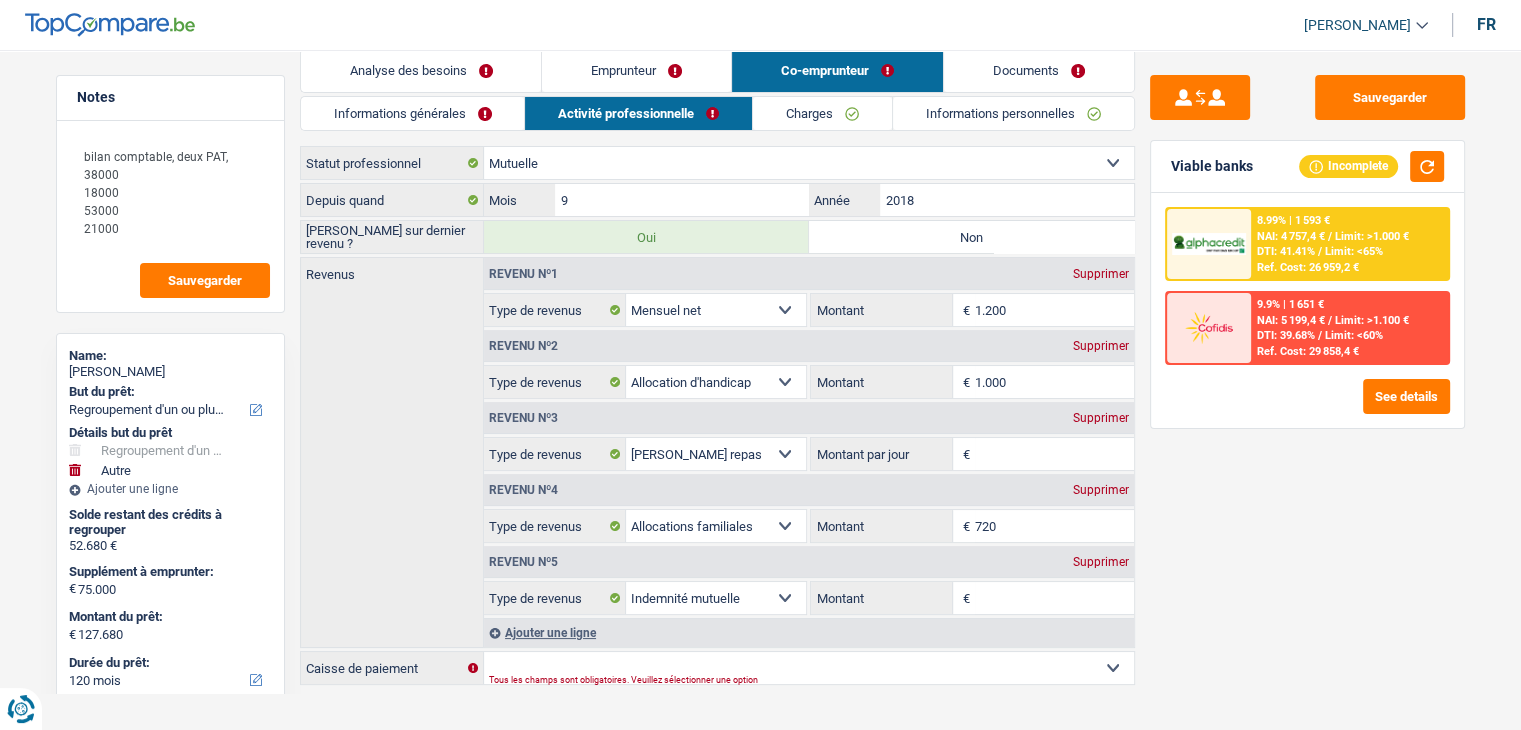 scroll, scrollTop: 41, scrollLeft: 0, axis: vertical 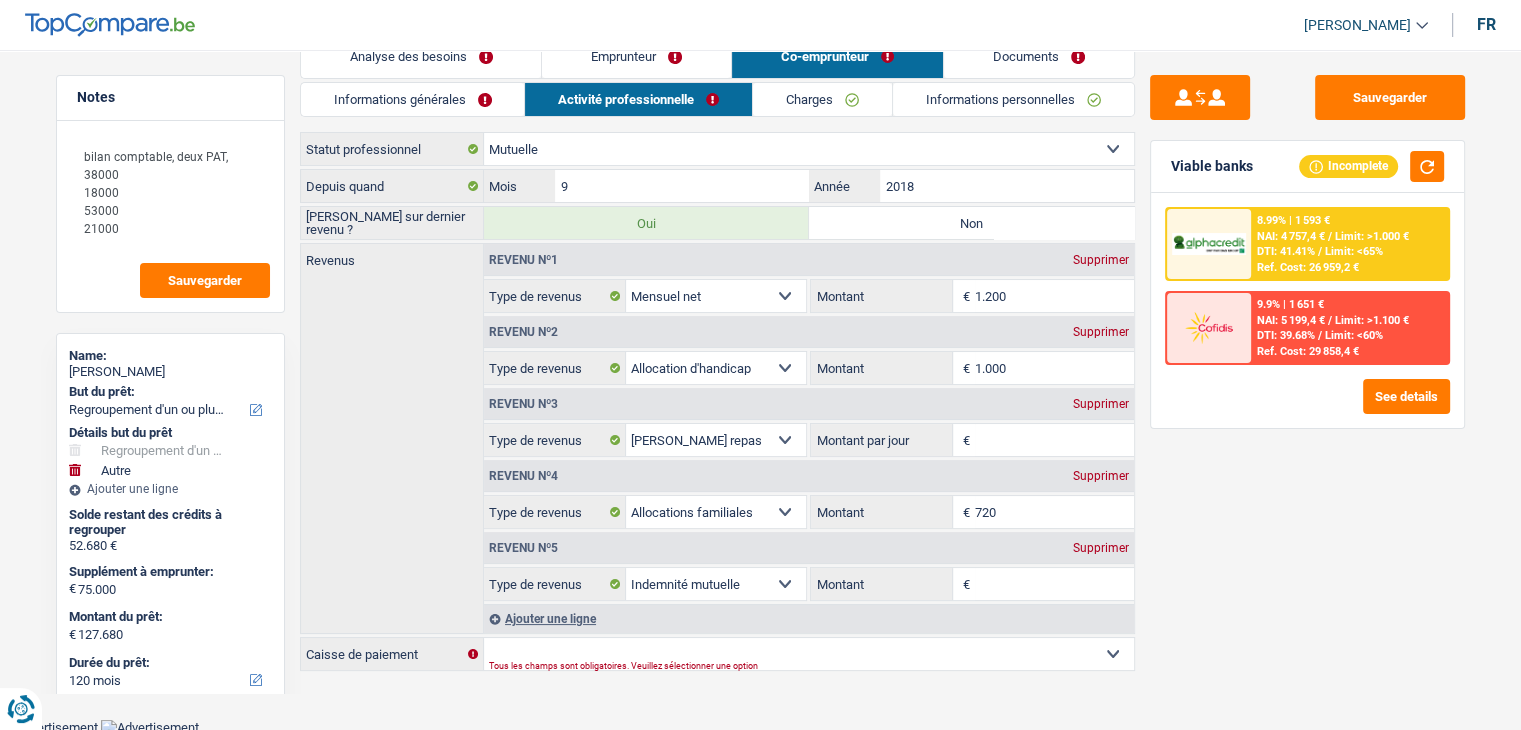 click on "Sauvegarder
Viable banks
Incomplete
8.99% | 1 593 €
NAI: 4 757,4 €
/
Limit: >1.000 €
DTI: 41.41%
/
Limit: <65%
Ref. Cost: 26 959,2 €
9.9% | 1 651 €
NAI: 5 199,4 €
/
Limit: >1.100 €
DTI: 39.68%
/" at bounding box center [1307, 384] 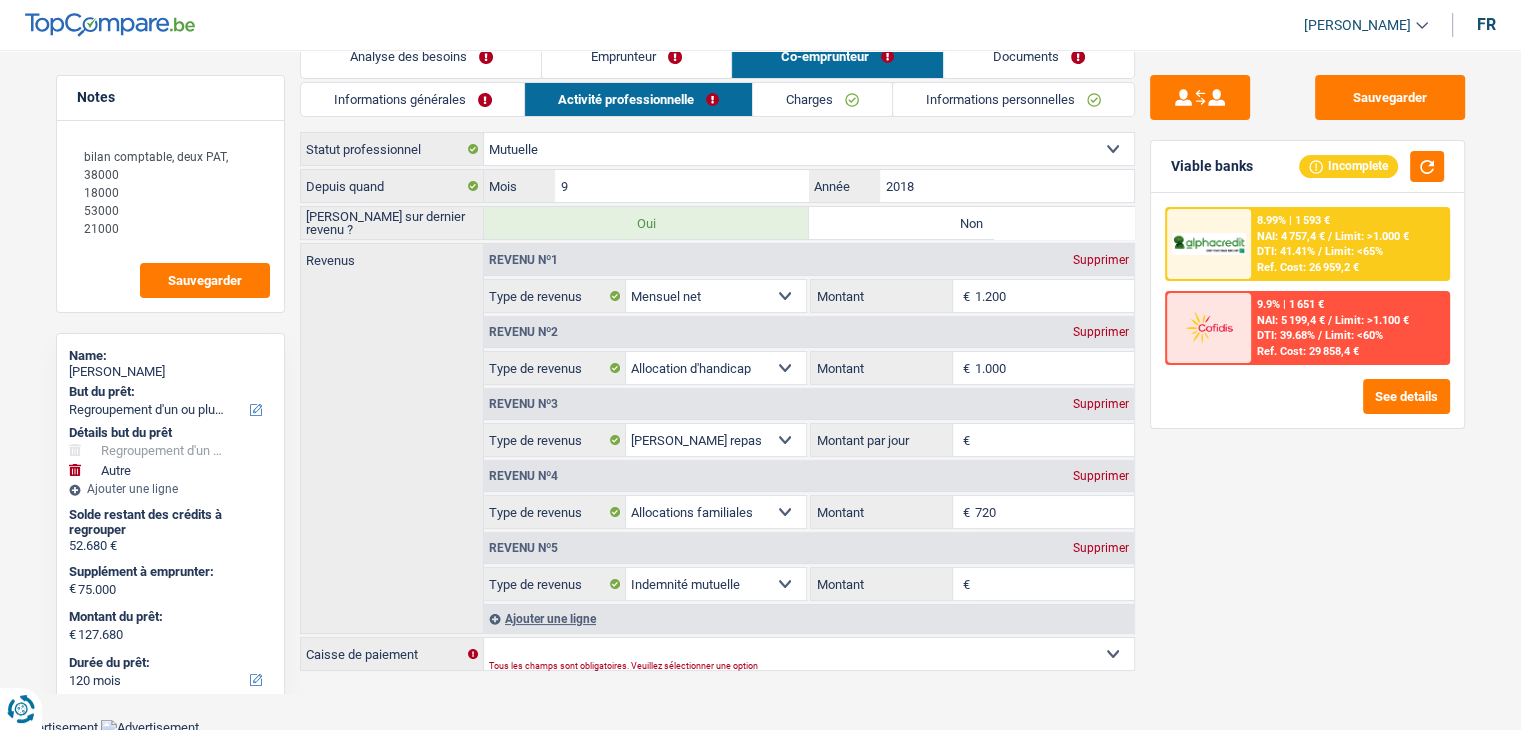 click on "Viable banks" at bounding box center (1212, 166) 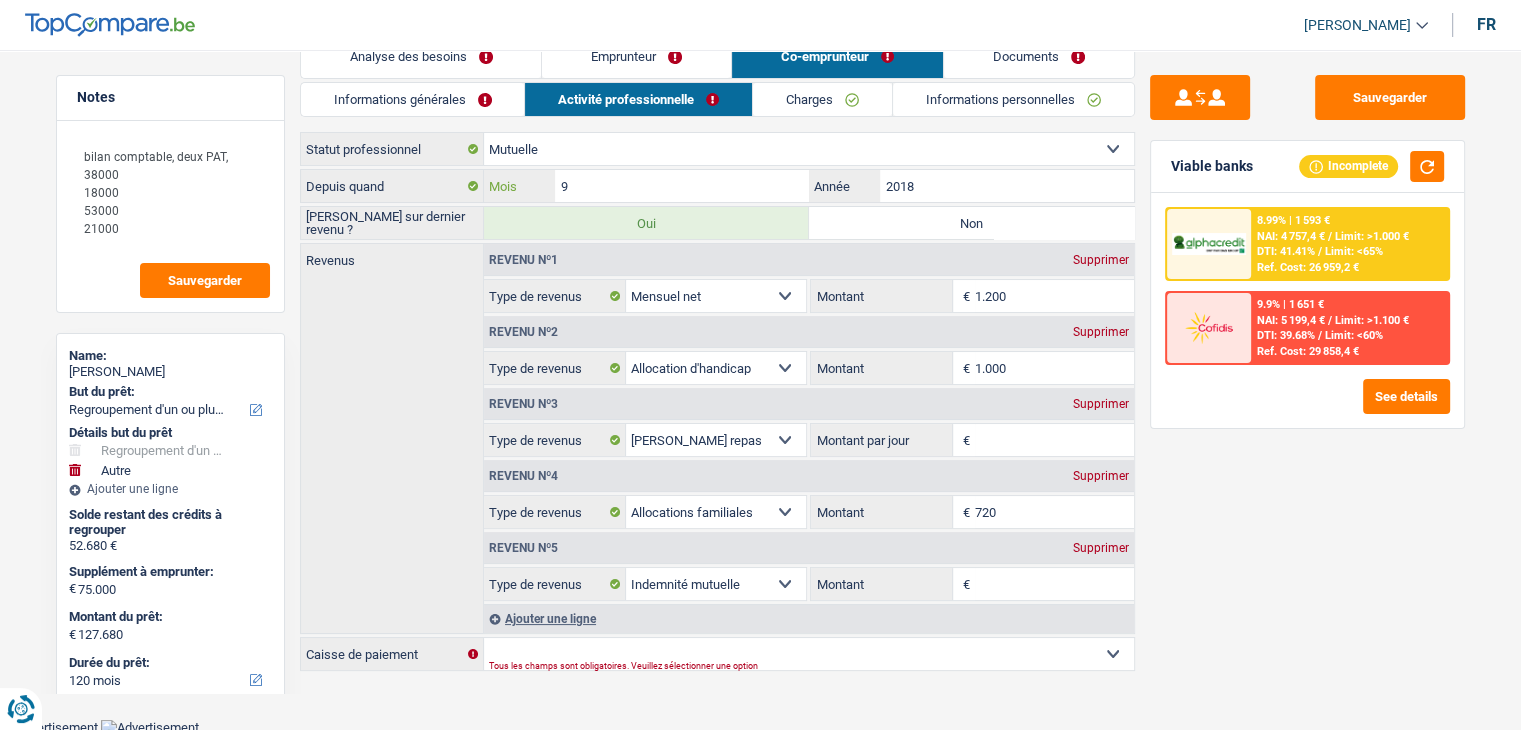 click on "9" at bounding box center (681, 186) 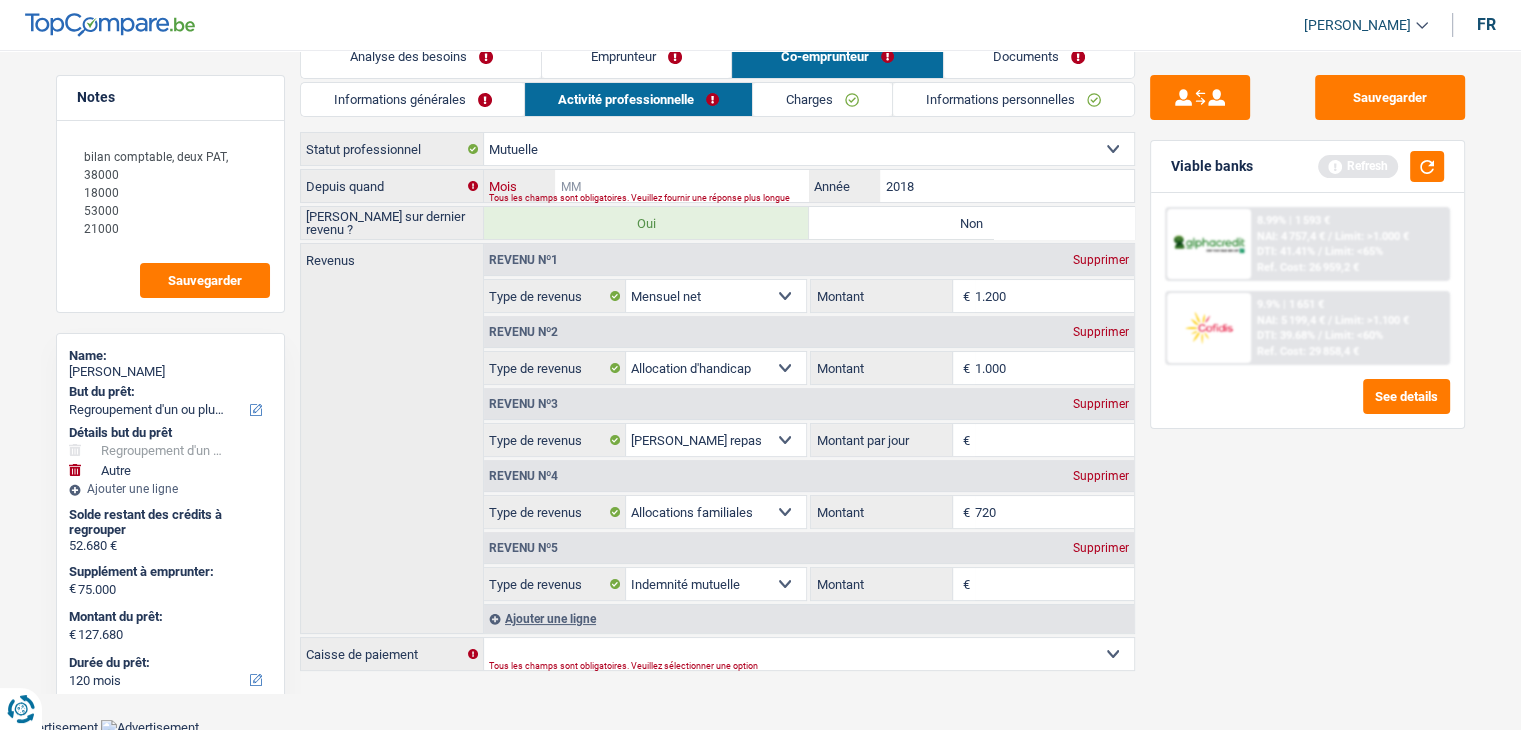 type 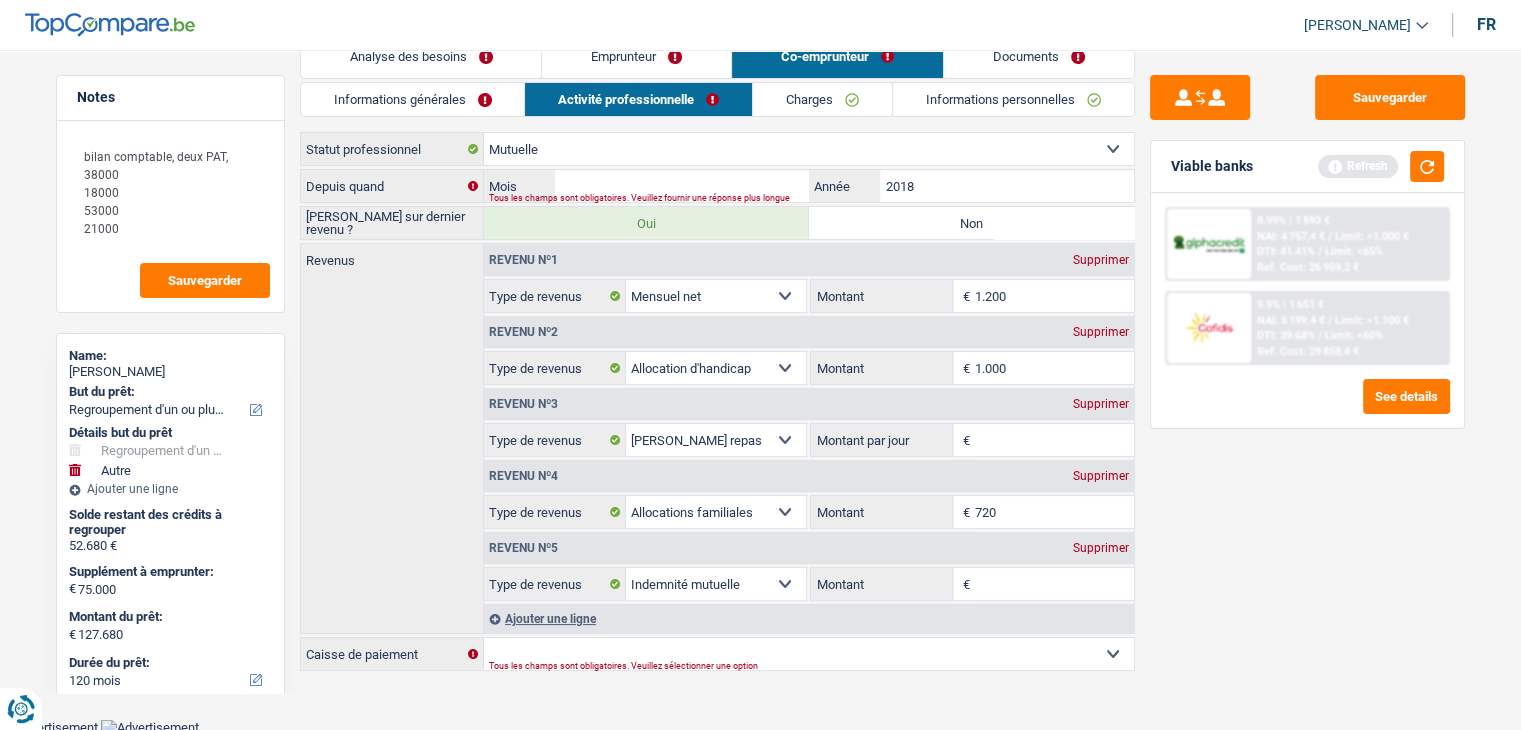click on "Tous les champs sont obligatoires. Veuillez fournir une réponse plus longue" at bounding box center [778, 198] 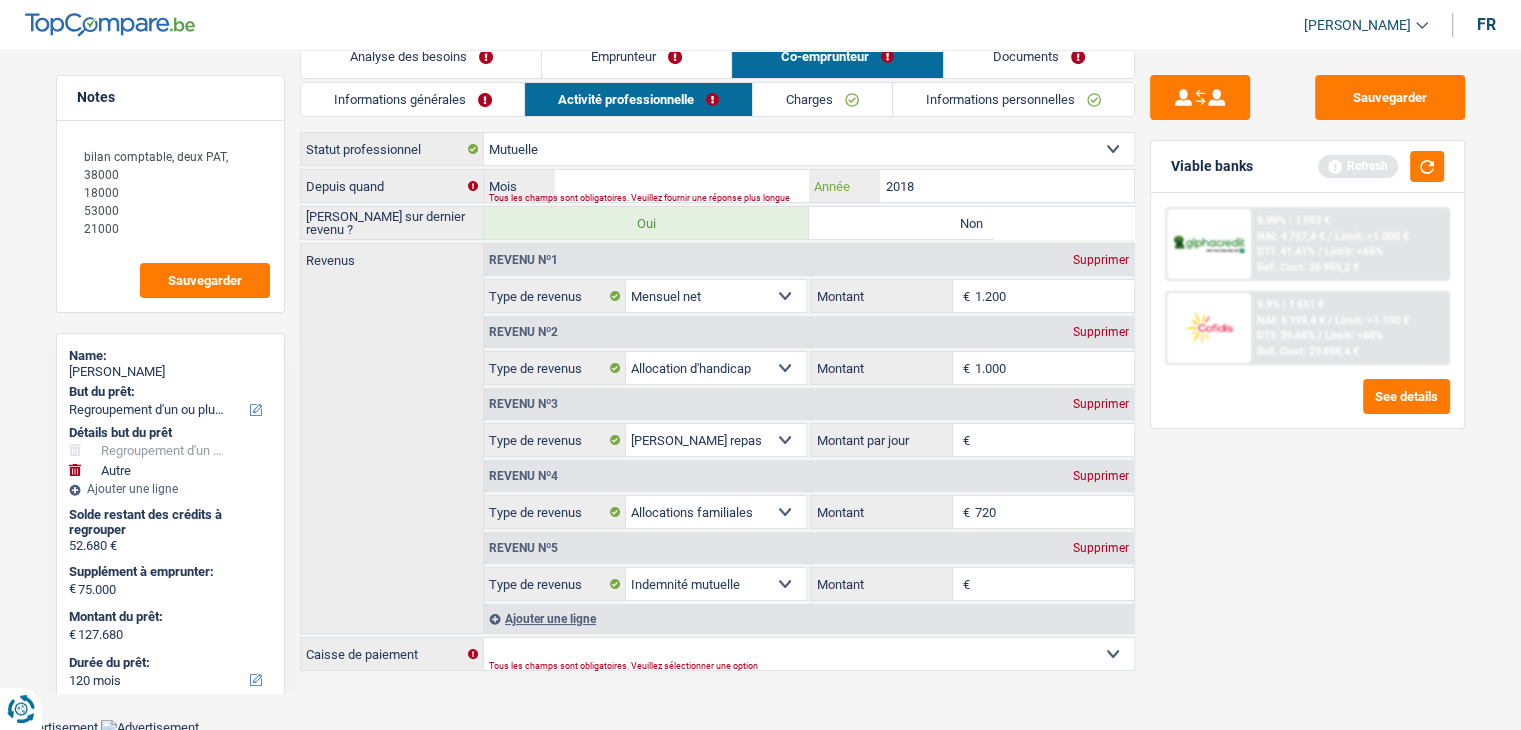 click on "2018" at bounding box center (1006, 186) 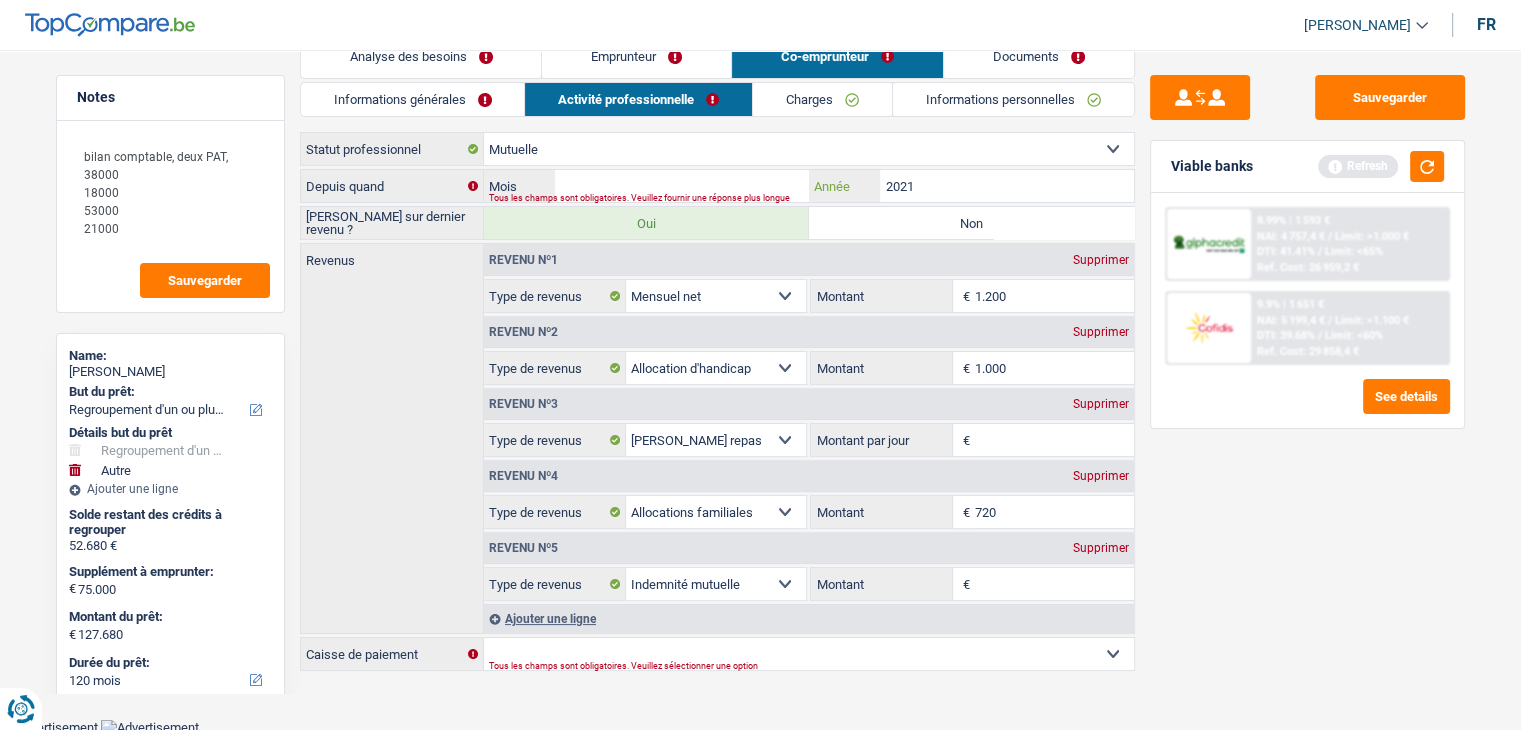 type on "2021" 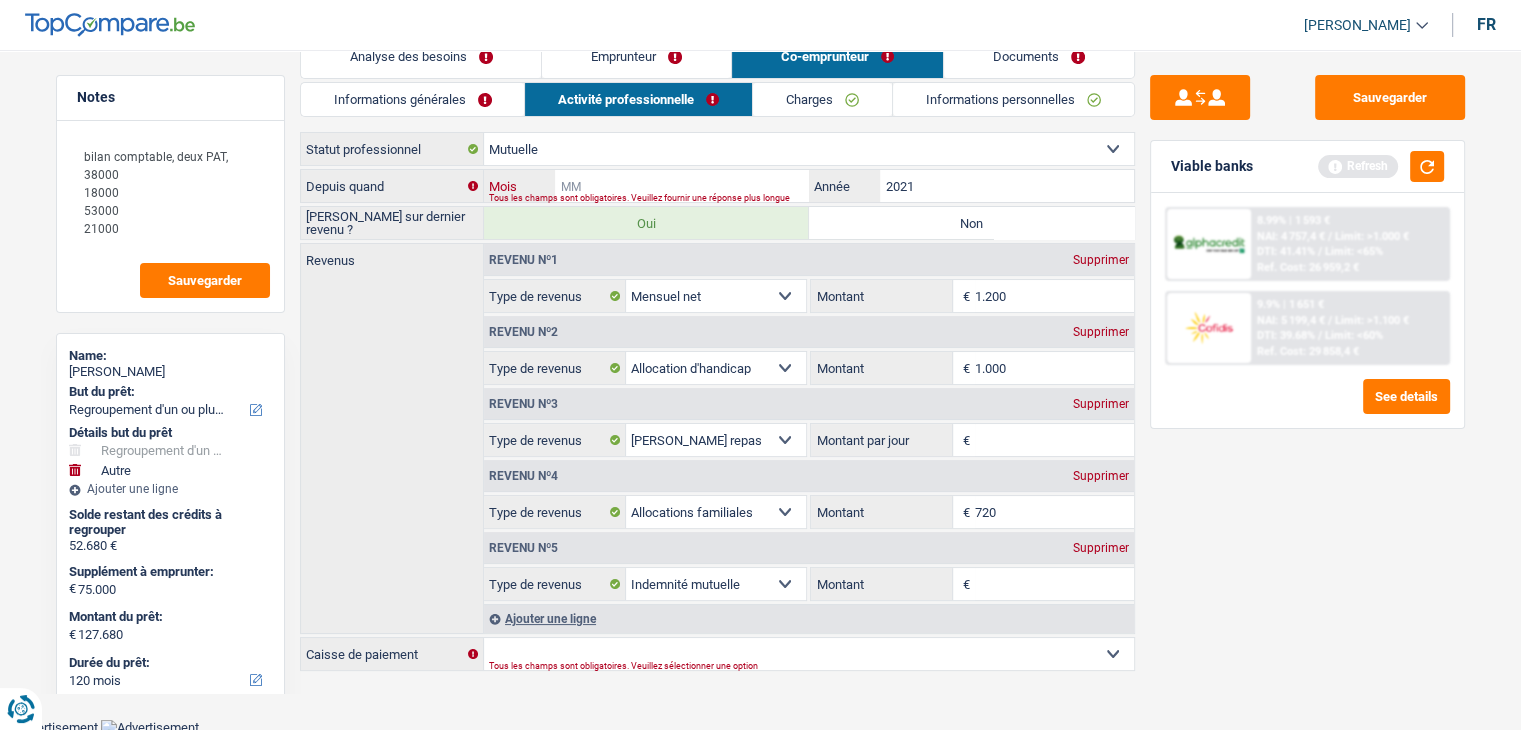 click on "Mois" at bounding box center [681, 186] 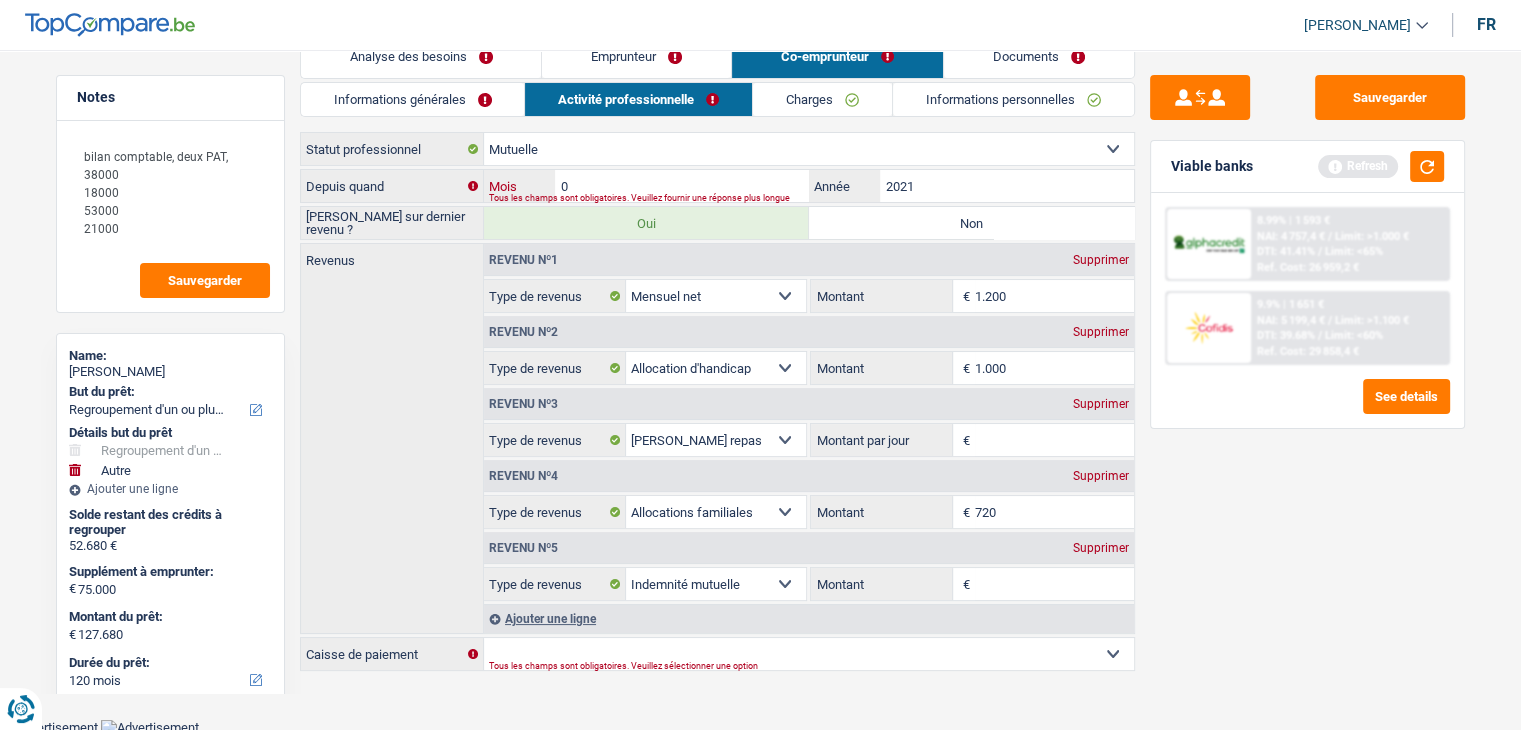 type on "01" 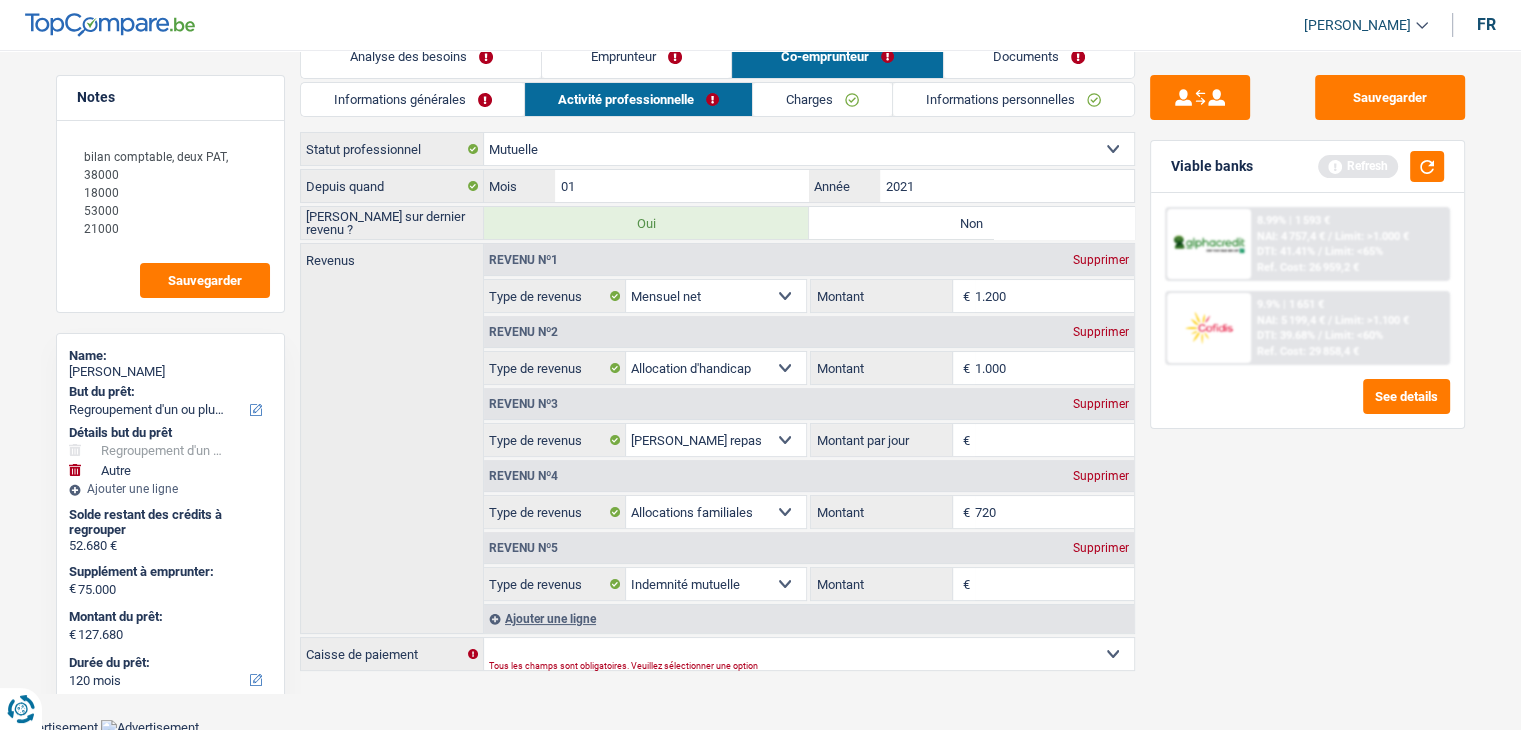 click on "Non" at bounding box center (971, 223) 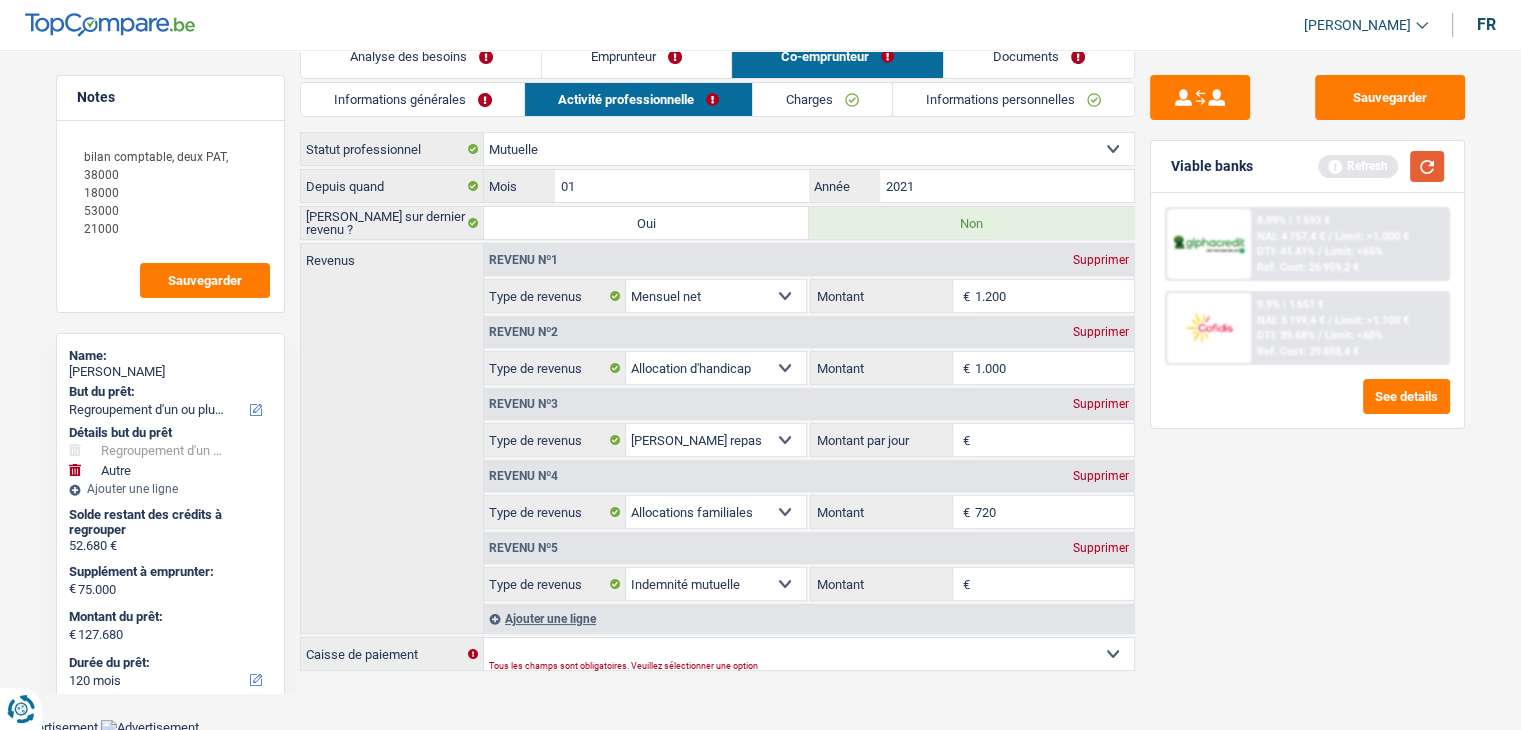 click at bounding box center [1427, 166] 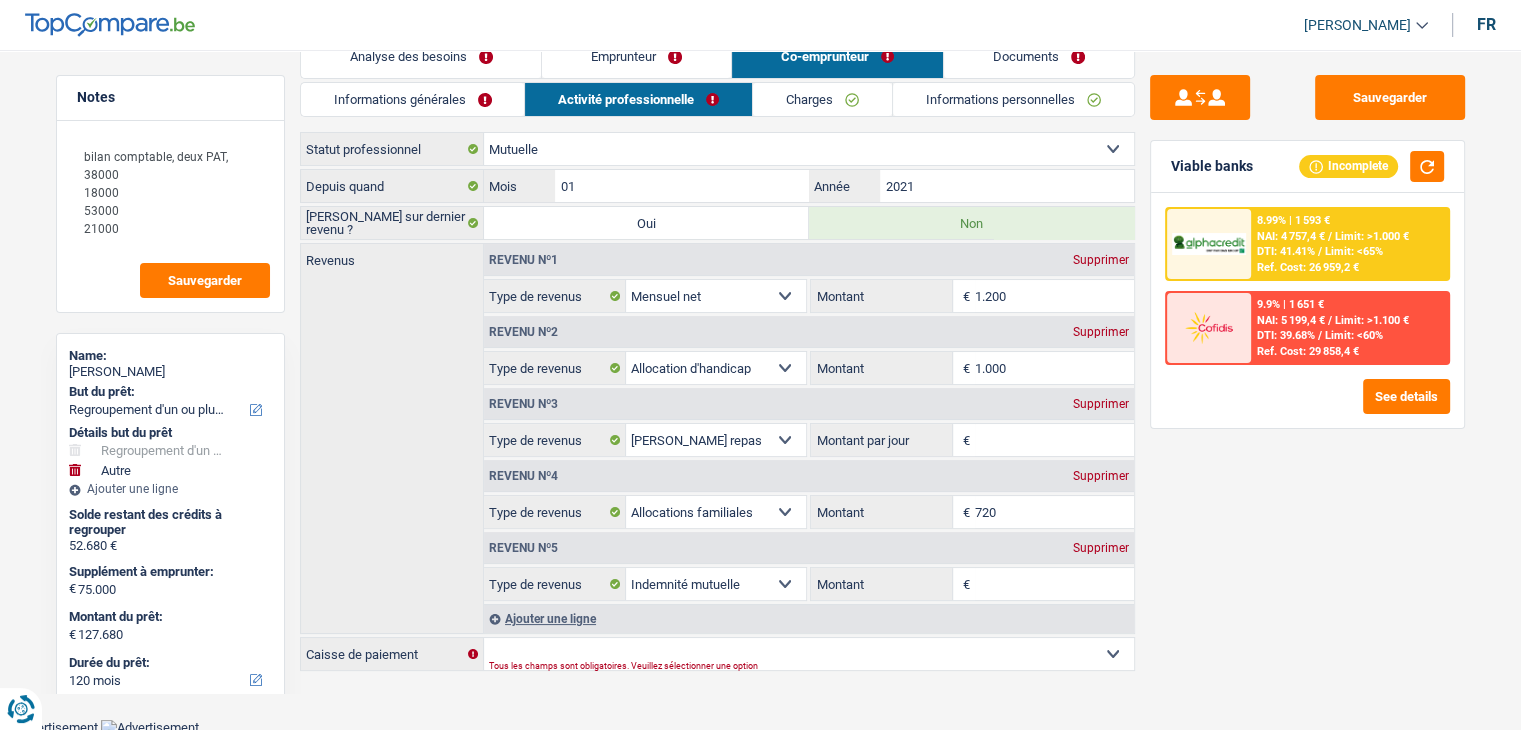 click on "Montant" at bounding box center [1054, 584] 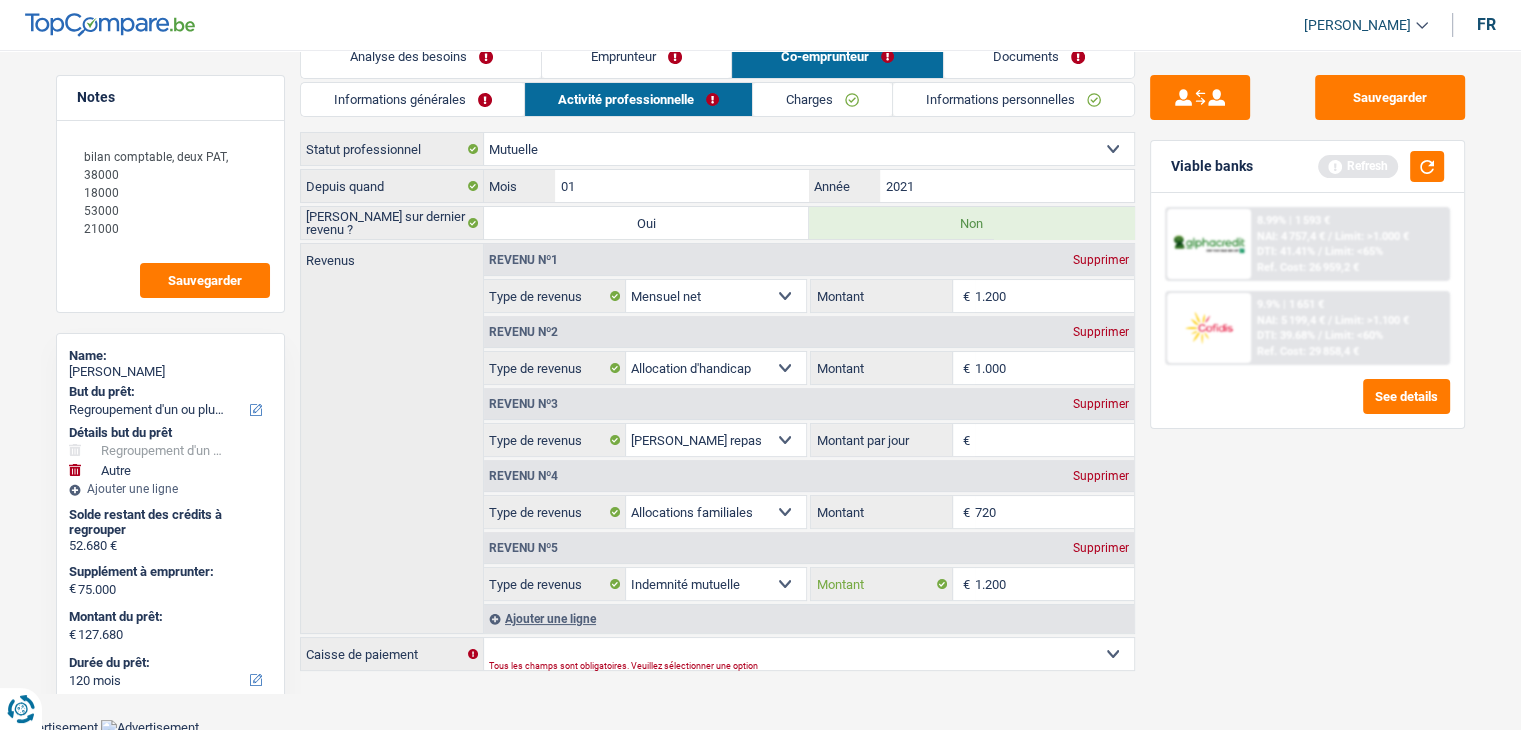 type on "1.200" 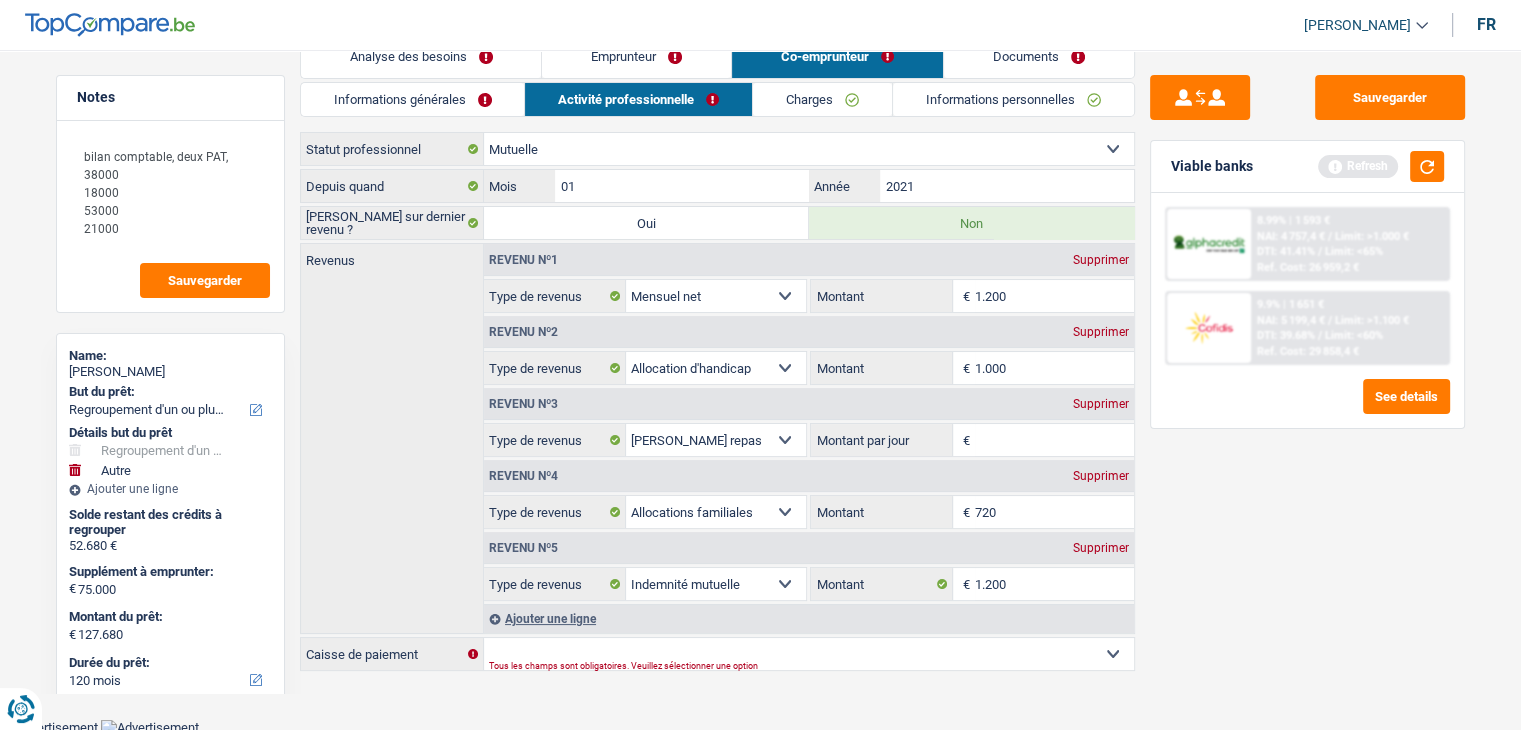 click on "Revenu nº3
Supprimer" at bounding box center (809, 404) 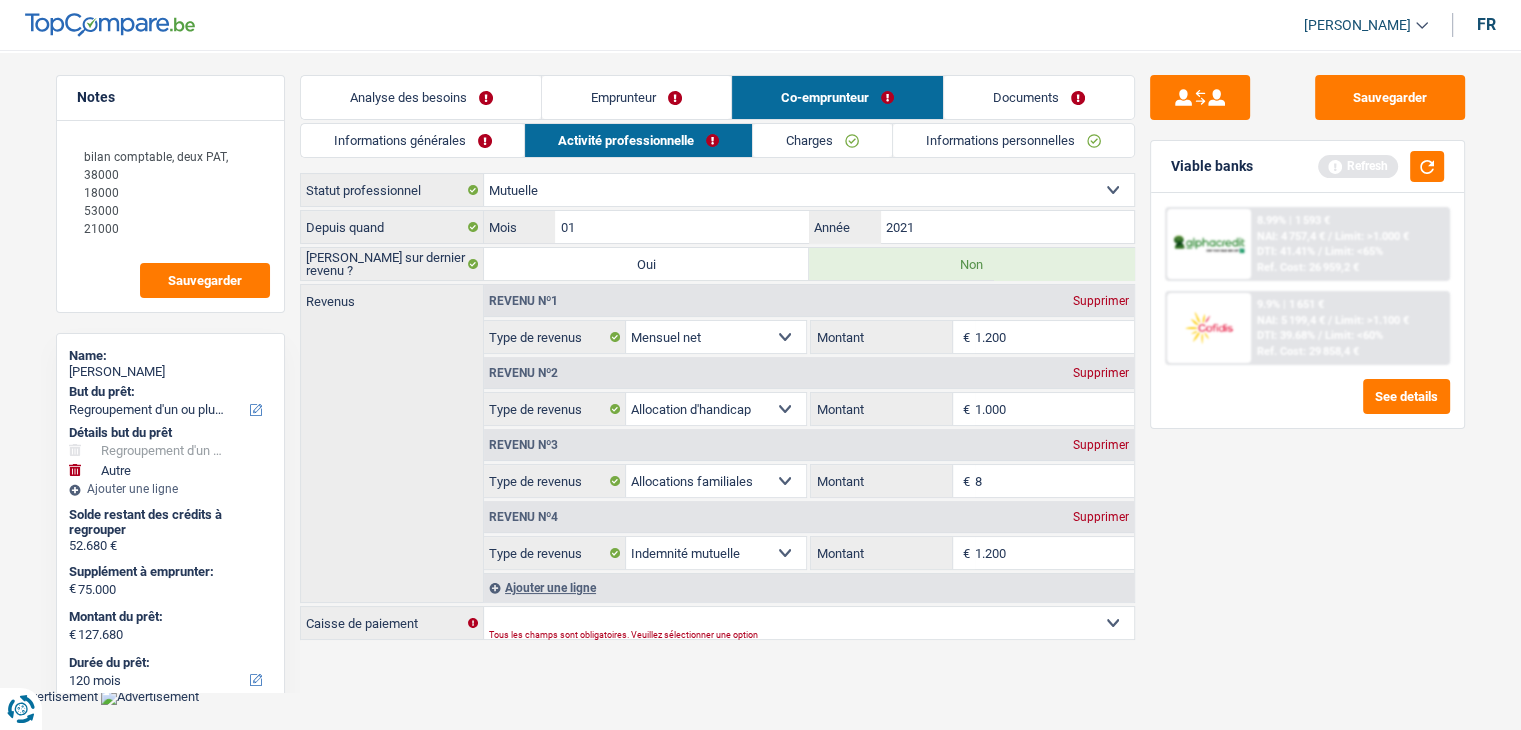 scroll, scrollTop: 0, scrollLeft: 0, axis: both 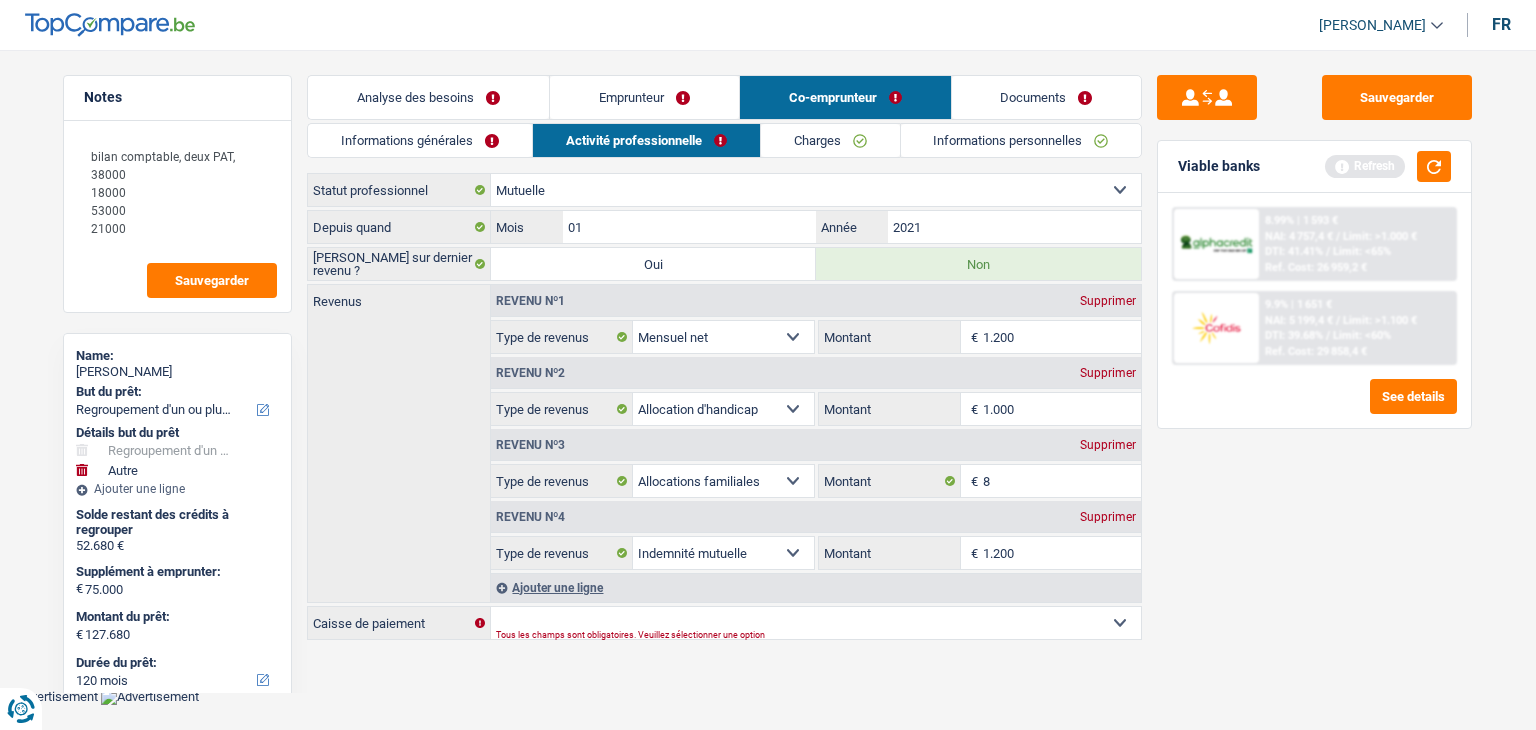 click on "Sauvegarder
Viable banks
Refresh
8.99% | 1 593 €
NAI: 4 757,4 €
/
Limit: >1.000 €
DTI: 41.41%
/
Limit: <65%
Ref. Cost: 26 959,2 €
9.9% | 1 651 €
NAI: 5 199,4 €
/
Limit: >1.100 €
DTI: 39.68%
/" at bounding box center (1314, 384) 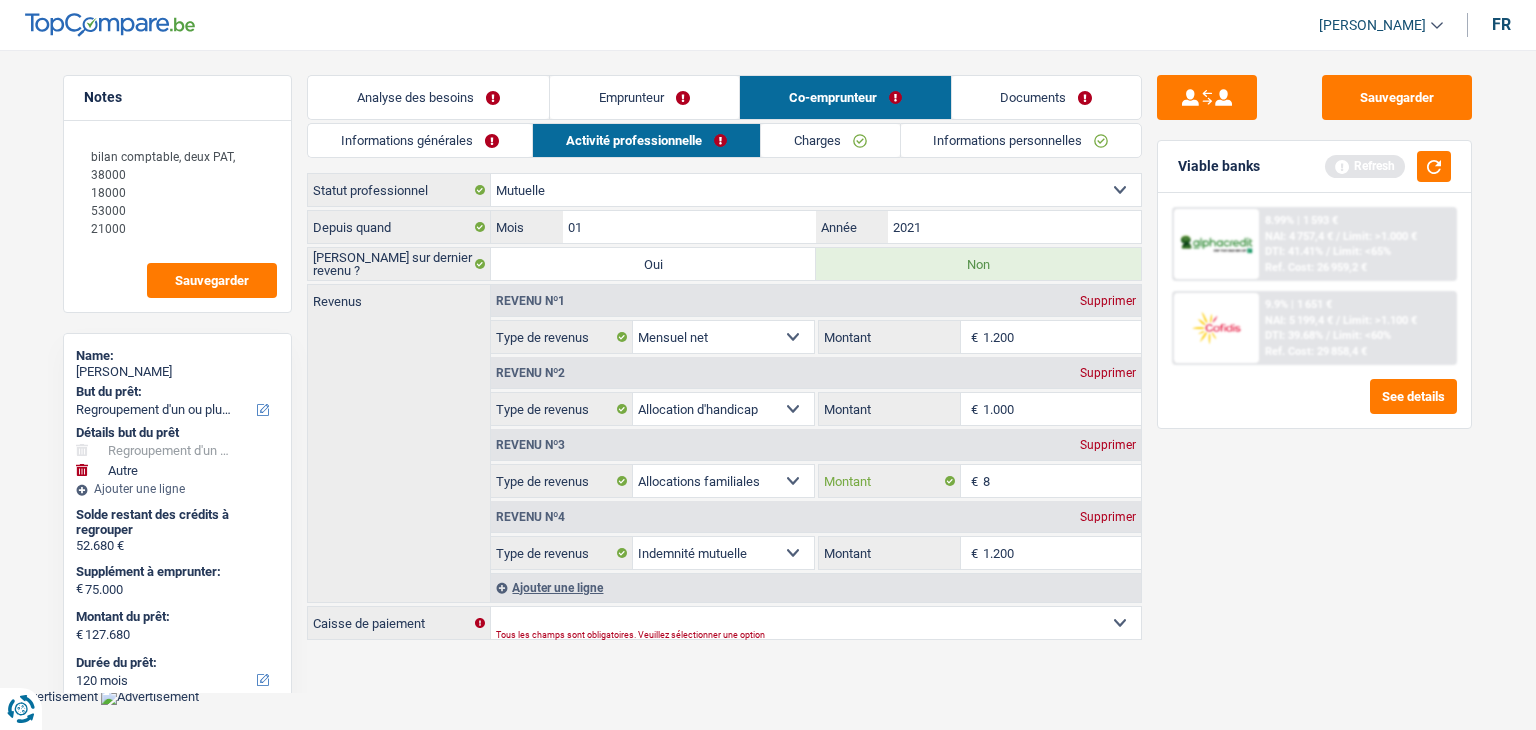 click on "8" at bounding box center (1062, 481) 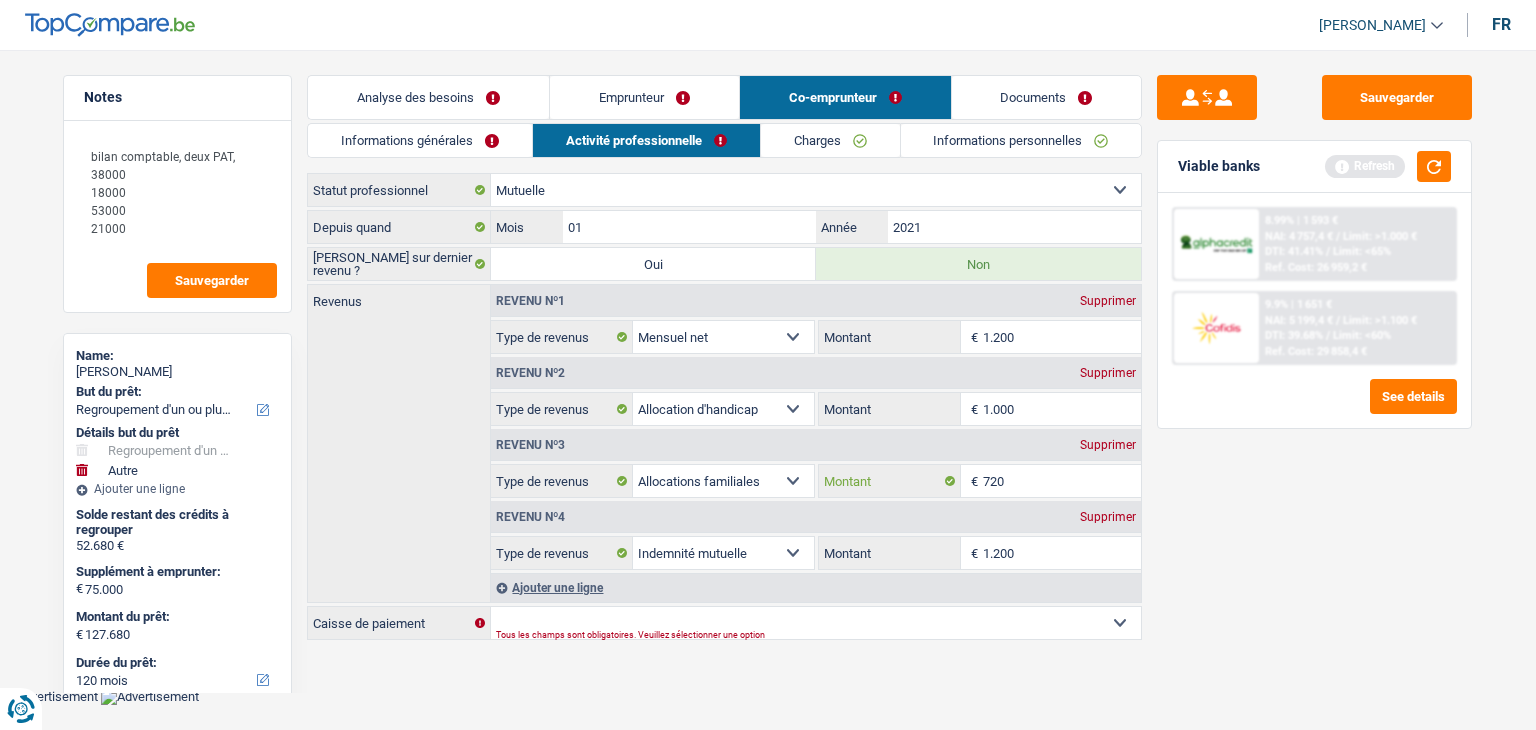 type on "720" 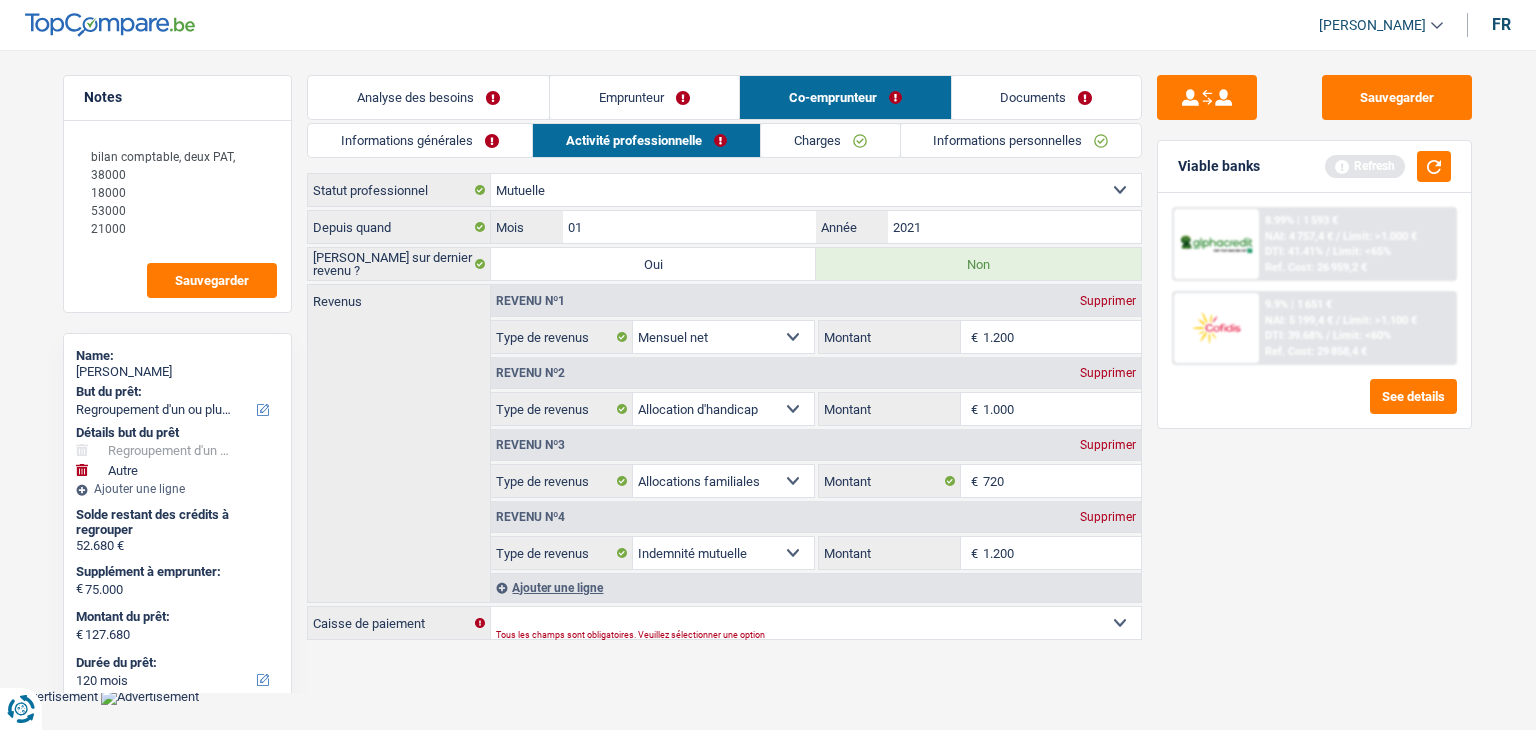 click on "Sauvegarder
Viable banks
Refresh
8.99% | 1 593 €
NAI: 4 757,4 €
/
Limit: >1.000 €
DTI: 41.41%
/
Limit: <65%
Ref. Cost: 26 959,2 €
9.9% | 1 651 €
NAI: 5 199,4 €
/
Limit: >1.100 €
DTI: 39.68%
/" at bounding box center [1314, 384] 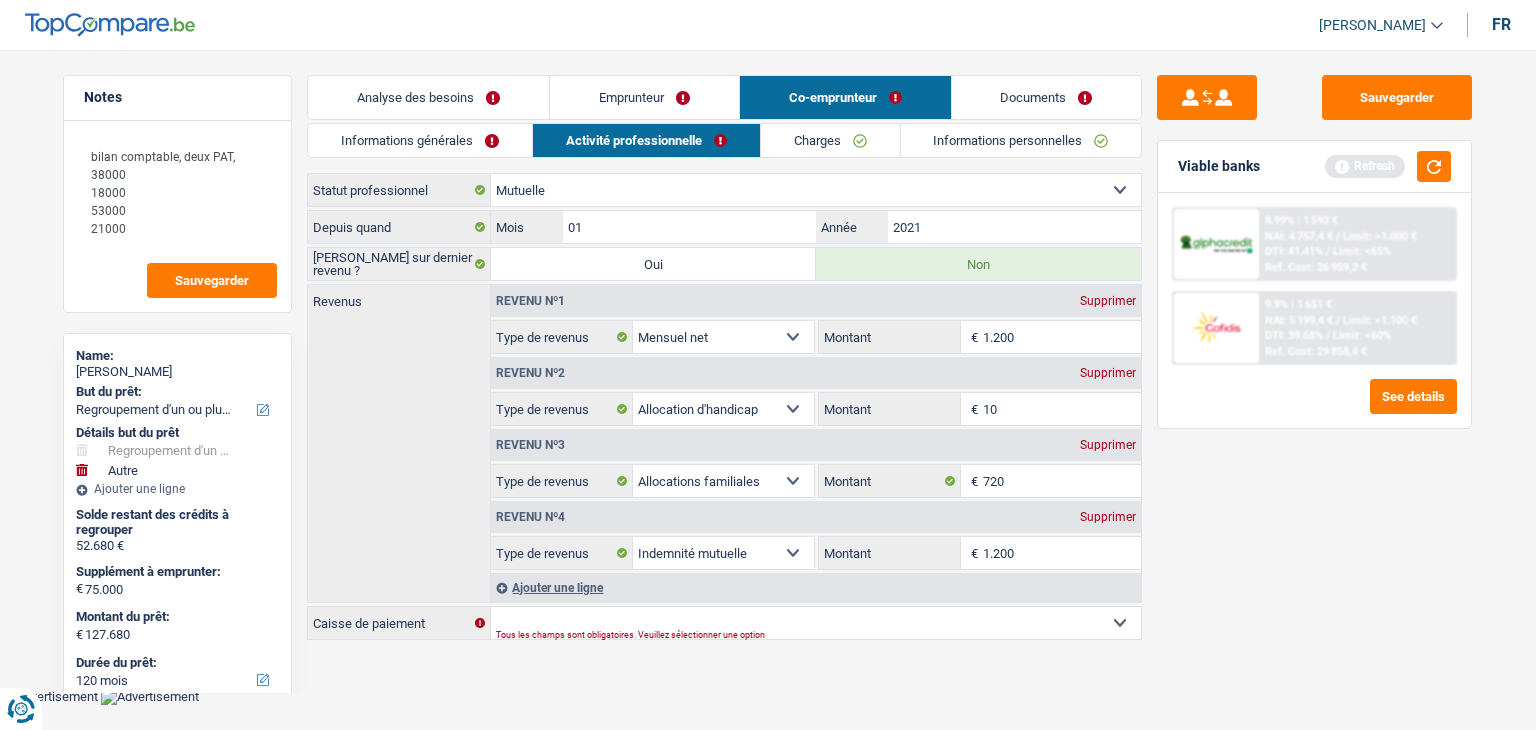 type on "1" 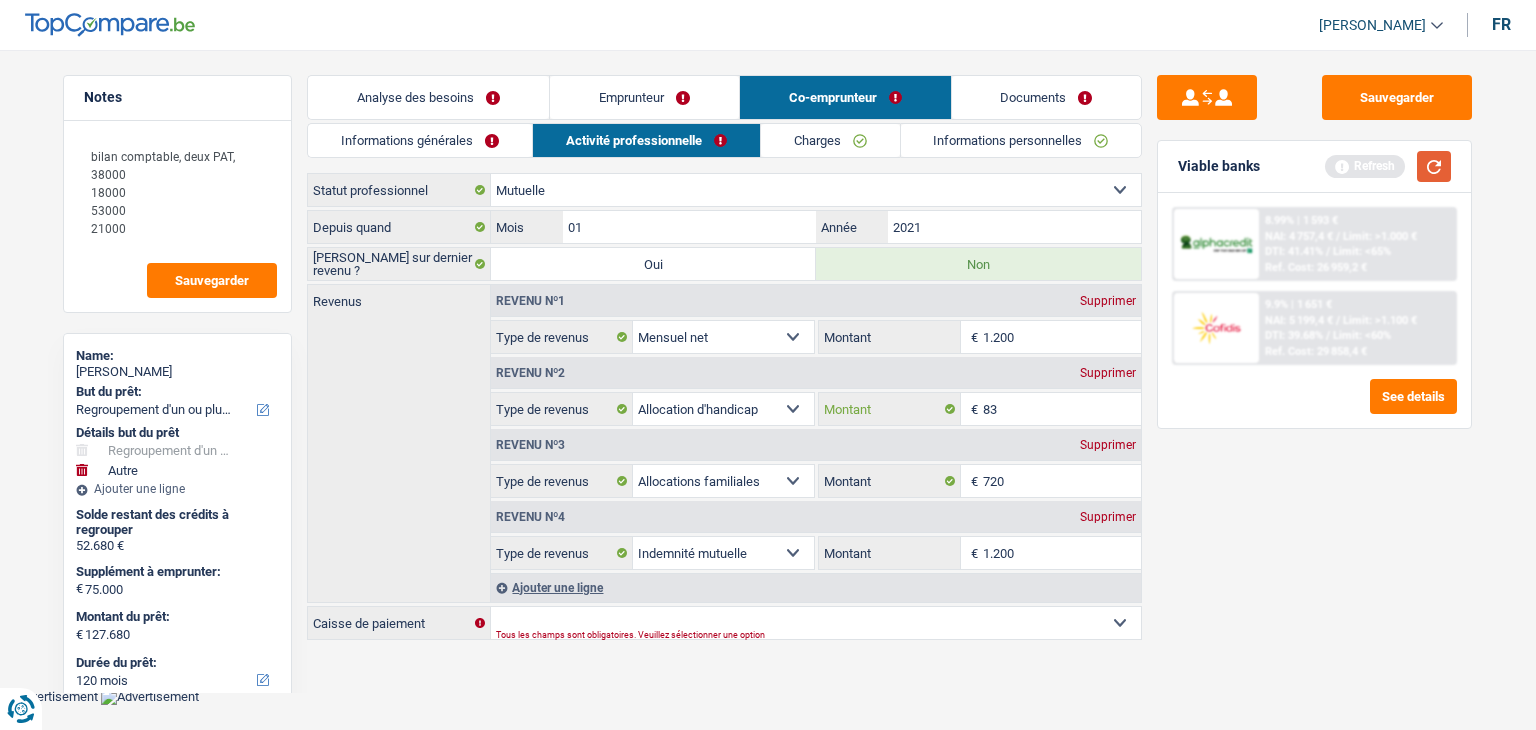 type on "83" 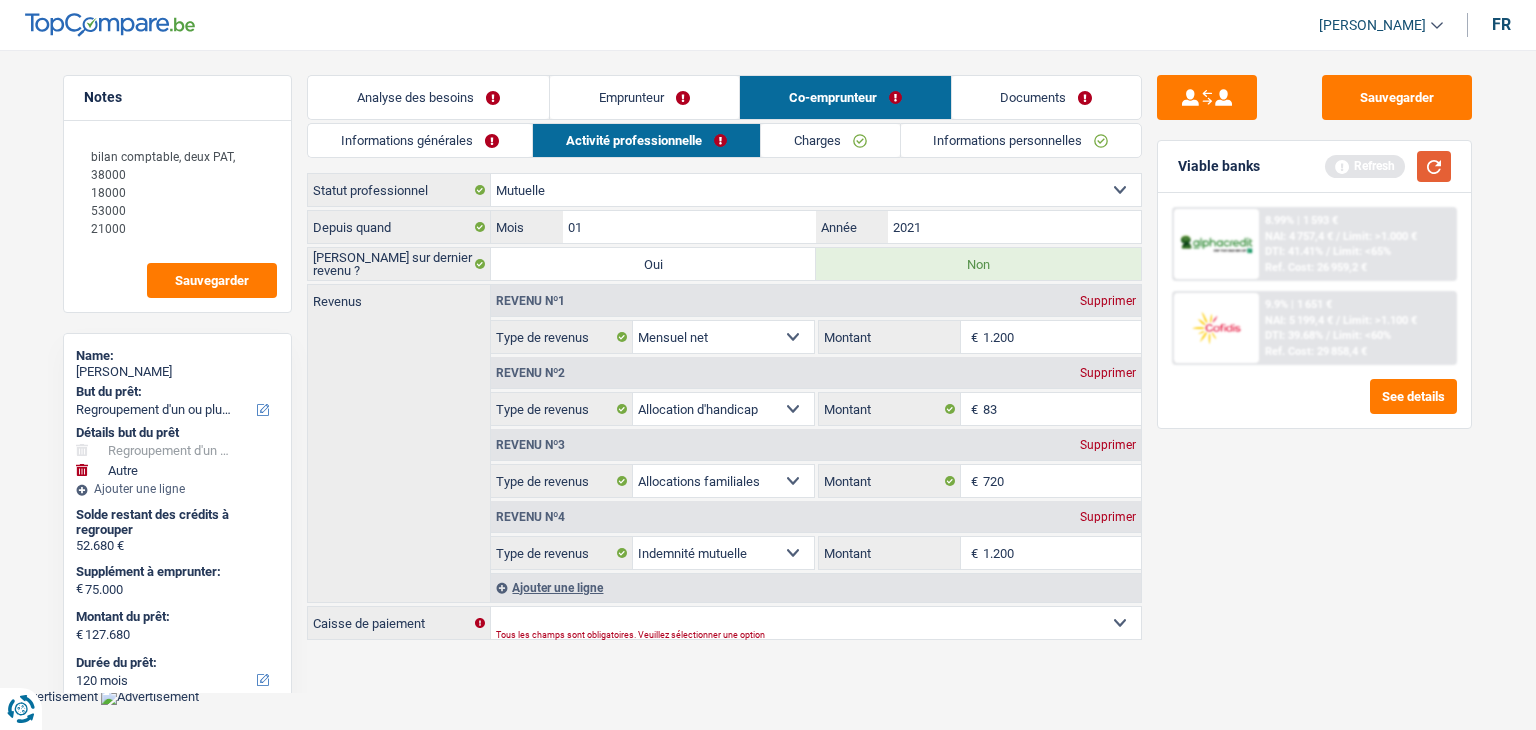 click at bounding box center [1434, 166] 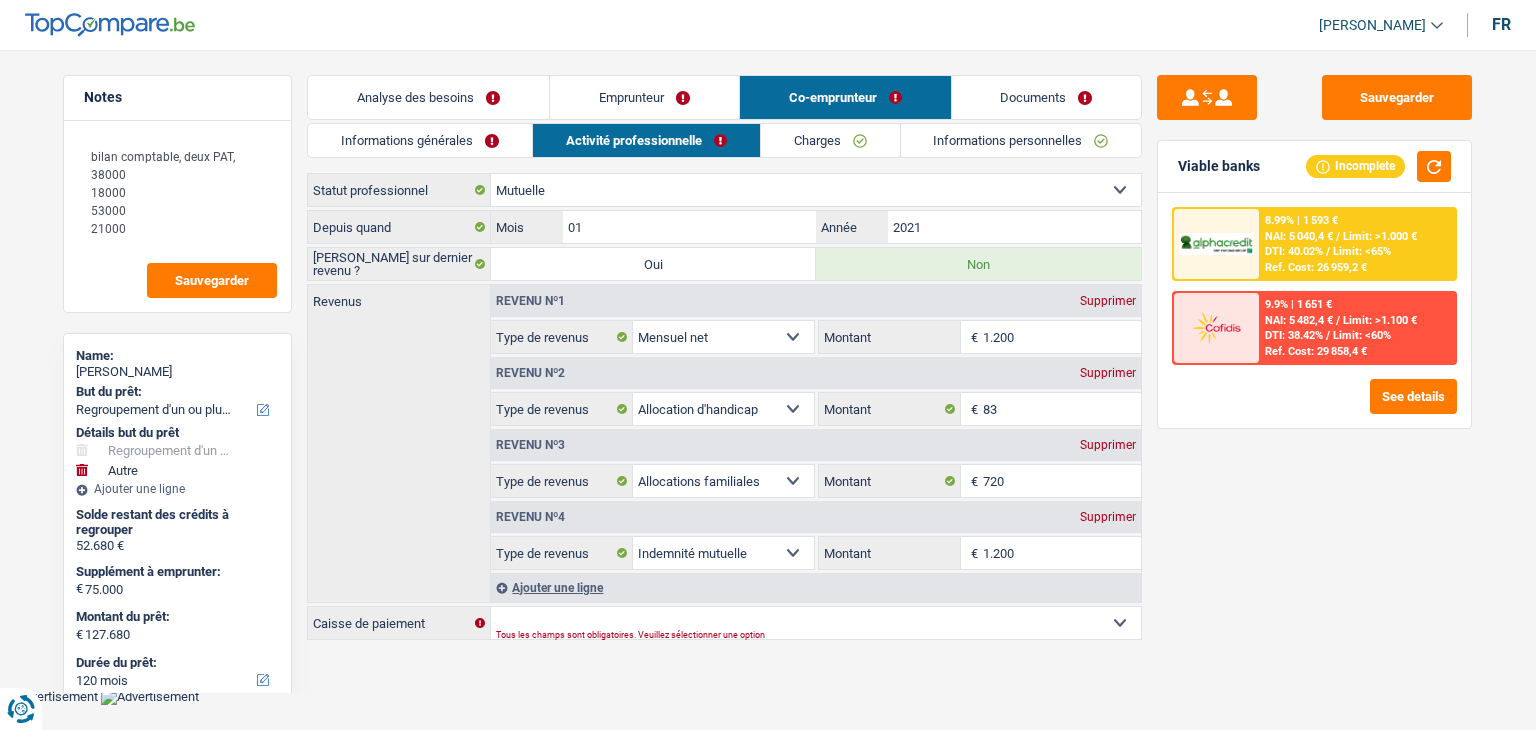 click on "Supprimer" at bounding box center (1108, 301) 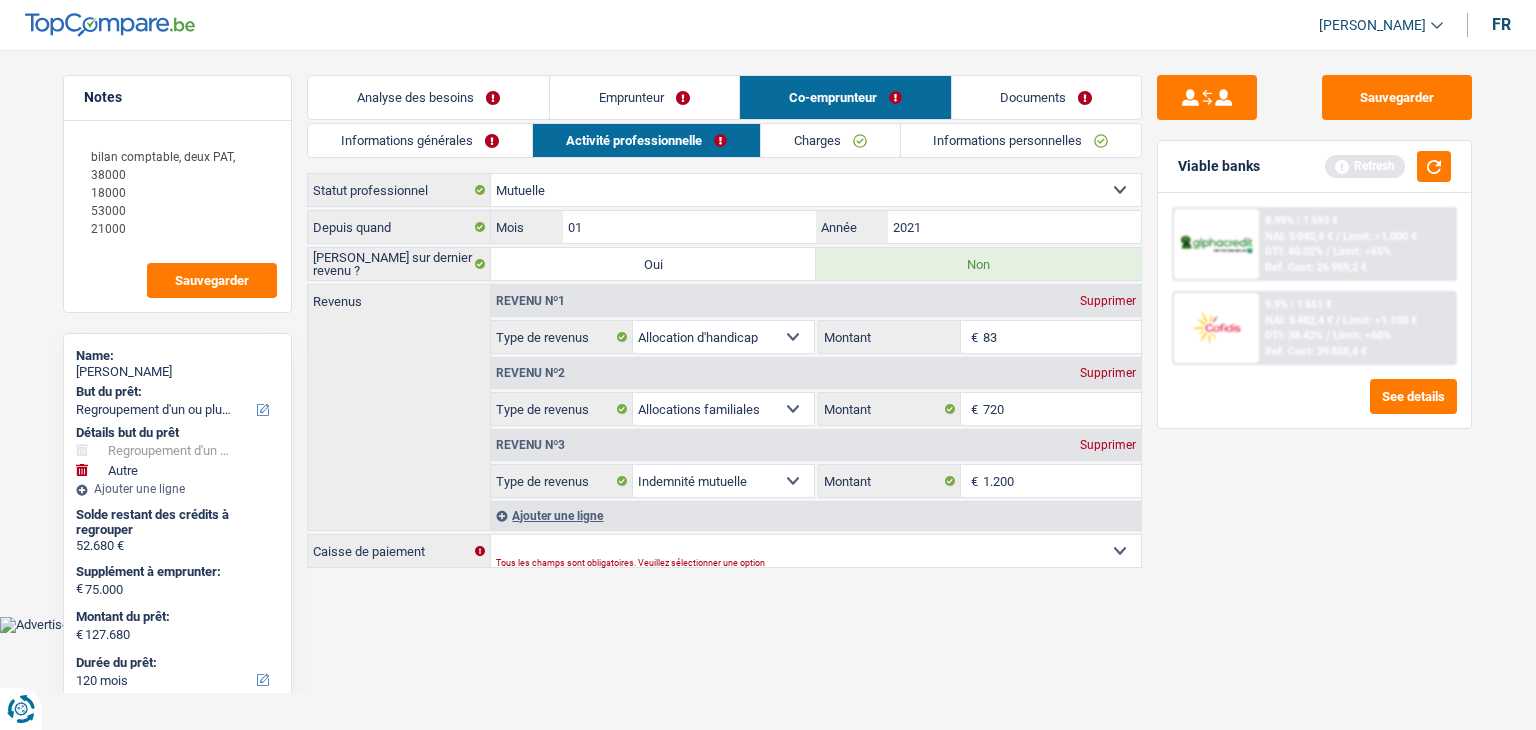 click on "Sauvegarder
Viable banks
Refresh
8.99% | 1 593 €
NAI: 5 040,4 €
/
Limit: >1.000 €
DTI: 40.02%
/
Limit: <65%
Ref. Cost: 26 959,2 €
9.9% | 1 651 €
NAI: 5 482,4 €
/
Limit: >1.100 €
DTI: 38.42%
/" at bounding box center [1314, 384] 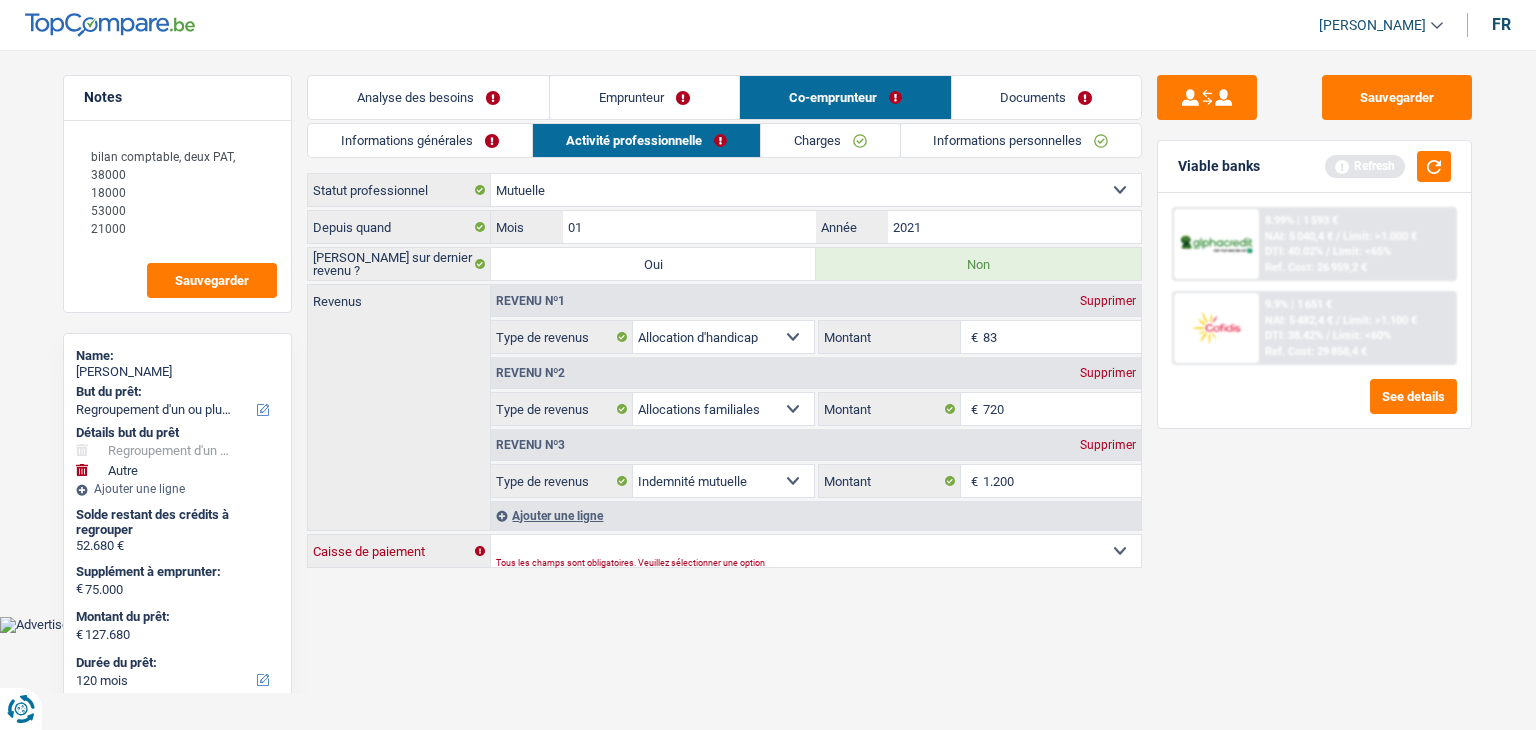 click on "Mutualité [DEMOGRAPHIC_DATA] Mutualité Socialiste (Solidaris) SPF Sécurité Sociale [DEMOGRAPHIC_DATA] des mutualités neutres Vlaams & Neutraal Ziekenfonds La Mutualité neutre Mutualia - Mutualité neutre Neutraal ziekenfonds Vlaanderen [DEMOGRAPHIC_DATA] des Mutualités Libérales ML [DOMAIN_NAME] Liberale Mutualiteit van Oost-Vlaanderen Mutualité Libérale Hainaut-Namur Mutualité Libérale Liège - Luxembourg Liberale Mutualiteit Plus Mutualités Libres (MLOZ) Partena – Mutualité Libre (Partenamut) Freie Krankenkasse Helan Onafhankelijk Ziekenfonds Autre
Sélectionner une option" at bounding box center [816, 551] 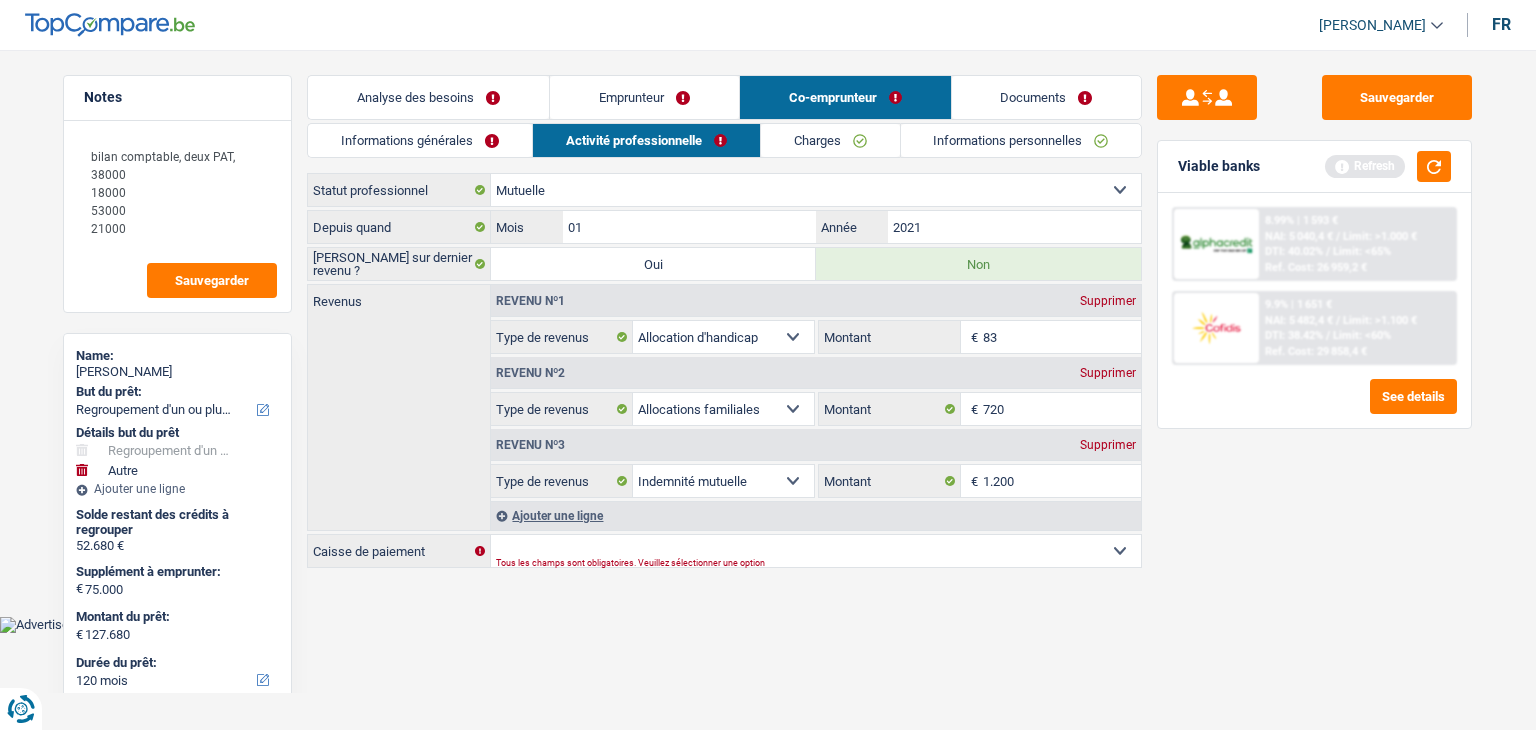 click on "Sauvegarder
Viable banks
Refresh
8.99% | 1 593 €
NAI: 5 040,4 €
/
Limit: >1.000 €
DTI: 40.02%
/
Limit: <65%
Ref. Cost: 26 959,2 €
9.9% | 1 651 €
NAI: 5 482,4 €
/
Limit: >1.100 €
DTI: 38.42%
/" at bounding box center [1314, 384] 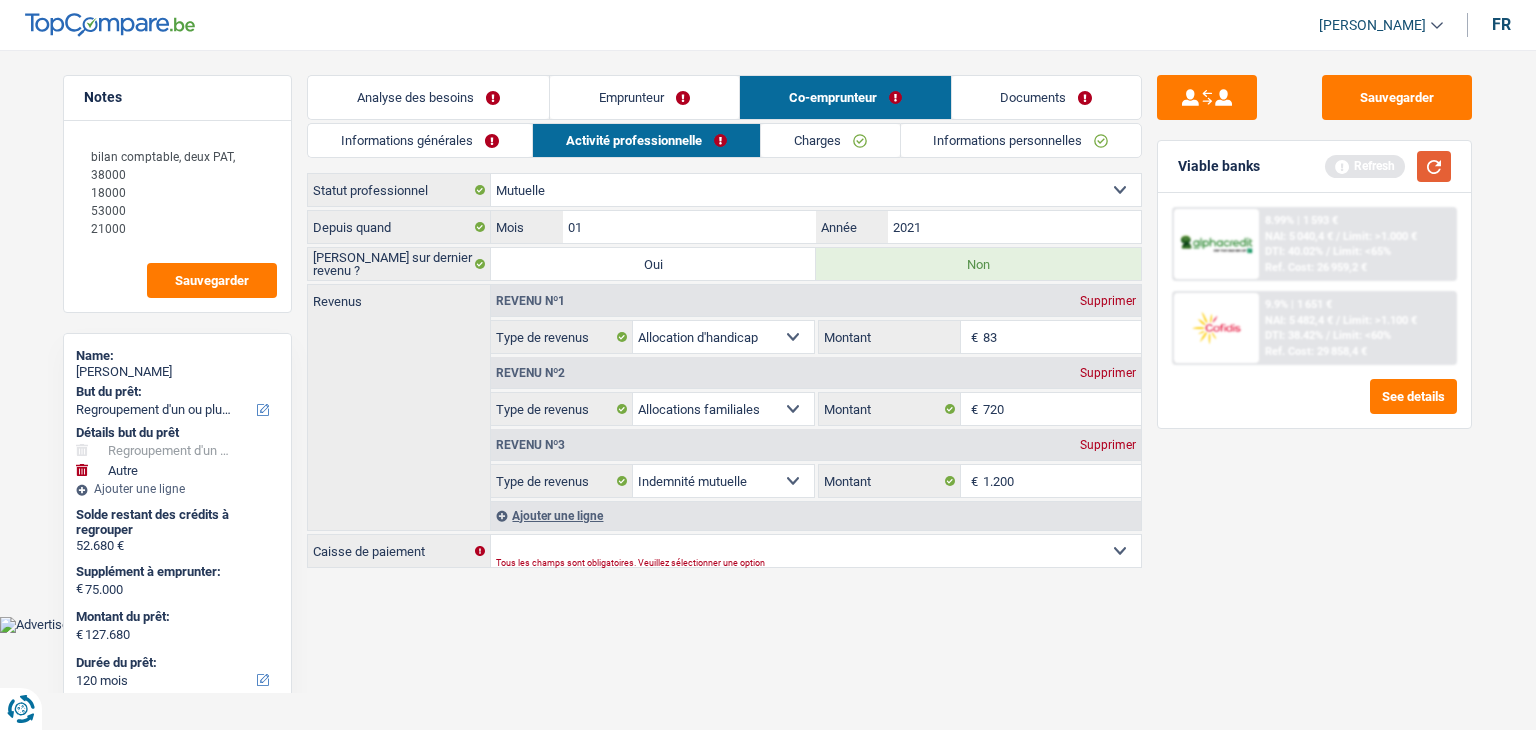 click at bounding box center [1434, 166] 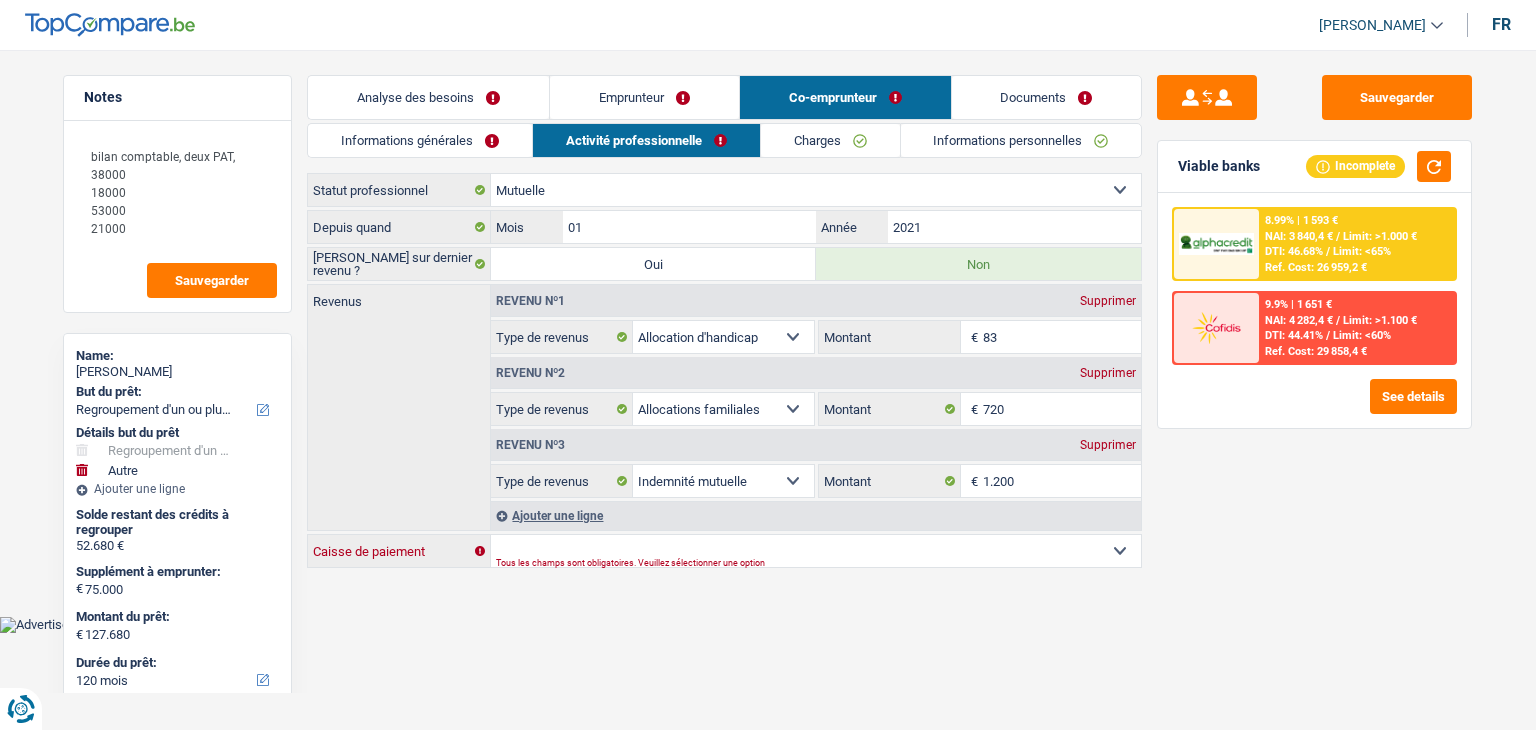 click on "Mutualité [DEMOGRAPHIC_DATA] Mutualité Socialiste (Solidaris) SPF Sécurité Sociale [DEMOGRAPHIC_DATA] des mutualités neutres Vlaams & Neutraal Ziekenfonds La Mutualité neutre Mutualia - Mutualité neutre Neutraal ziekenfonds Vlaanderen [DEMOGRAPHIC_DATA] des Mutualités Libérales ML [DOMAIN_NAME] Liberale Mutualiteit van Oost-Vlaanderen Mutualité Libérale Hainaut-Namur Mutualité Libérale Liège - Luxembourg Liberale Mutualiteit Plus Mutualités Libres (MLOZ) Partena – Mutualité Libre (Partenamut) Freie Krankenkasse Helan Onafhankelijk Ziekenfonds Autre
Sélectionner une option" at bounding box center (816, 551) 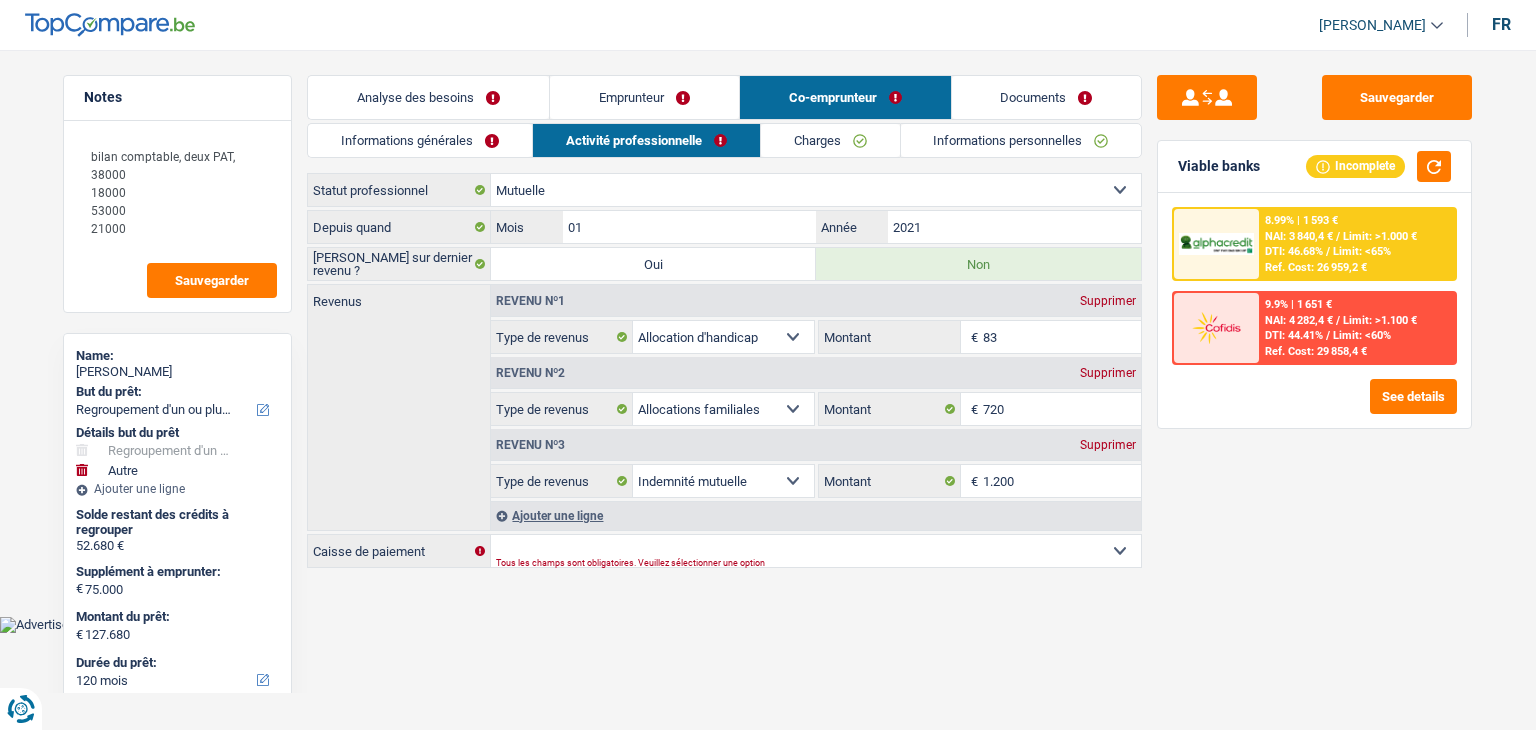 click on "Vous avez le contrôle de vos données
Nous utilisons des cookies, tout comme nos partenaires commerciaux, afin de collecter des informations sur vous à des fins diverses, notamment :
En cliquant sur « Accepter », vous donnez votre consentement à toutes les fins énoncées. Vous pouvez également choisir de spécifier les finalités auxquelles vous souhaitez donner votre consentement. Pour ce faire, il vous suffit de cocher la case située à côté de la finalité et d’appuyer sur « Enregistrer les paramètres ».
Vous pouvez à tout moment révoquer votre consentement en cliquant sur la petite icône située dans le coin inférieur gauche du site Internet. En savoir plus sur les cookies
Politique de confidentialité de Google
Service:" at bounding box center (768, 331) 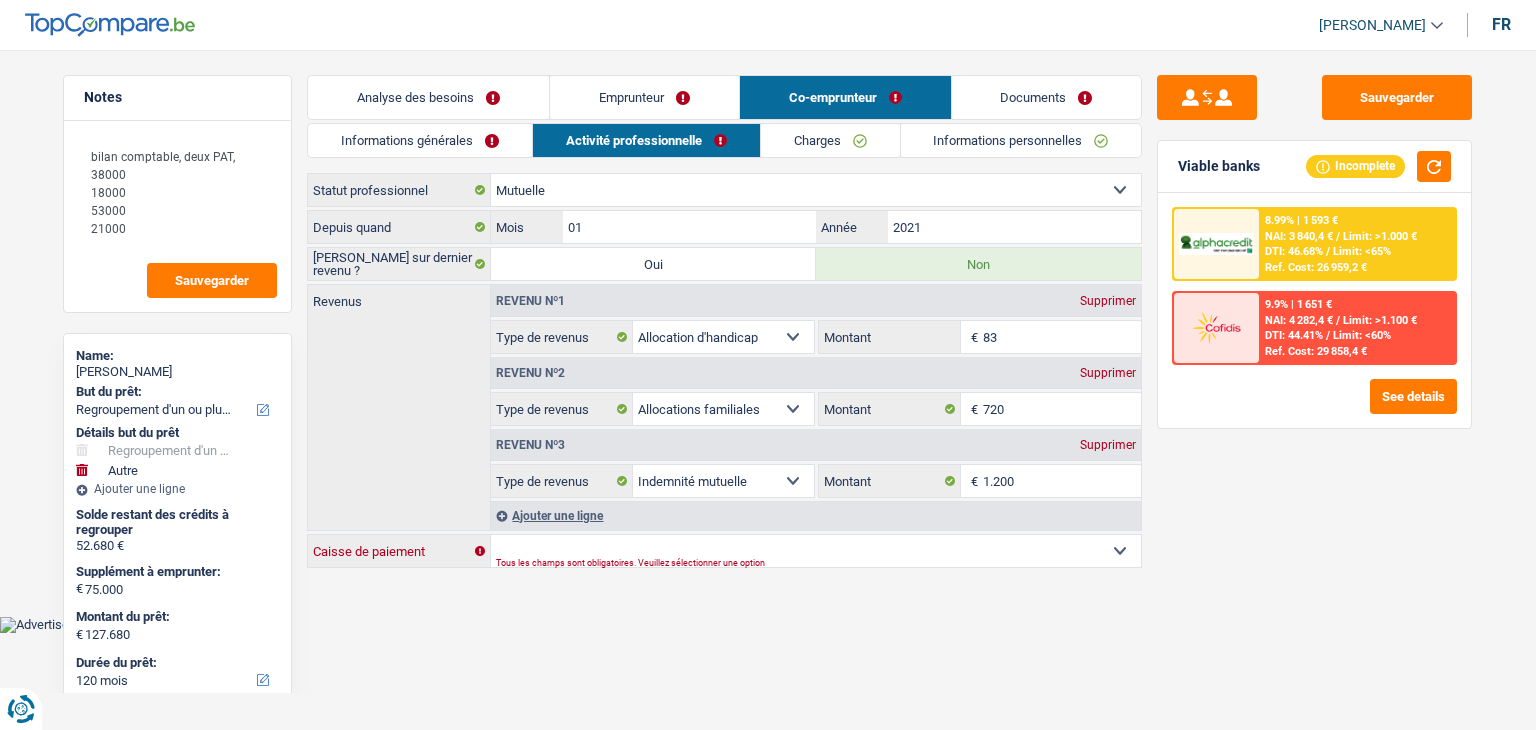 click on "Mutualité [DEMOGRAPHIC_DATA] Mutualité Socialiste (Solidaris) SPF Sécurité Sociale [DEMOGRAPHIC_DATA] des mutualités neutres Vlaams & Neutraal Ziekenfonds La Mutualité neutre Mutualia - Mutualité neutre Neutraal ziekenfonds Vlaanderen [DEMOGRAPHIC_DATA] des Mutualités Libérales ML [DOMAIN_NAME] Liberale Mutualiteit van Oost-Vlaanderen Mutualité Libérale Hainaut-Namur Mutualité Libérale Liège - Luxembourg Liberale Mutualiteit Plus Mutualités Libres (MLOZ) Partena – Mutualité Libre (Partenamut) Freie Krankenkasse Helan Onafhankelijk Ziekenfonds Autre
Sélectionner une option" at bounding box center (816, 551) 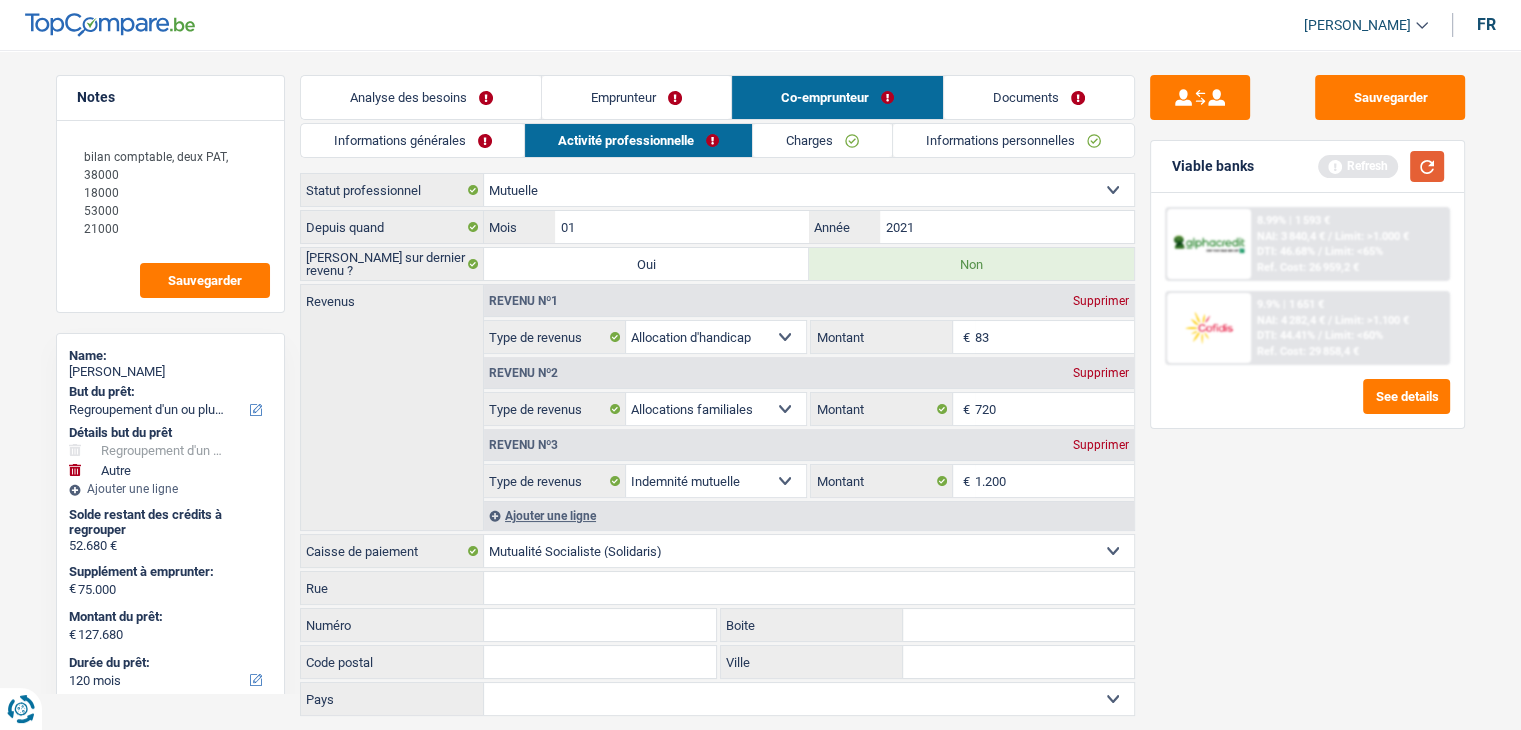 drag, startPoint x: 1413, startPoint y: 163, endPoint x: 1212, endPoint y: 193, distance: 203.22647 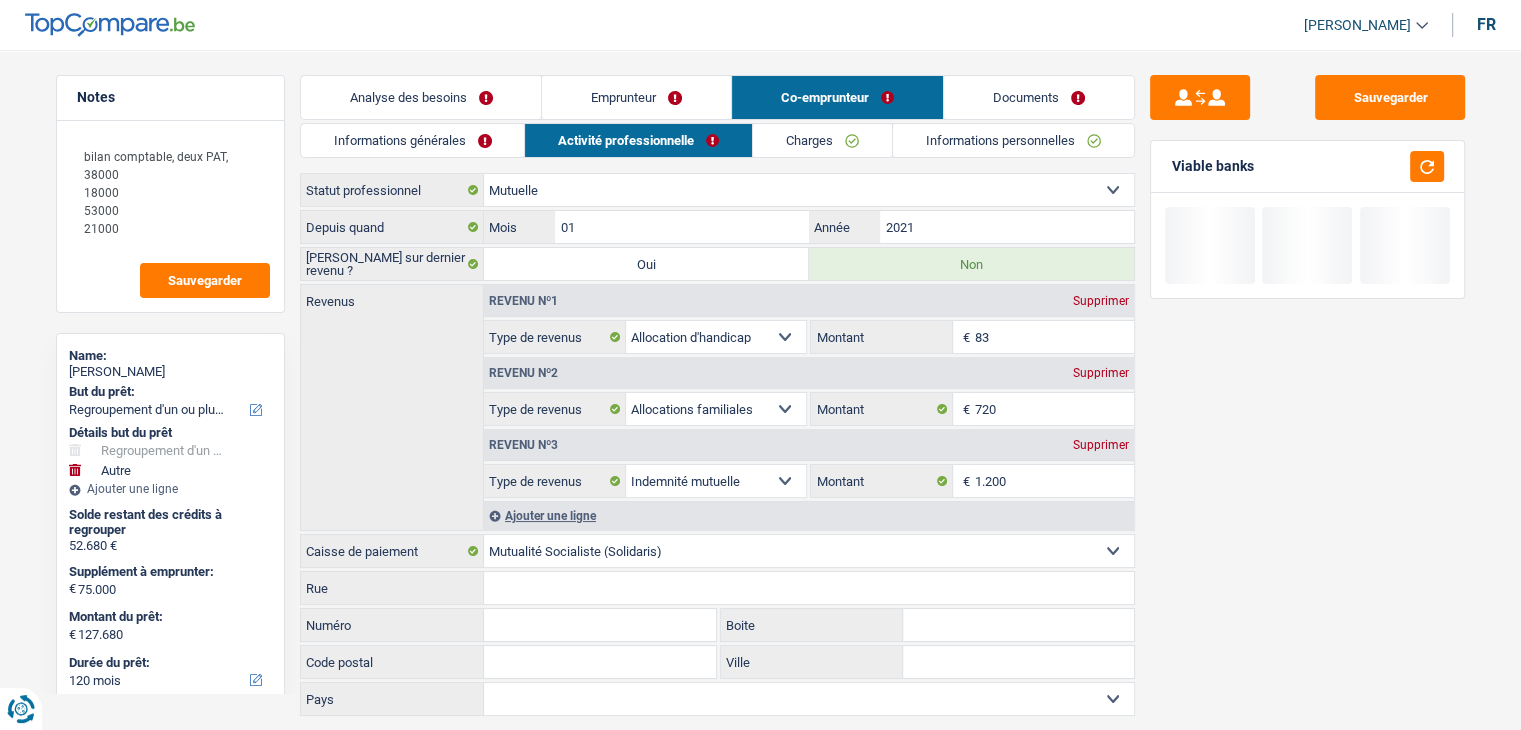 click on "Charges" at bounding box center (822, 140) 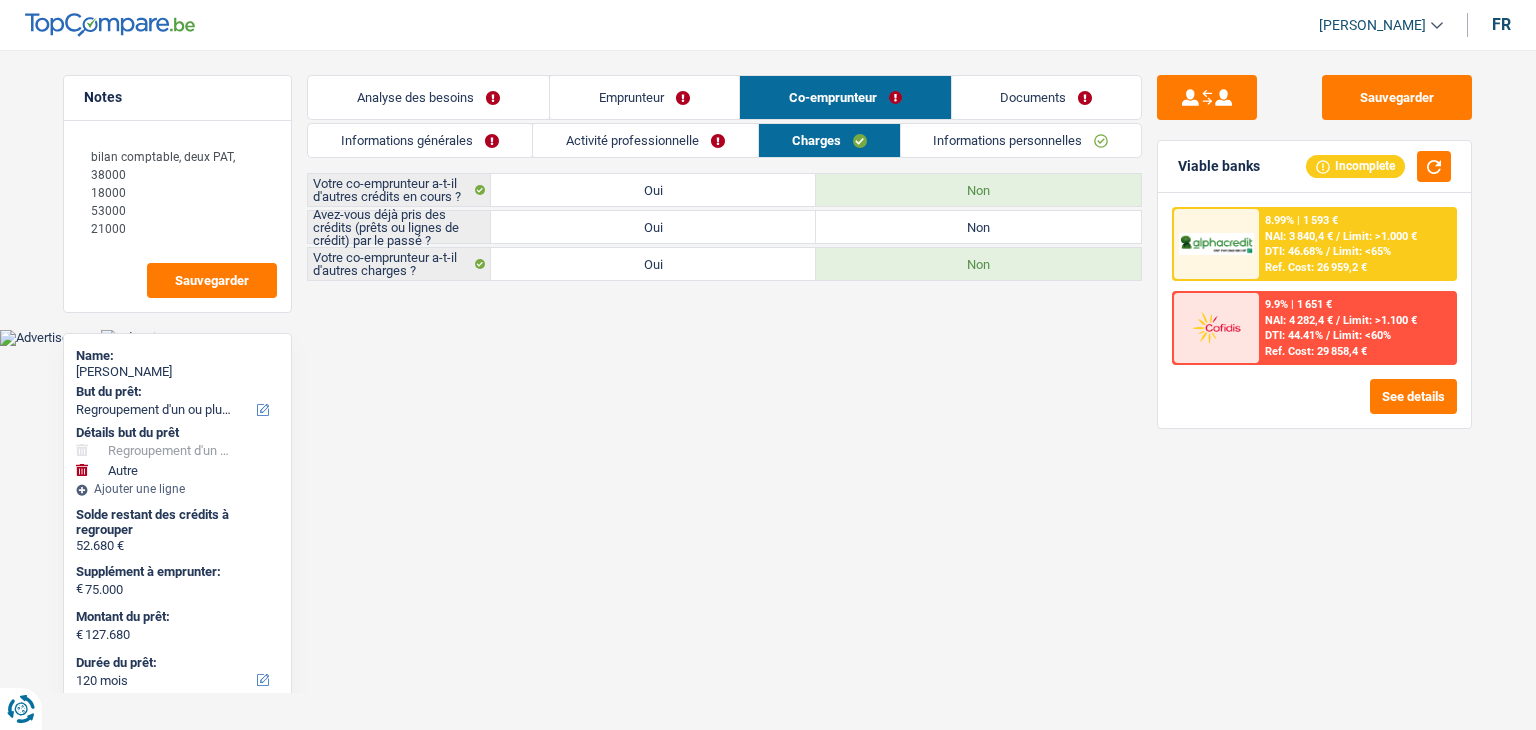 click on "Oui" at bounding box center (653, 227) 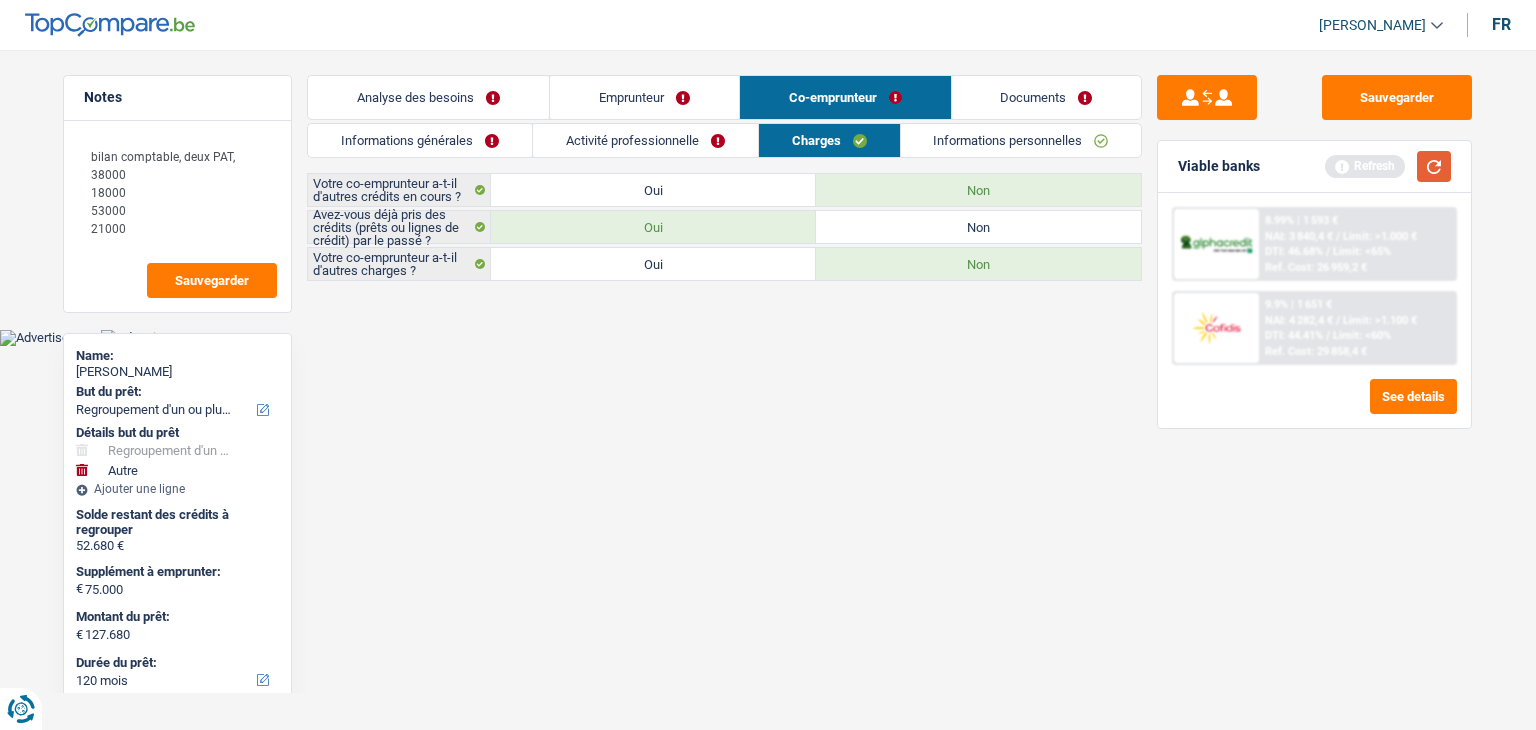 click at bounding box center [1434, 166] 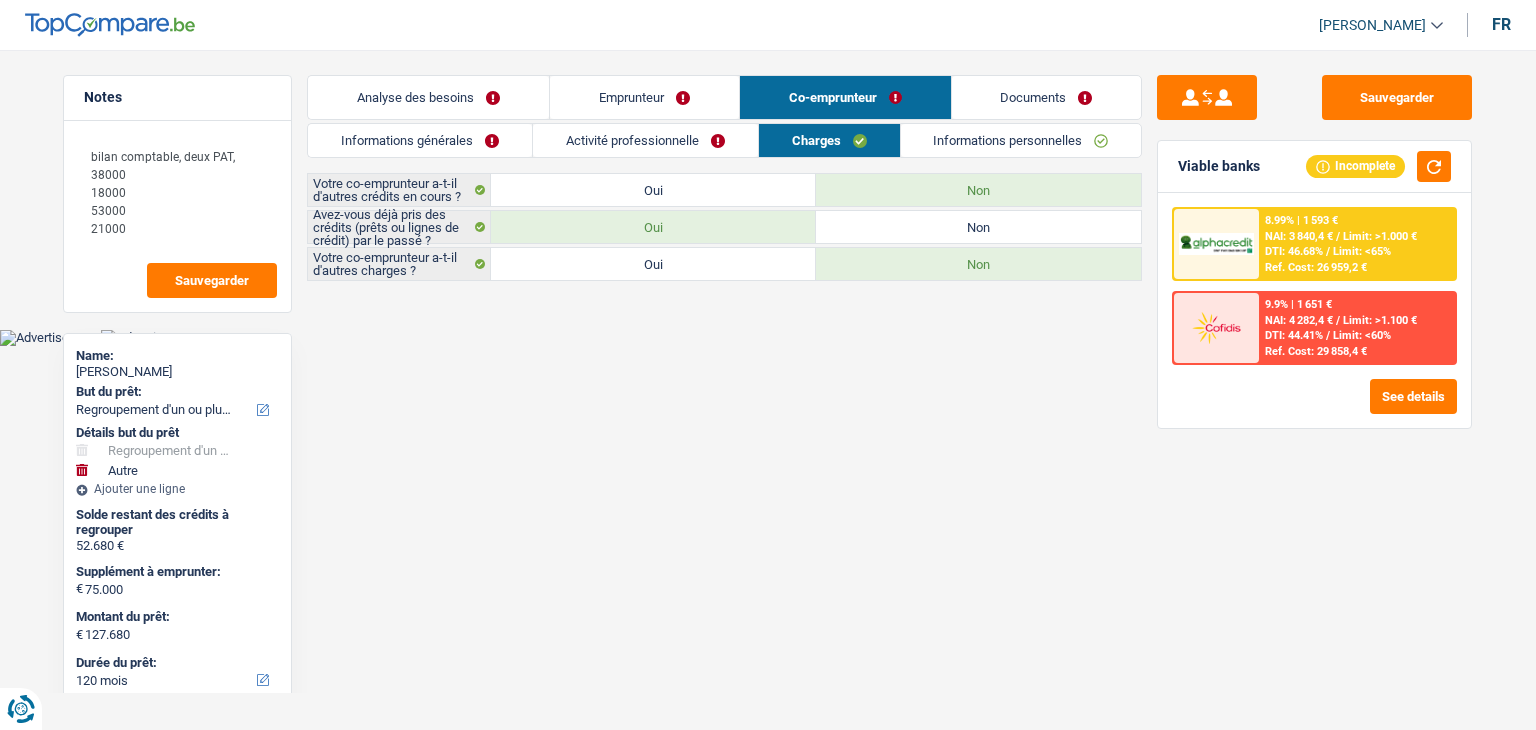 click on "Informations personnelles" at bounding box center (1021, 140) 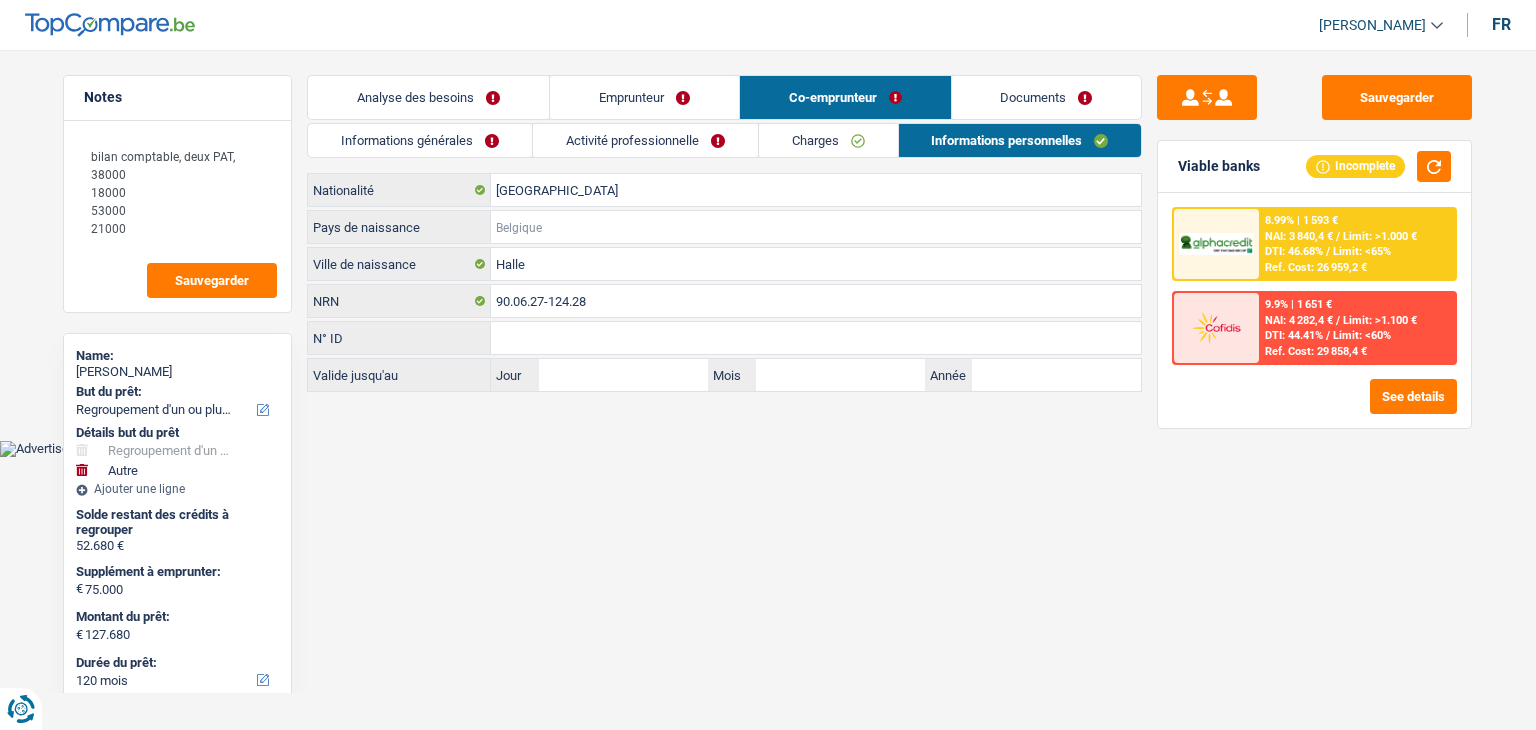 click on "Pays de naissance" at bounding box center (816, 227) 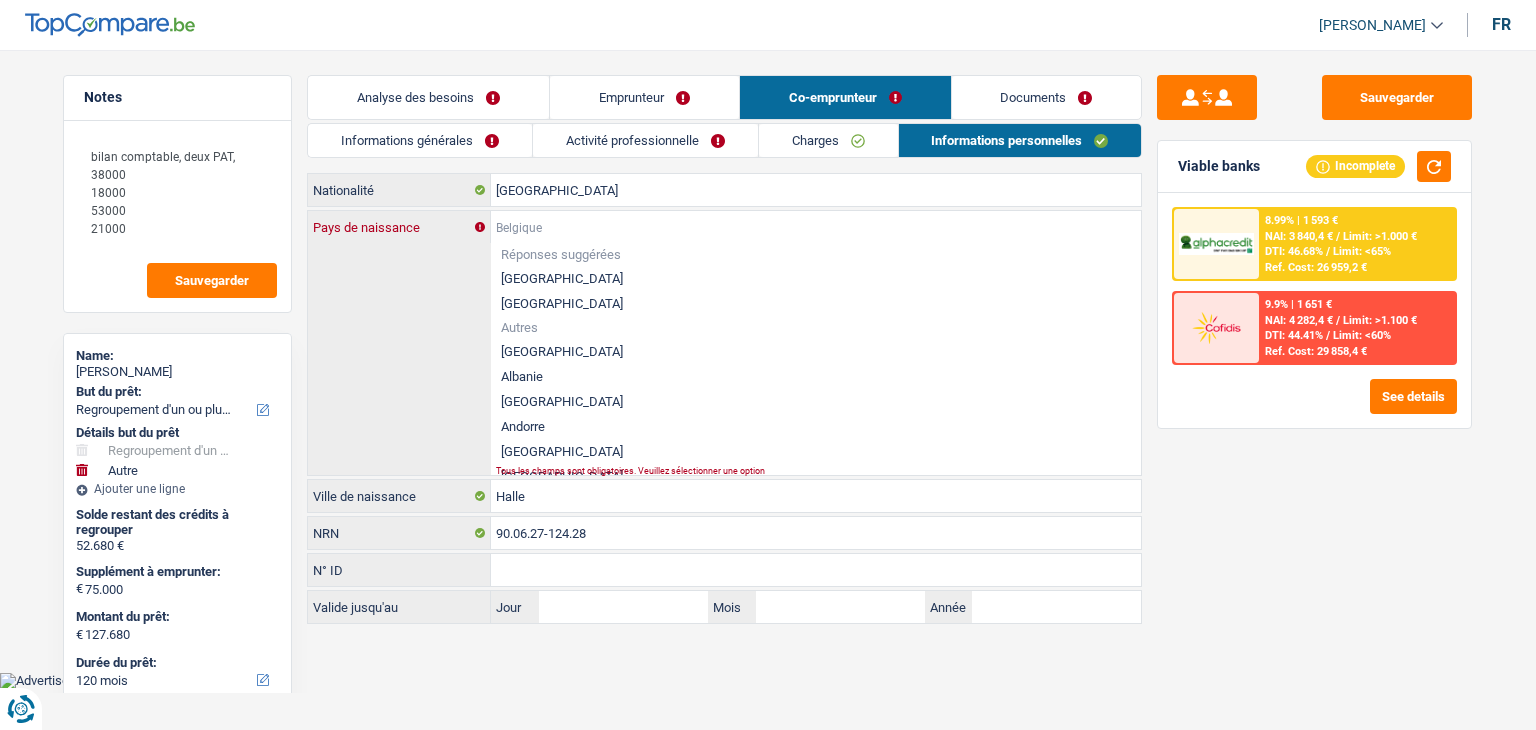 type on "B" 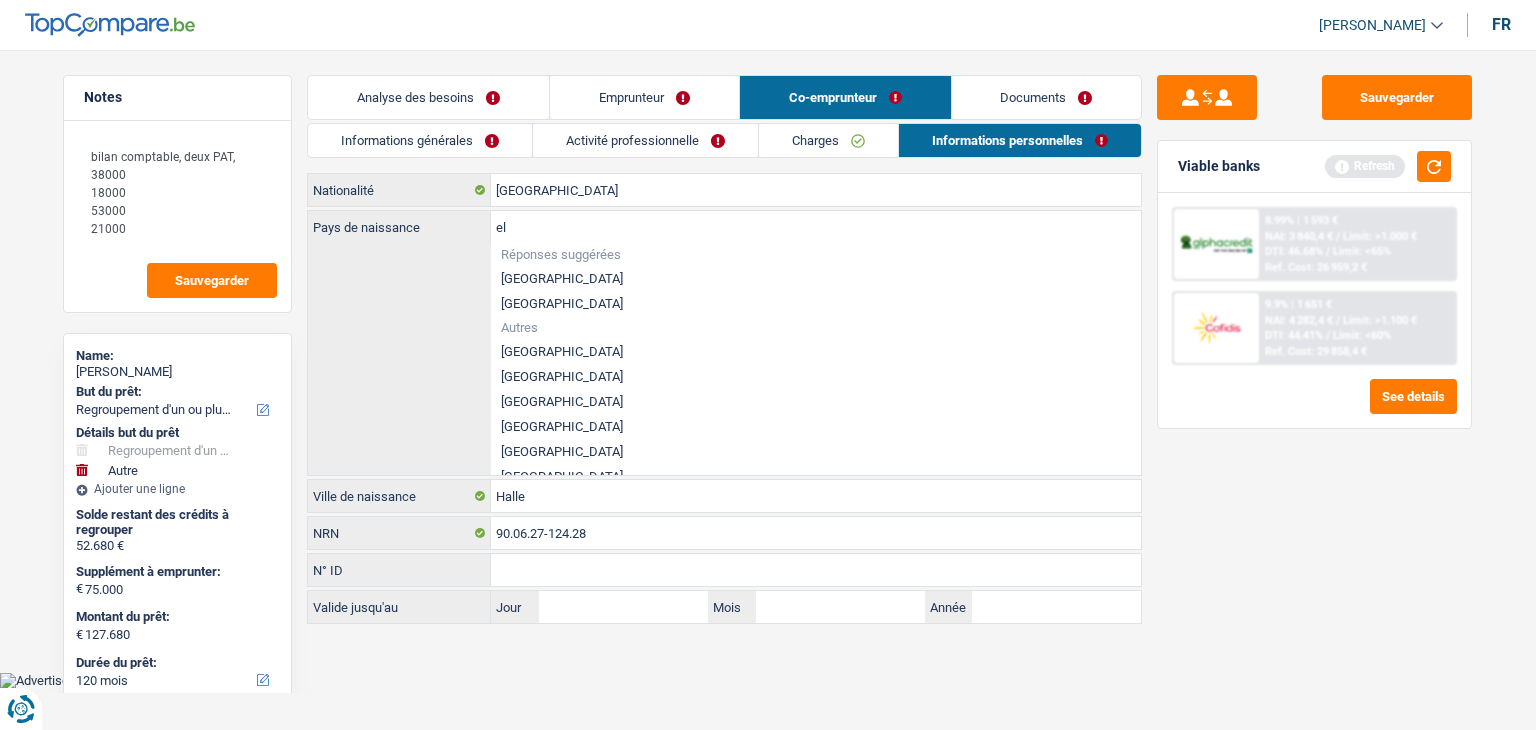 click on "[GEOGRAPHIC_DATA]" at bounding box center (816, 278) 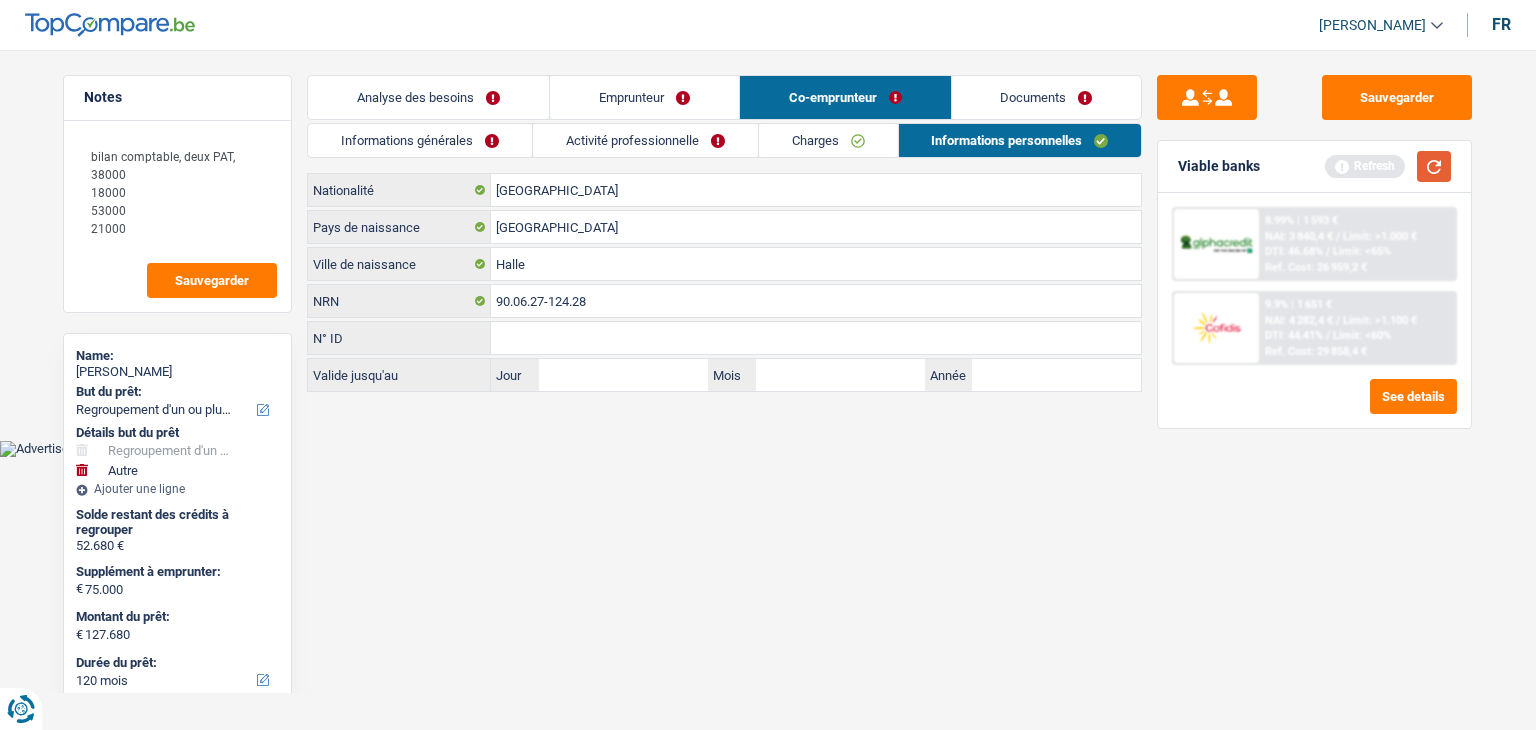 click at bounding box center [1434, 166] 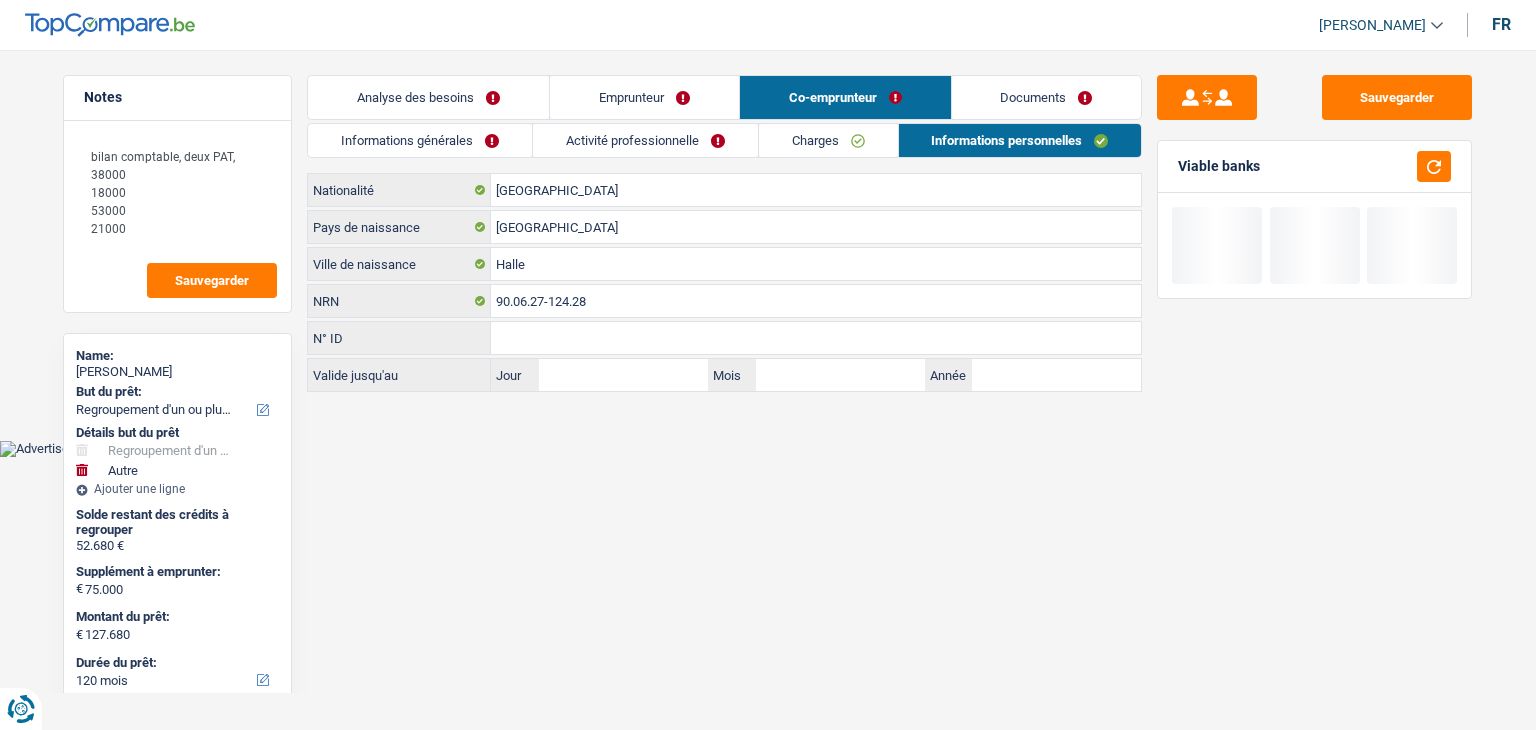 click on "Documents" at bounding box center (1047, 97) 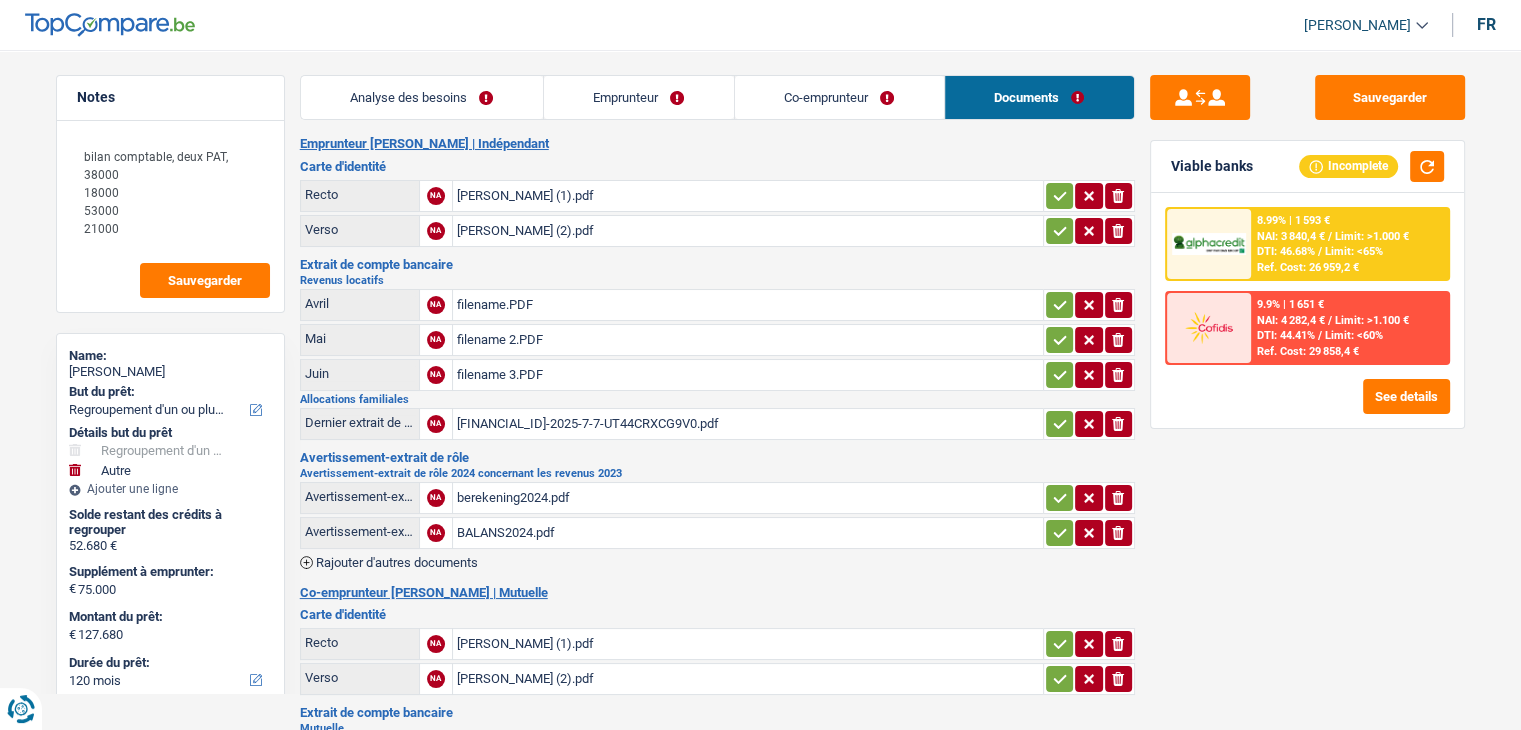 click on "Carte d'identité" at bounding box center [717, 166] 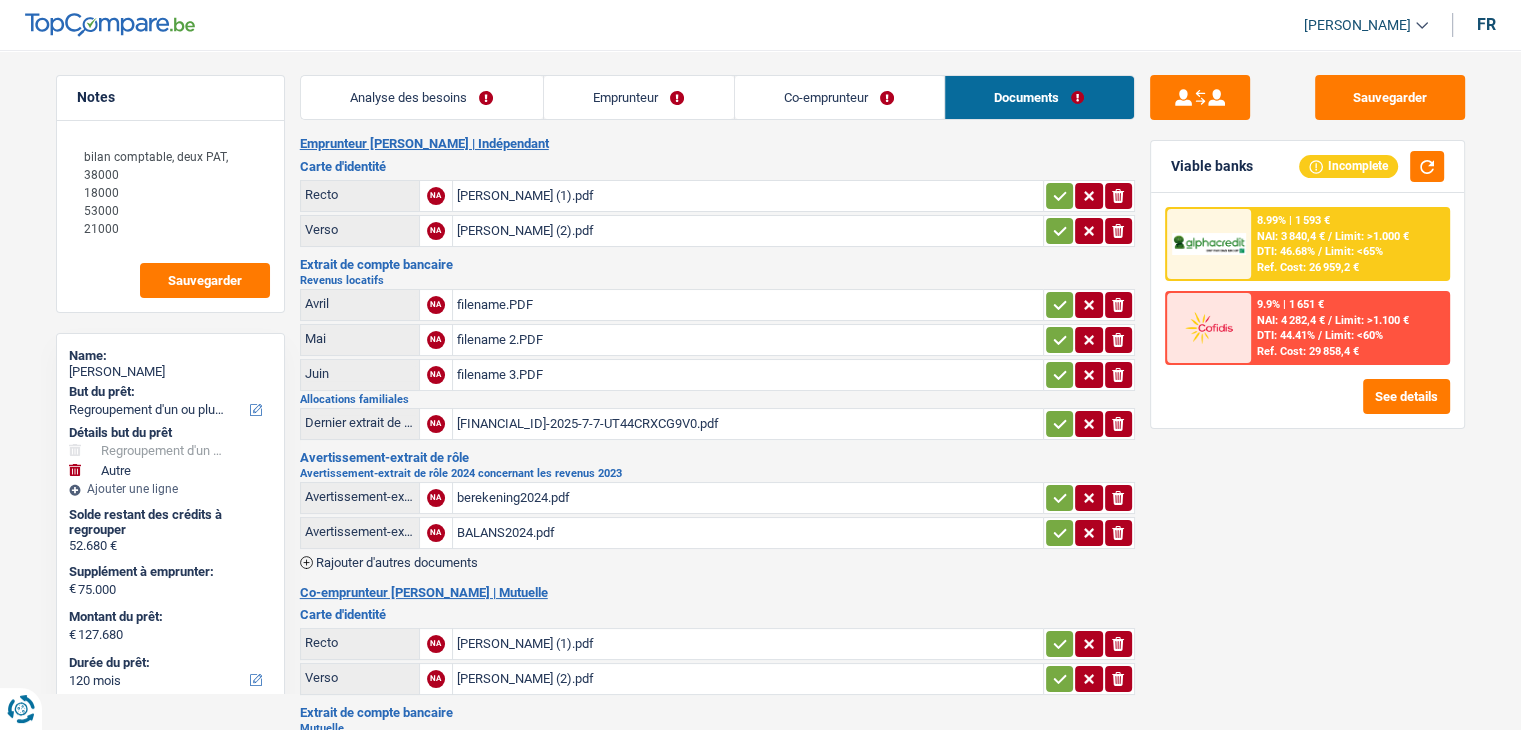 click on "[PERSON_NAME] (1).pdf" at bounding box center [748, 196] 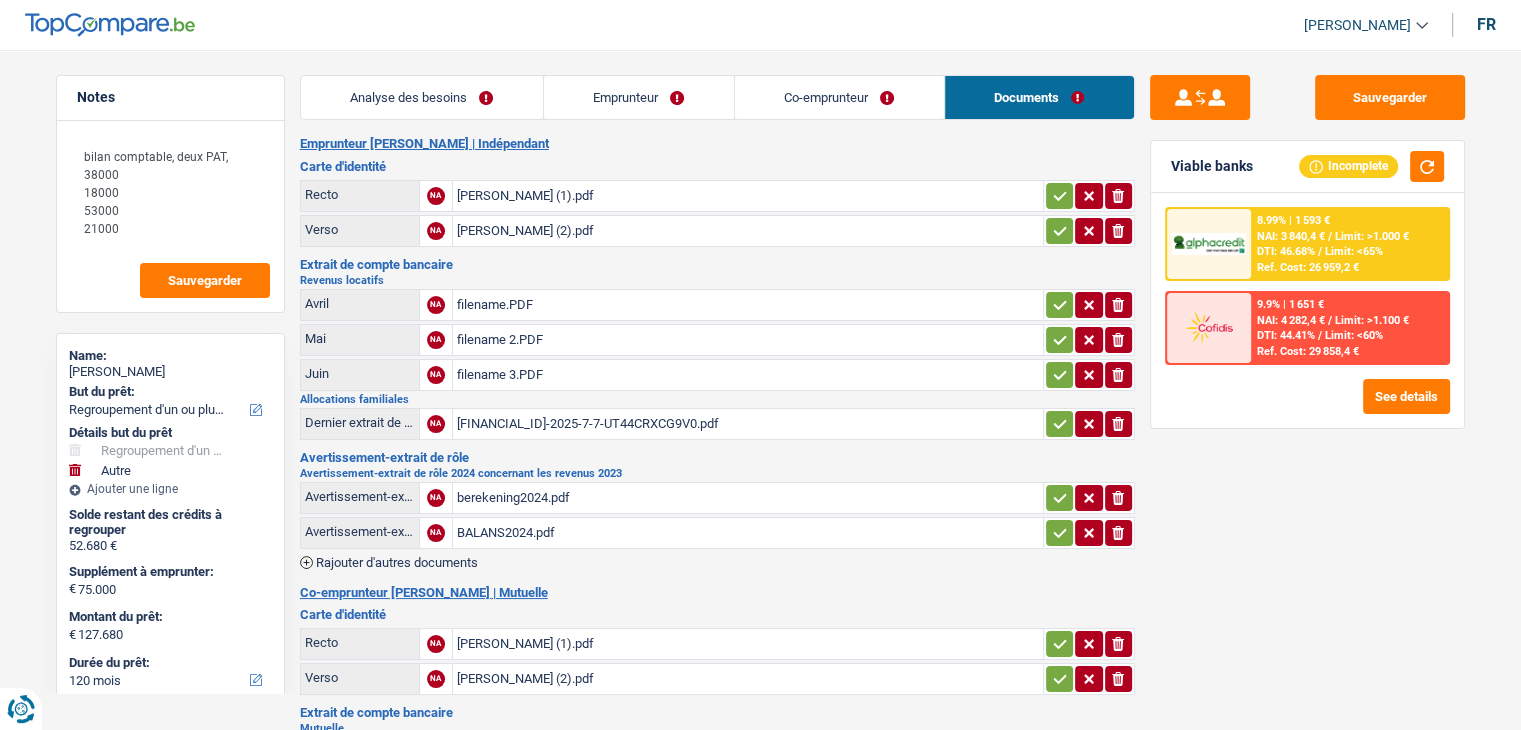 click on "[PERSON_NAME] (2).pdf" at bounding box center [748, 231] 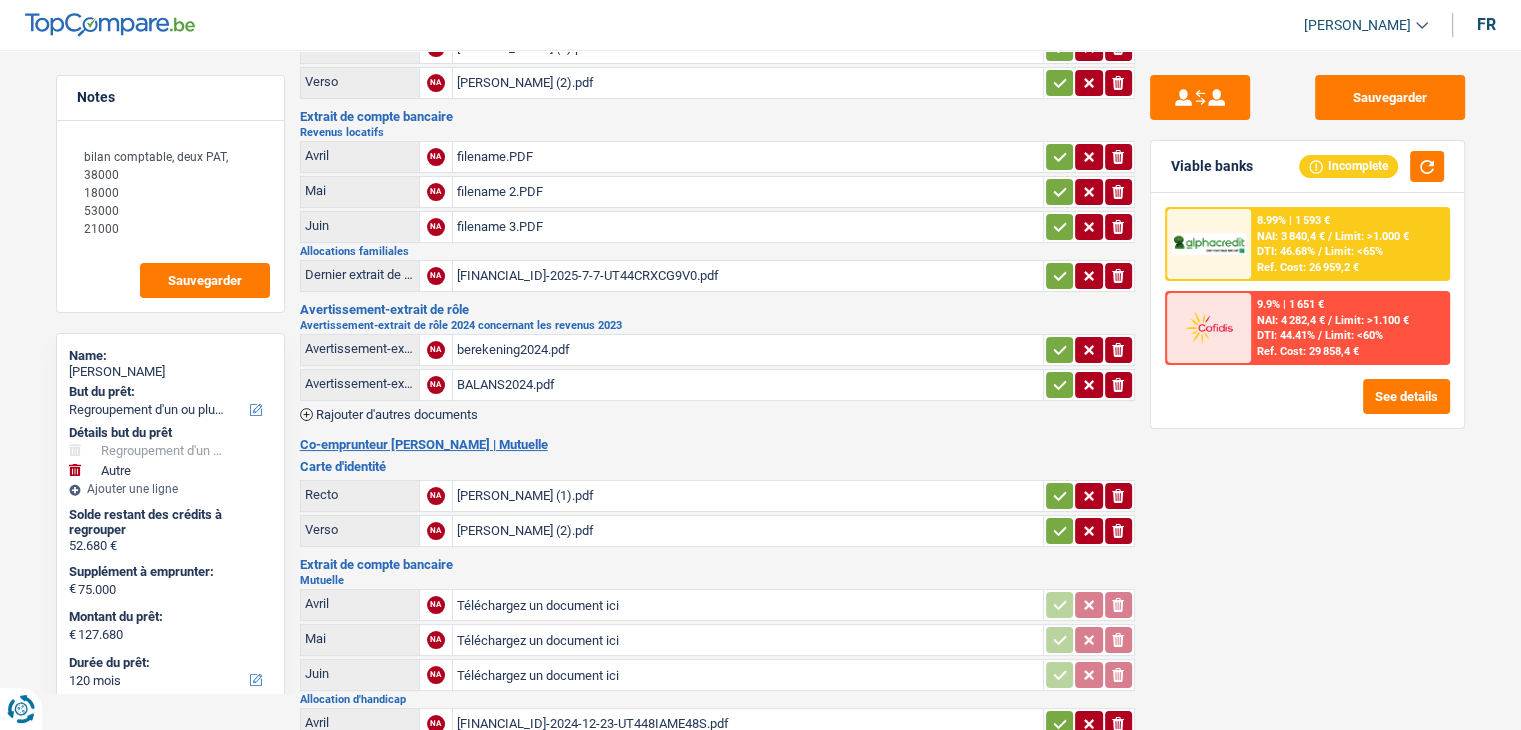 scroll, scrollTop: 500, scrollLeft: 0, axis: vertical 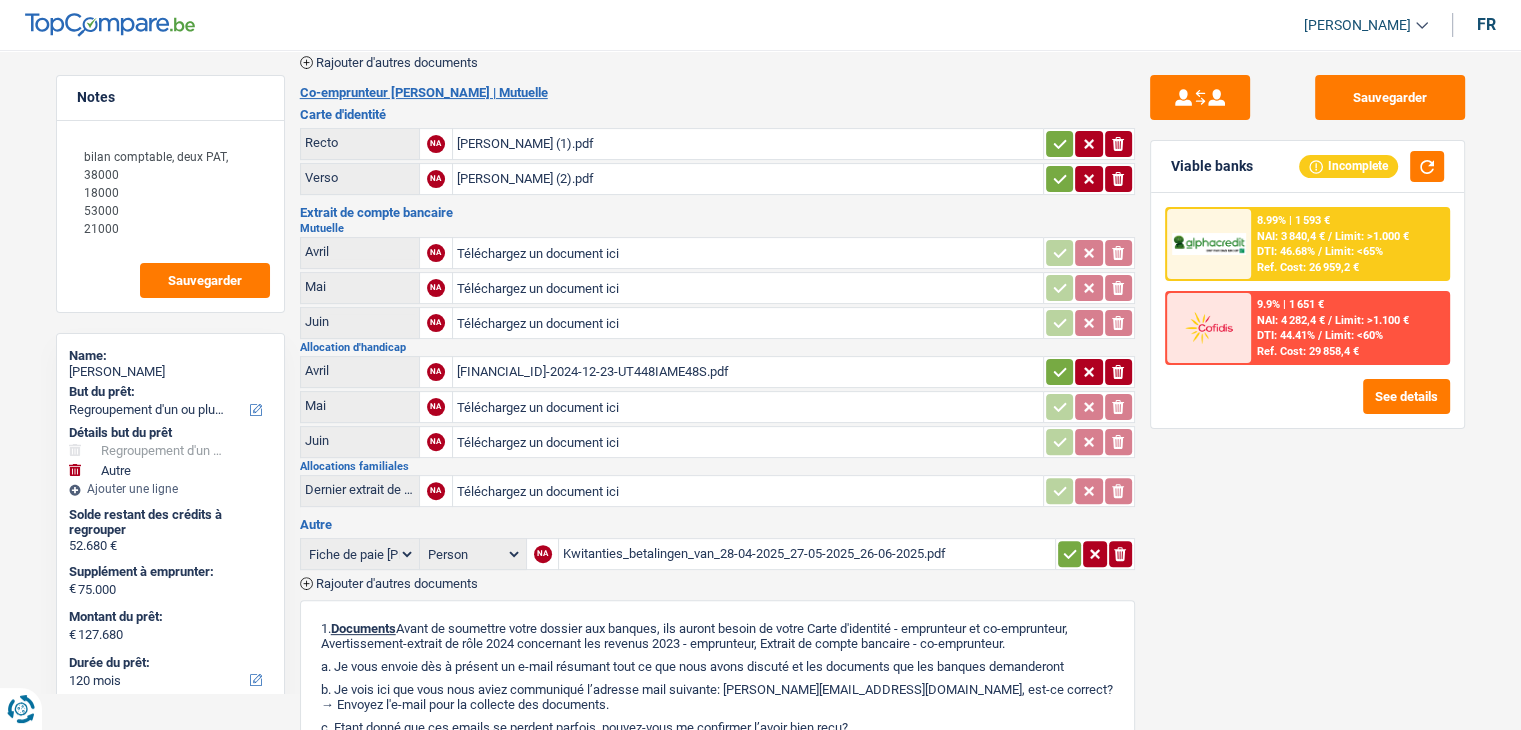 click on "Extrait de compte bancaire
[GEOGRAPHIC_DATA]
[PERSON_NAME]
NA
Téléchargez un document ici
ionicons-v5-e
Mai
NA
Téléchargez un document ici
ionicons-v5-e
Juin
NA
Téléchargez un document ici
ionicons-v5-e
Allocation d'handicap
[PERSON_NAME]
NA
[FINANCIAL_ID]-2024-12-23-UT448IAME48S.pdf
ionicons-v5-e
Mai
NA
Téléchargez un document ici
ionicons-v5-e
Juin
NA" at bounding box center [717, 358] 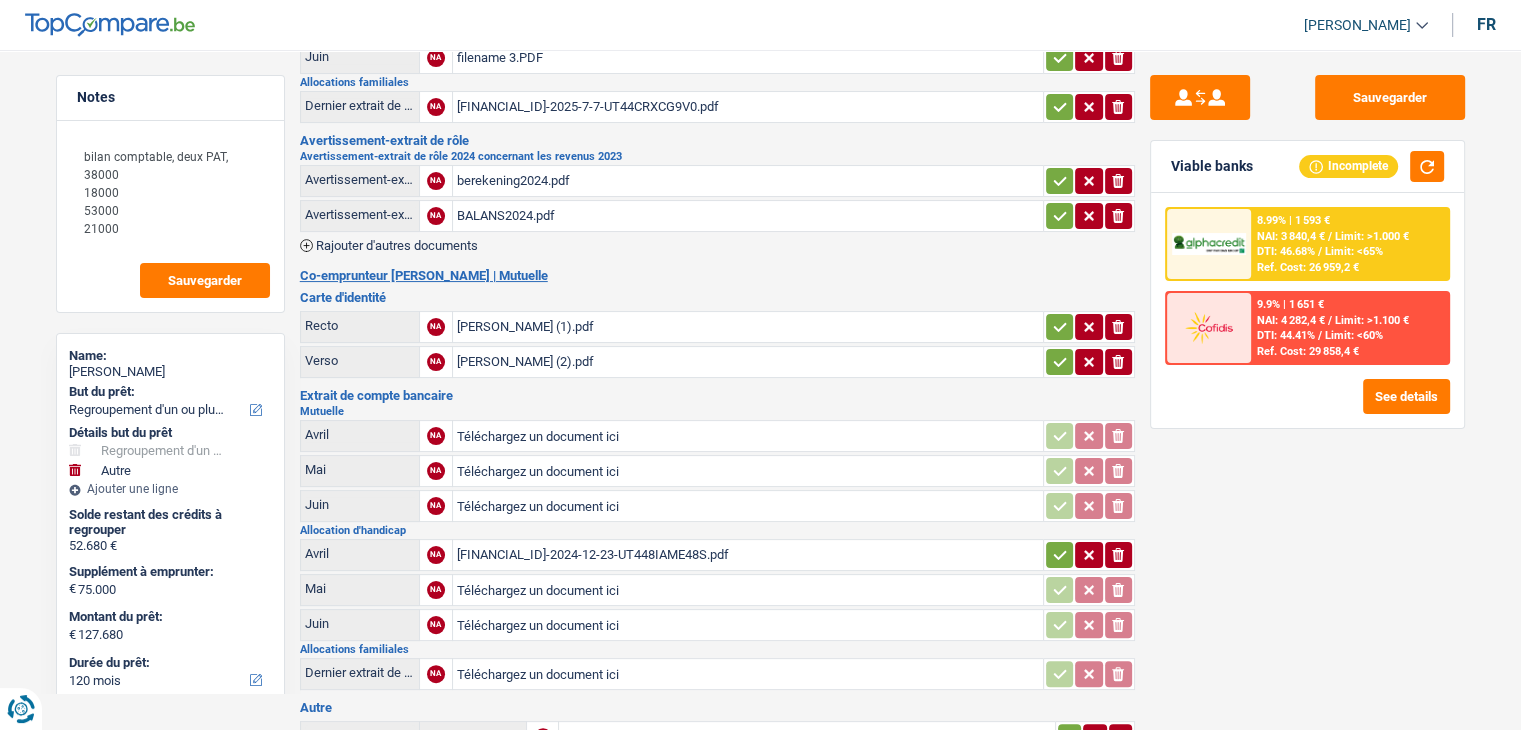 scroll, scrollTop: 200, scrollLeft: 0, axis: vertical 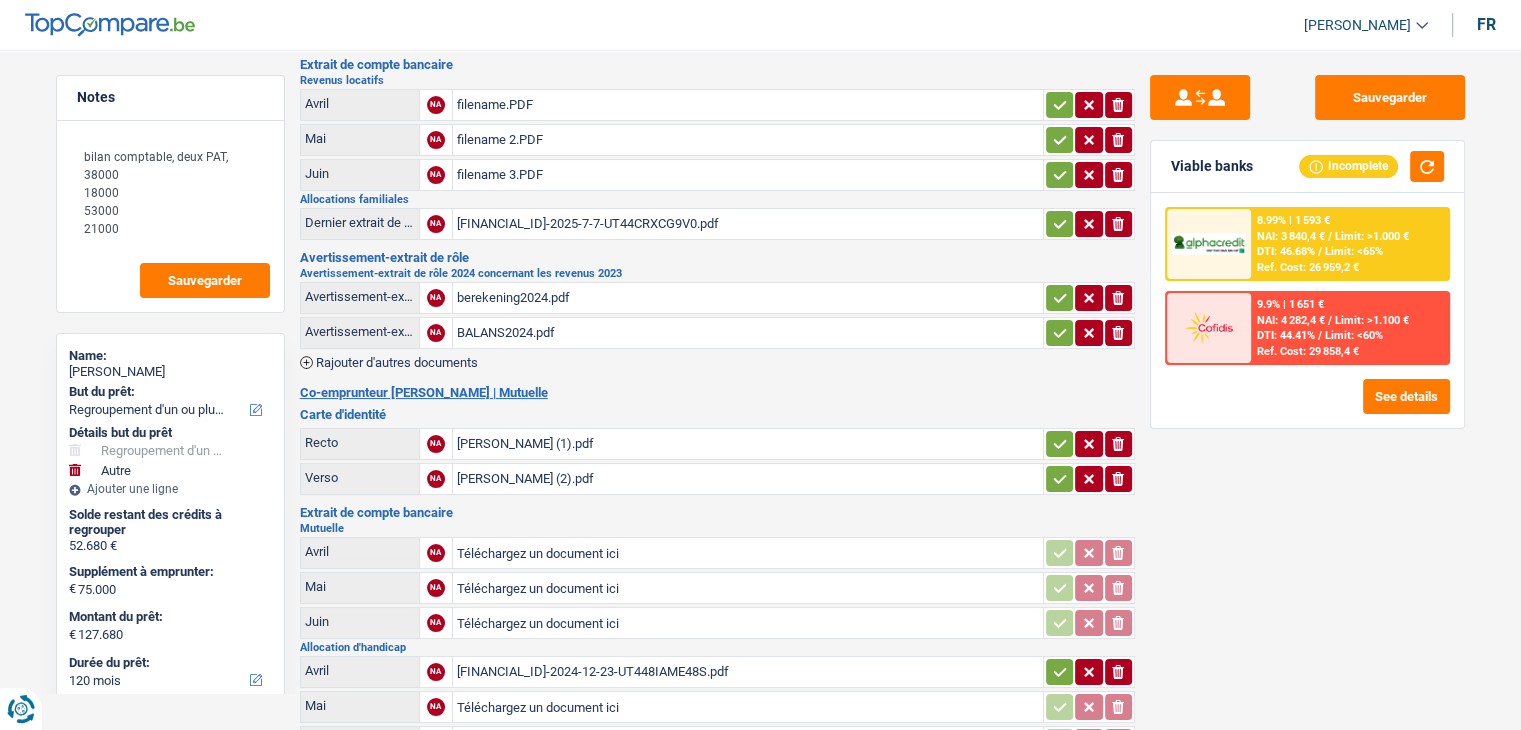 click on "[FINANCIAL_ID]-2025-7-7-UT44CRXCG9V0.pdf" at bounding box center [748, 224] 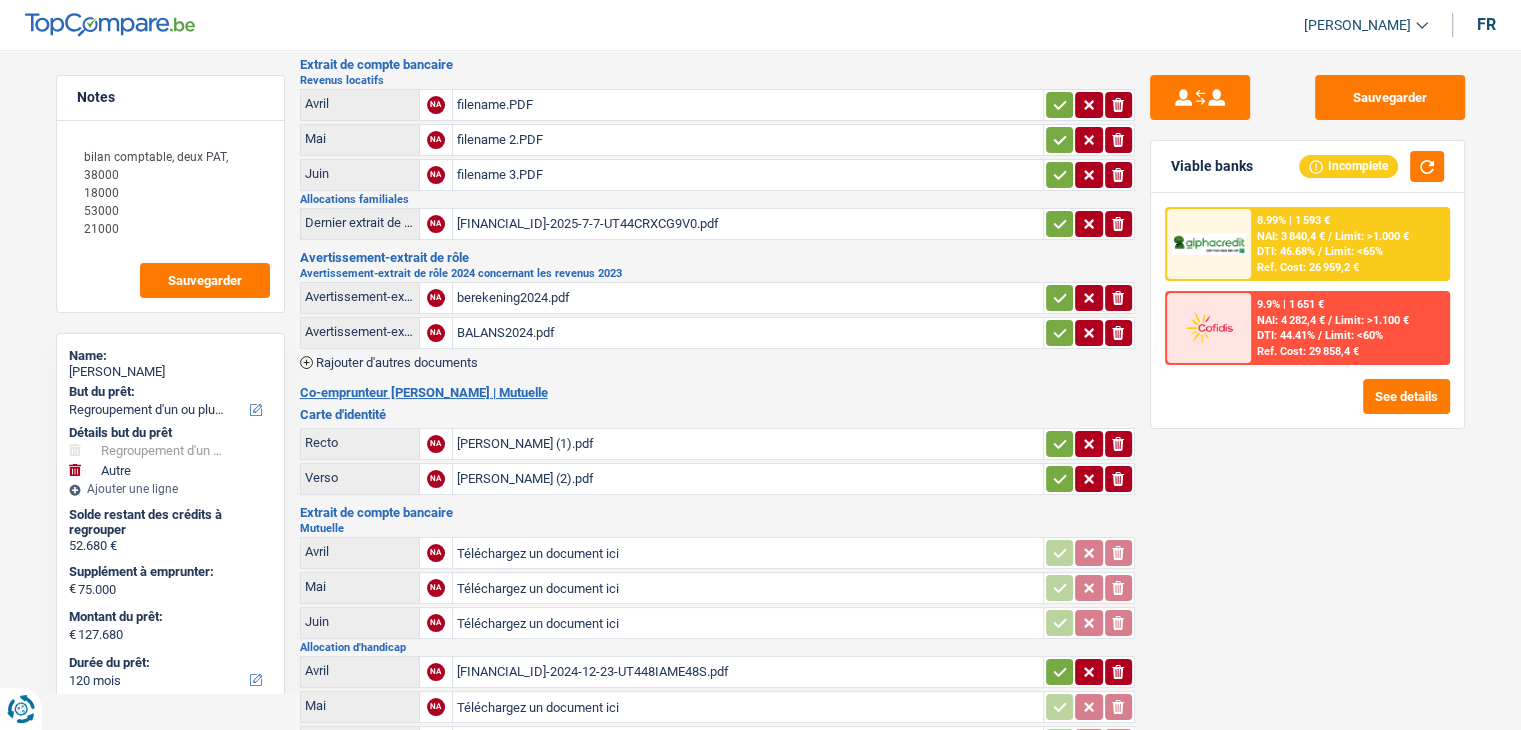 click on "Revenus locatifs" at bounding box center [717, 80] 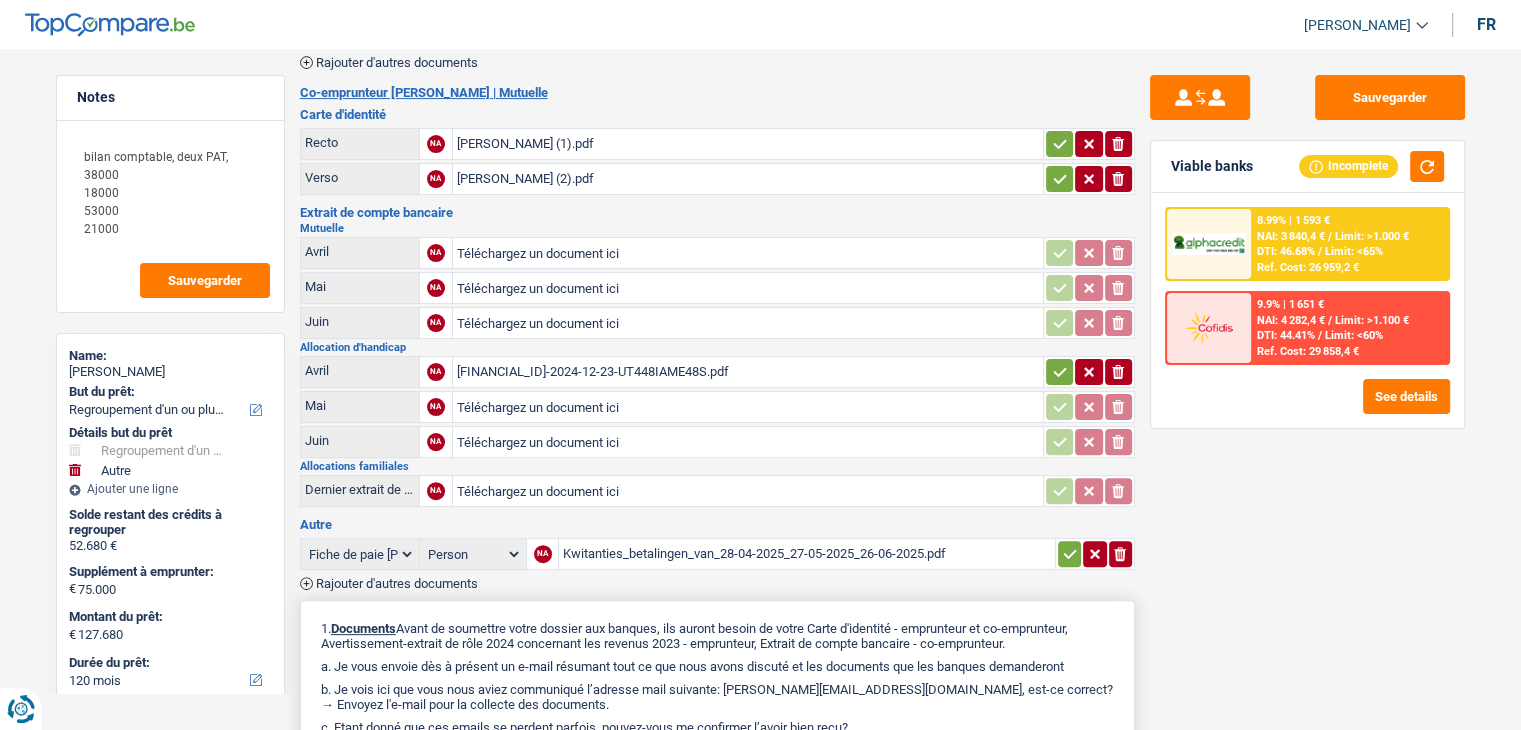 scroll, scrollTop: 789, scrollLeft: 0, axis: vertical 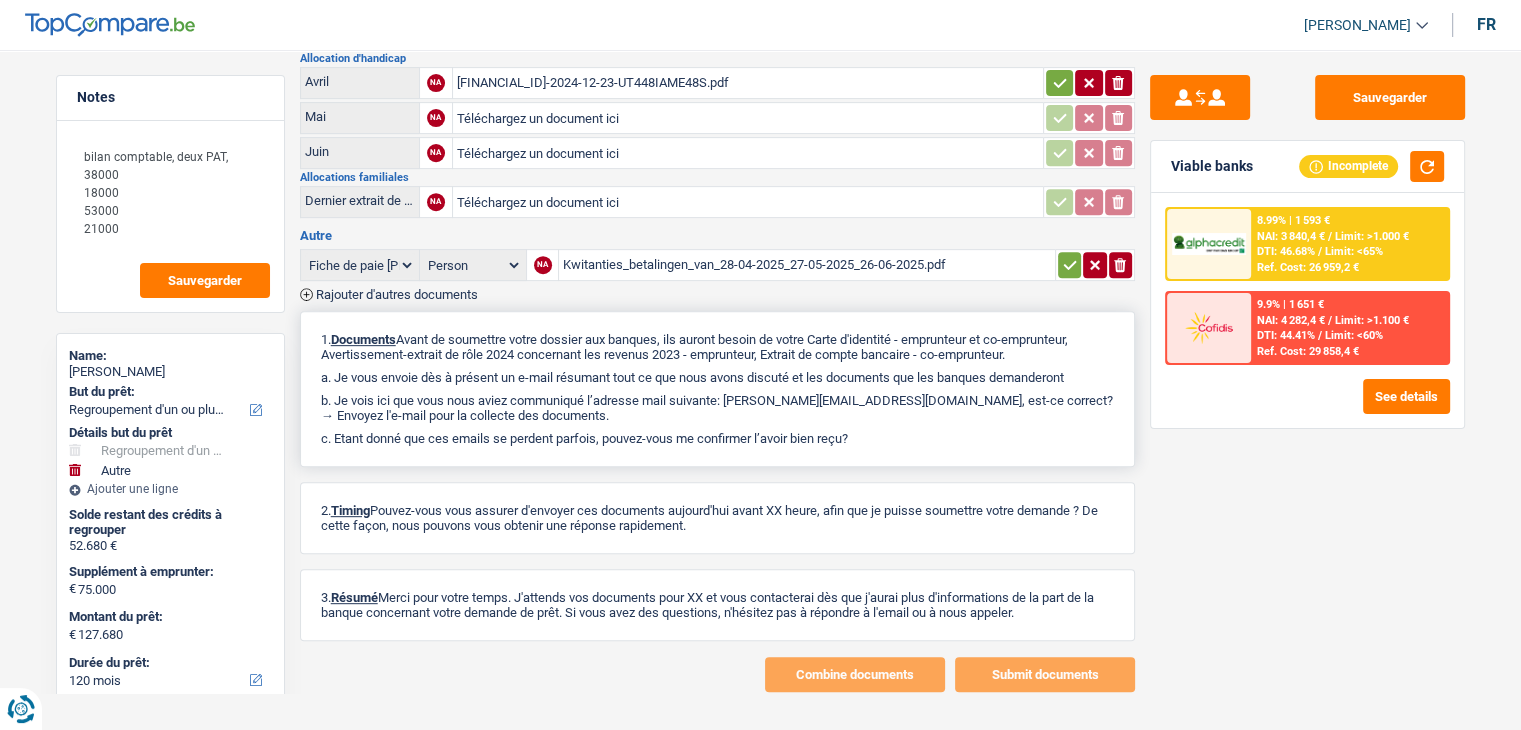 click on "b. Je vois ici que vous nous aviez communiqué l’adresse mail suivante: [PERSON_NAME][EMAIL_ADDRESS][DOMAIN_NAME], est-ce correct? → Envoyez l'e-mail pour la collecte des documents." at bounding box center (717, 408) 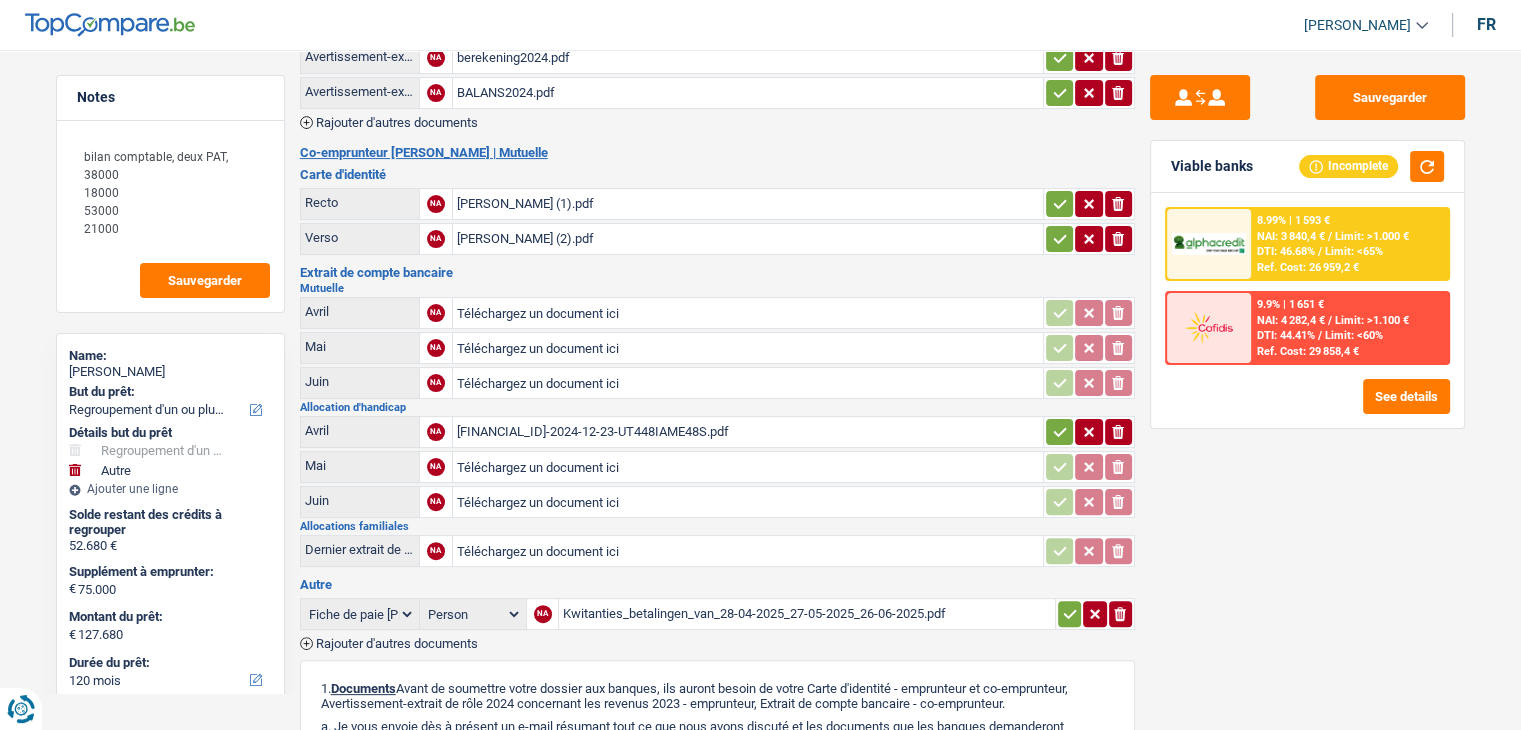 scroll, scrollTop: 289, scrollLeft: 0, axis: vertical 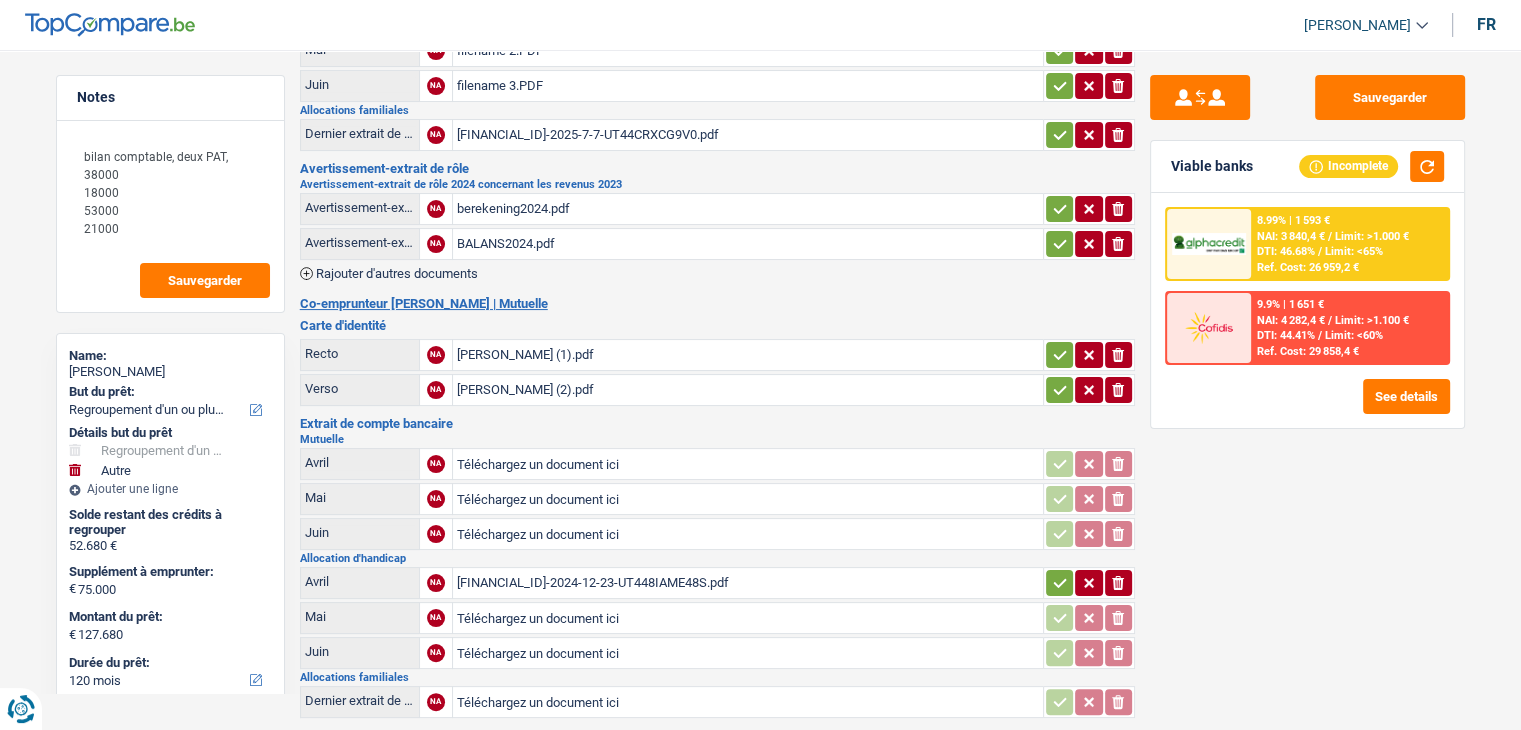 click on "Emprunteur [PERSON_NAME] | Indépendant
Carte d'identité
Recto
NA
[PERSON_NAME] (1).pdf
ionicons-v5-e
Verso
NA
[PERSON_NAME] (2).pdf
ionicons-v5-e
Extrait de compte bancaire
Revenus locatifs
[PERSON_NAME]
NA
filename.PDF
ionicons-v5-e
Mai
NA
filename 2.PDF
ionicons-v5-e
Juin
NA
filename 3.PDF
ionicons-v5-e
Allocations familiales
NA" at bounding box center [717, 519] 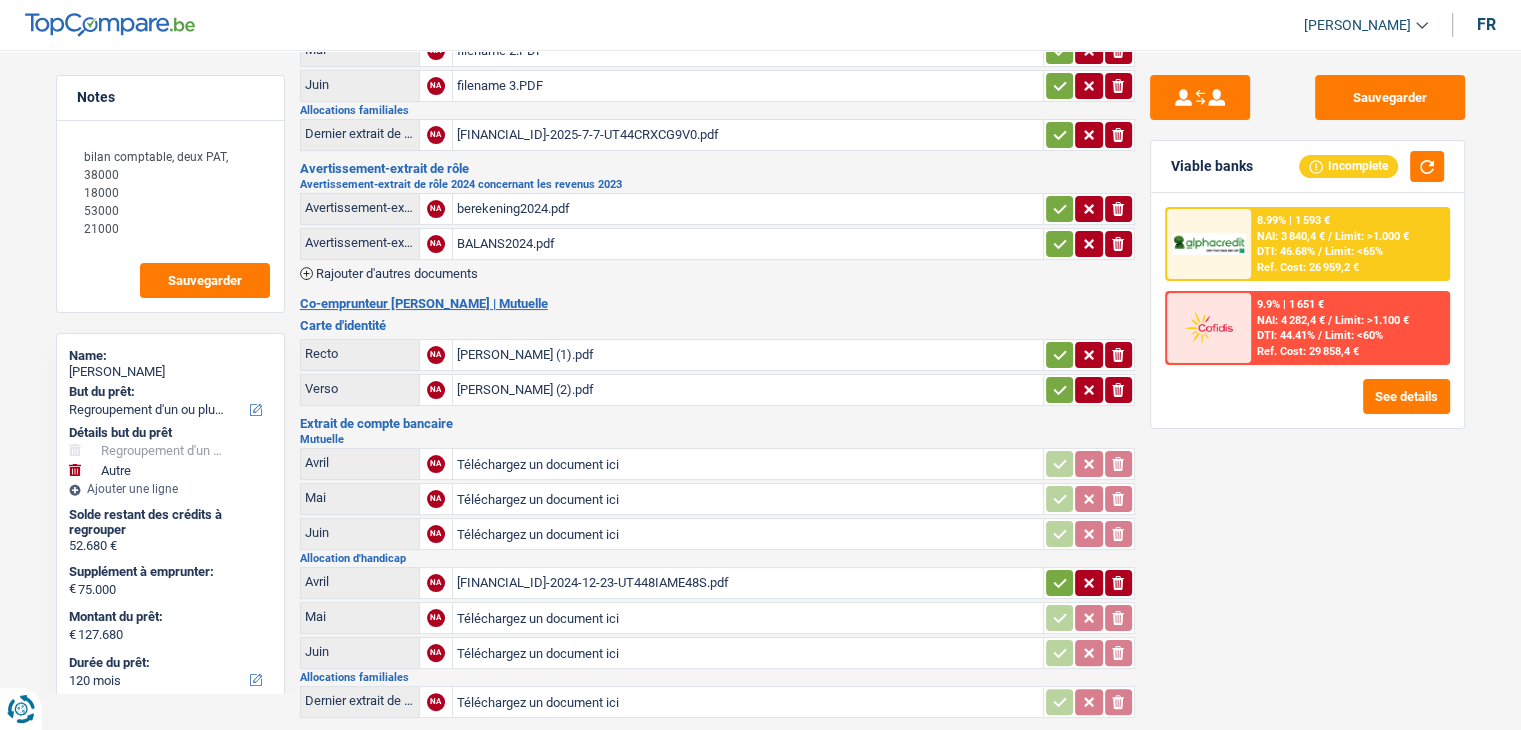 scroll, scrollTop: 0, scrollLeft: 0, axis: both 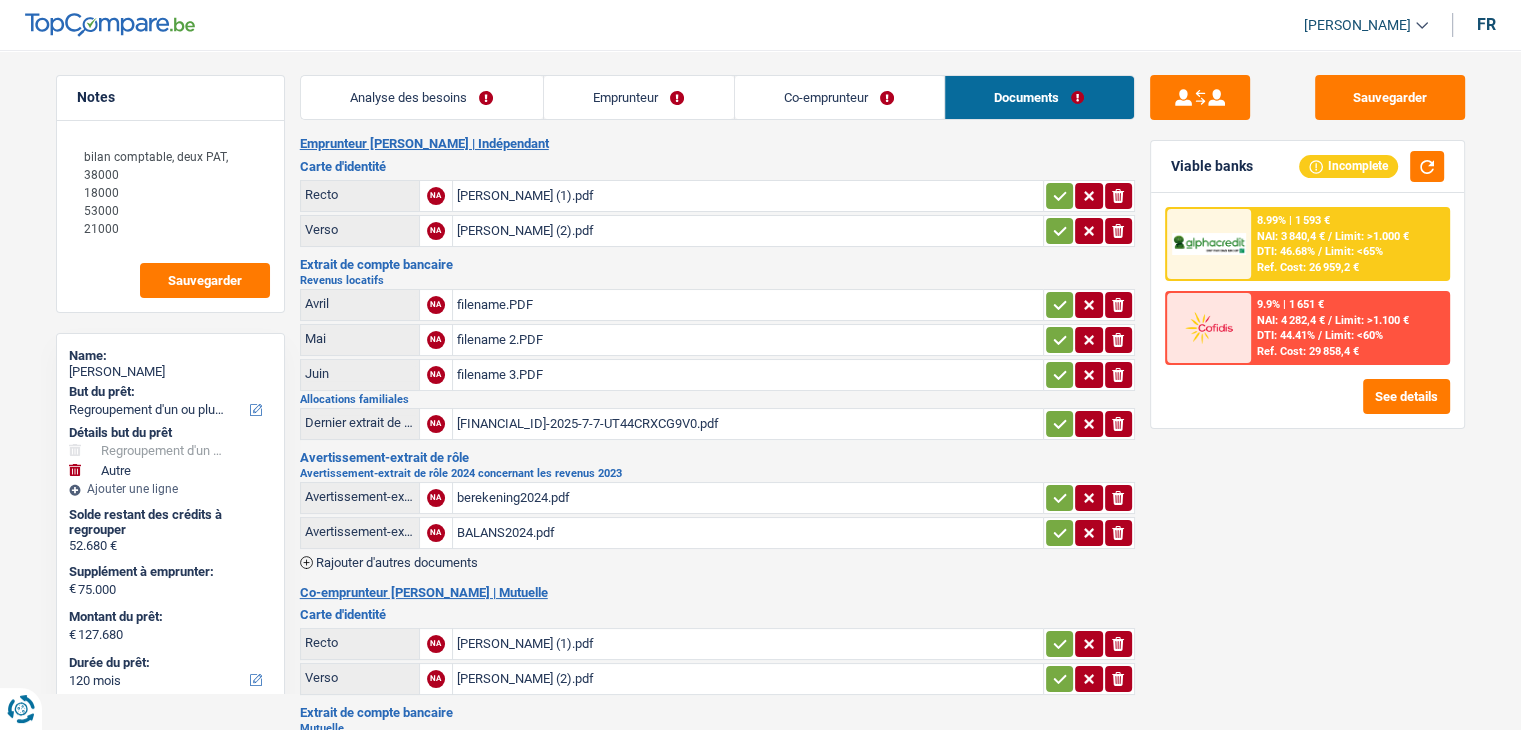 click on "[PERSON_NAME] (1).pdf" at bounding box center (748, 196) 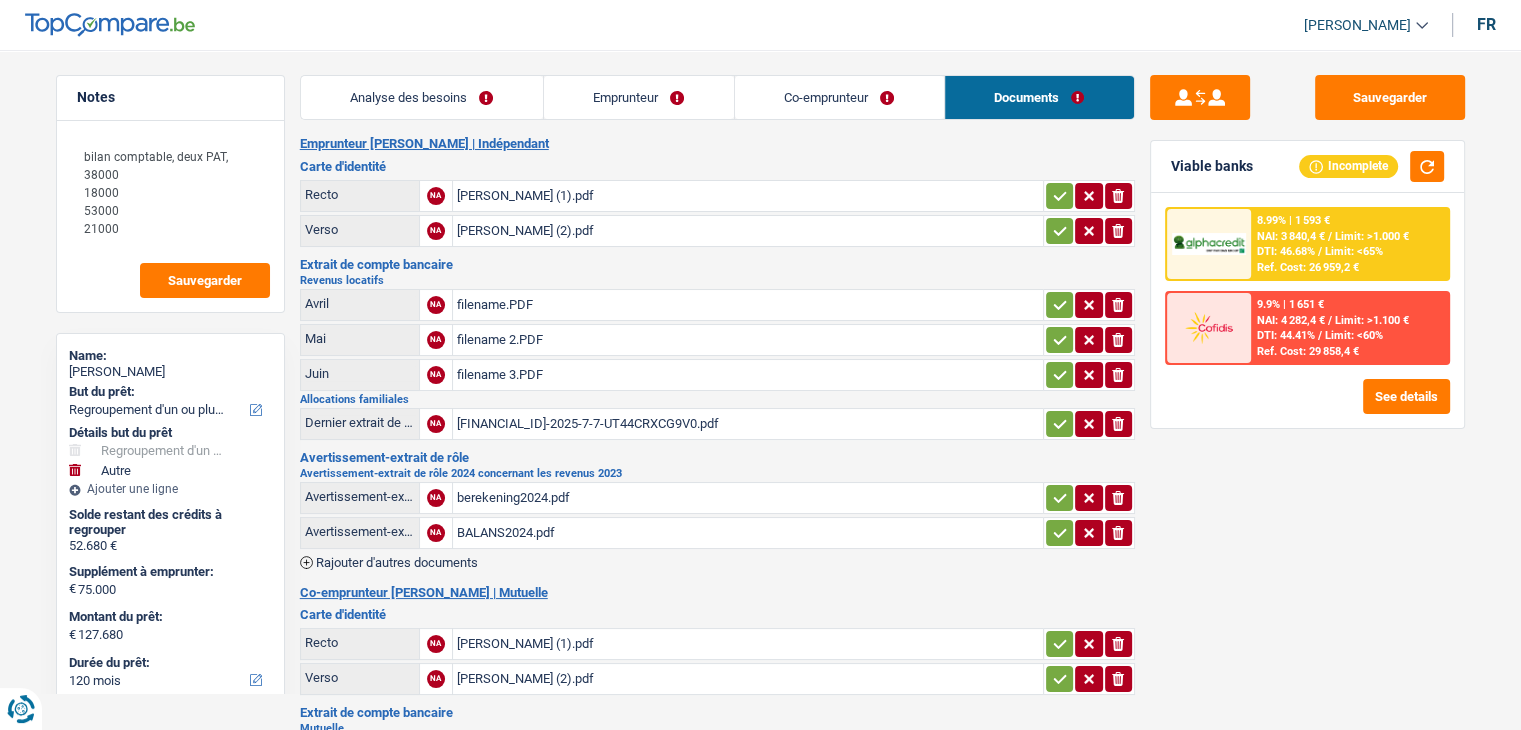 click on "filename.PDF" at bounding box center (748, 305) 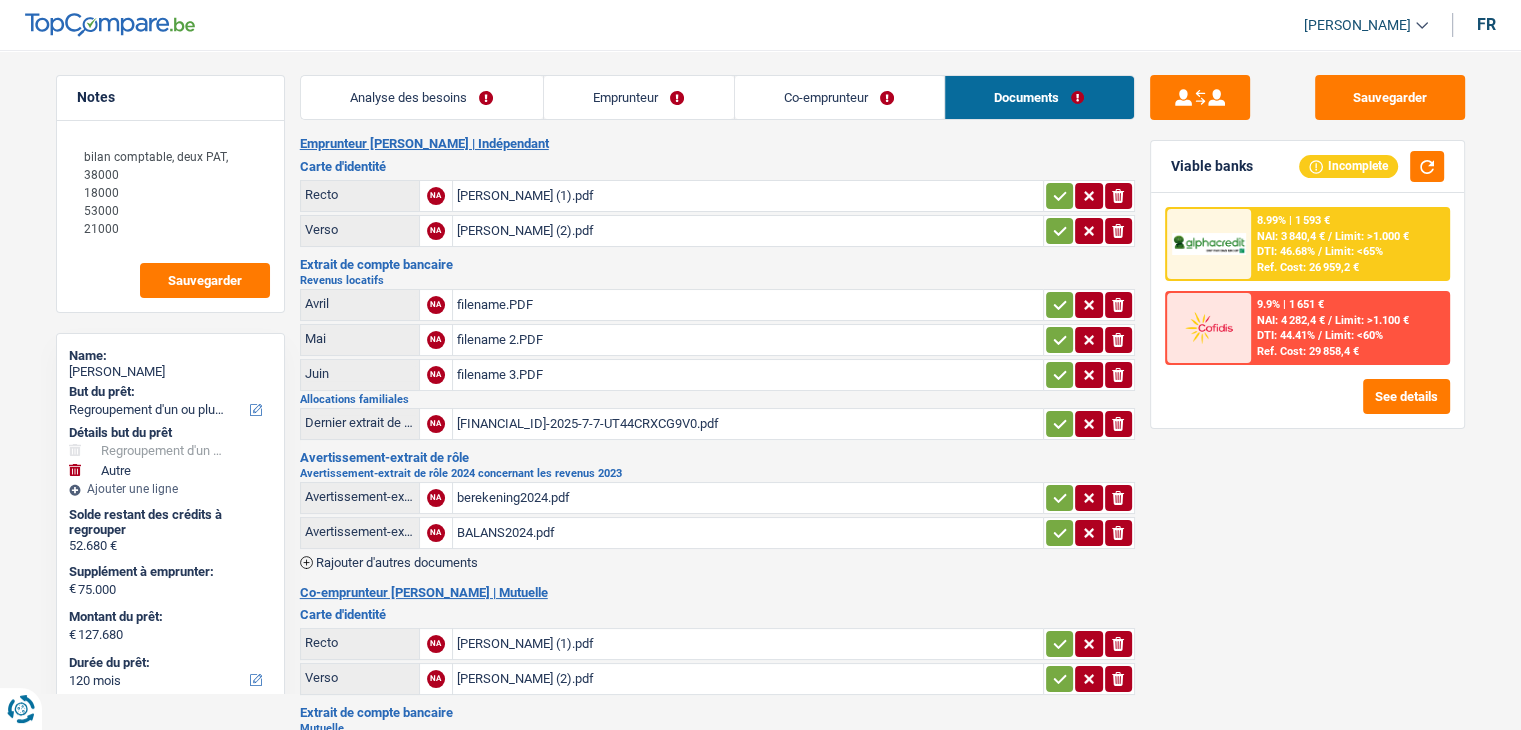 click on "filename 3.PDF" at bounding box center [748, 375] 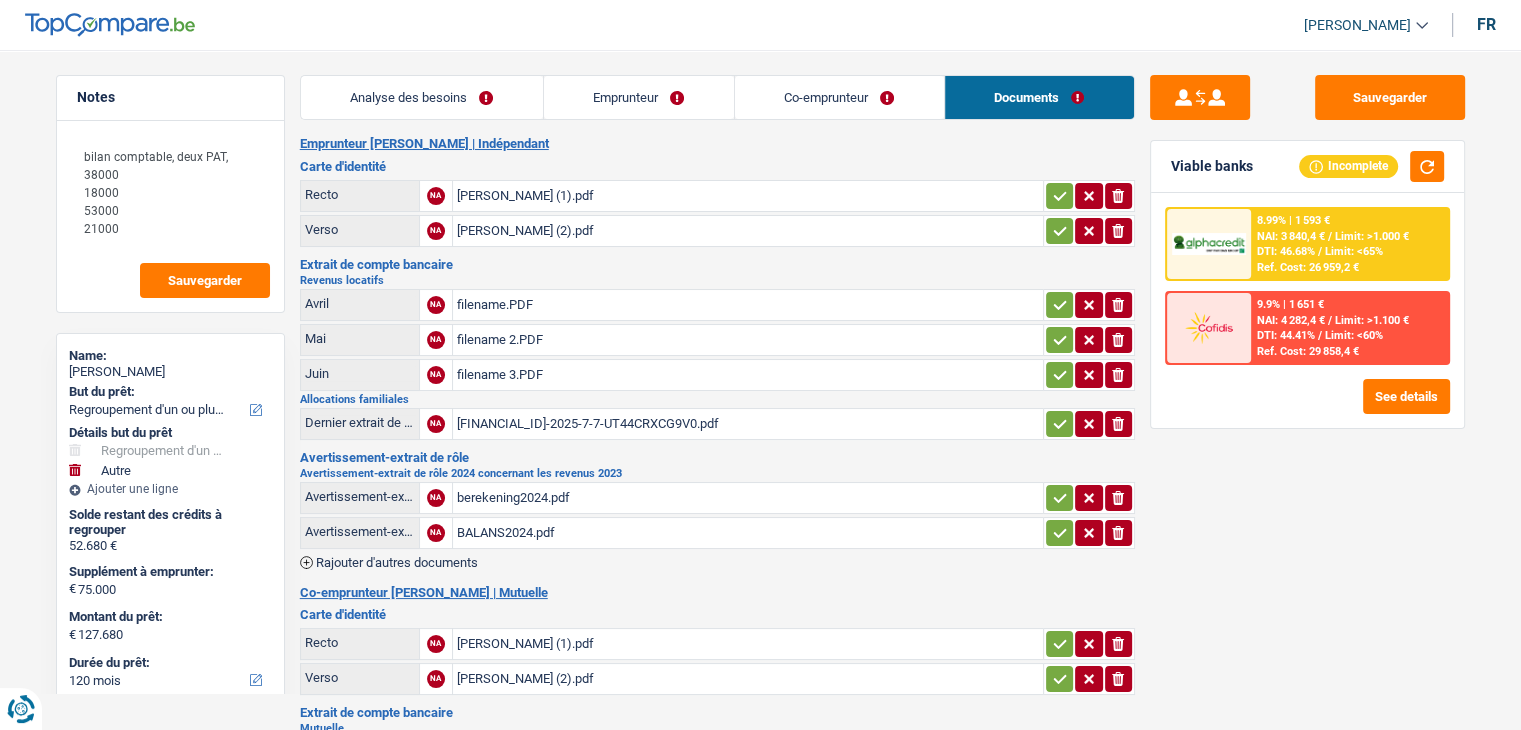scroll, scrollTop: 200, scrollLeft: 0, axis: vertical 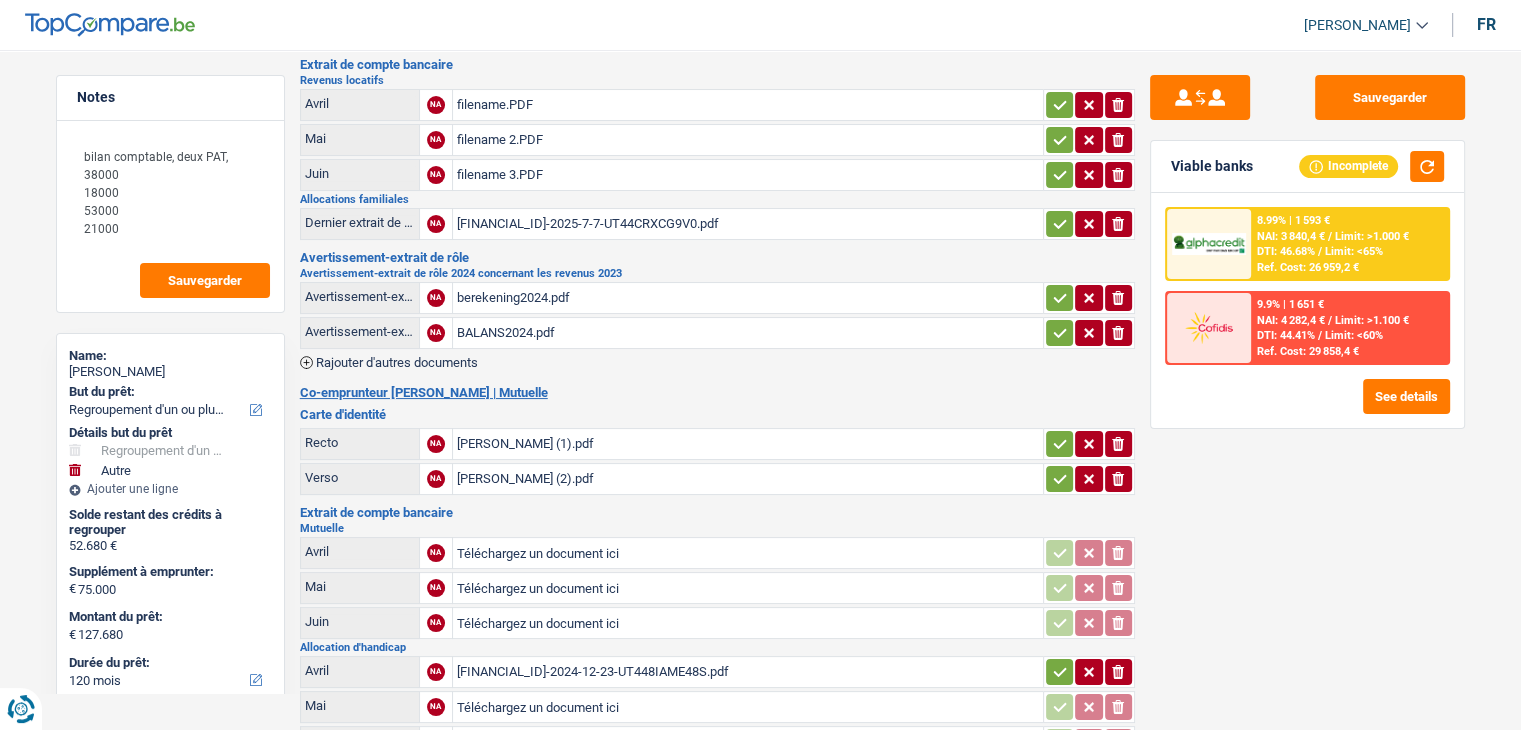 click on "[FINANCIAL_ID]-2025-7-7-UT44CRXCG9V0.pdf" at bounding box center [748, 224] 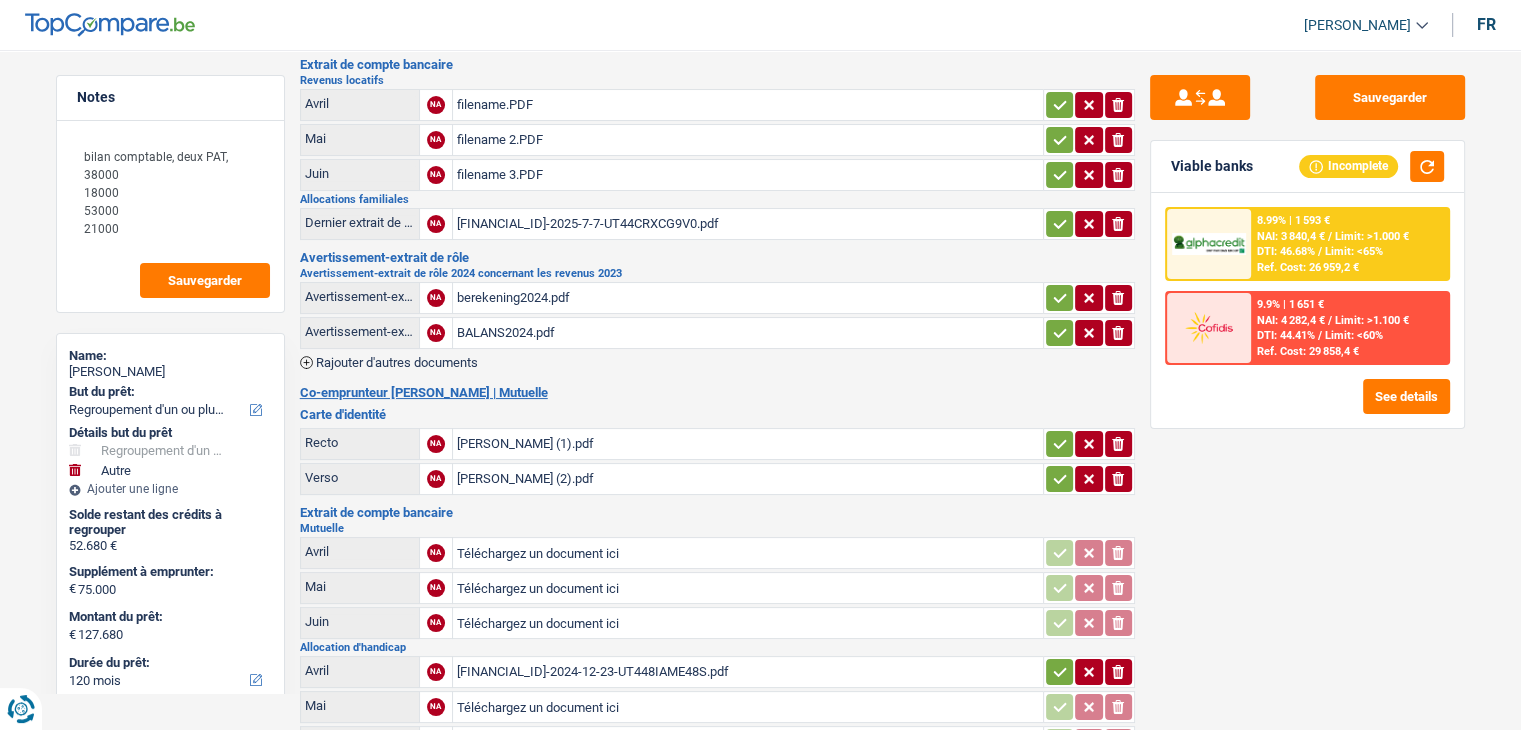 drag, startPoint x: 616, startPoint y: 260, endPoint x: 304, endPoint y: 241, distance: 312.578 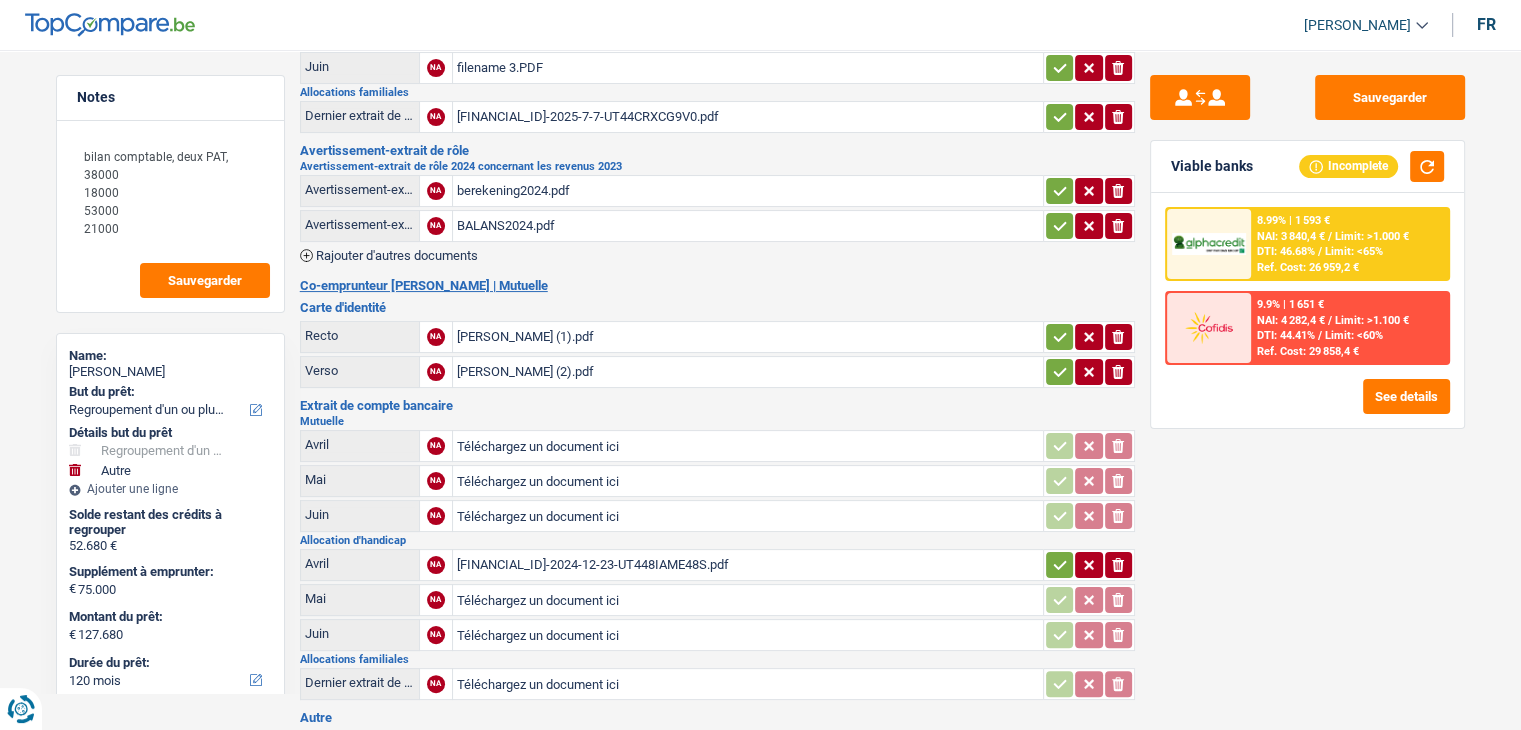 scroll, scrollTop: 500, scrollLeft: 0, axis: vertical 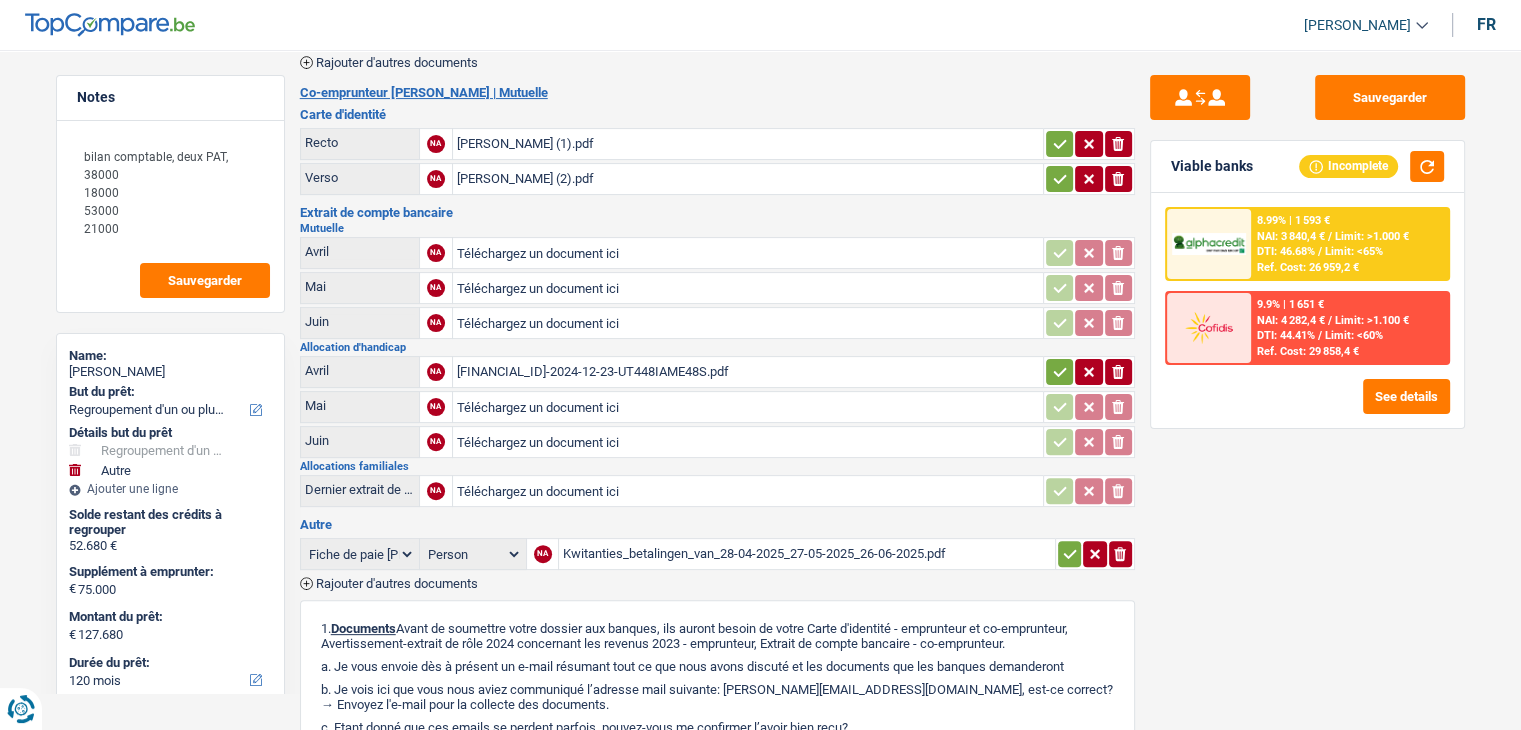click on "[FINANCIAL_ID]-2024-12-23-UT448IAME48S.pdf" at bounding box center (748, 372) 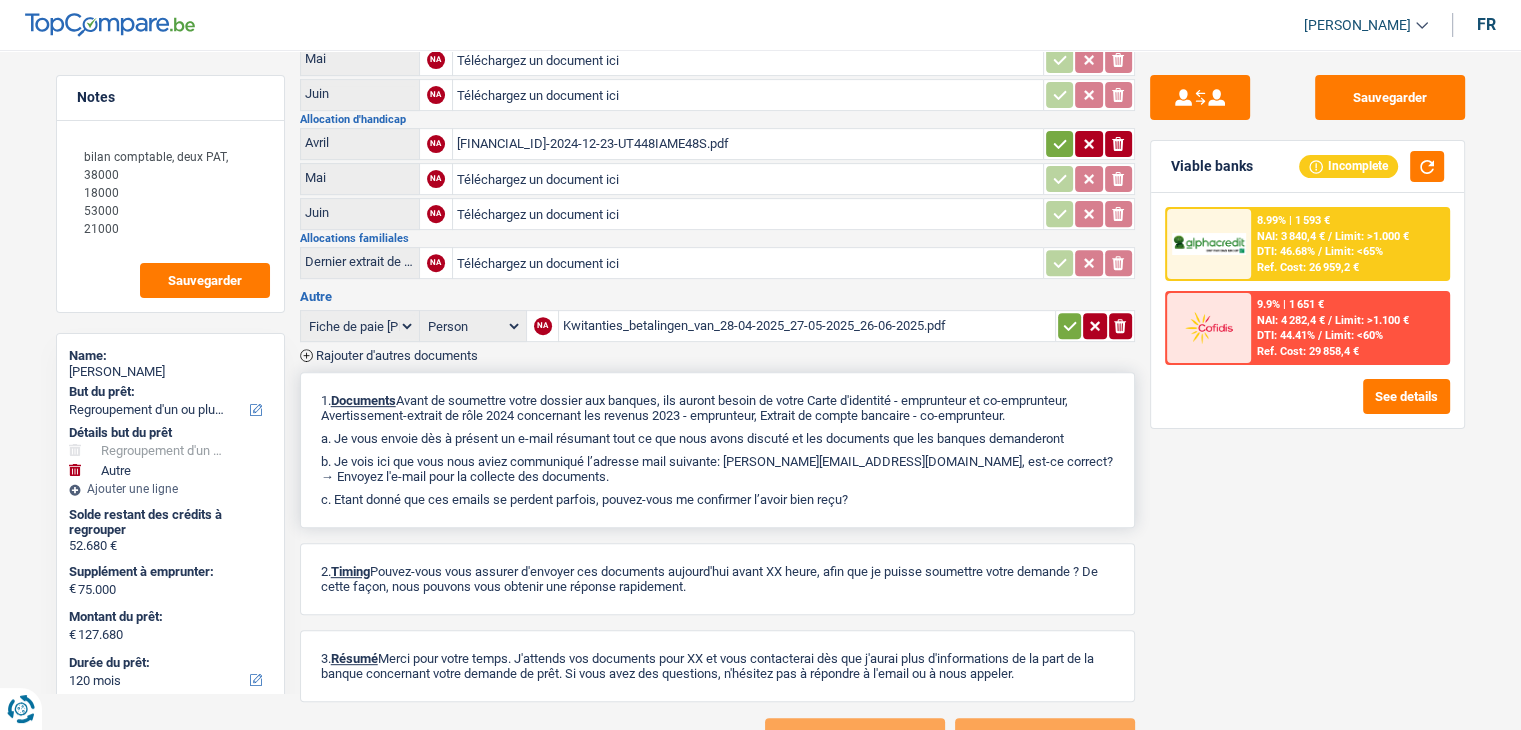 scroll, scrollTop: 789, scrollLeft: 0, axis: vertical 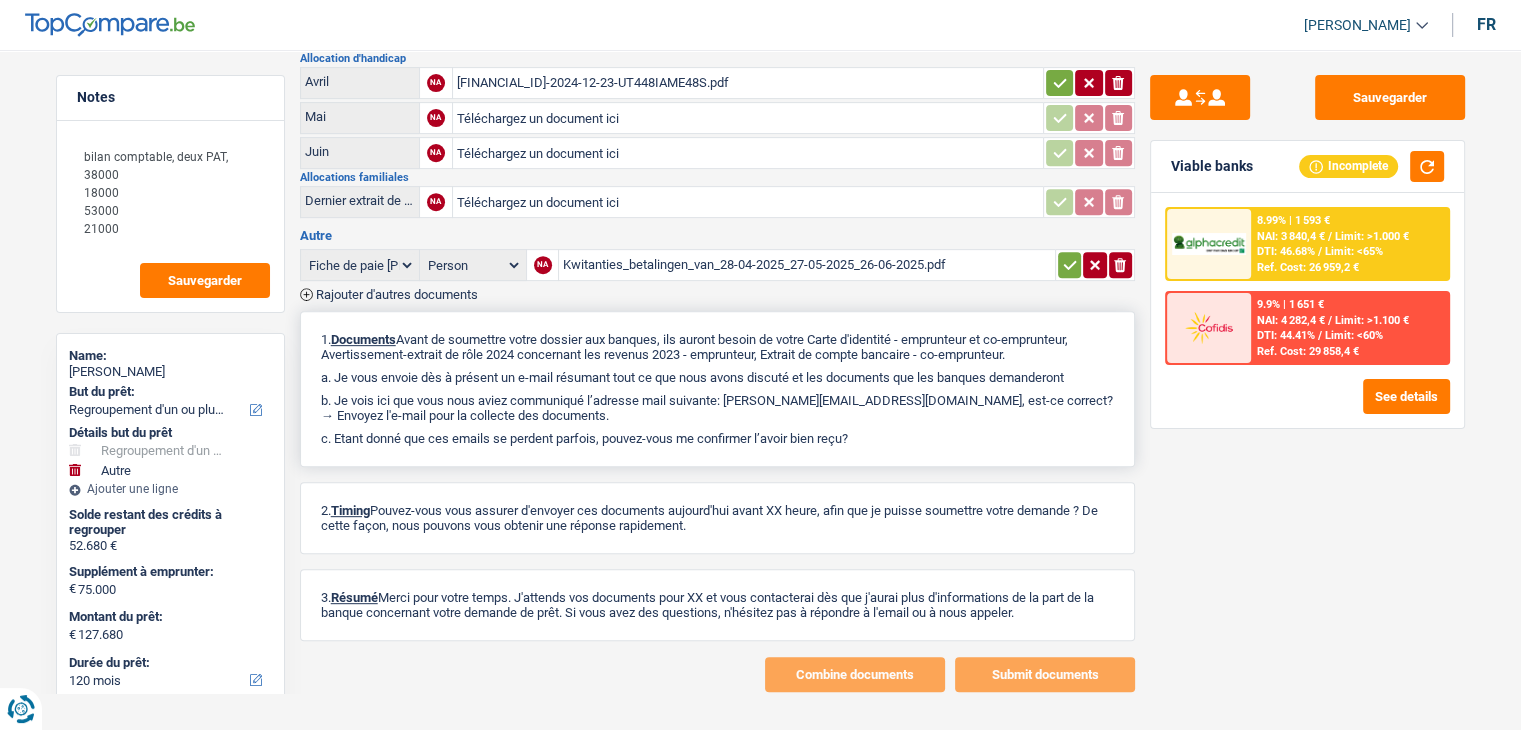 click on "b. Je vois ici que vous nous aviez communiqué l’adresse mail suivante: [PERSON_NAME][EMAIL_ADDRESS][DOMAIN_NAME], est-ce correct? → Envoyez l'e-mail pour la collecte des documents." at bounding box center [717, 408] 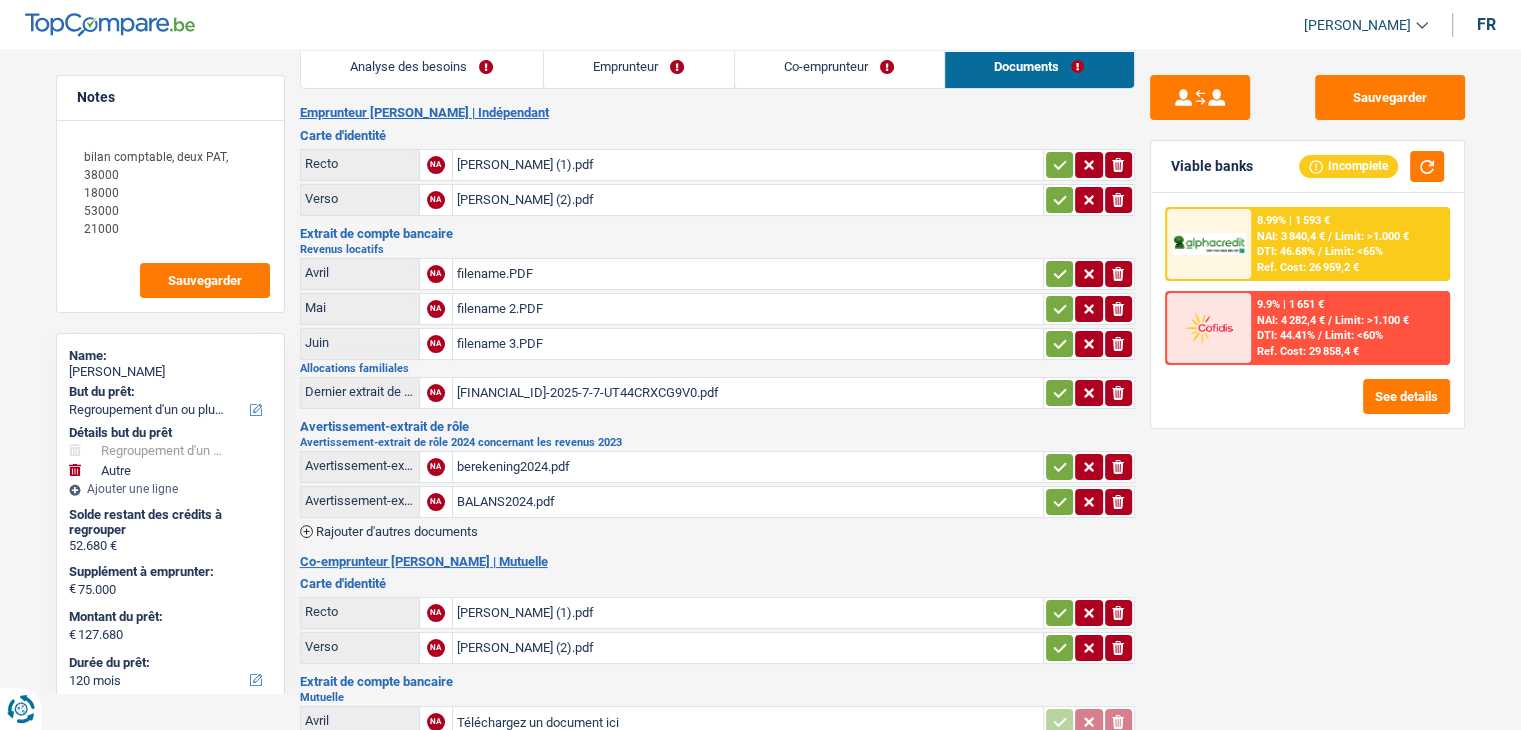 scroll, scrollTop: 0, scrollLeft: 0, axis: both 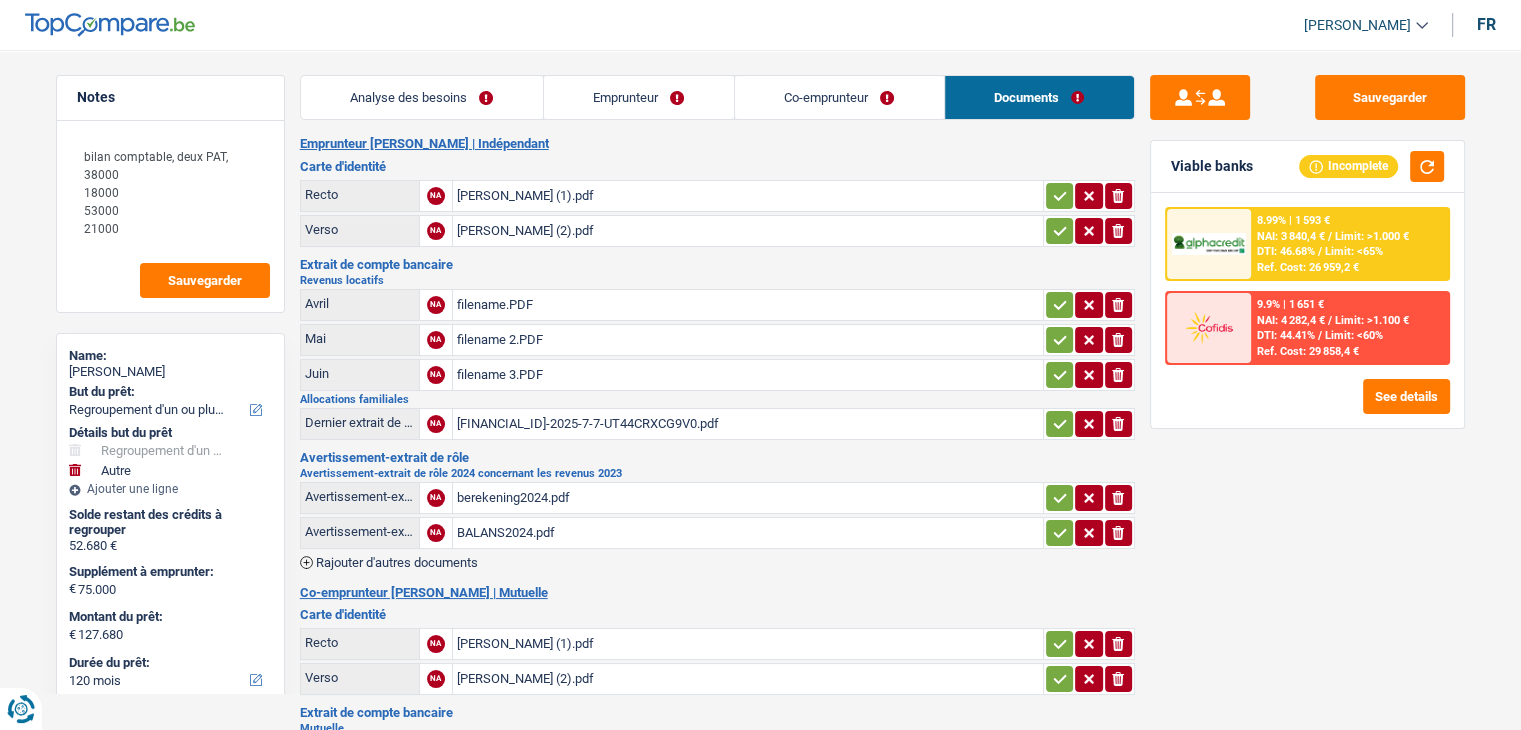 click on "Analyse des besoins" at bounding box center (422, 97) 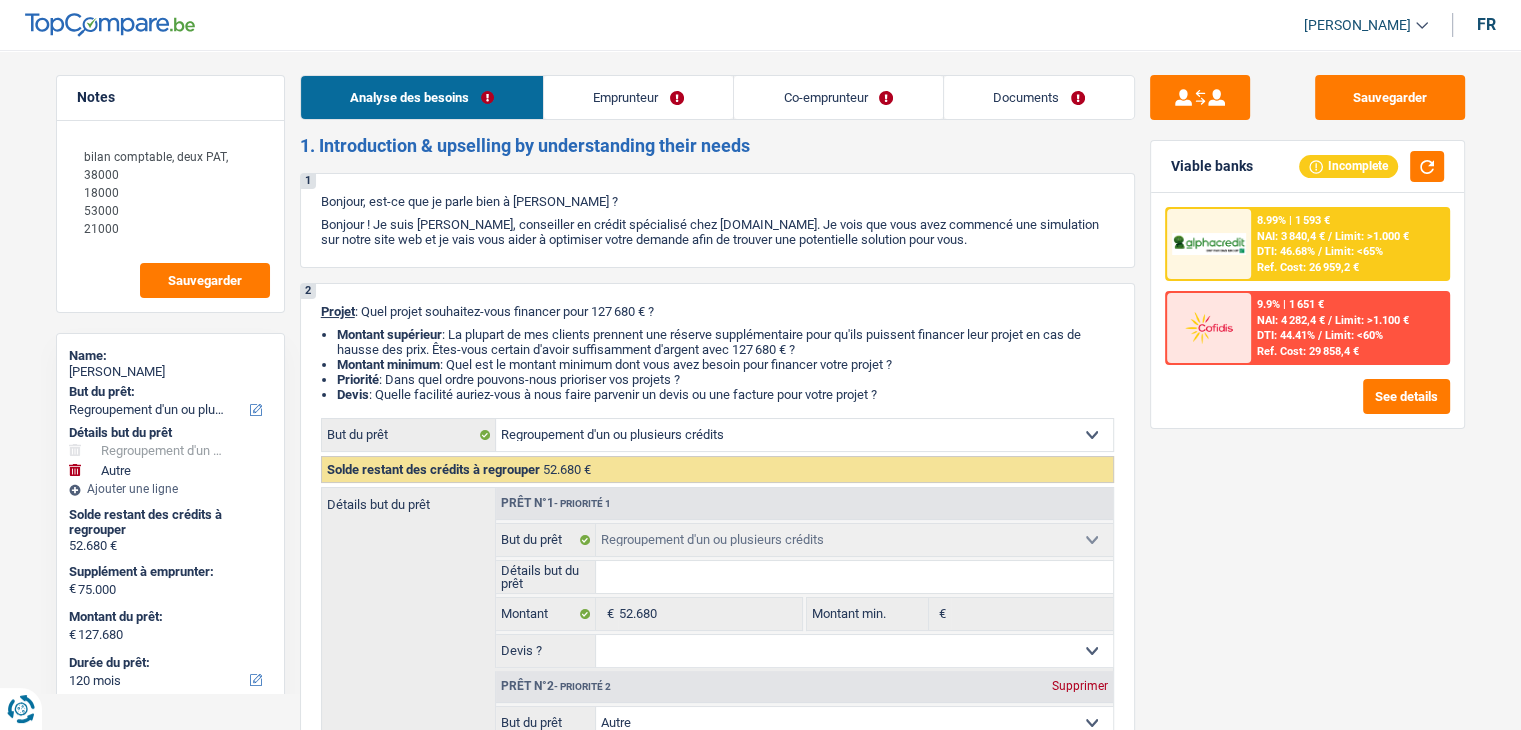 click at bounding box center (1209, 244) 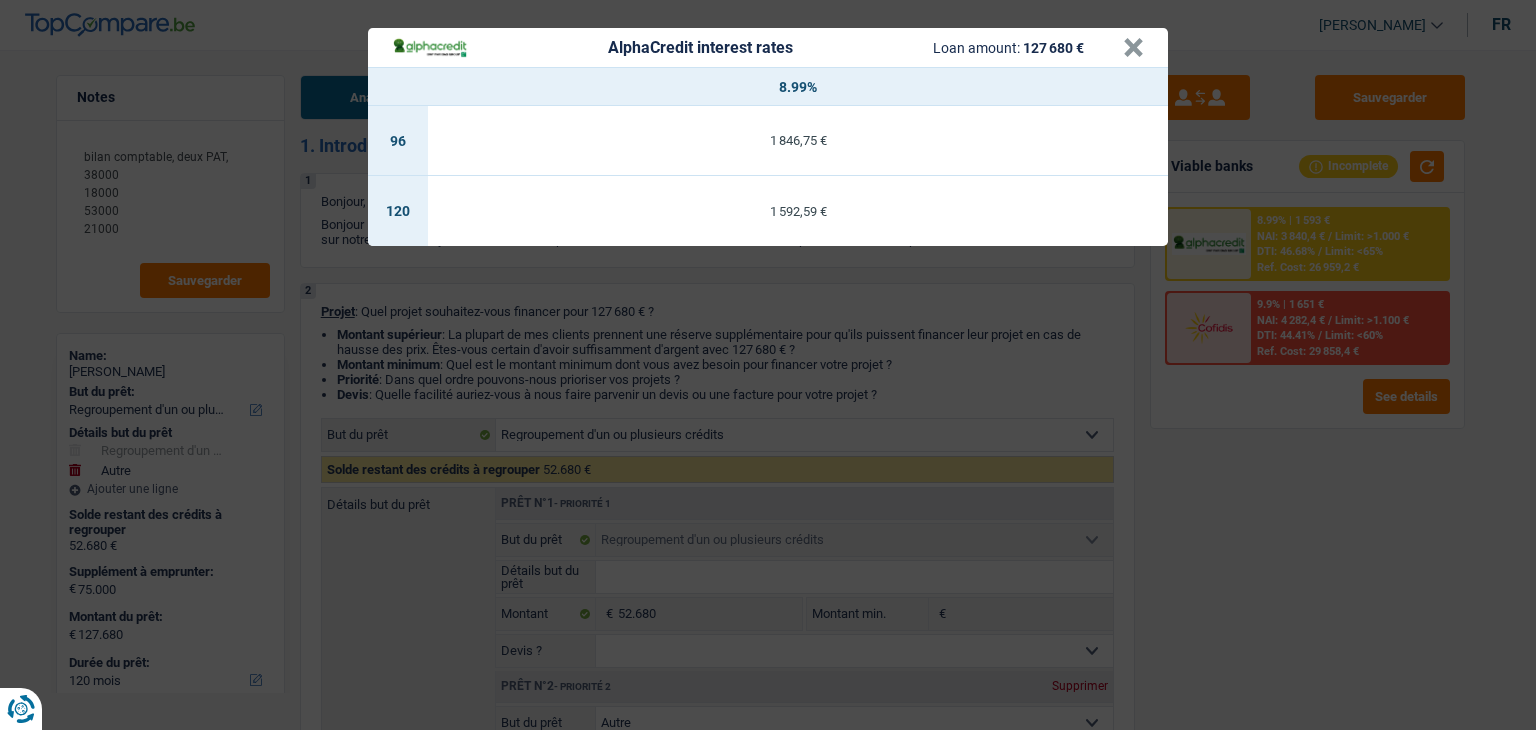 click on "AlphaCredit interest rates
Loan amount:
127 680 €
×
8.99%
96
1 846,75 €
120
1 592,59 €" at bounding box center (768, 365) 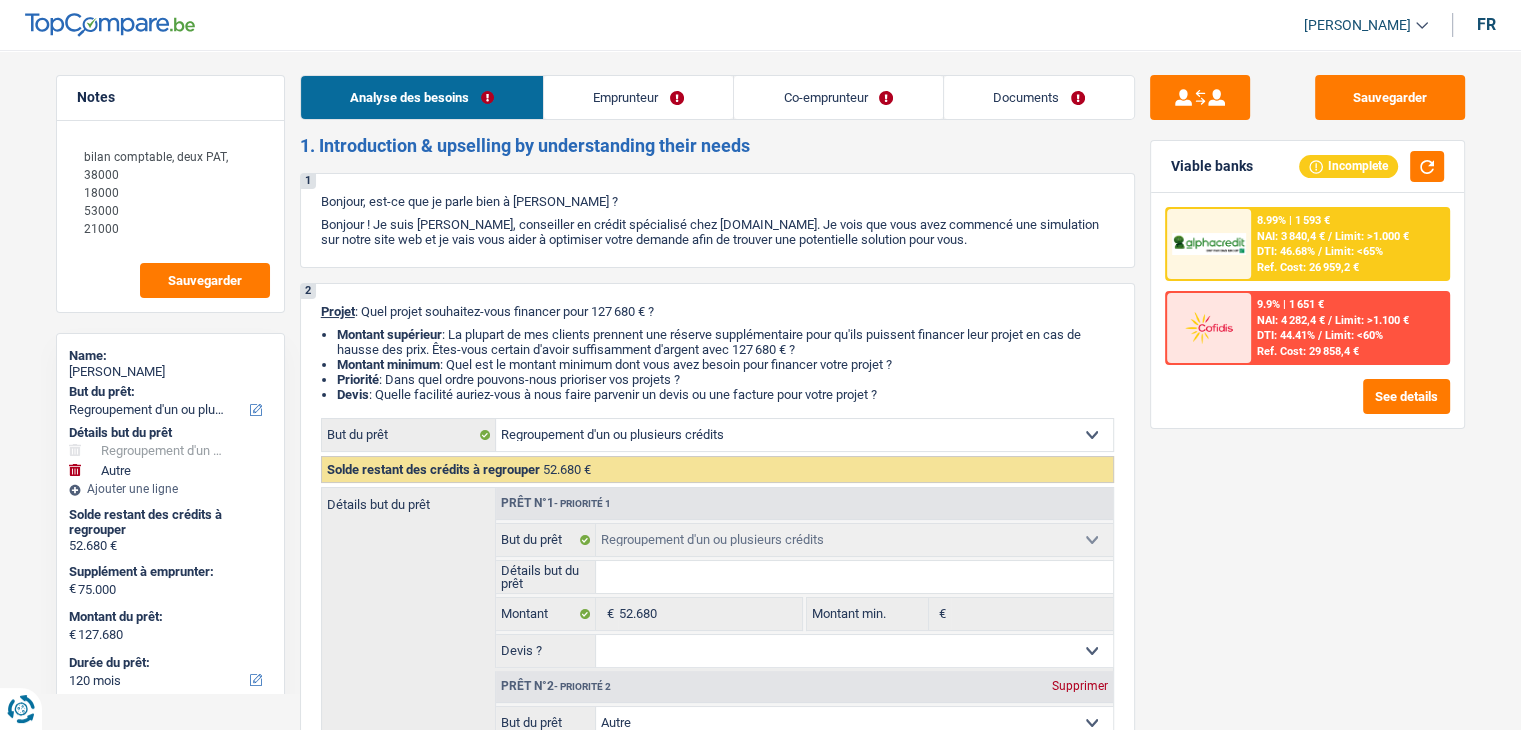 click on "Emprunteur" at bounding box center (638, 97) 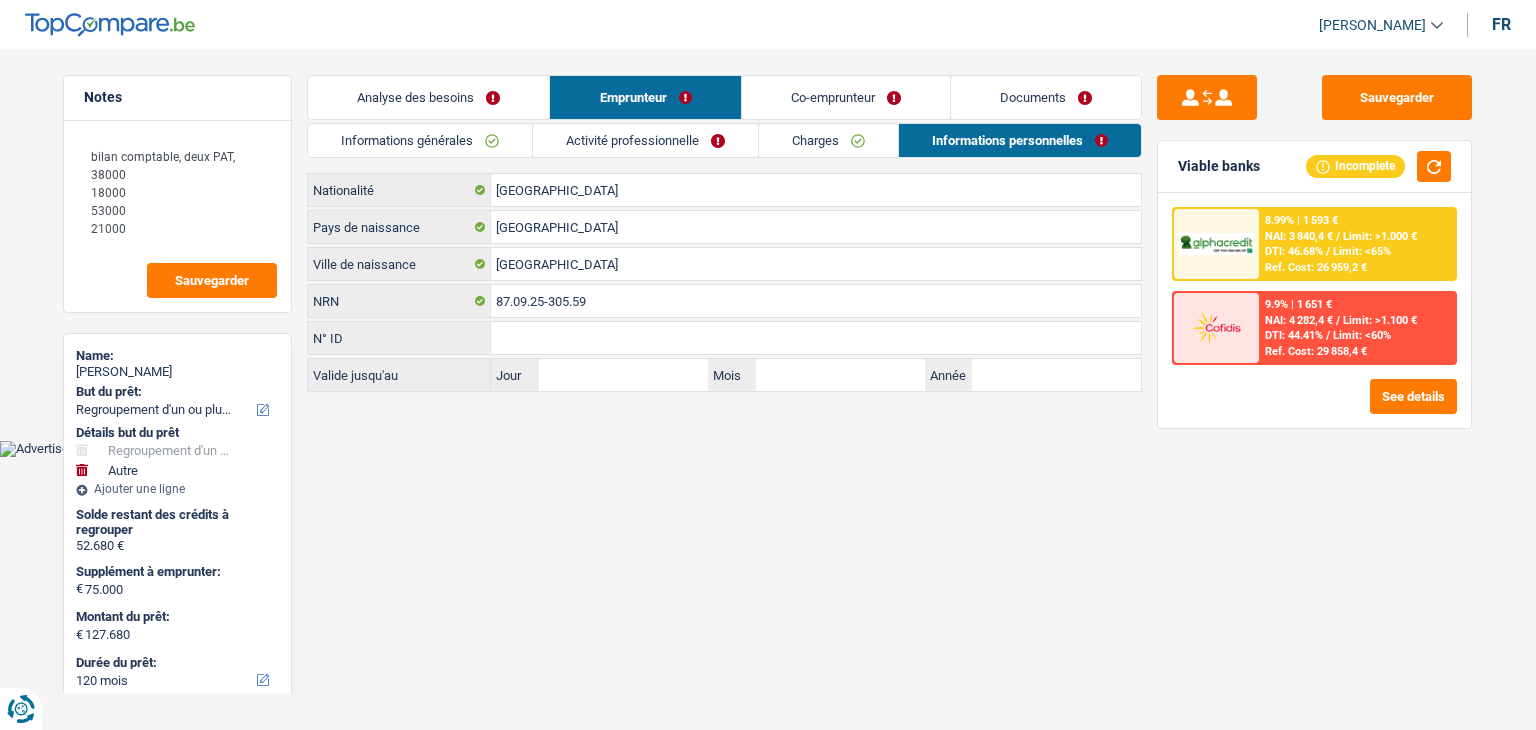 click on "Activité professionnelle" at bounding box center [645, 140] 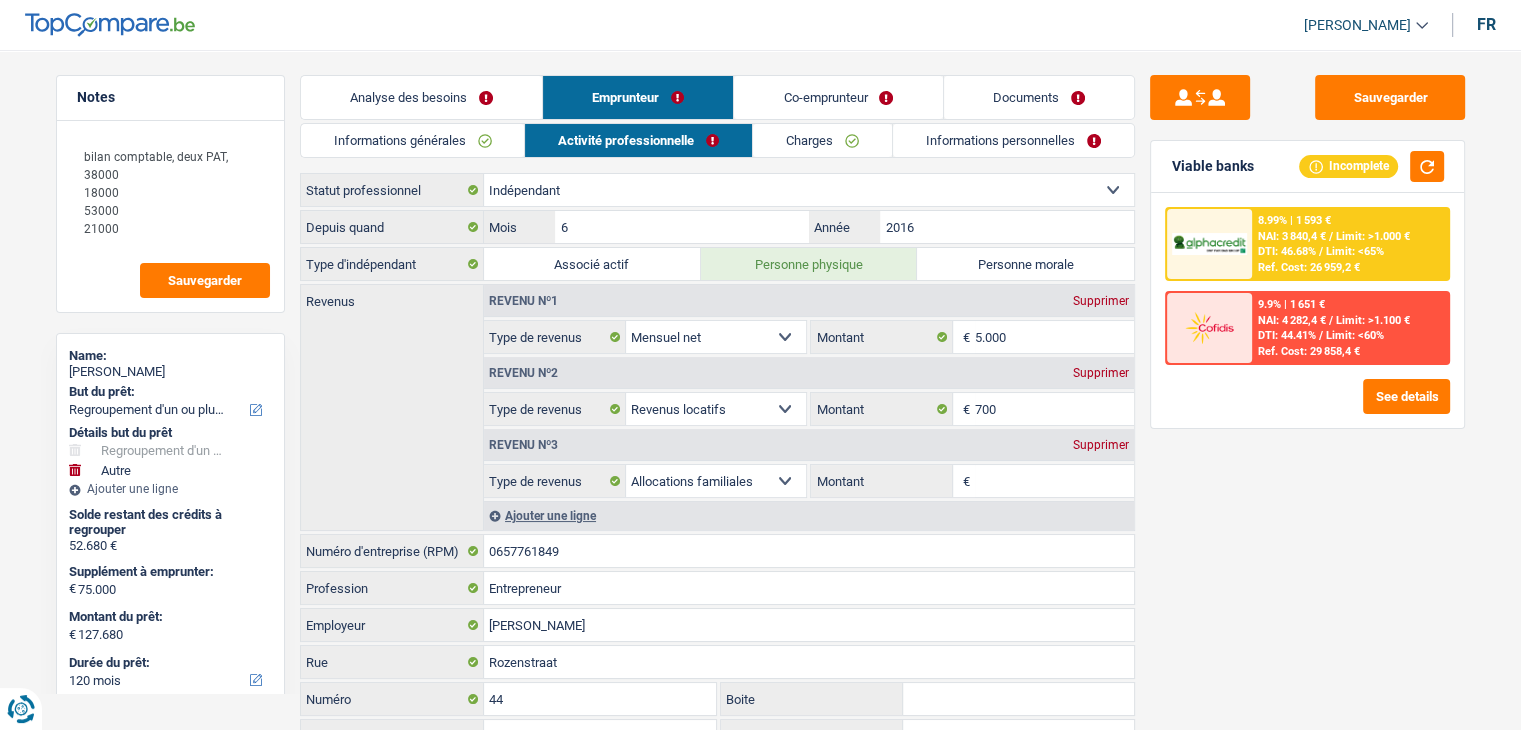 click on "Charges" at bounding box center (822, 140) 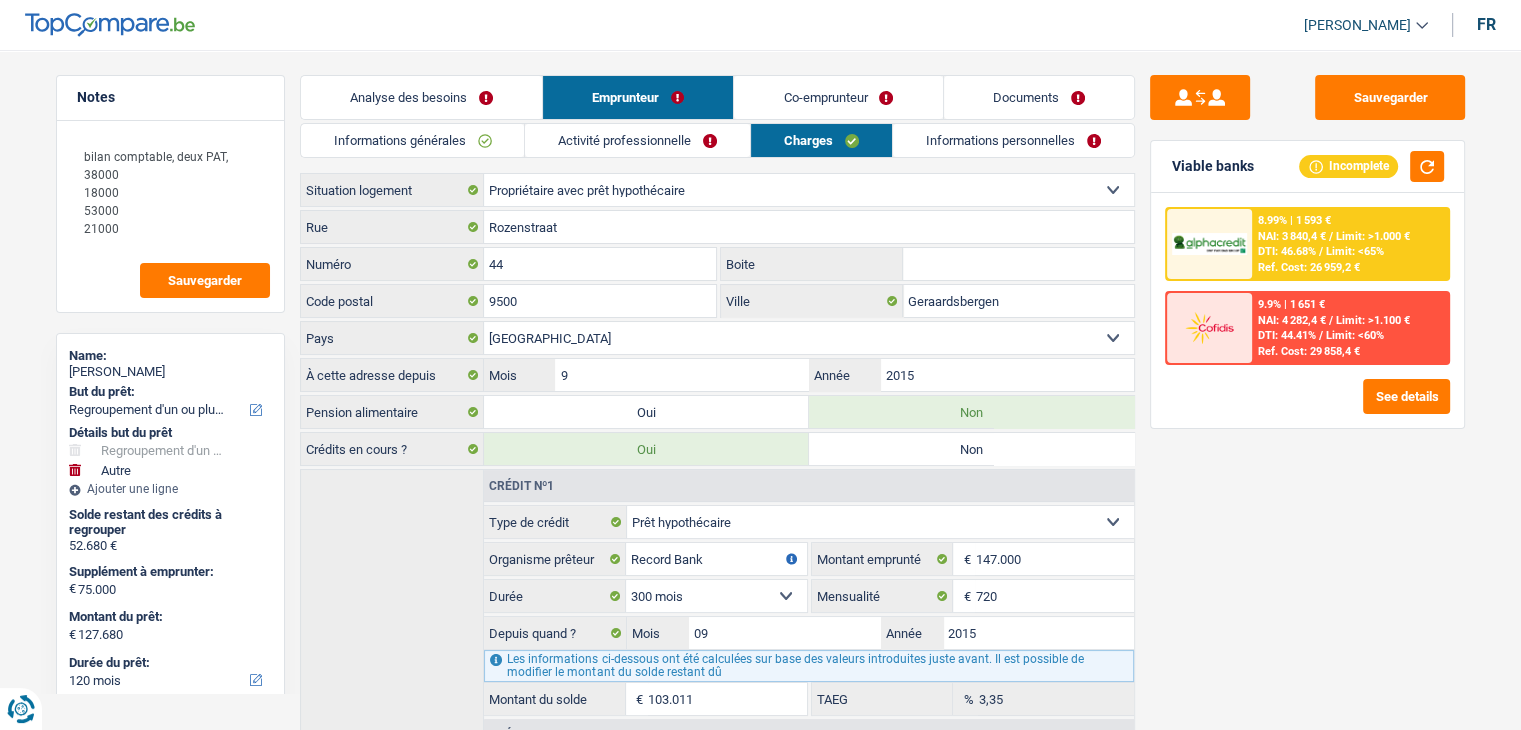 click on "Activité professionnelle" at bounding box center (637, 140) 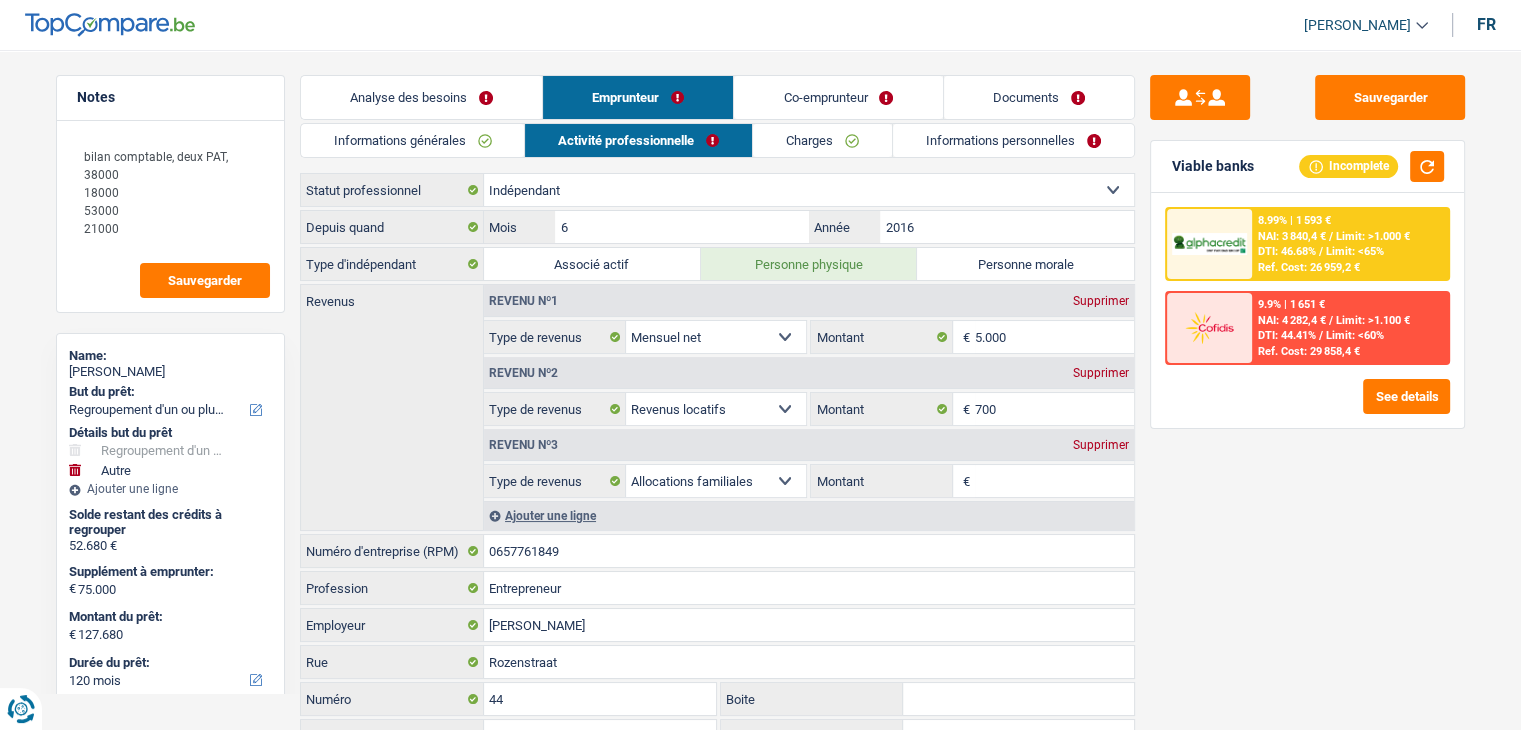 click on "Informations générales" at bounding box center (413, 140) 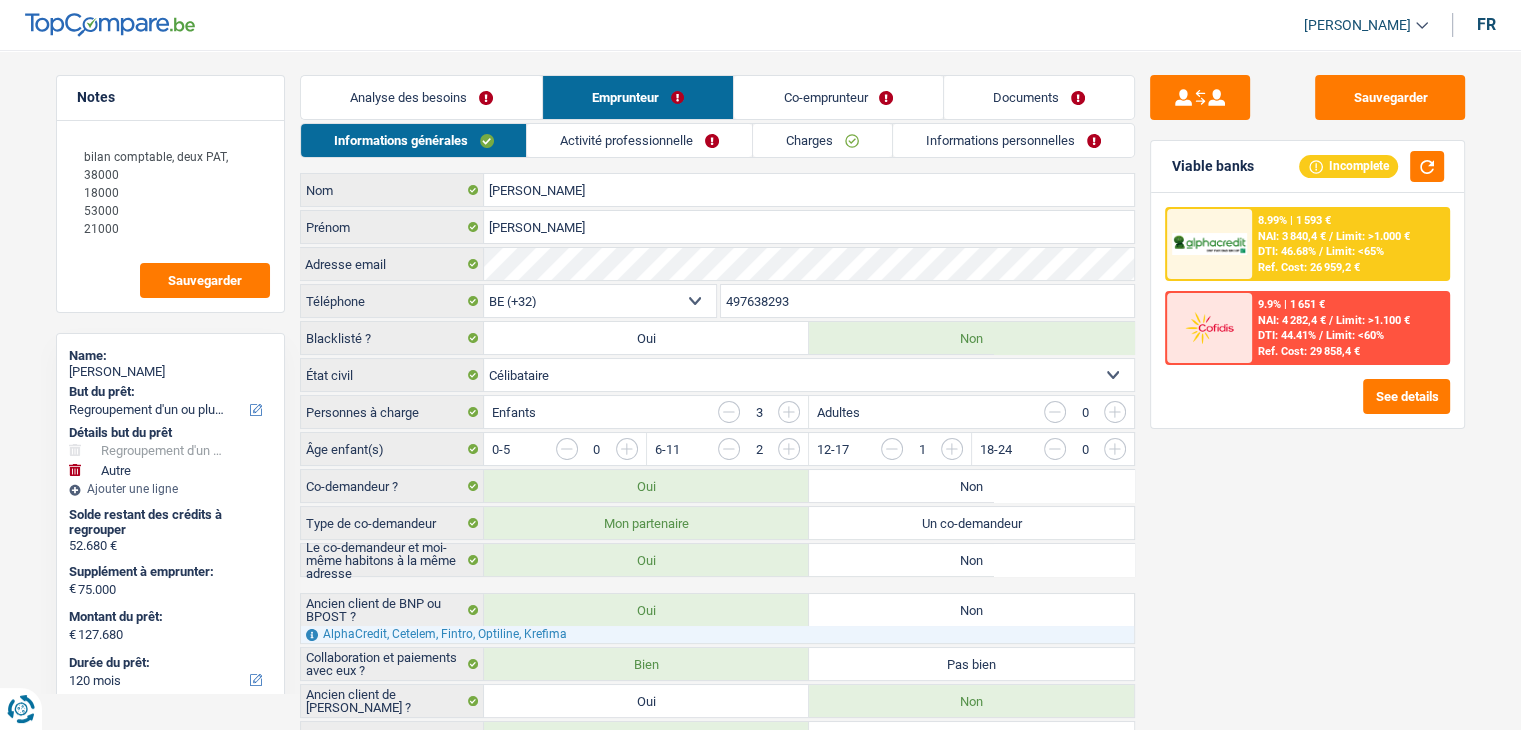 click on "Analyse des besoins" at bounding box center [421, 97] 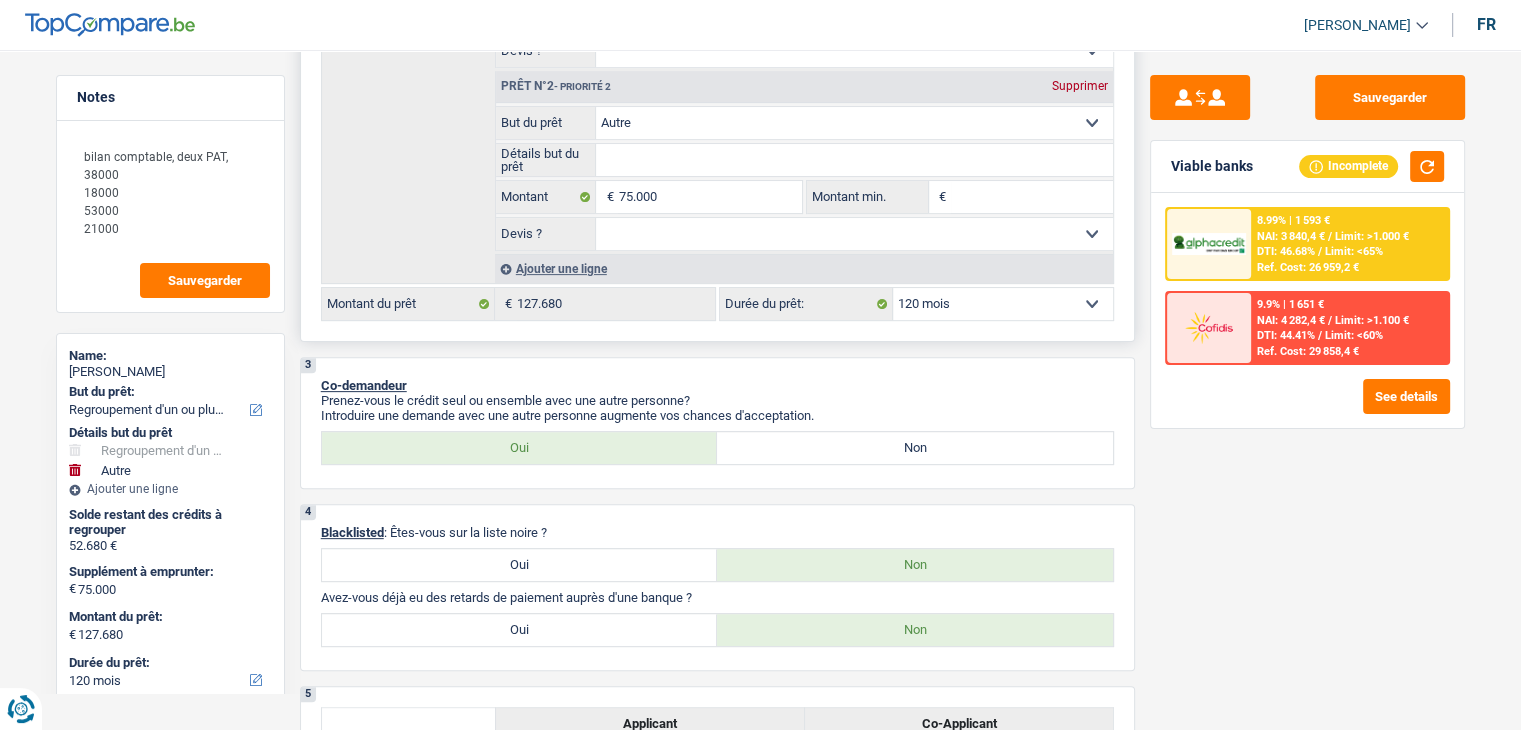 scroll, scrollTop: 400, scrollLeft: 0, axis: vertical 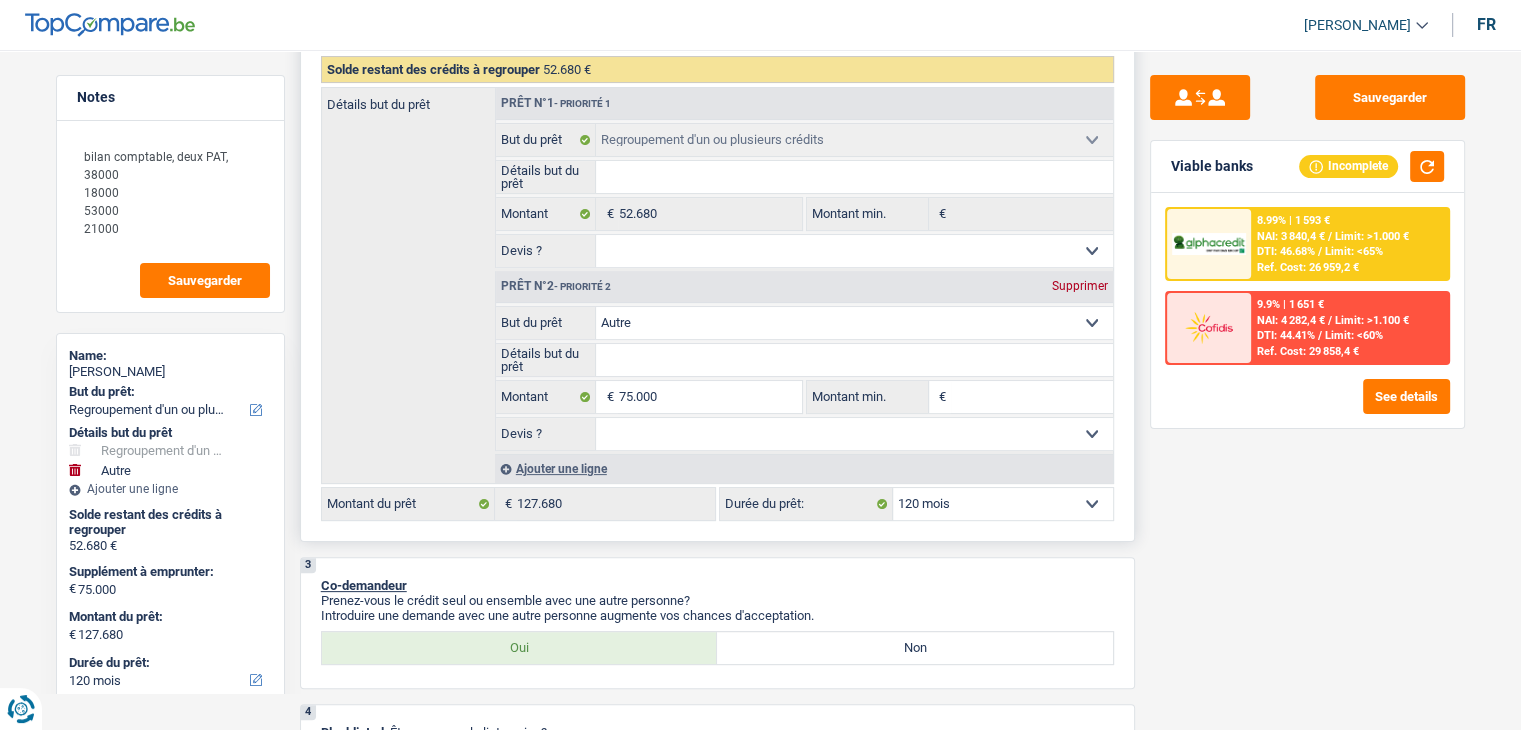 click on "Supprimer" at bounding box center (1080, 286) 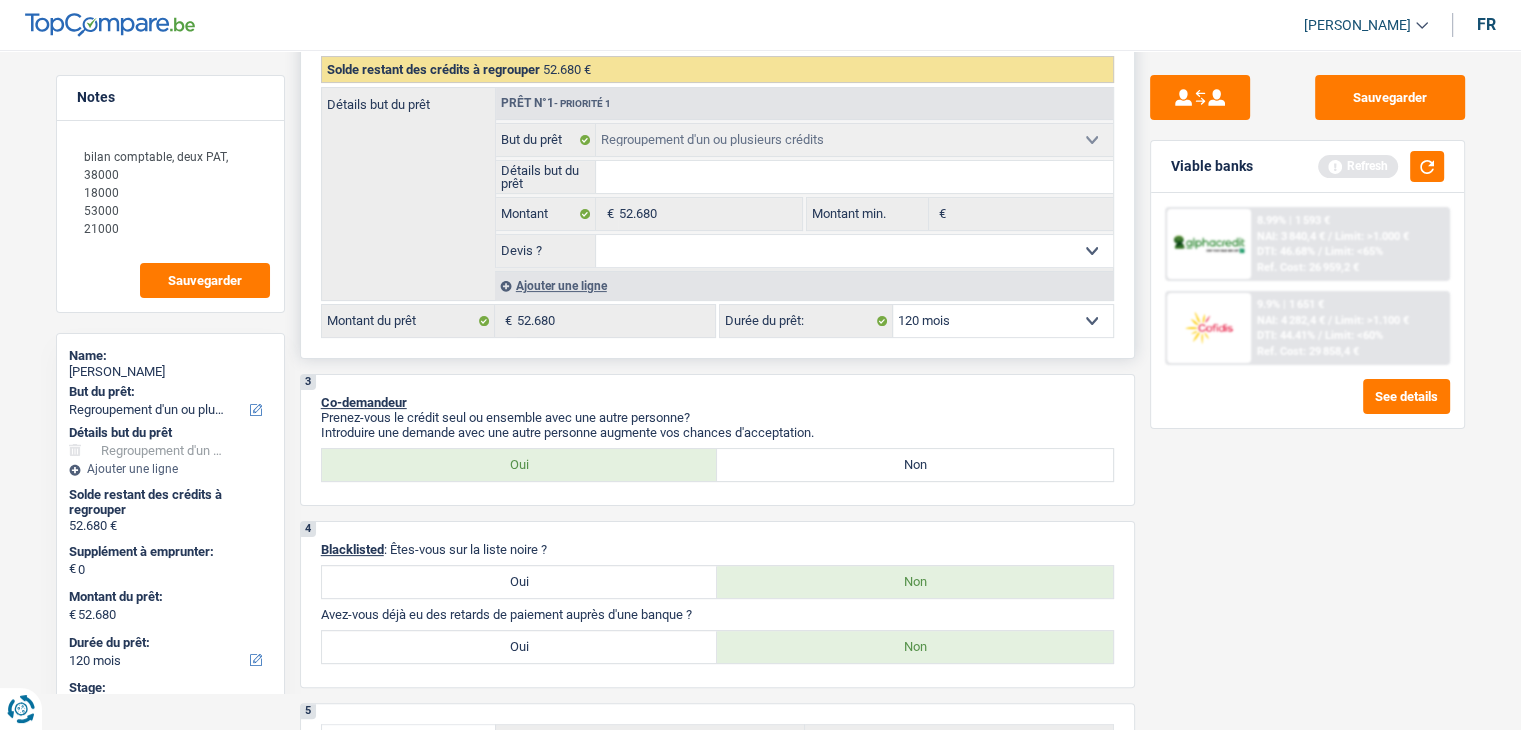 click on "12 mois 18 mois 24 mois 30 mois 36 mois 42 mois 48 mois 60 mois 72 mois 84 mois 96 mois 120 mois 132 mois 144 mois
Sélectionner une option" at bounding box center (1003, 321) 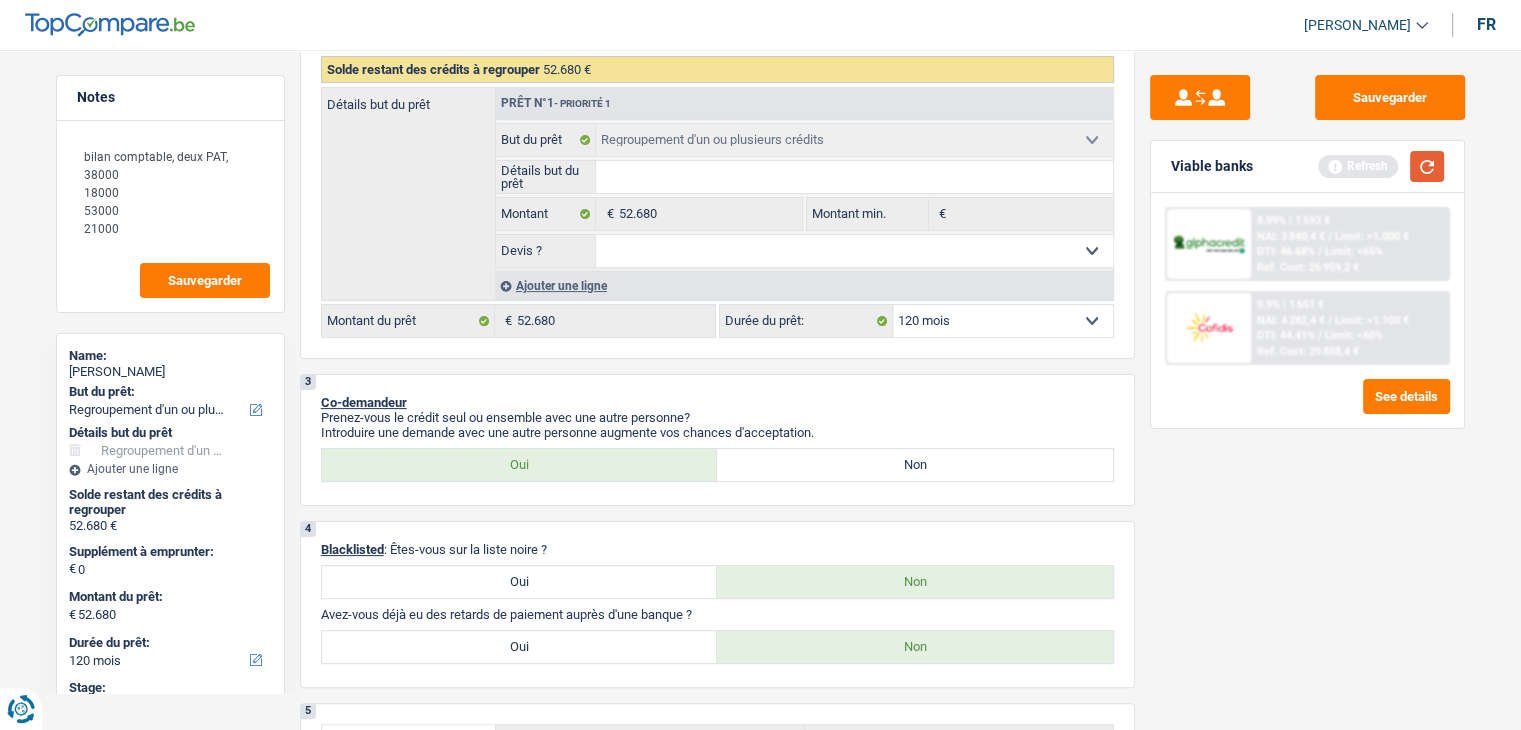 click at bounding box center (1427, 166) 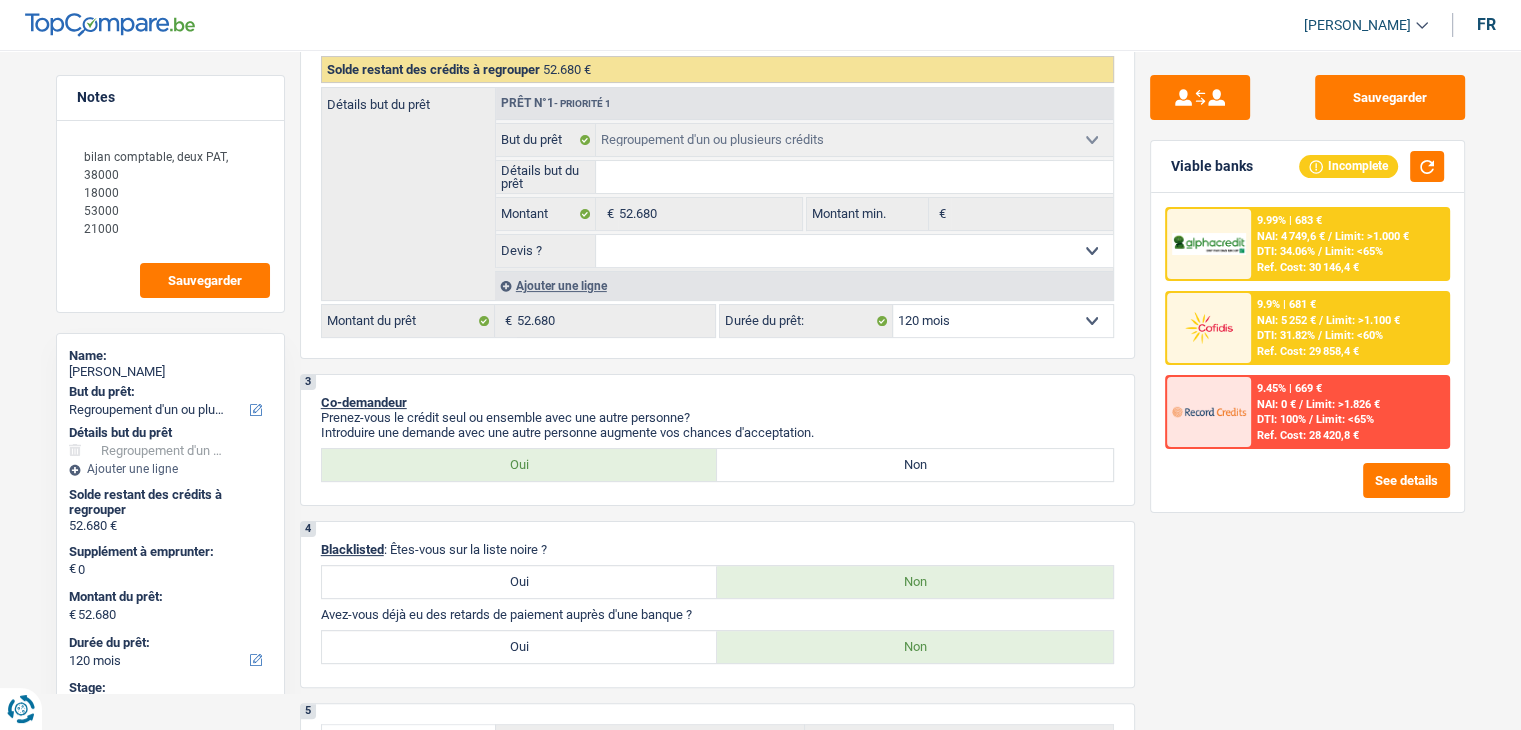 click on "Ajouter une ligne" at bounding box center (804, 285) 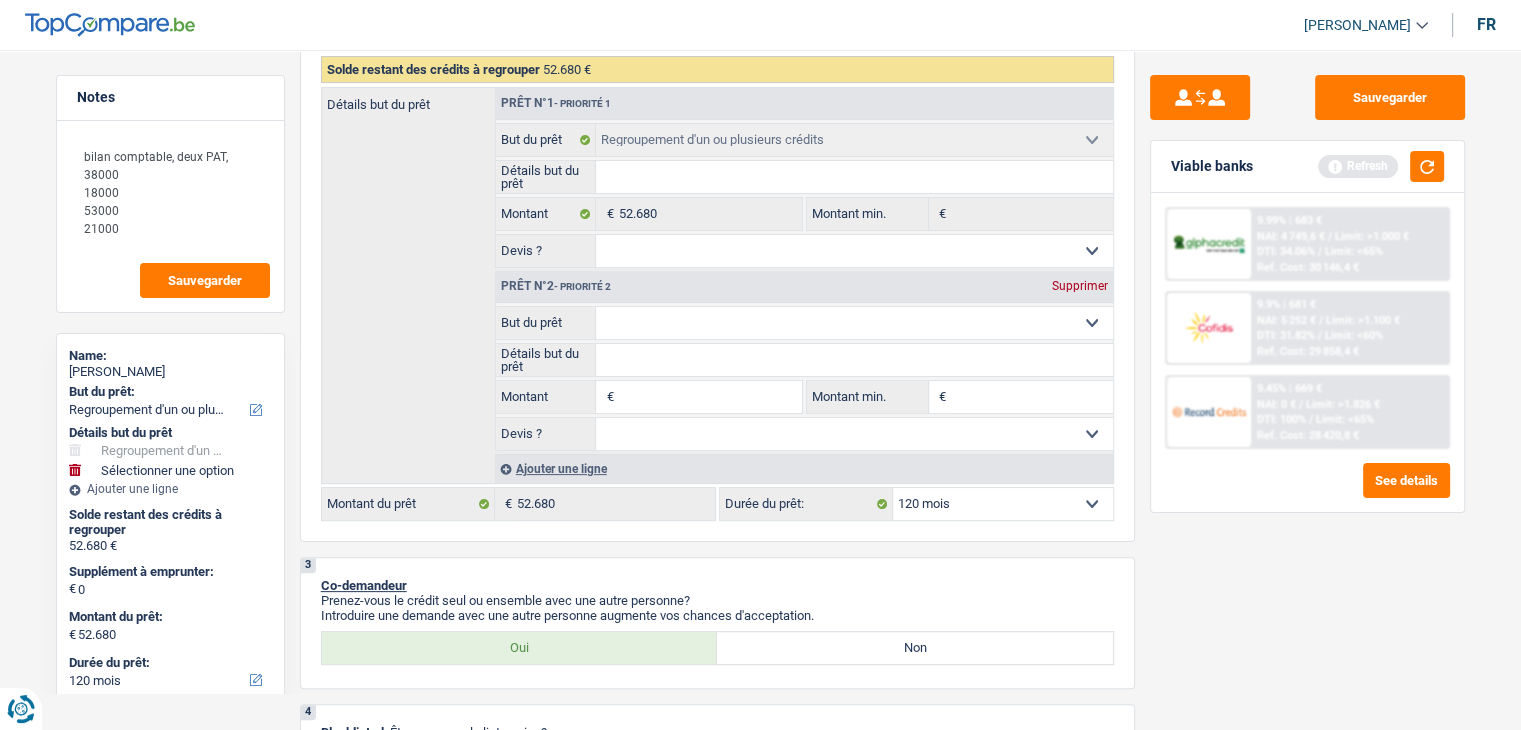 click on "Viable banks
Refresh" at bounding box center [1307, 167] 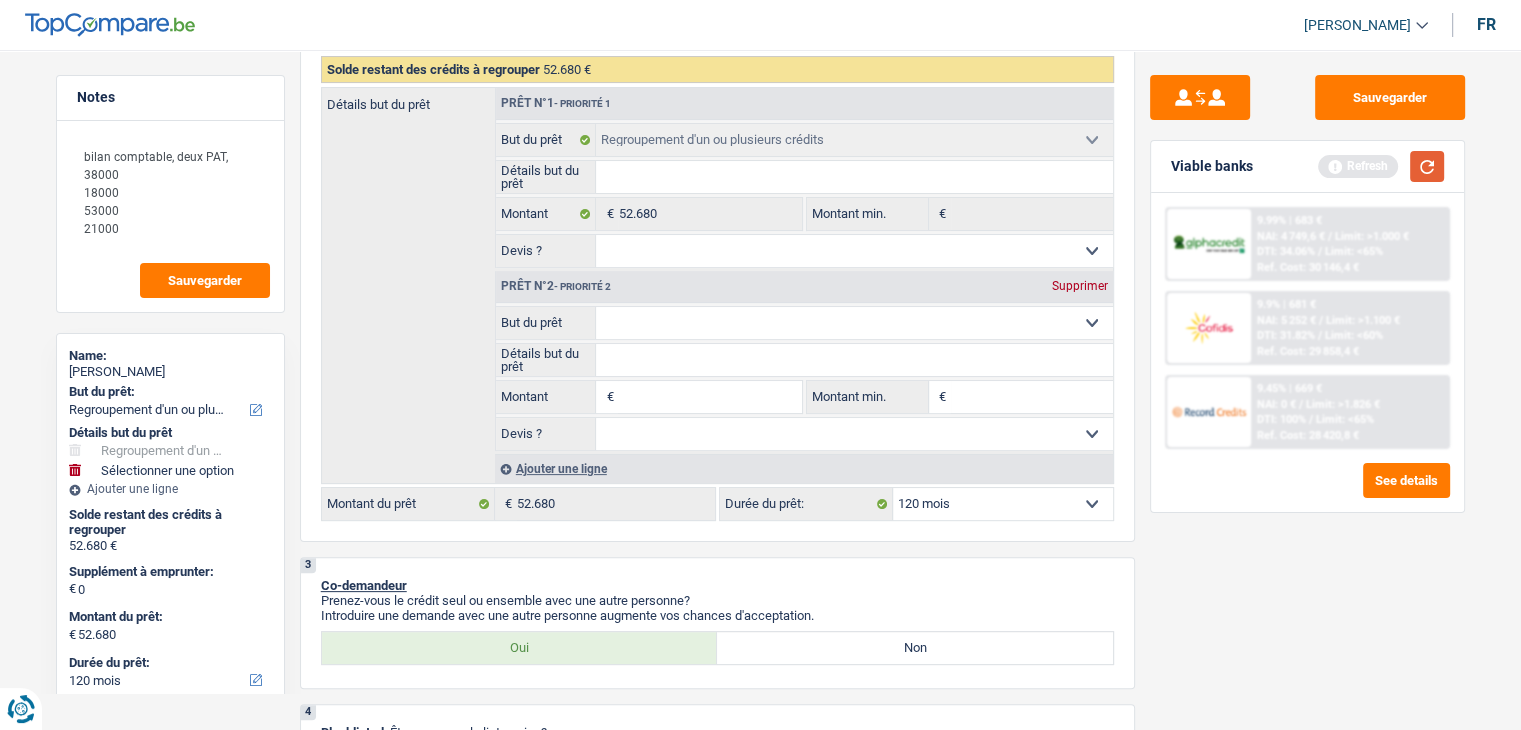 click at bounding box center [1427, 166] 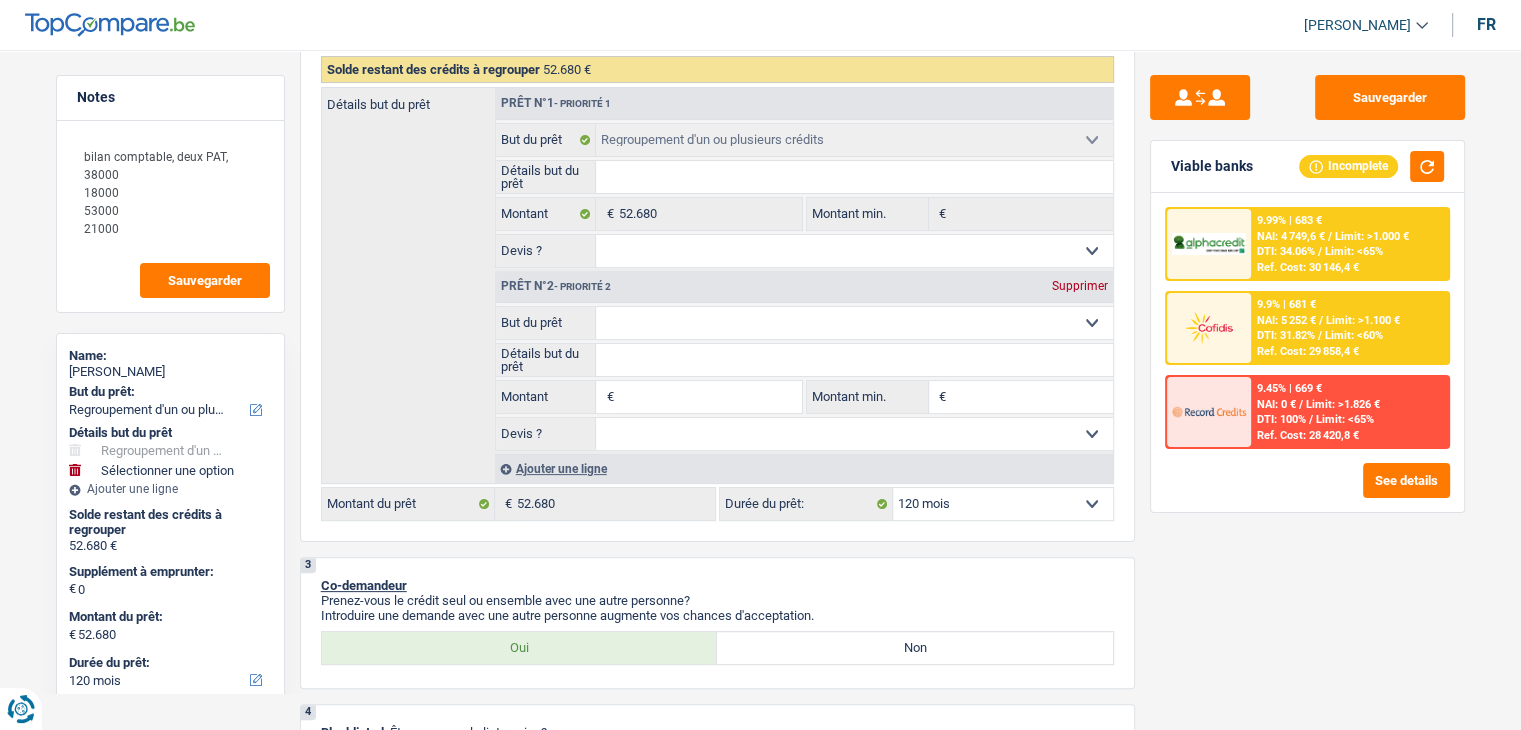 click on "Confort maison: meubles, textile, peinture, électroménager, outillage non-professionnel Hifi, multimédia, gsm, ordinateur Aménagement: frais d'installation, déménagement Evénement familial: naissance, mariage, divorce, communion, décès Frais médicaux Frais d'études Frais permis de conduire Regroupement d'un ou plusieurs crédits Loisirs: voyage, sport, musique Rafraîchissement: petits travaux maison et jardin Frais judiciaires Réparation voiture Prêt rénovation Prêt énergie Prêt voiture Taxes, impôts non professionnels Rénovation bien à l'étranger Dettes familiales Assurance Autre
Sélectionner une option" at bounding box center [854, 323] 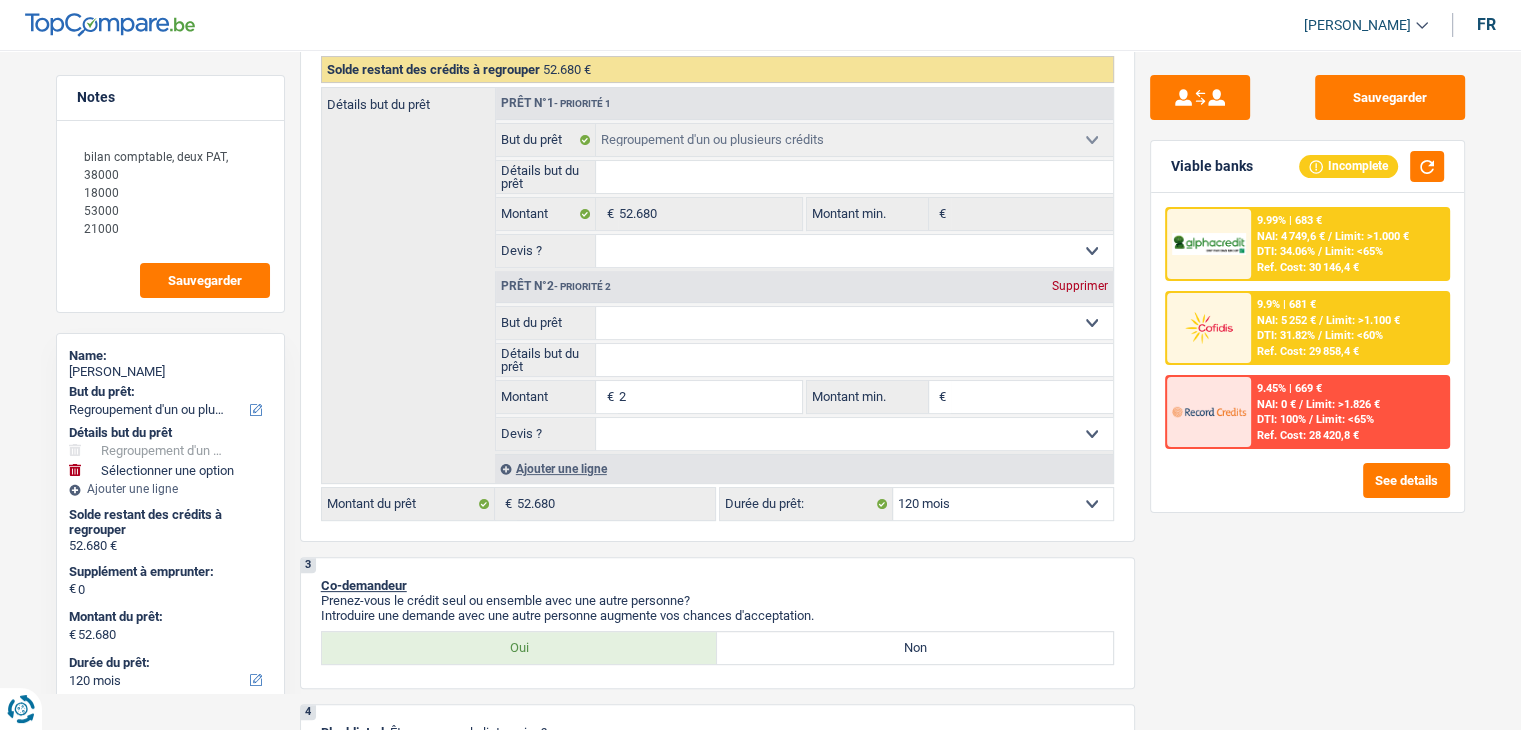 type on "2" 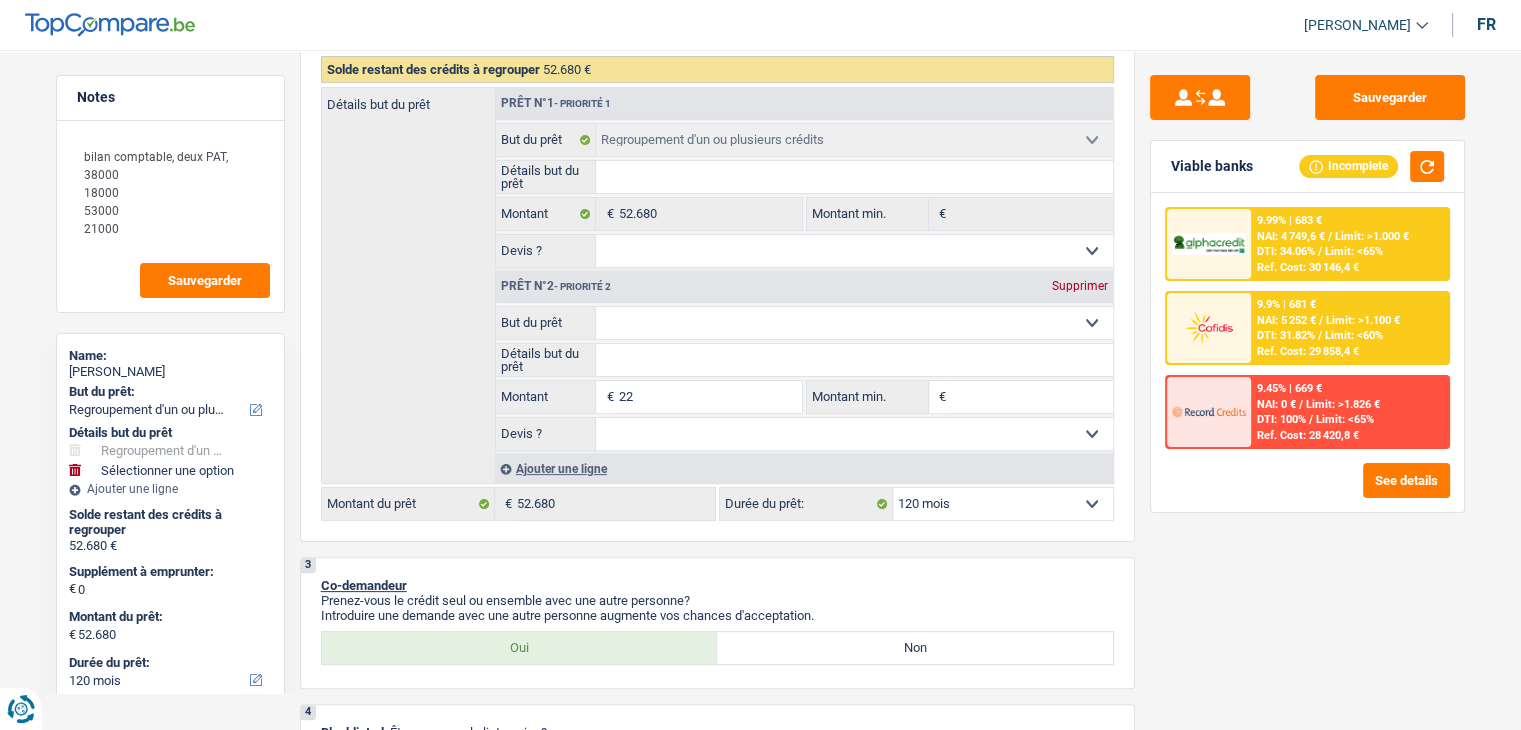 type on "22" 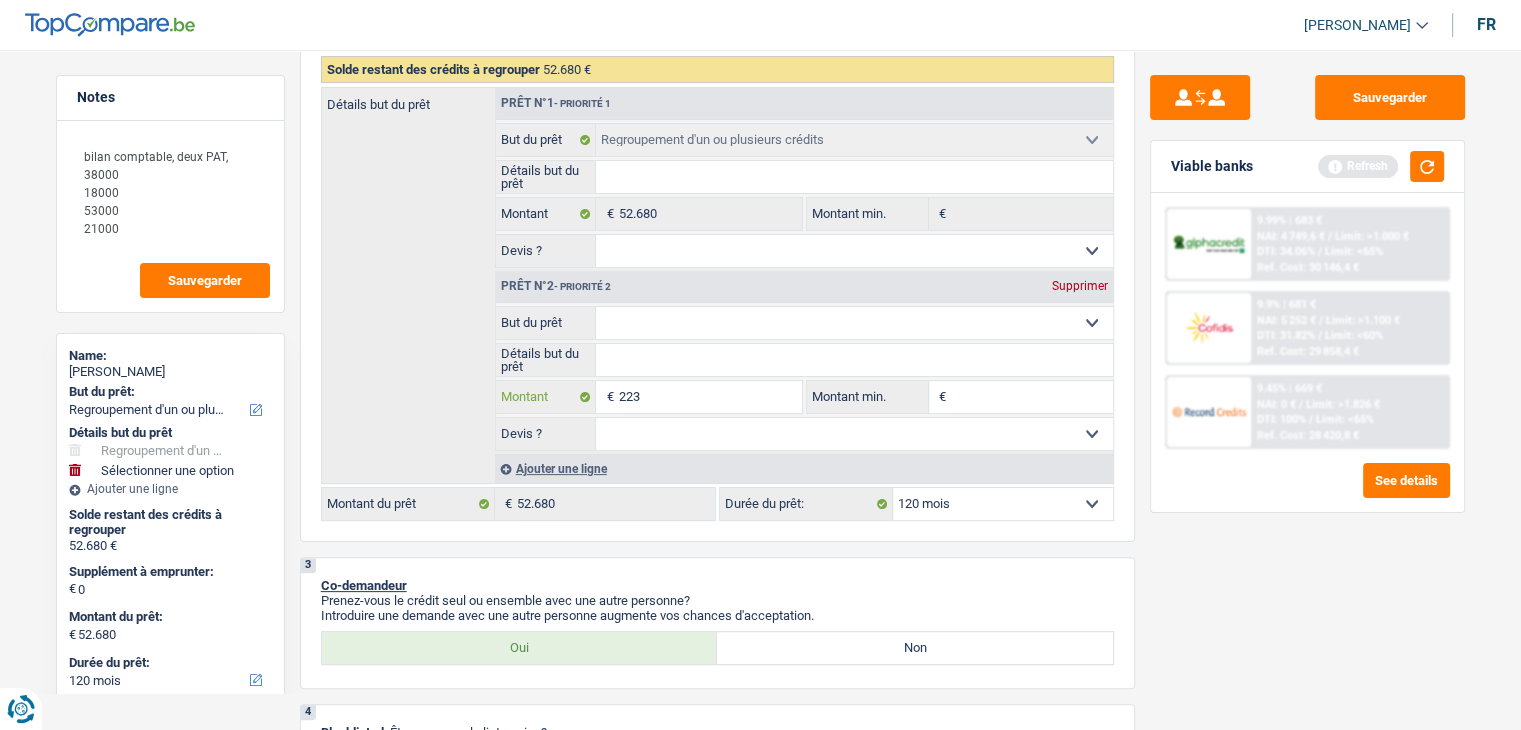 type on "2.232" 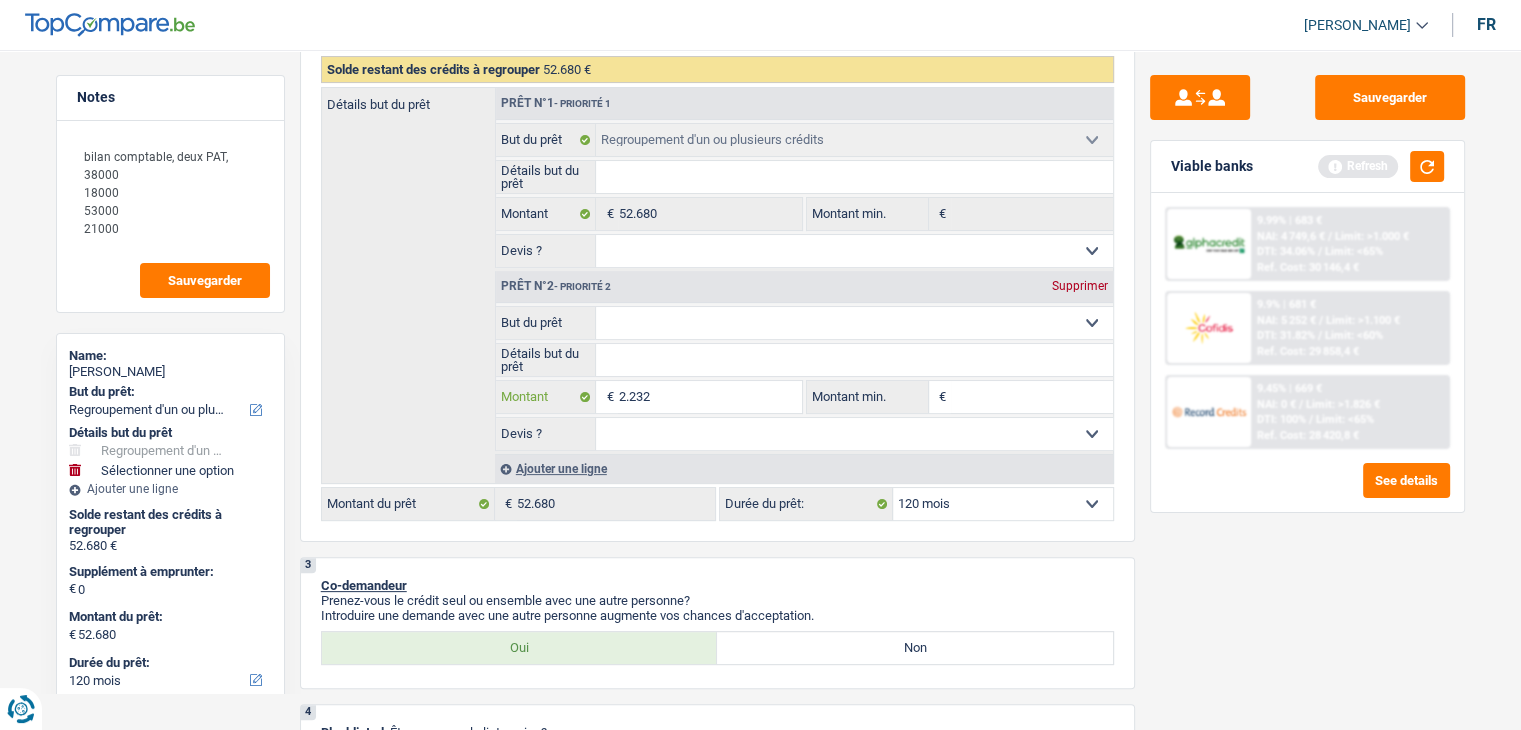 type on "2.232" 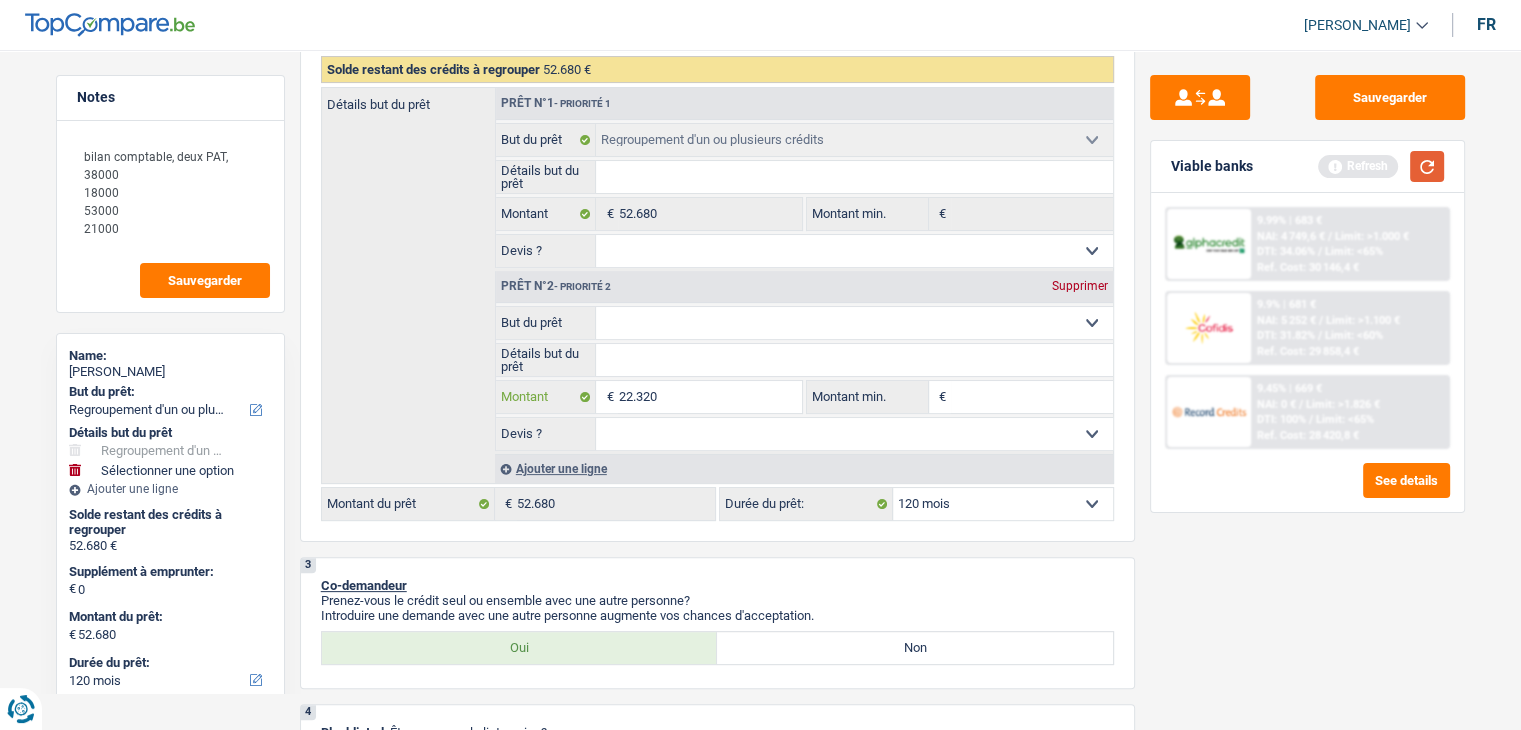 type on "22.320" 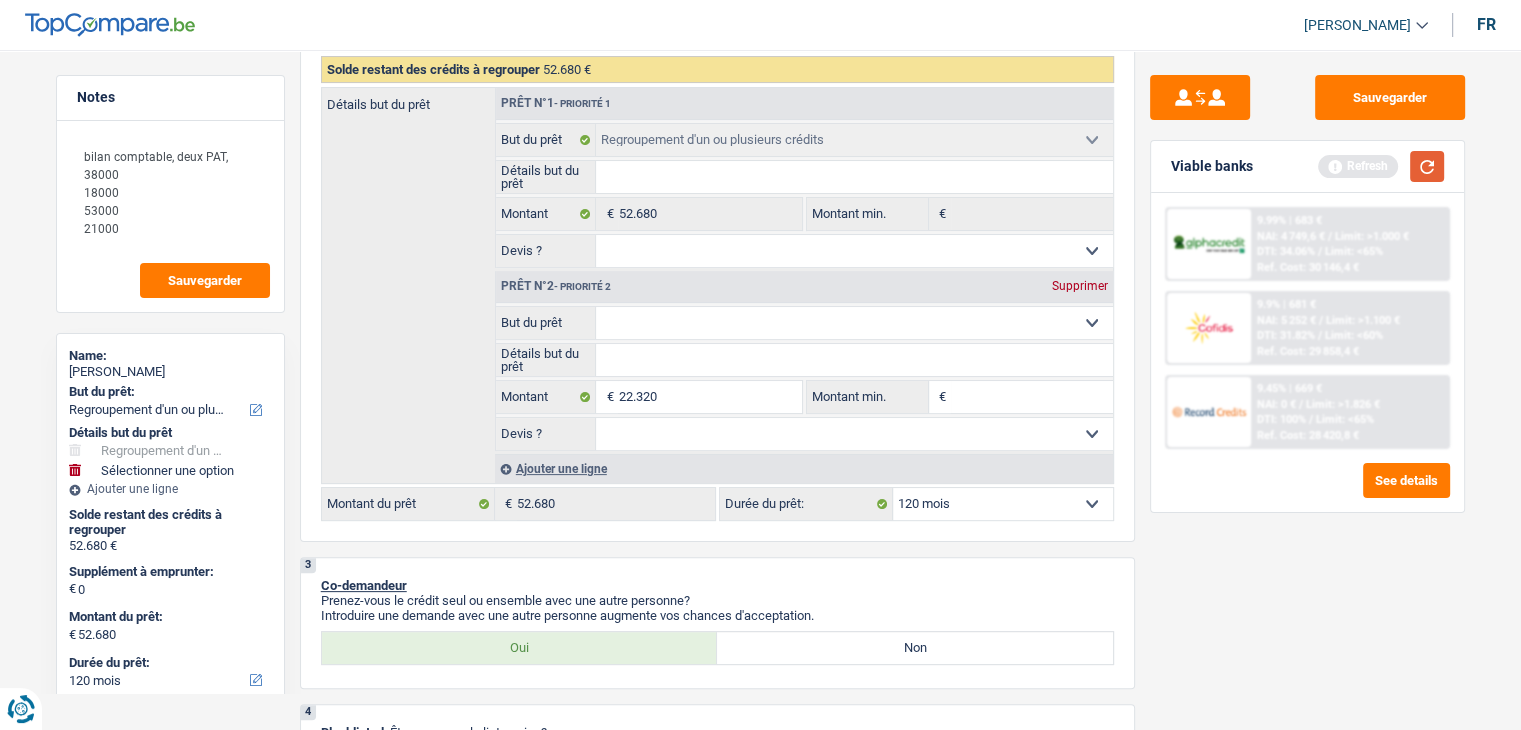type on "22.320" 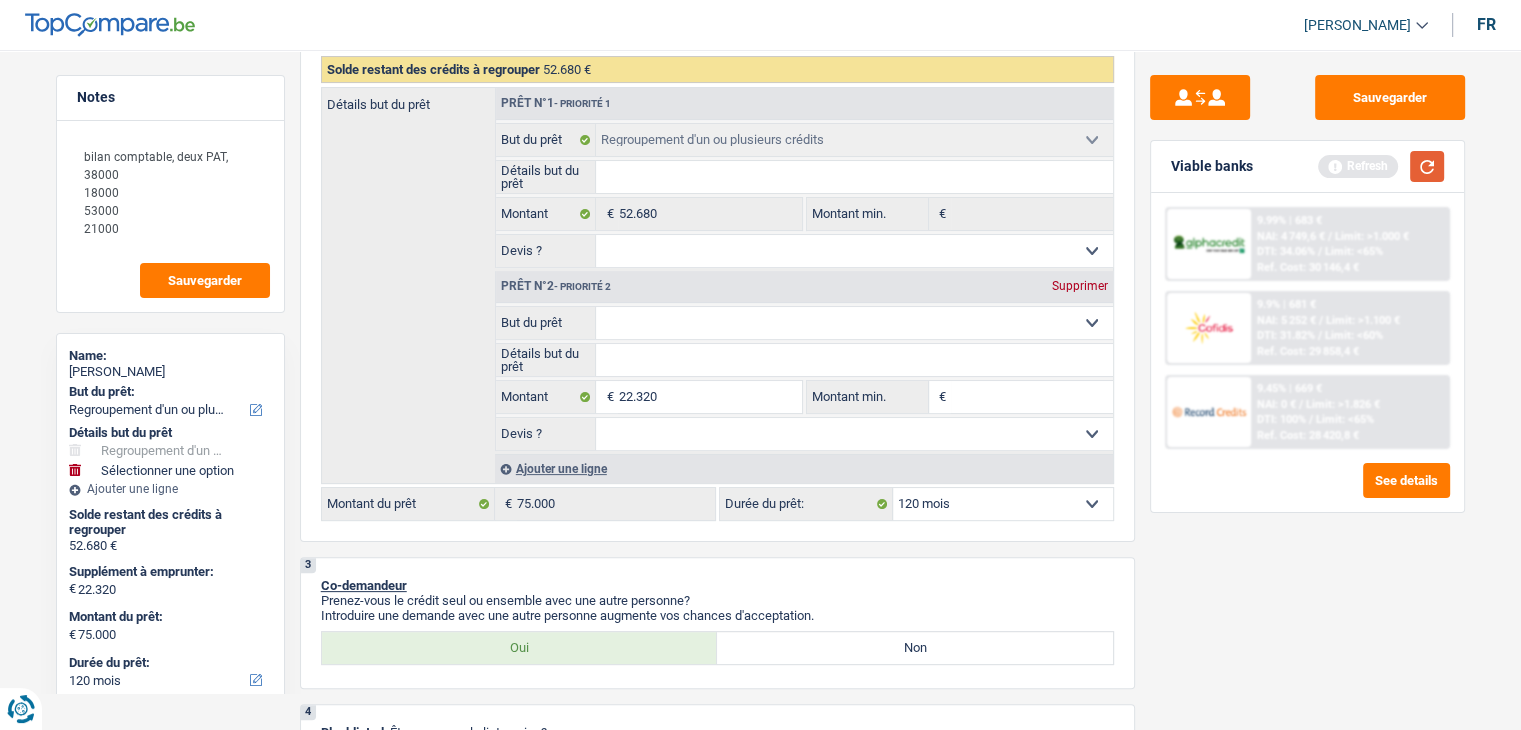 click at bounding box center [1427, 166] 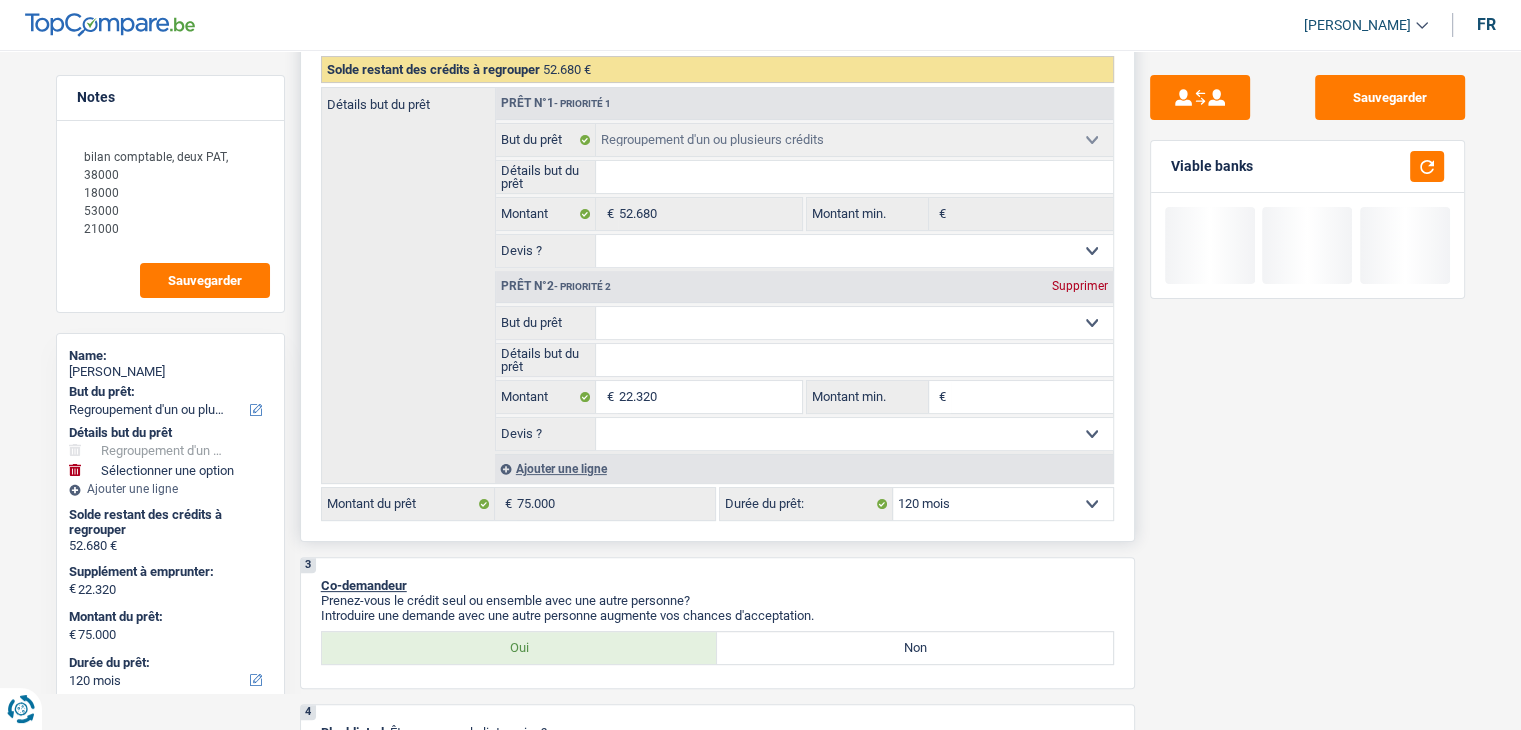 click on "Confort maison: meubles, textile, peinture, électroménager, outillage non-professionnel Hifi, multimédia, gsm, ordinateur Aménagement: frais d'installation, déménagement Evénement familial: naissance, mariage, divorce, communion, décès Frais médicaux Frais d'études Frais permis de conduire Regroupement d'un ou plusieurs crédits Loisirs: voyage, sport, musique Rafraîchissement: petits travaux maison et jardin Frais judiciaires Réparation voiture Prêt rénovation Prêt énergie Prêt voiture Taxes, impôts non professionnels Rénovation bien à l'étranger Dettes familiales Assurance Autre
Sélectionner une option" at bounding box center [854, 323] 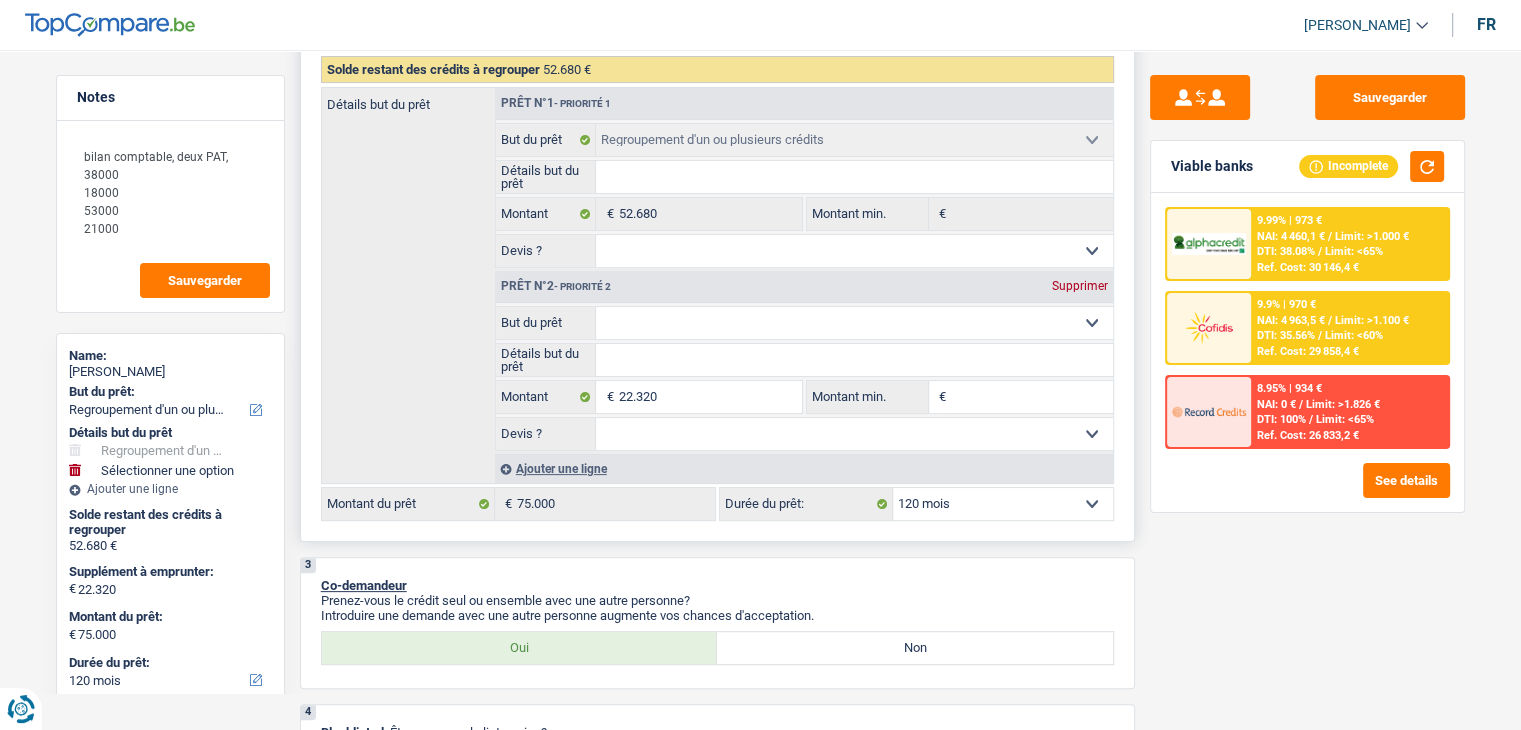 select on "houseOrGarden" 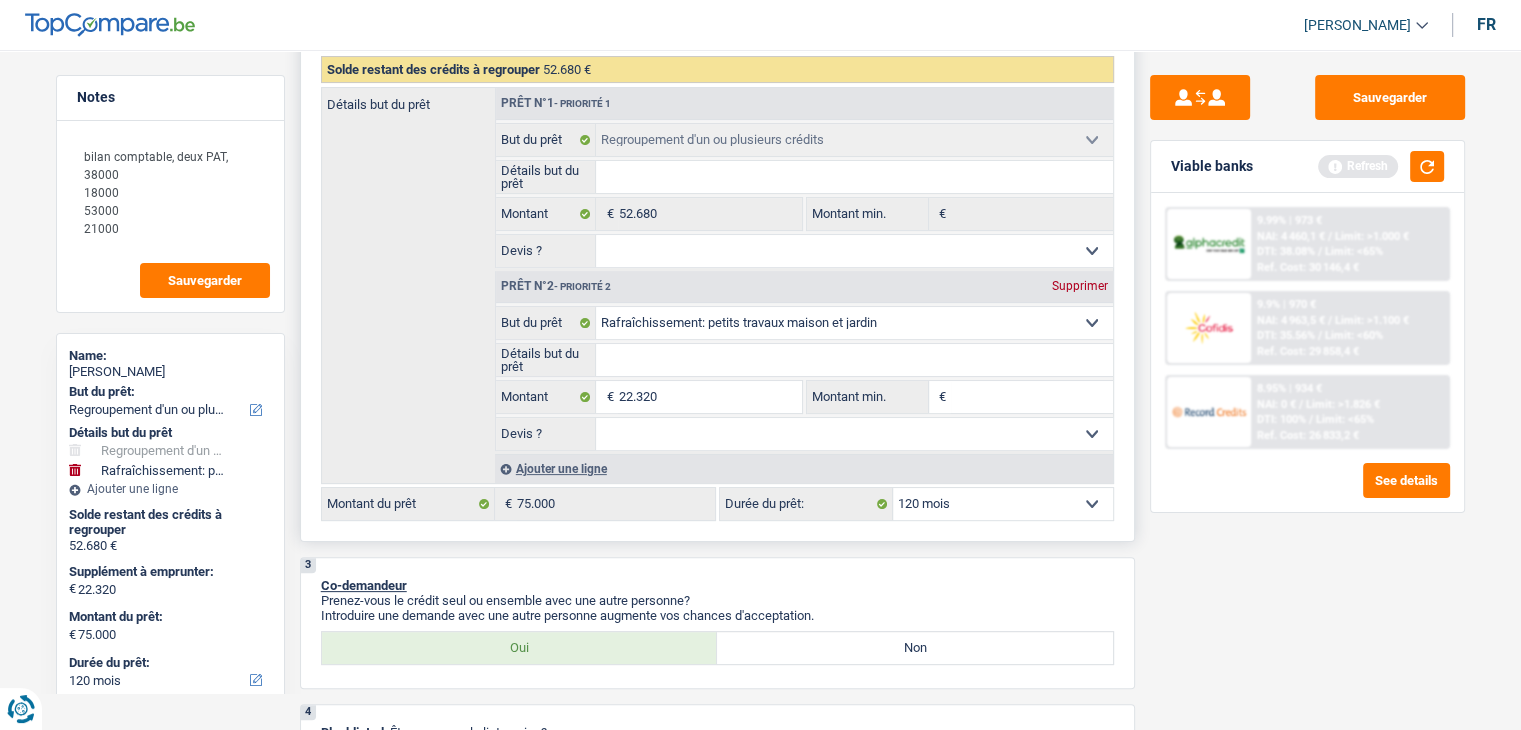 click on "Détails but du prêt" at bounding box center (854, 360) 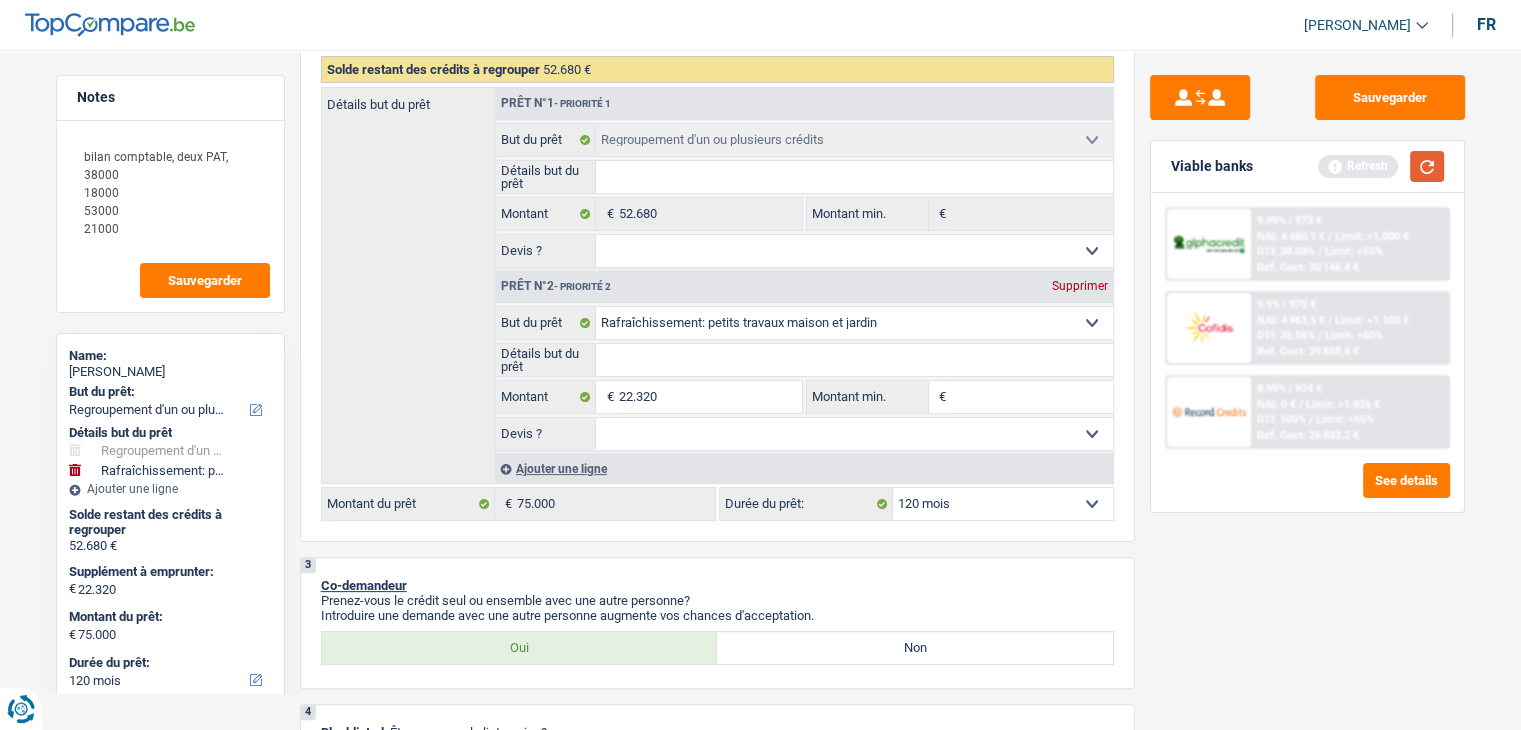 click at bounding box center (1427, 166) 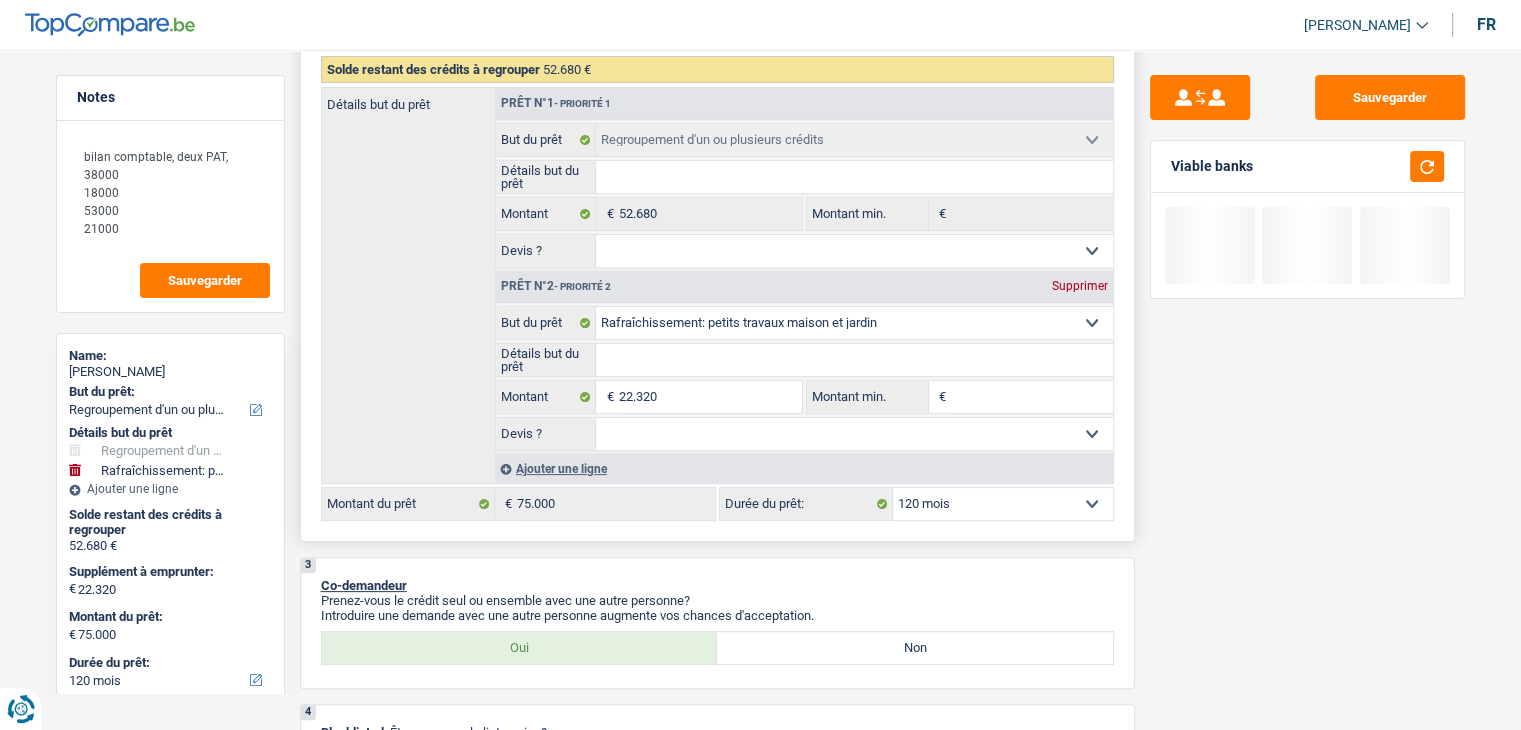 click on "Détails but du prêt" at bounding box center [854, 360] 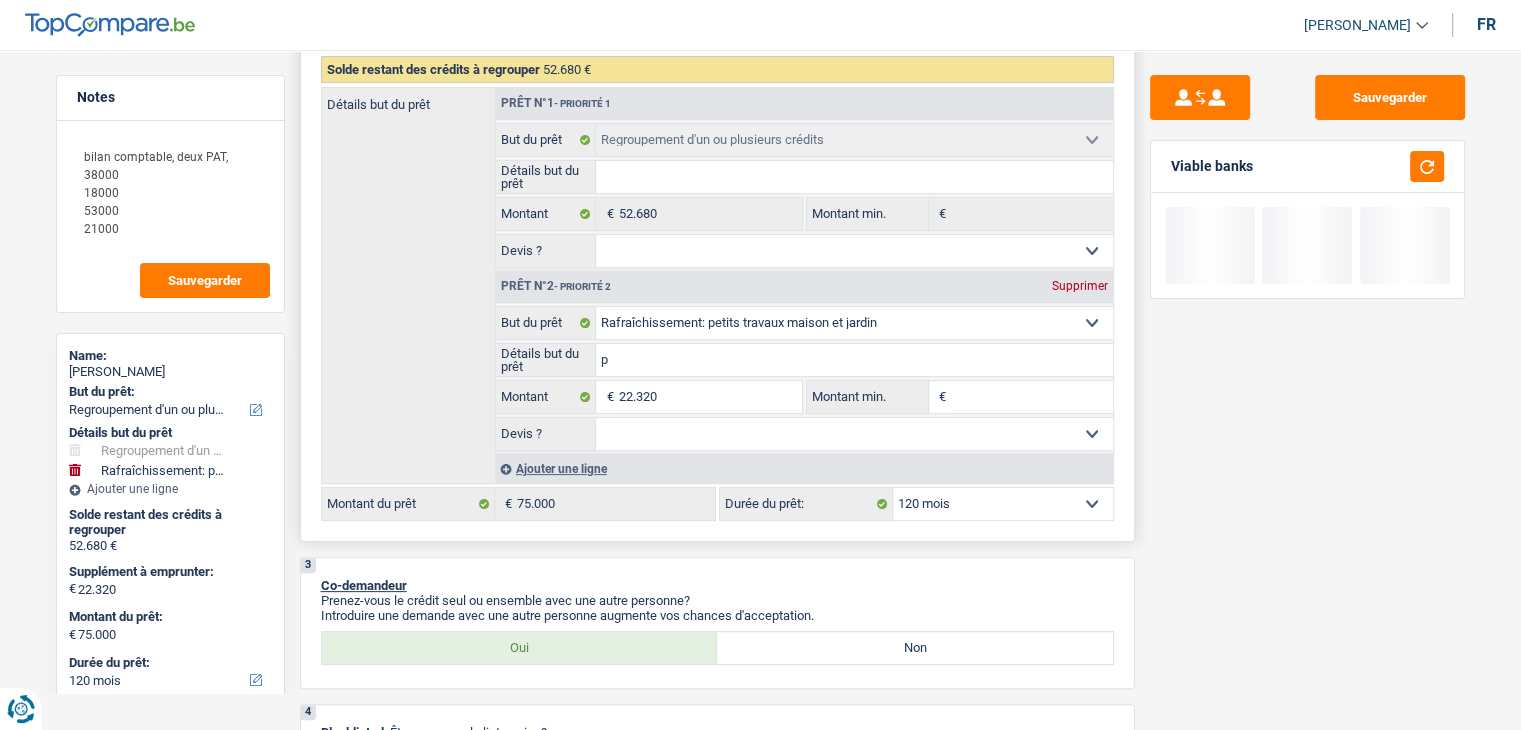 type on "pe" 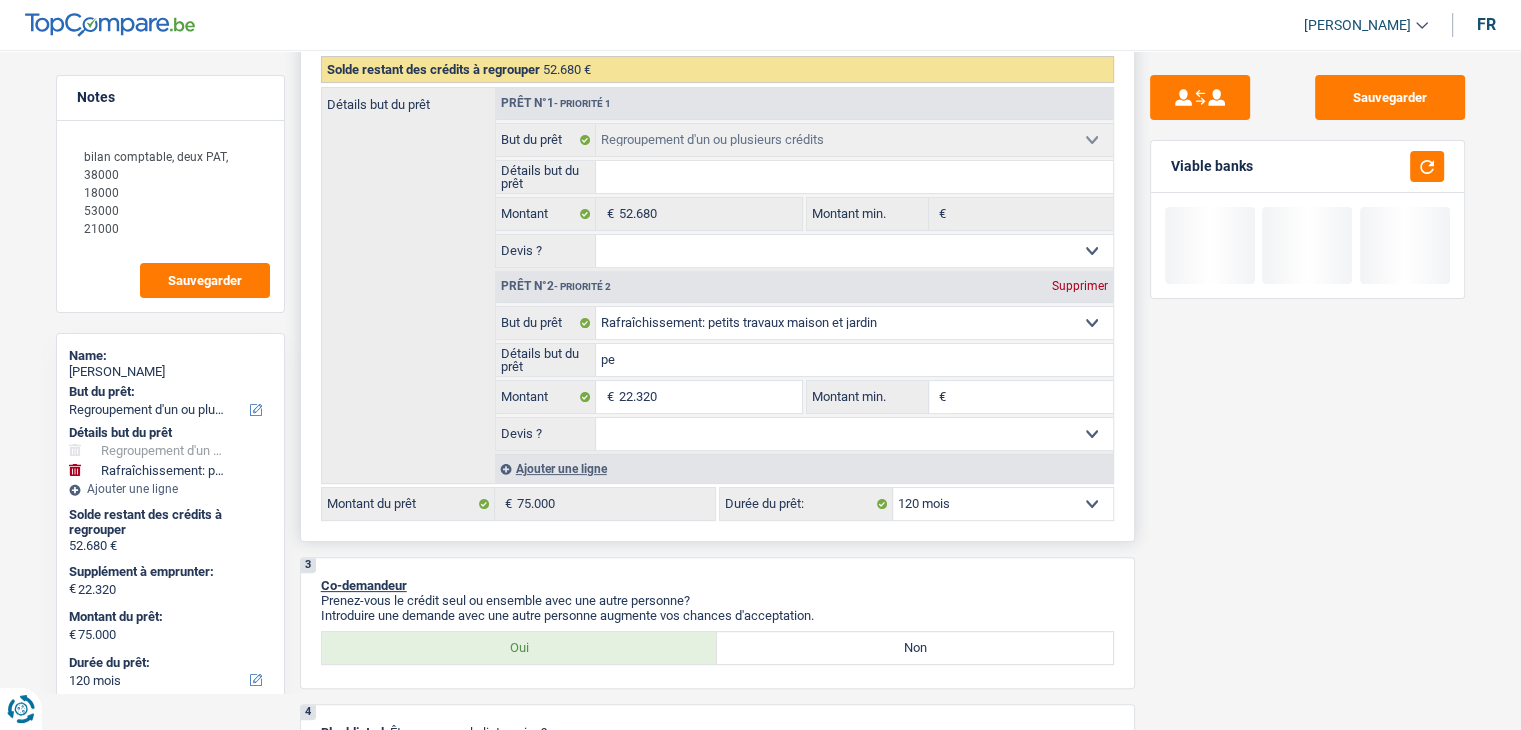 type on "pe" 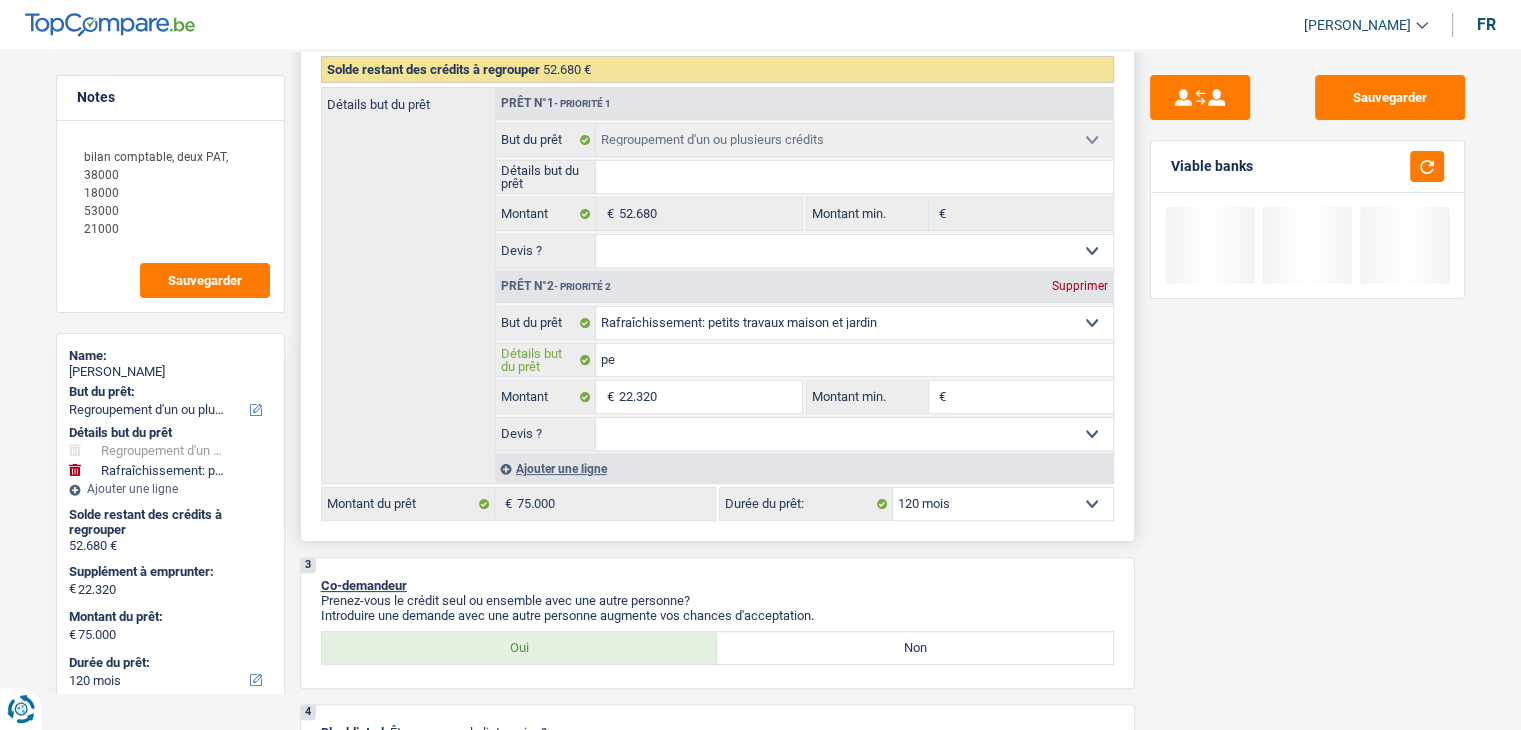 type on "pet" 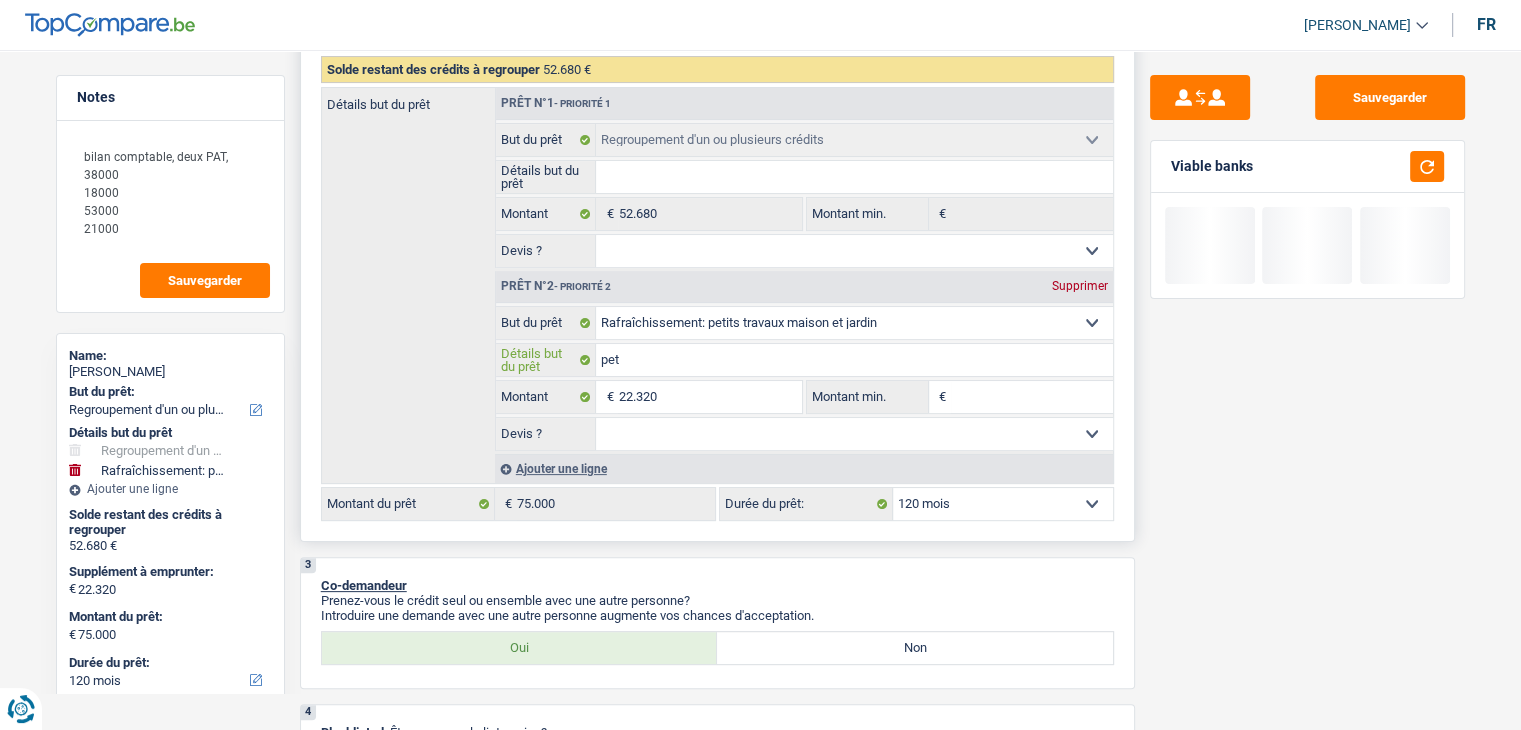 type on "pet" 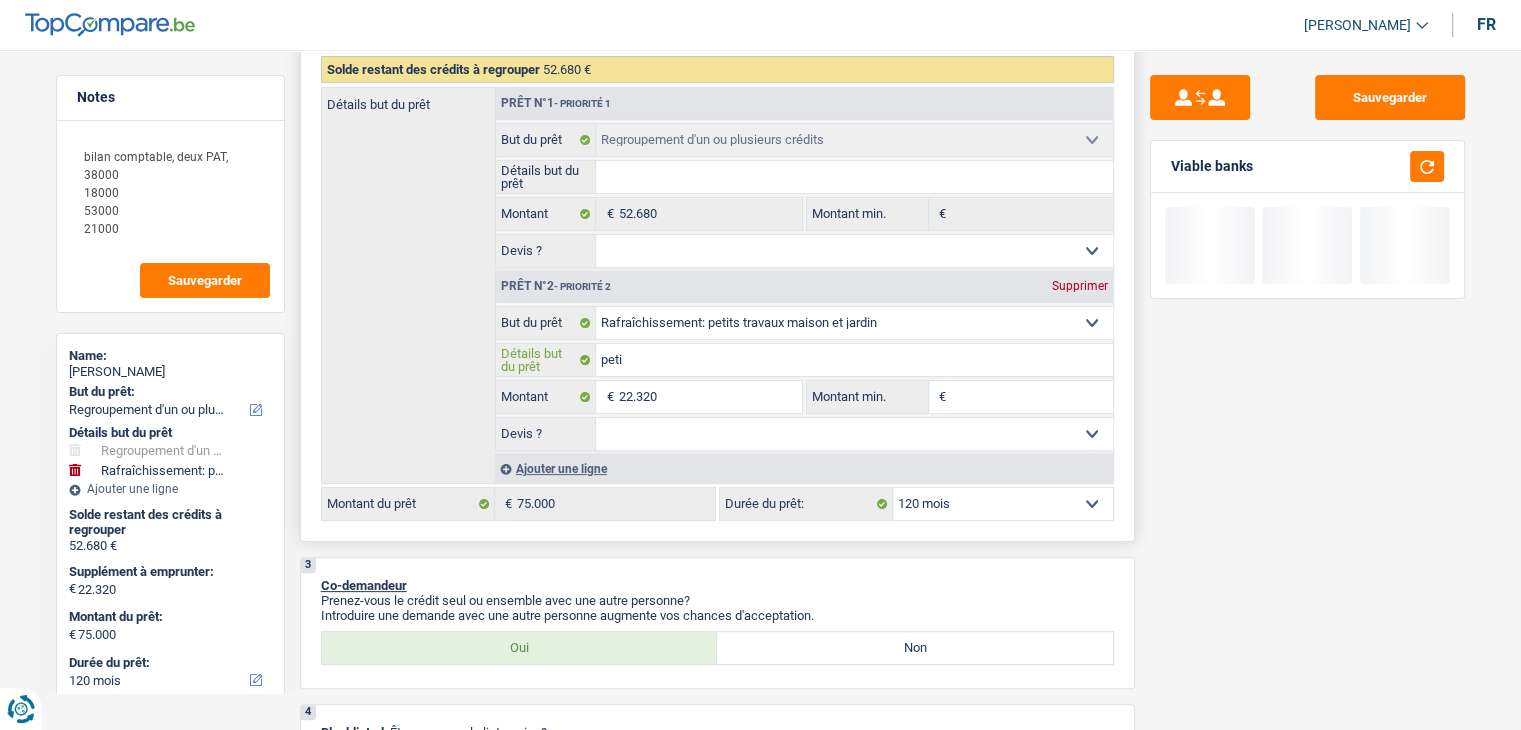 type on "petit" 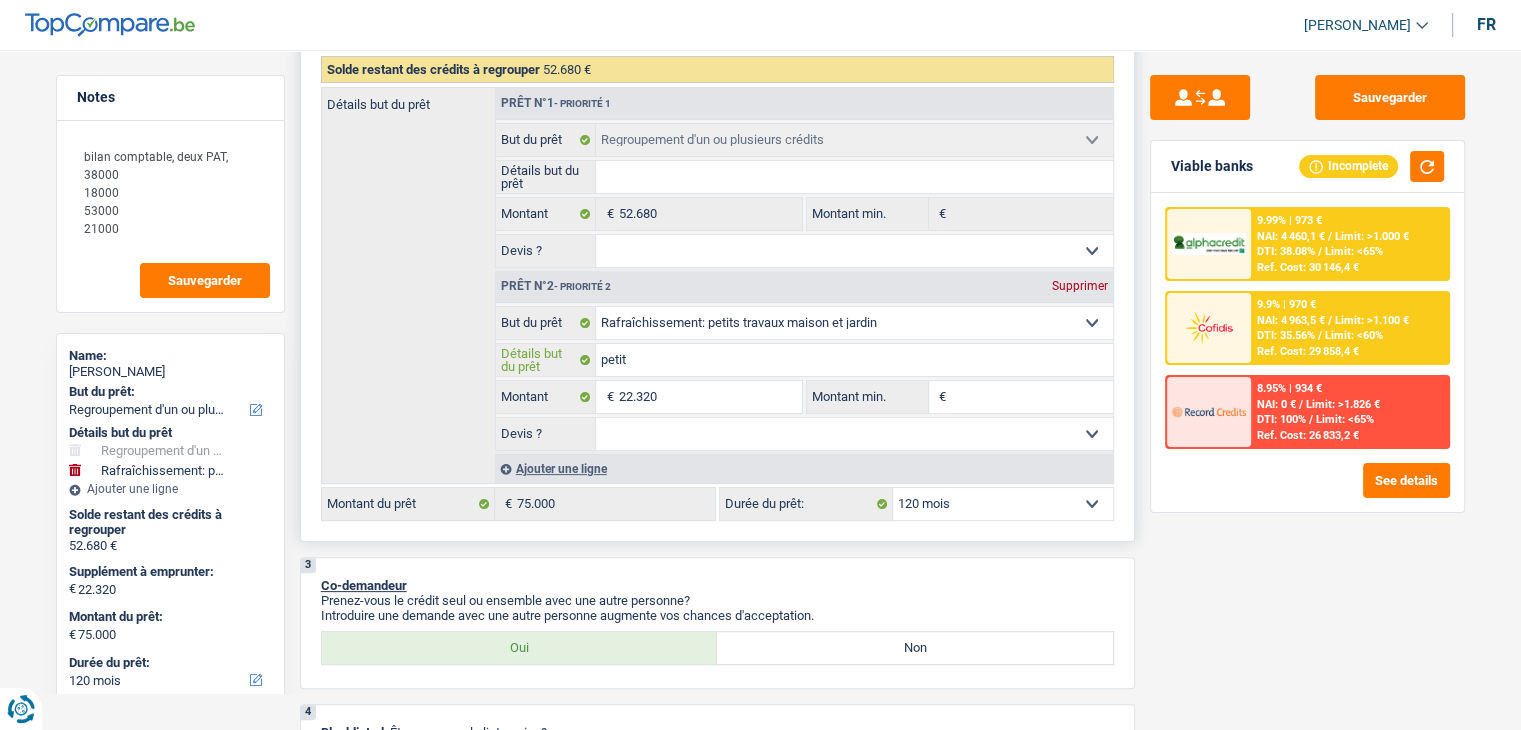 type on "petit" 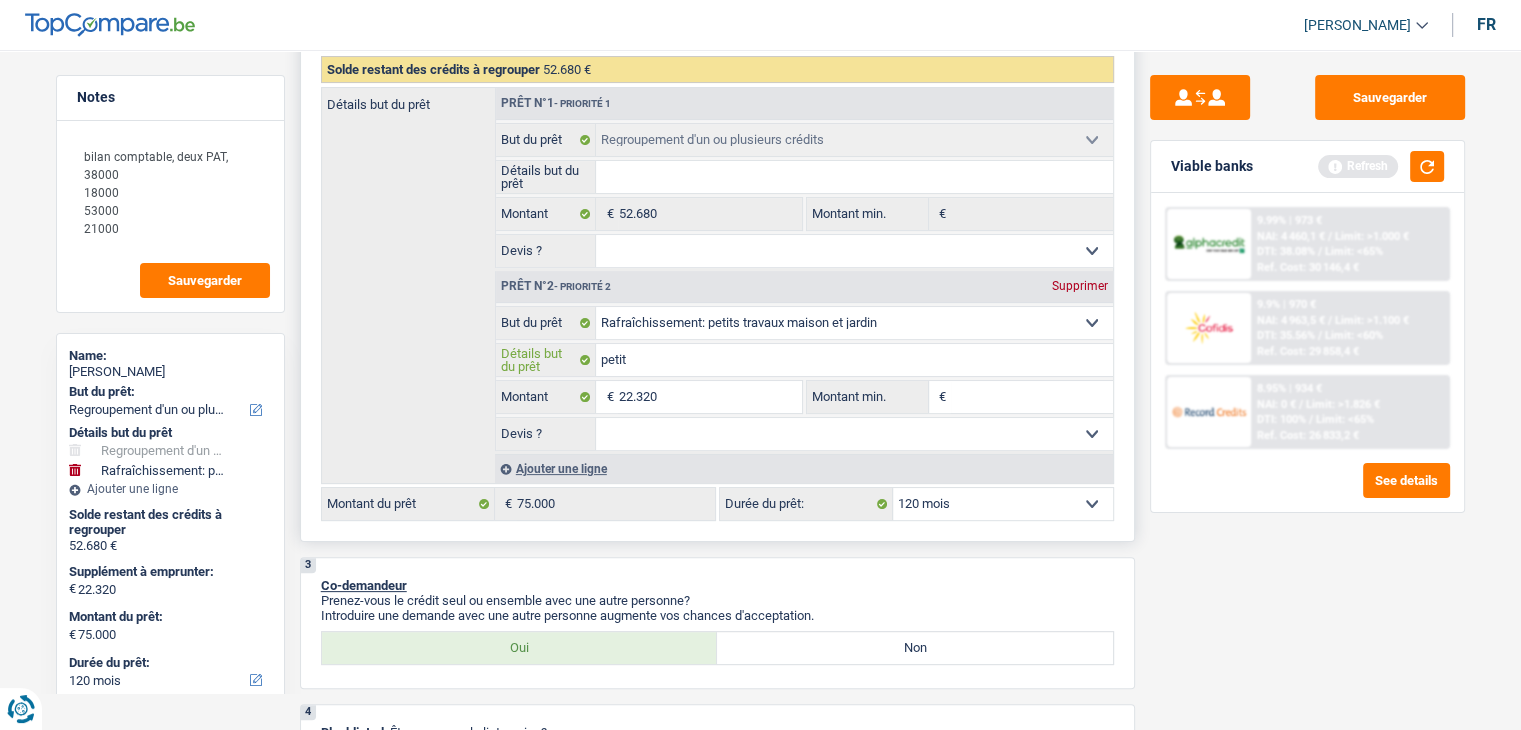 type on "petit t" 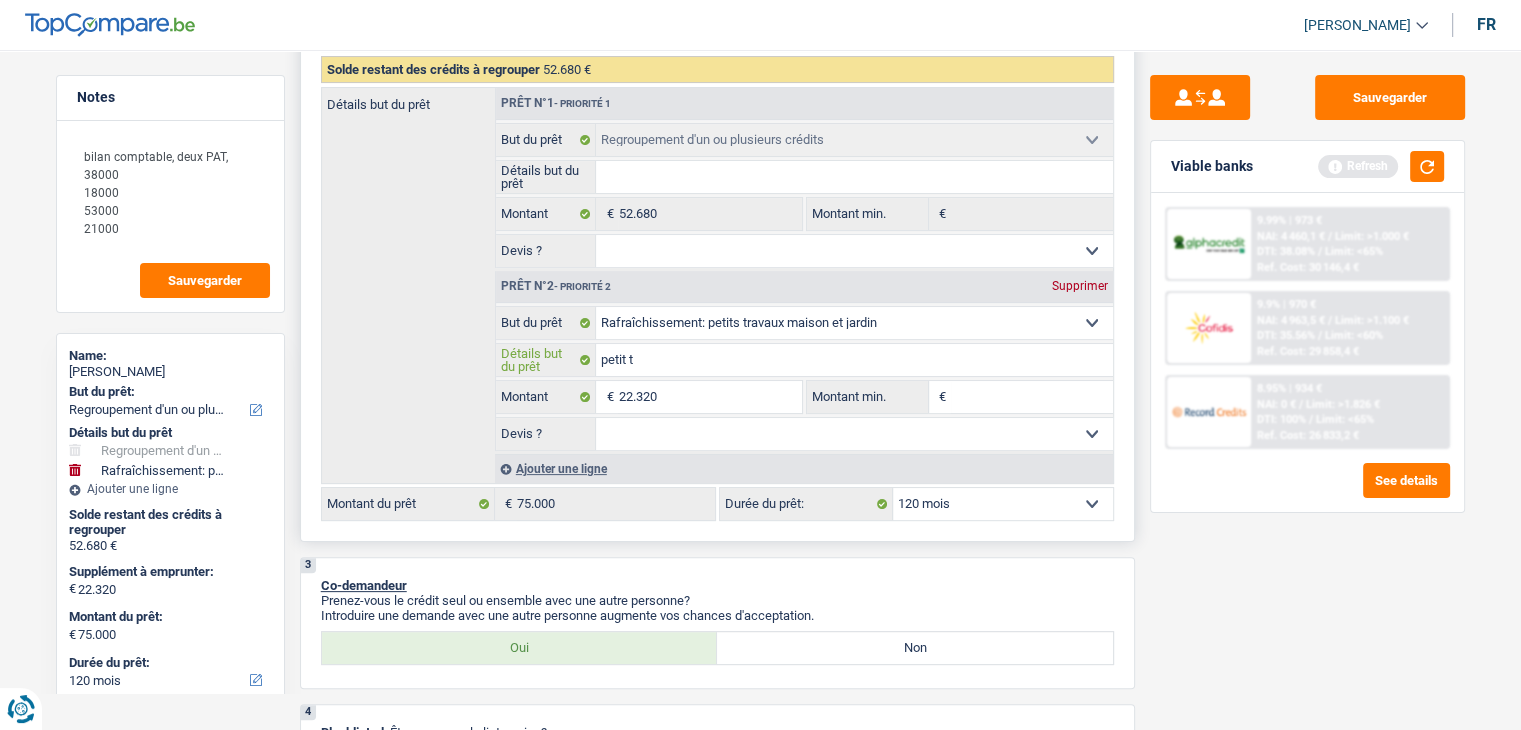 type on "petit t" 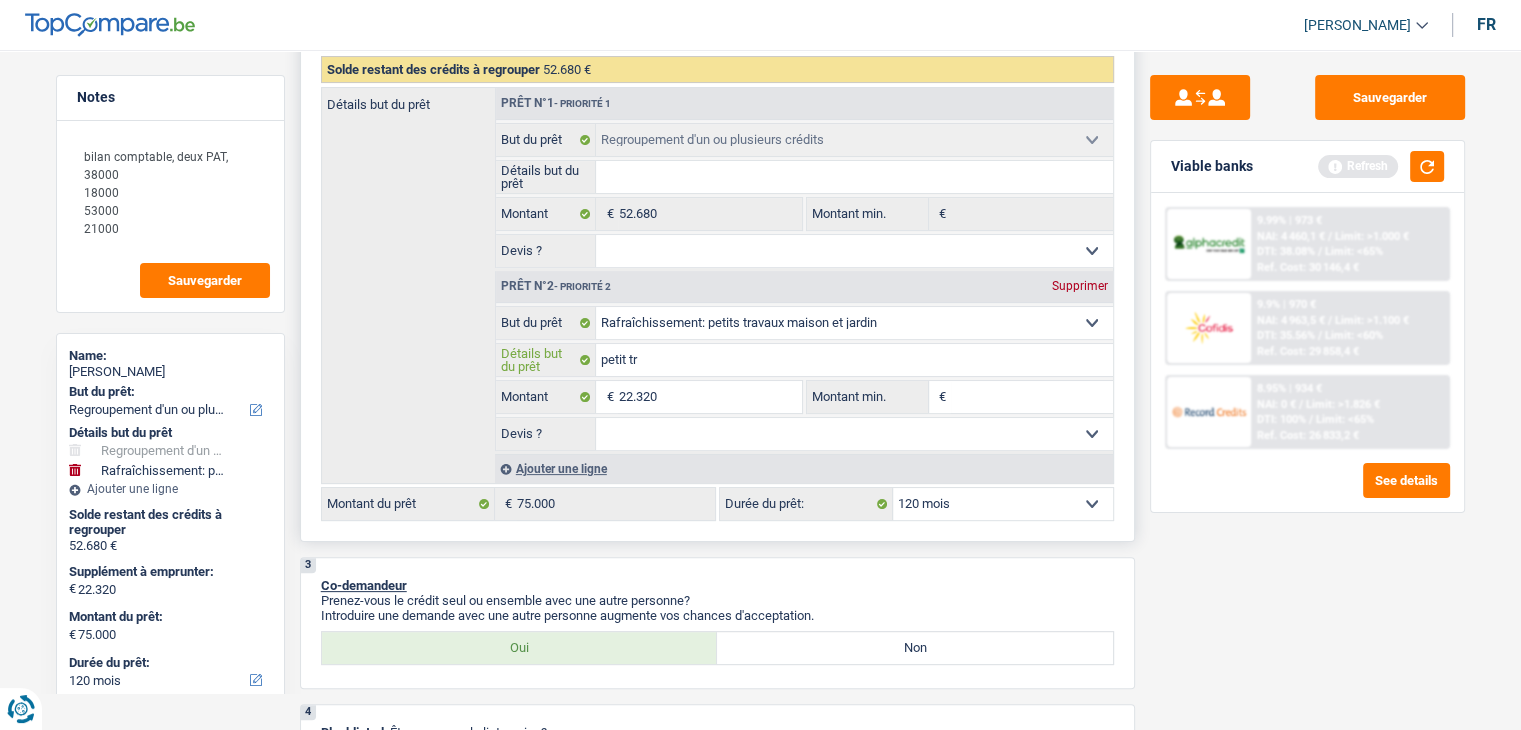 type on "petit tra" 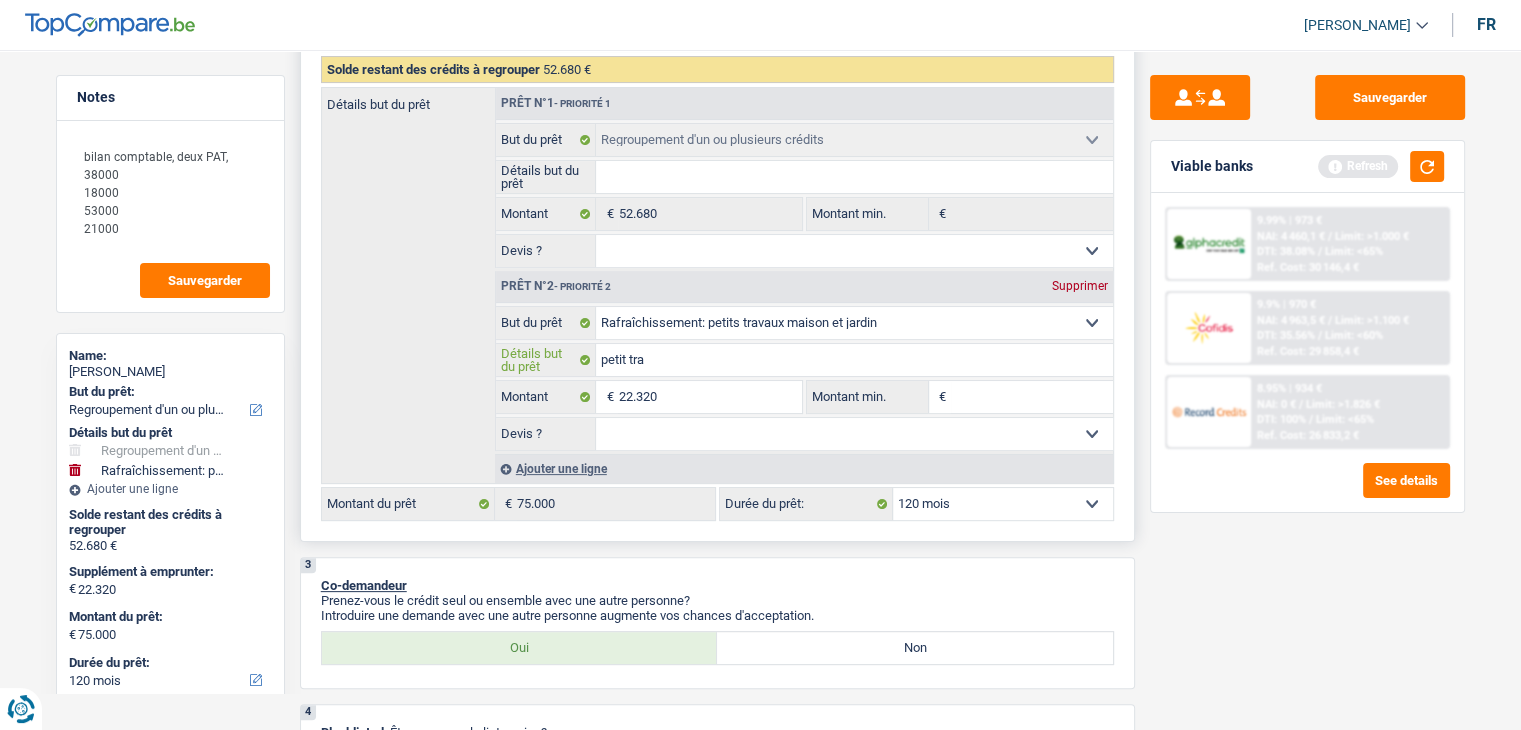 type on "petit tra" 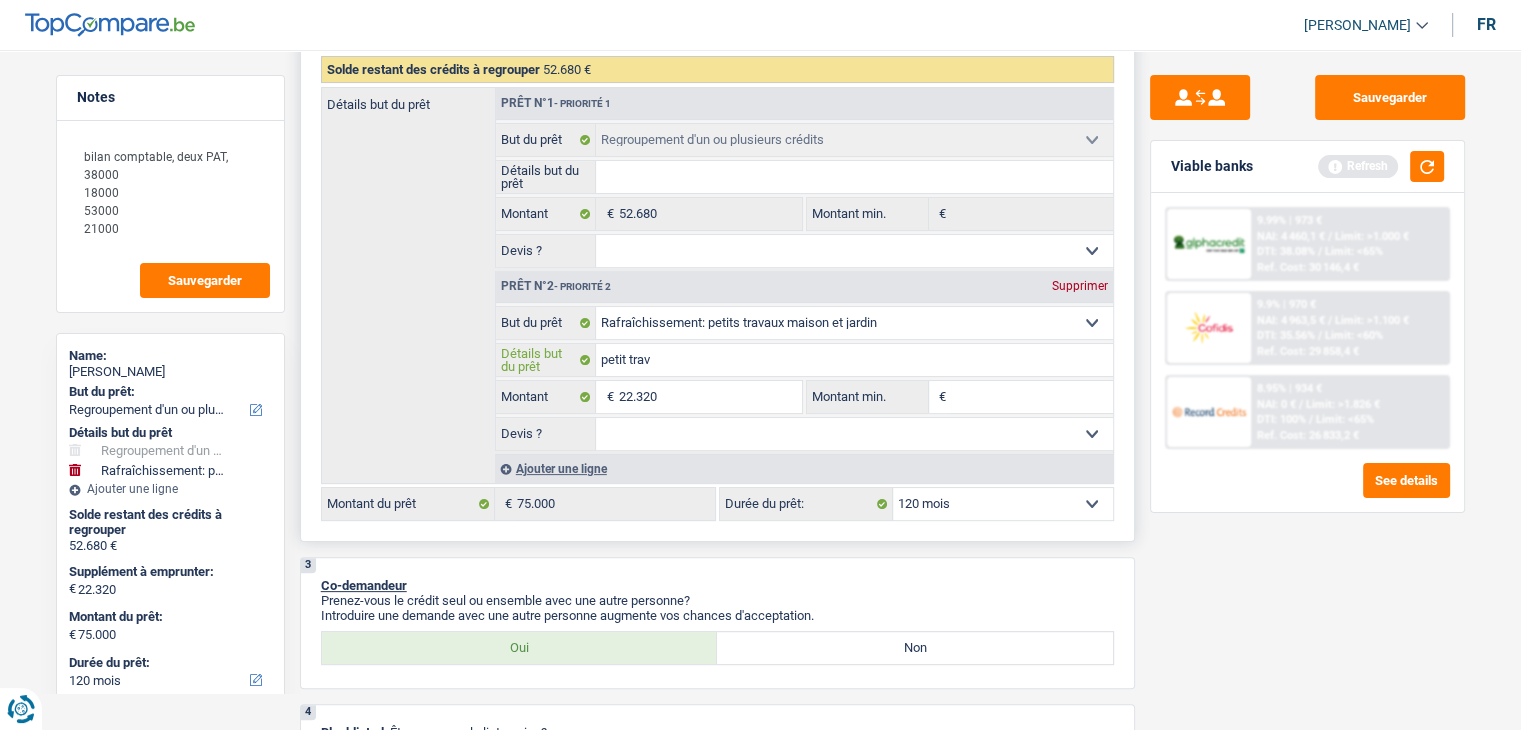 type on "petit trav" 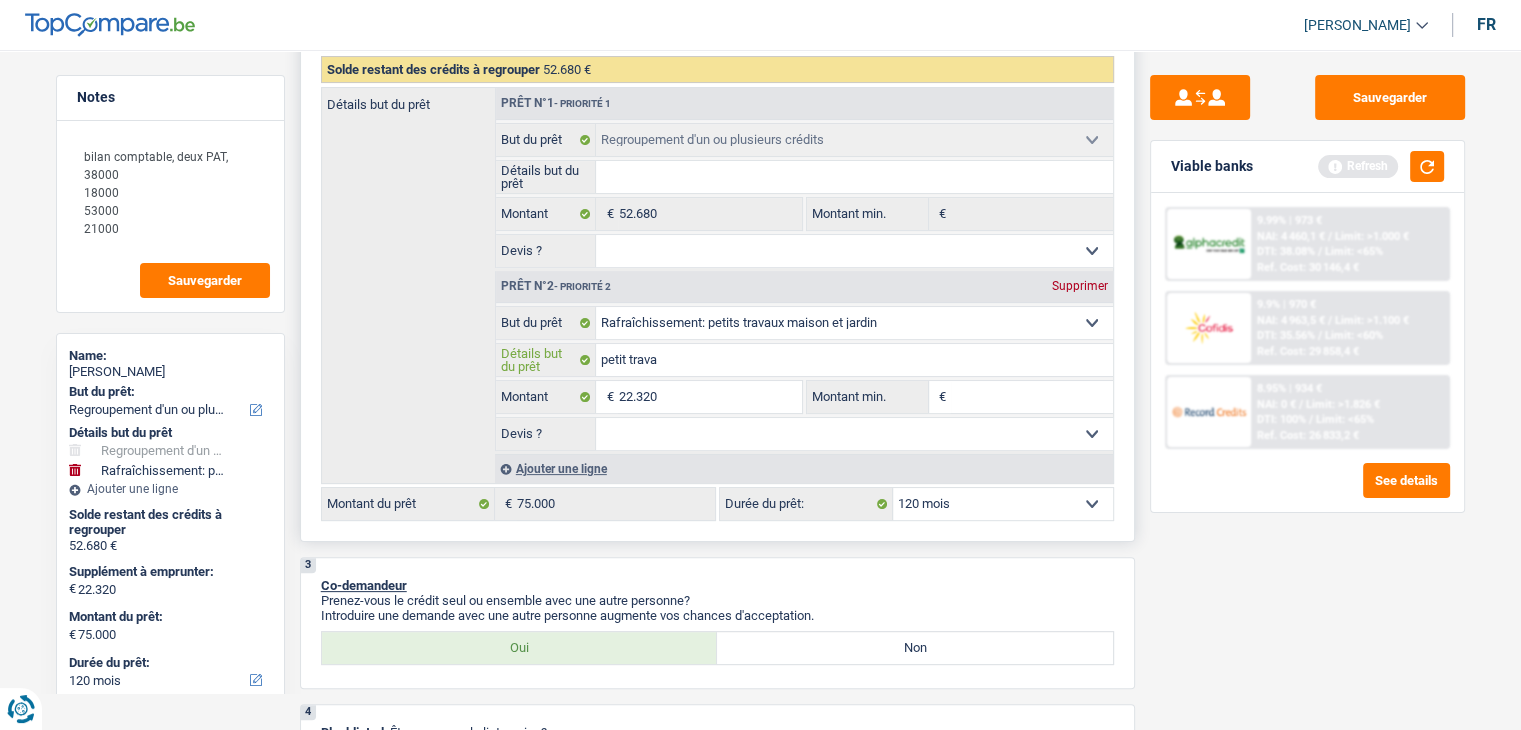 type on "petit travau" 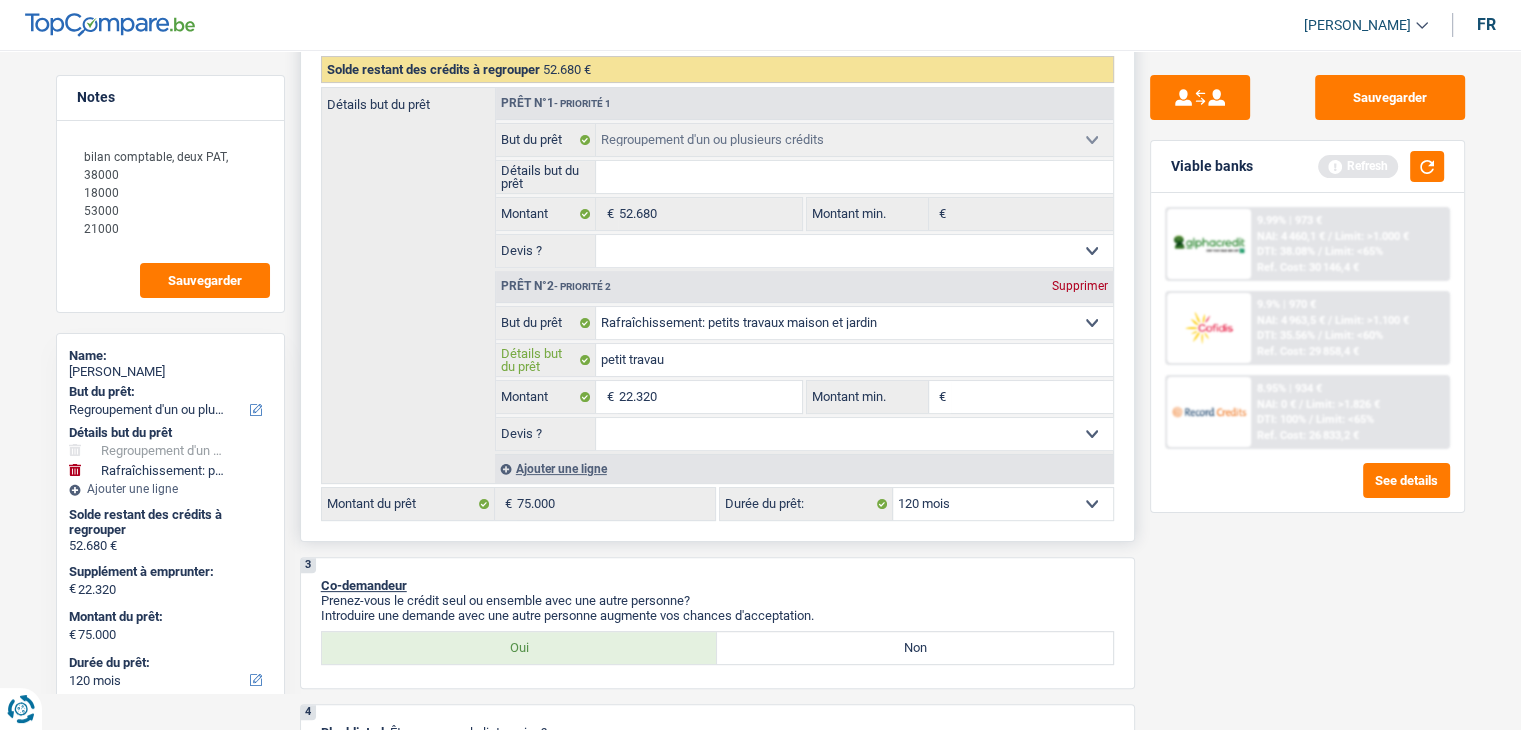 type on "petit travaux" 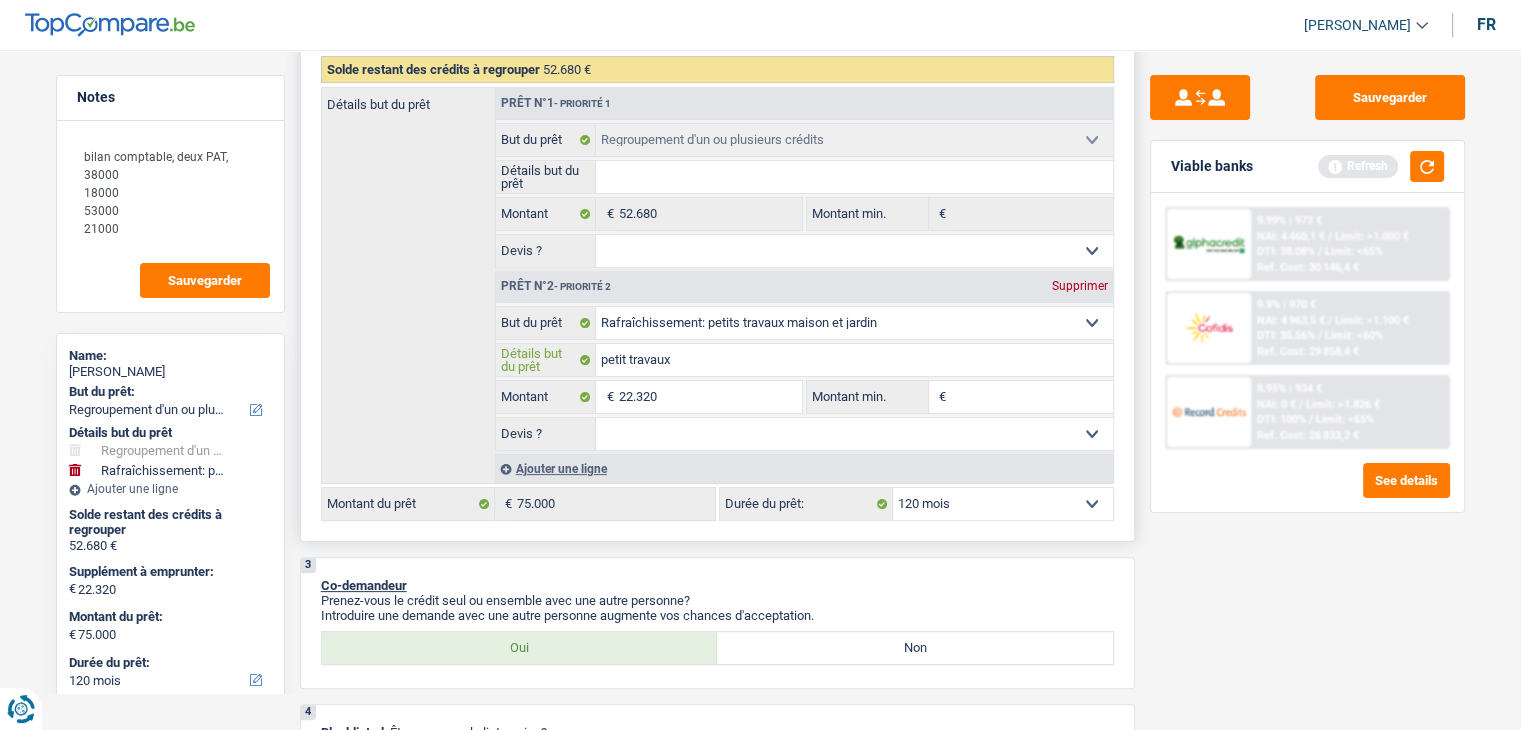 type on "petit travaux" 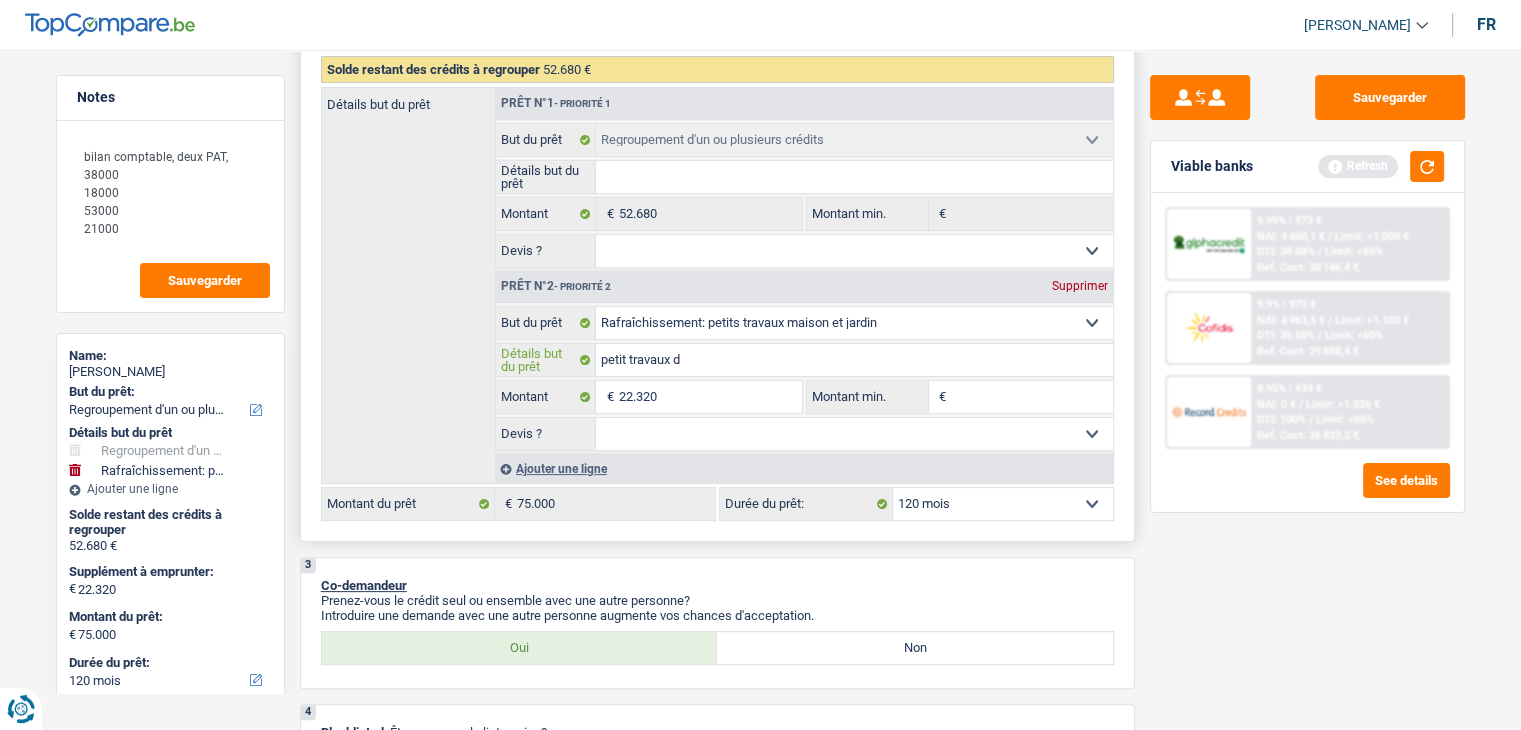type on "petit travaux da" 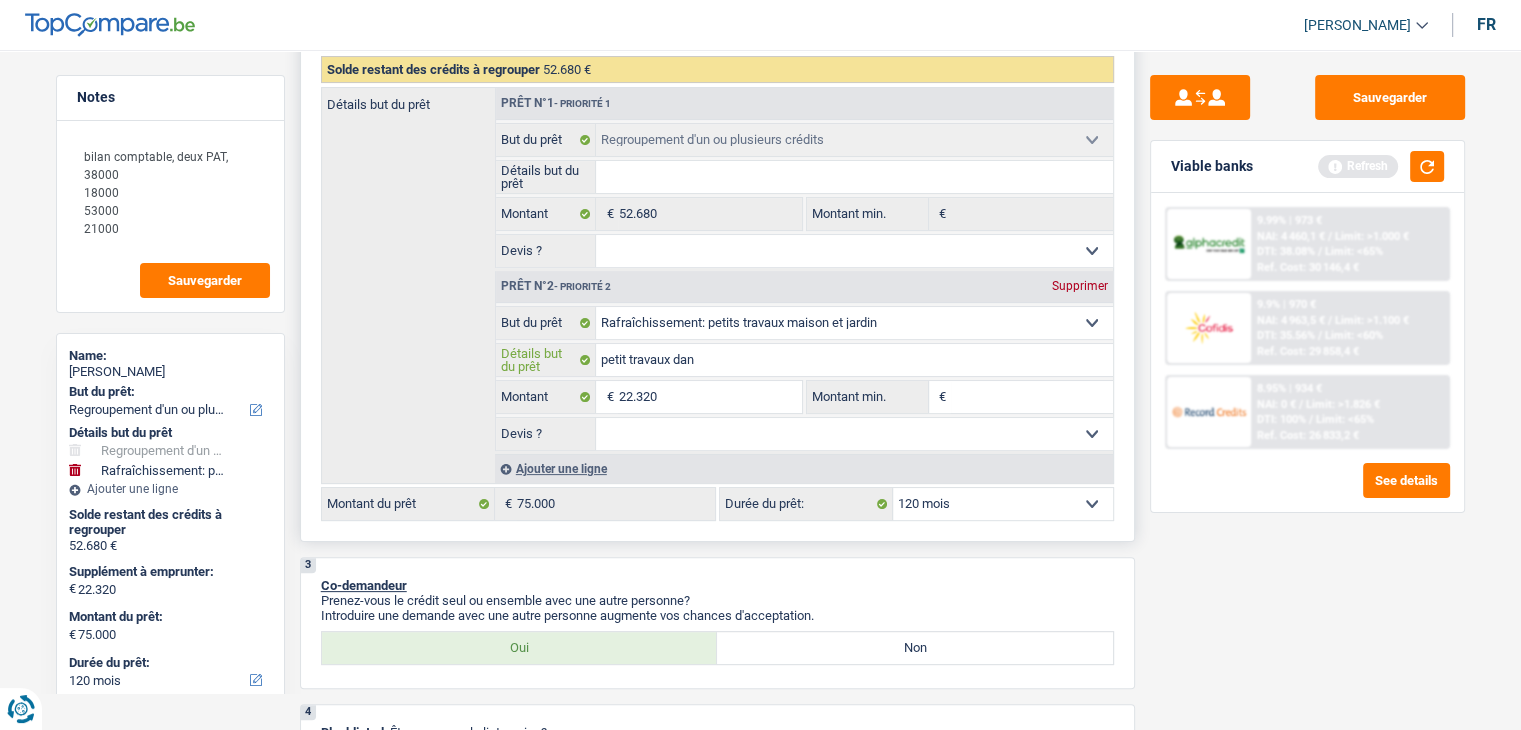 type on "petit travaux dans" 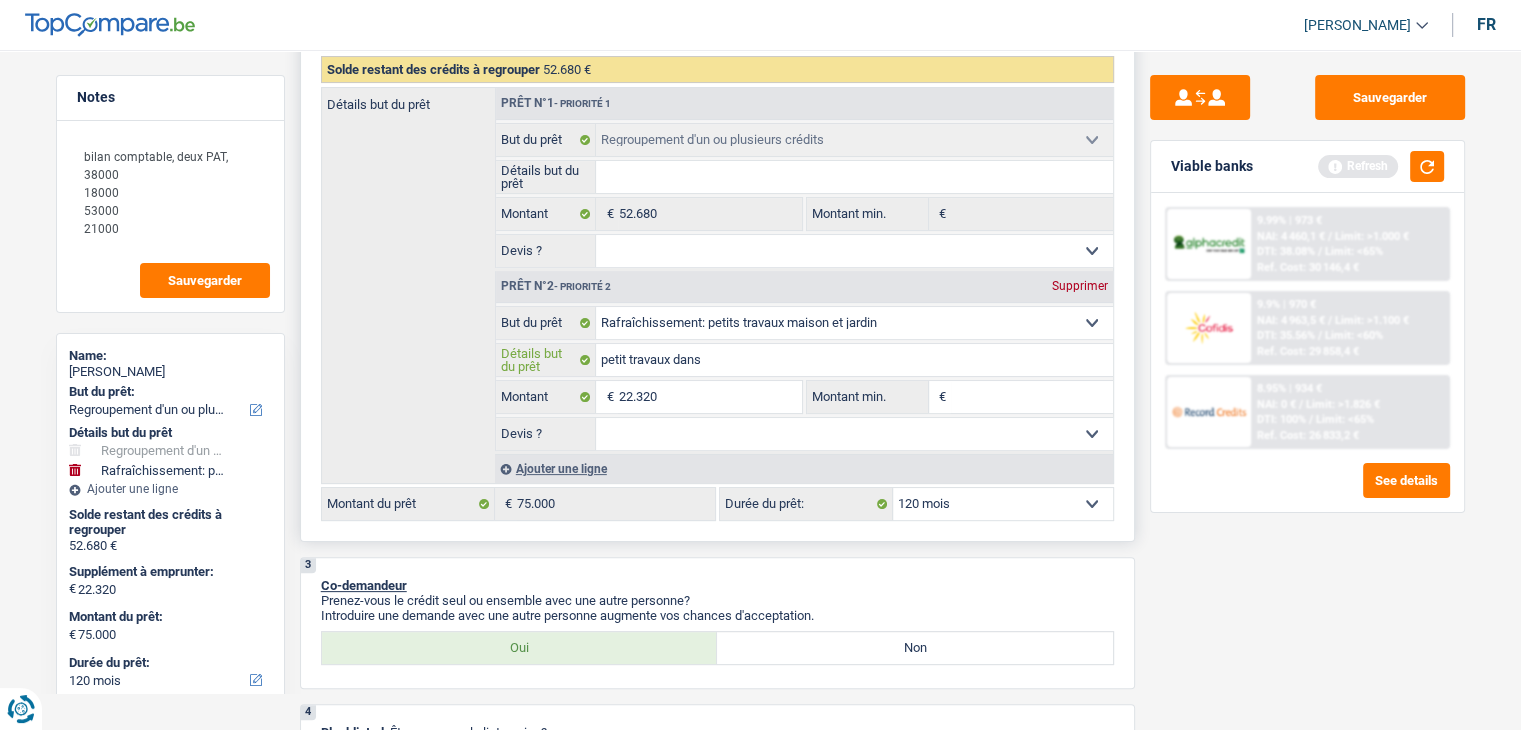 type on "petit travaux dans" 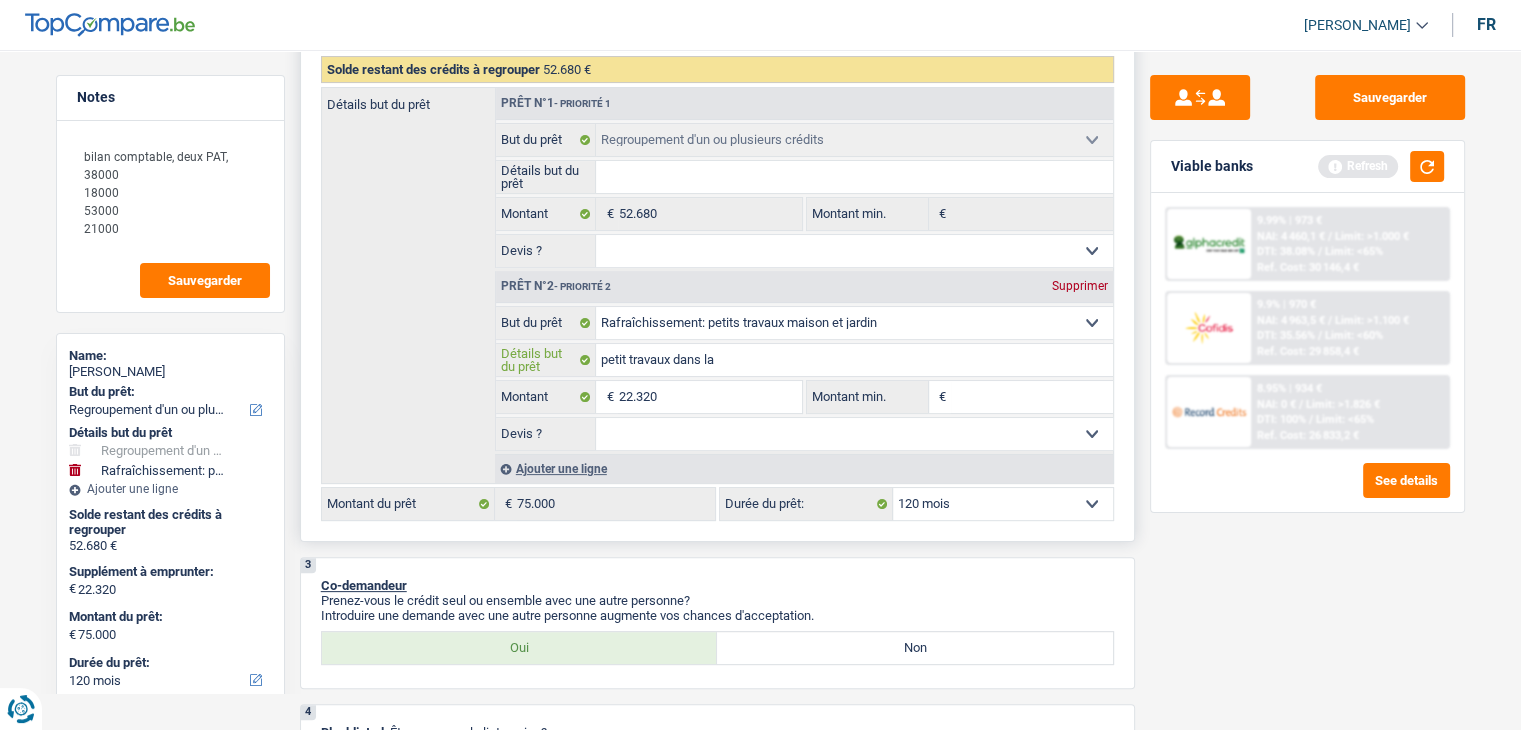 type on "petit travaux dans la" 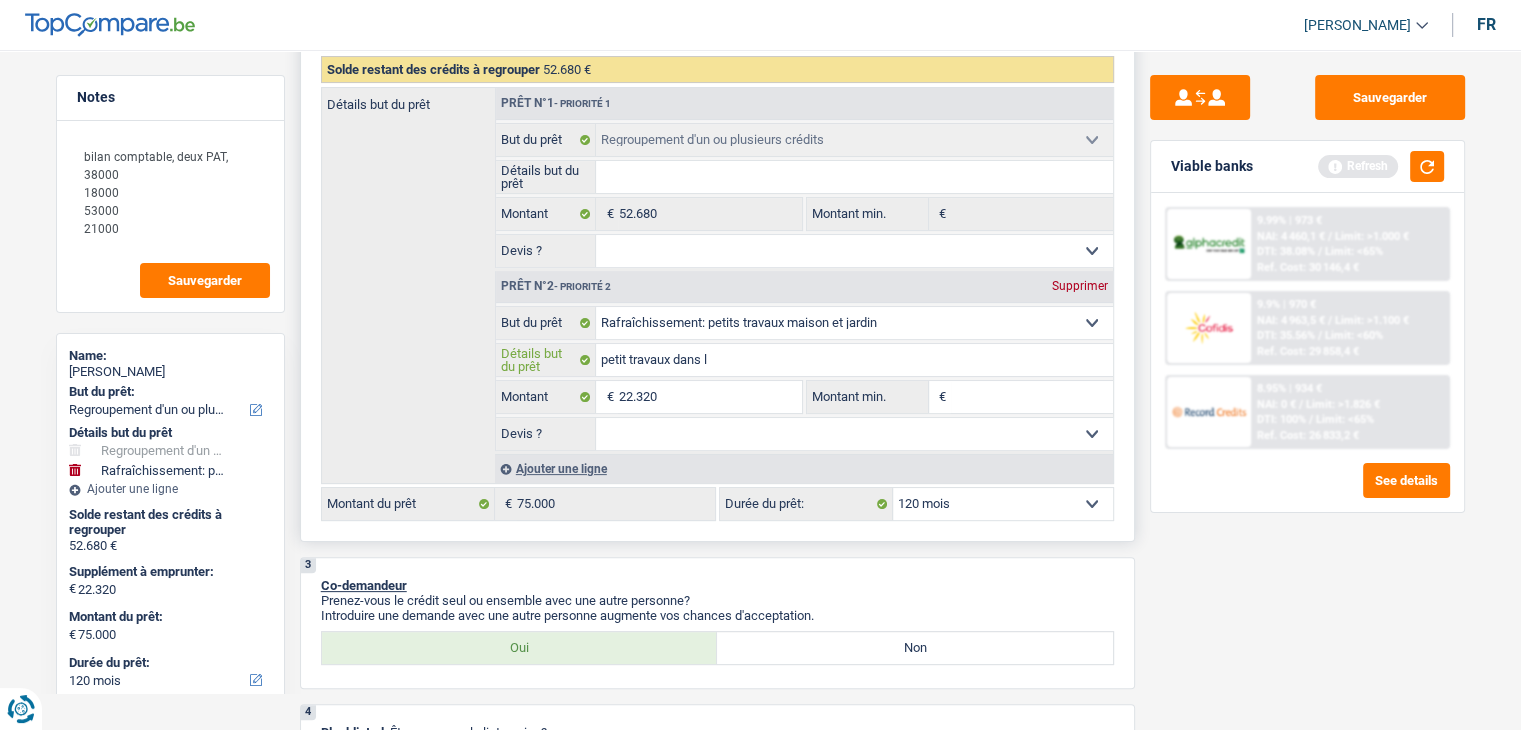 type on "petit travaux dans l" 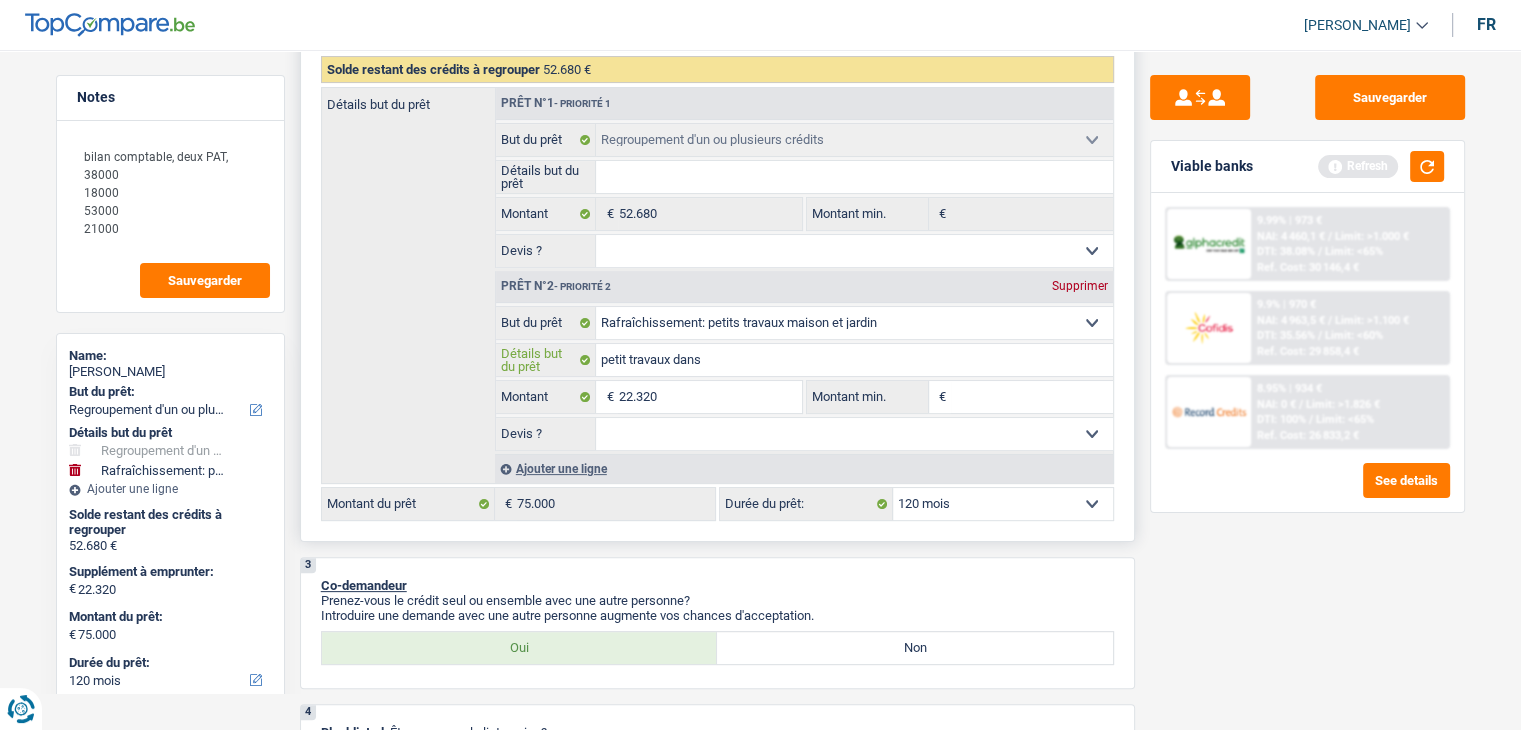 click on "petit travaux dans" at bounding box center (854, 360) 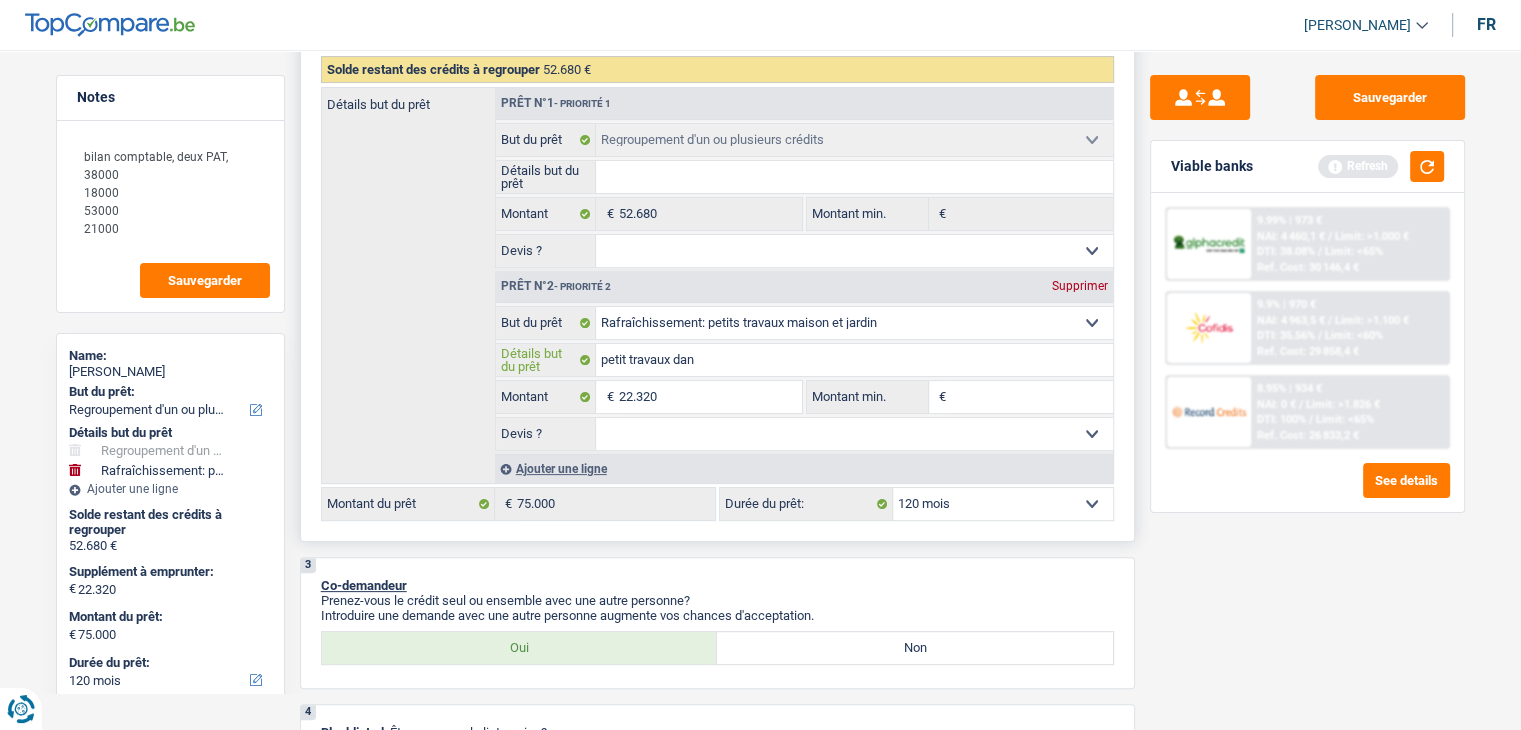 type on "petit travaux dan" 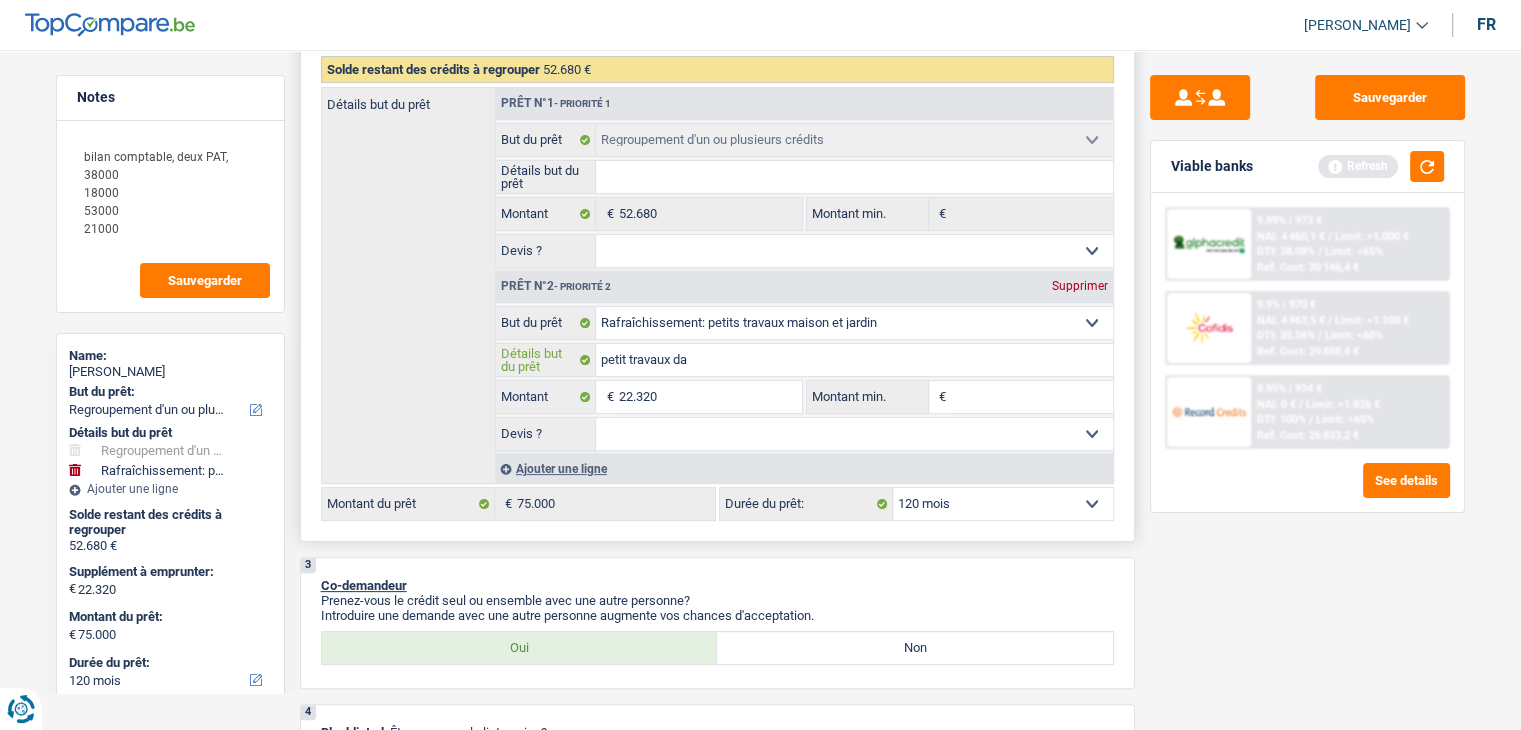 type on "petit travaux da" 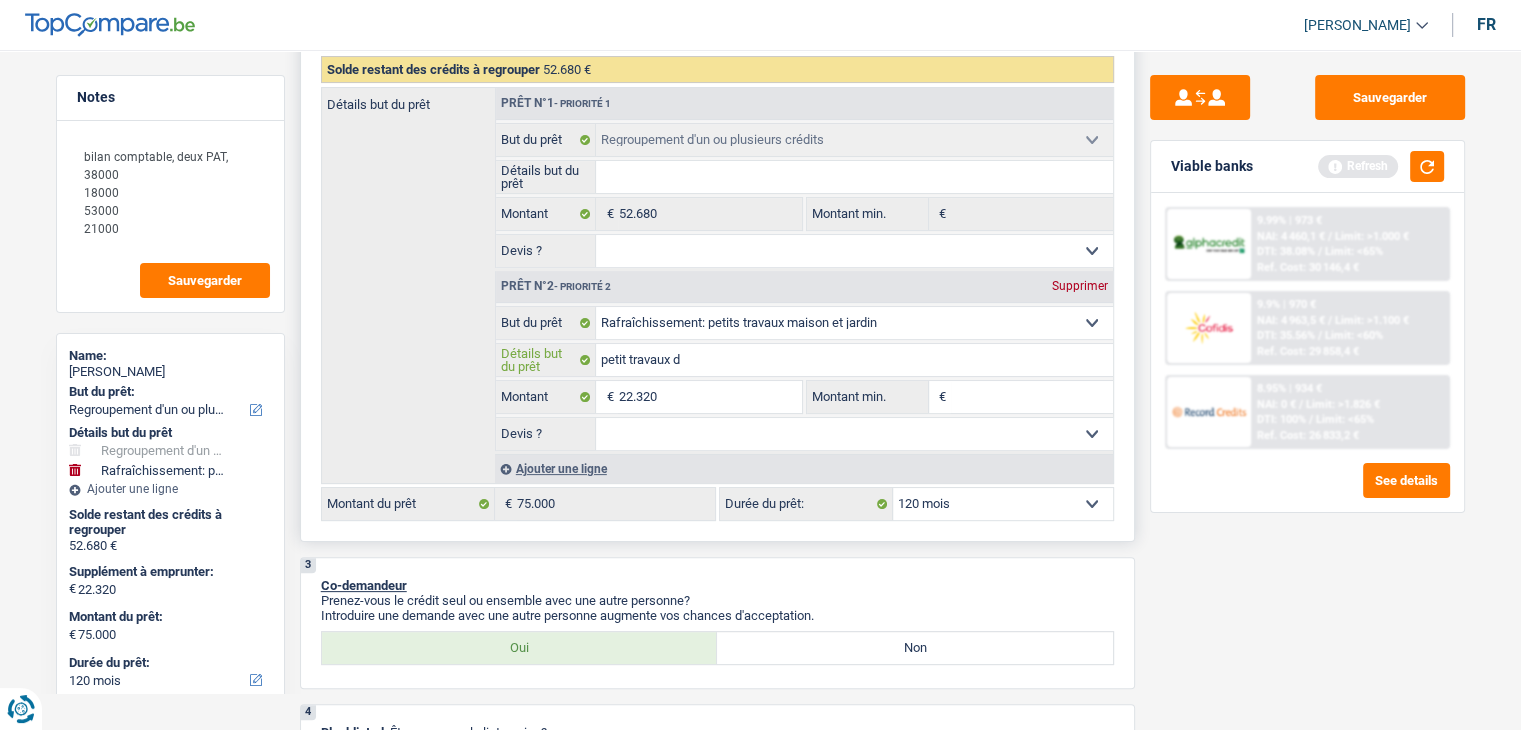 type on "petit travaux d" 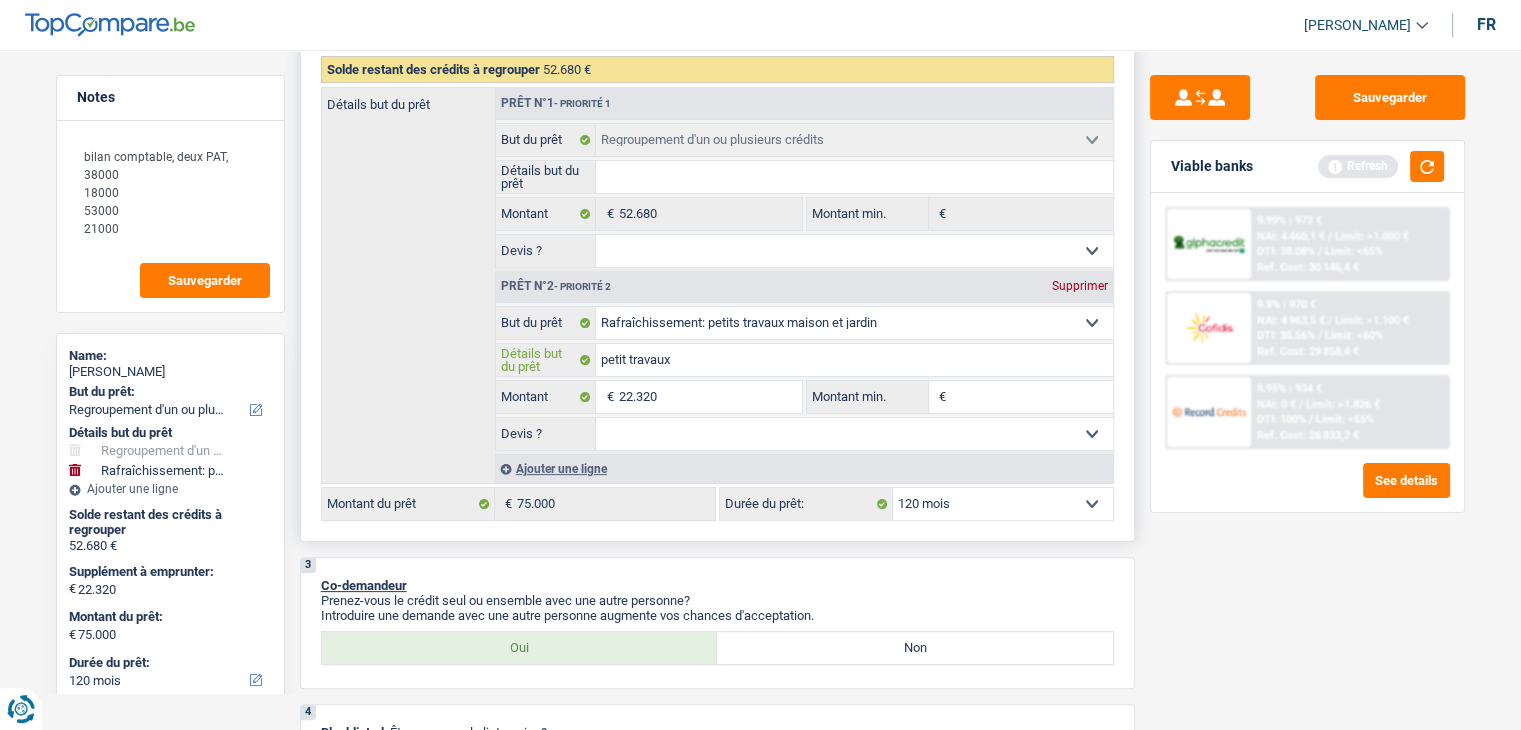 type on "petit travaux" 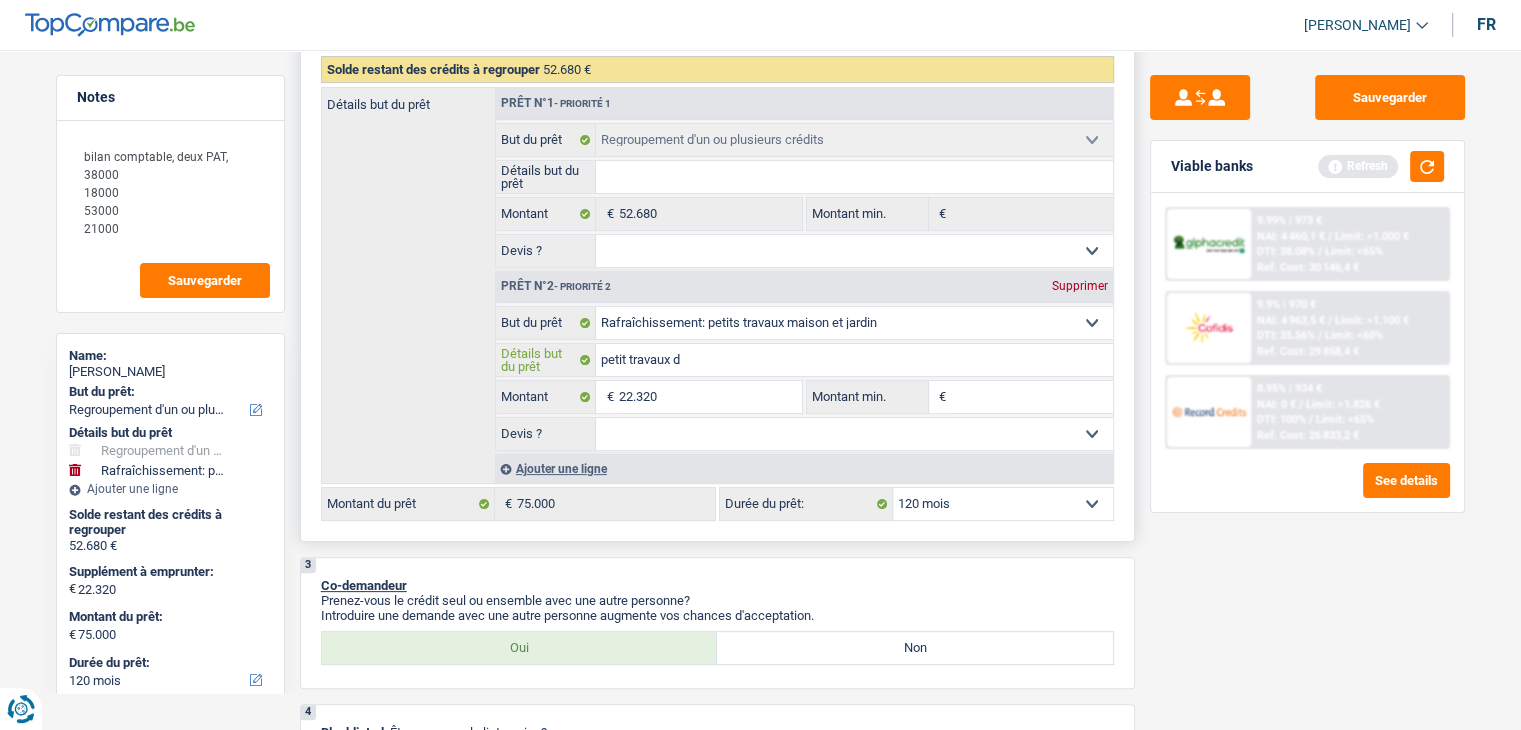 type on "petit travaux da" 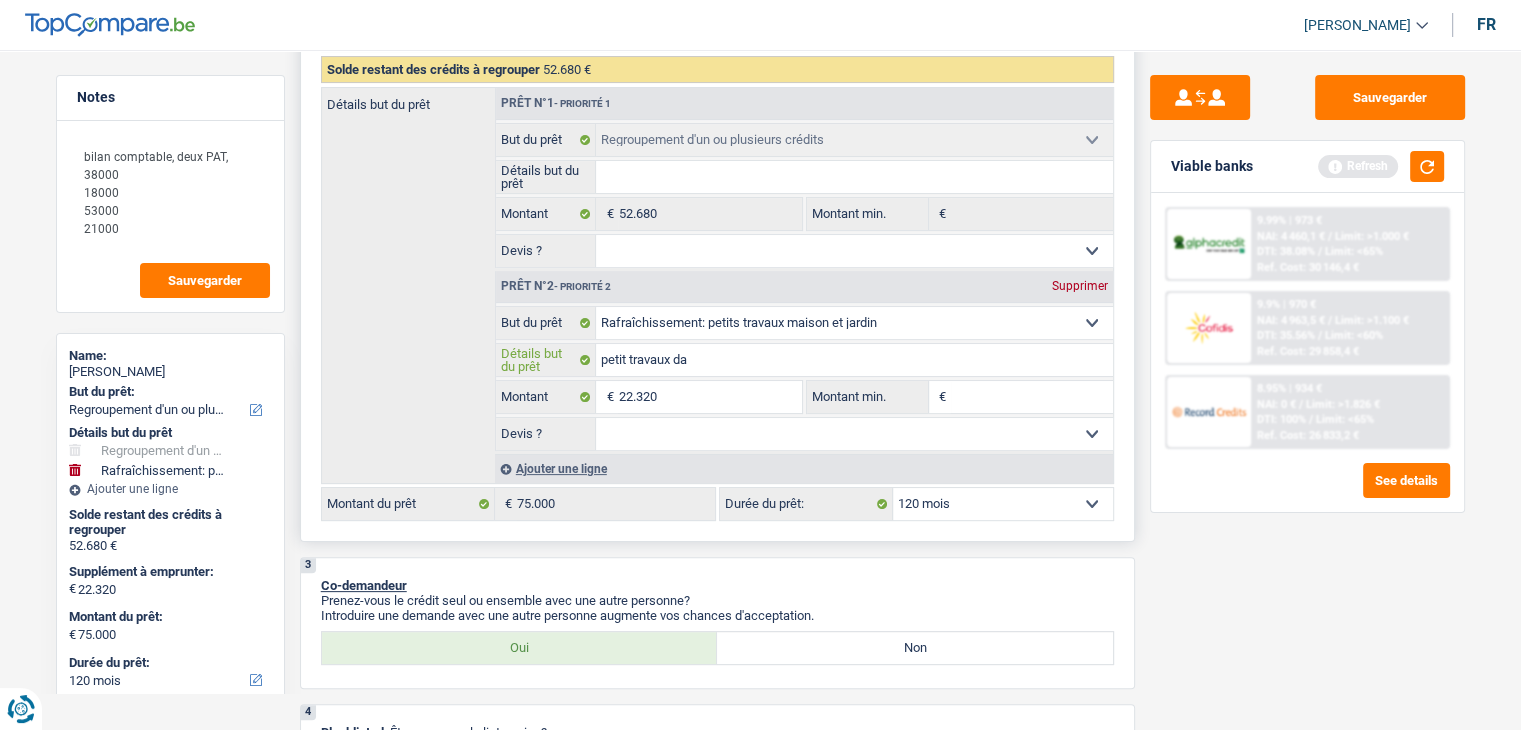 type on "petit travaux da" 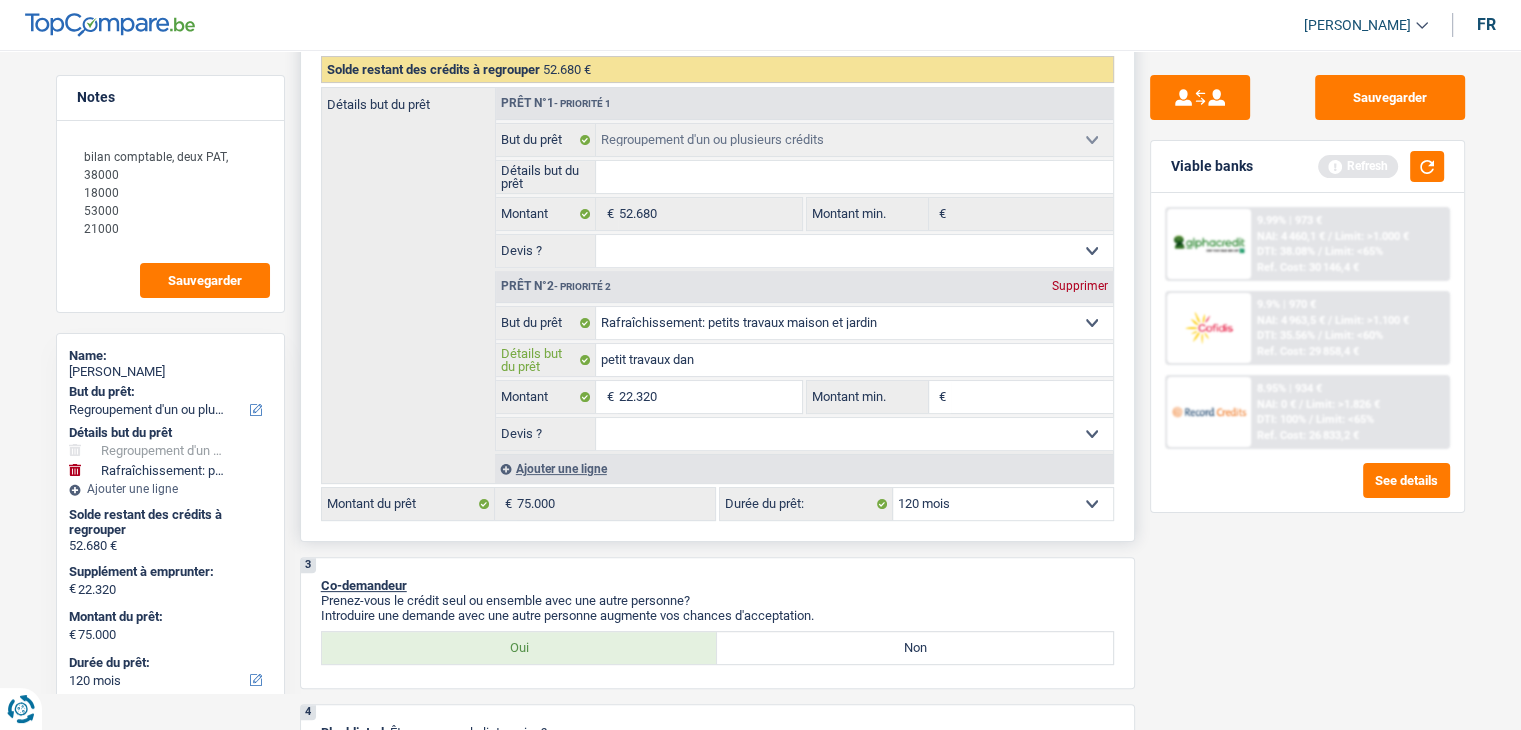 type on "petit travaux dans" 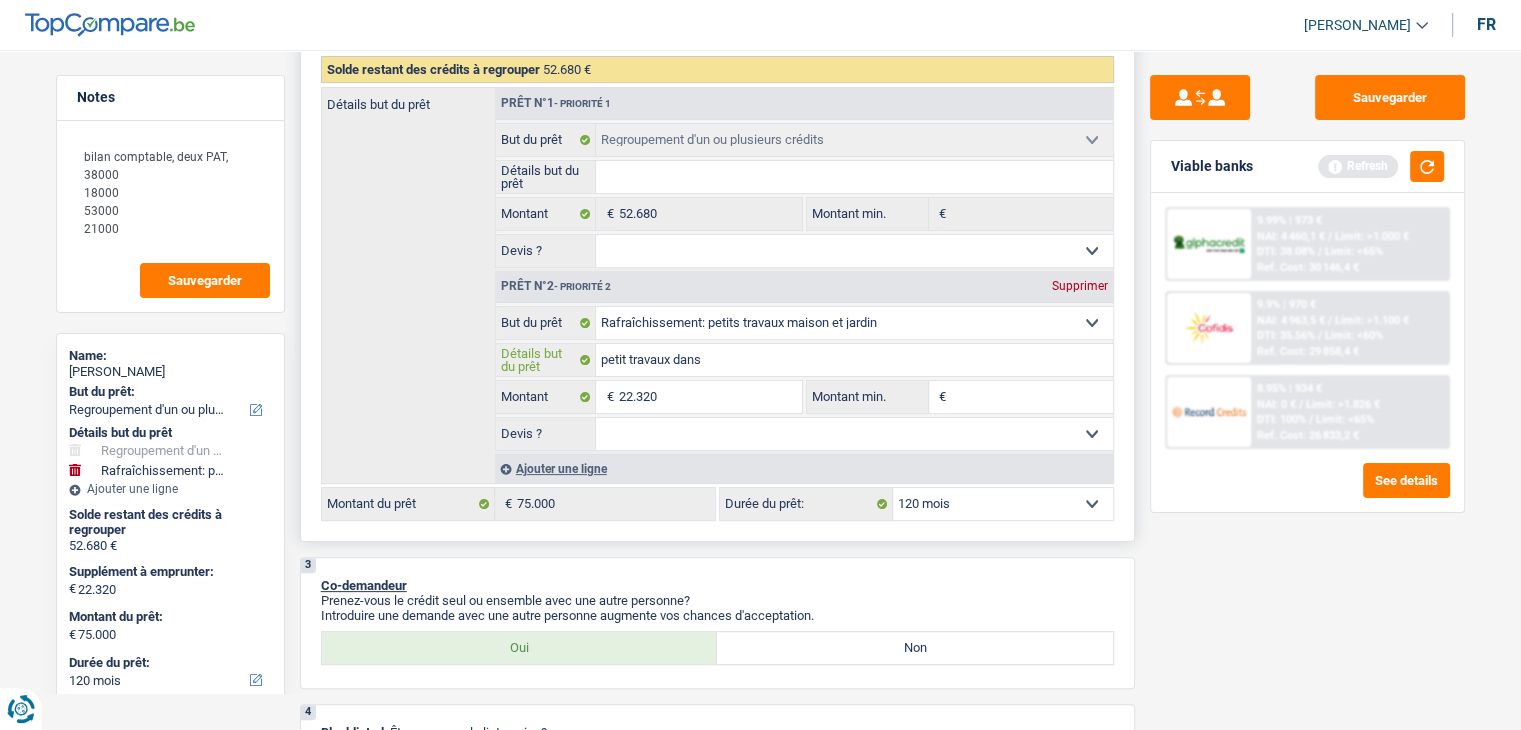 type 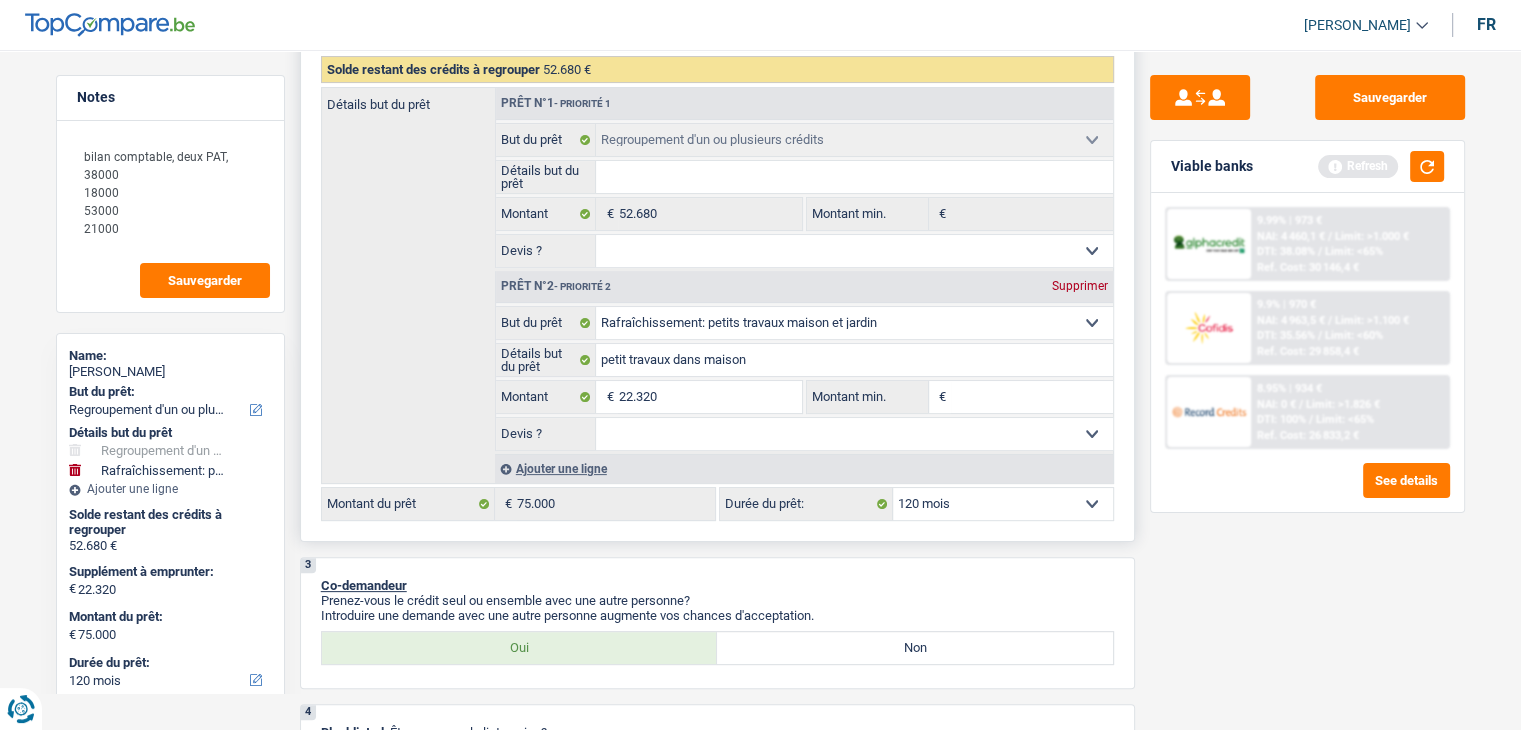 click on "Montant min." at bounding box center (1032, 397) 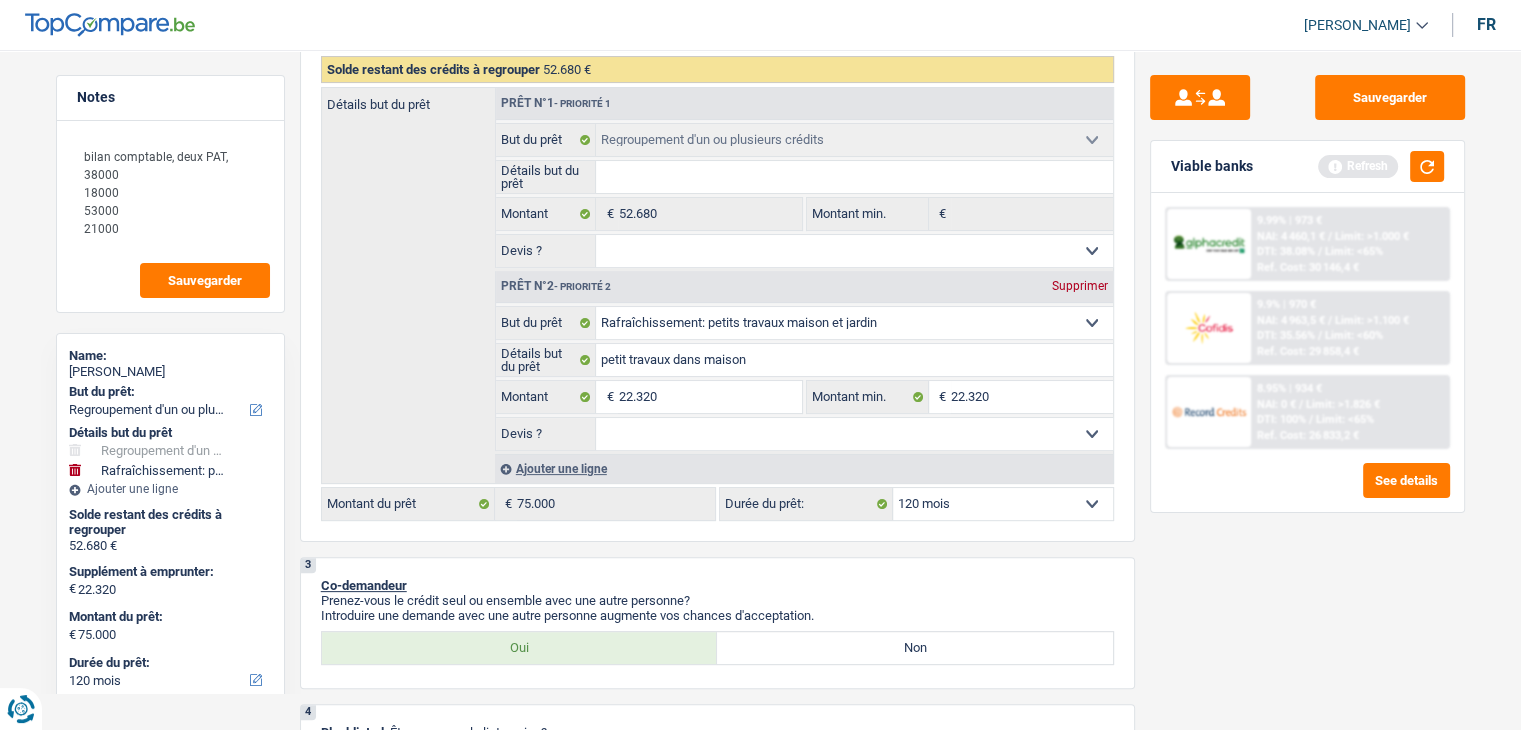 click on "Sauvegarder
Viable banks
Refresh
9.99% | 973 €
NAI: 4 460,1 €
/
Limit: >1.000 €
DTI: 38.08%
/
Limit: <65%
Ref. Cost: 30 146,4 €
9.9% | 970 €
NAI: 4 963,5 €
/
Limit: >1.100 €
DTI: 35.56%
/               /       /" at bounding box center [1307, 384] 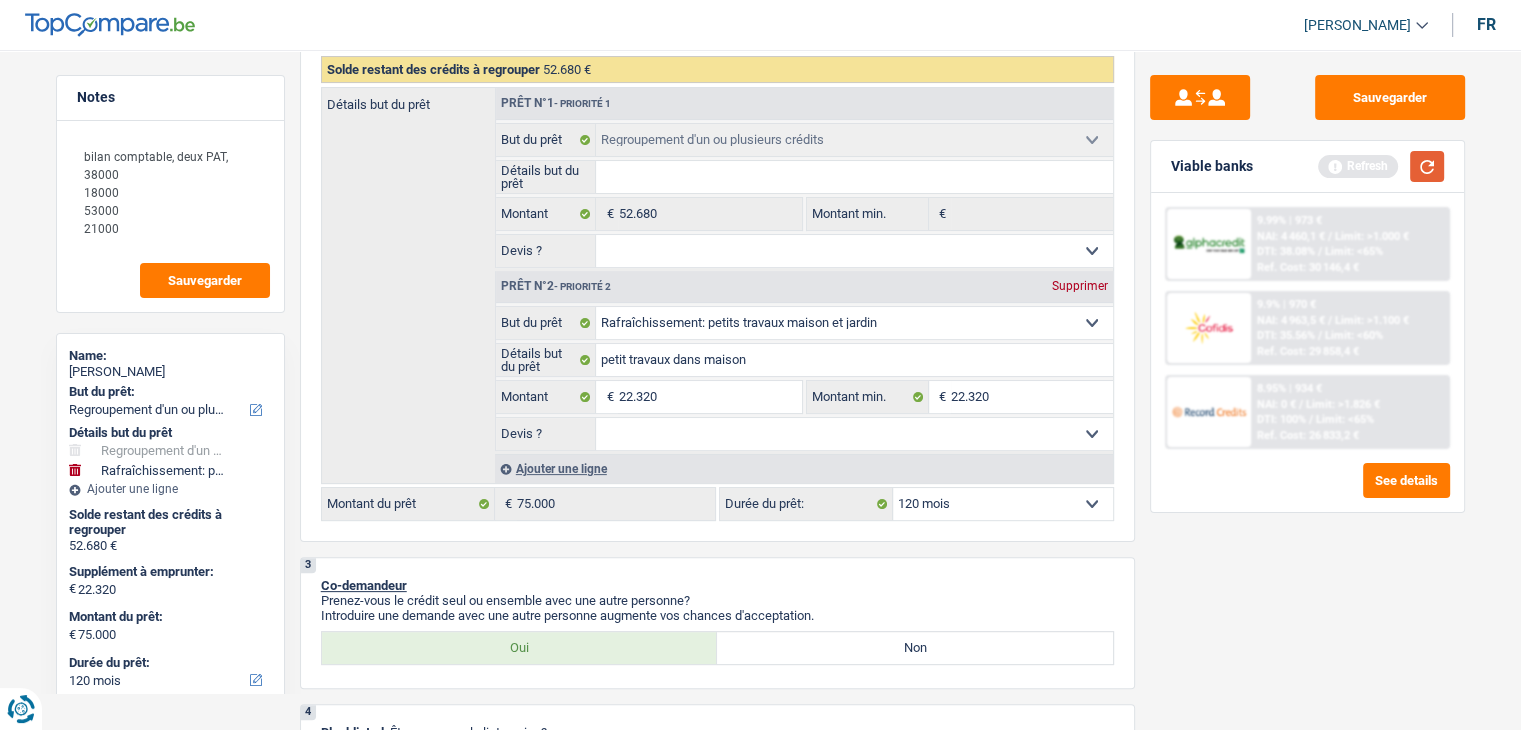 click at bounding box center (1427, 166) 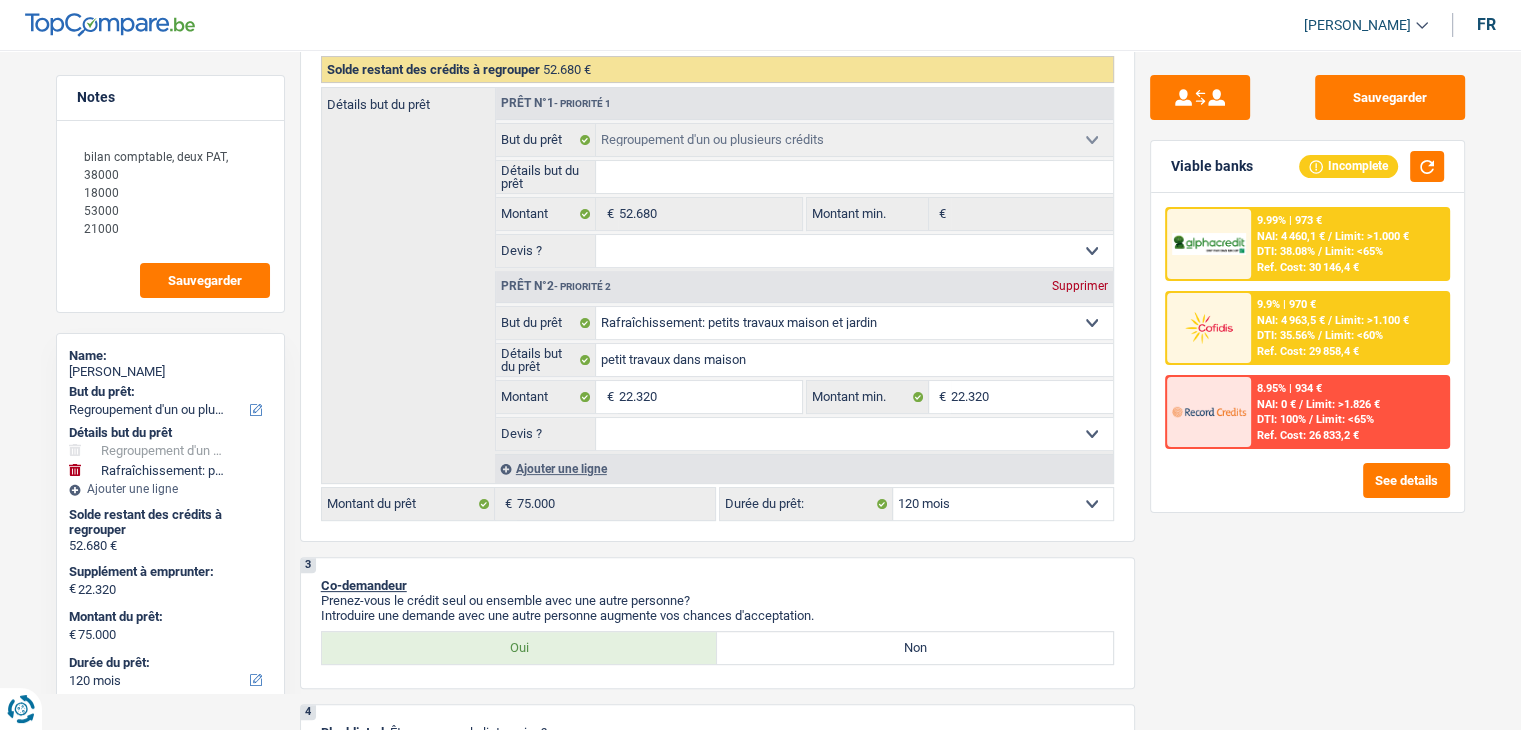 drag, startPoint x: 1252, startPoint y: 165, endPoint x: 1172, endPoint y: 157, distance: 80.399 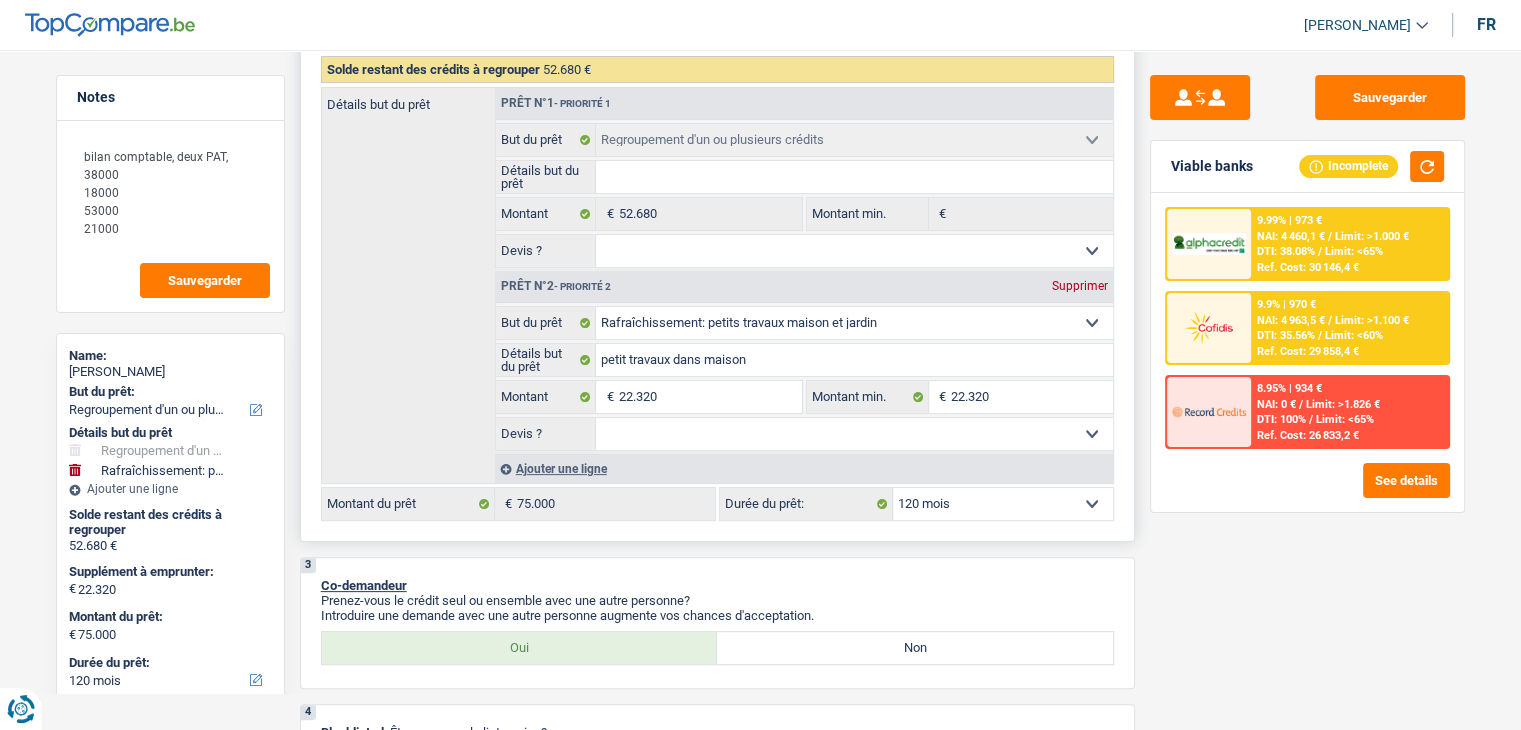 click on "Confort maison: meubles, textile, peinture, électroménager, outillage non-professionnel Hifi, multimédia, gsm, ordinateur Aménagement: frais d'installation, déménagement Evénement familial: naissance, mariage, divorce, communion, décès Frais médicaux Frais d'études Frais permis de conduire Regroupement d'un ou plusieurs crédits Loisirs: voyage, sport, musique Rafraîchissement: petits travaux maison et jardin Frais judiciaires Réparation voiture Prêt rénovation Prêt énergie Prêt voiture Taxes, impôts non professionnels Rénovation bien à l'étranger Dettes familiales Assurance Autre
Sélectionner une option" at bounding box center (854, 323) 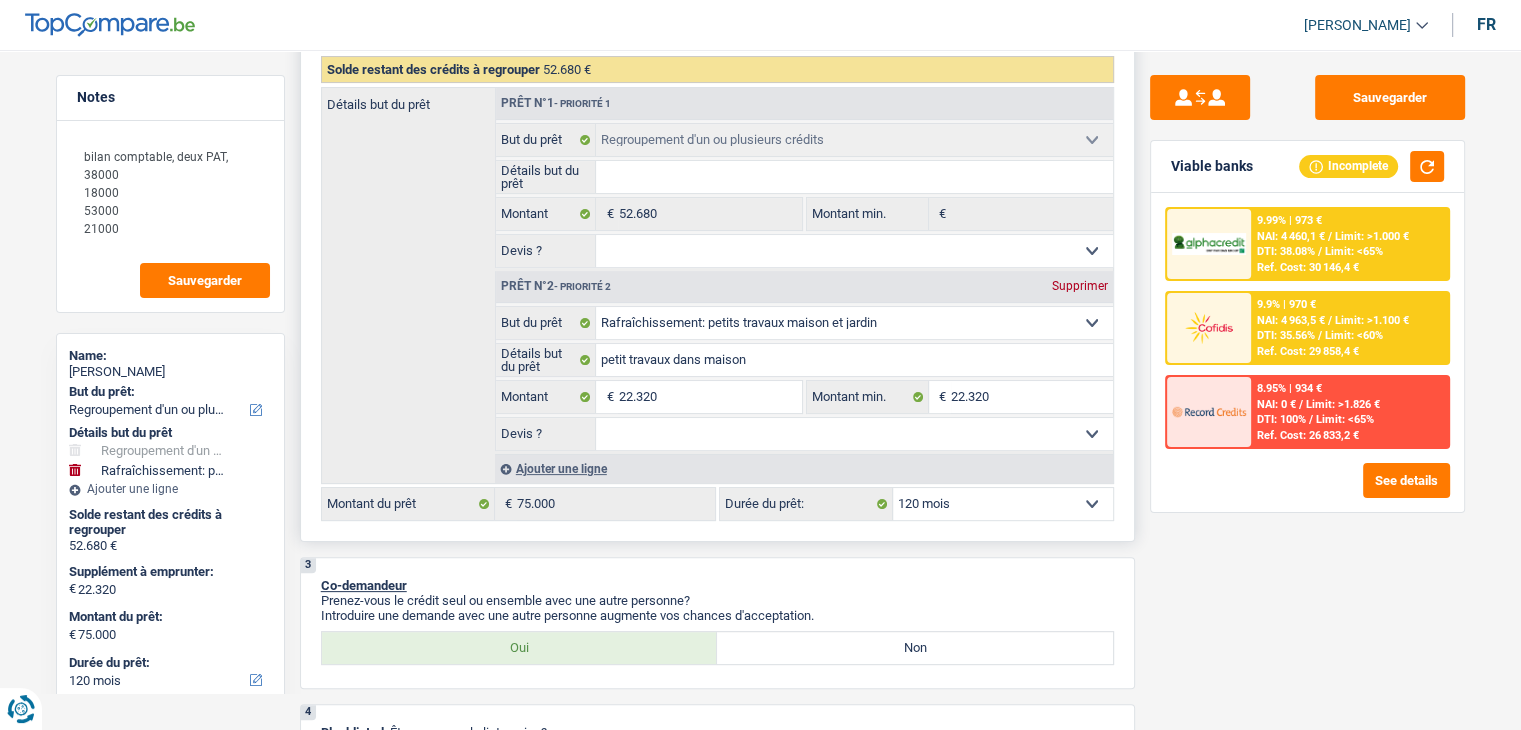 click on "Oui Non Non répondu
Sélectionner une option" at bounding box center [854, 434] 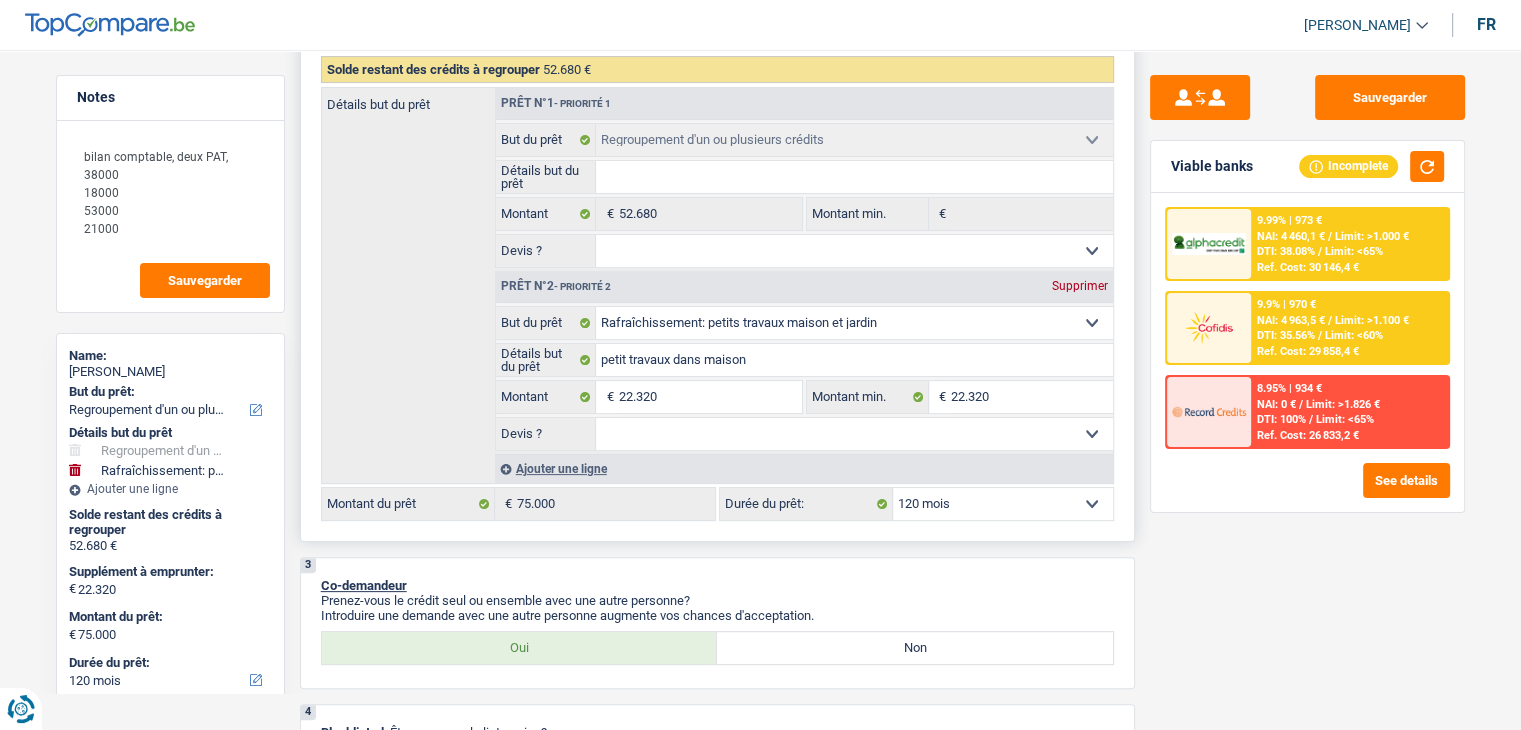 click on "Supprimer" at bounding box center [1080, 286] 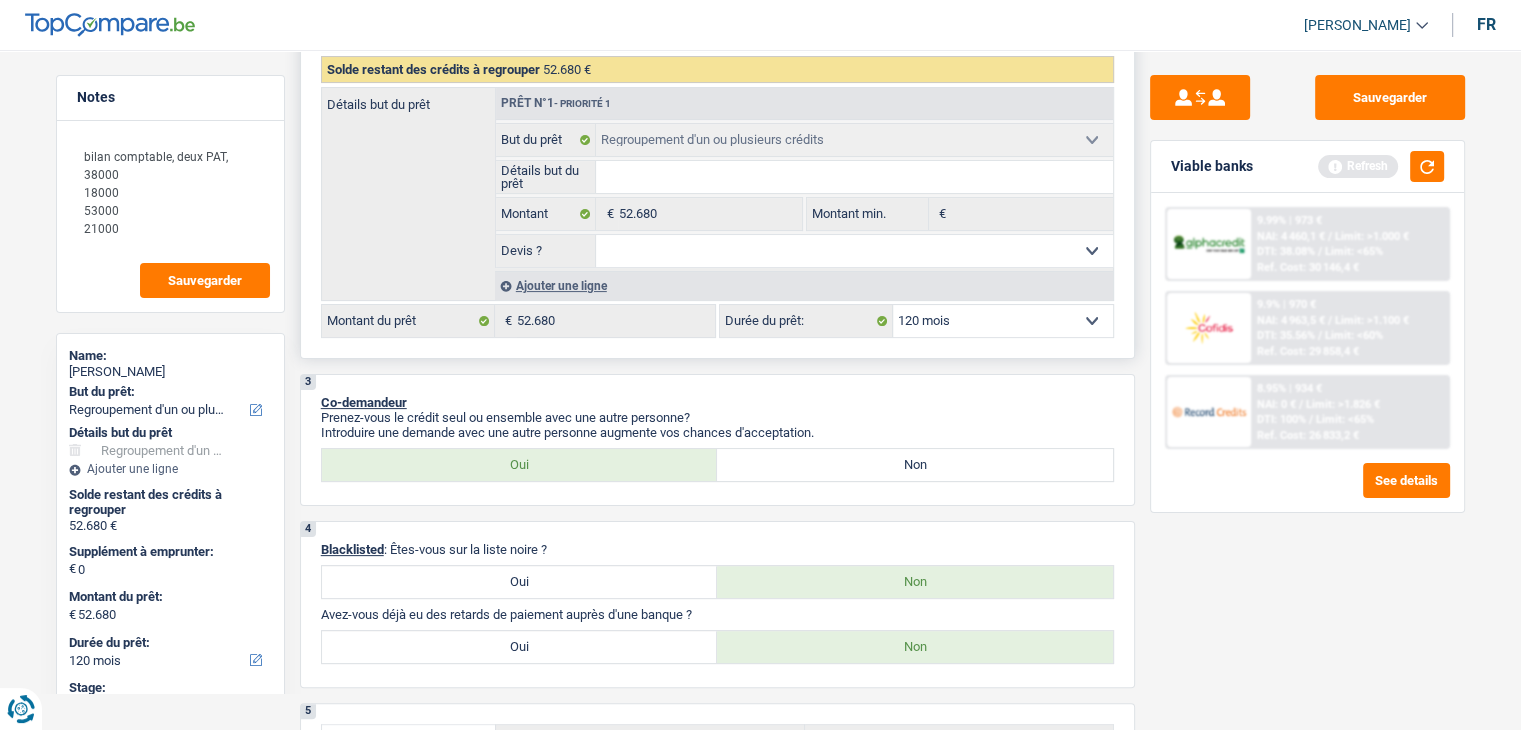 click on "Ajouter une ligne" at bounding box center [804, 285] 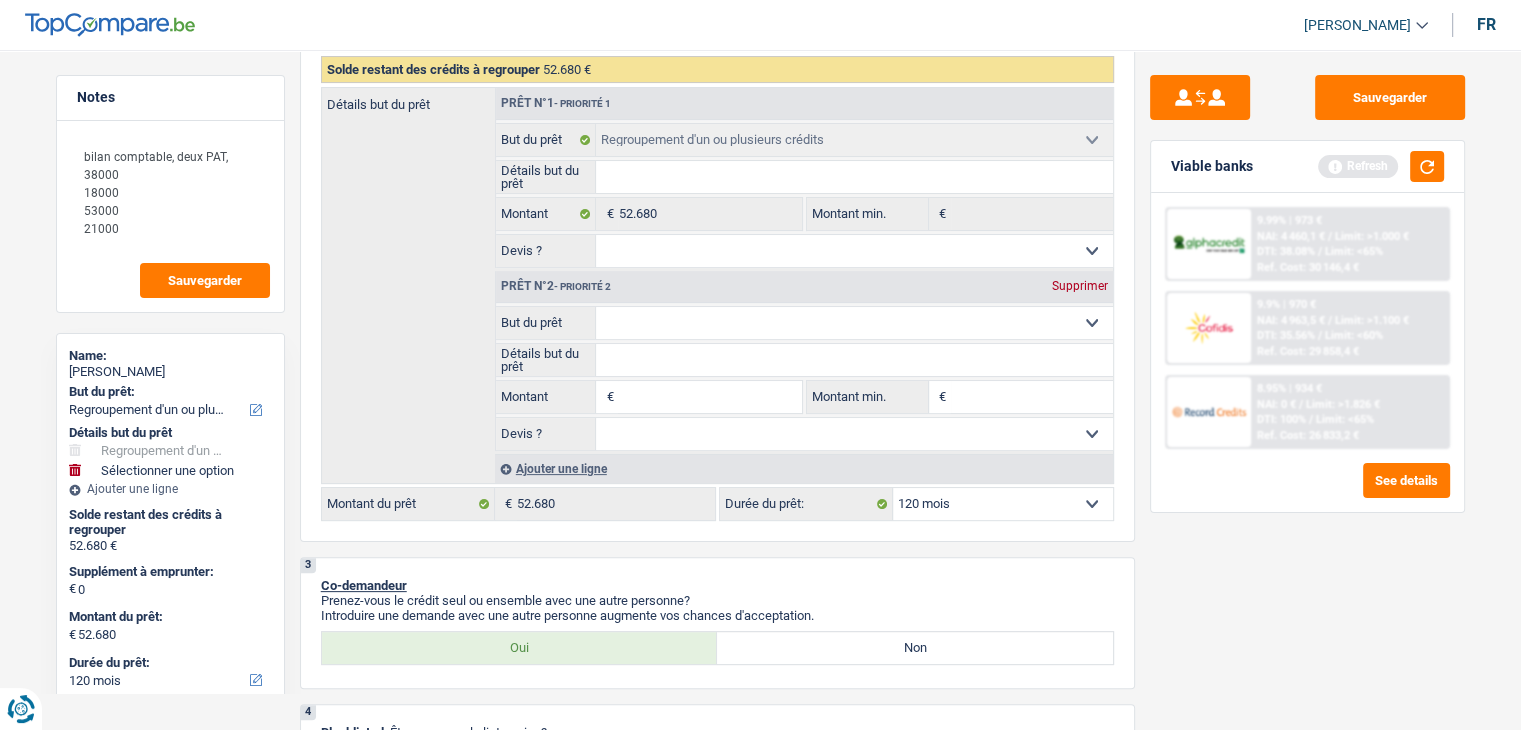 click on "Confort maison: meubles, textile, peinture, électroménager, outillage non-professionnel Hifi, multimédia, gsm, ordinateur Aménagement: frais d'installation, déménagement Evénement familial: naissance, mariage, divorce, communion, décès Frais médicaux Frais d'études Frais permis de conduire Regroupement d'un ou plusieurs crédits Loisirs: voyage, sport, musique Rafraîchissement: petits travaux maison et jardin Frais judiciaires Réparation voiture Prêt rénovation Prêt énergie Prêt voiture Taxes, impôts non professionnels Rénovation bien à l'étranger Dettes familiales Assurance Autre
Sélectionner une option" at bounding box center [854, 323] 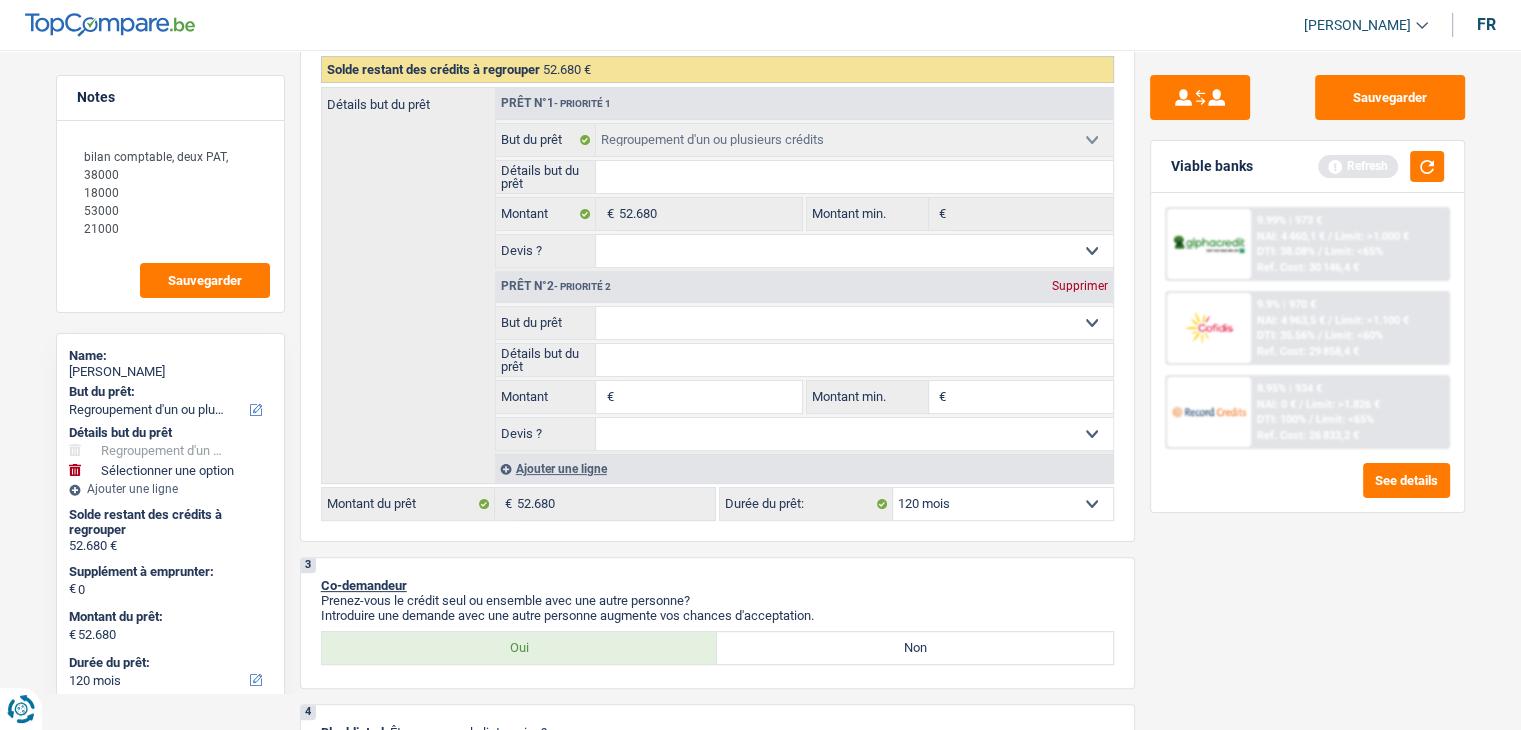 click on "Confort maison: meubles, textile, peinture, électroménager, outillage non-professionnel Hifi, multimédia, gsm, ordinateur Aménagement: frais d'installation, déménagement Evénement familial: naissance, mariage, divorce, communion, décès Frais médicaux Frais d'études Frais permis de conduire Regroupement d'un ou plusieurs crédits Loisirs: voyage, sport, musique Rafraîchissement: petits travaux maison et jardin Frais judiciaires Réparation voiture Prêt rénovation Prêt énergie Prêt voiture Taxes, impôts non professionnels Rénovation bien à l'étranger Dettes familiales Assurance Autre
Sélectionner une option" at bounding box center [854, 323] 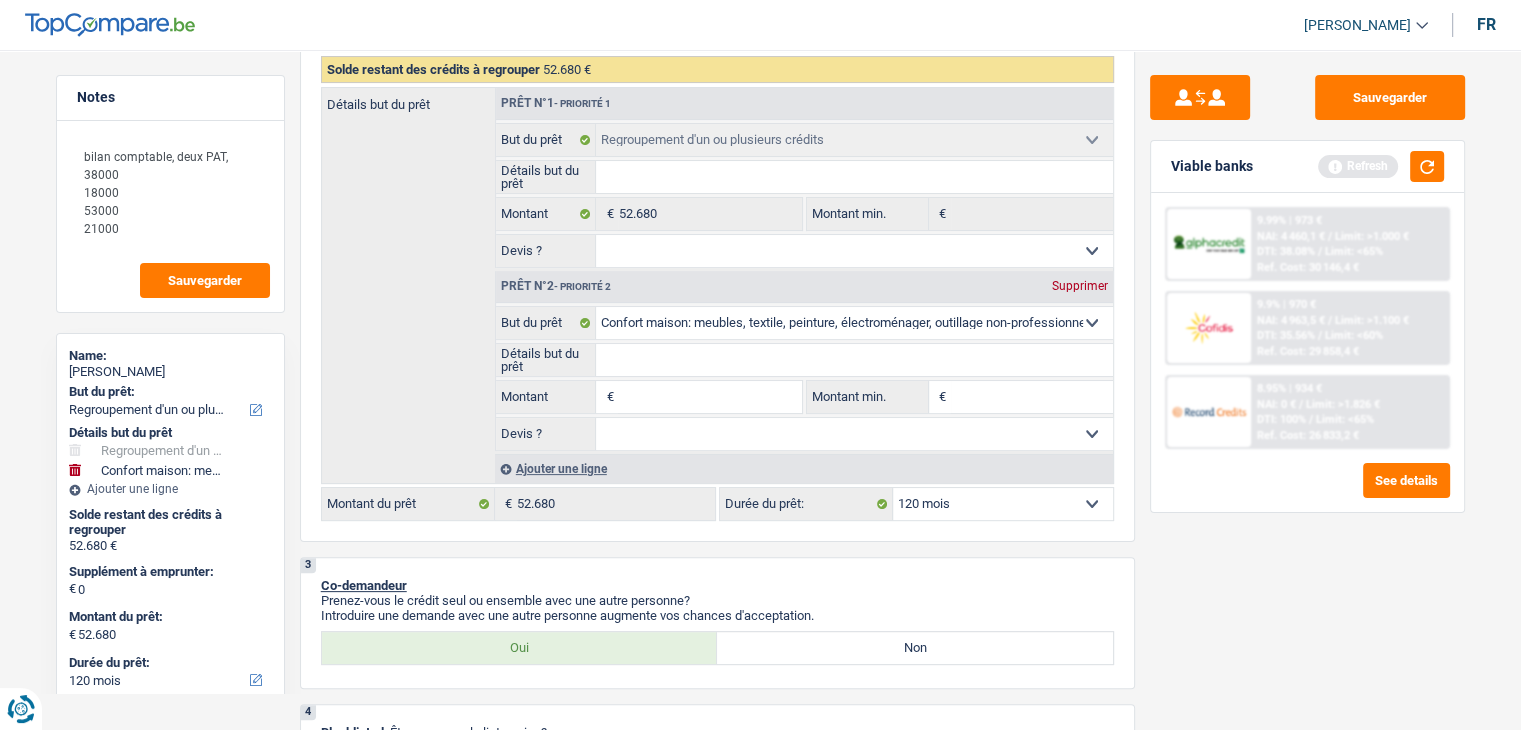 click on "Confort maison: meubles, textile, peinture, électroménager, outillage non-professionnel Hifi, multimédia, gsm, ordinateur Aménagement: frais d'installation, déménagement Evénement familial: naissance, mariage, divorce, communion, décès Frais médicaux Frais d'études Frais permis de conduire Regroupement d'un ou plusieurs crédits Loisirs: voyage, sport, musique Rafraîchissement: petits travaux maison et jardin Frais judiciaires Réparation voiture Prêt rénovation Prêt énergie Prêt voiture Taxes, impôts non professionnels Rénovation bien à l'étranger Dettes familiales Assurance Autre
Sélectionner une option" at bounding box center [854, 323] 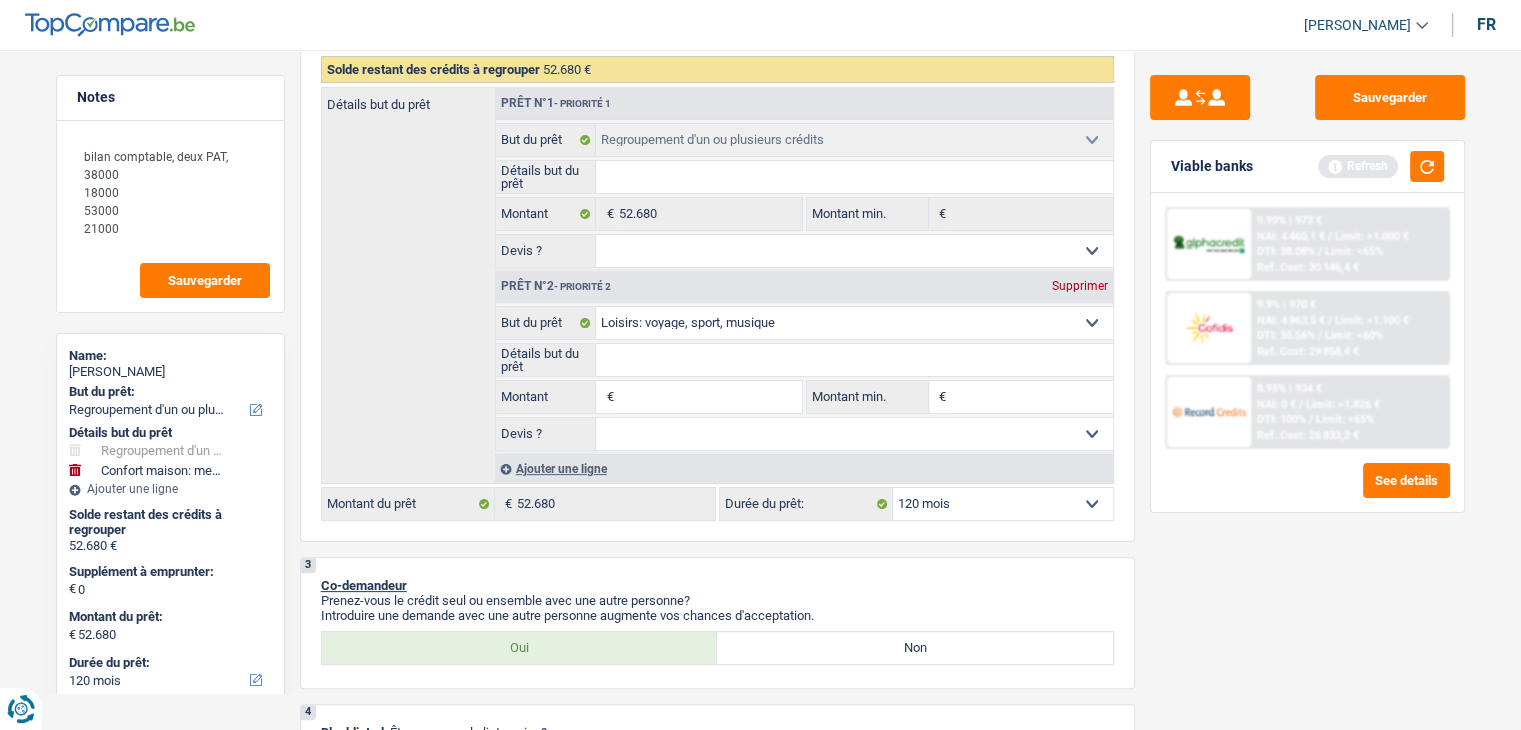 click on "Confort maison: meubles, textile, peinture, électroménager, outillage non-professionnel Hifi, multimédia, gsm, ordinateur Aménagement: frais d'installation, déménagement Evénement familial: naissance, mariage, divorce, communion, décès Frais médicaux Frais d'études Frais permis de conduire Regroupement d'un ou plusieurs crédits Loisirs: voyage, sport, musique Rafraîchissement: petits travaux maison et jardin Frais judiciaires Réparation voiture Prêt rénovation Prêt énergie Prêt voiture Taxes, impôts non professionnels Rénovation bien à l'étranger Dettes familiales Assurance Autre
Sélectionner une option" at bounding box center (854, 323) 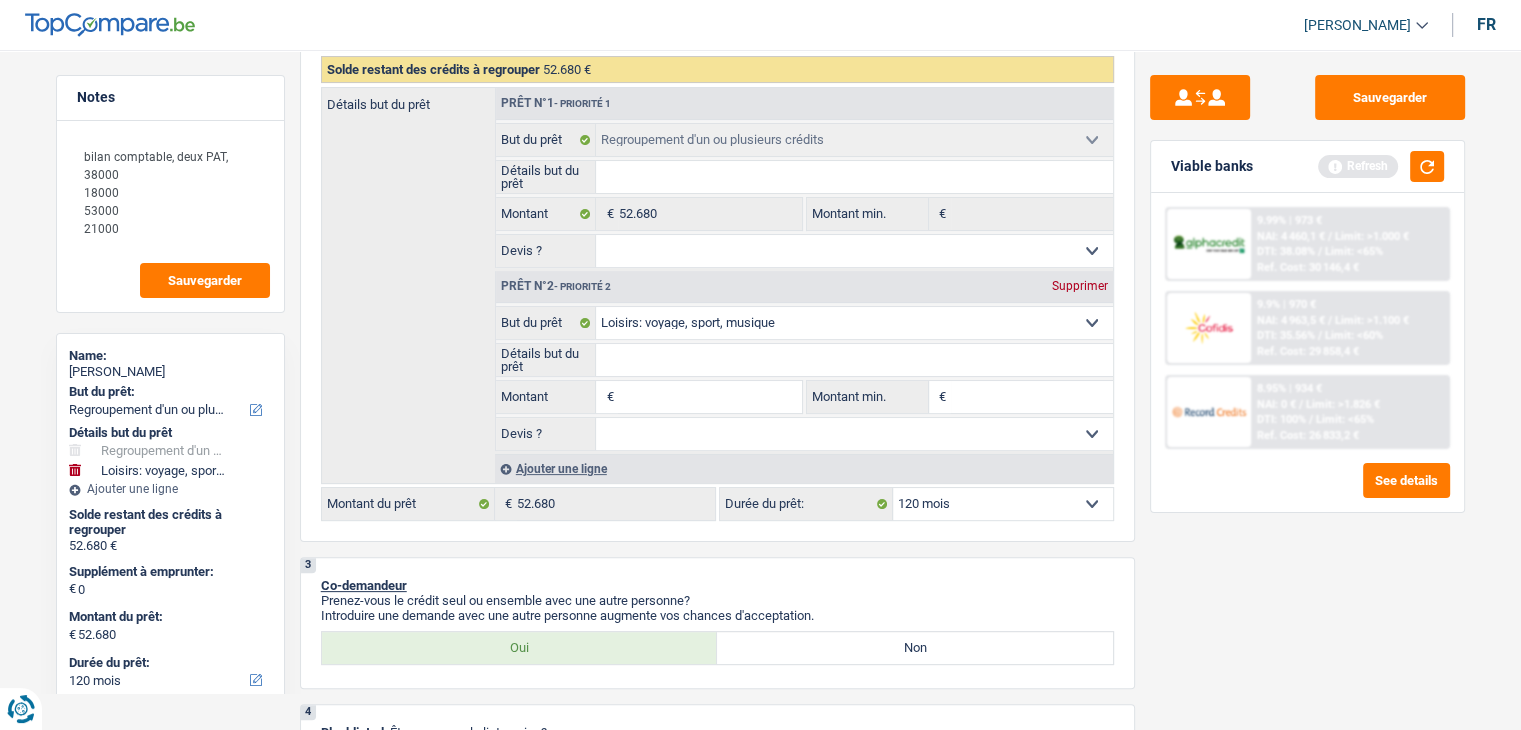 click on "Détails but du prêt" at bounding box center [854, 360] 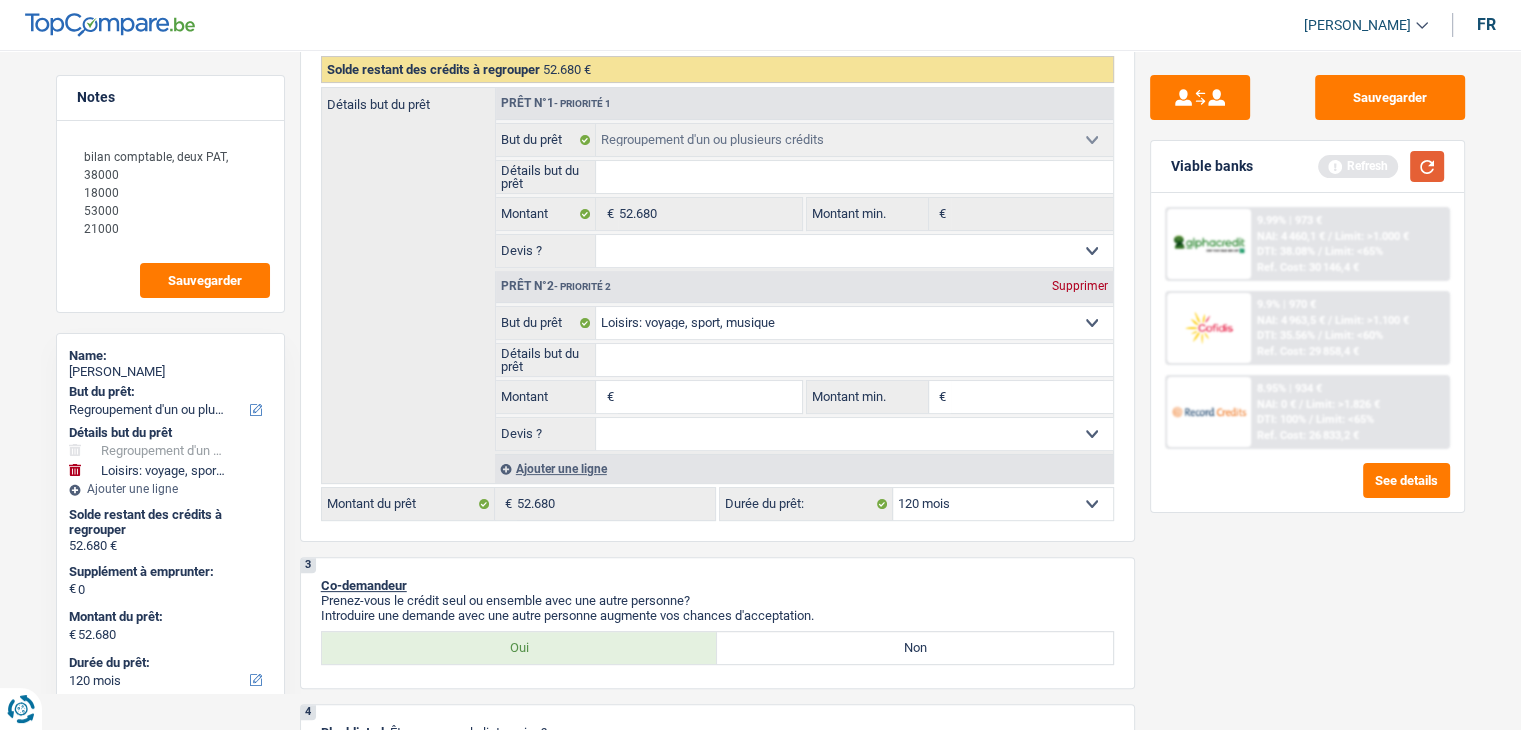 click at bounding box center [1427, 166] 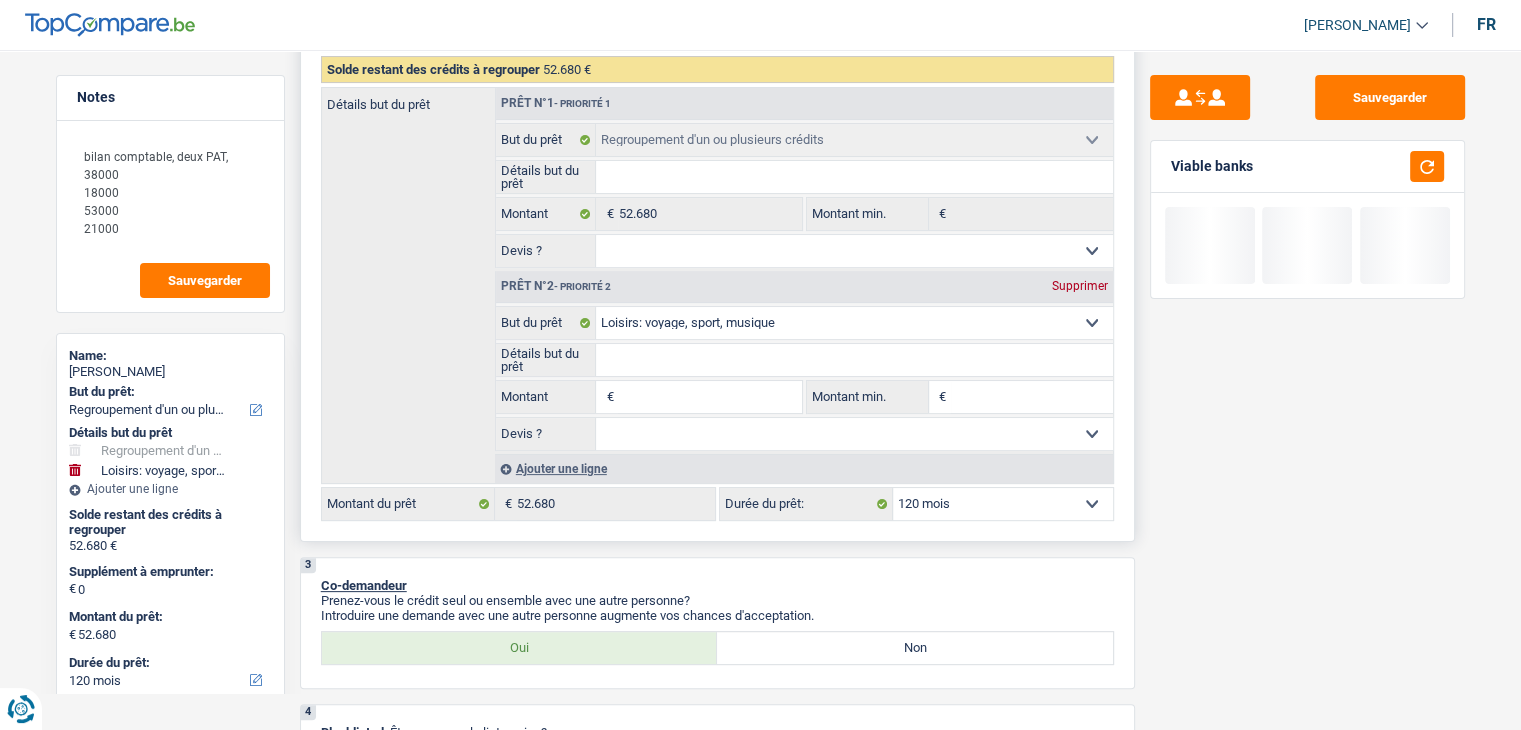 click on "Montant" at bounding box center [709, 397] 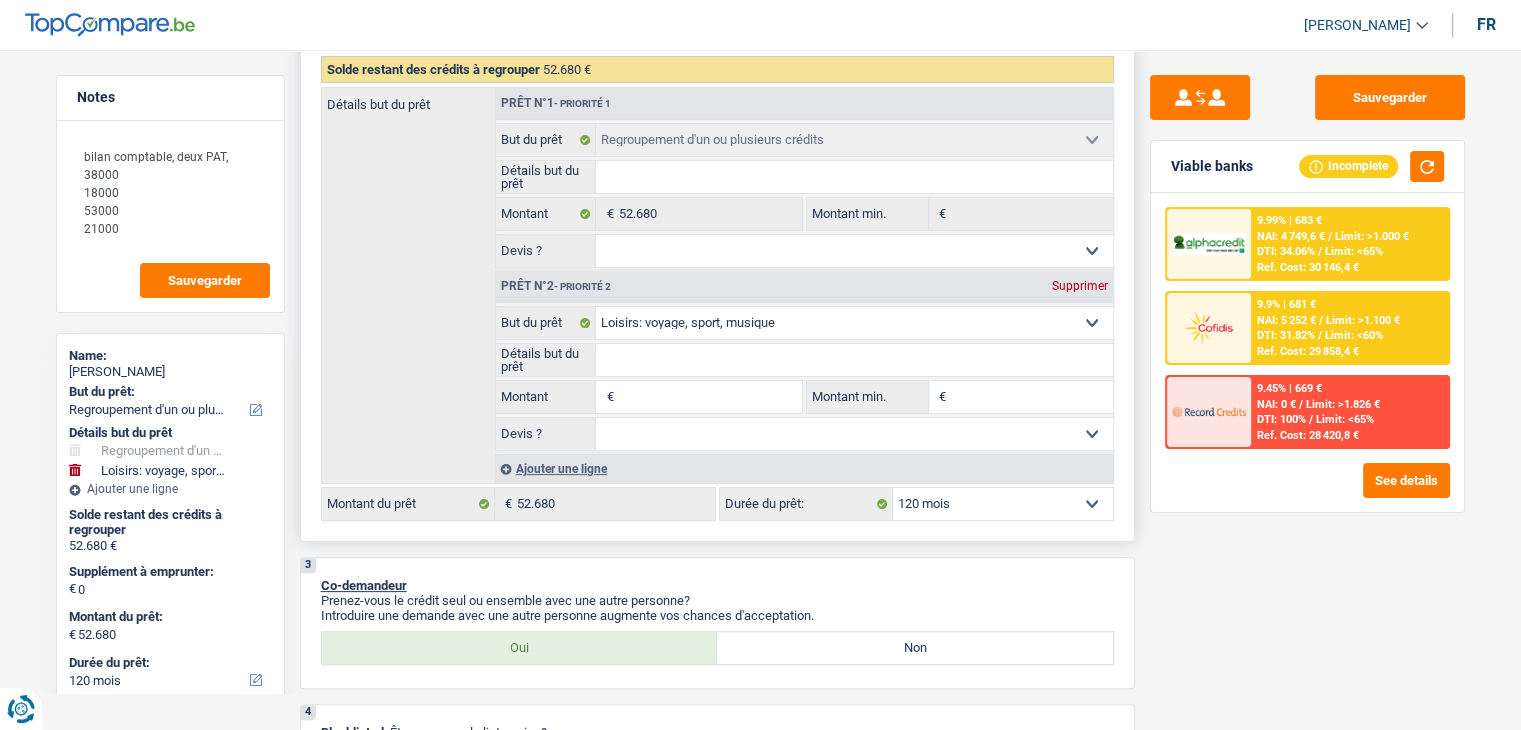 click on "Détails but du prêt" at bounding box center (854, 360) 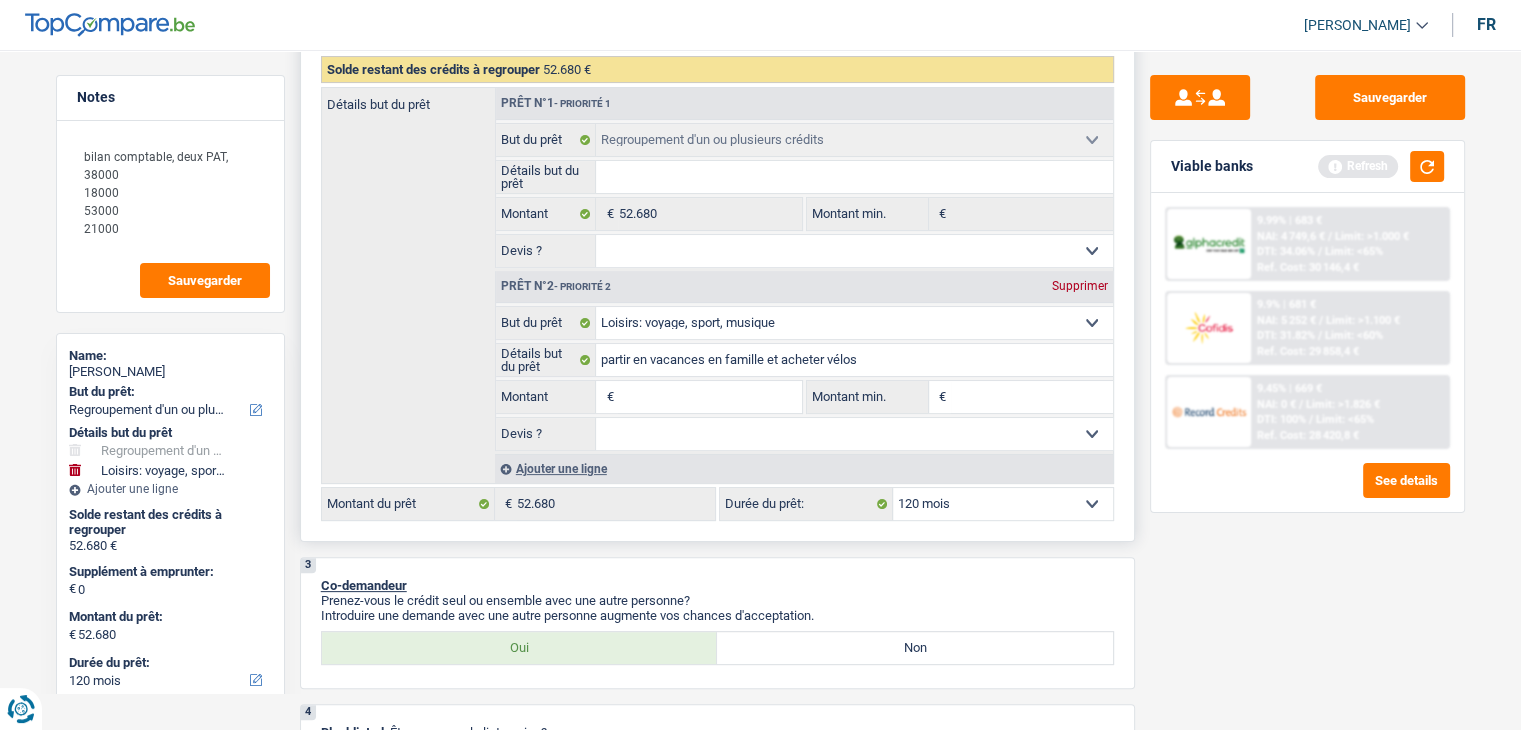 click on "Montant" at bounding box center (709, 397) 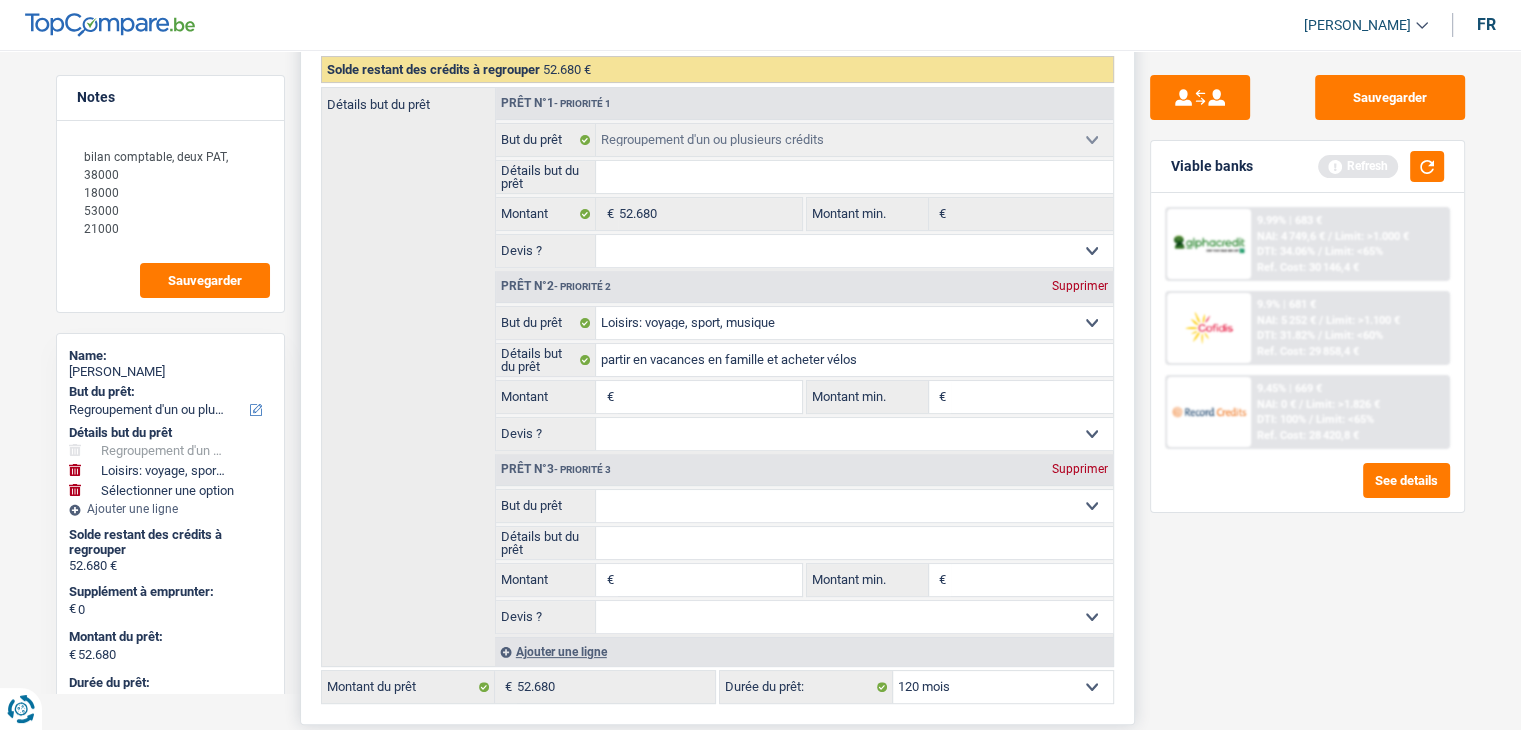 click on "Confort maison: meubles, textile, peinture, électroménager, outillage non-professionnel Hifi, multimédia, gsm, ordinateur Aménagement: frais d'installation, déménagement Evénement familial: naissance, mariage, divorce, communion, décès Frais médicaux Frais d'études Frais permis de conduire Regroupement d'un ou plusieurs crédits Loisirs: voyage, sport, musique Rafraîchissement: petits travaux maison et jardin Frais judiciaires Réparation voiture Prêt rénovation Prêt énergie Prêt voiture Taxes, impôts non professionnels Rénovation bien à l'étranger Dettes familiales Assurance Autre
Sélectionner une option" at bounding box center (854, 506) 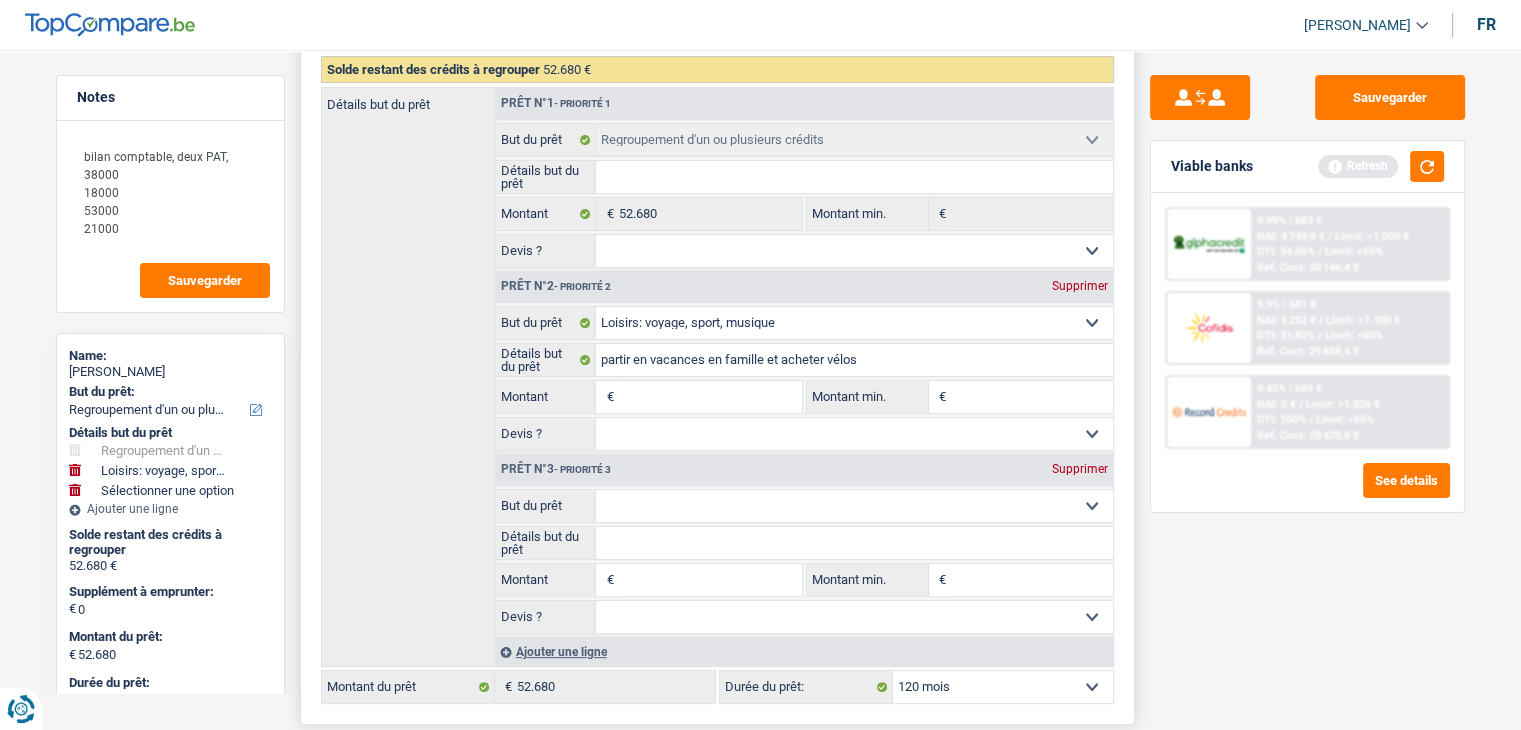 click on "Confort maison: meubles, textile, peinture, électroménager, outillage non-professionnel Hifi, multimédia, gsm, ordinateur Aménagement: frais d'installation, déménagement Evénement familial: naissance, mariage, divorce, communion, décès Frais médicaux Frais d'études Frais permis de conduire Regroupement d'un ou plusieurs crédits Loisirs: voyage, sport, musique Rafraîchissement: petits travaux maison et jardin Frais judiciaires Réparation voiture Prêt rénovation Prêt énergie Prêt voiture Taxes, impôts non professionnels Rénovation bien à l'étranger Dettes familiales Assurance Autre
Sélectionner une option" at bounding box center [854, 506] 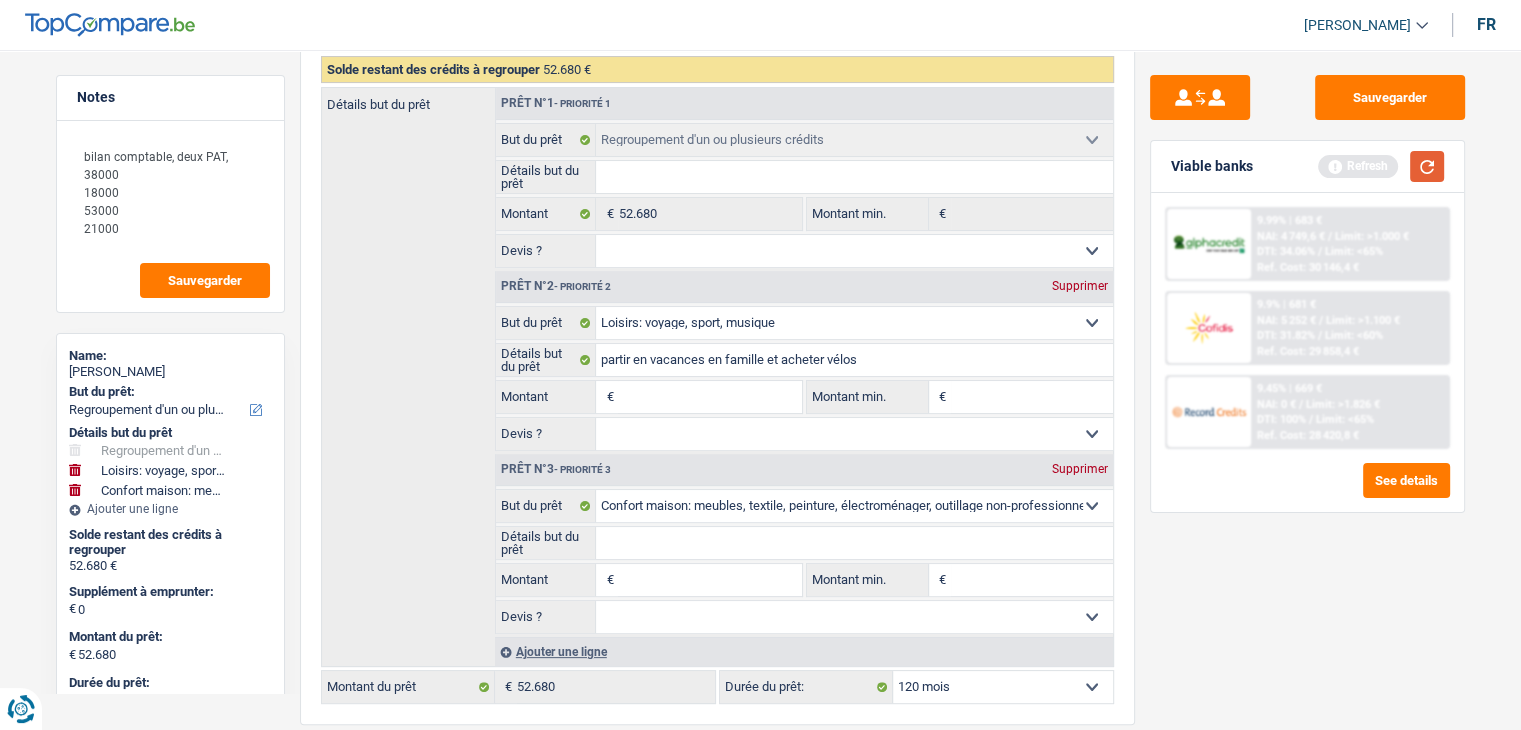 click at bounding box center [1427, 166] 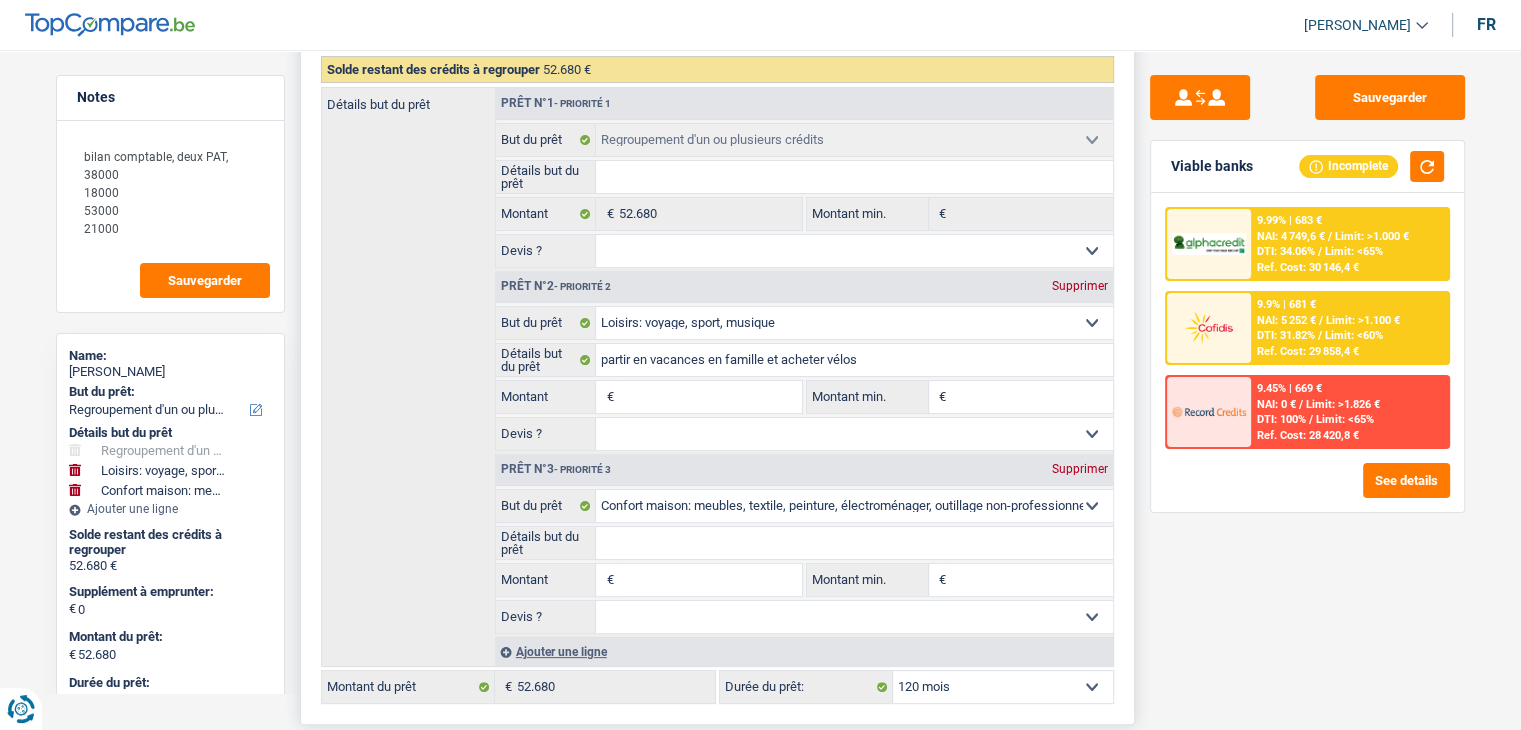 click on "Montant" at bounding box center (709, 580) 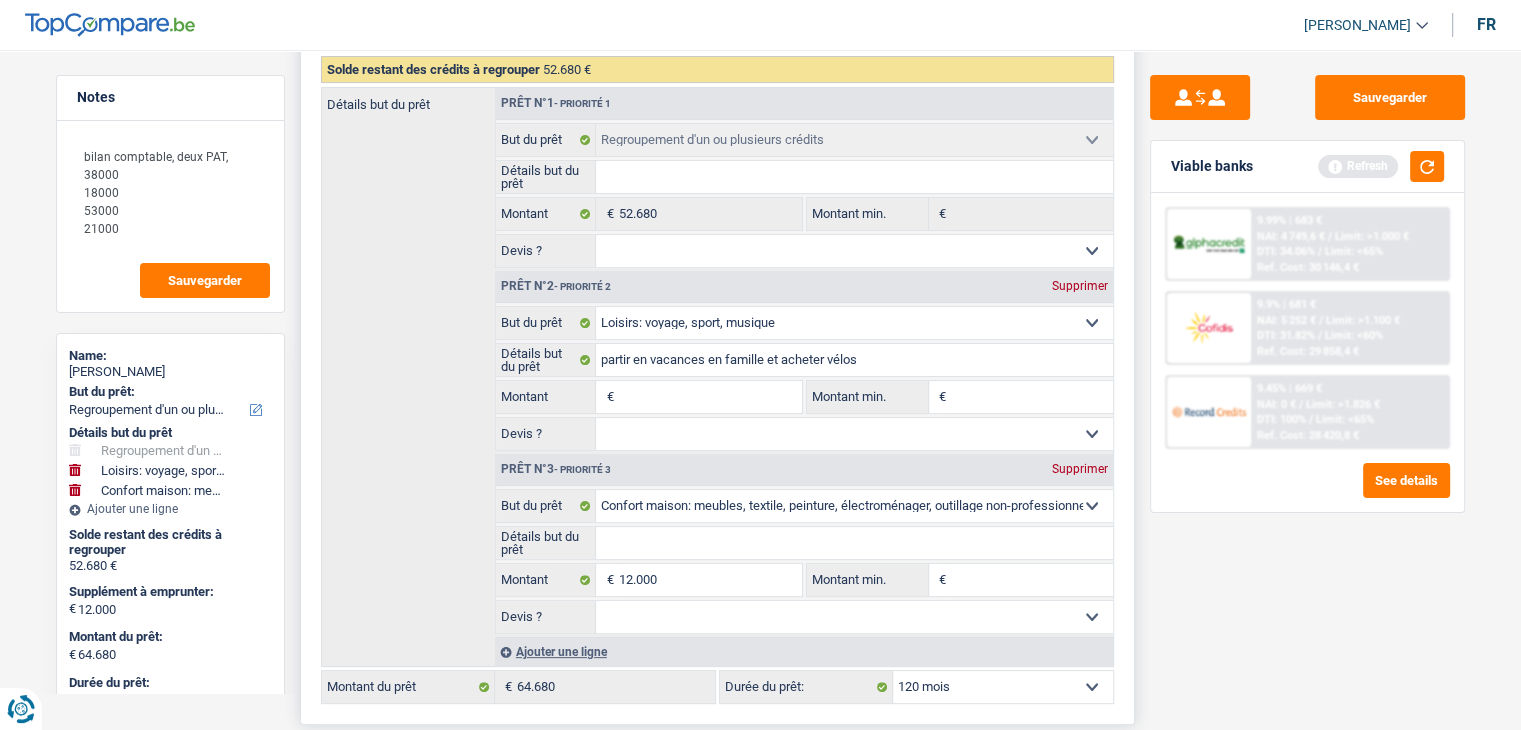 click on "Montant min." at bounding box center [1032, 580] 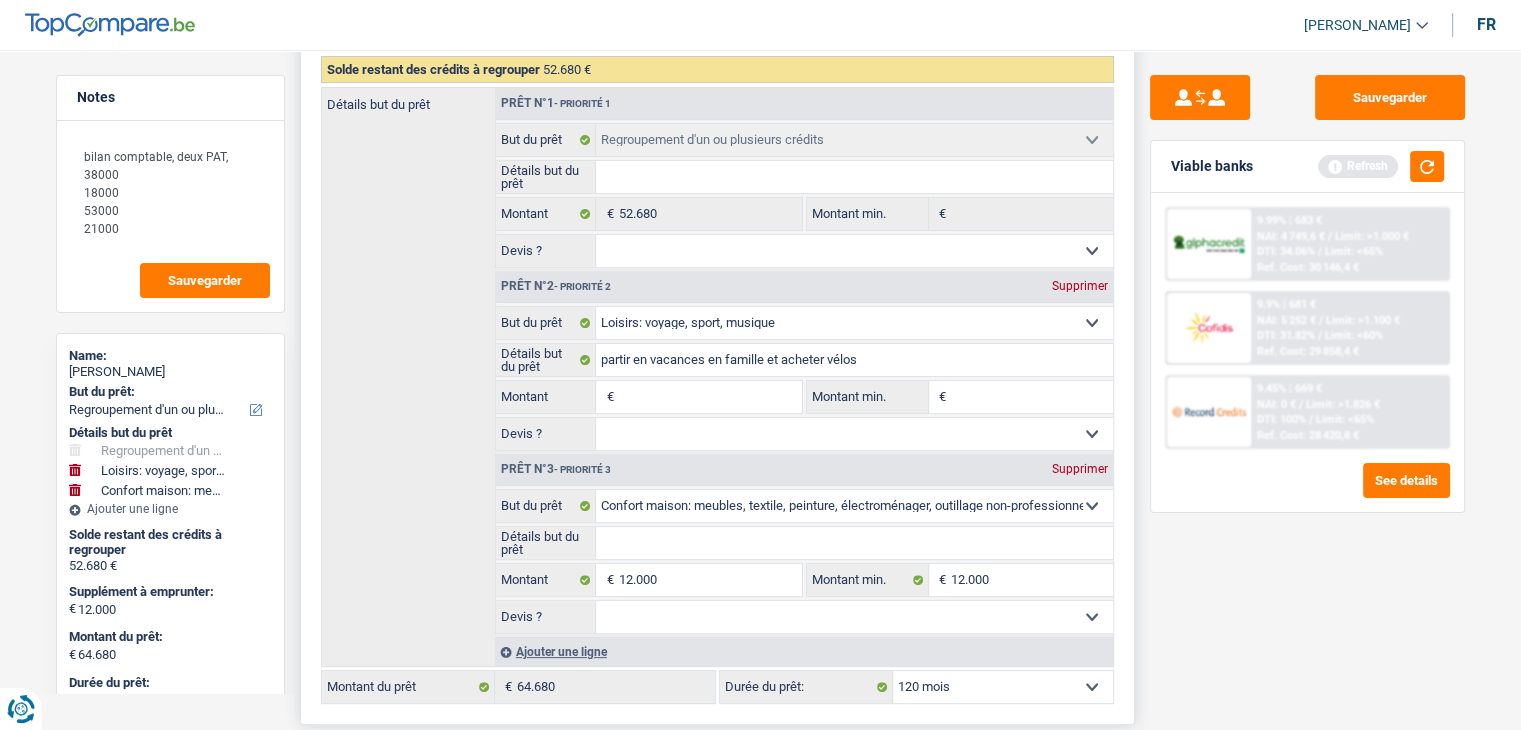 click on "Montant" at bounding box center [709, 397] 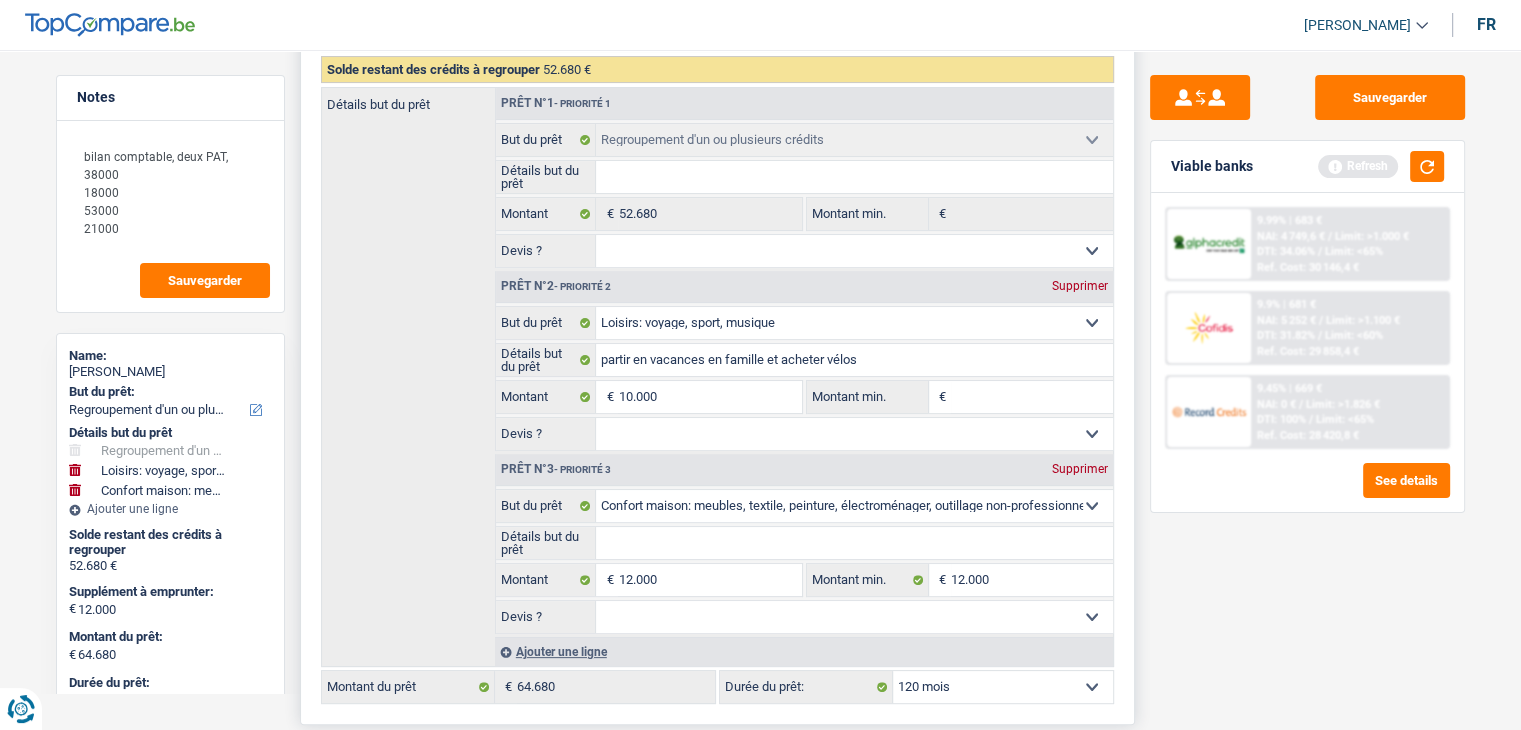 click on "Montant min." at bounding box center [1032, 397] 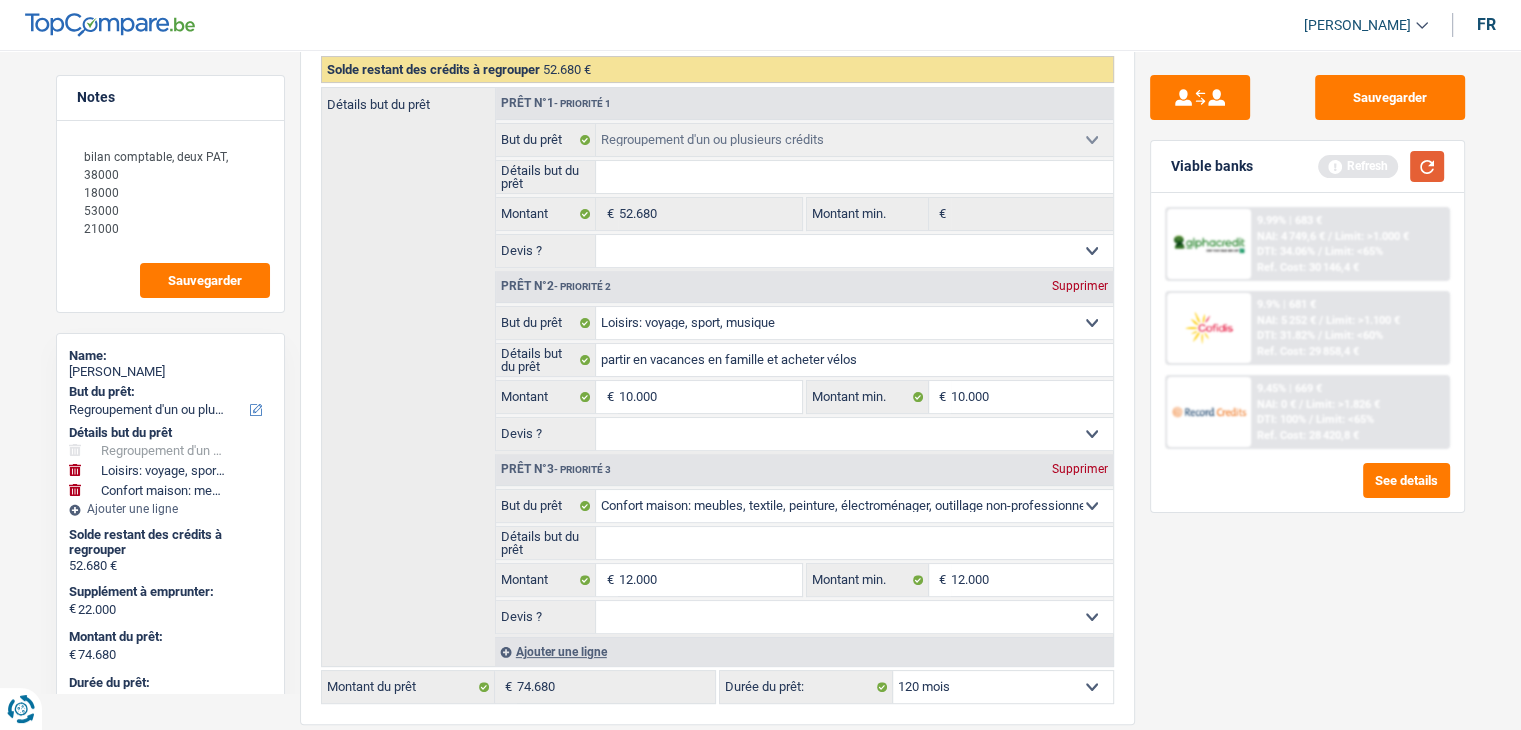 click at bounding box center [1427, 166] 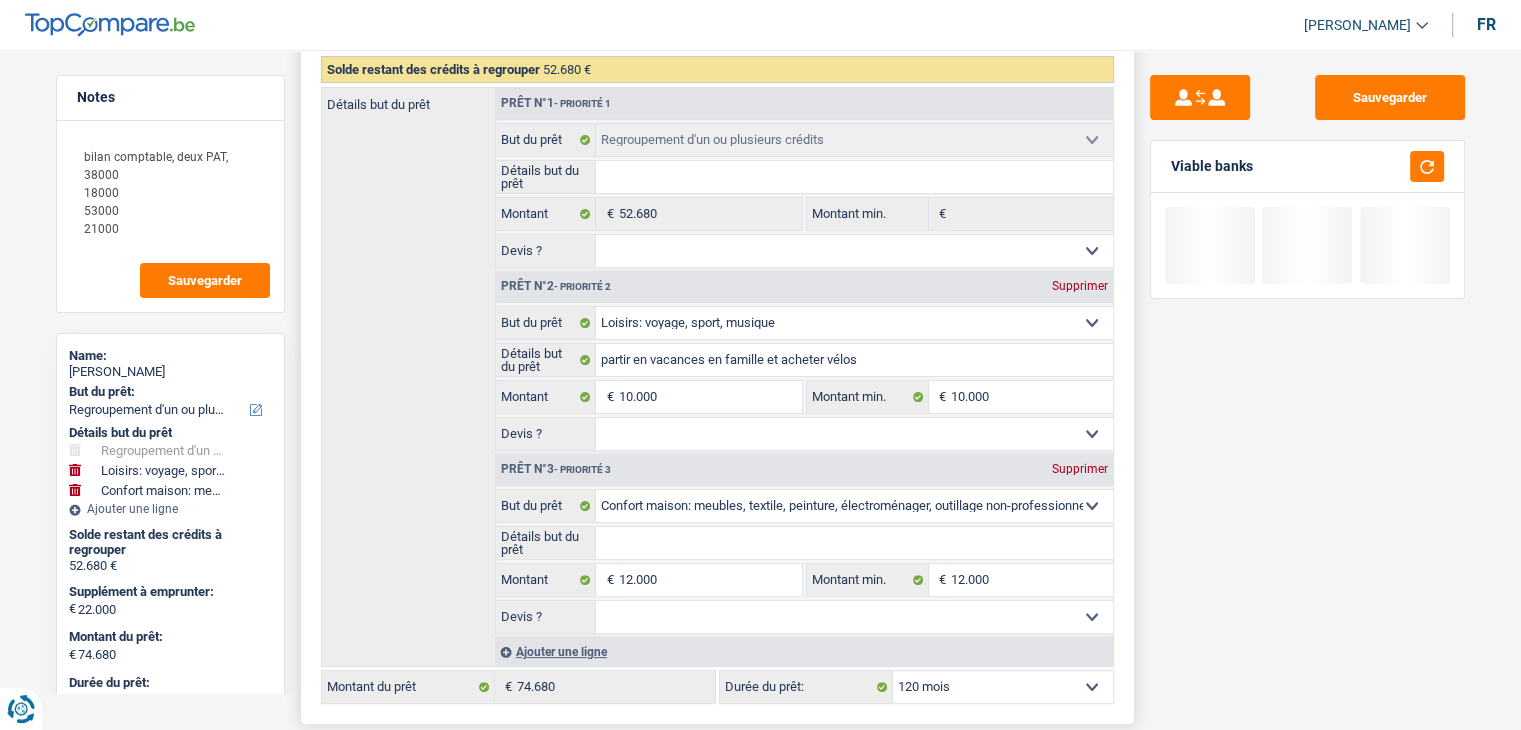 drag, startPoint x: 752, startPoint y: 427, endPoint x: 738, endPoint y: 442, distance: 20.518284 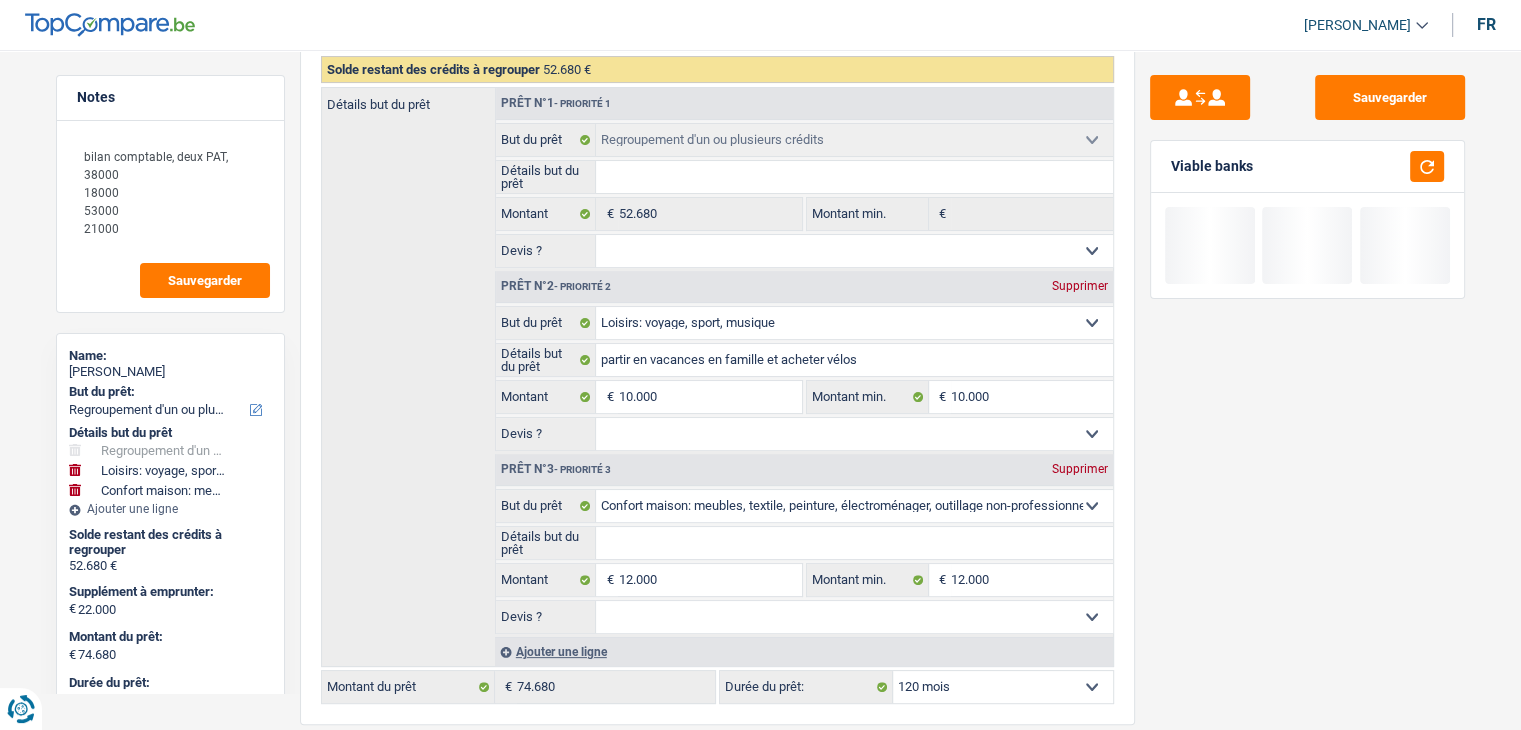 click on "Sauvegarder
Viable banks" at bounding box center (1307, 384) 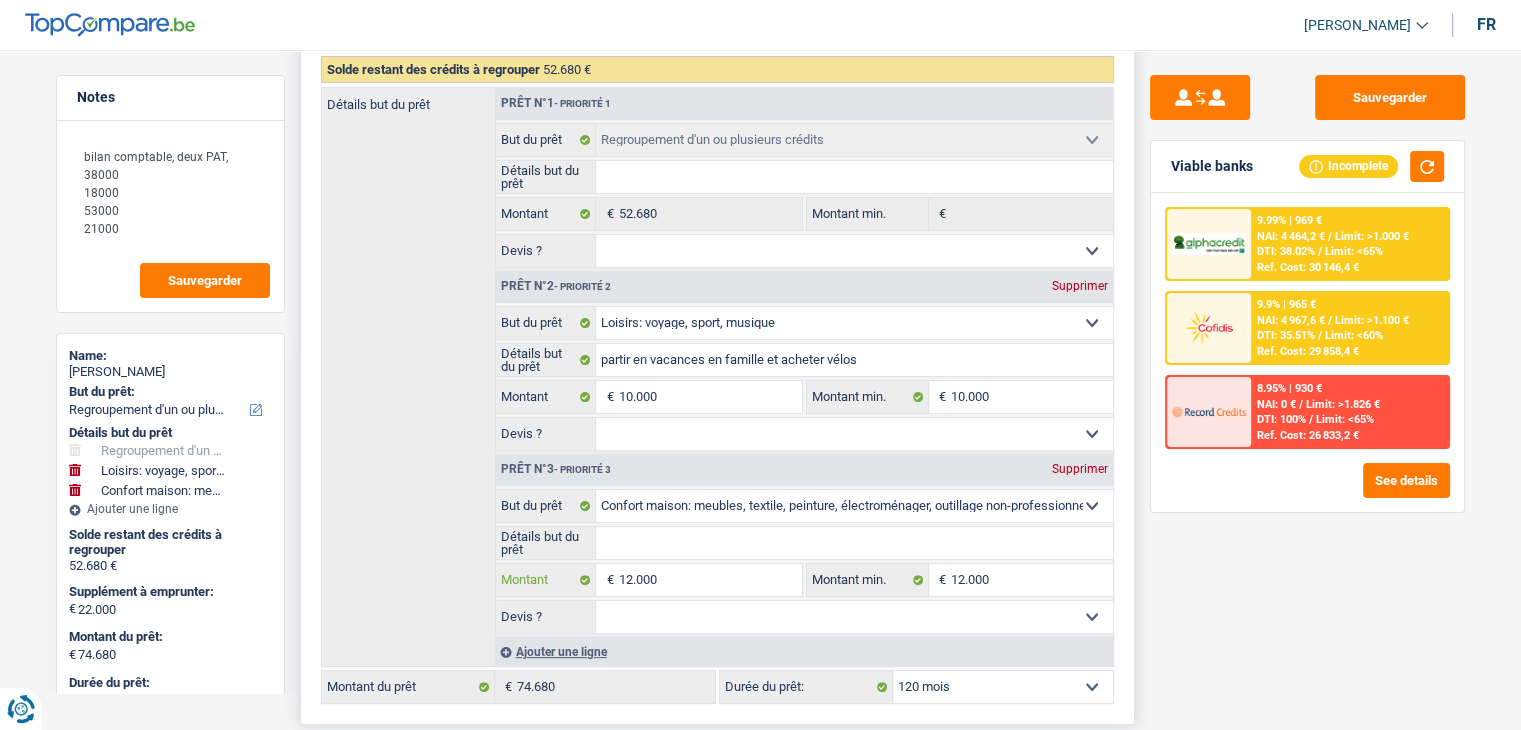 click on "12.000" at bounding box center (709, 580) 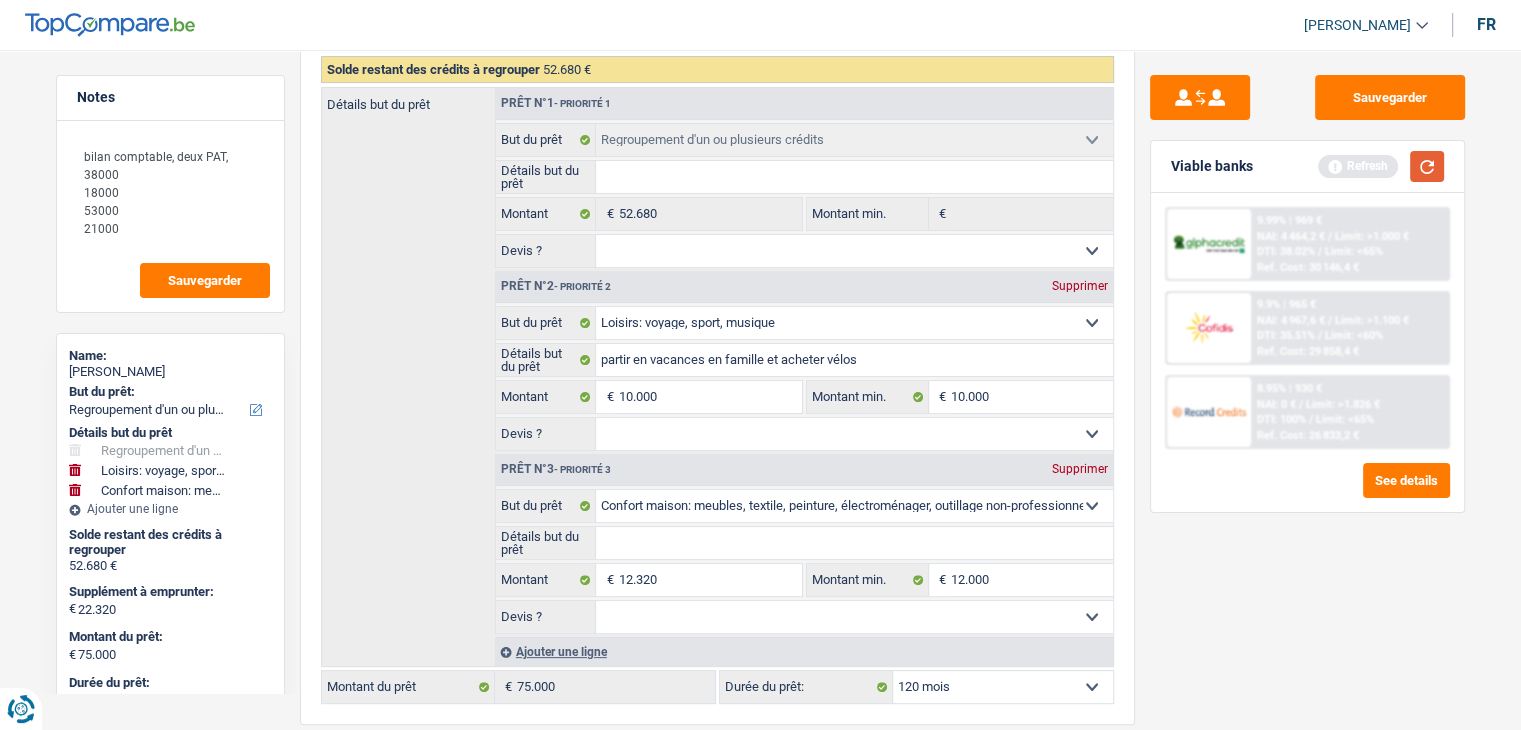 click at bounding box center [1427, 166] 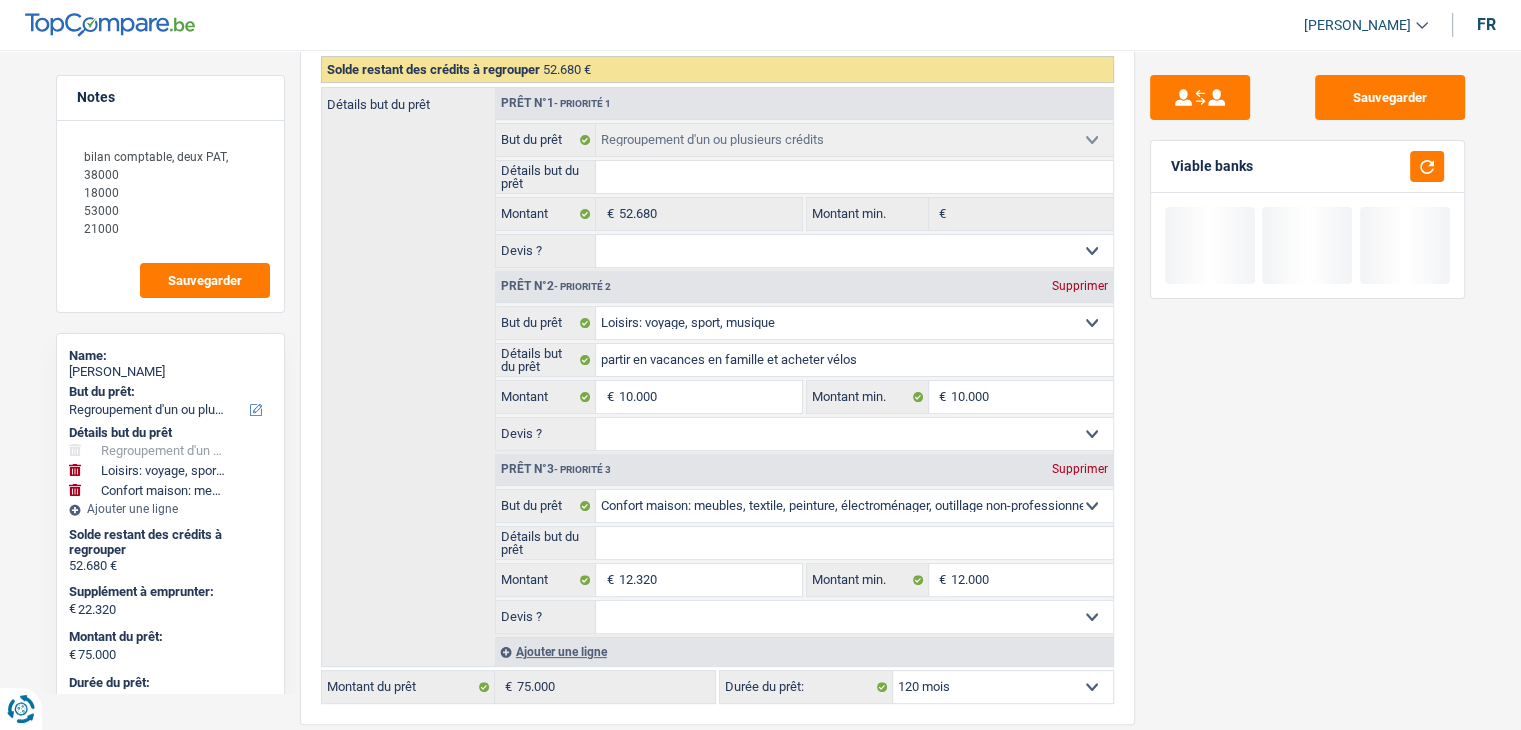 drag, startPoint x: 1257, startPoint y: 165, endPoint x: 1189, endPoint y: 172, distance: 68.359344 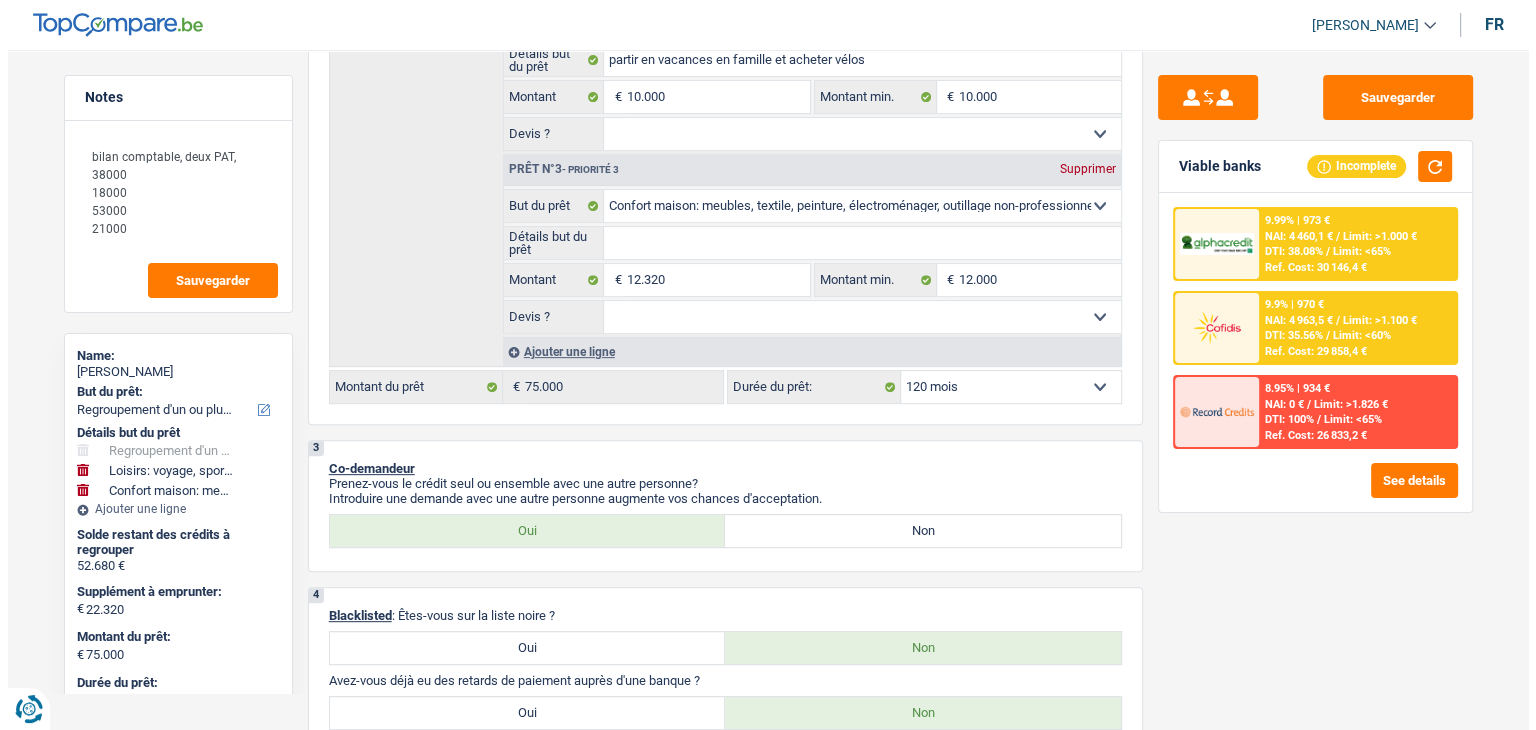 scroll, scrollTop: 200, scrollLeft: 0, axis: vertical 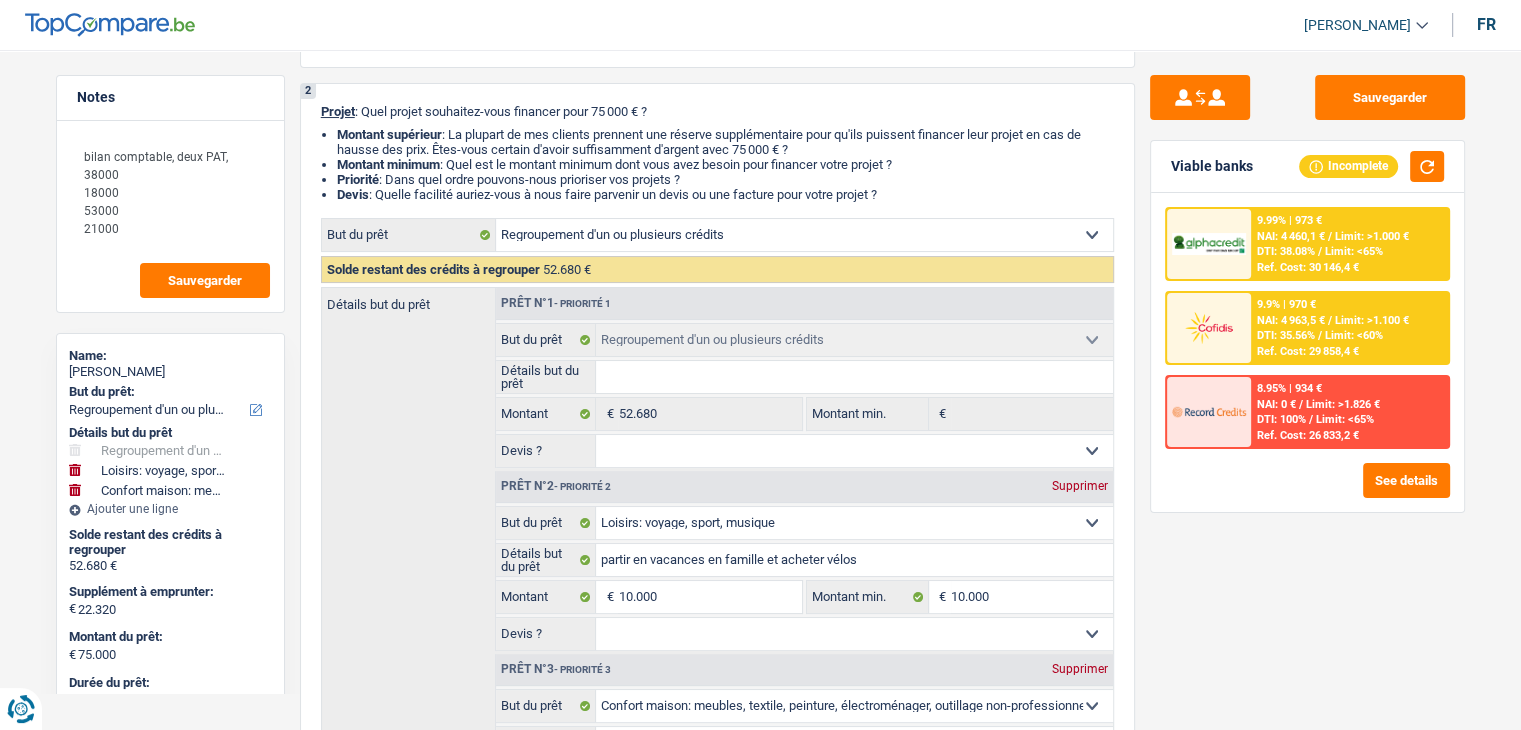 click on "Viable banks
Incomplete" at bounding box center (1307, 167) 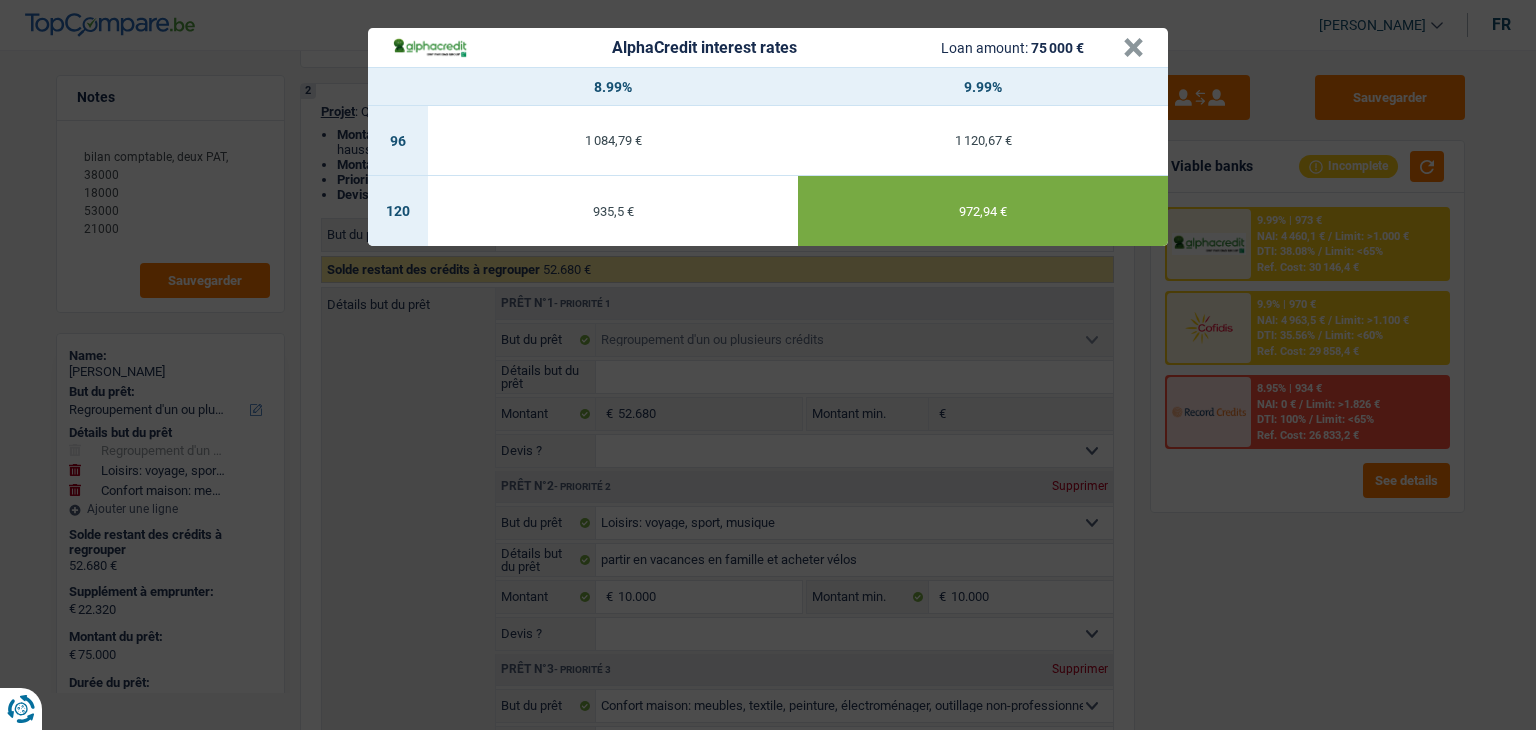 click on "AlphaCredit interest rates
Loan amount:
75 000 €
×
8.99%
9.99%
96
1 084,79 €
1 120,67 €
120
935,5 €
972,94 €" at bounding box center (768, 365) 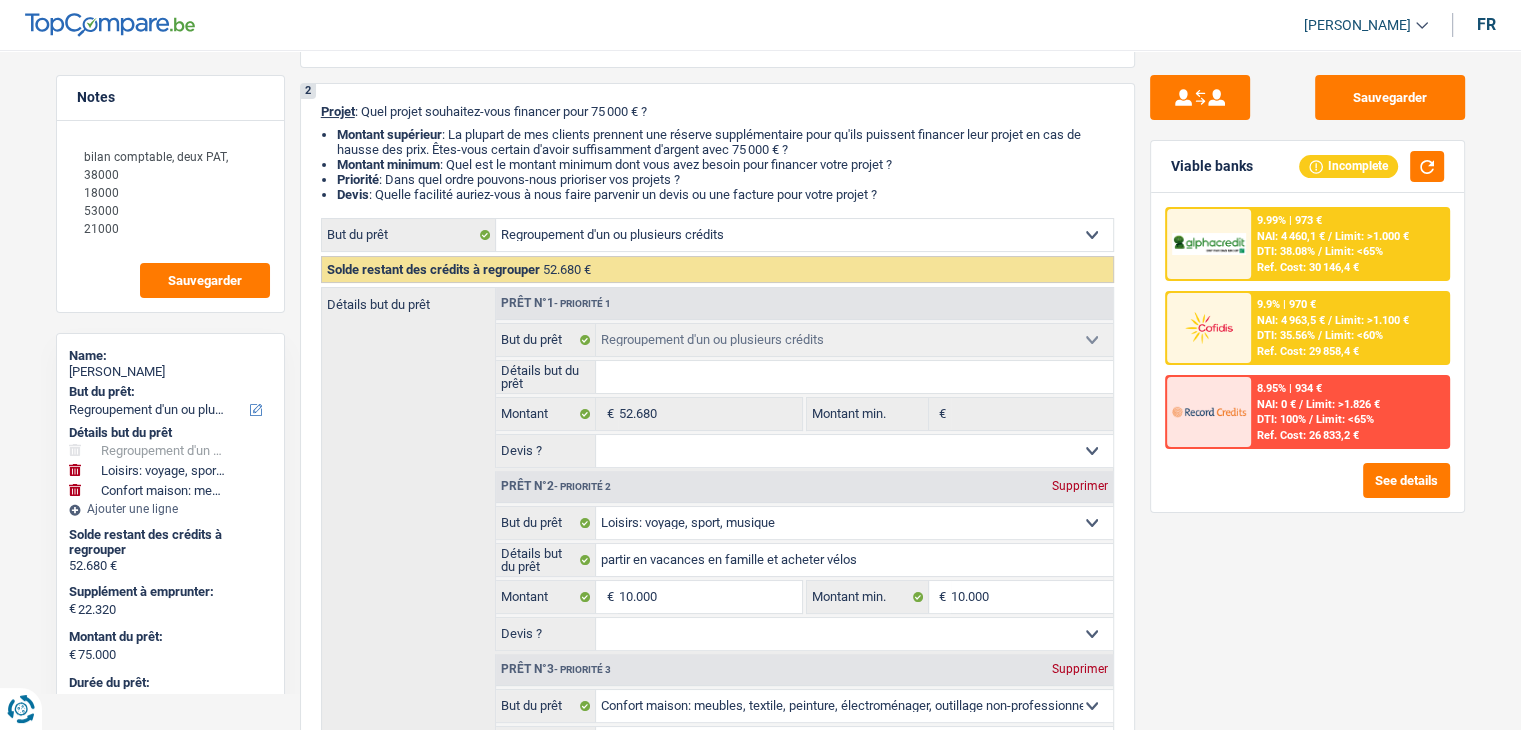 click on "9.9% | 970 €
NAI: 4 963,5 €
/
Limit: >1.100 €
DTI: 35.56%
/
Limit: <60%
Ref. Cost: 29 858,4 €" at bounding box center (1349, 328) 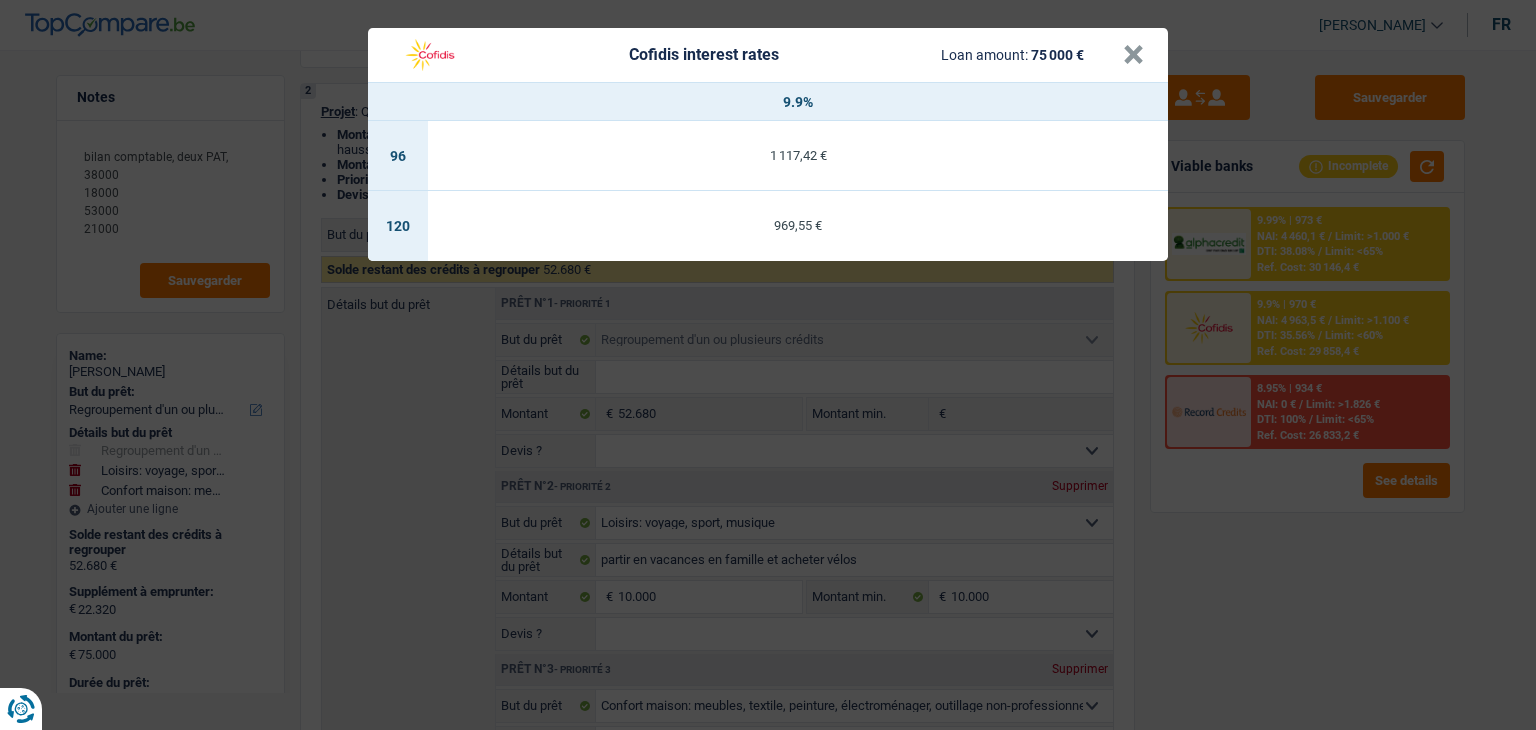 click on "Cofidis interest rates
Loan amount:
75 000 €
×
9.9%
96
1 117,42 €
120
969,55 €" at bounding box center (768, 365) 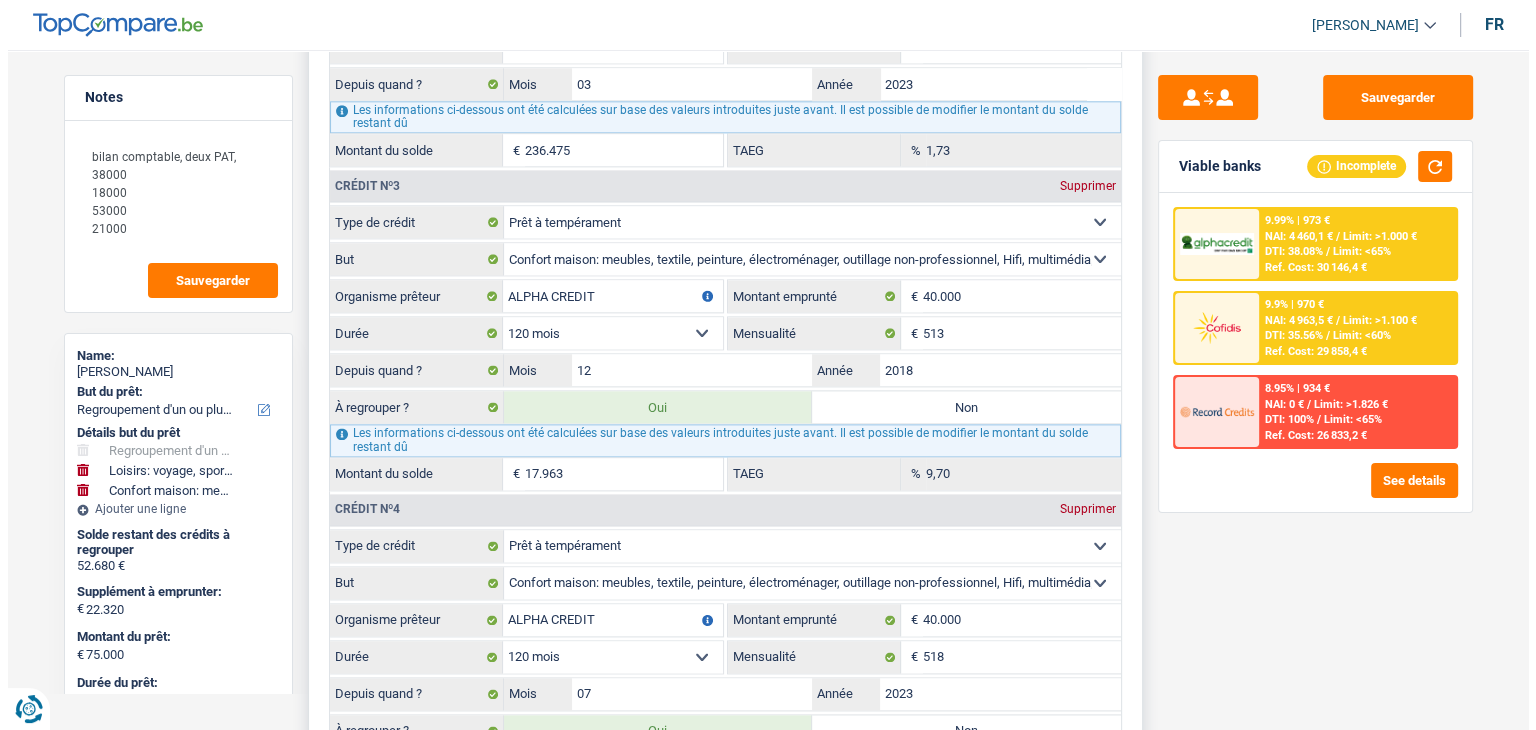 scroll, scrollTop: 2500, scrollLeft: 0, axis: vertical 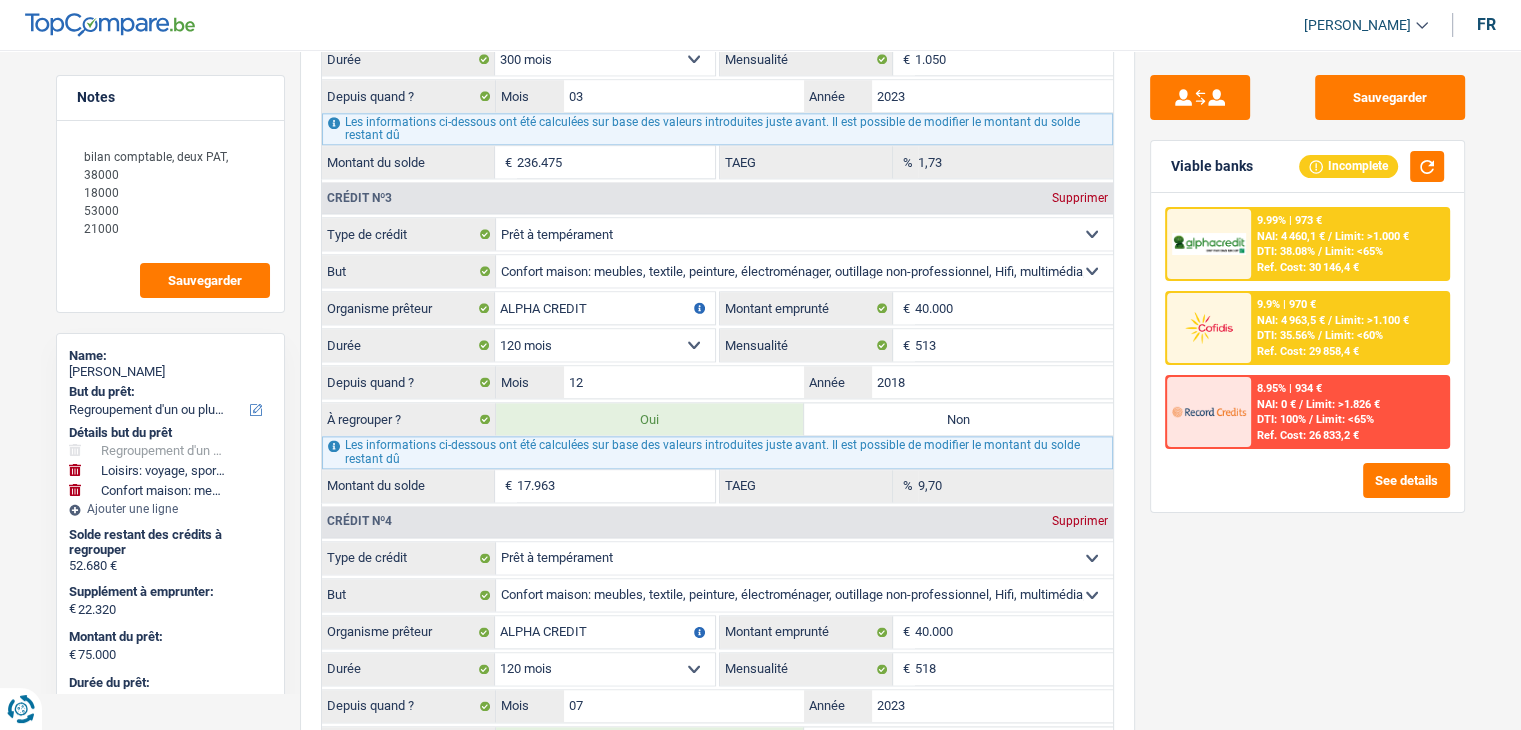 click on "Limit: <65%" at bounding box center [1354, 251] 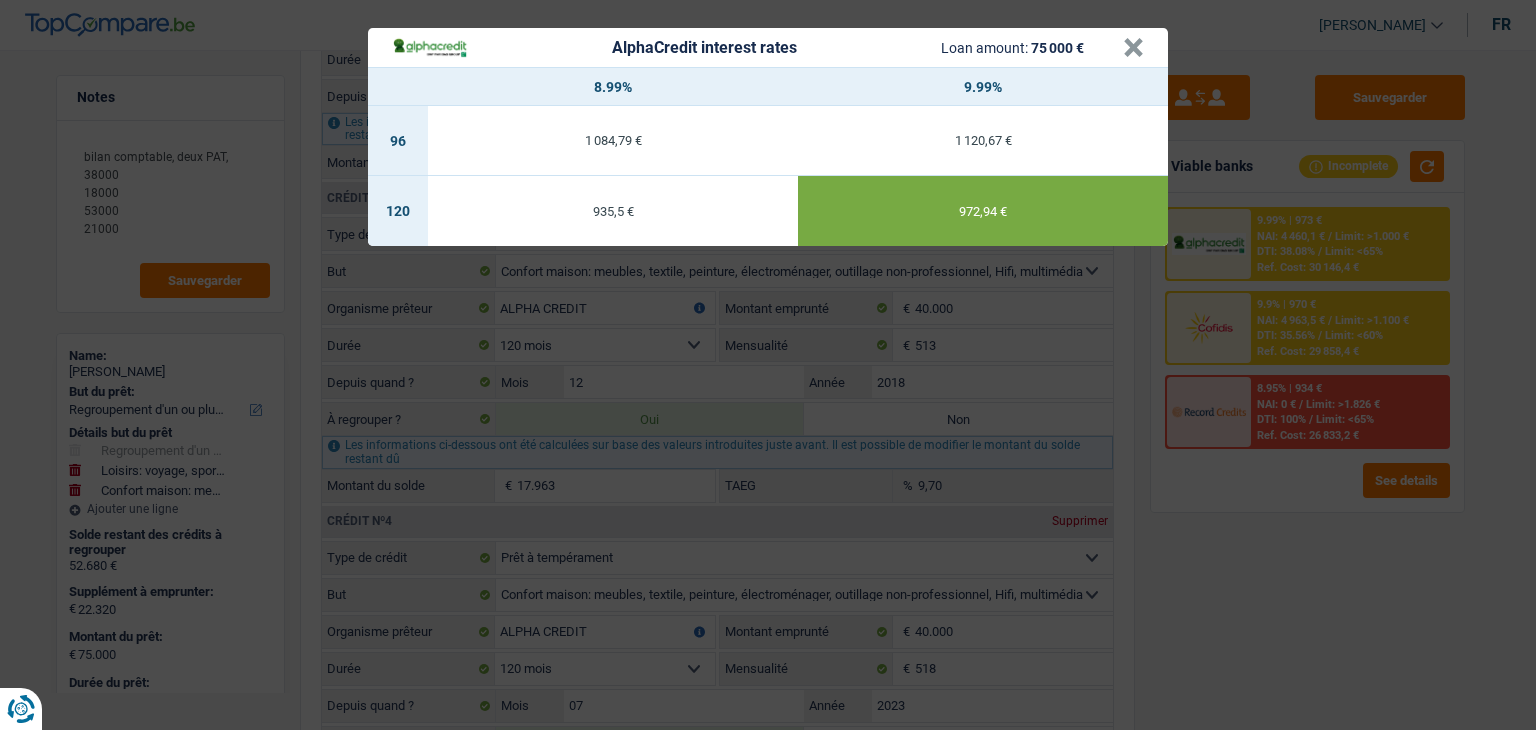 click on "AlphaCredit interest rates
Loan amount:
75 000 €
×
8.99%
9.99%
96
1 084,79 €
1 120,67 €
120
935,5 €
972,94 €" at bounding box center (768, 365) 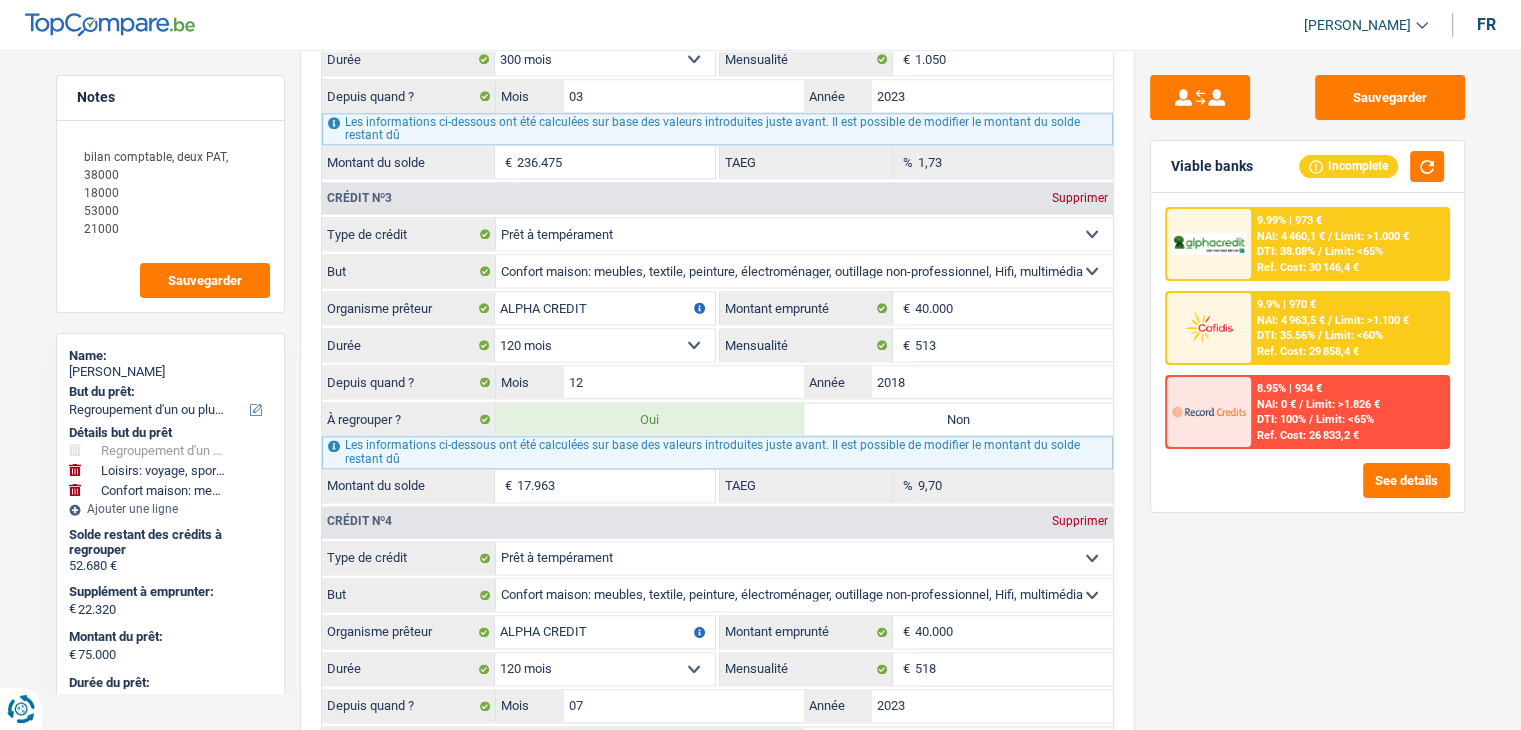 click on "DTI: 35.56%" at bounding box center [1286, 335] 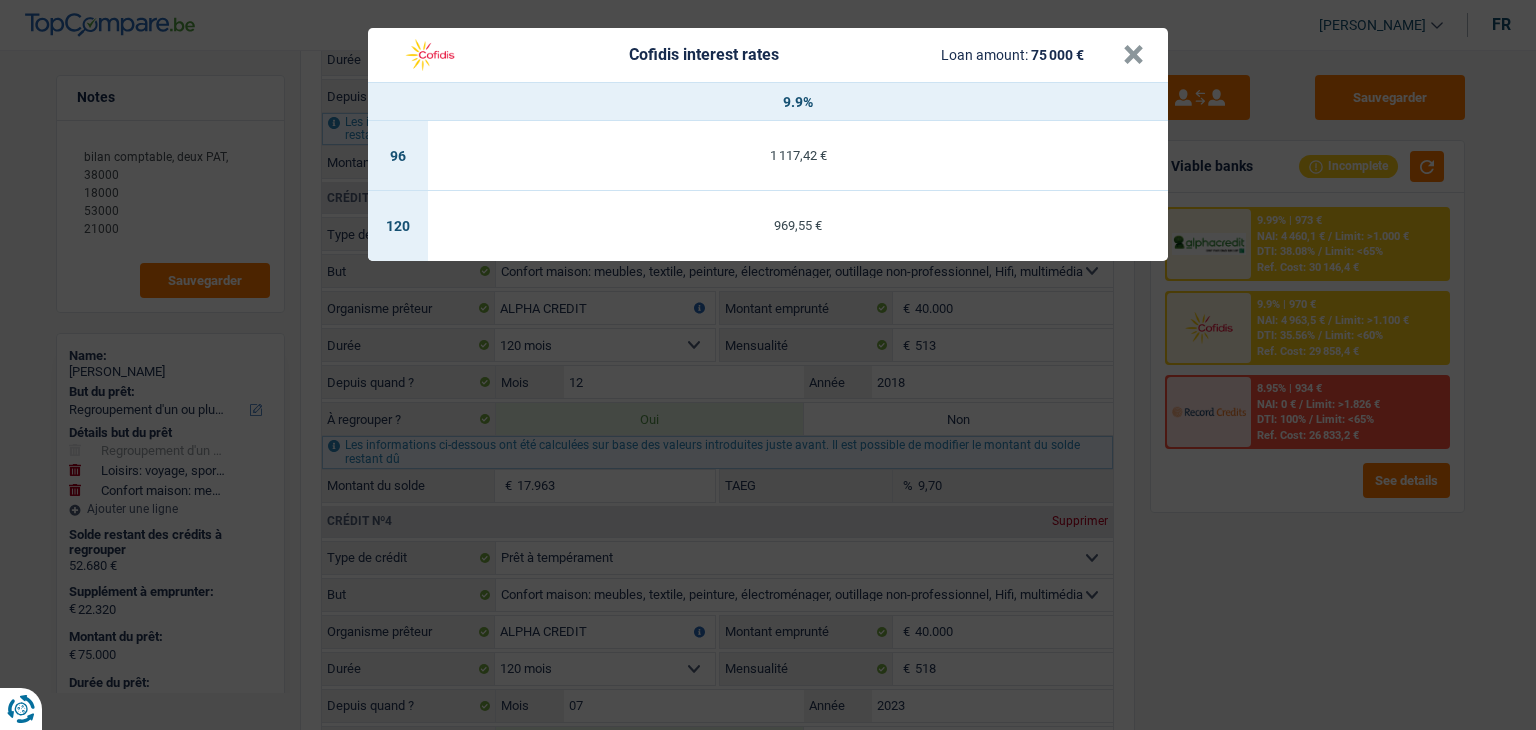 click on "Cofidis interest rates
Loan amount:
75 000 €
×
9.9%
96
1 117,42 €
120
969,55 €" at bounding box center (768, 365) 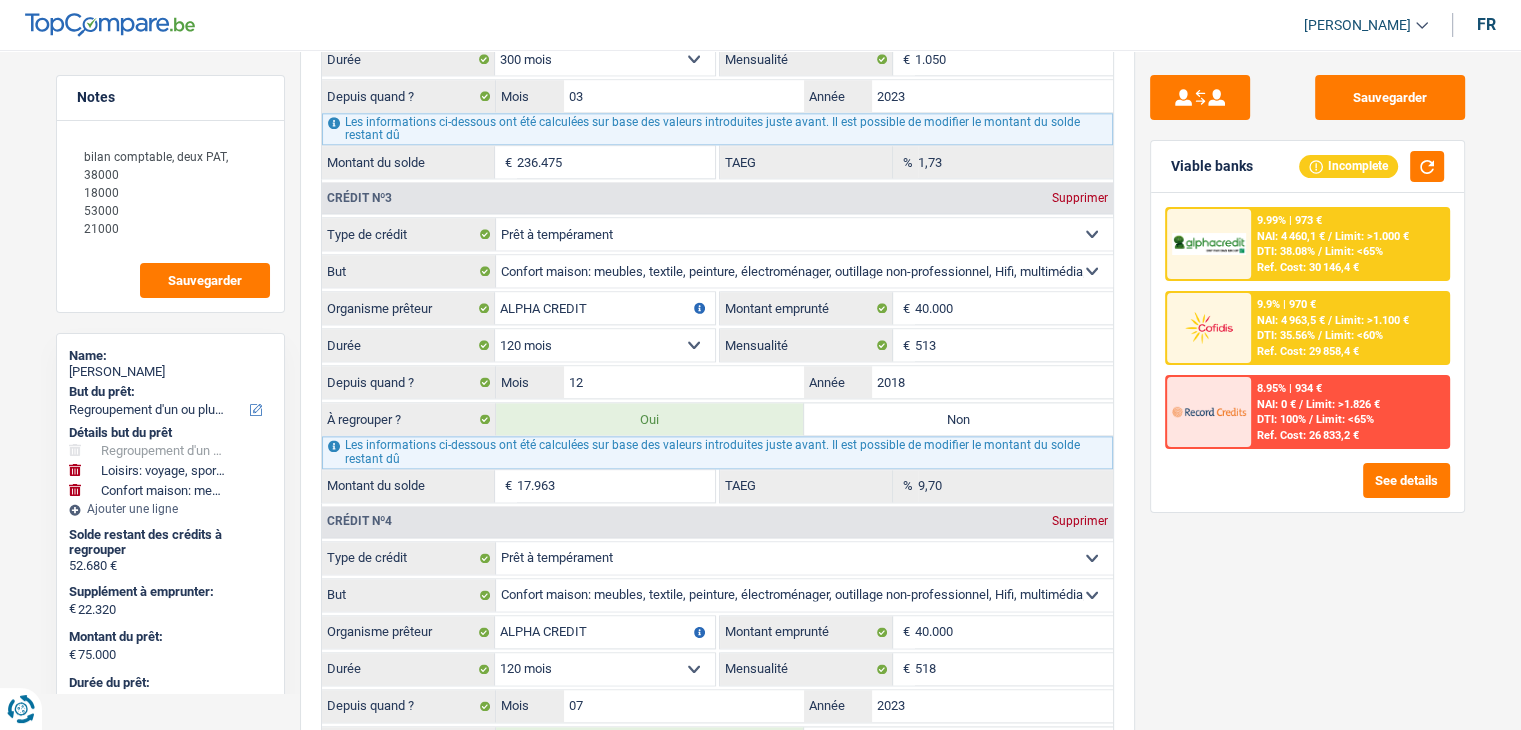 click on "DTI: 38.08%" at bounding box center (1286, 251) 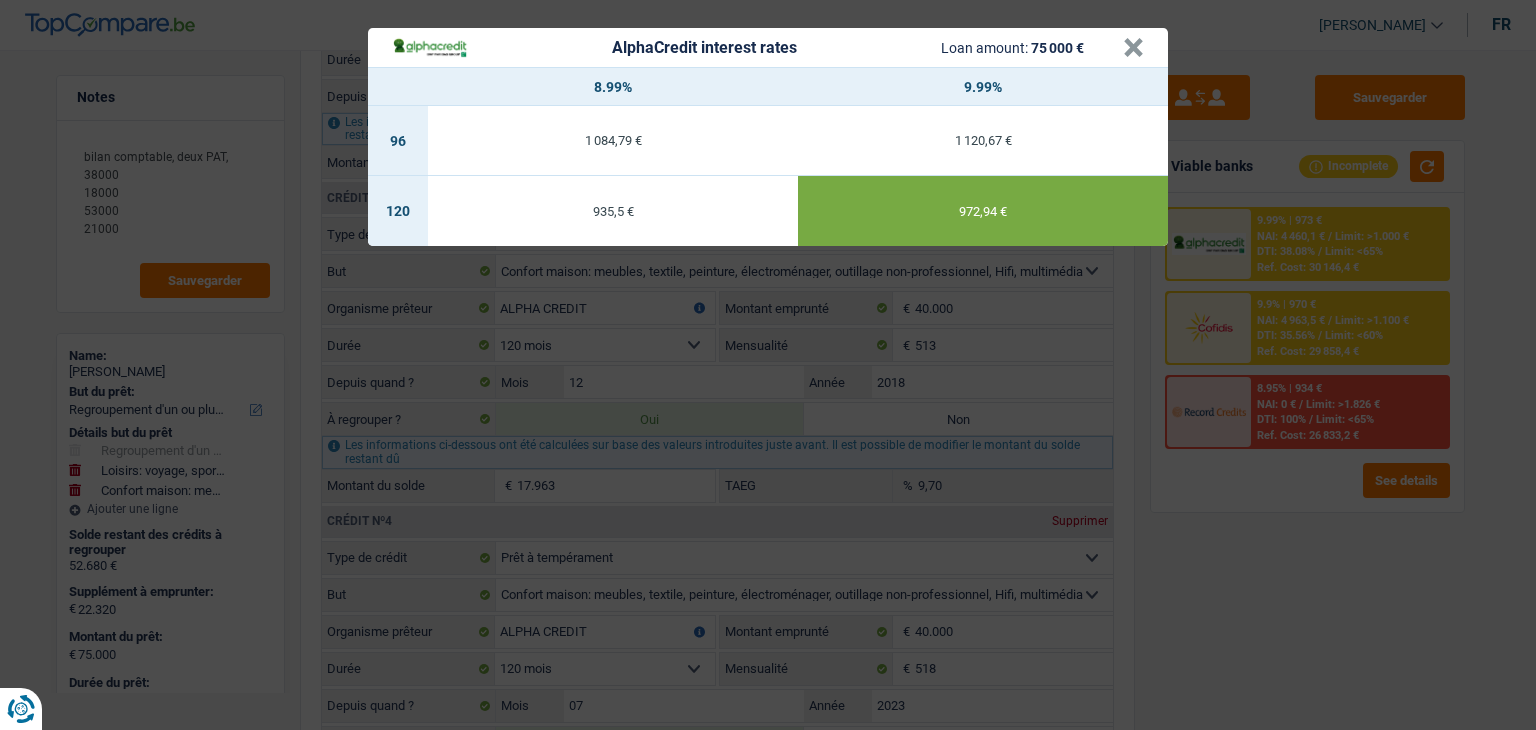 click on "AlphaCredit interest rates
Loan amount:
75 000 €
×
8.99%
9.99%
96
1 084,79 €
1 120,67 €
120
935,5 €
972,94 €" at bounding box center [768, 365] 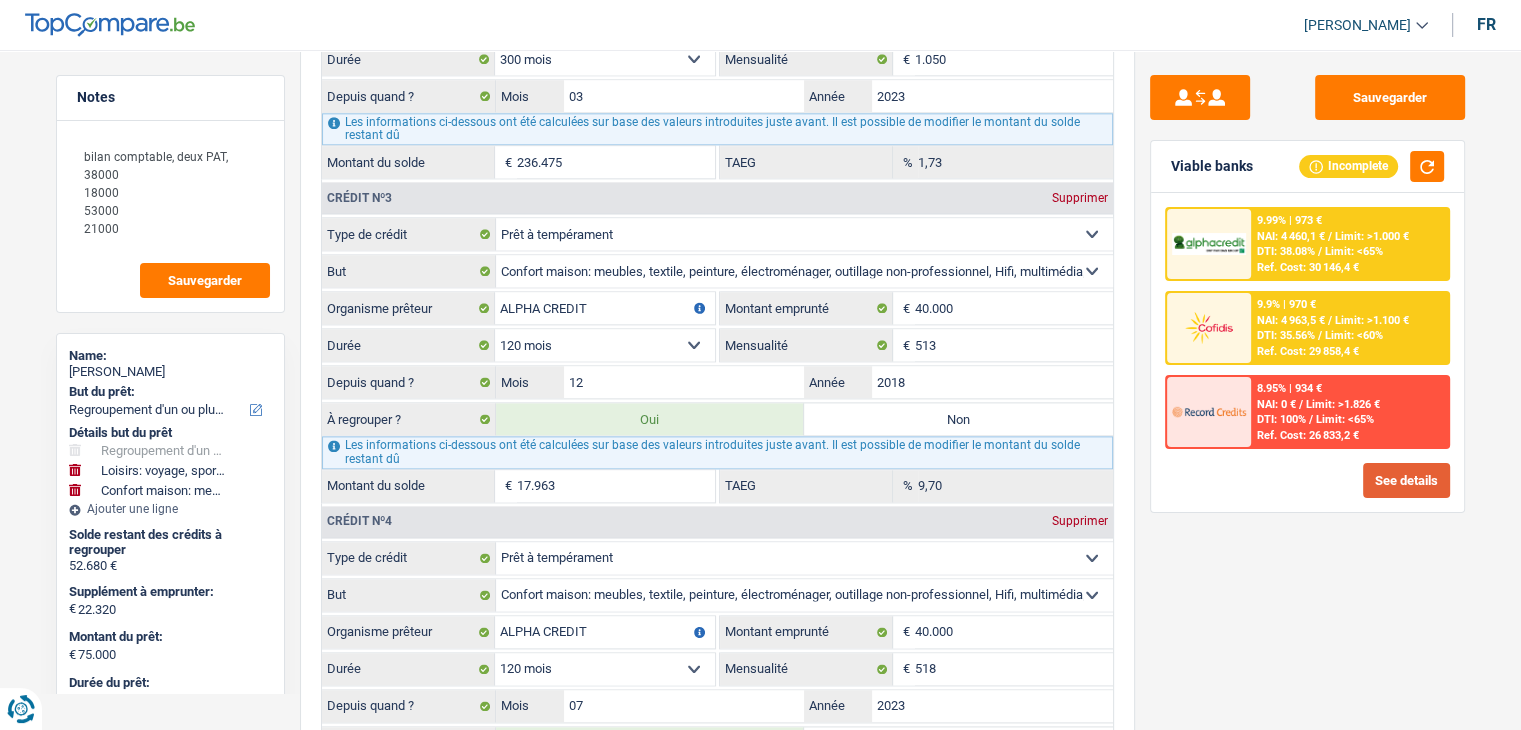 click on "See details" at bounding box center [1406, 480] 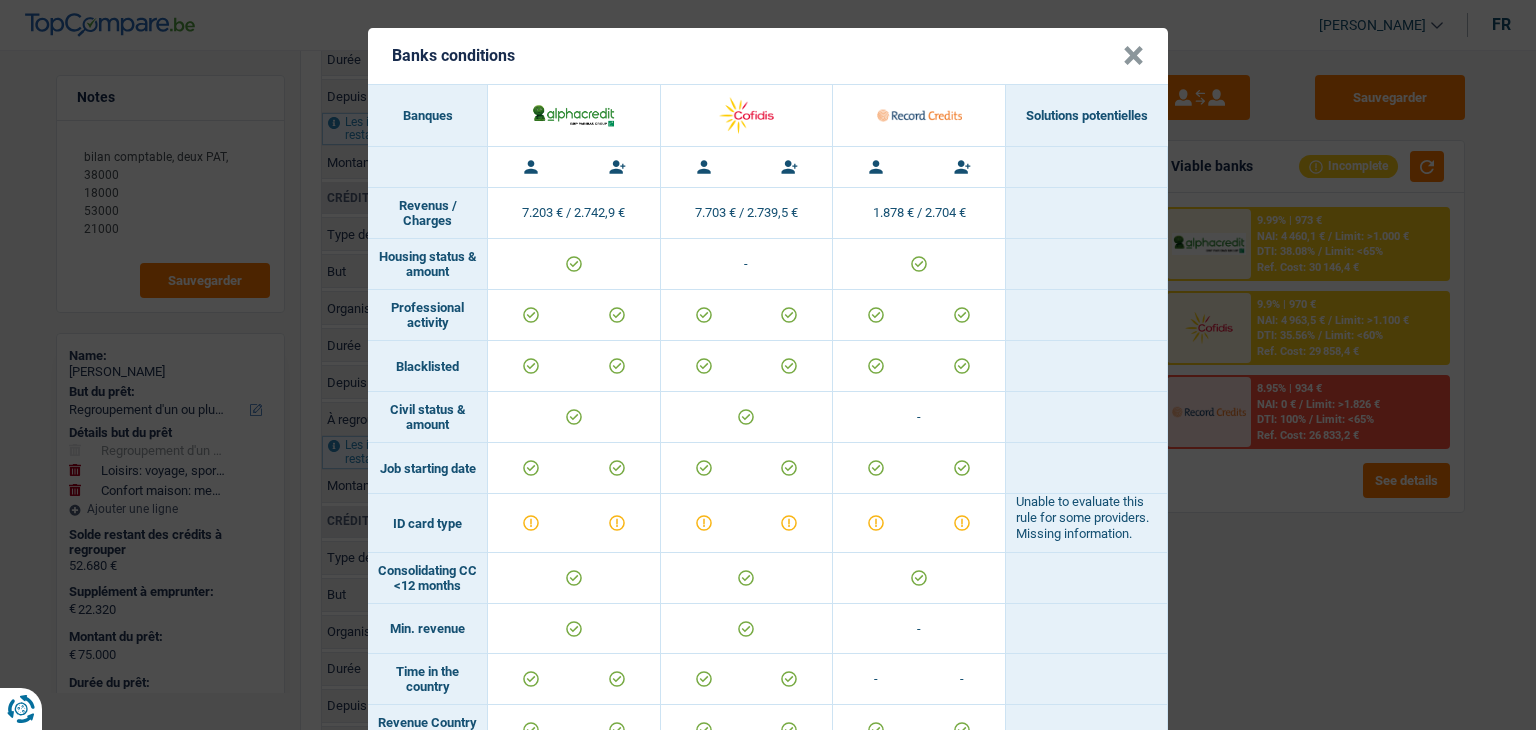 scroll, scrollTop: 0, scrollLeft: 0, axis: both 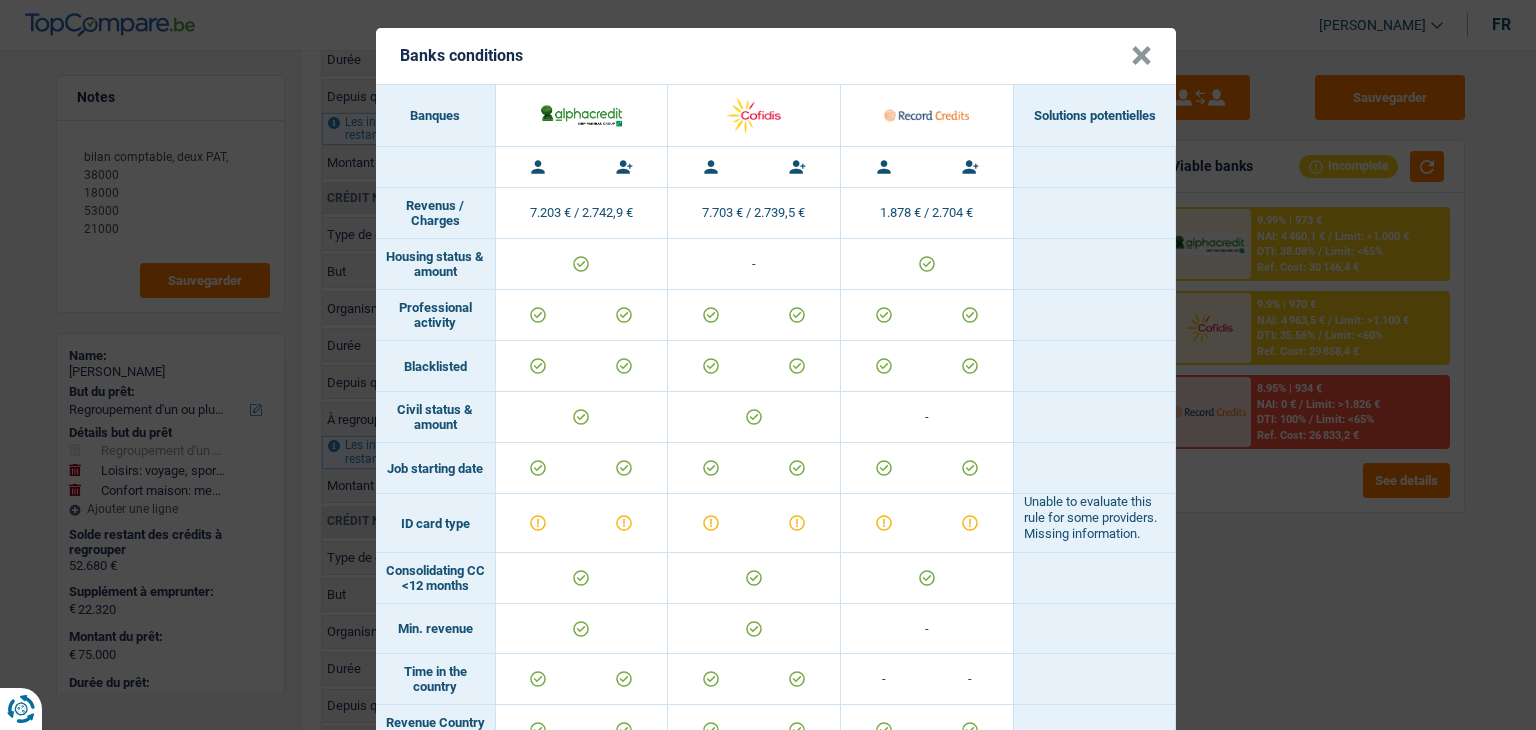 click on "×" at bounding box center (1141, 56) 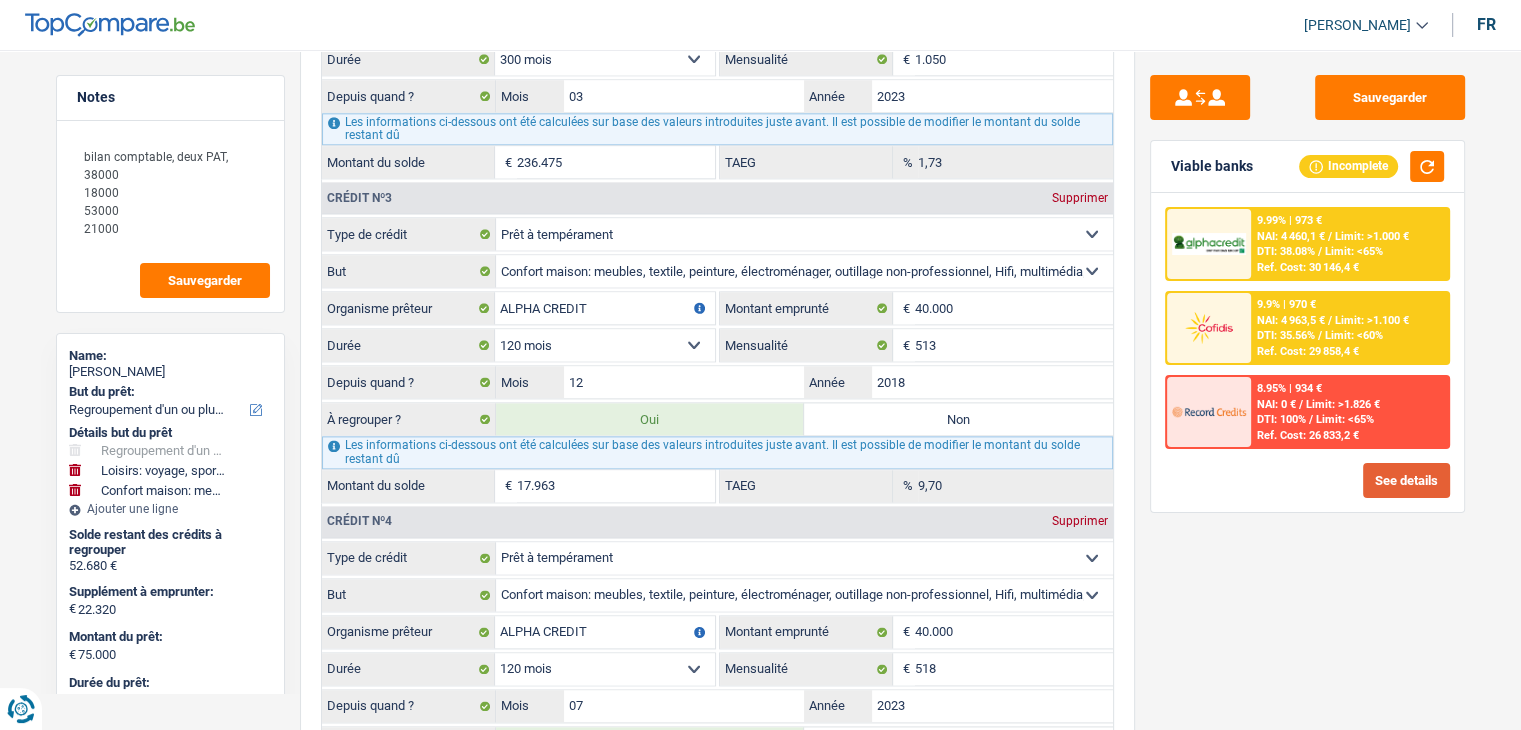 click on "See details" at bounding box center (1406, 480) 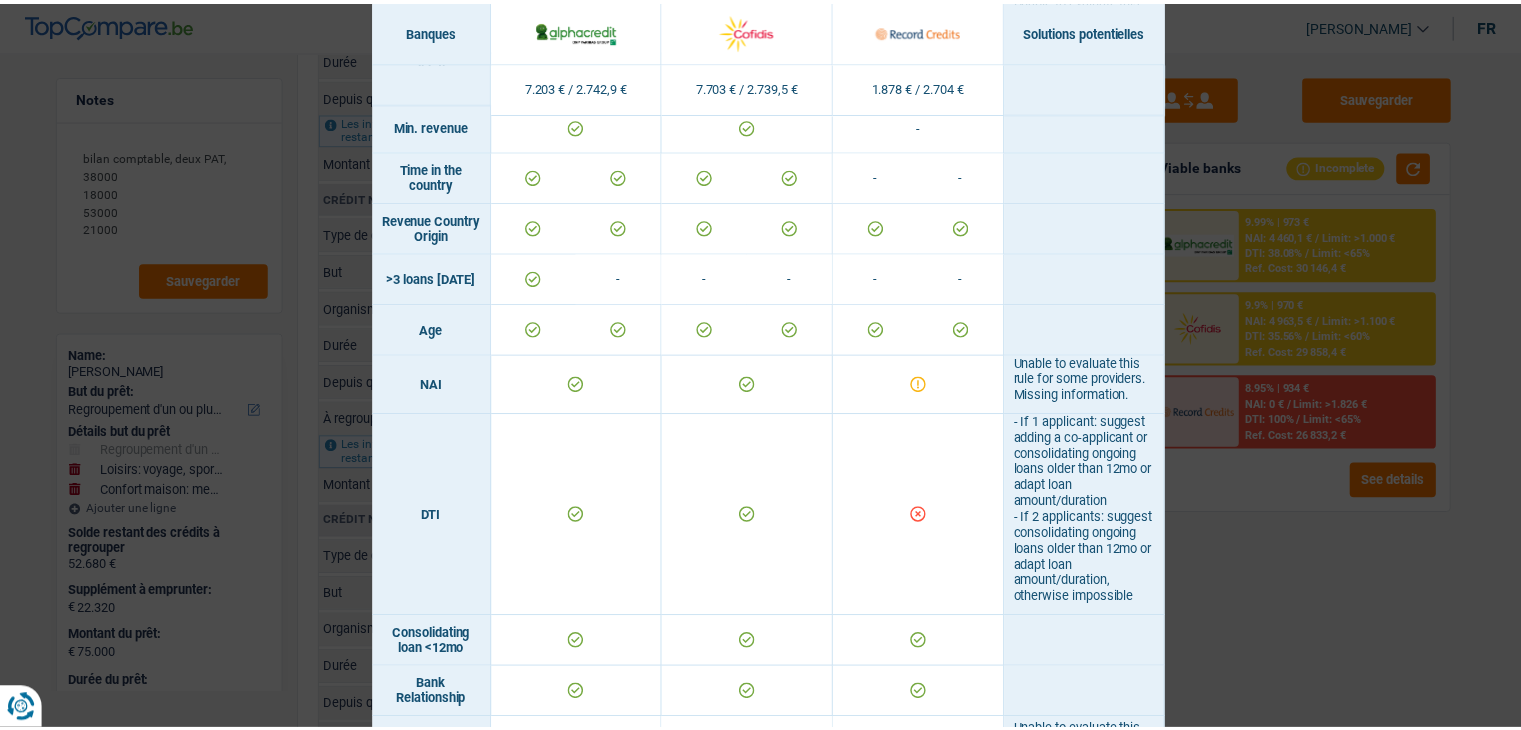 scroll, scrollTop: 500, scrollLeft: 0, axis: vertical 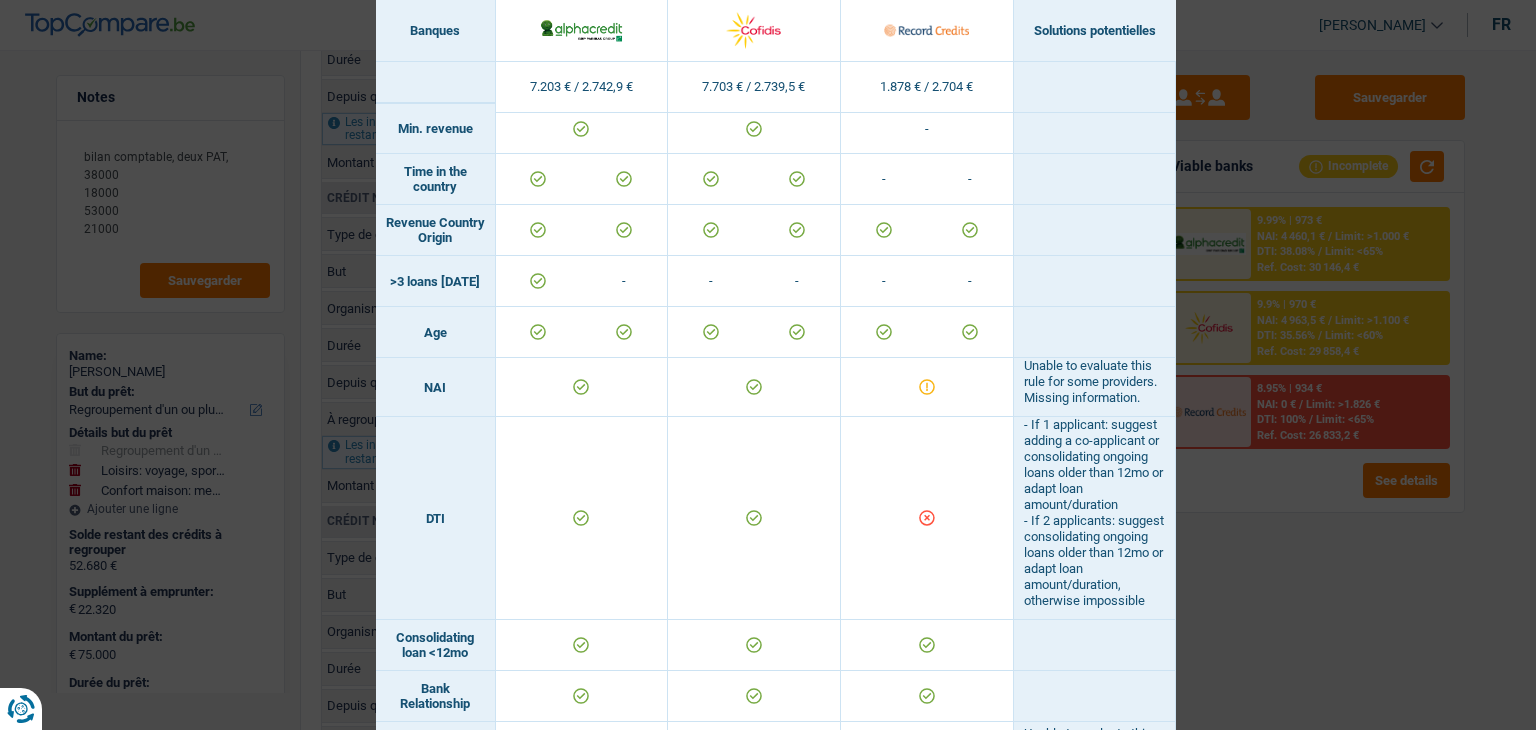 click on "Banks conditions ×
Banques
Solutions potentielles
Revenus / Charges
7.203 € / 2.742,9 €
7.703 € / 2.739,5 €
1.878 € / 2.704 €
Housing status & amount
-
Professional activity" at bounding box center (768, 365) 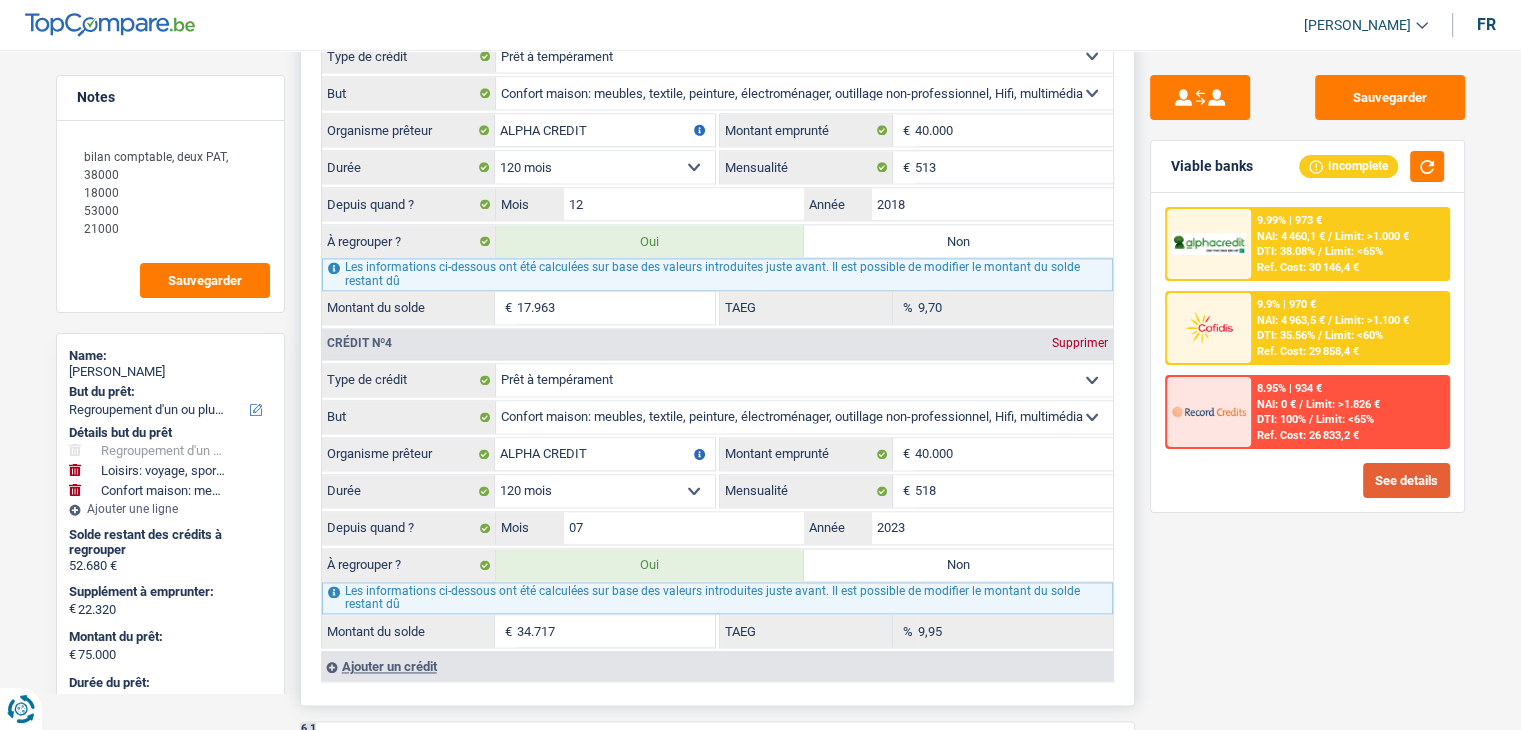 scroll, scrollTop: 2800, scrollLeft: 0, axis: vertical 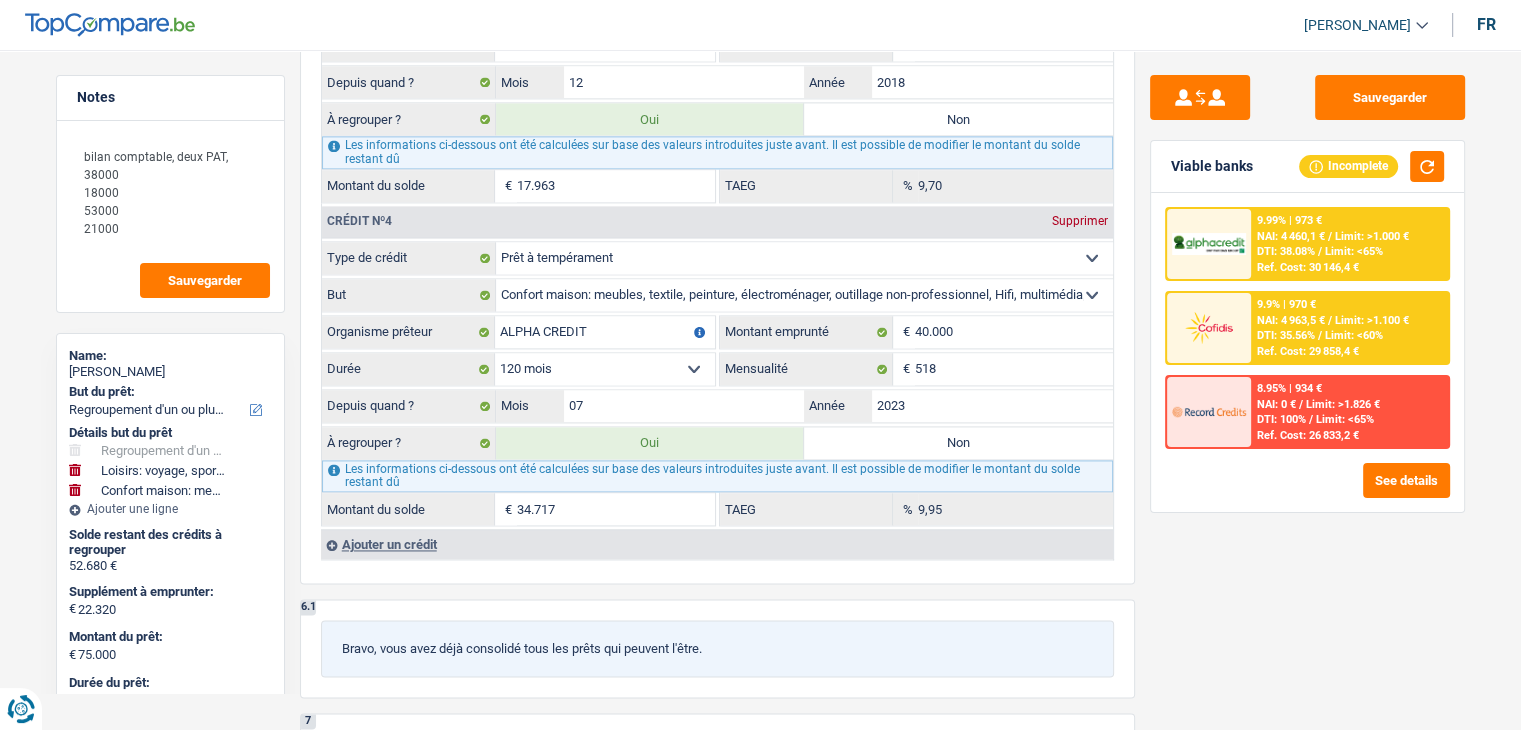 click on "See details" at bounding box center (1307, 480) 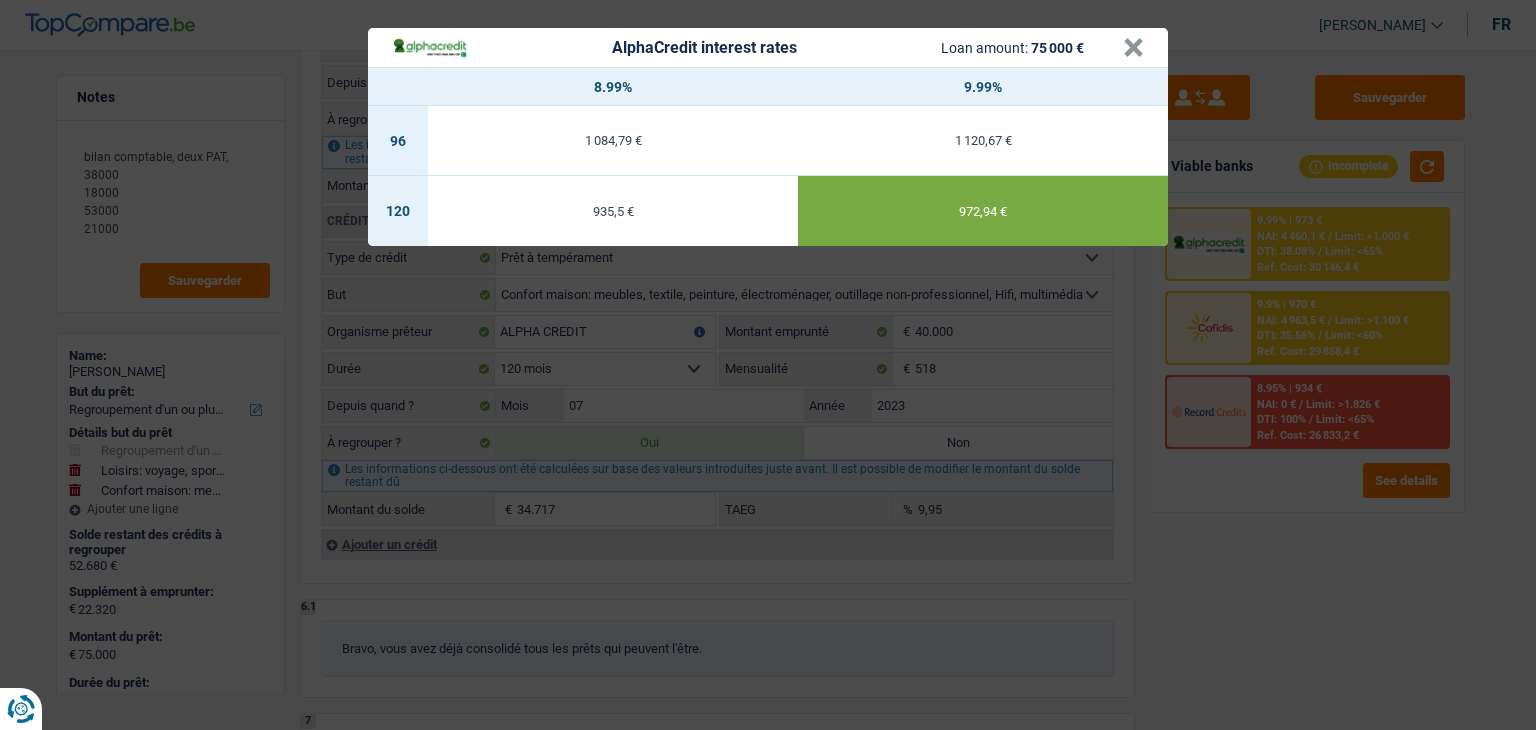 click on "AlphaCredit interest rates
Loan amount:
75 000 €
×
8.99%
9.99%
96
1 084,79 €
1 120,67 €
120
935,5 €
972,94 €" at bounding box center (768, 365) 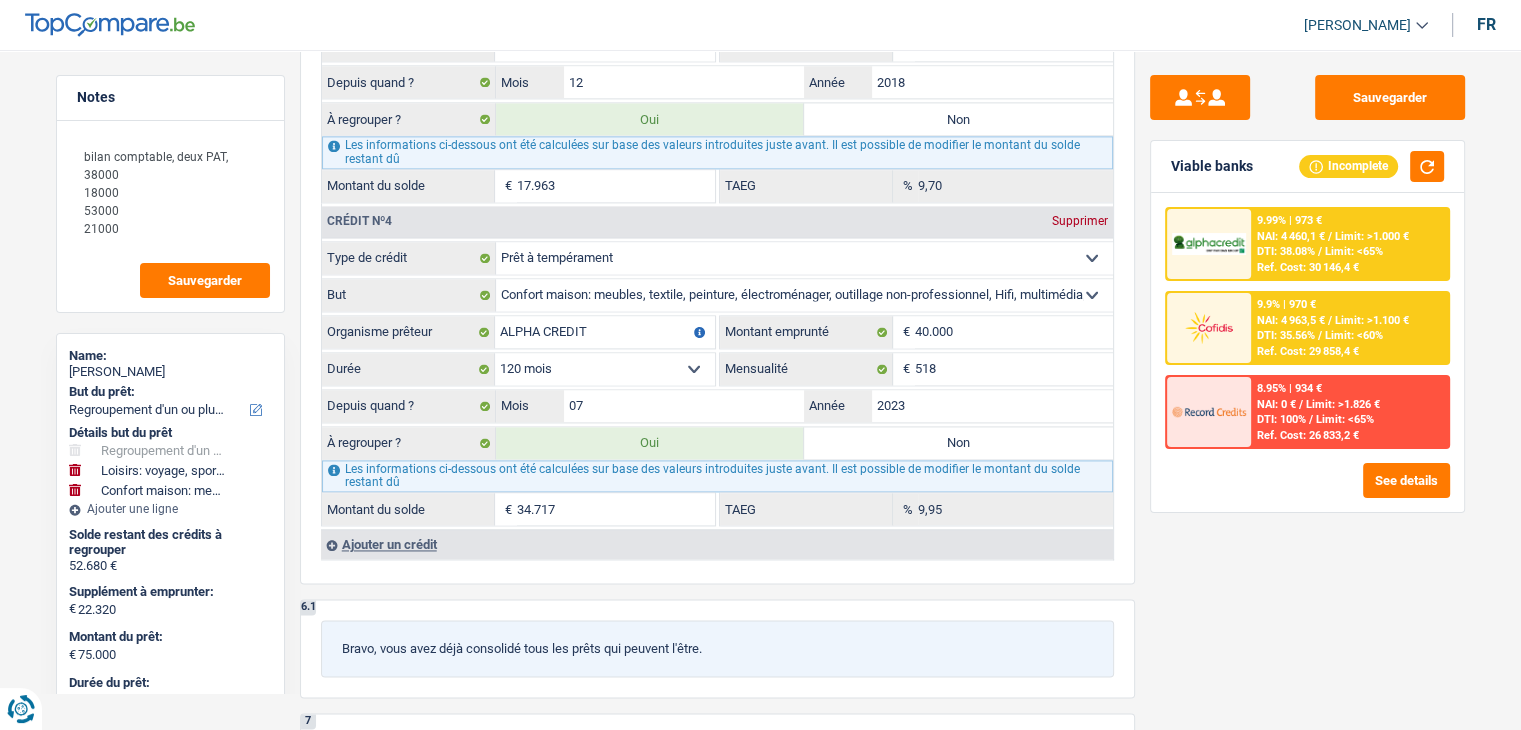 click on "Ref. Cost: 29 858,4 €" at bounding box center (1308, 351) 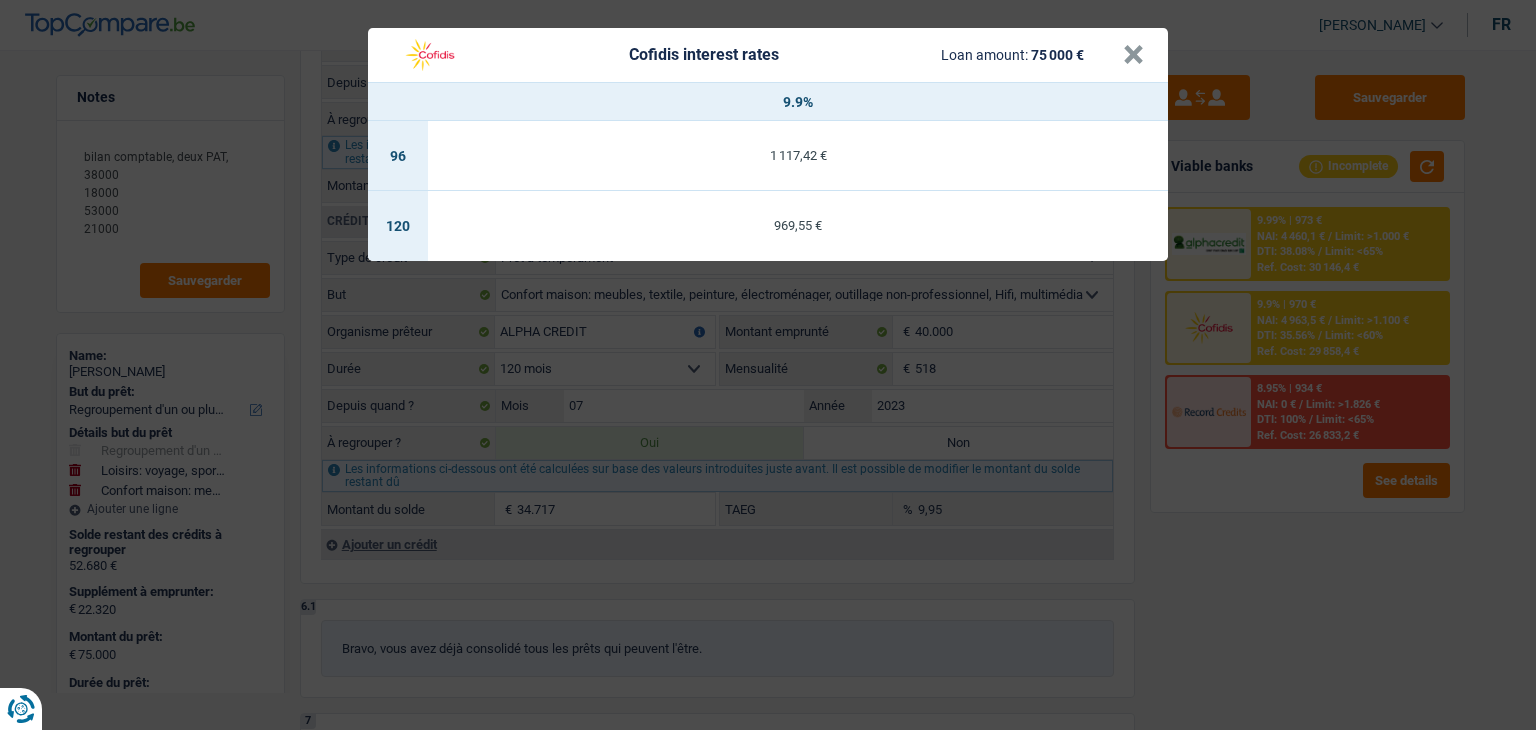 click on "Cofidis interest rates
Loan amount:
75 000 €
×
9.9%
96
1 117,42 €
120
969,55 €" at bounding box center [768, 365] 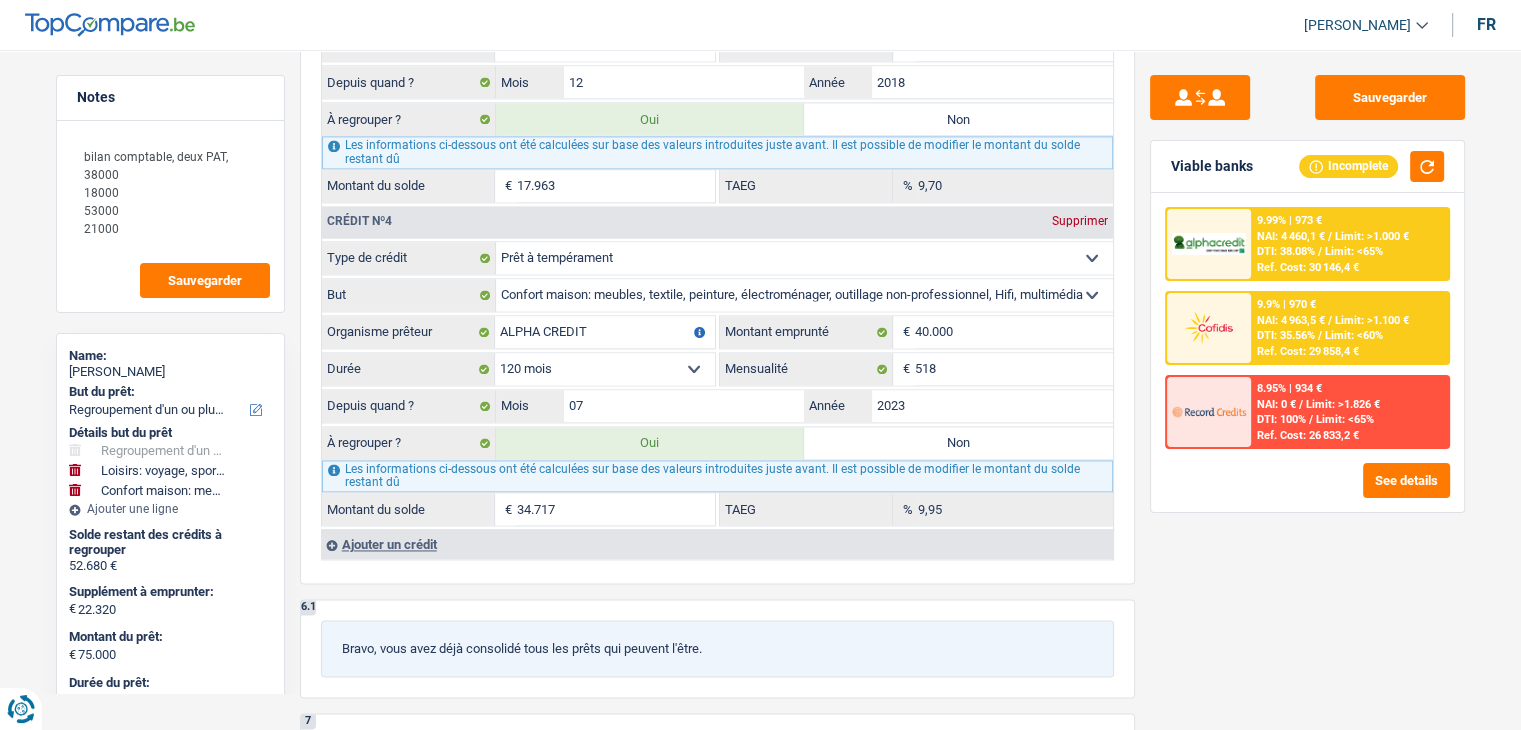 click on "NAI: 4 963,5 €" at bounding box center (1291, 320) 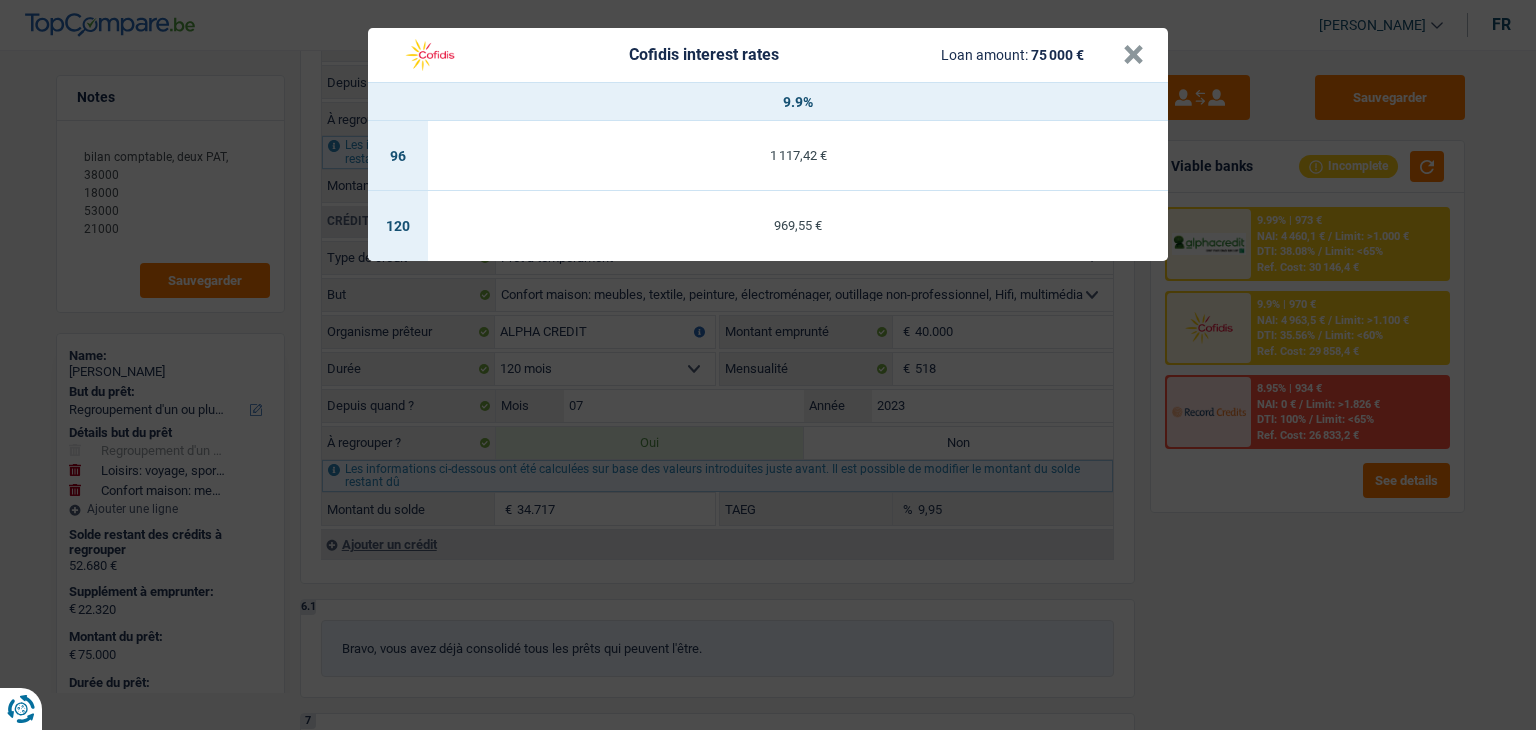 click on "Cofidis interest rates
Loan amount:
75 000 €
×
9.9%
96
1 117,42 €
120
969,55 €" at bounding box center (768, 365) 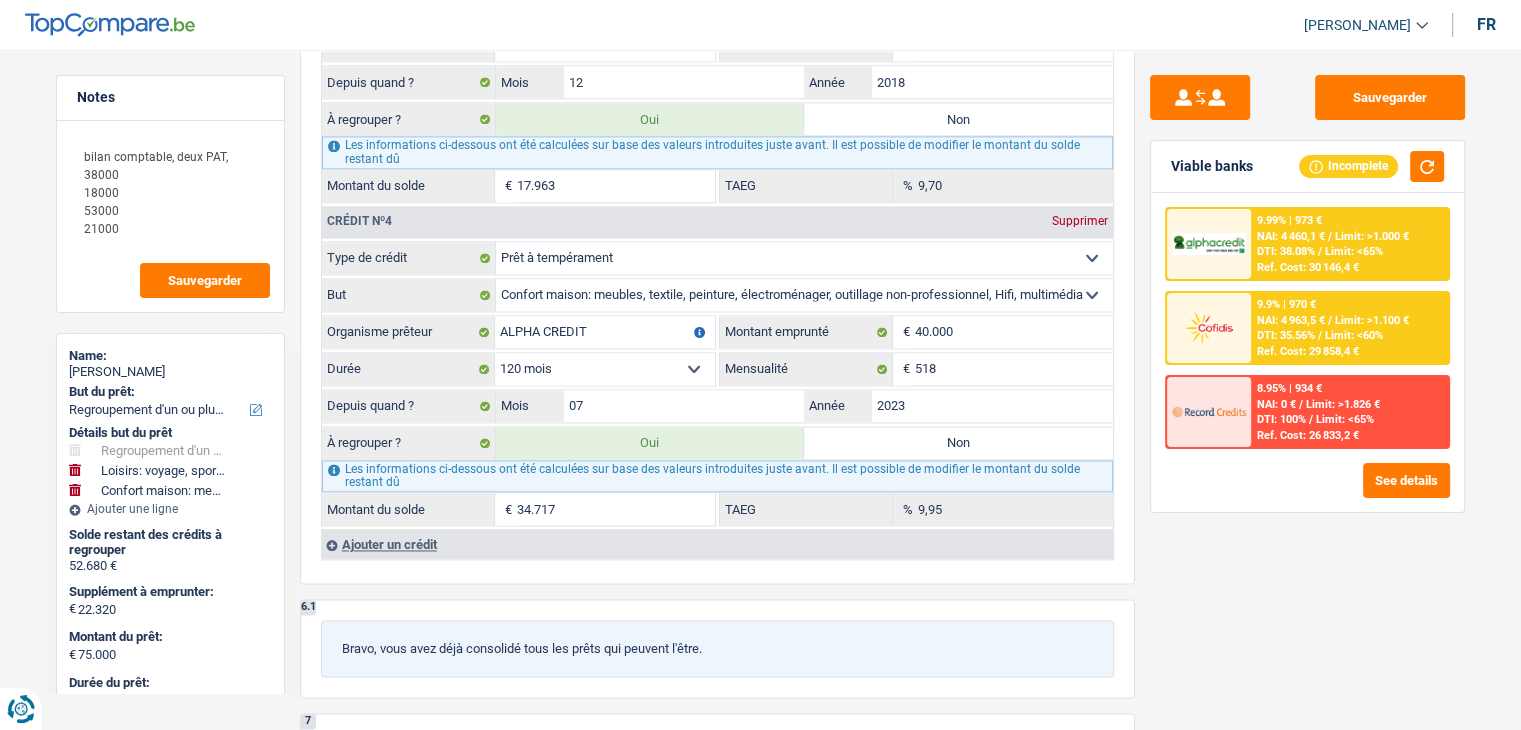 click on "DTI: 38.08%" at bounding box center (1286, 251) 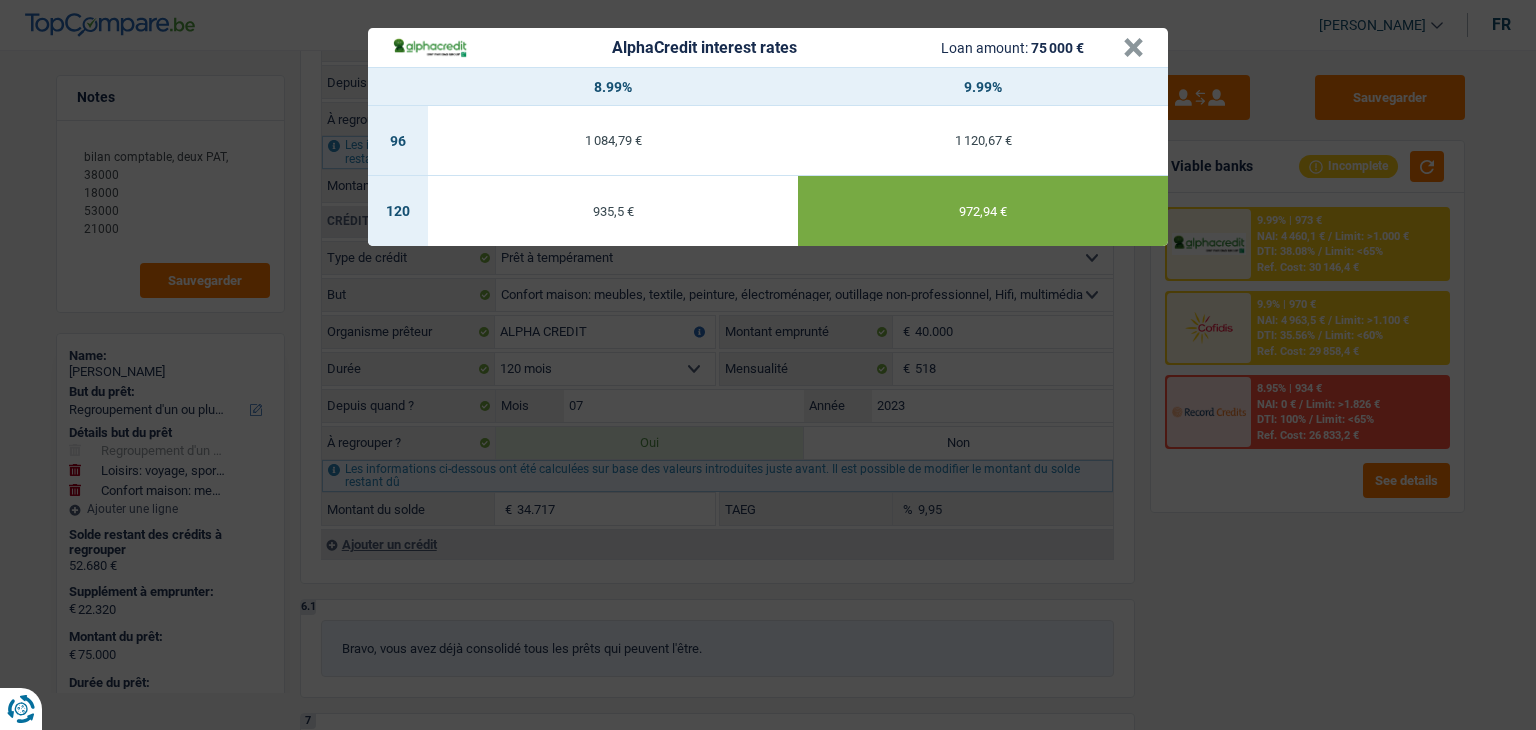 click on "AlphaCredit interest rates
Loan amount:
75 000 €
×
8.99%
9.99%
96
1 084,79 €
1 120,67 €
120
935,5 €
972,94 €" at bounding box center (768, 365) 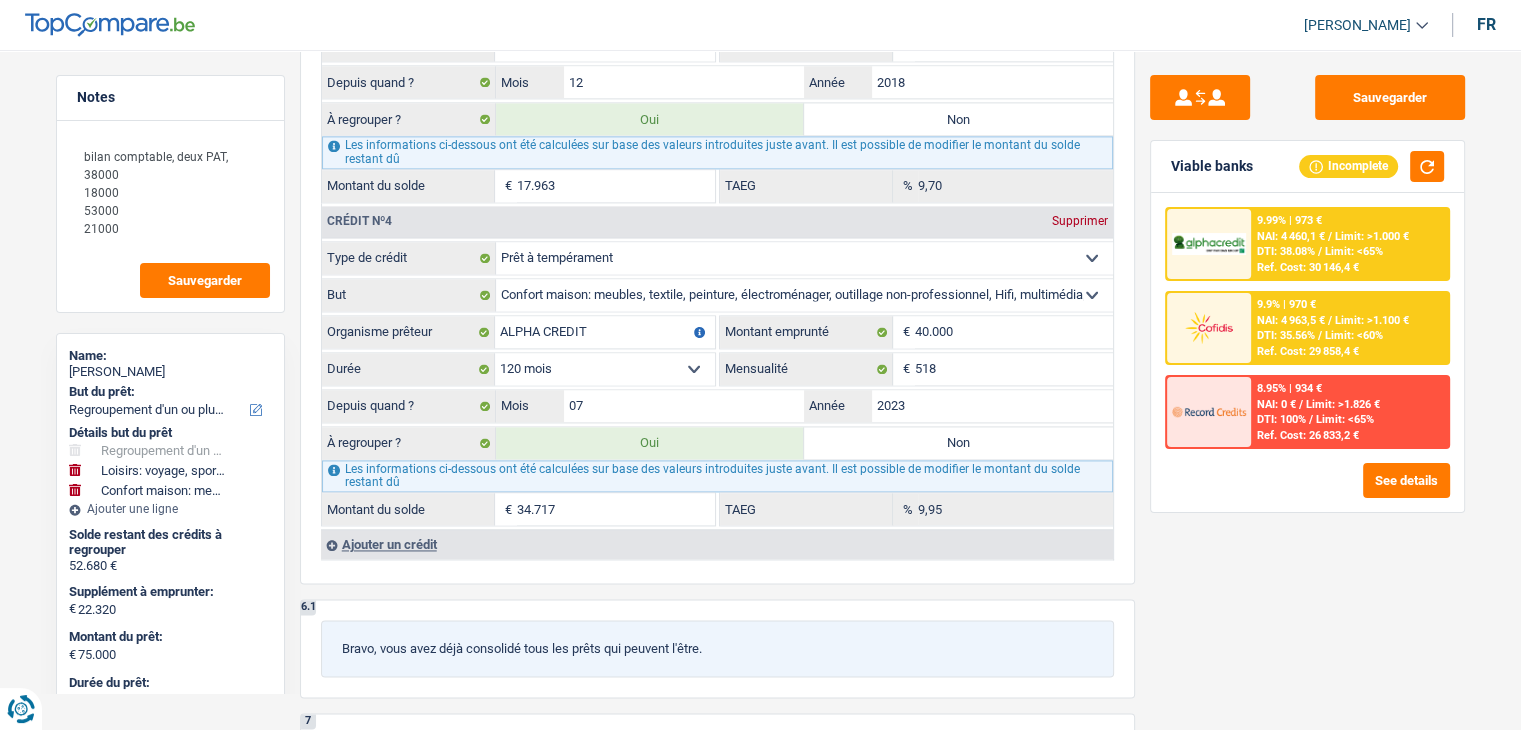 click on "See details" at bounding box center [1307, 480] 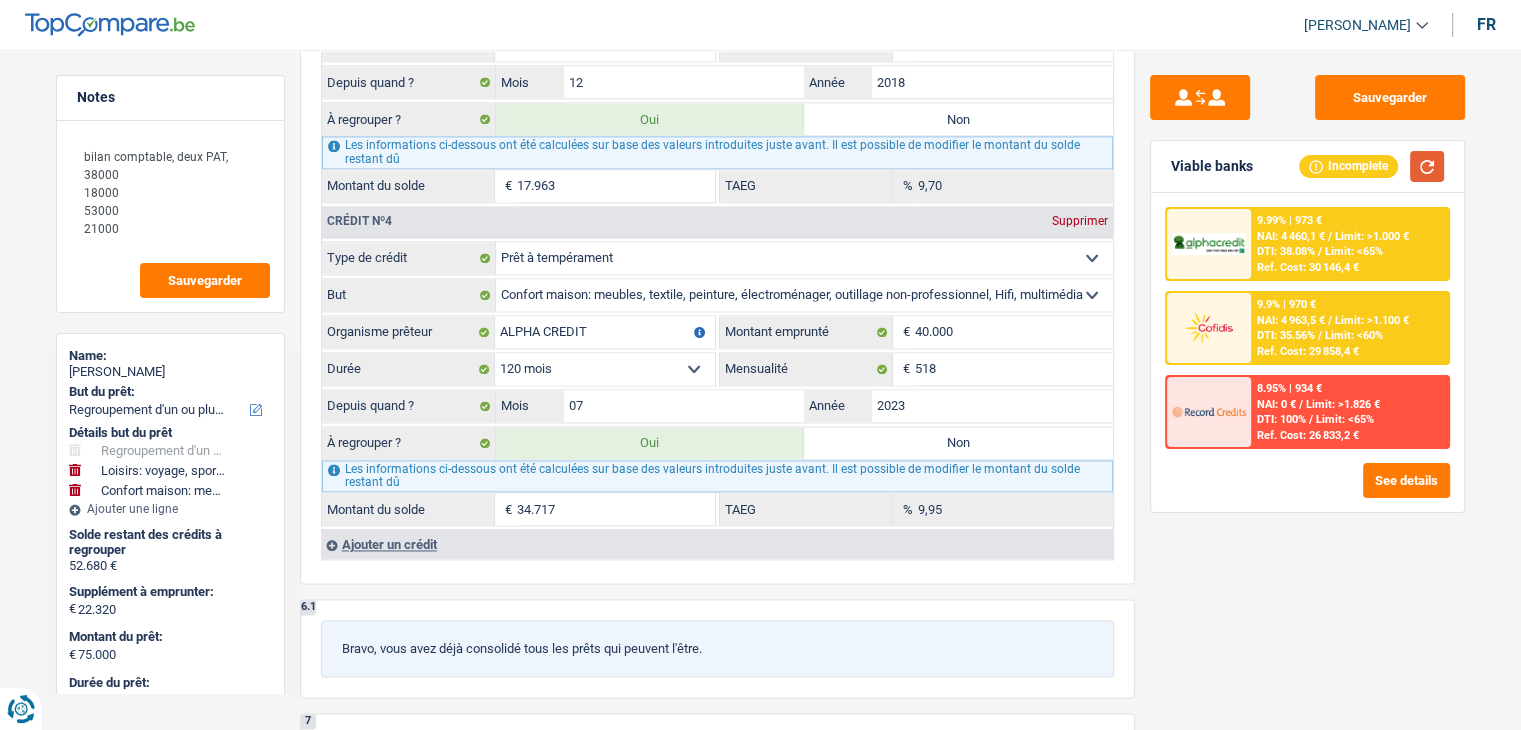 click at bounding box center [1427, 166] 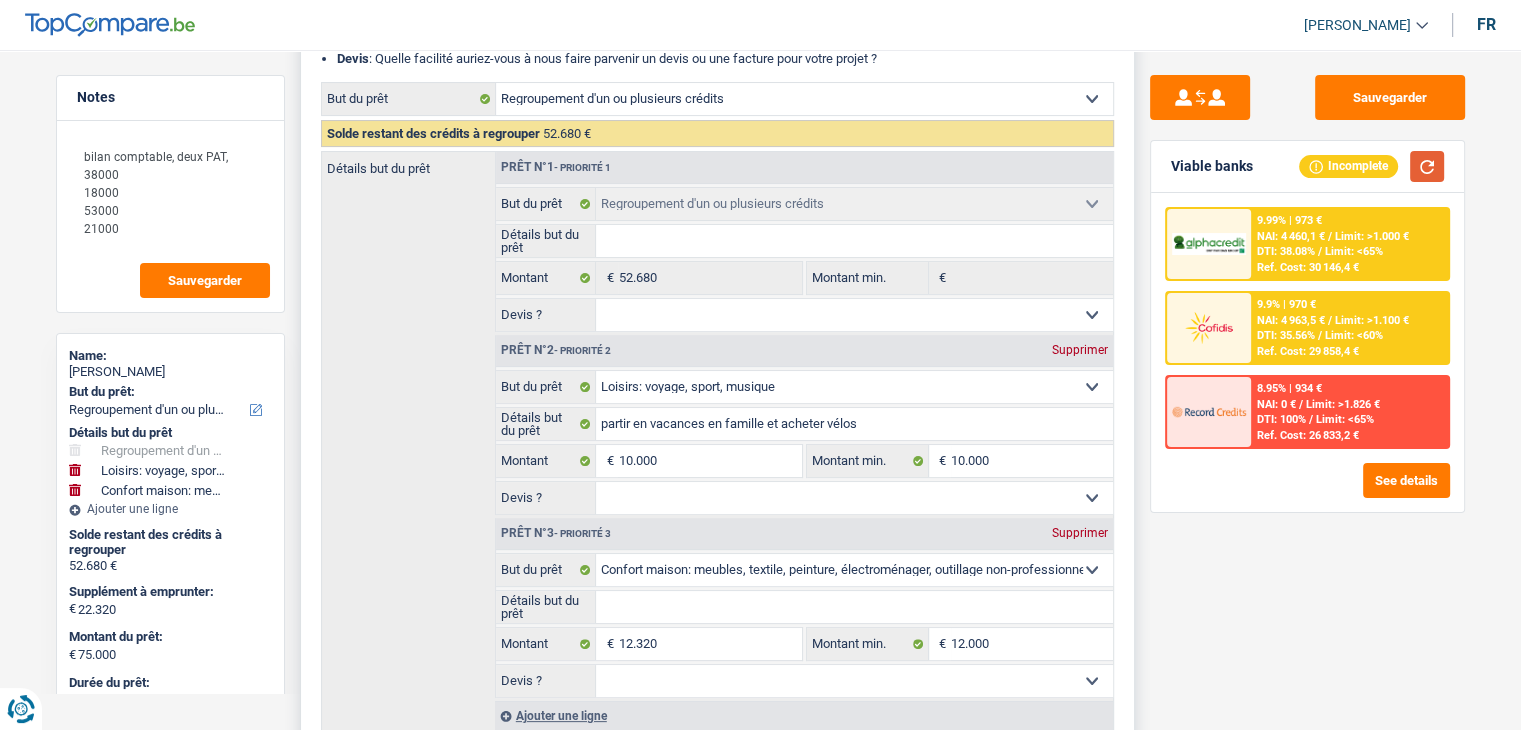 scroll, scrollTop: 500, scrollLeft: 0, axis: vertical 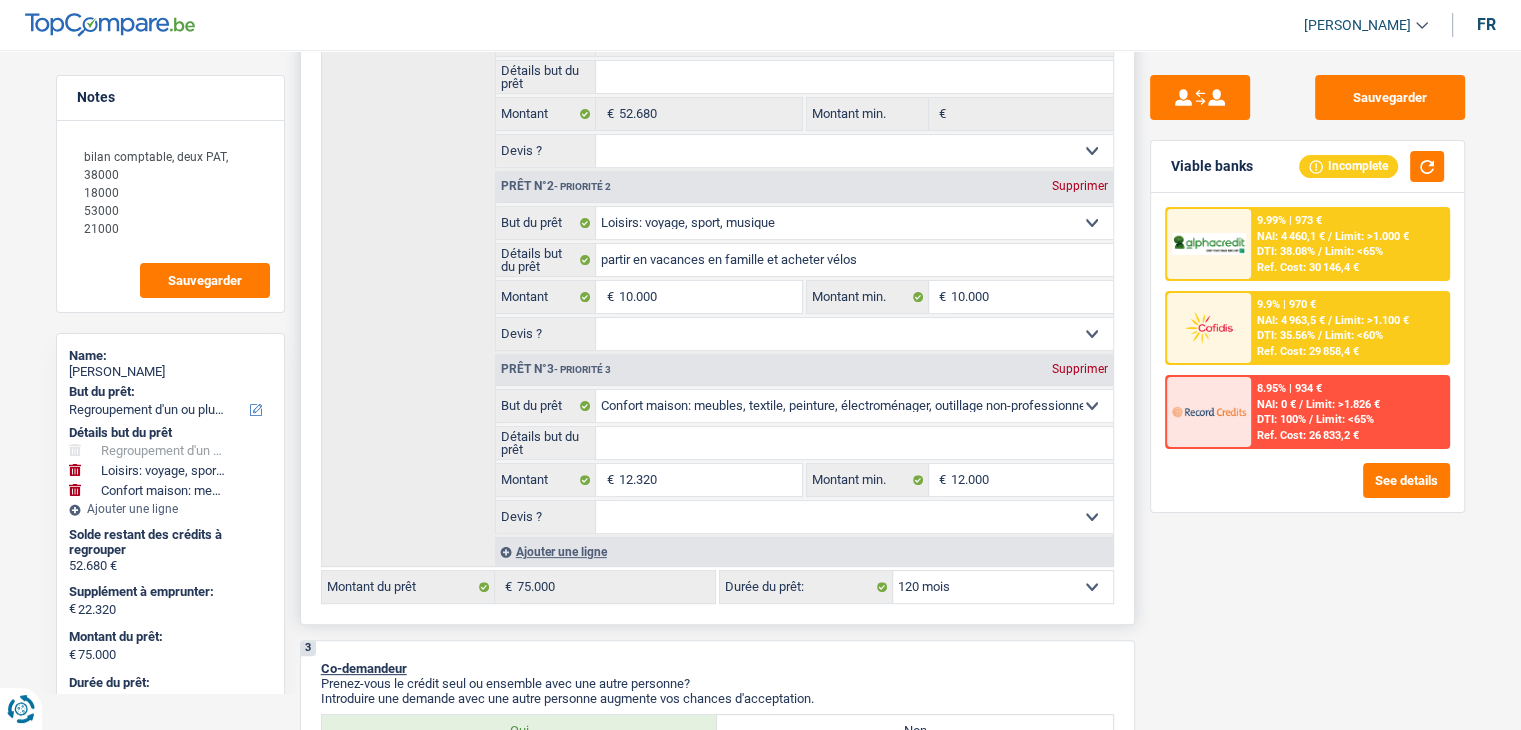 click on "Oui Non Non répondu
Sélectionner une option" at bounding box center (854, 517) 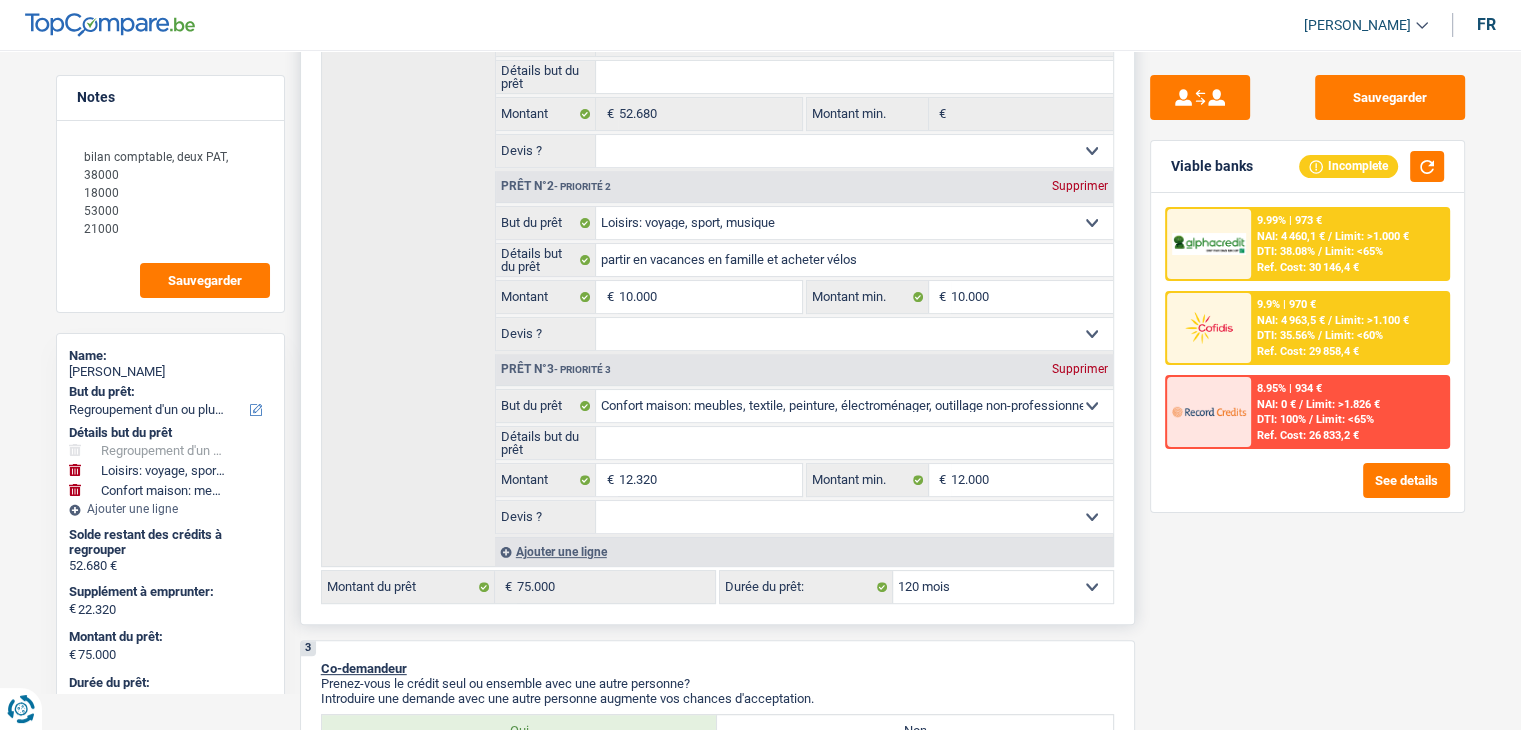 click on "Oui Non Non répondu
Sélectionner une option" at bounding box center (854, 517) 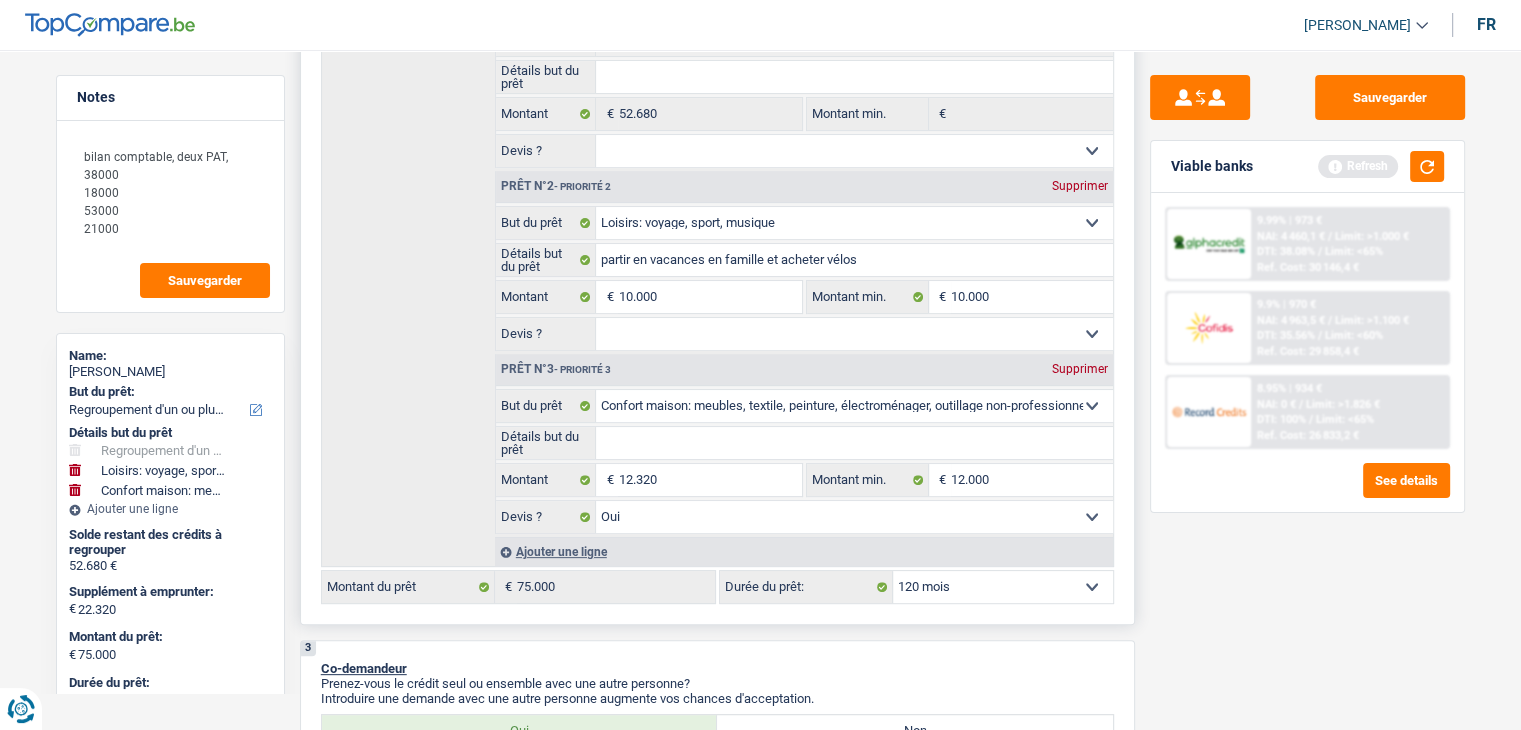 click on "Oui Non Non répondu
Sélectionner une option" at bounding box center [854, 334] 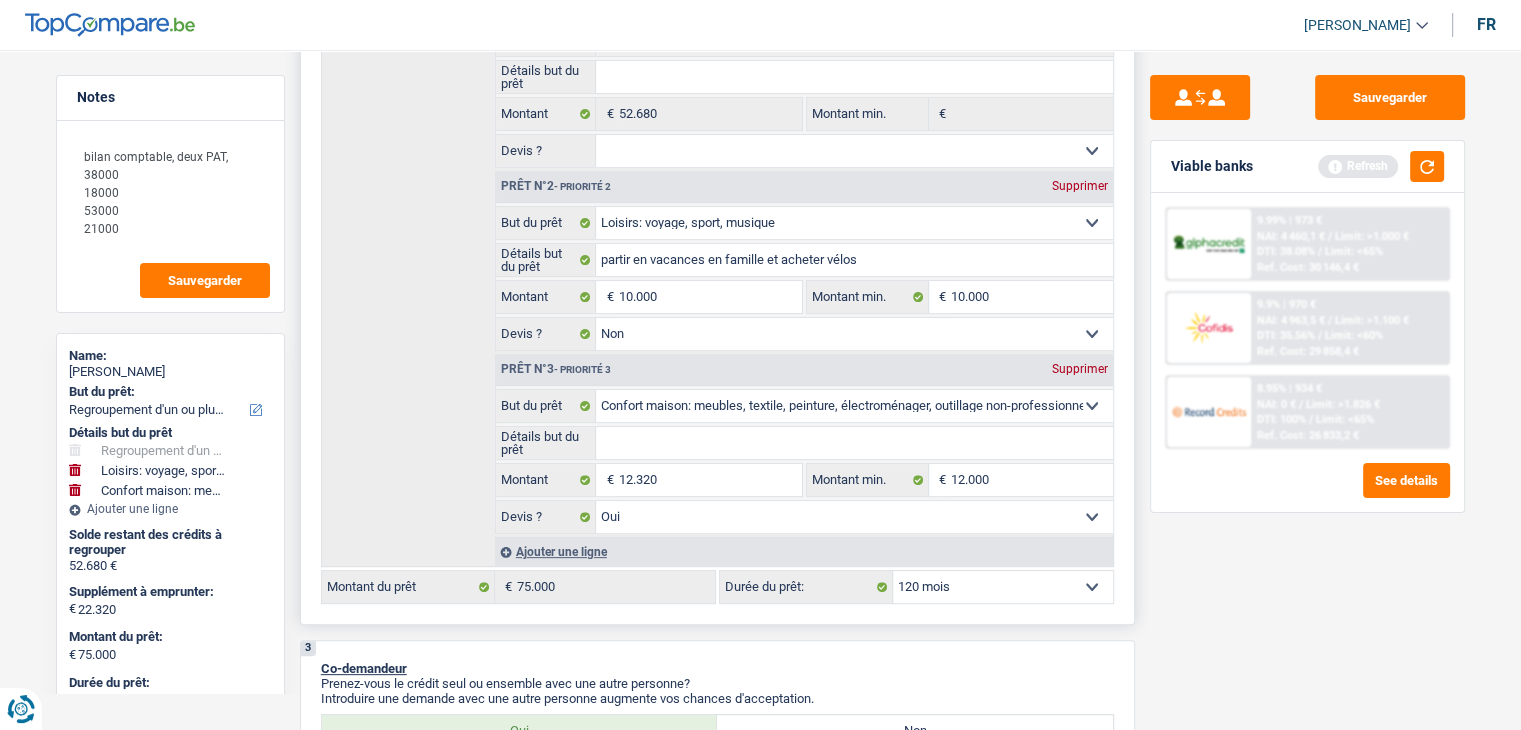 click on "Détails but du prêt" at bounding box center [854, 443] 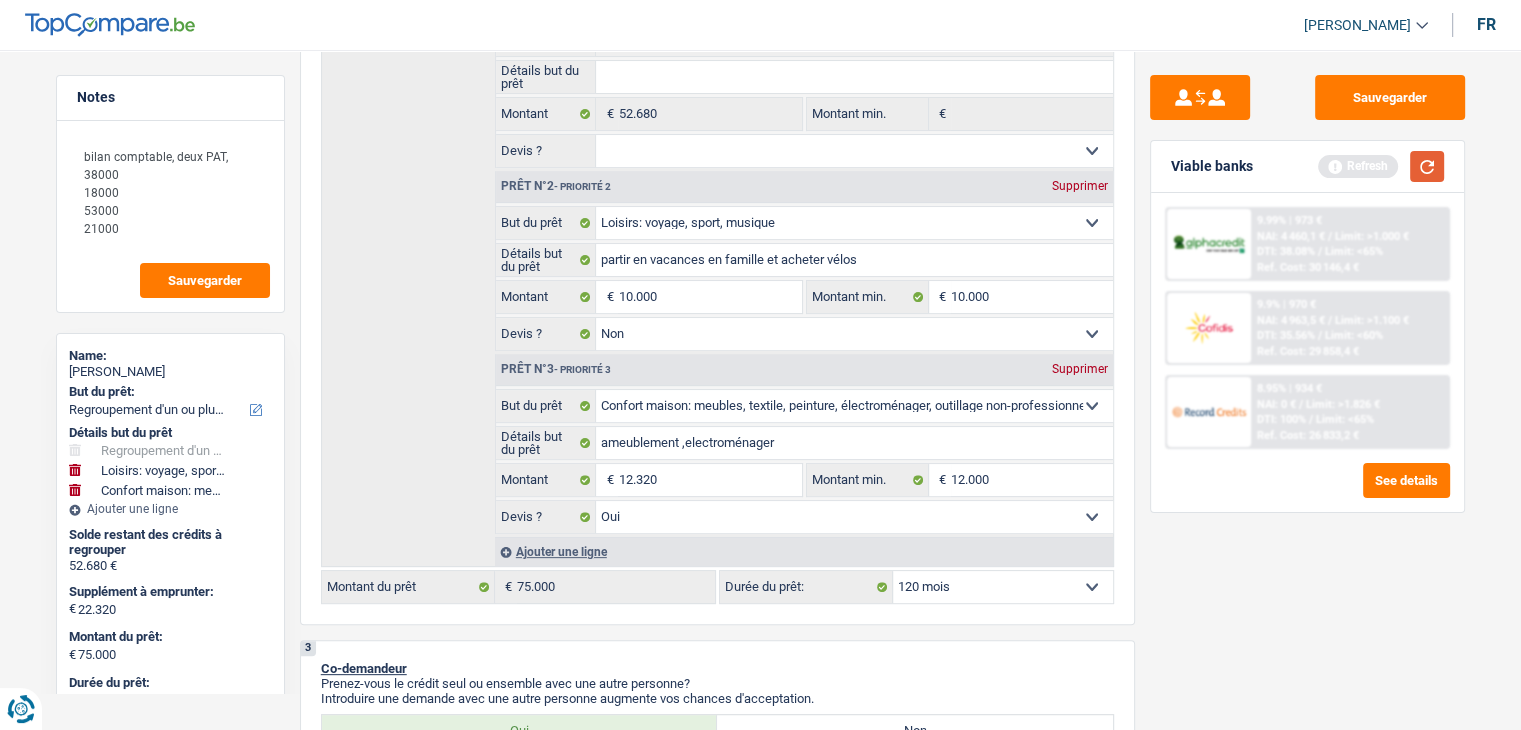 click at bounding box center (1427, 166) 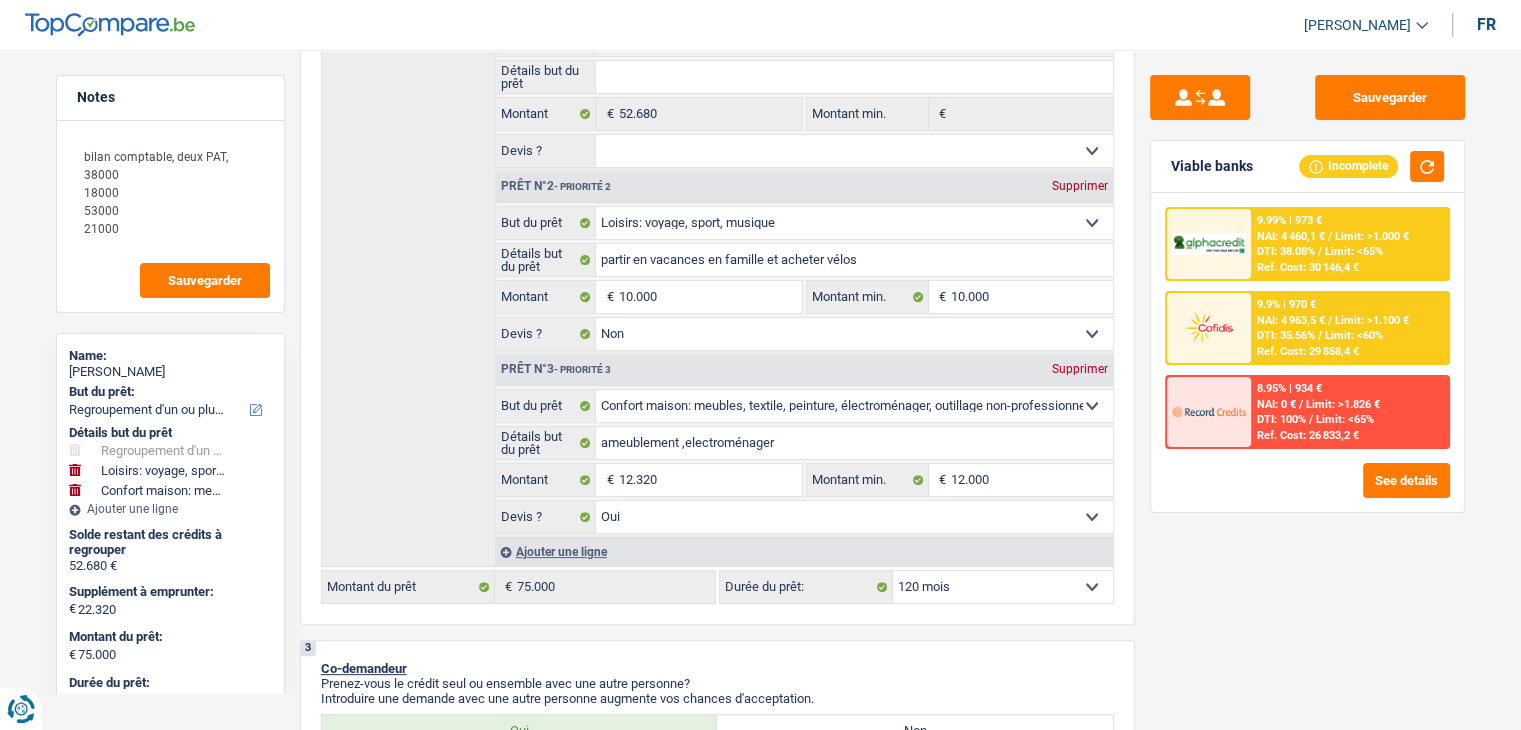 click on "DTI: 38.08%" at bounding box center (1286, 251) 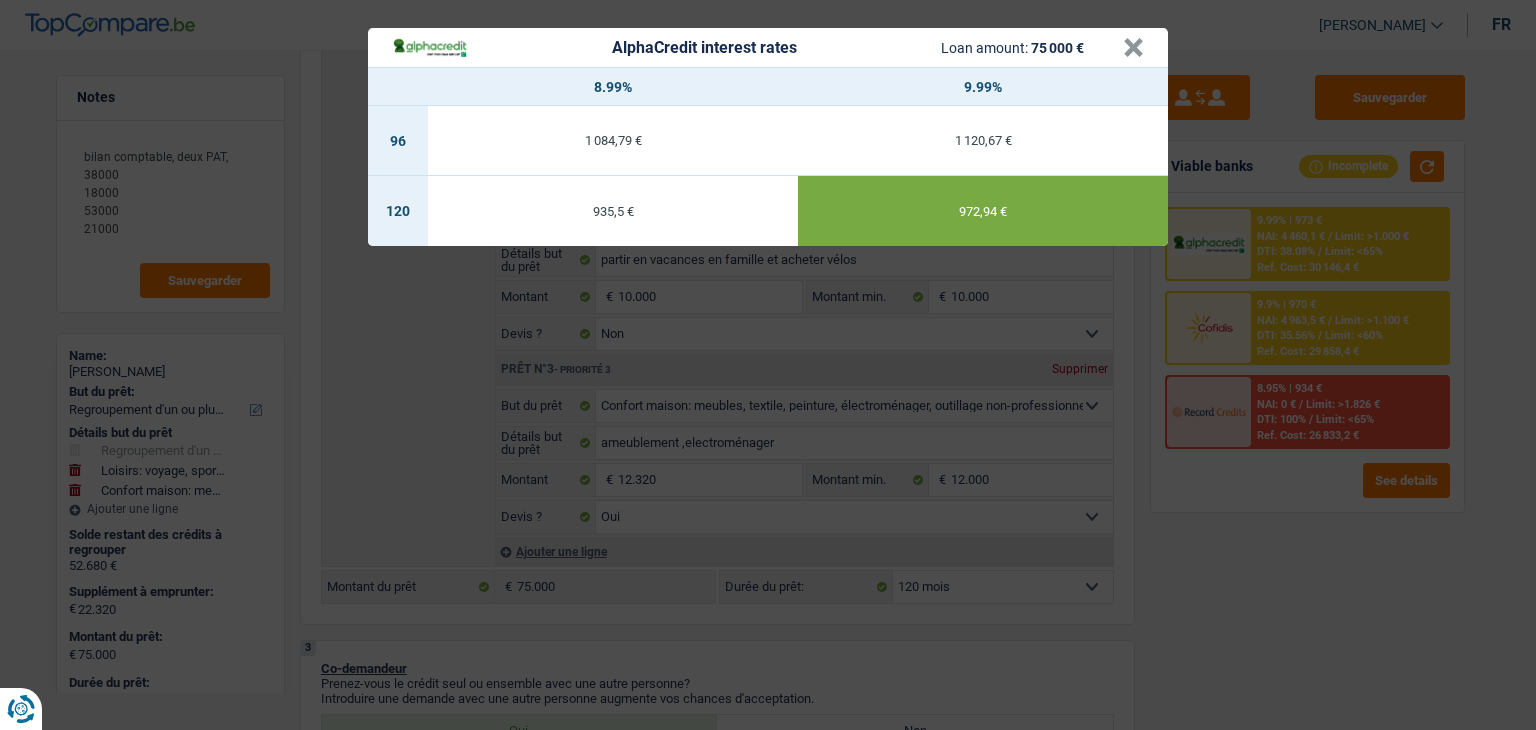 click on "AlphaCredit interest rates
Loan amount:
75 000 €
×
8.99%
9.99%
96
1 084,79 €
1 120,67 €
120
935,5 €
972,94 €" at bounding box center [768, 365] 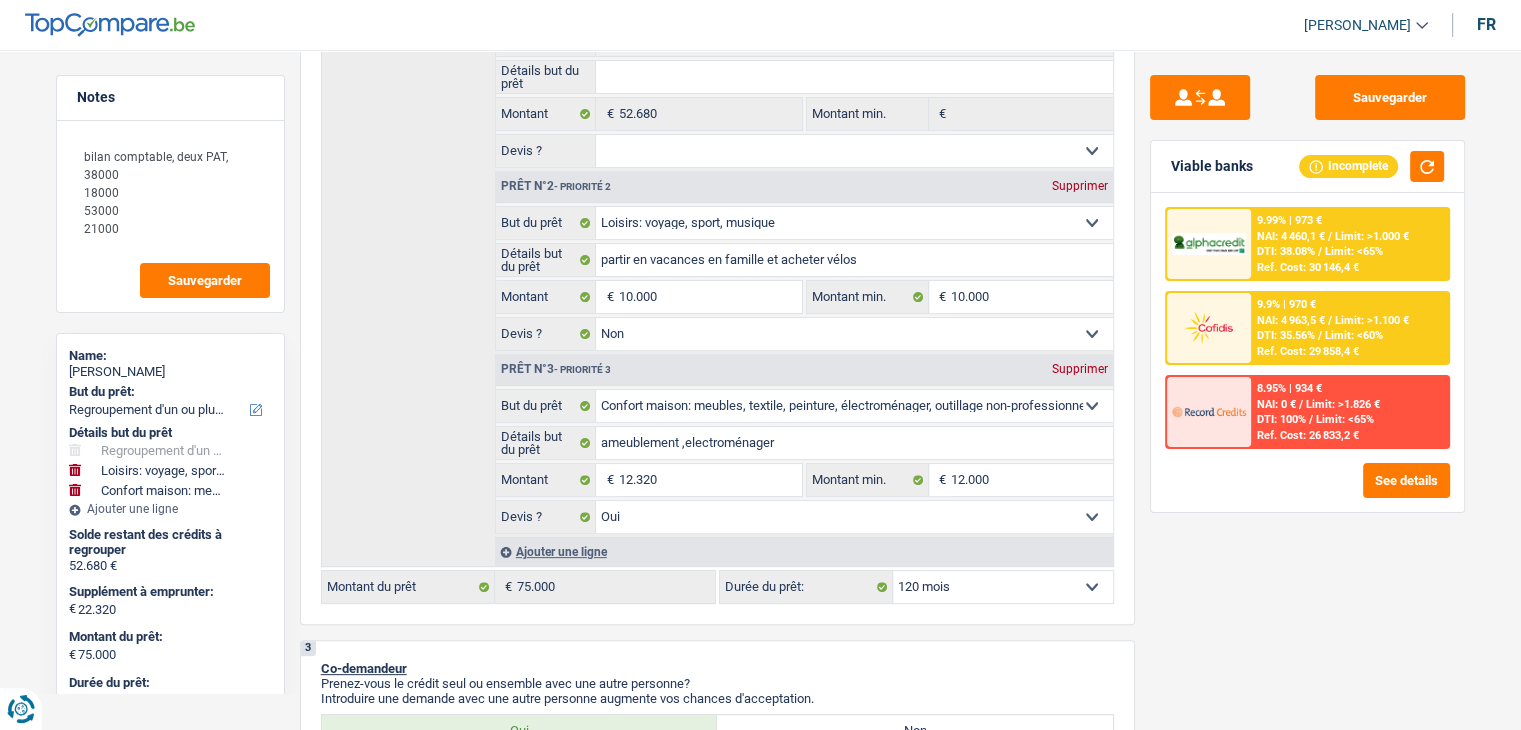 click on "9.99% | 973 €
NAI: 4 460,1 €
/
Limit: >1.000 €
DTI: 38.08%
/
Limit: <65%
Ref. Cost: 30 146,4 €" at bounding box center [1349, 244] 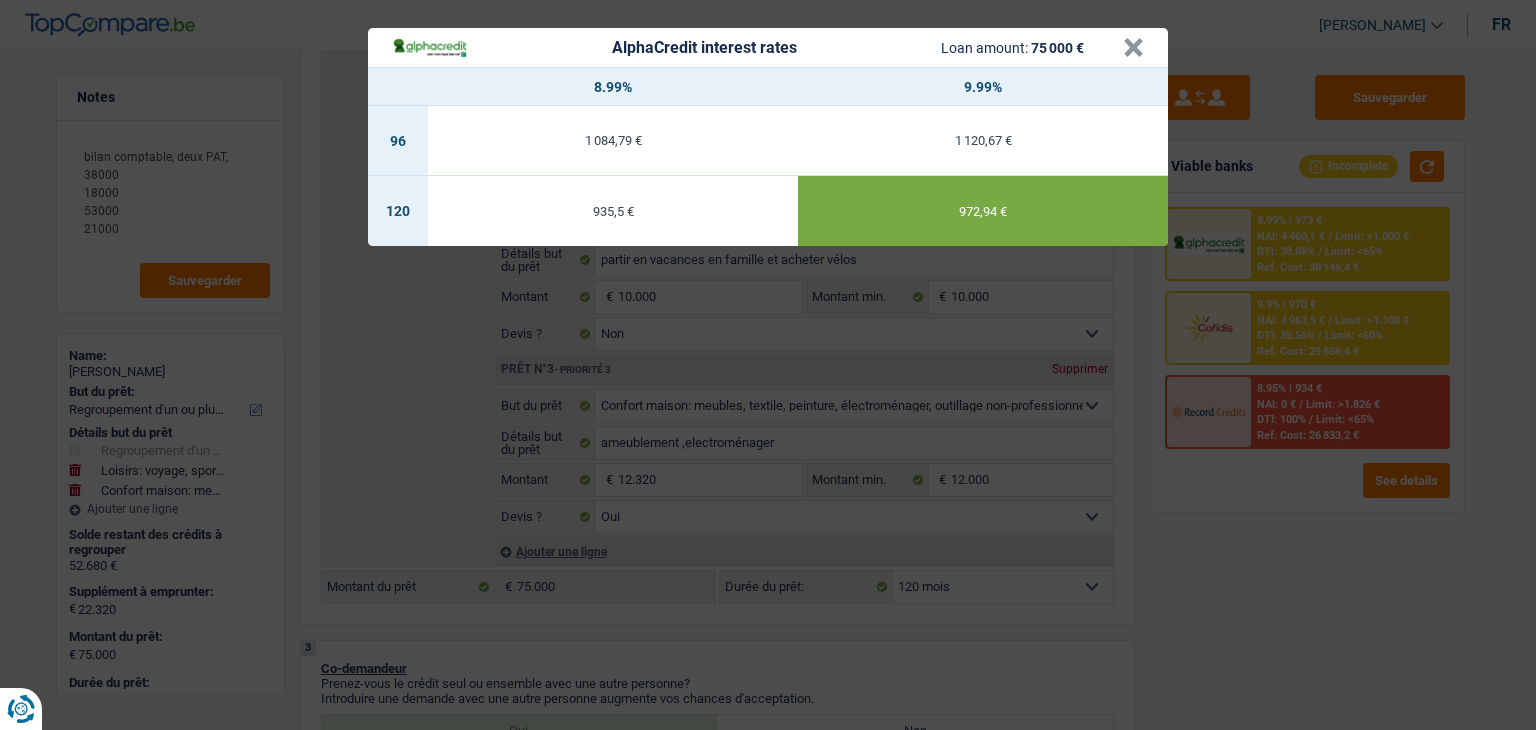 click on "AlphaCredit interest rates
Loan amount:
75 000 €
×
8.99%
9.99%
96
1 084,79 €
1 120,67 €
120
935,5 €
972,94 €" at bounding box center (768, 365) 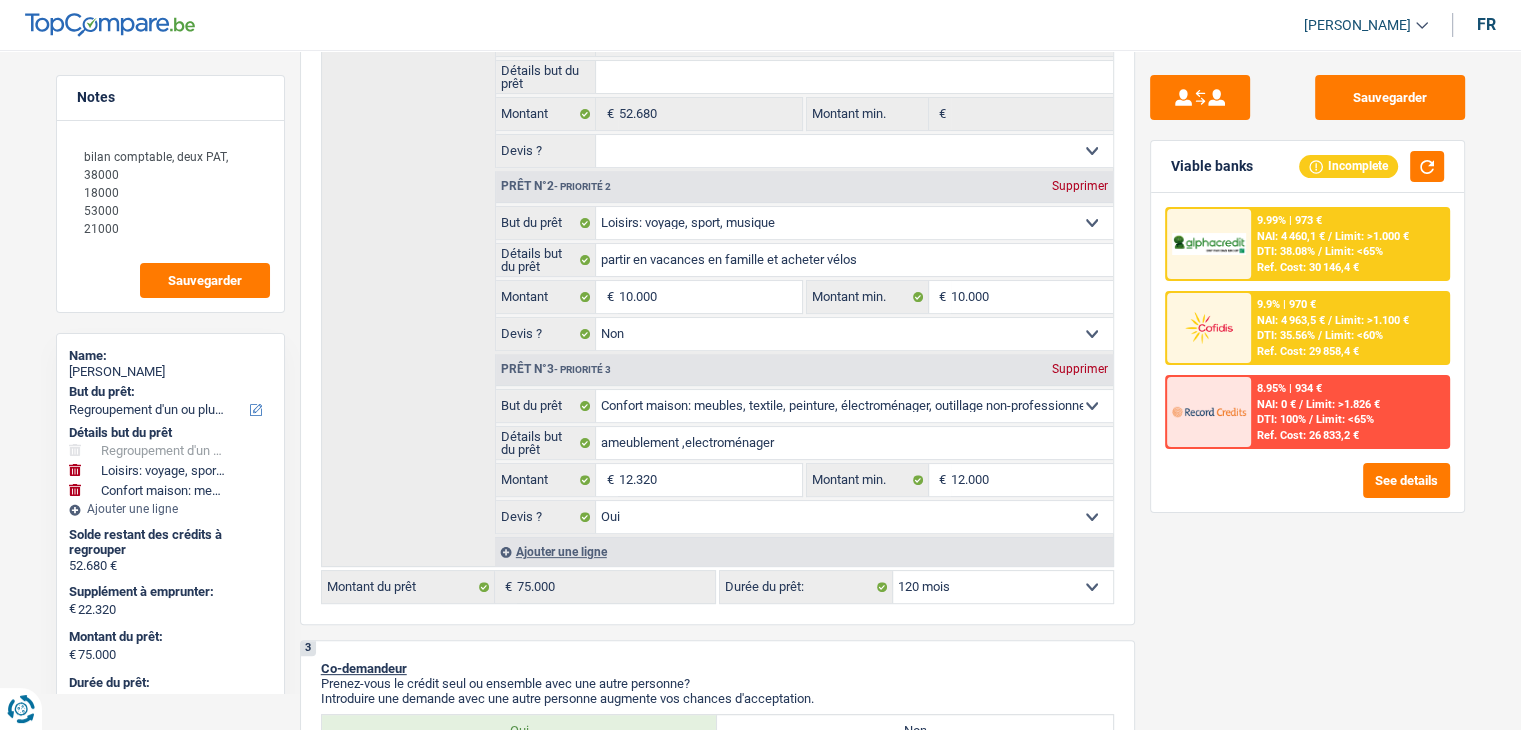 click on "9.9% | 970 €
NAI: 4 963,5 €
/
Limit: >1.100 €
DTI: 35.56%
/
Limit: <60%
Ref. Cost: 29 858,4 €" at bounding box center [1349, 328] 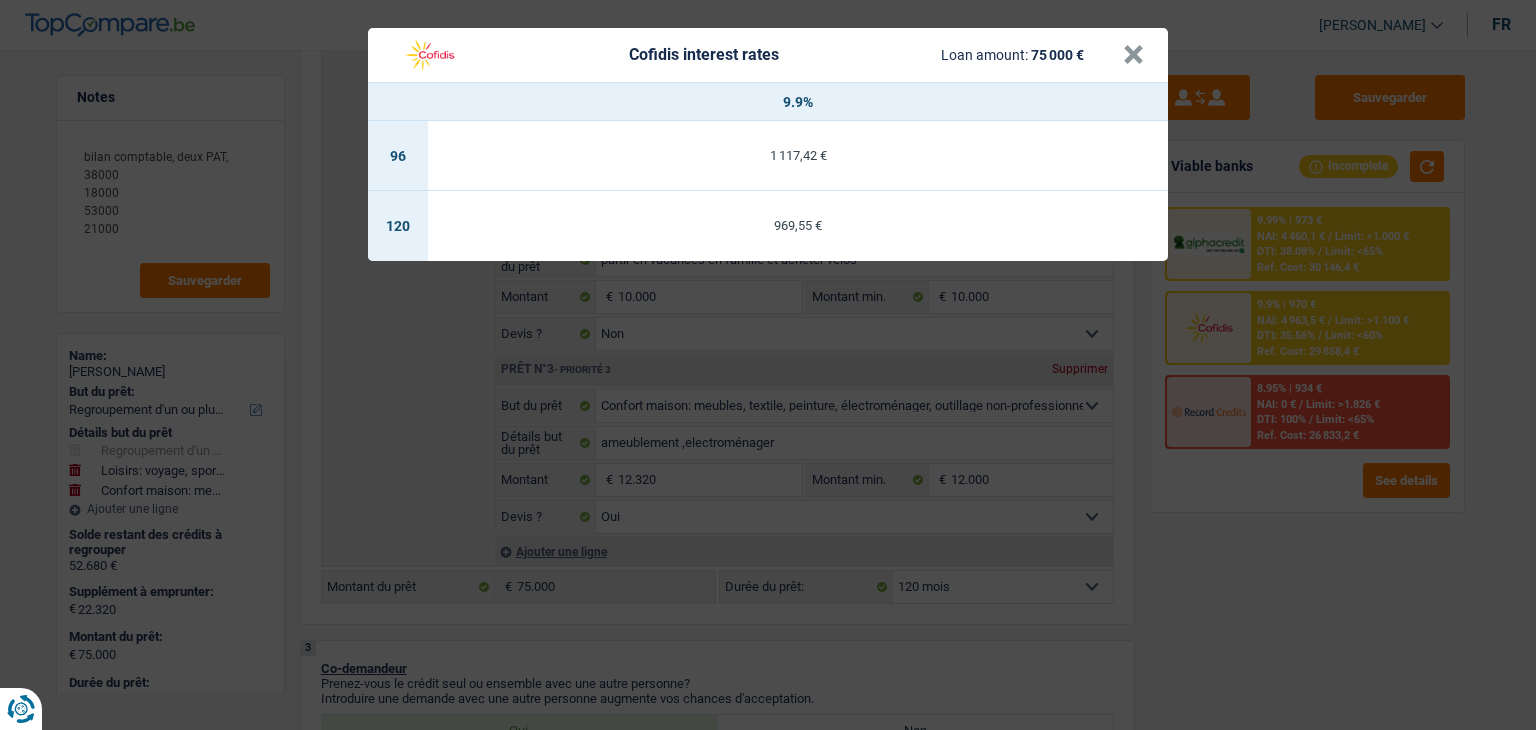 click on "Cofidis interest rates
Loan amount:
75 000 €
×
9.9%
96
1 117,42 €
120
969,55 €" at bounding box center (768, 365) 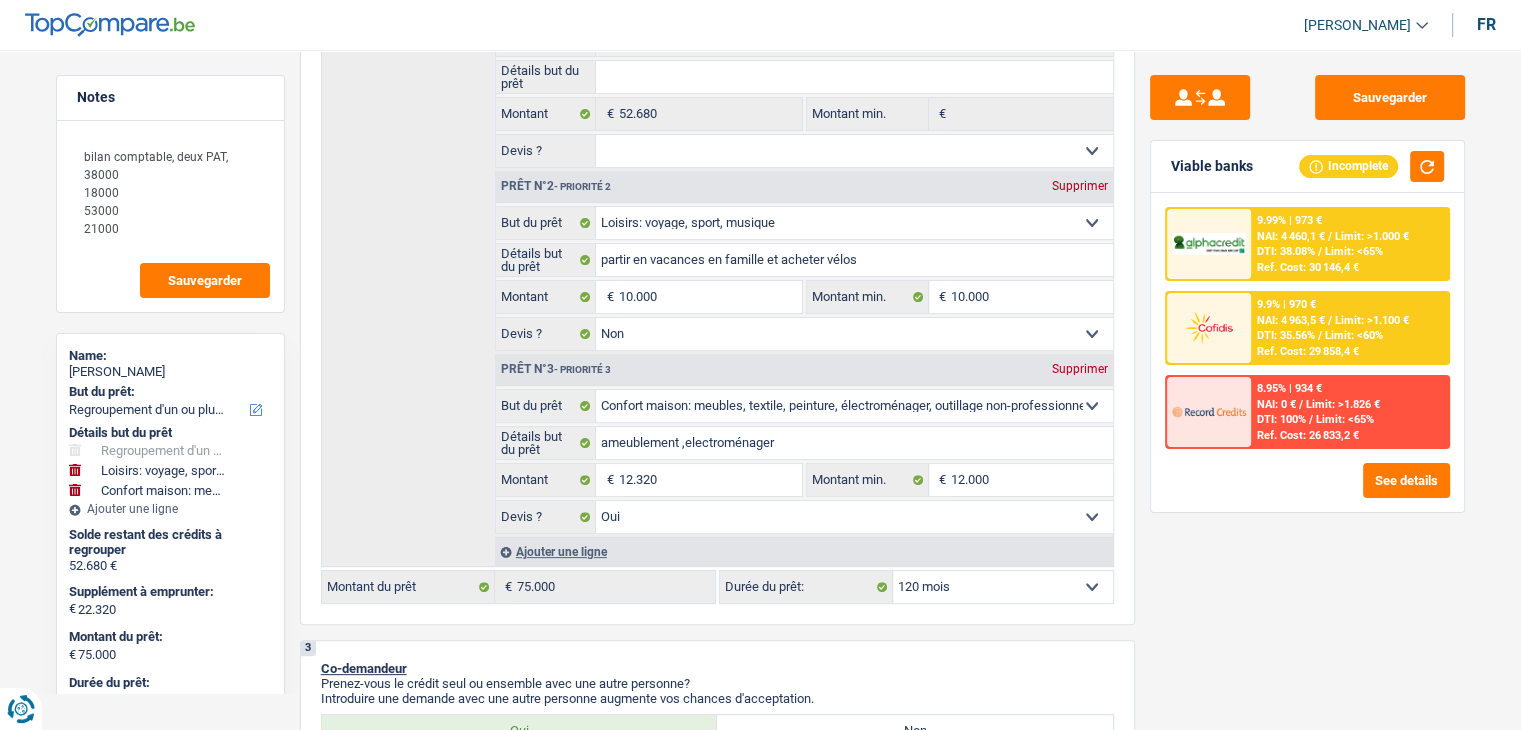 click on "NAI: 4 963,5 €" at bounding box center (1291, 320) 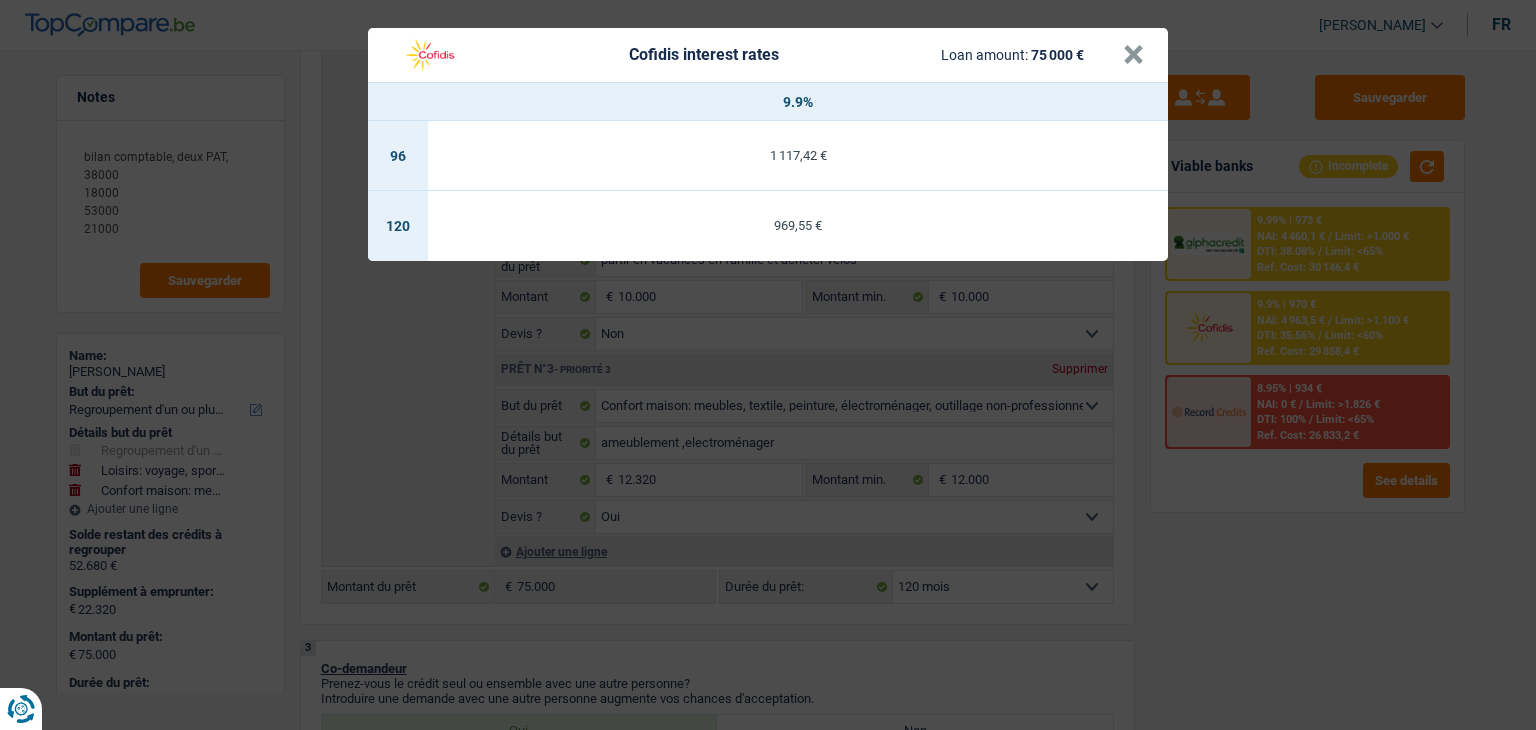 click on "Cofidis interest rates
Loan amount:
75 000 €
×
9.9%
96
1 117,42 €
120
969,55 €" at bounding box center (768, 365) 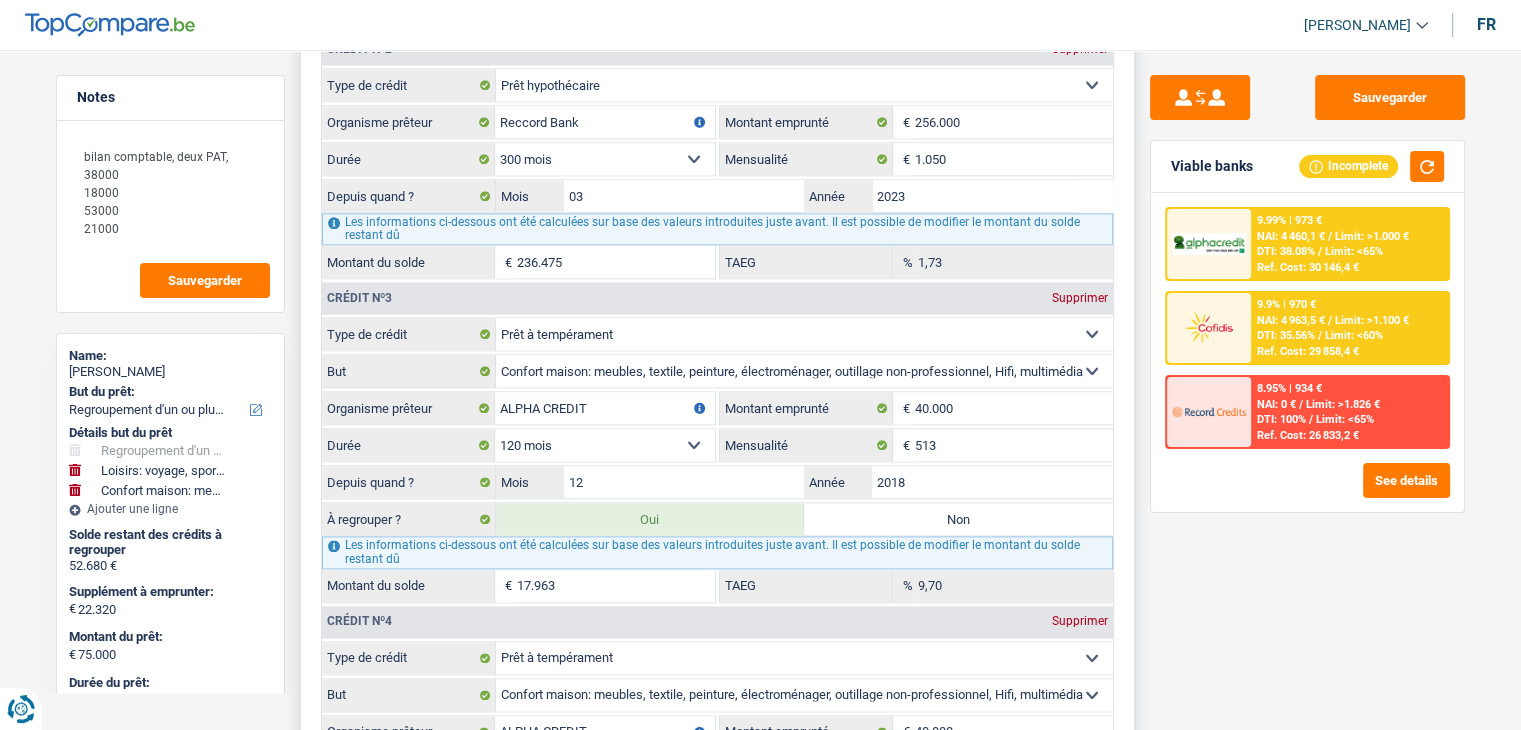 scroll, scrollTop: 2700, scrollLeft: 0, axis: vertical 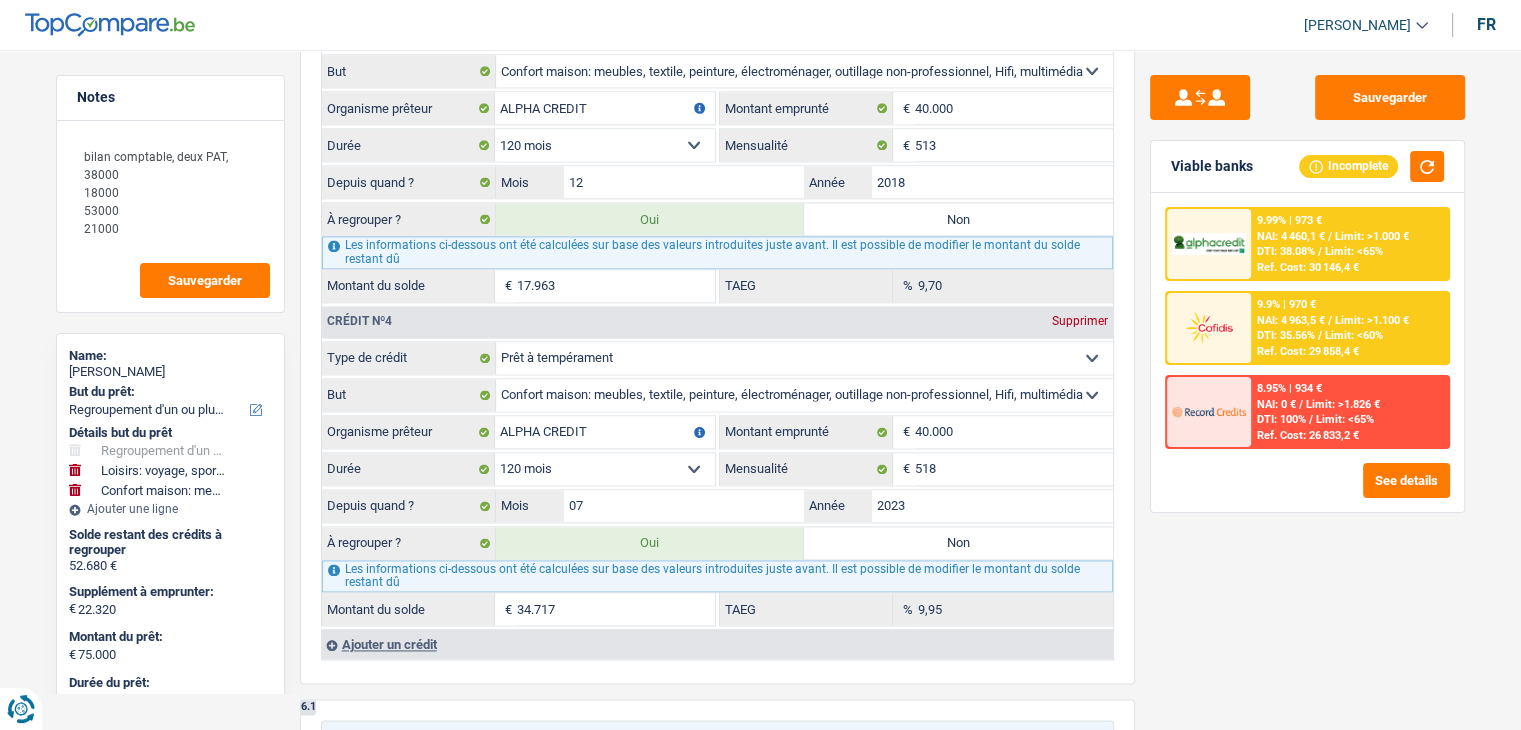 click on "9.99% | 973 €
NAI: 4 460,1 €
/
Limit: >1.000 €
DTI: 38.08%
/
Limit: <65%
Ref. Cost: 30 146,4 €
9.9% | 970 €
NAI: 4 963,5 €
/
Limit: >1.100 €
DTI: 35.56%
/
Limit: <60%
/       /" at bounding box center [1307, 352] 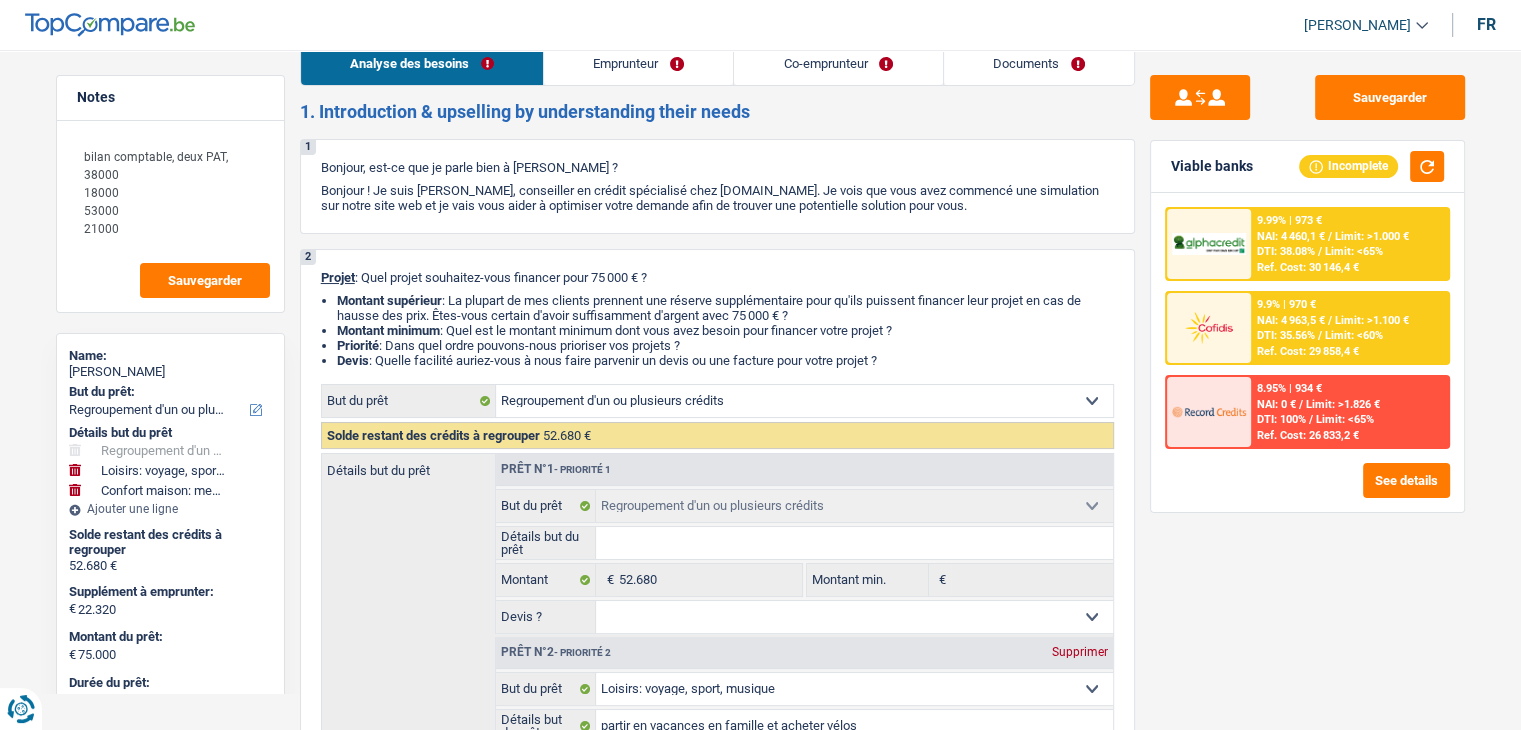 scroll, scrollTop: 0, scrollLeft: 0, axis: both 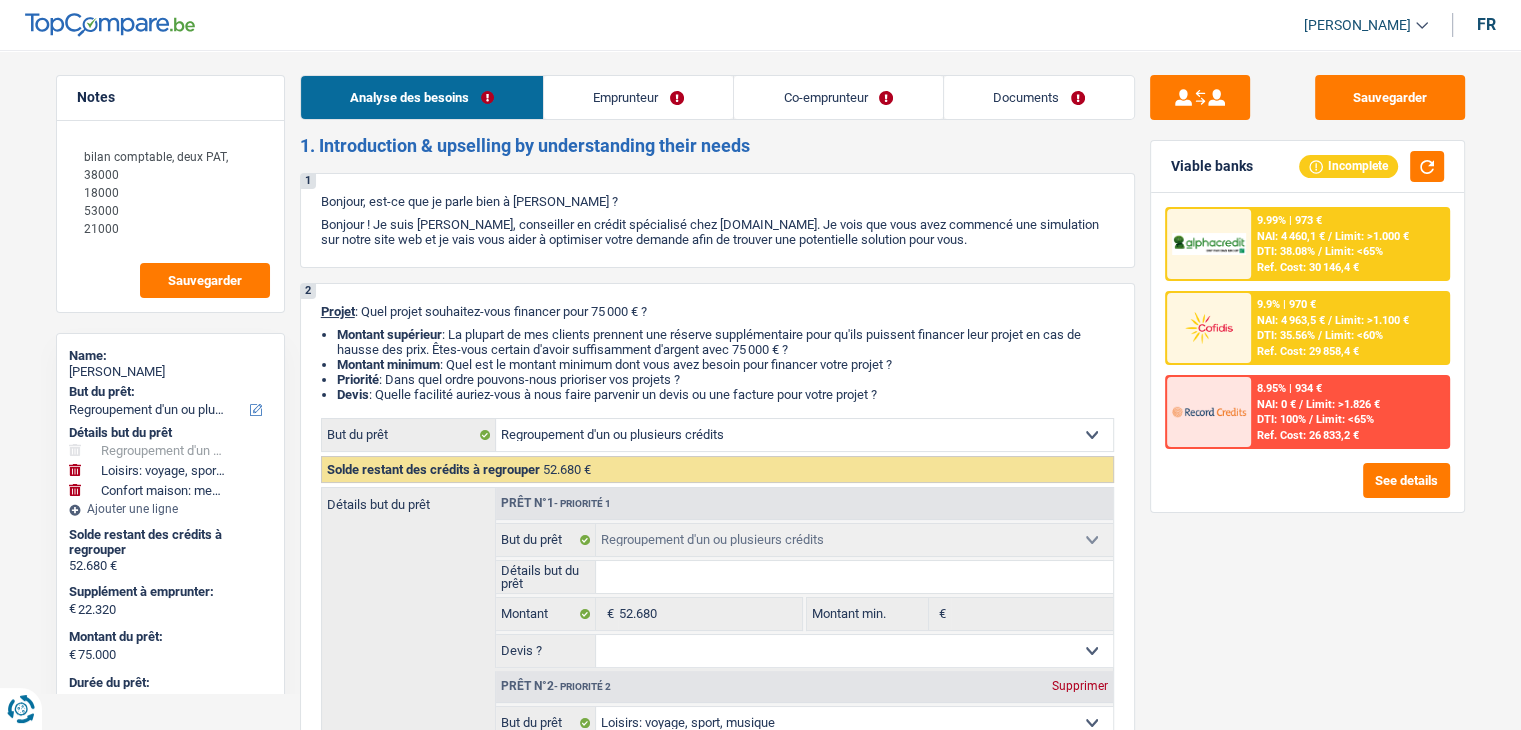 click on "NAI: 4 460,1 €" at bounding box center [1291, 236] 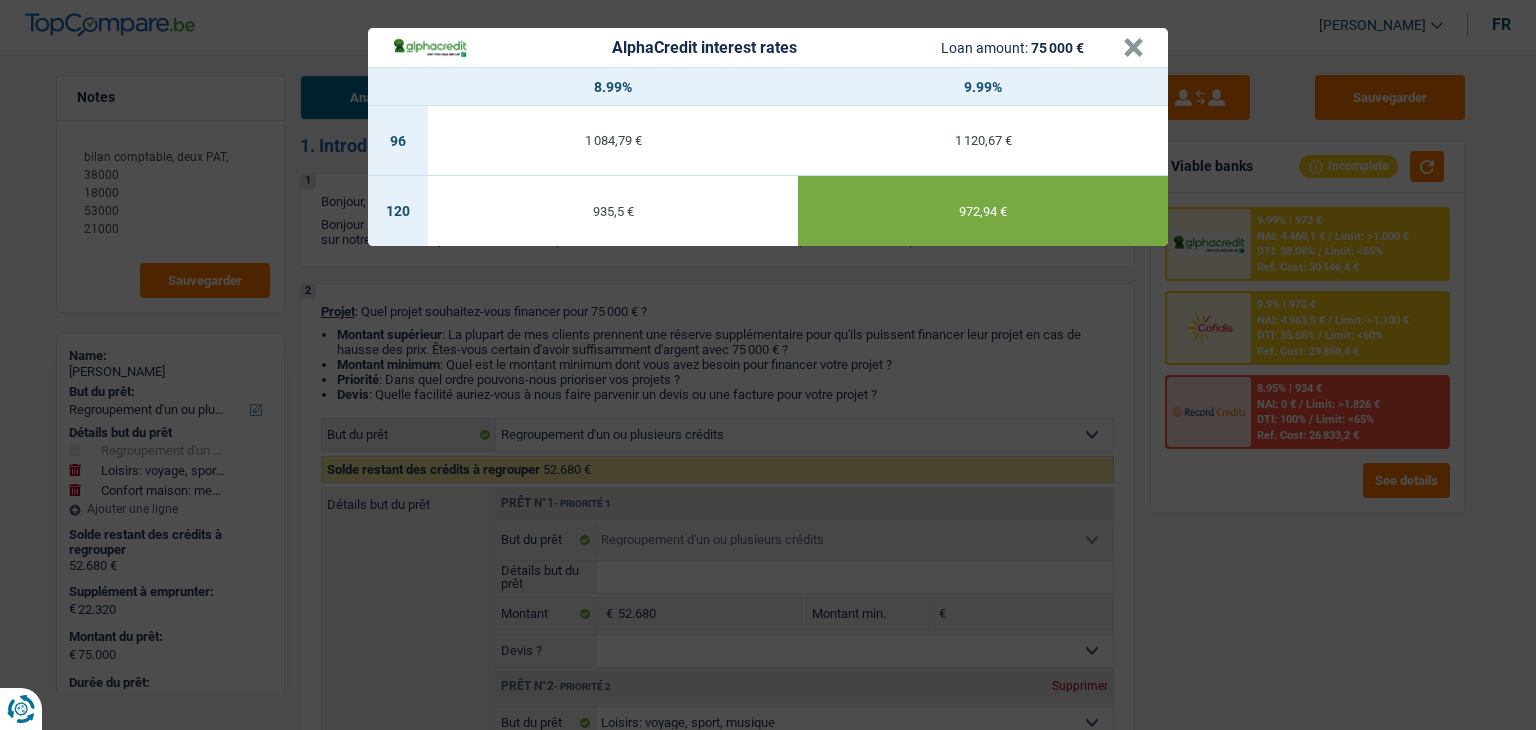 drag, startPoint x: 1160, startPoint y: 325, endPoint x: 1171, endPoint y: 329, distance: 11.7046995 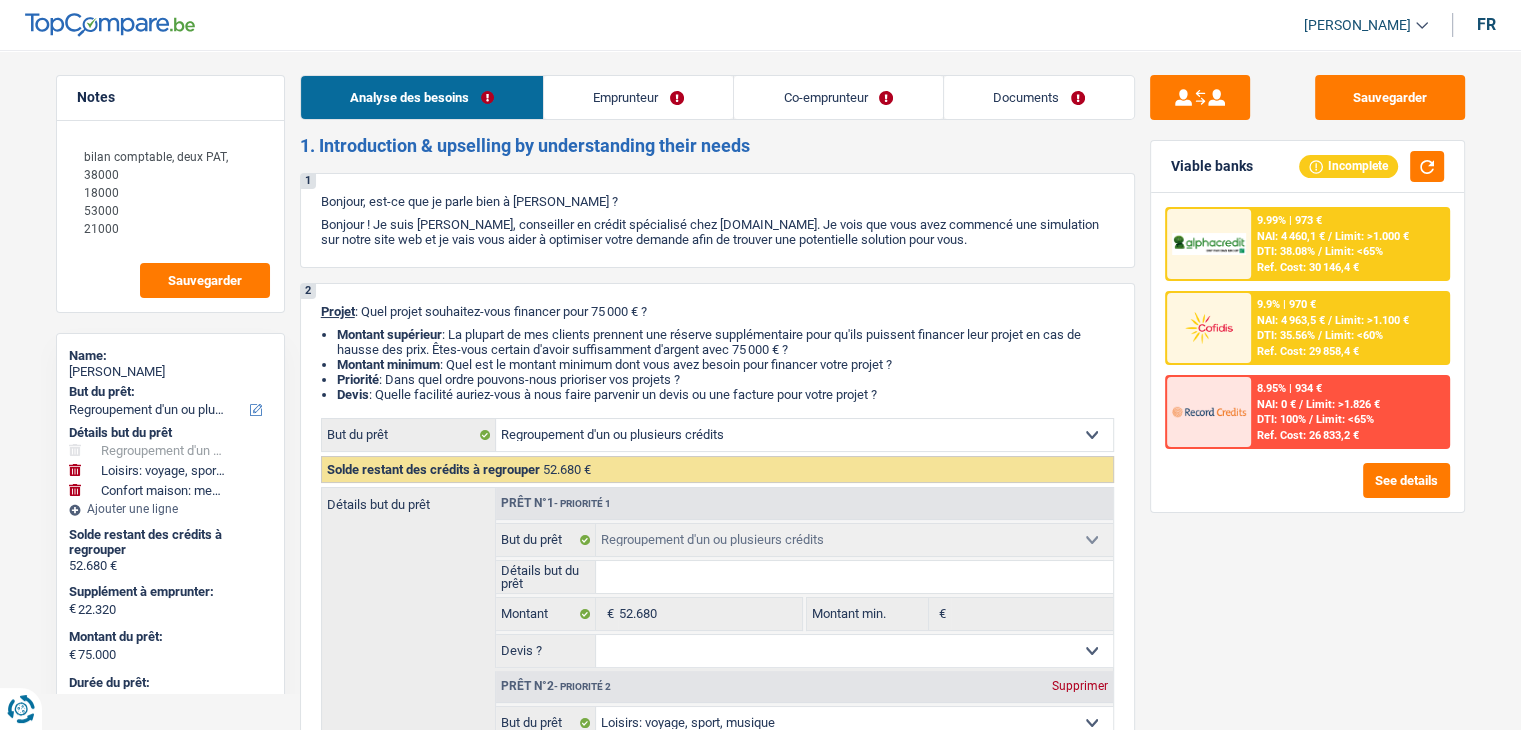 click on "9.9% | 970 €
NAI: 4 963,5 €
/
Limit: >1.100 €
DTI: 35.56%
/
Limit: <60%
Ref. Cost: 29 858,4 €" at bounding box center (1349, 328) 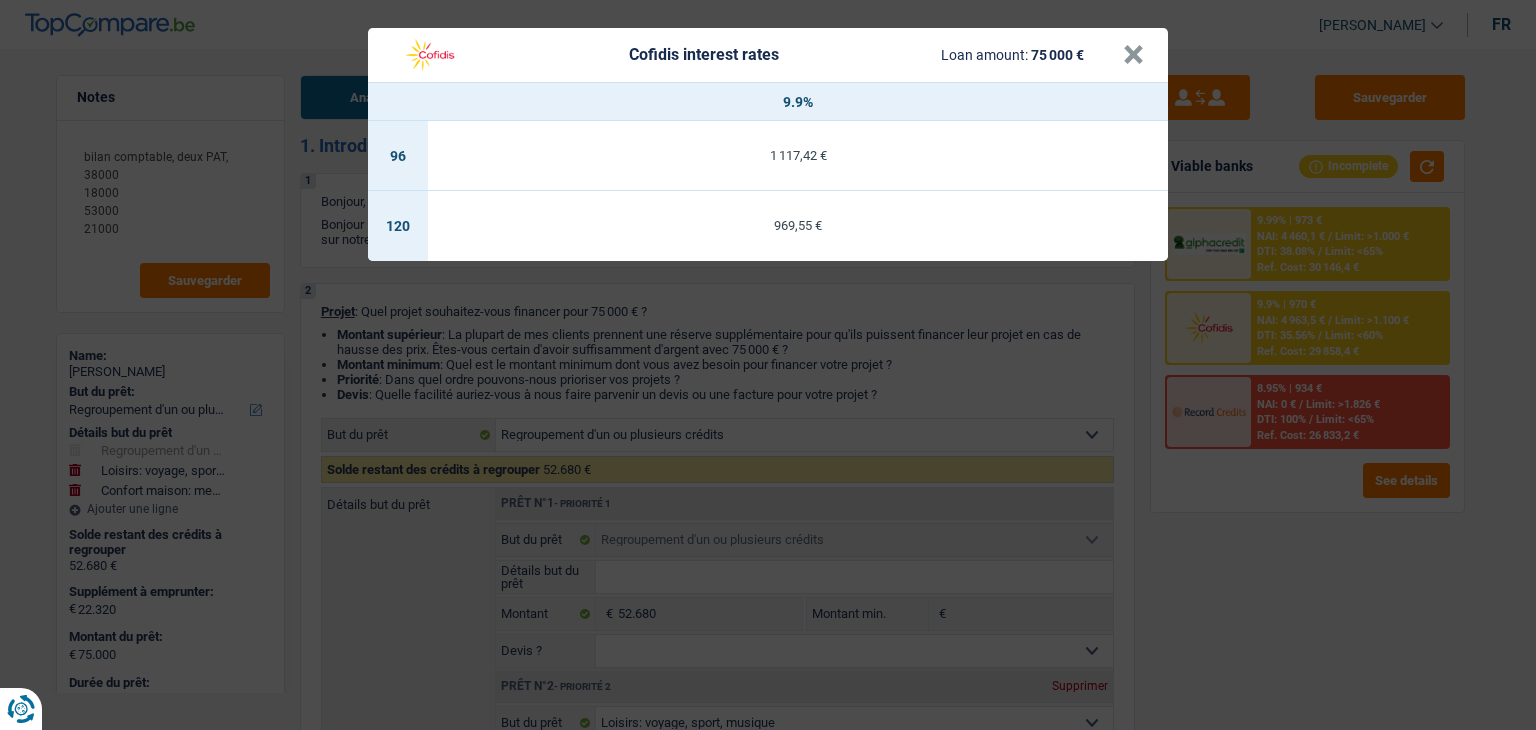 click on "Cofidis interest rates
Loan amount:
75 000 €
×
9.9%
96
1 117,42 €
120
969,55 €" at bounding box center [768, 365] 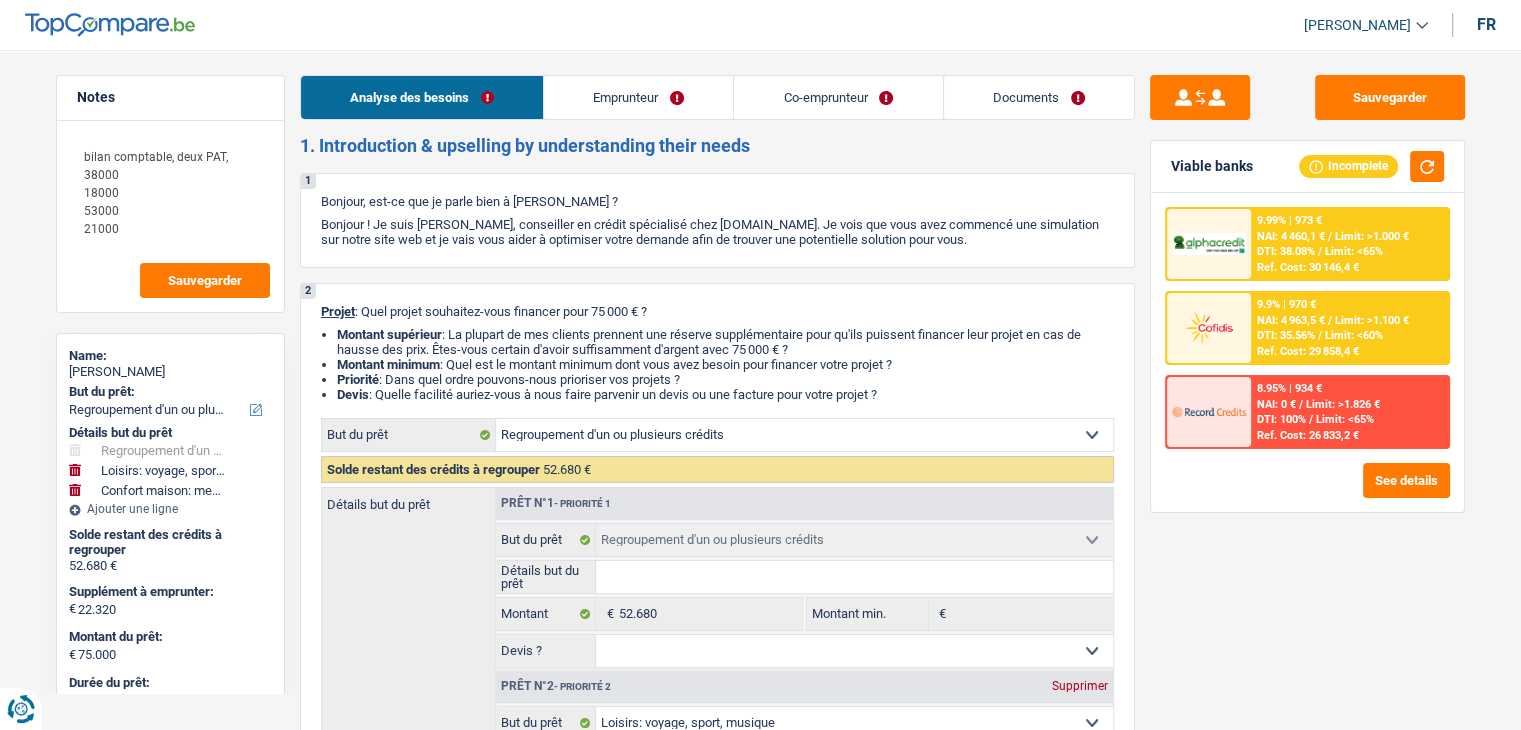click on "9.99% | 973 €
NAI: 4 460,1 €
/
Limit: >1.000 €
DTI: 38.08%
/
Limit: <65%
Ref. Cost: 30 146,4 €" at bounding box center (1349, 244) 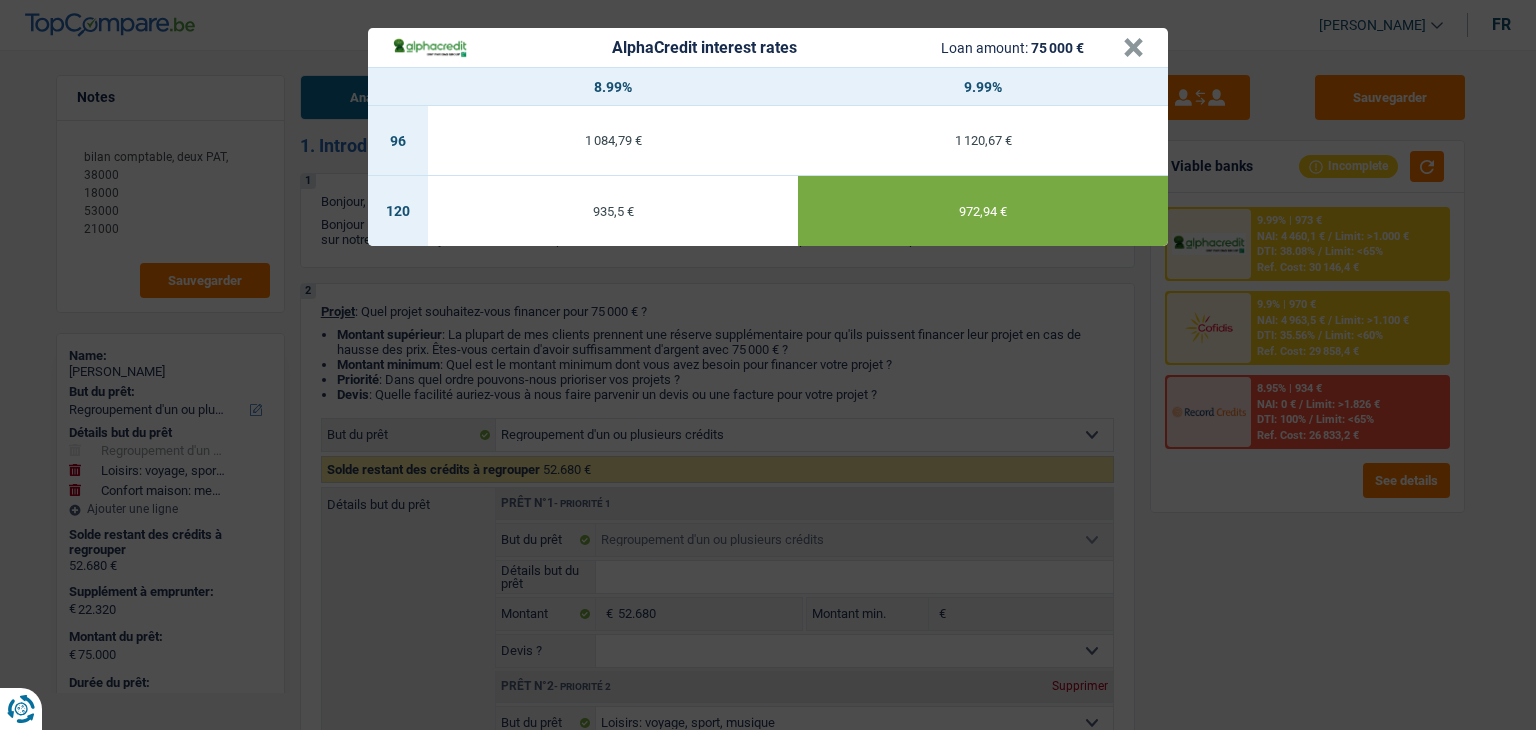 click on "AlphaCredit interest rates
Loan amount:
75 000 €
×
8.99%
9.99%
96
1 084,79 €
1 120,67 €
120
935,5 €
972,94 €" at bounding box center (768, 365) 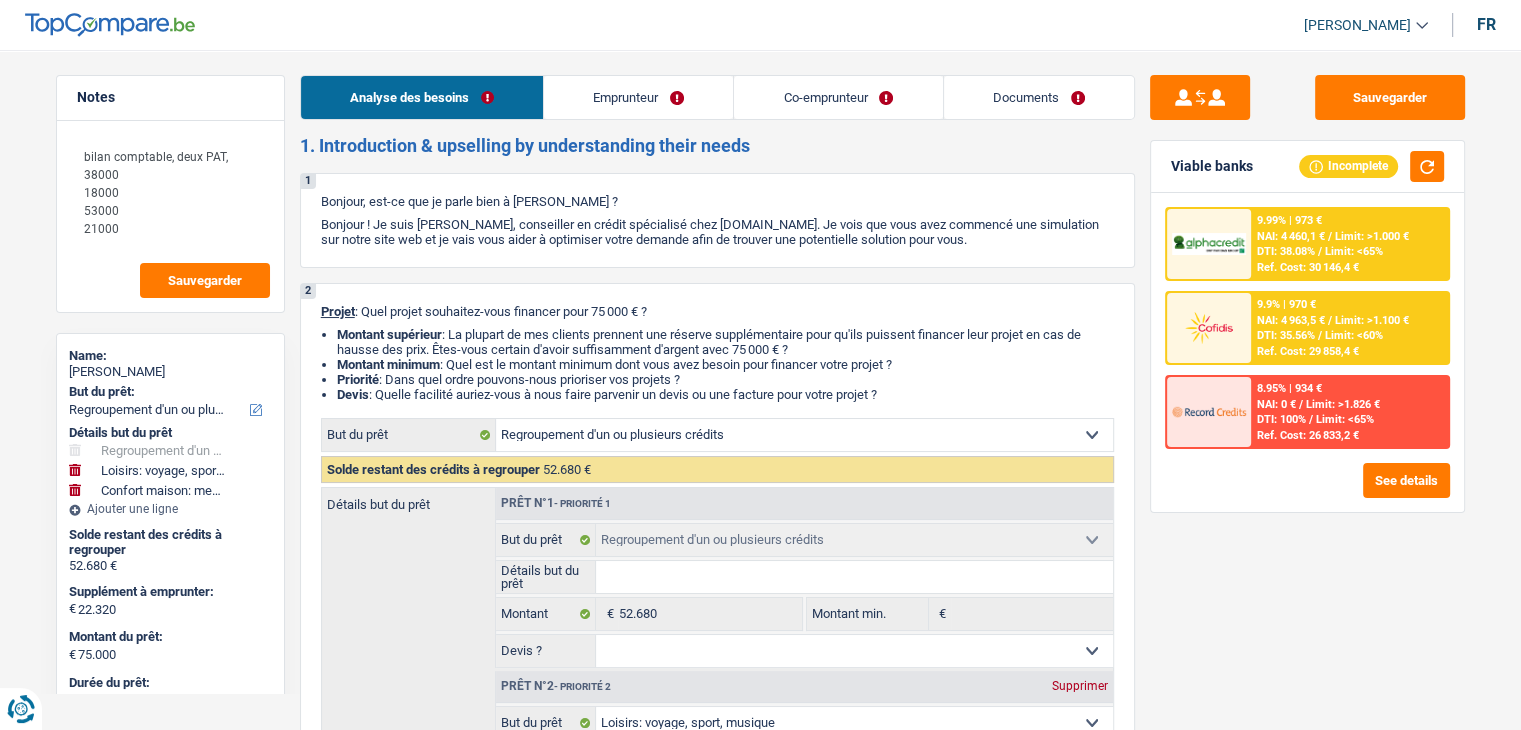 click on "DTI: 35.56%" at bounding box center (1286, 335) 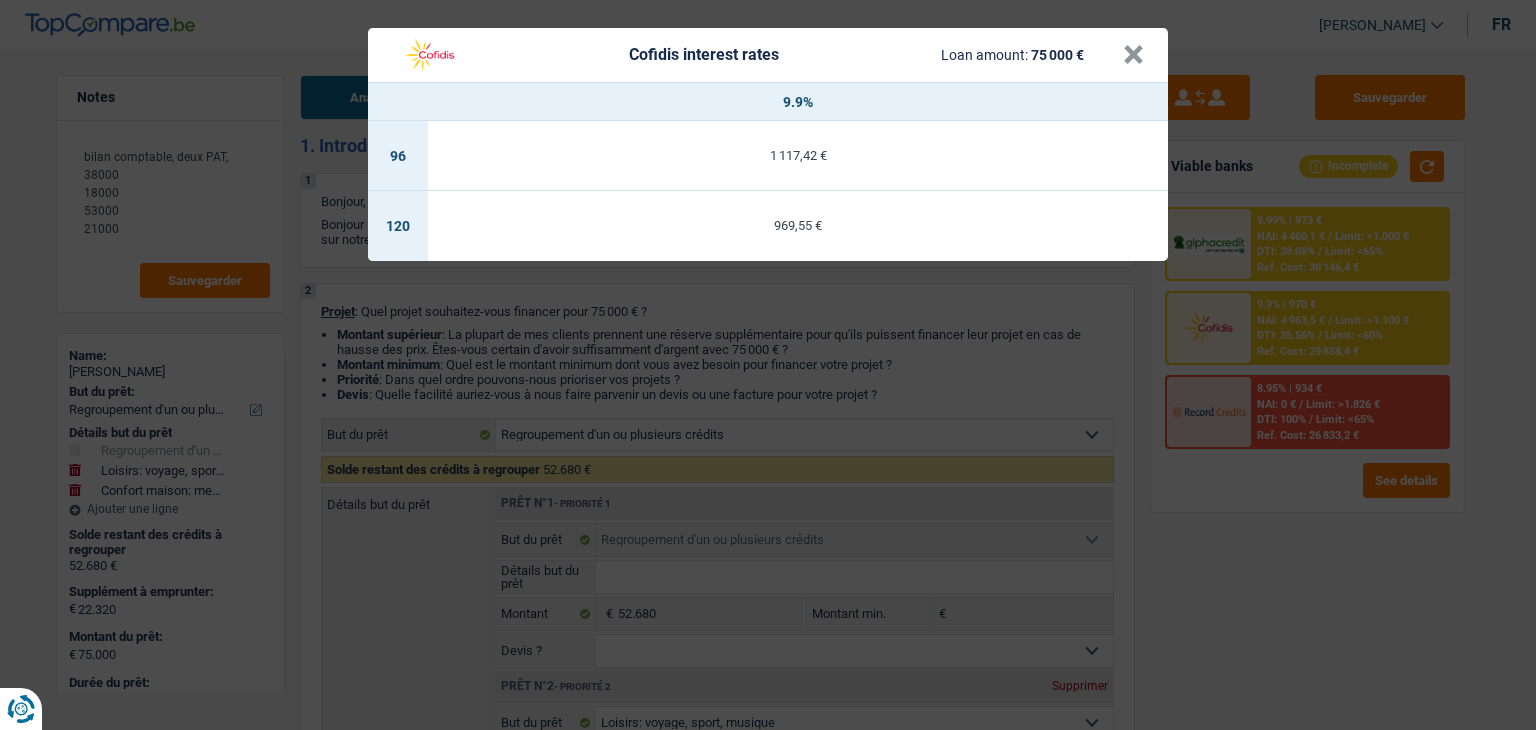 click on "Cofidis interest rates
Loan amount:
75 000 €
×
9.9%
96
1 117,42 €
120
969,55 €" at bounding box center (768, 365) 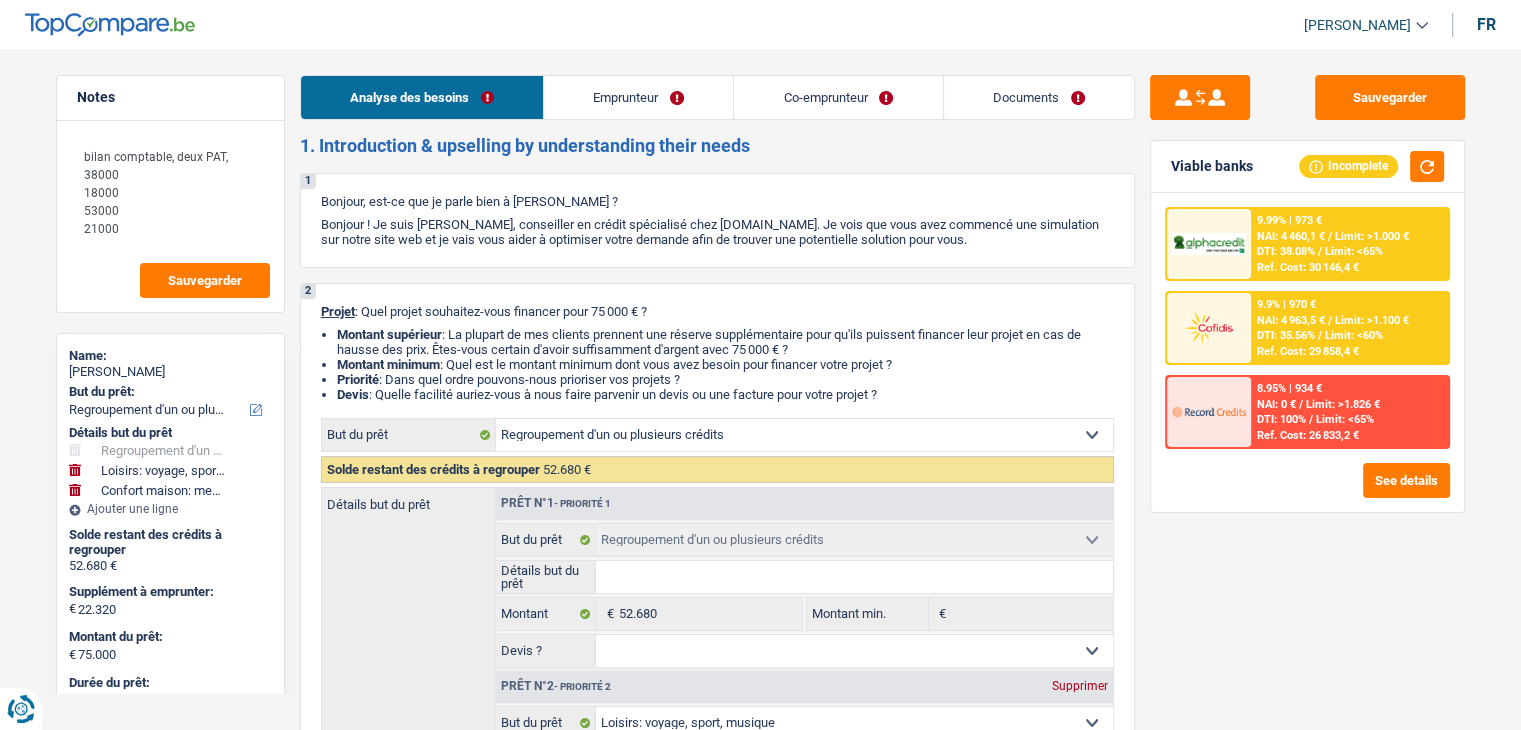 click on "Documents" at bounding box center (1039, 97) 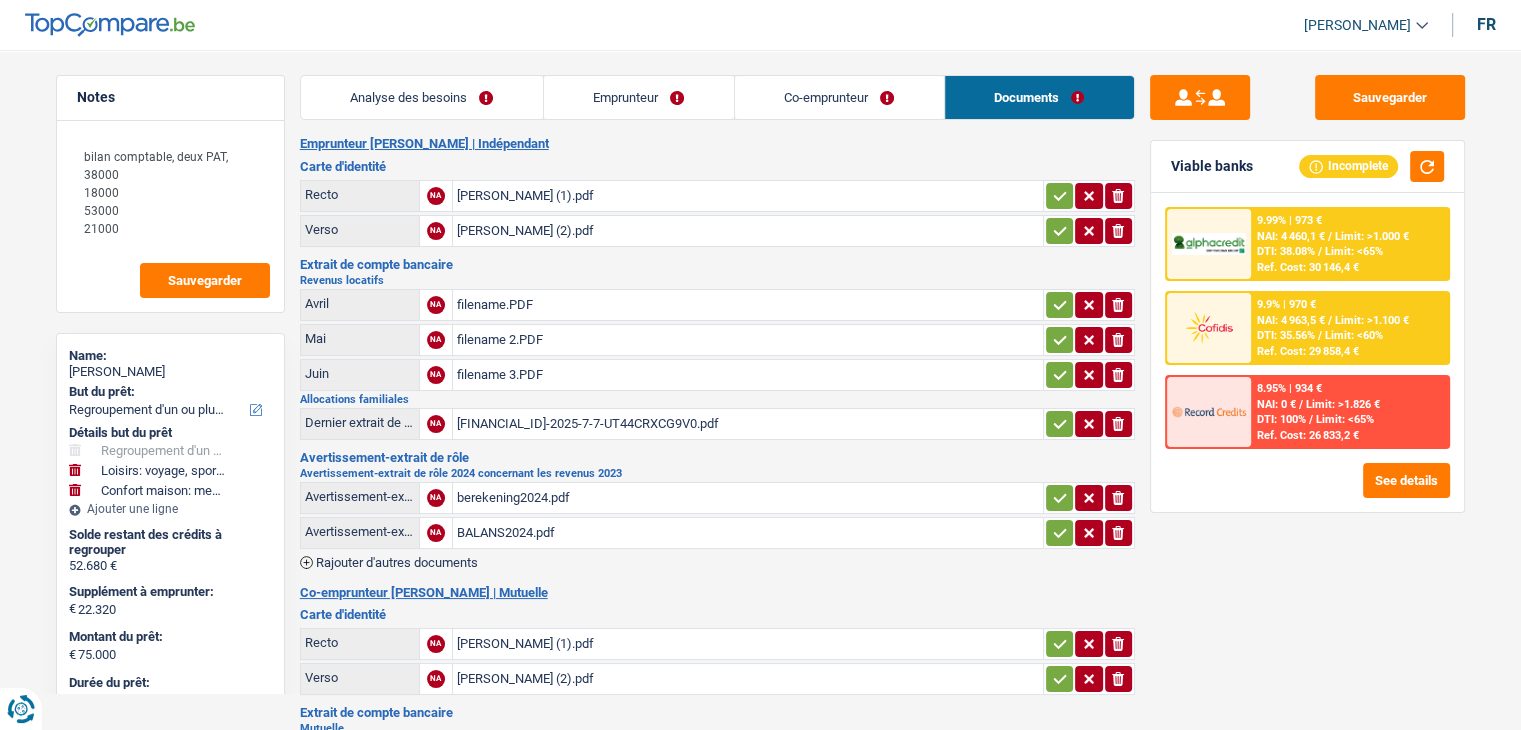 click on "Co-emprunteur" at bounding box center (839, 97) 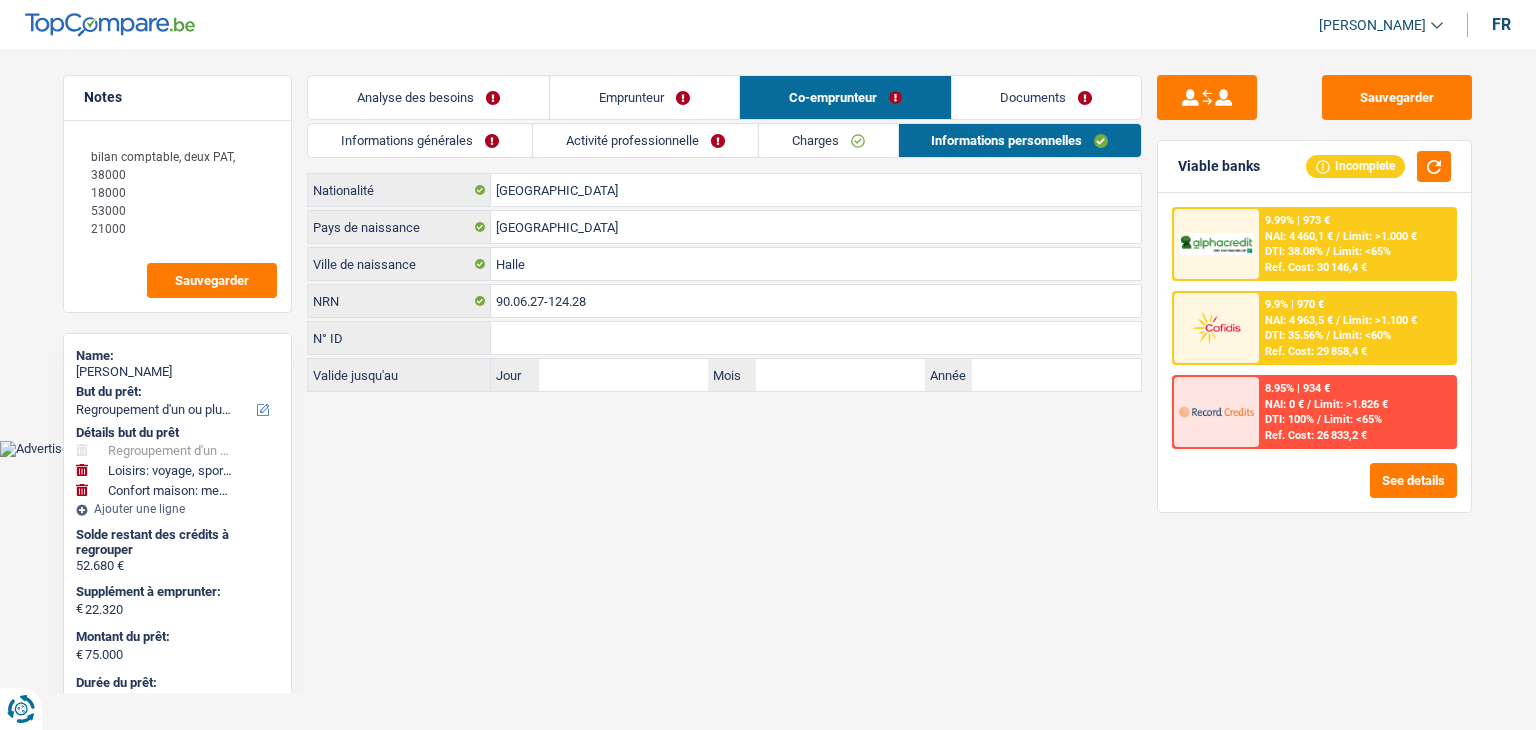 click on "Emprunteur" at bounding box center [644, 97] 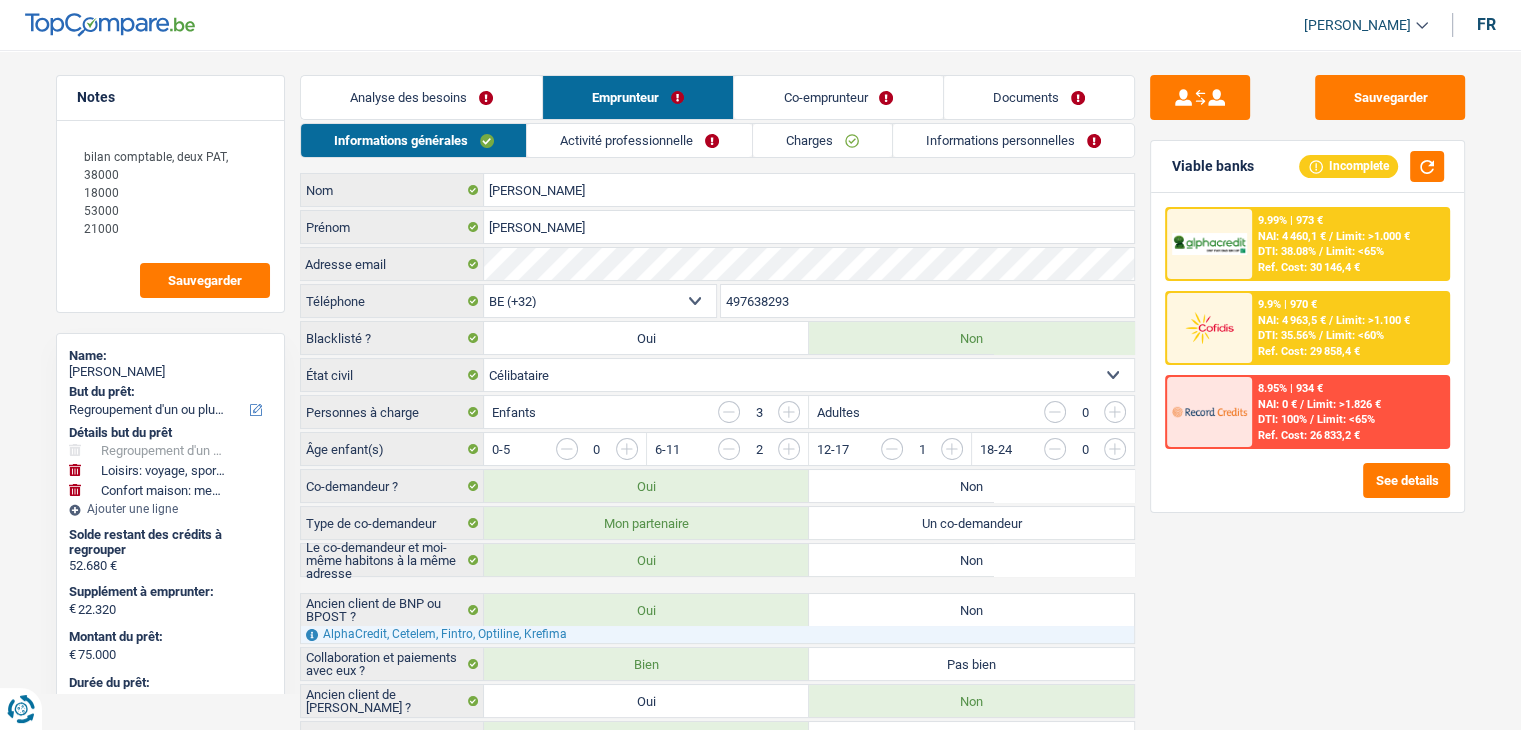 click on "Analyse des besoins" at bounding box center [421, 97] 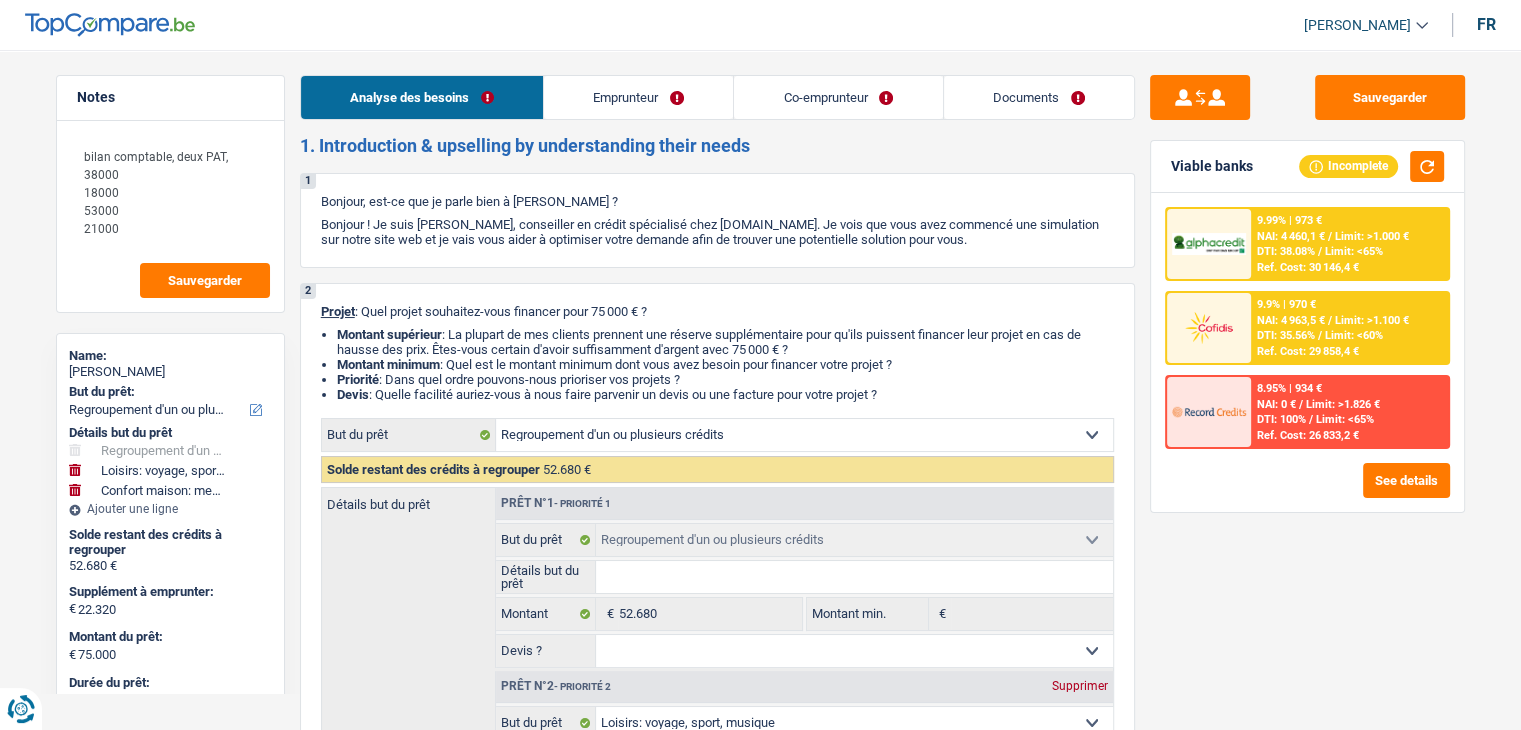 drag, startPoint x: 497, startPoint y: 49, endPoint x: 486, endPoint y: 29, distance: 22.825424 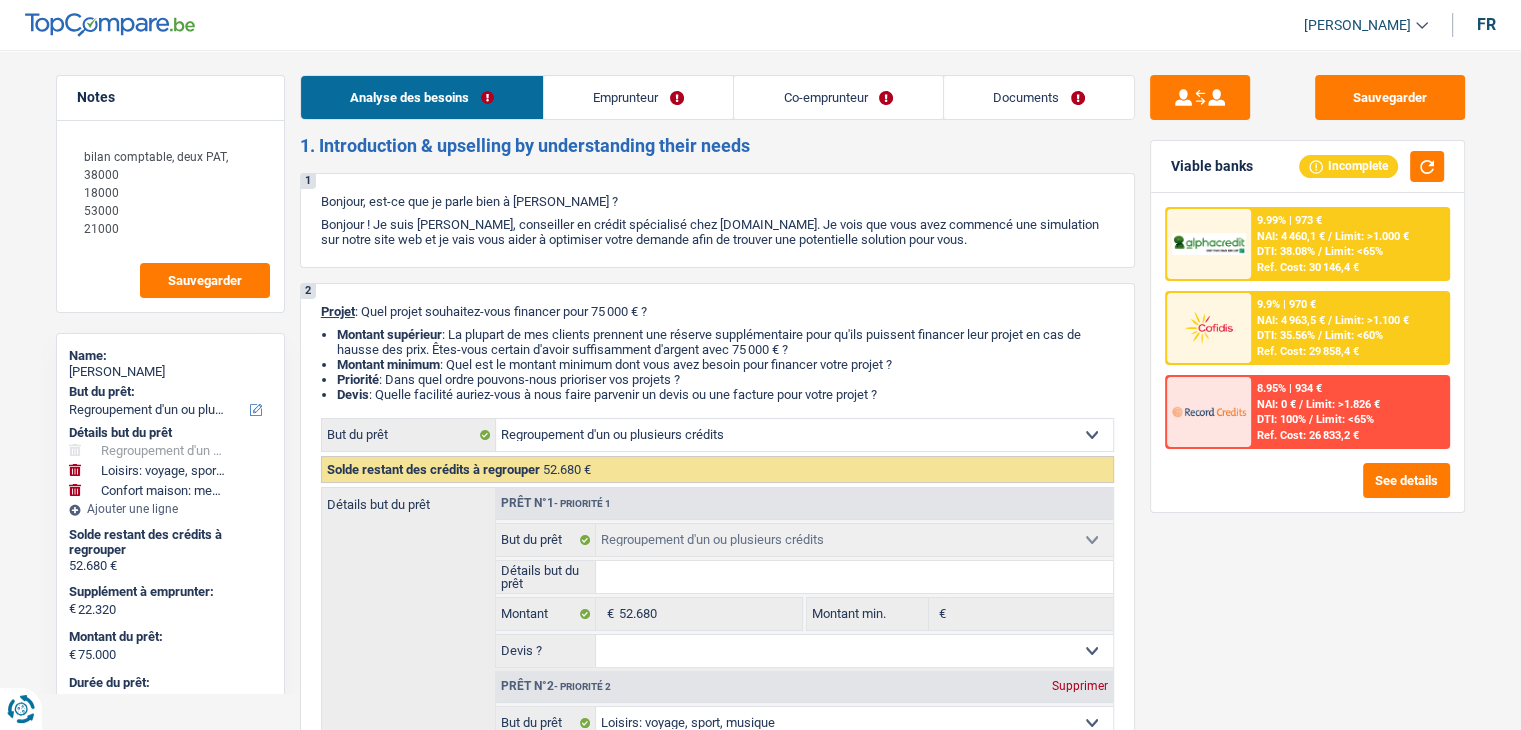 click on "Notes
bilan comptable, deux PAT,  38000
18000
53000
21000
Sauvegarder
Name:   [PERSON_NAME]   But du prêt: Confort maison: meubles, textile, peinture, électroménager, outillage non-professionnel Hifi, multimédia, gsm, ordinateur Aménagement: frais d'installation, déménagement Evénement familial: naissance, mariage, divorce, communion, décès Frais médicaux Frais d'études Frais permis de conduire Regroupement d'un ou plusieurs crédits Loisirs: voyage, sport, musique Rafraîchissement: petits travaux maison et jardin Frais judiciaires Réparation voiture Prêt rénovation Prêt énergie Prêt voiture Taxes, impôts non professionnels Rénovation bien à l'étranger Dettes familiales Assurance Autre
Sélectionner une option
Détails but du prêt
Confort maison: meubles, textile, peinture, électroménager, outillage non-professionnel Hifi, multimédia, gsm, ordinateur" at bounding box center (760, 2503) 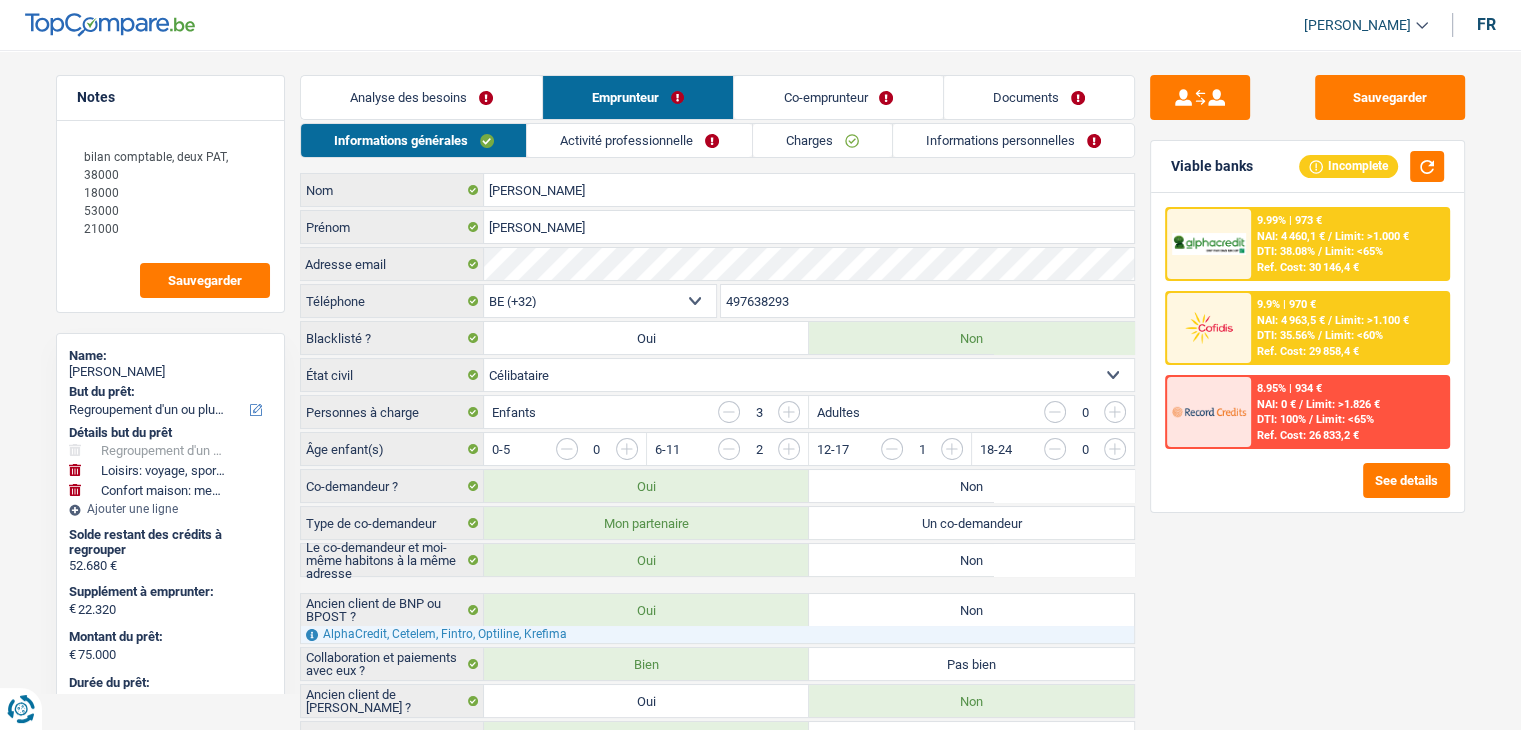 click on "Charges" at bounding box center [822, 140] 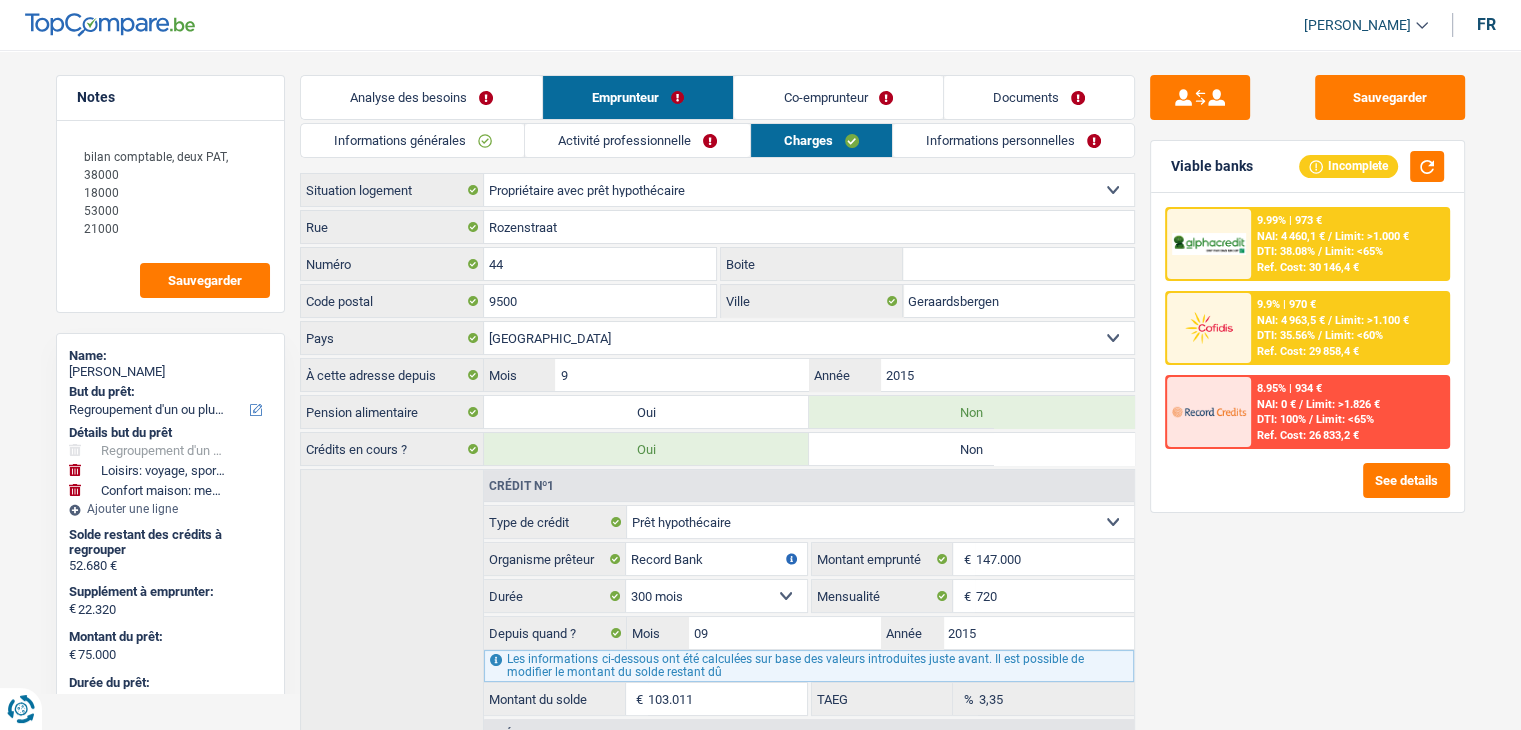click on "Co-emprunteur" at bounding box center [838, 97] 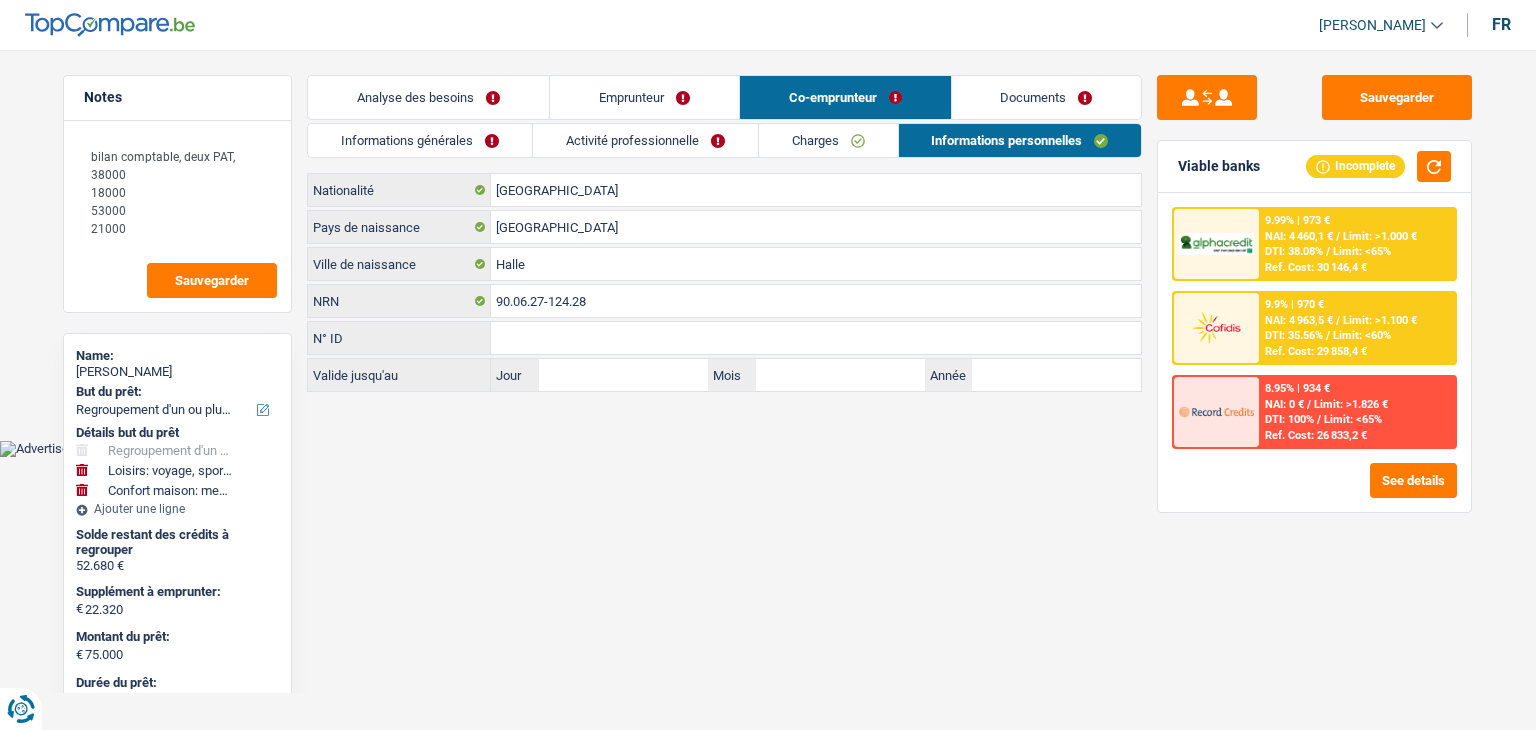click on "Documents" at bounding box center (1047, 97) 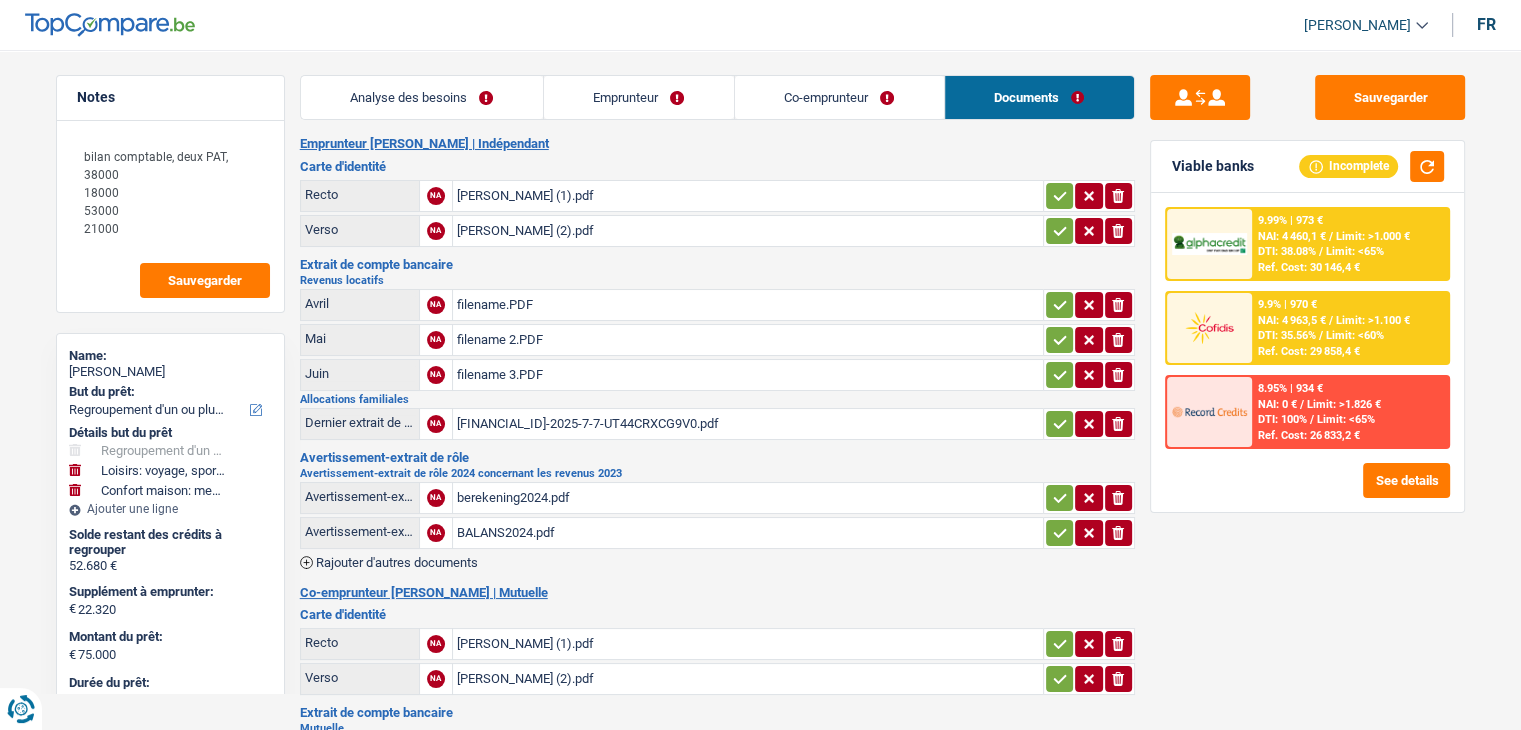 click on "Co-emprunteur" at bounding box center [839, 97] 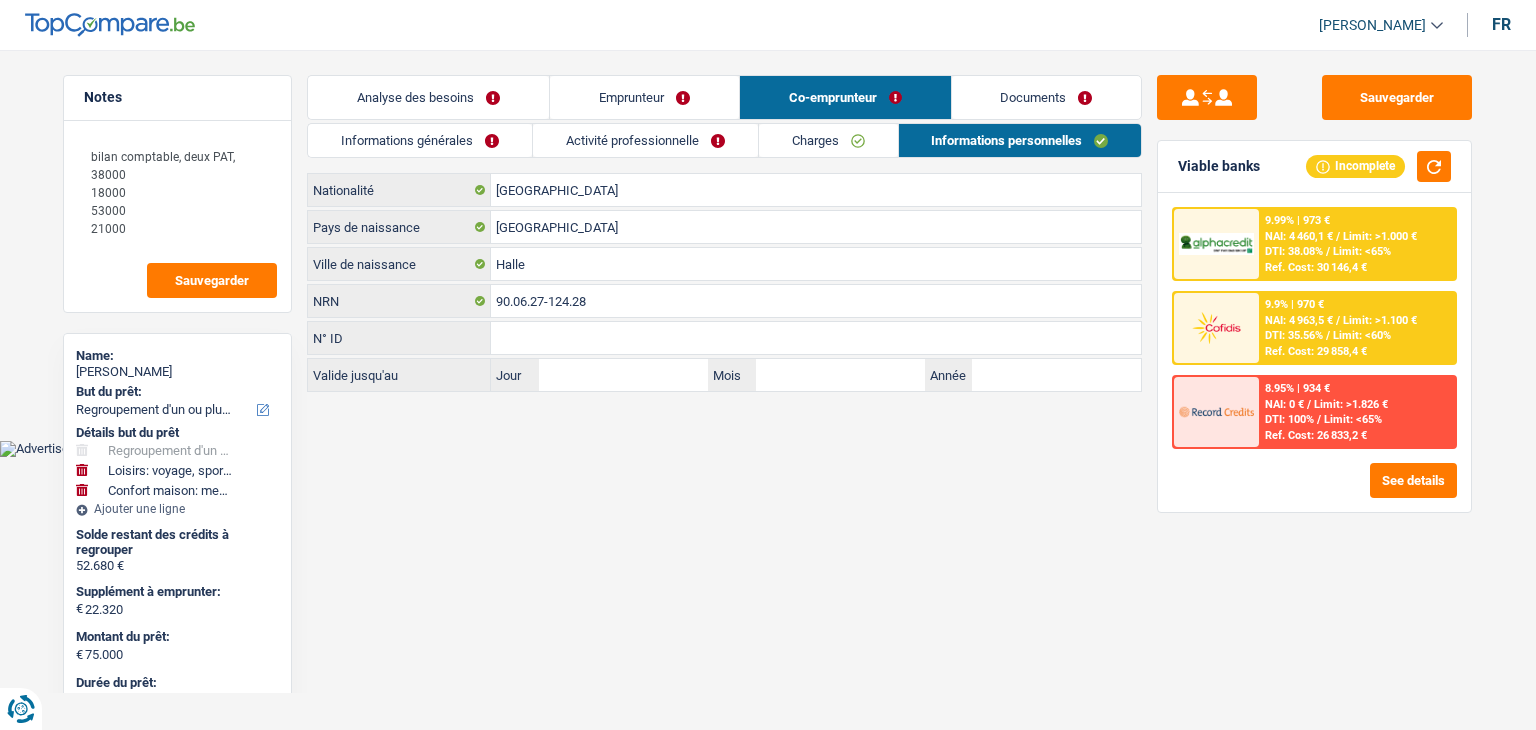 click on "Emprunteur" at bounding box center [644, 97] 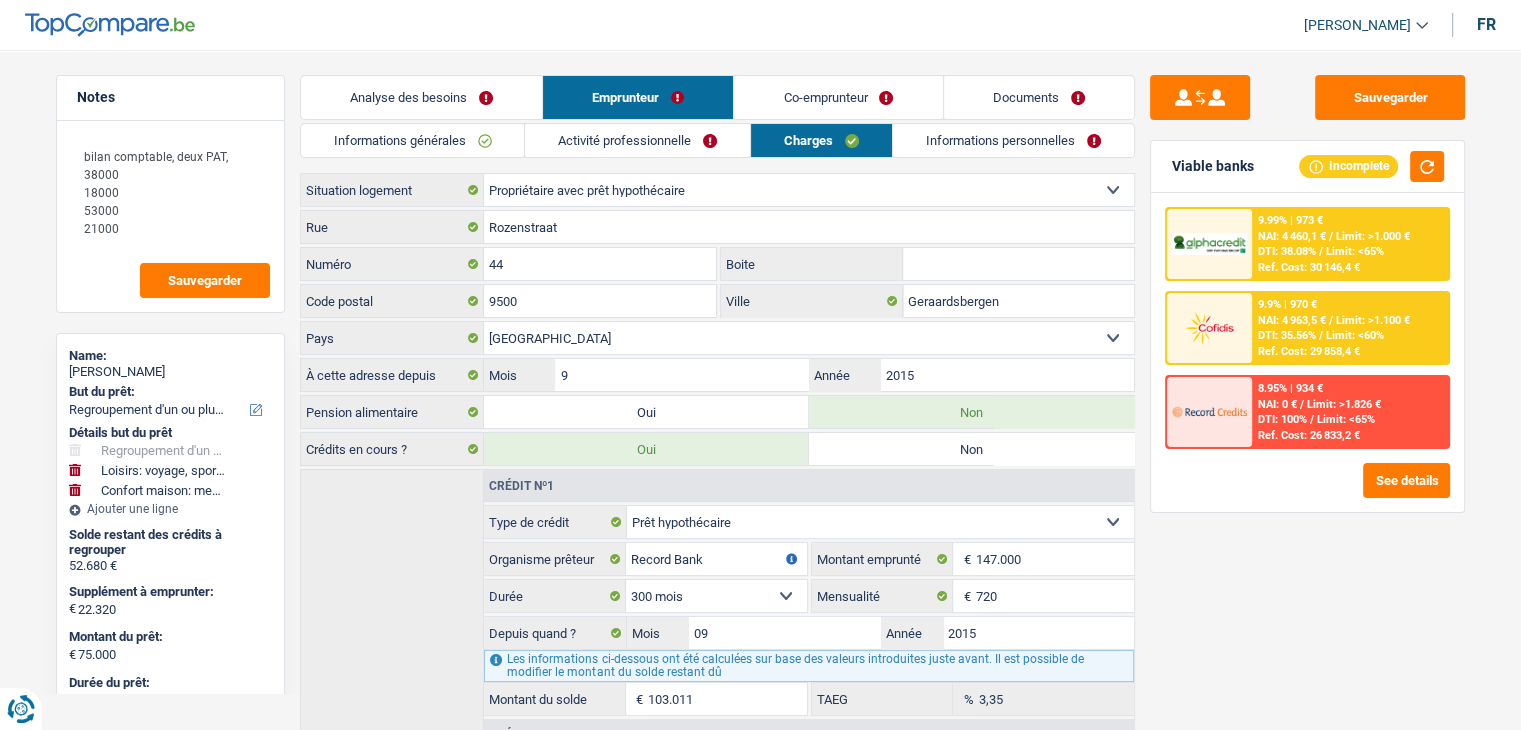 click on "Analyse des besoins" at bounding box center [421, 97] 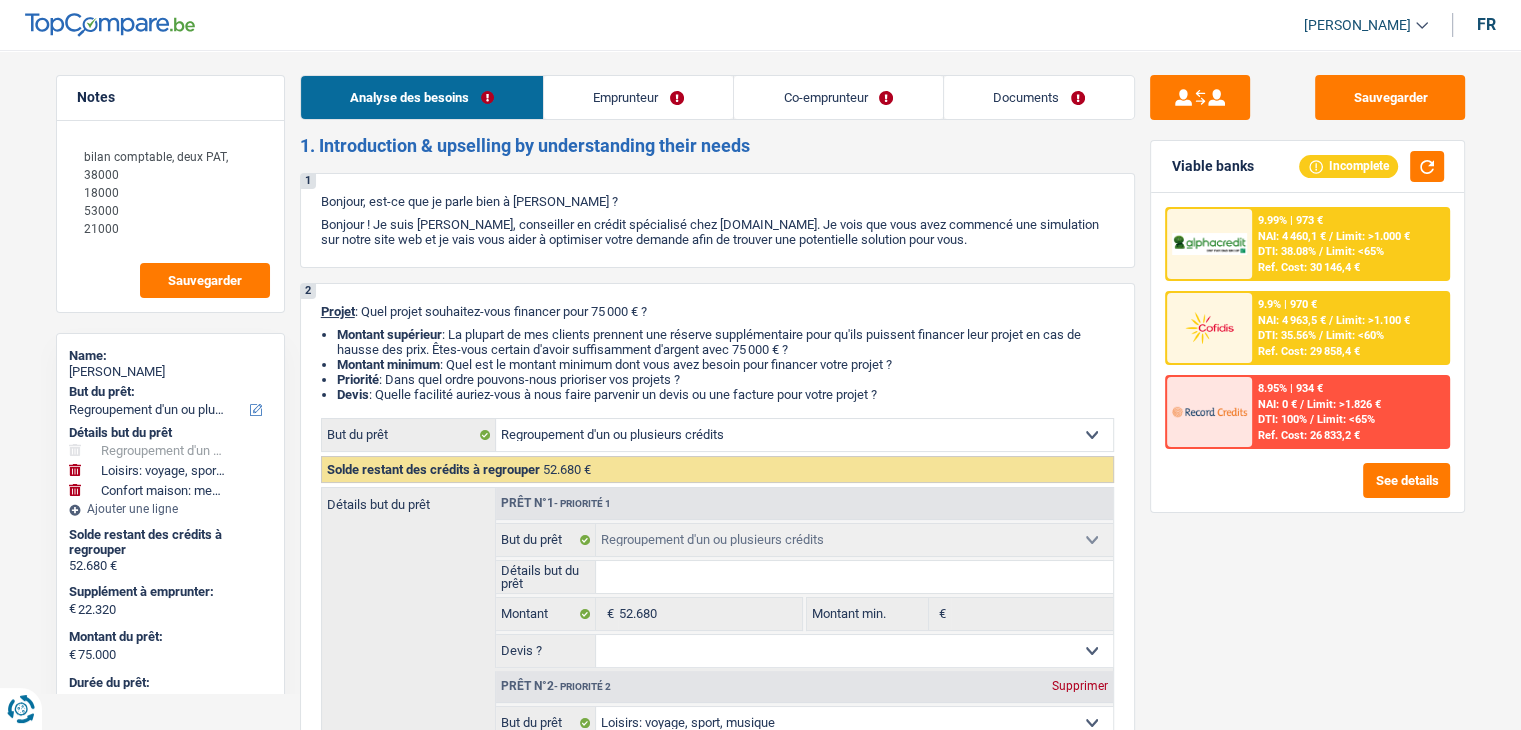 click on "[PERSON_NAME]
Se déconnecter
fr" at bounding box center (760, 25) 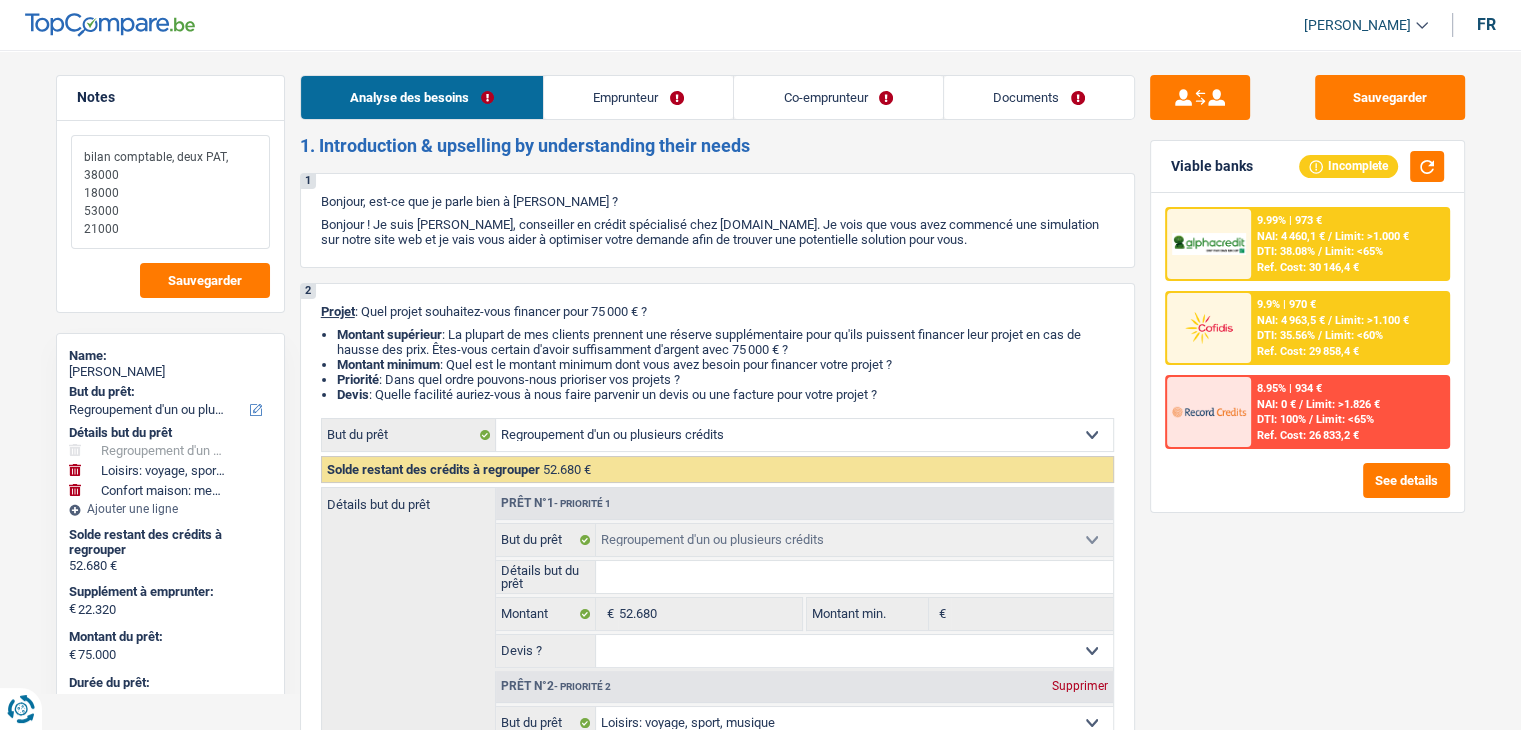 drag, startPoint x: 140, startPoint y: 221, endPoint x: 16, endPoint y: 105, distance: 169.79988 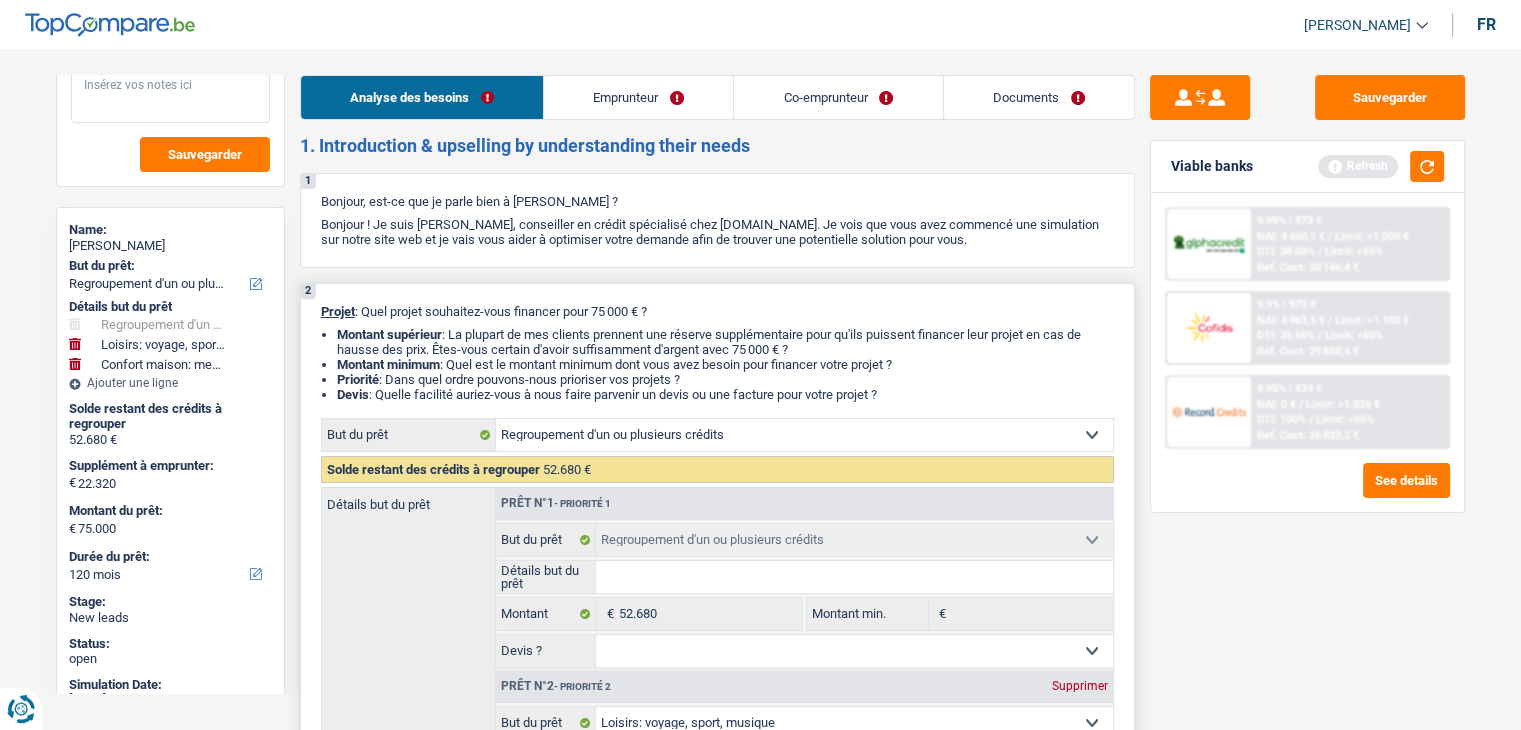 scroll, scrollTop: 121, scrollLeft: 0, axis: vertical 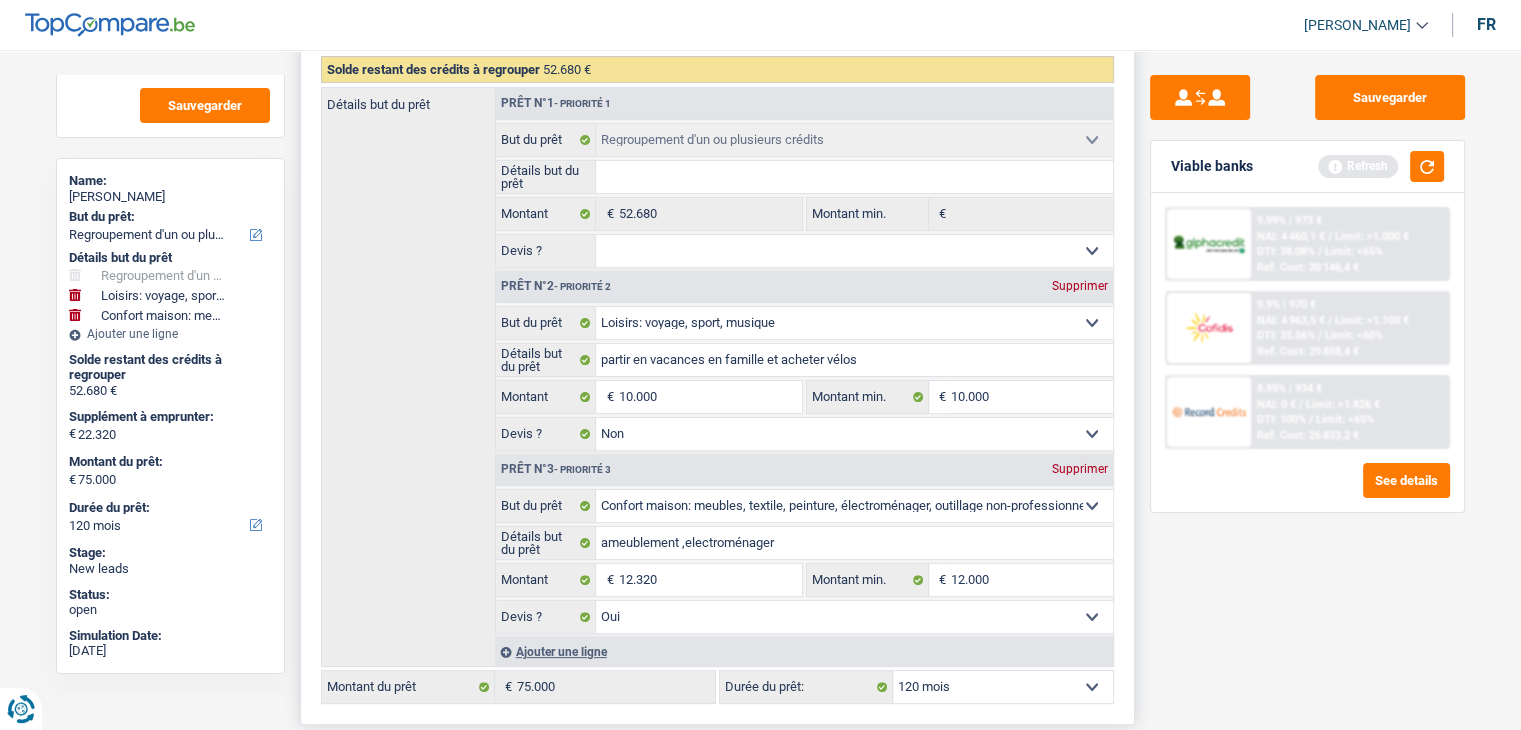 click on "Détails but du prêt" at bounding box center (854, 177) 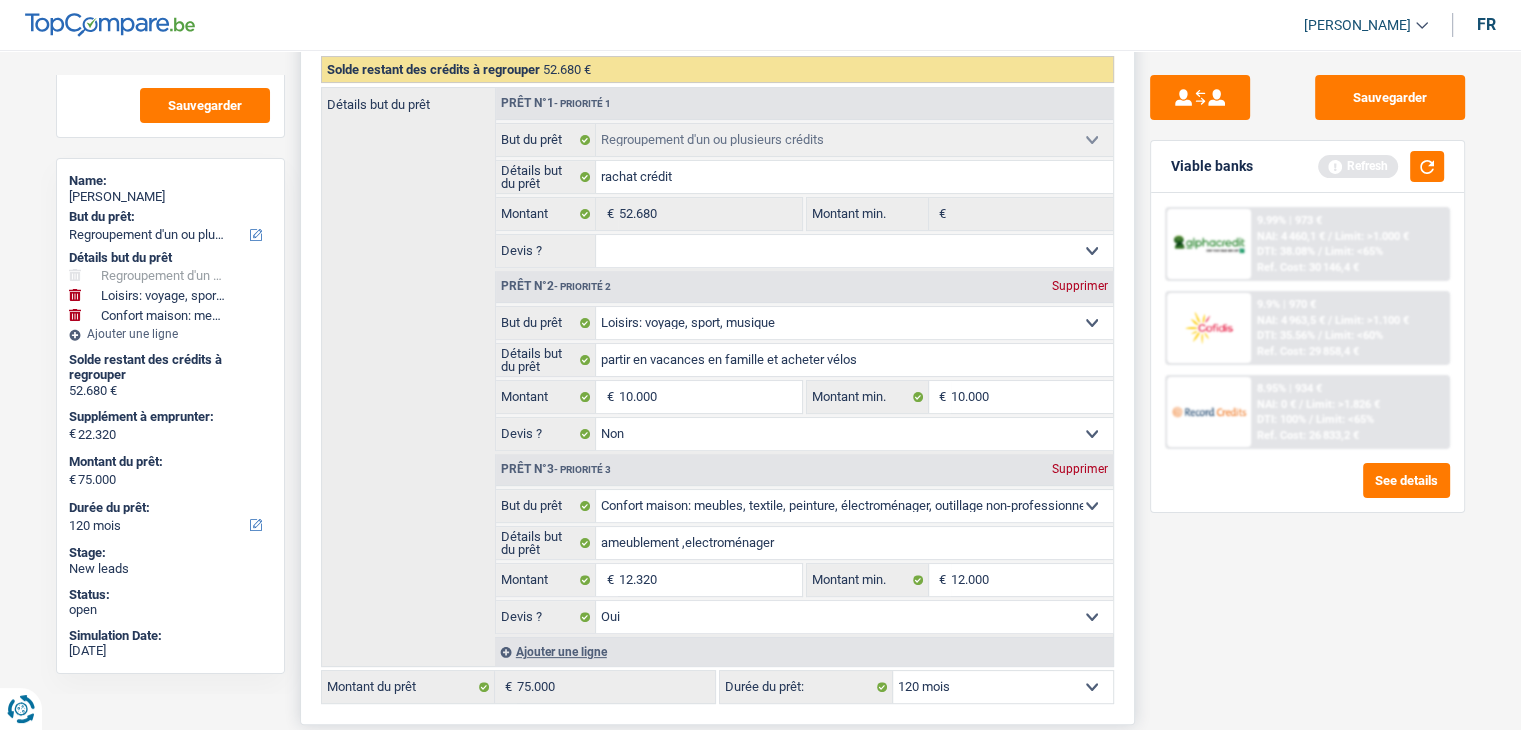 click on "Oui Non Non répondu
Sélectionner une option" at bounding box center (854, 251) 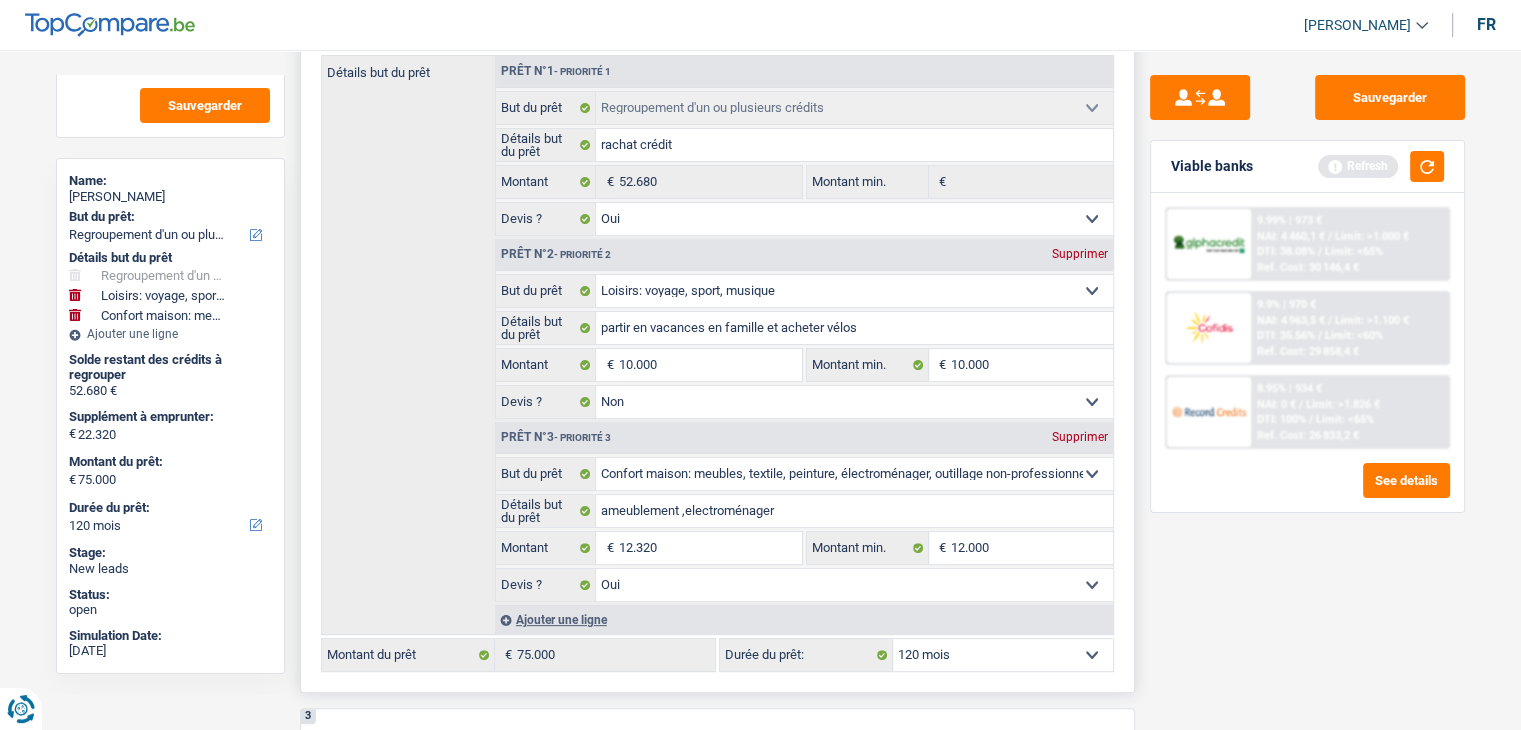 scroll, scrollTop: 600, scrollLeft: 0, axis: vertical 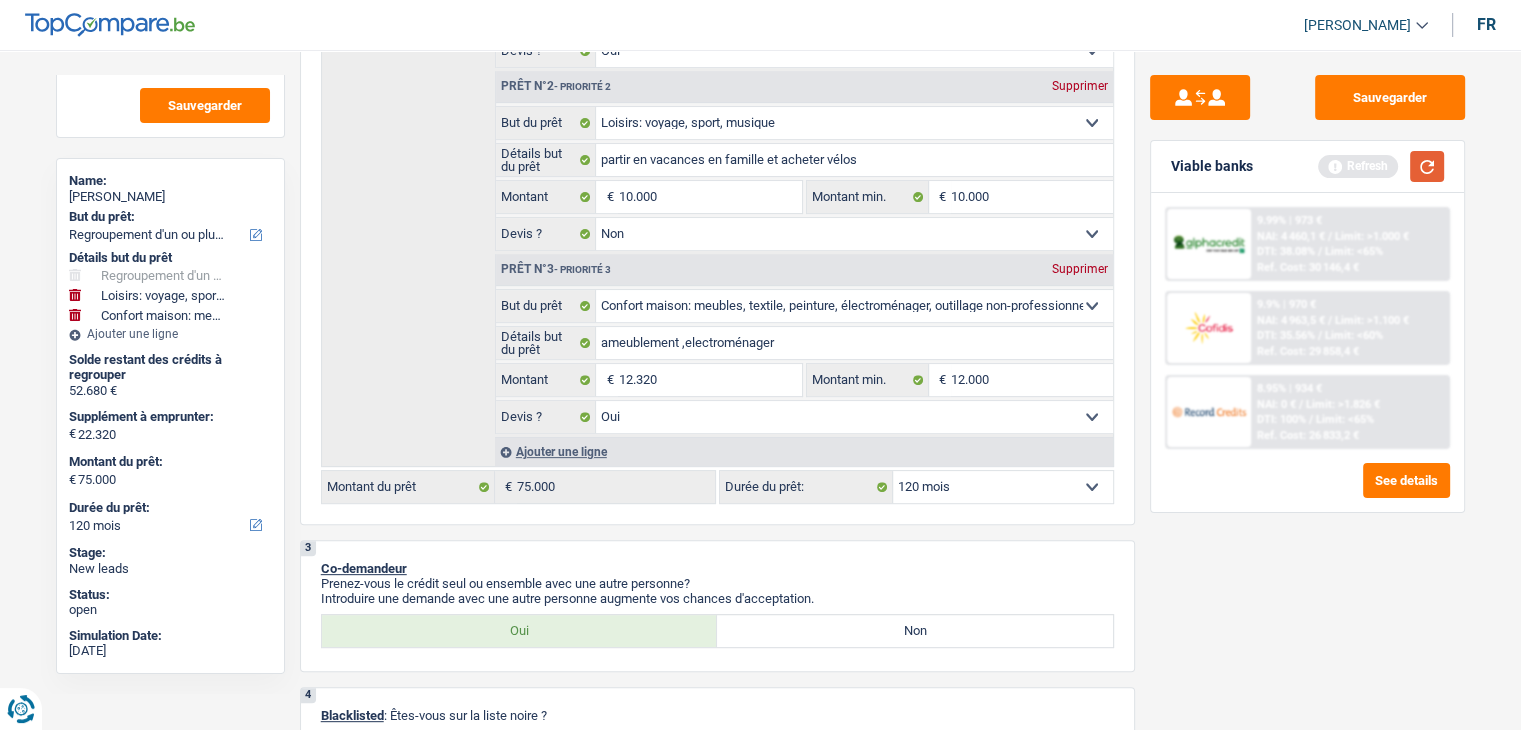 click at bounding box center [1427, 166] 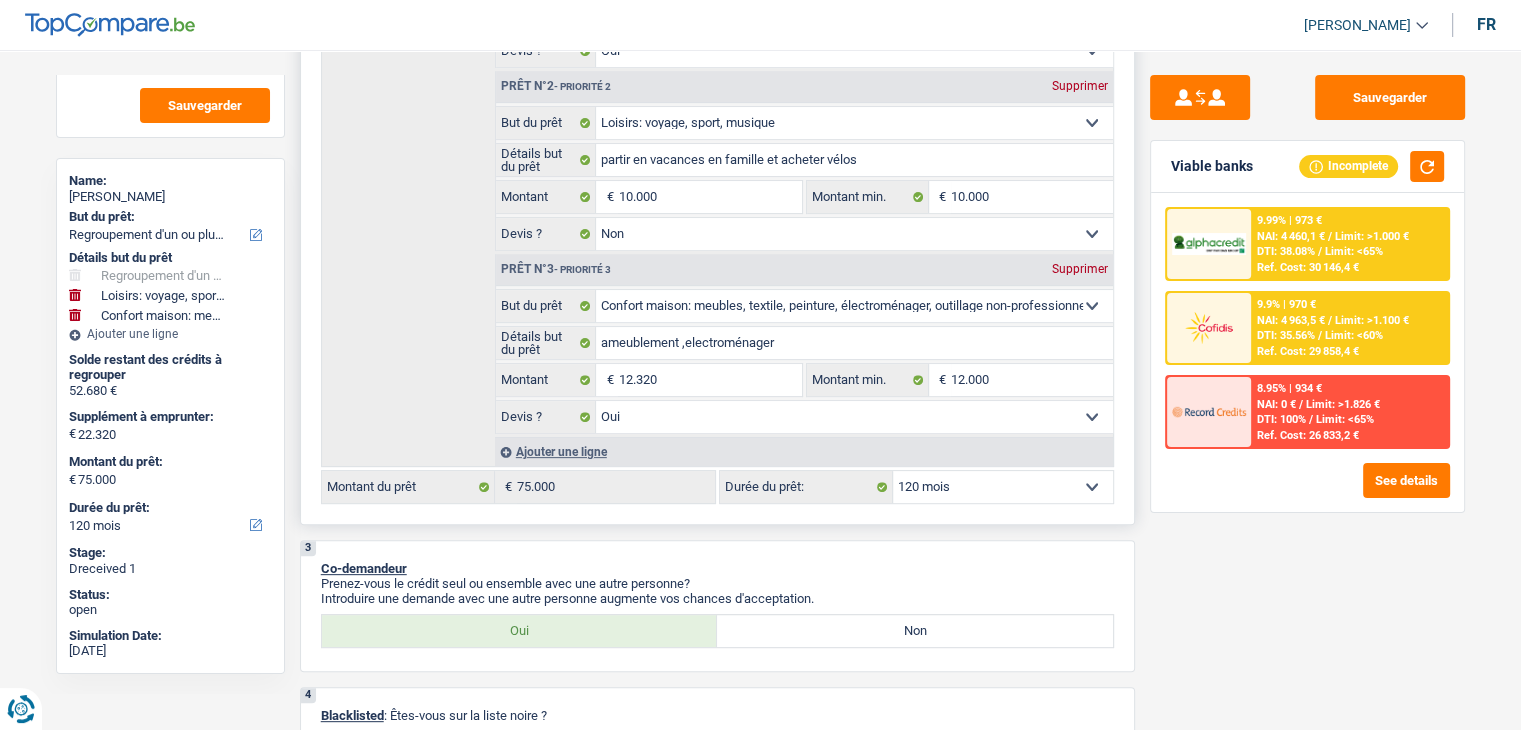 click on "Oui Non Non répondu
Sélectionner une option" at bounding box center (854, 234) 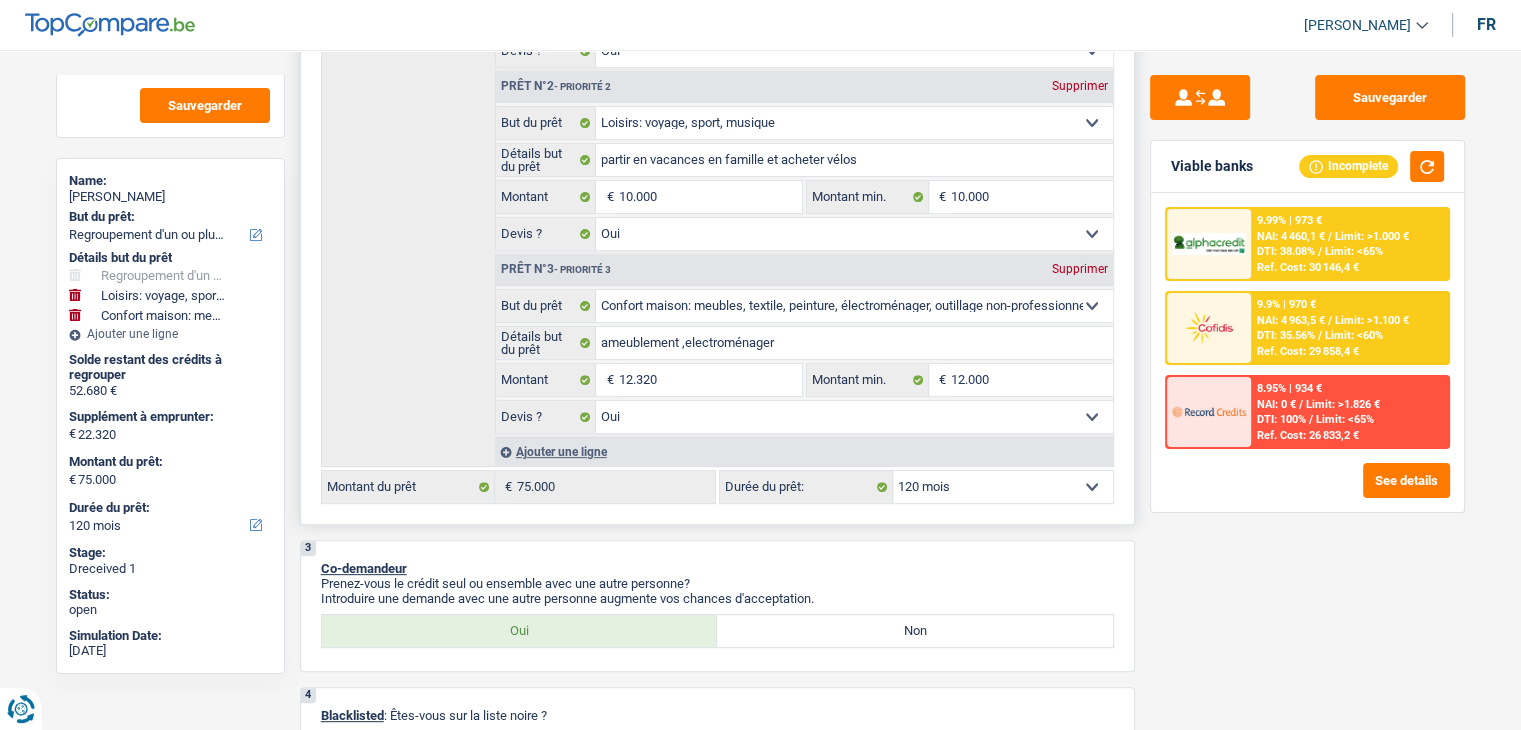click on "Oui Non Non répondu
Sélectionner une option" at bounding box center [854, 234] 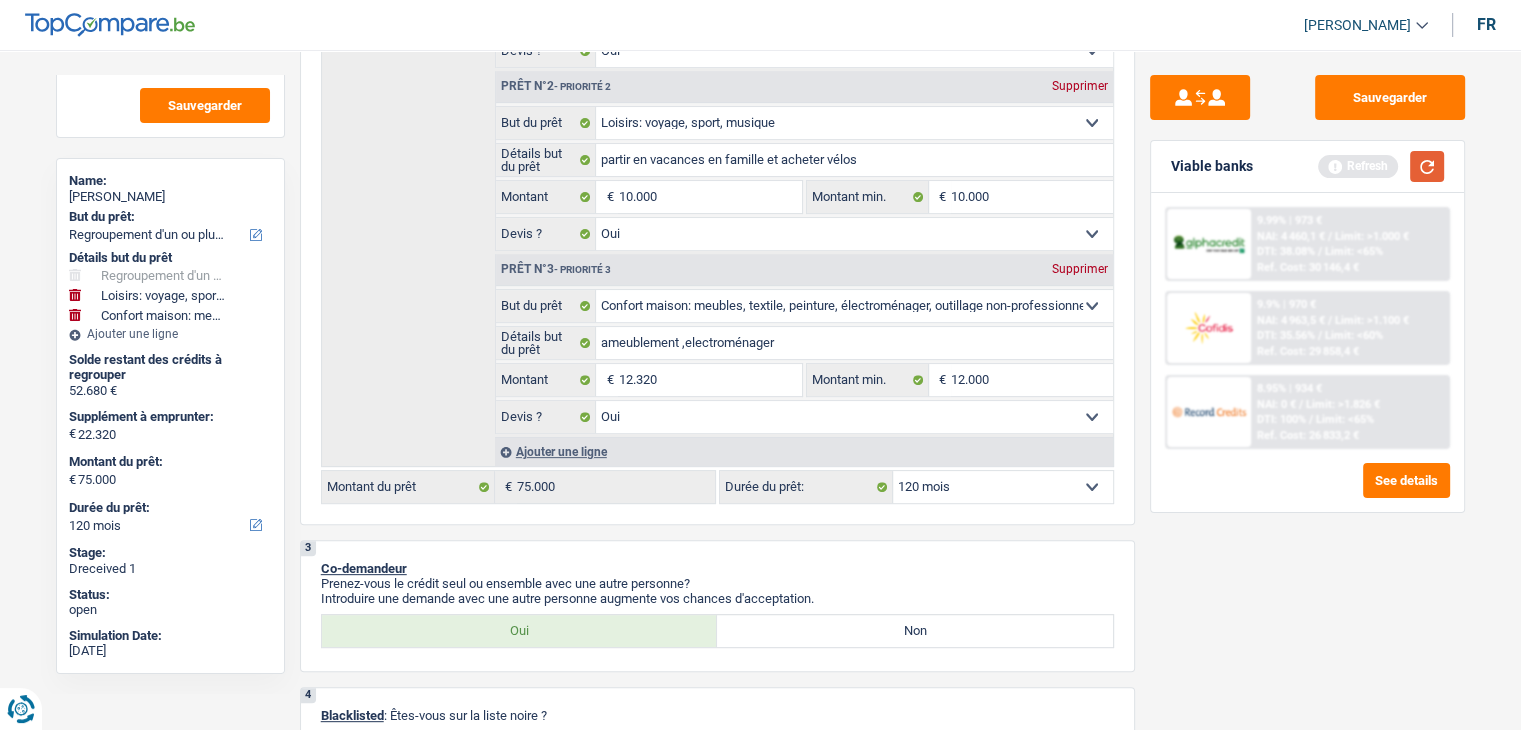 click at bounding box center (1427, 166) 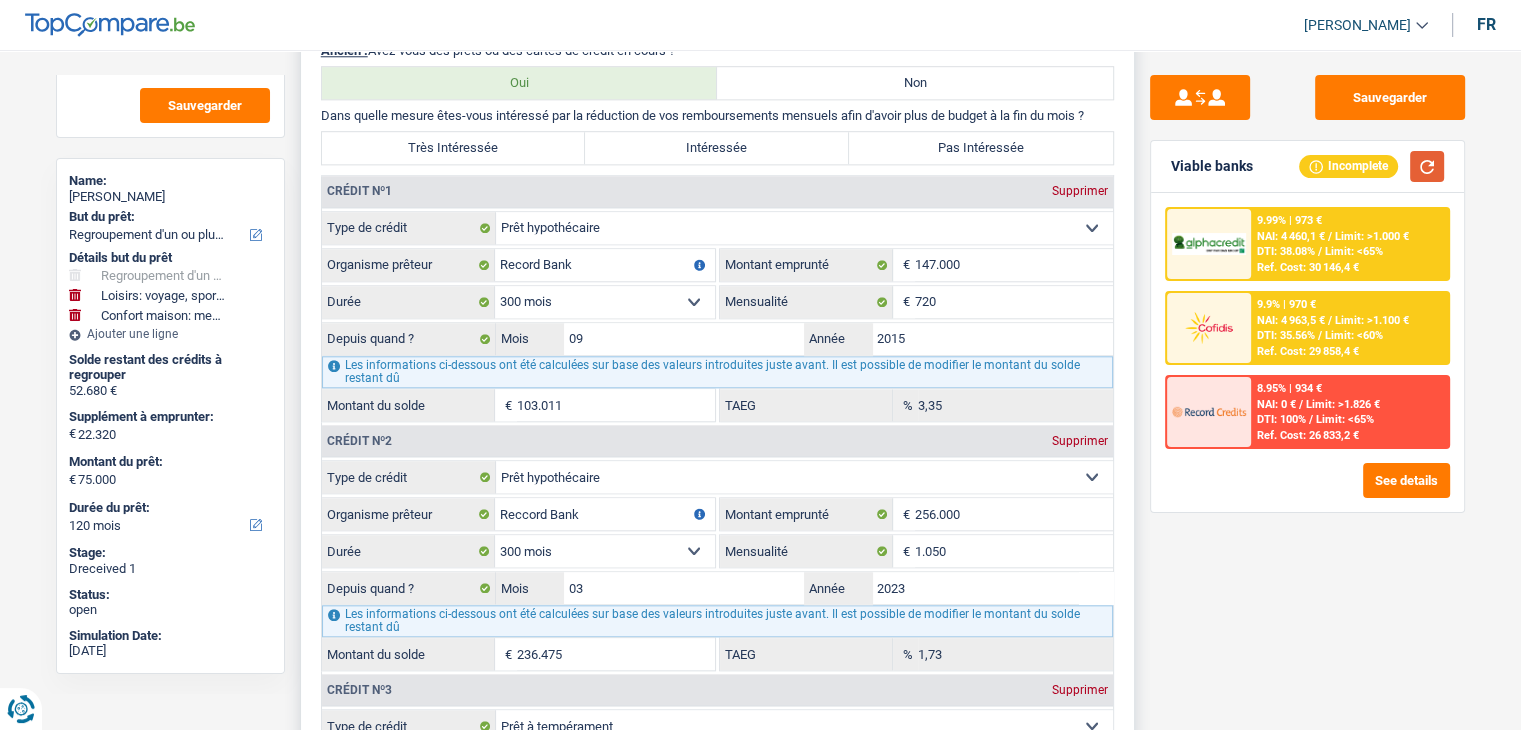 scroll, scrollTop: 1900, scrollLeft: 0, axis: vertical 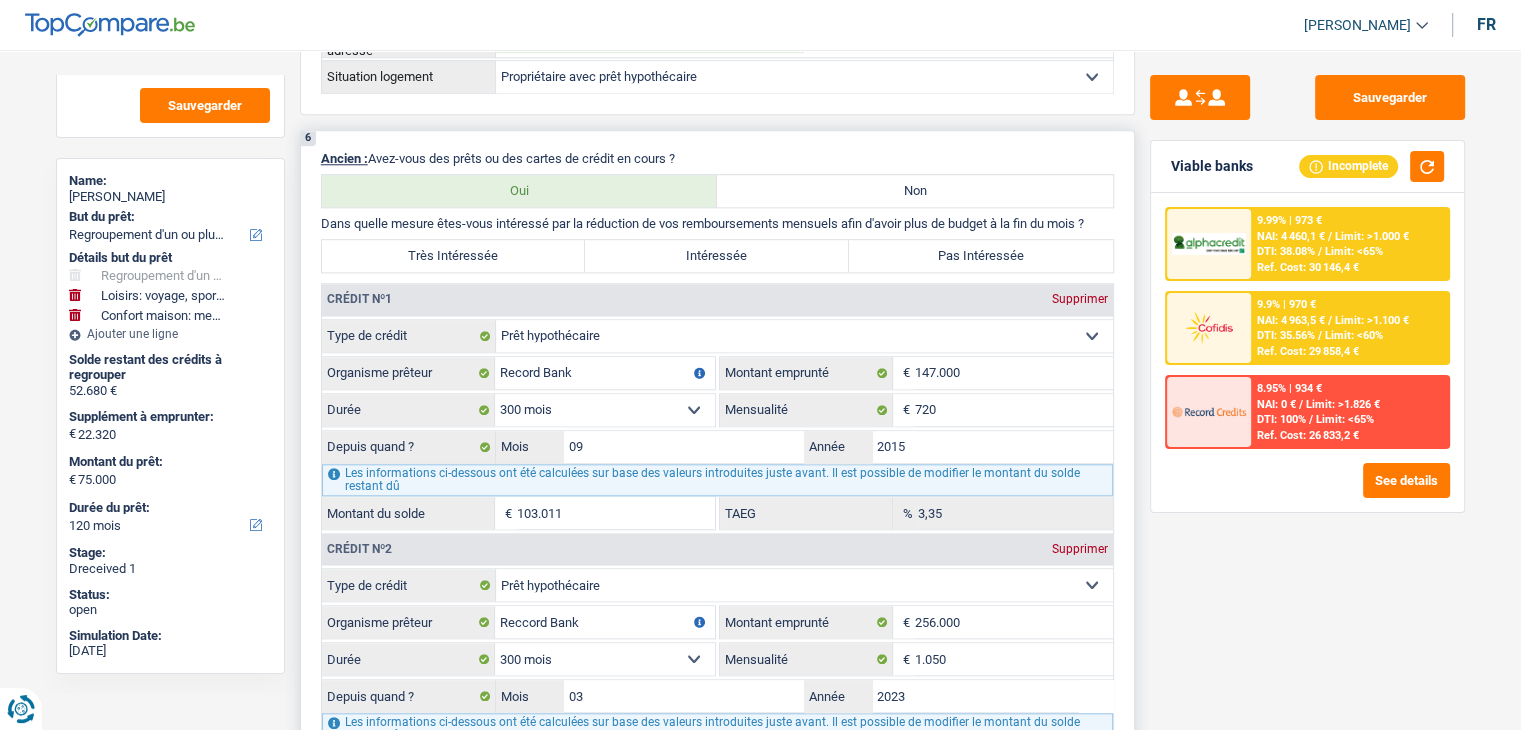 click on "Intéressée" at bounding box center [717, 256] 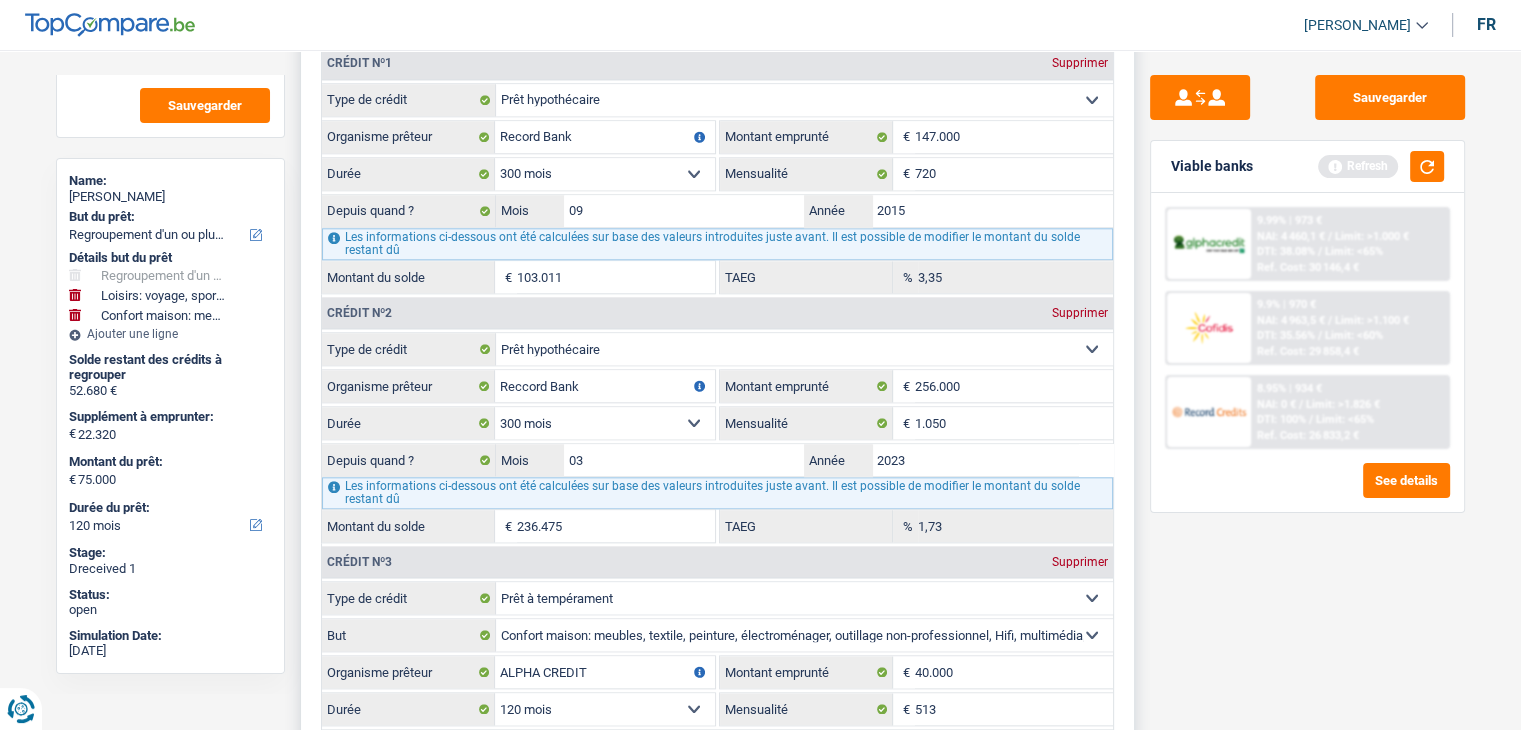 scroll, scrollTop: 2200, scrollLeft: 0, axis: vertical 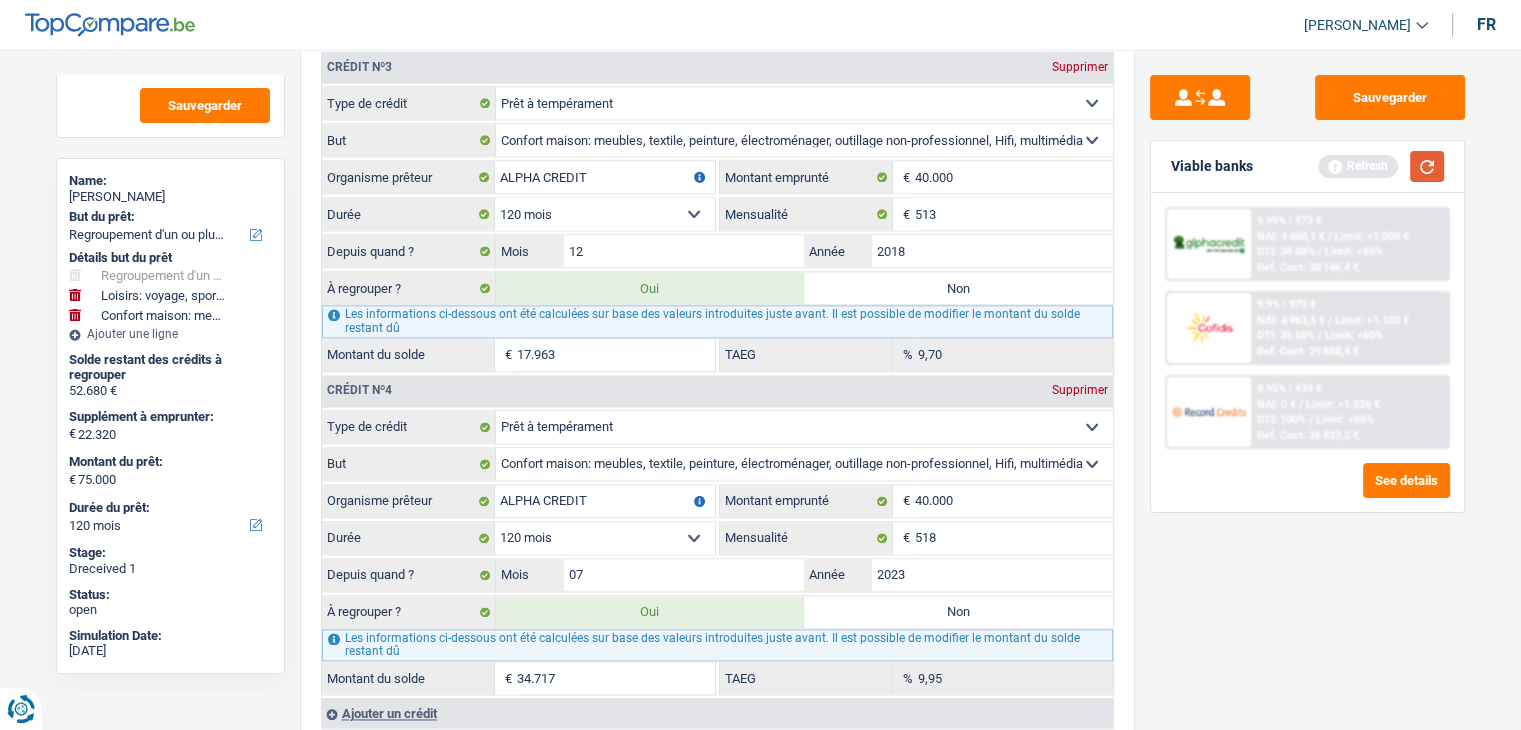 click at bounding box center [1427, 166] 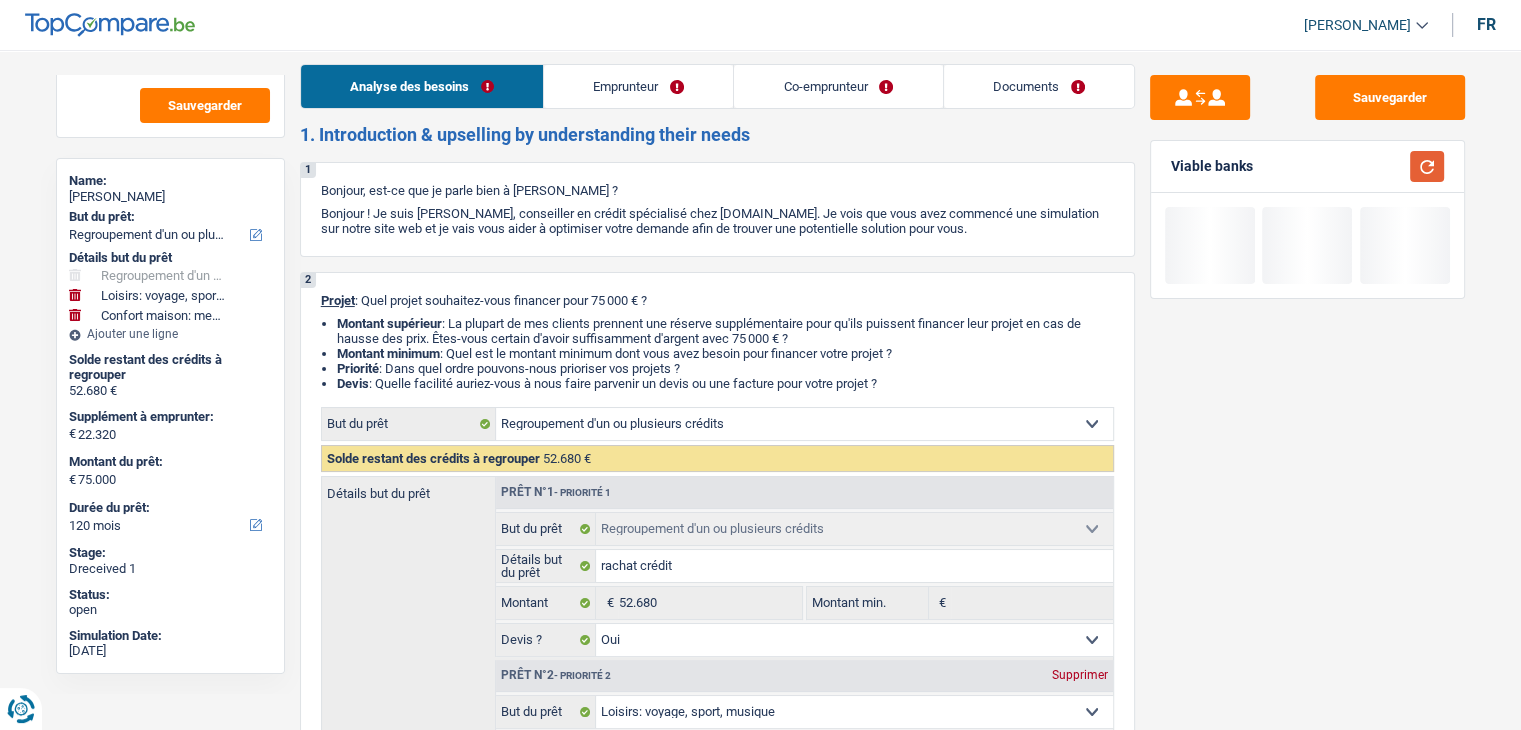scroll, scrollTop: 0, scrollLeft: 0, axis: both 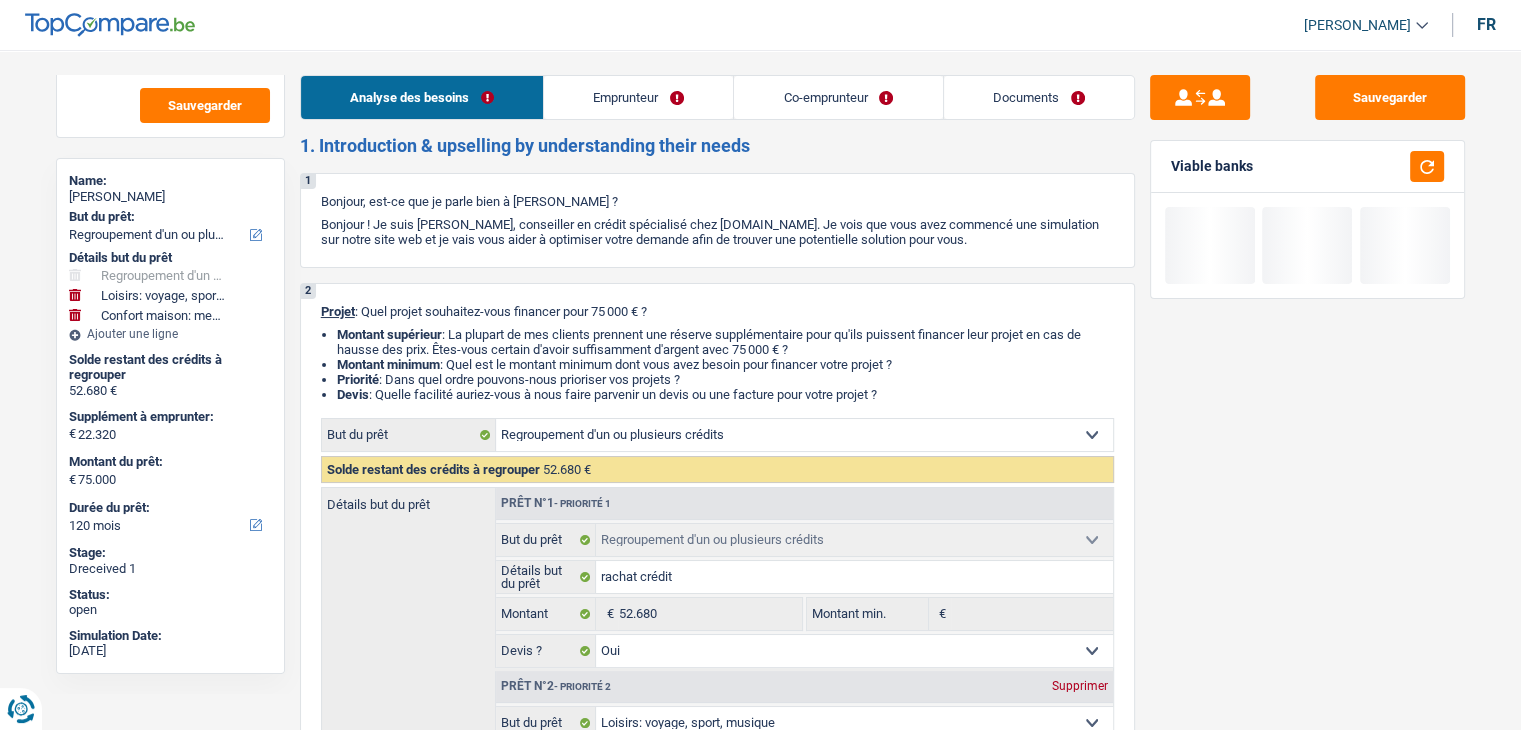 click on "Emprunteur" at bounding box center [638, 97] 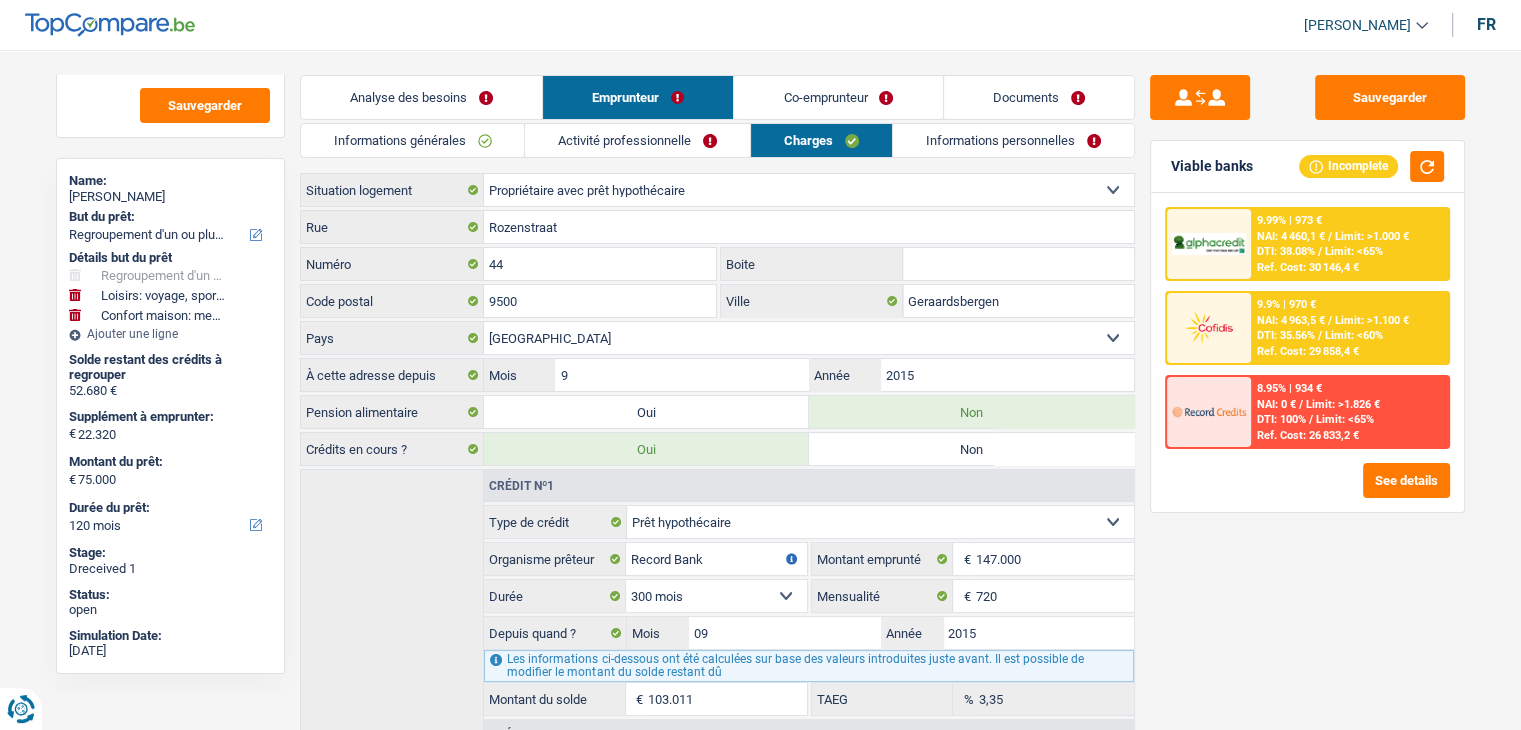click on "Informations générales" at bounding box center [413, 140] 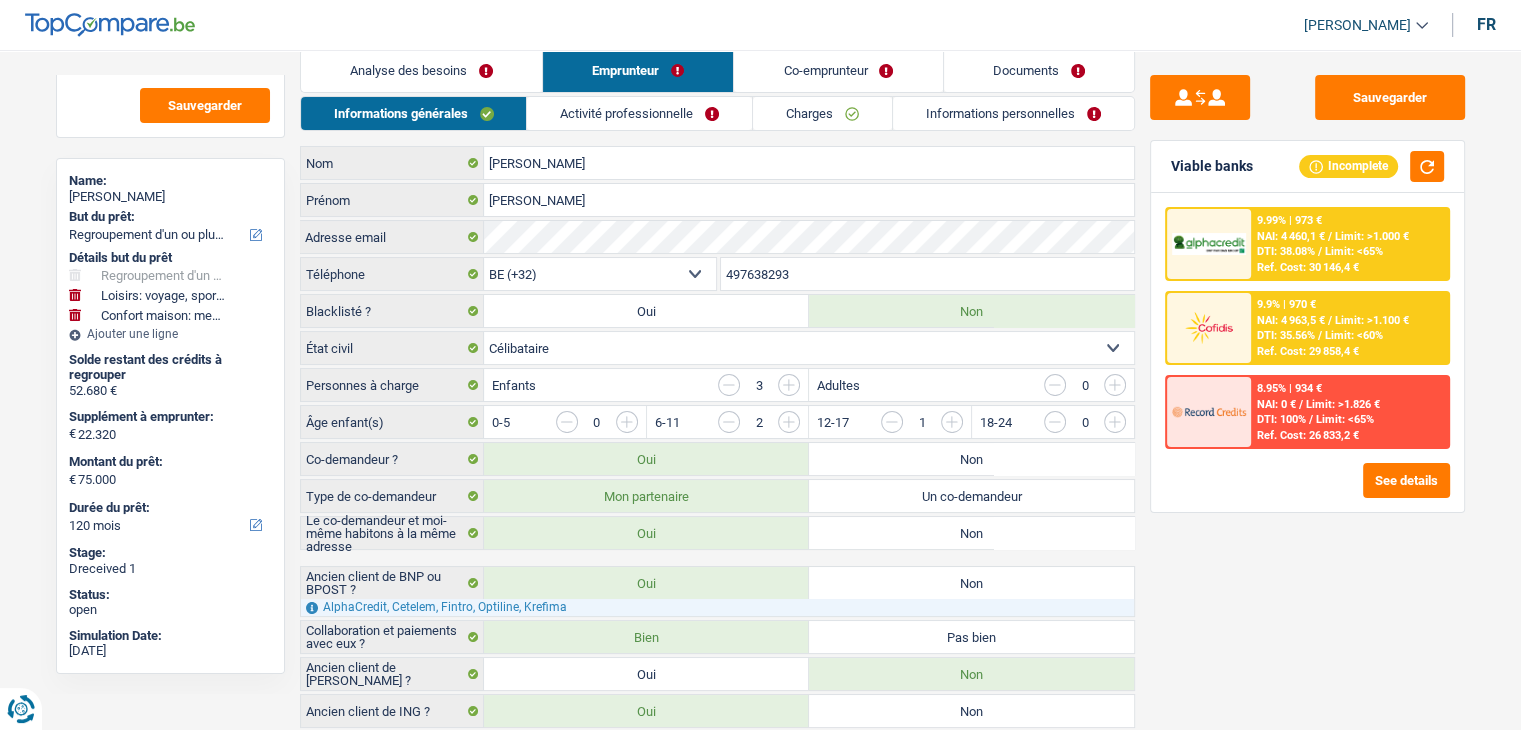 scroll, scrollTop: 0, scrollLeft: 0, axis: both 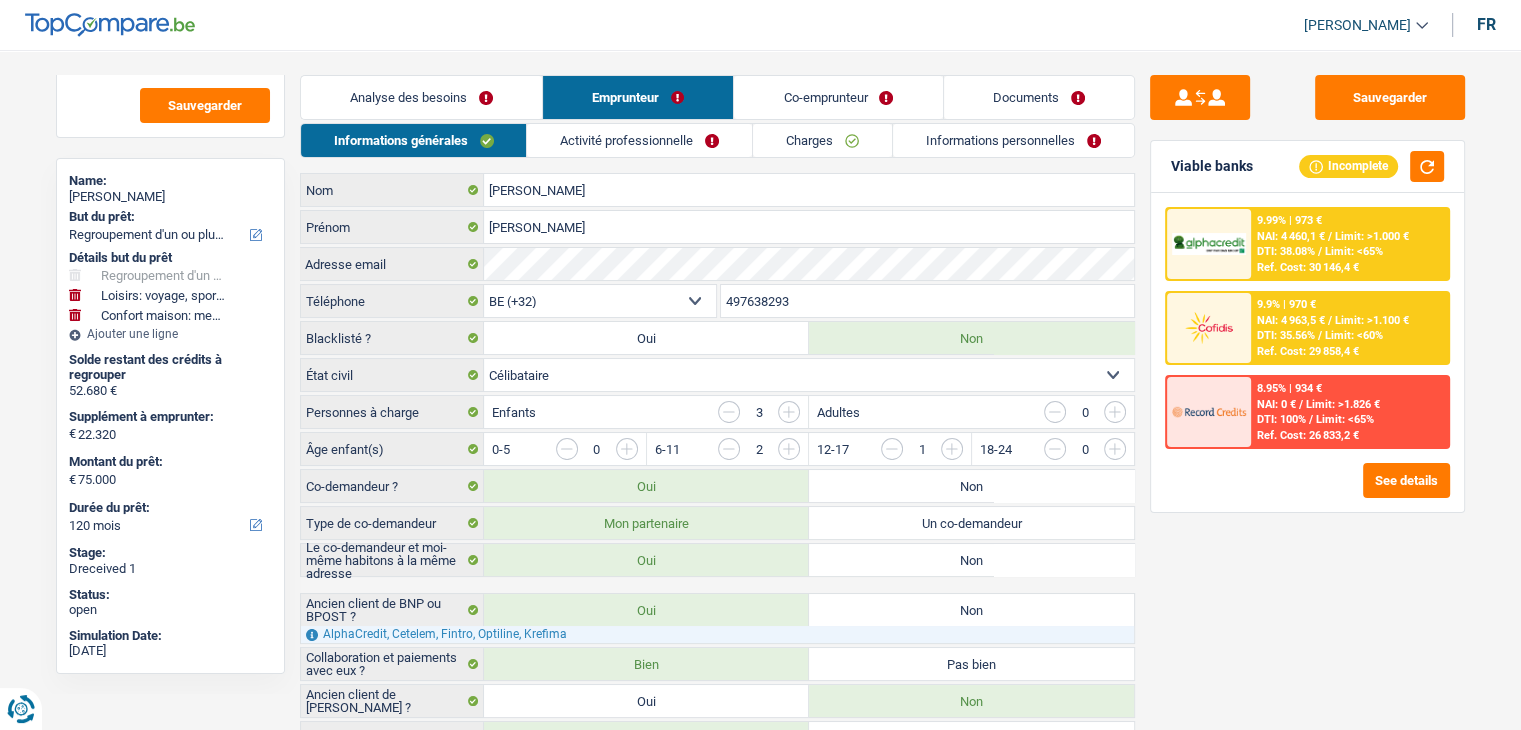 click on "Activité professionnelle" at bounding box center (639, 140) 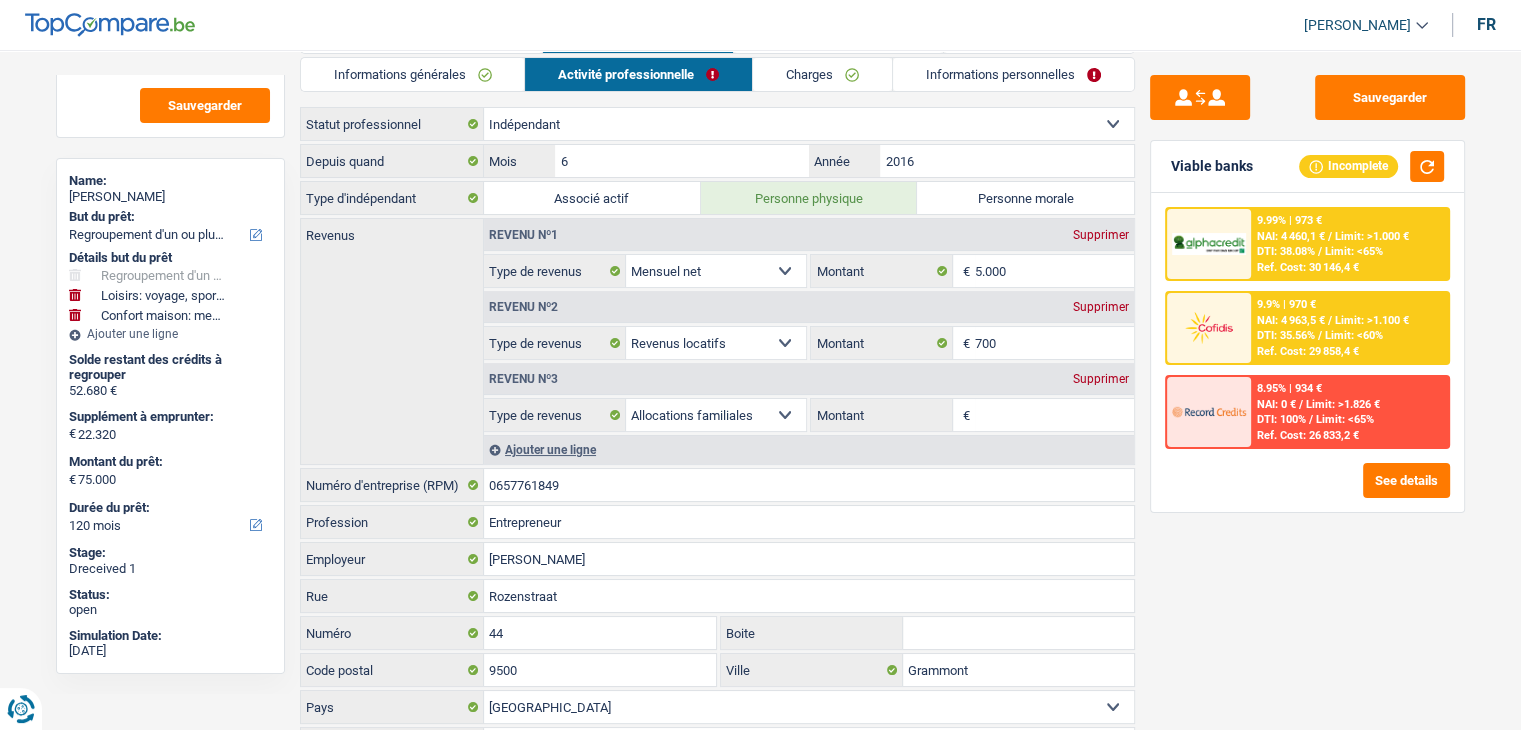 scroll, scrollTop: 0, scrollLeft: 0, axis: both 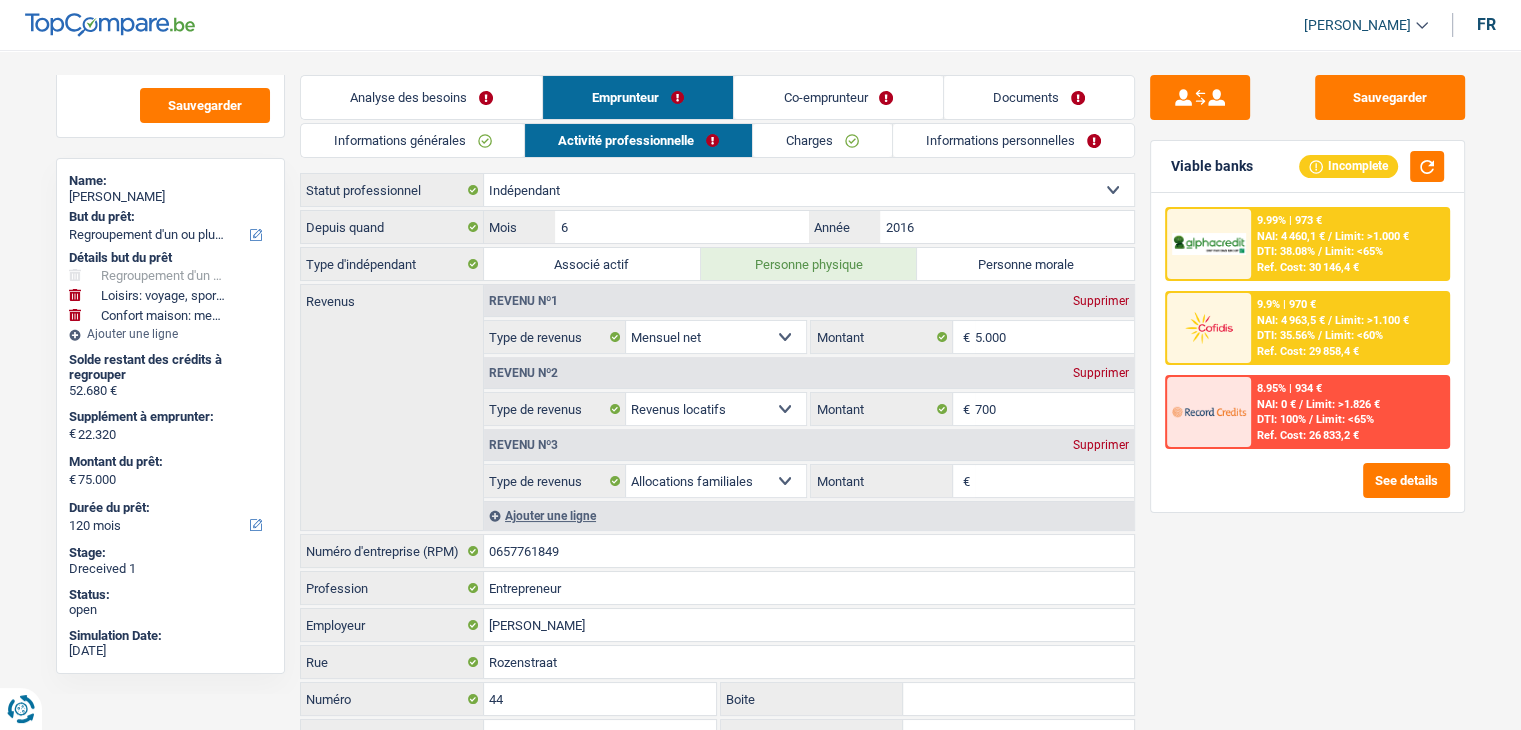 click on "Charges" at bounding box center [822, 140] 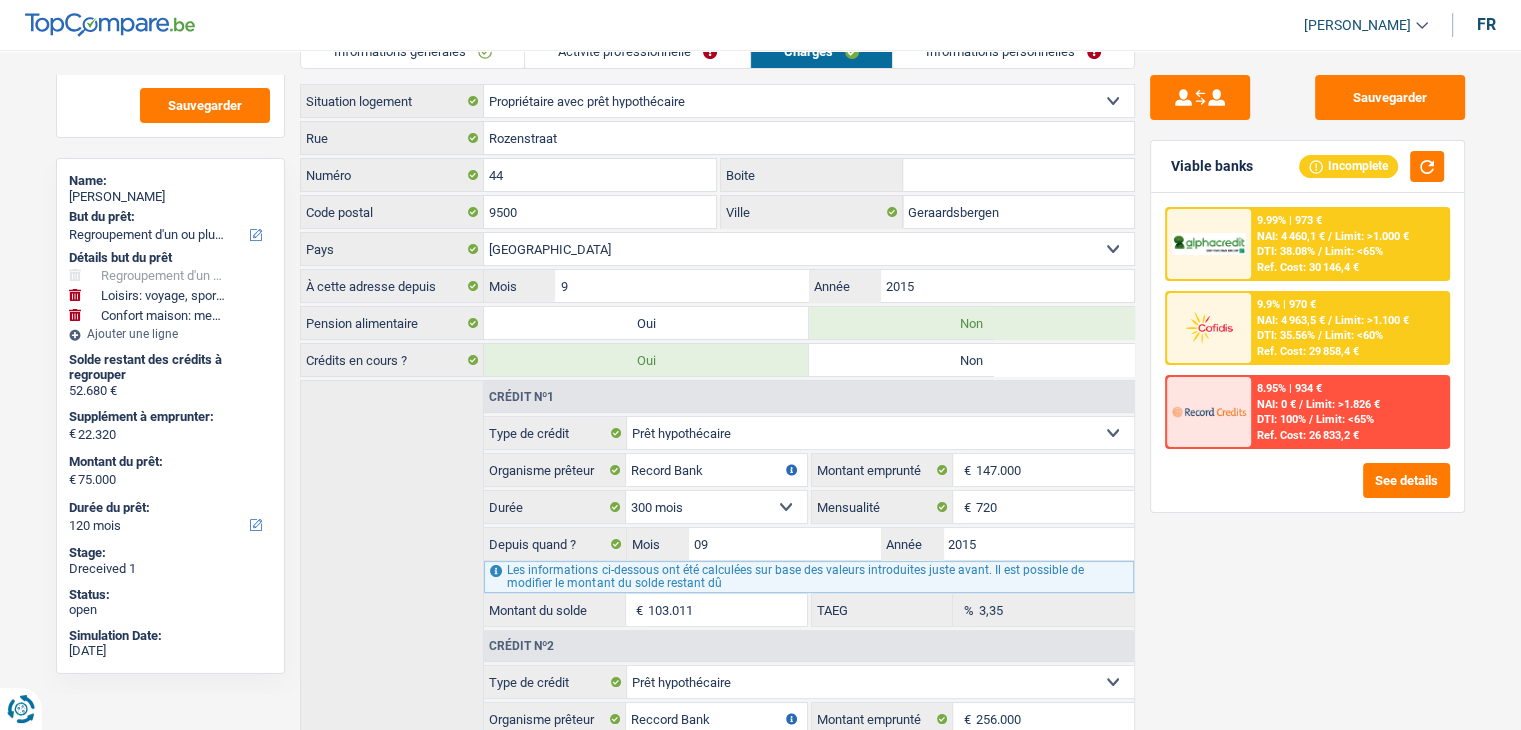 scroll, scrollTop: 0, scrollLeft: 0, axis: both 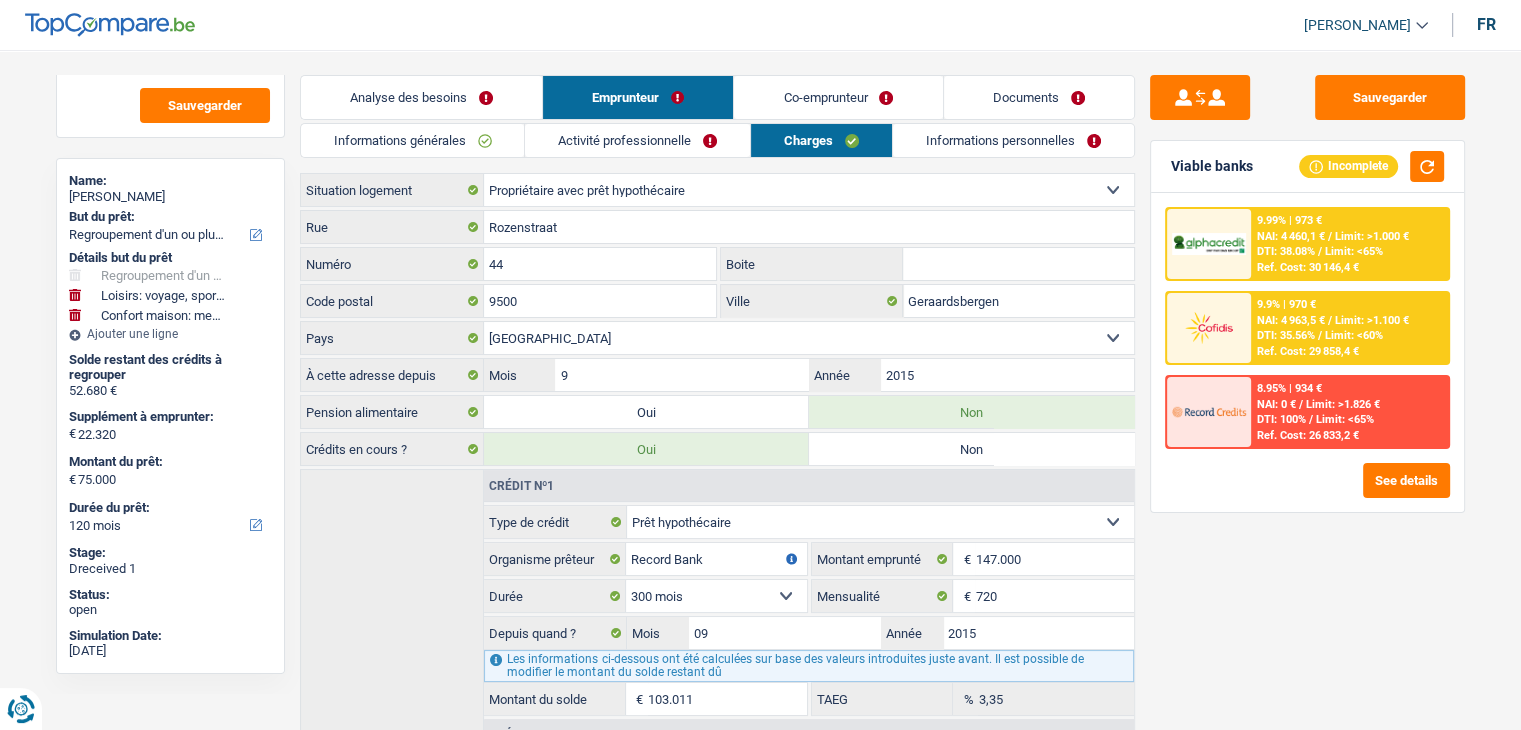 click on "Informations personnelles" at bounding box center [1013, 140] 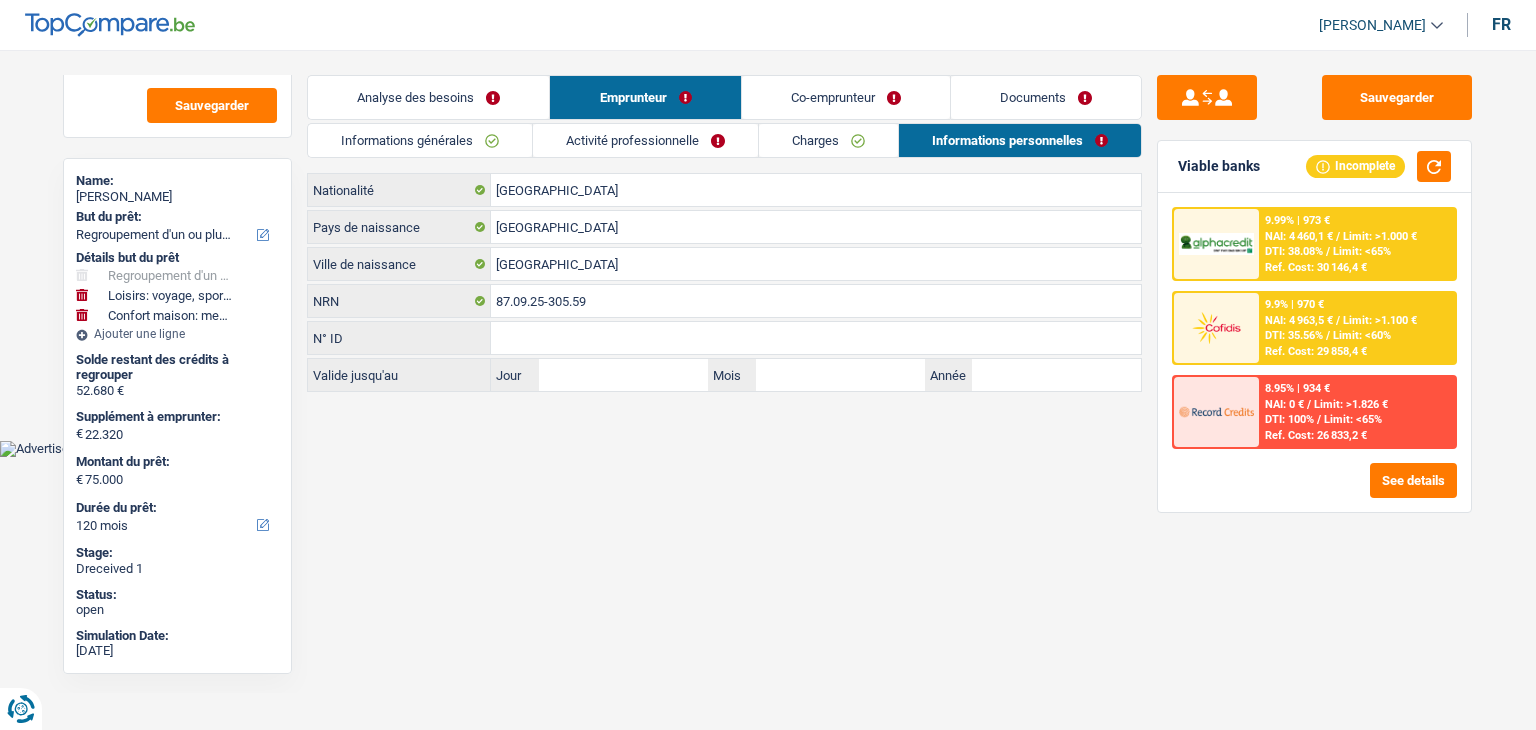 click on "Co-emprunteur" at bounding box center (846, 97) 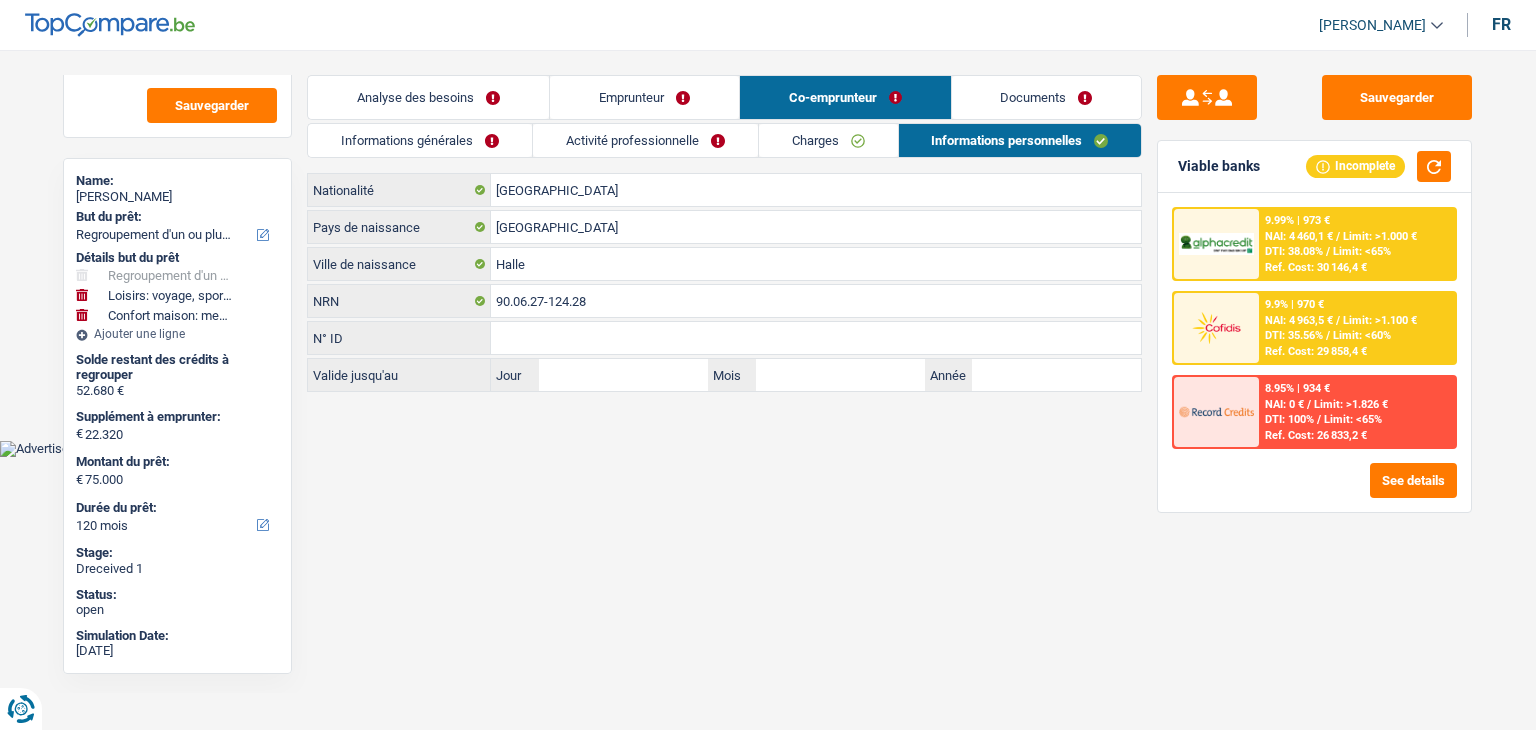 click on "Informations générales" at bounding box center (420, 140) 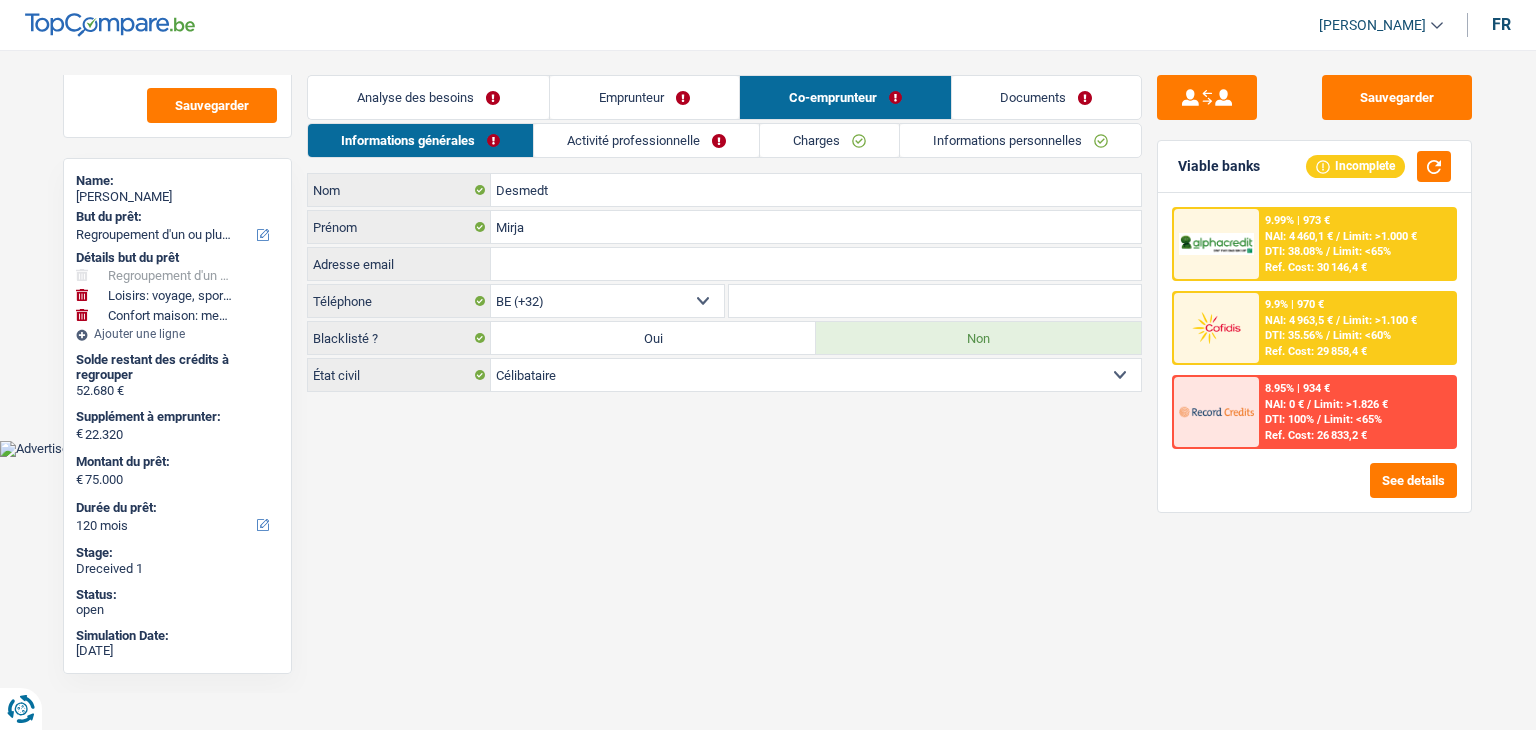 click on "Activité professionnelle" at bounding box center [646, 140] 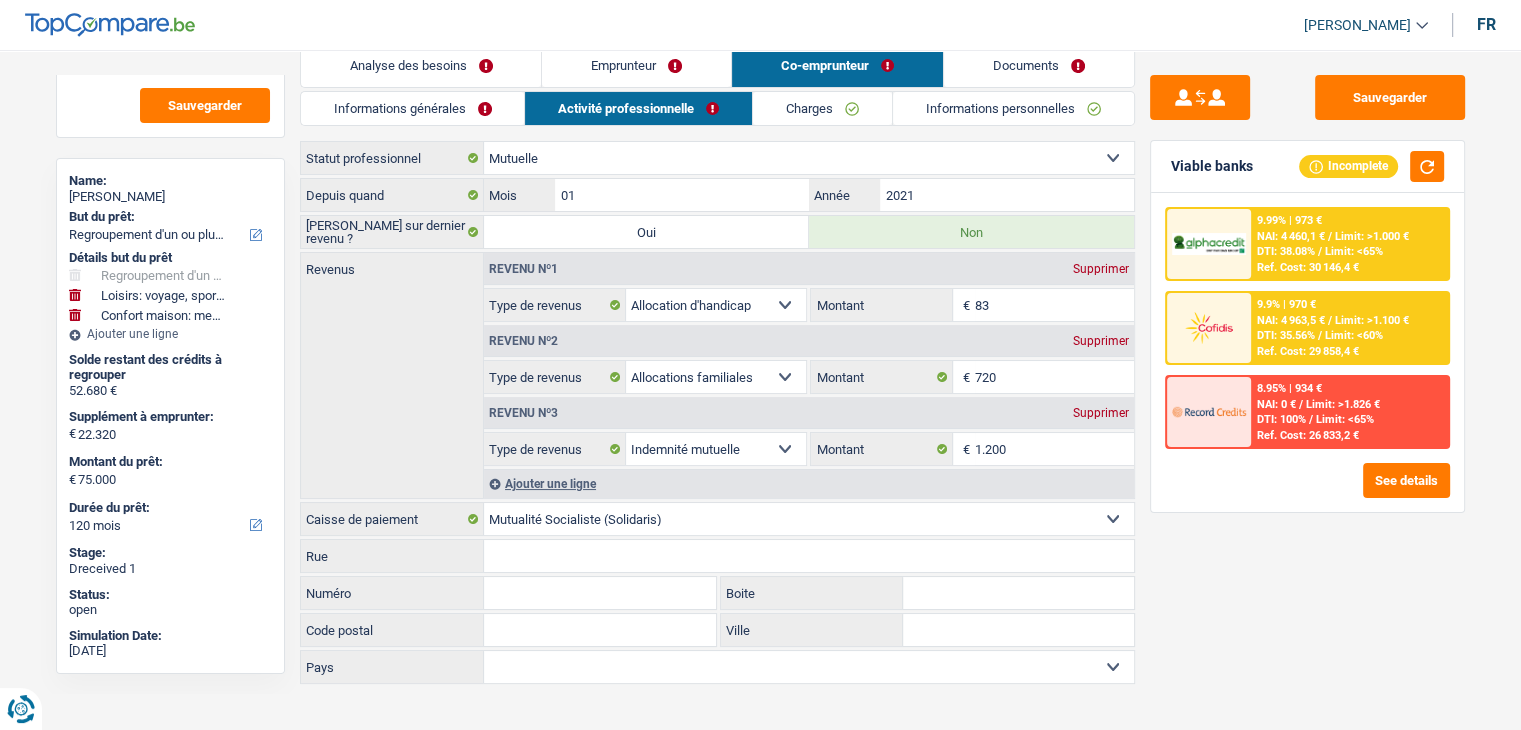 scroll, scrollTop: 44, scrollLeft: 0, axis: vertical 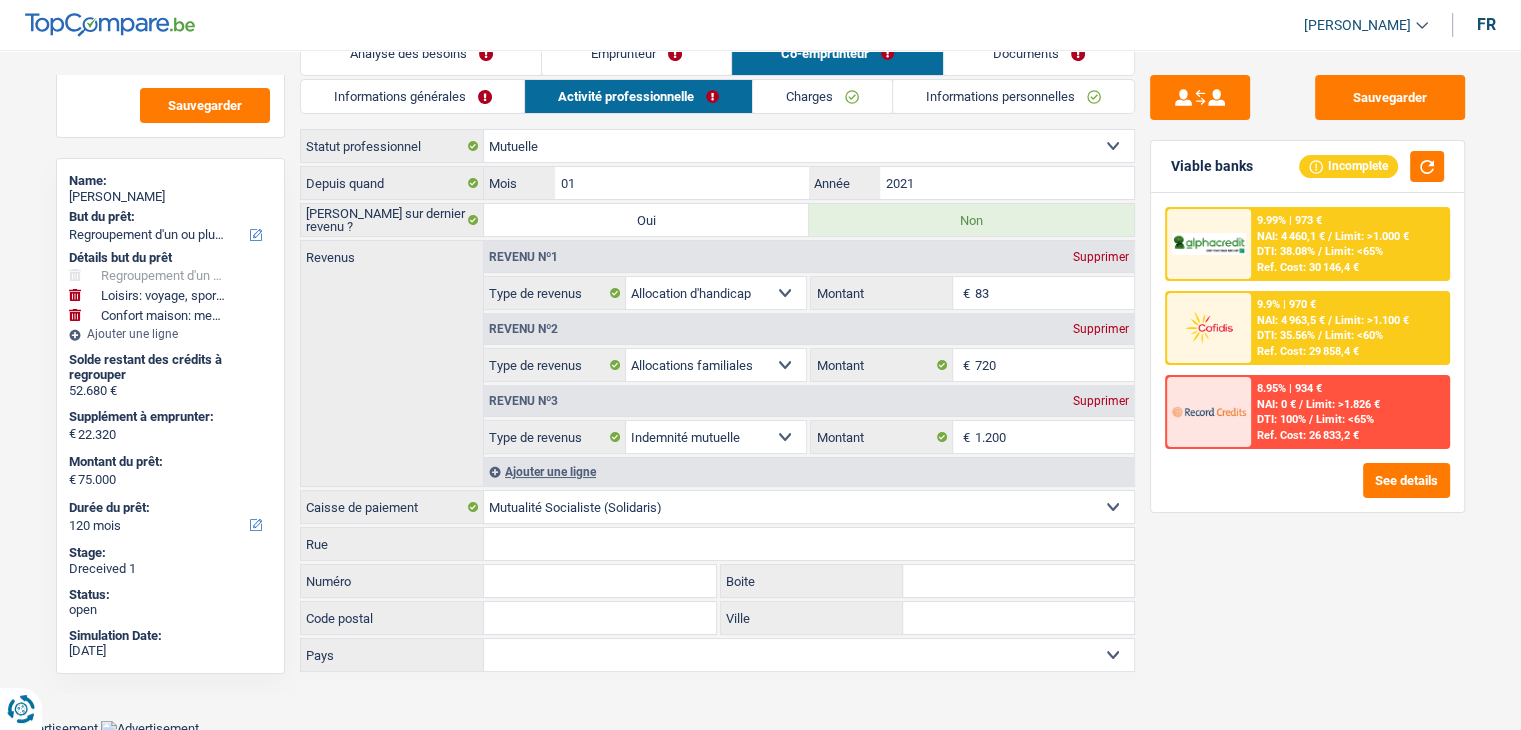 click on "Charges" at bounding box center [822, 96] 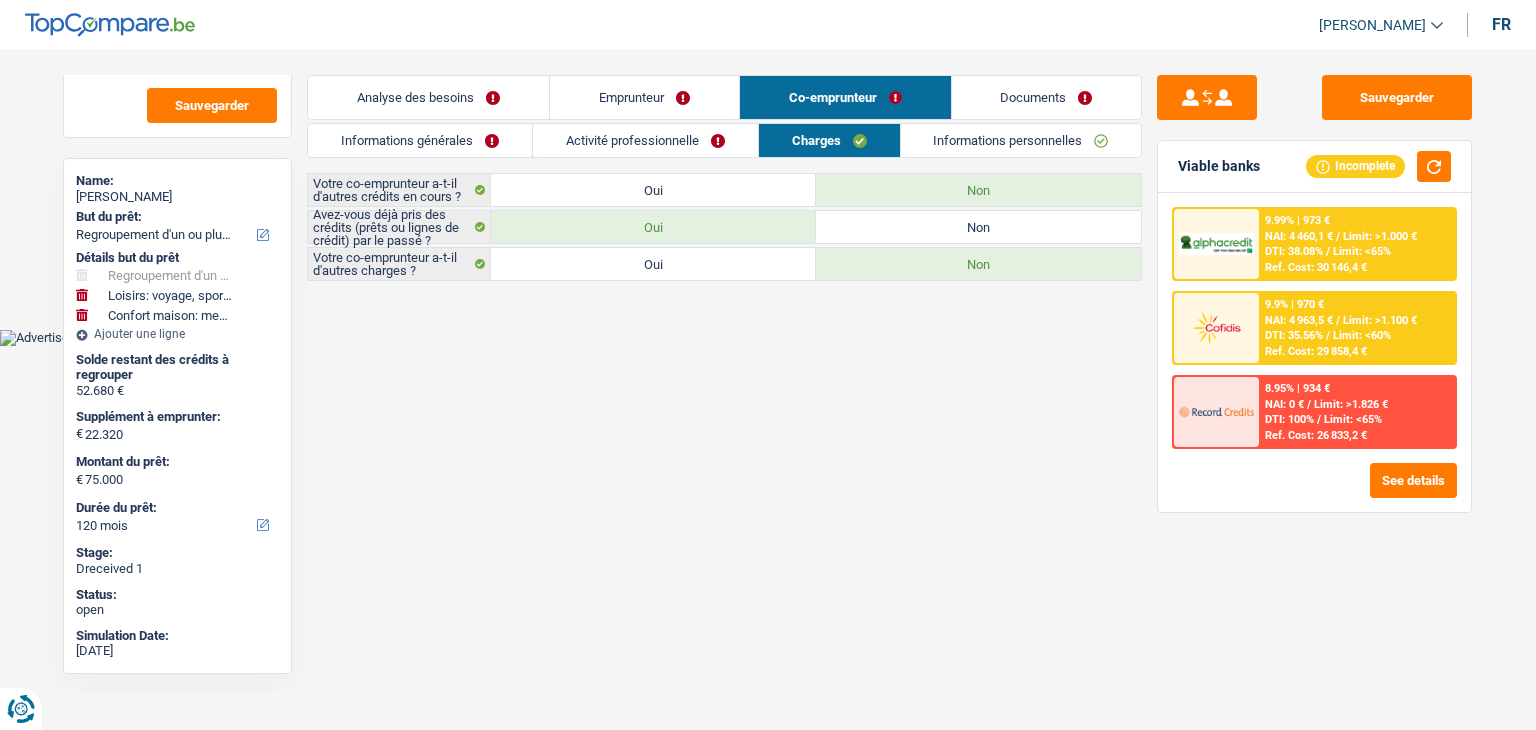click on "Informations personnelles" at bounding box center (1021, 140) 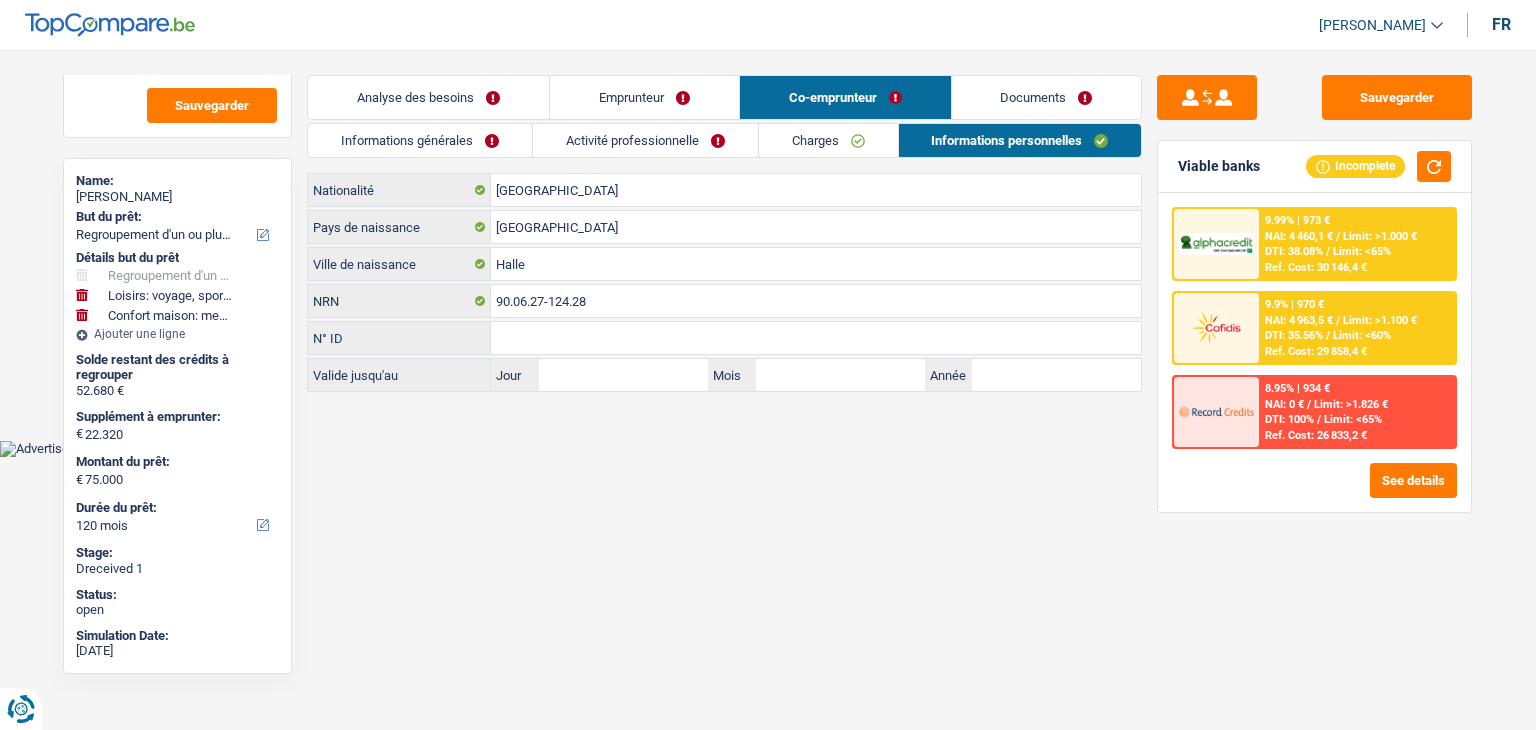 click on "Documents" at bounding box center (1047, 97) 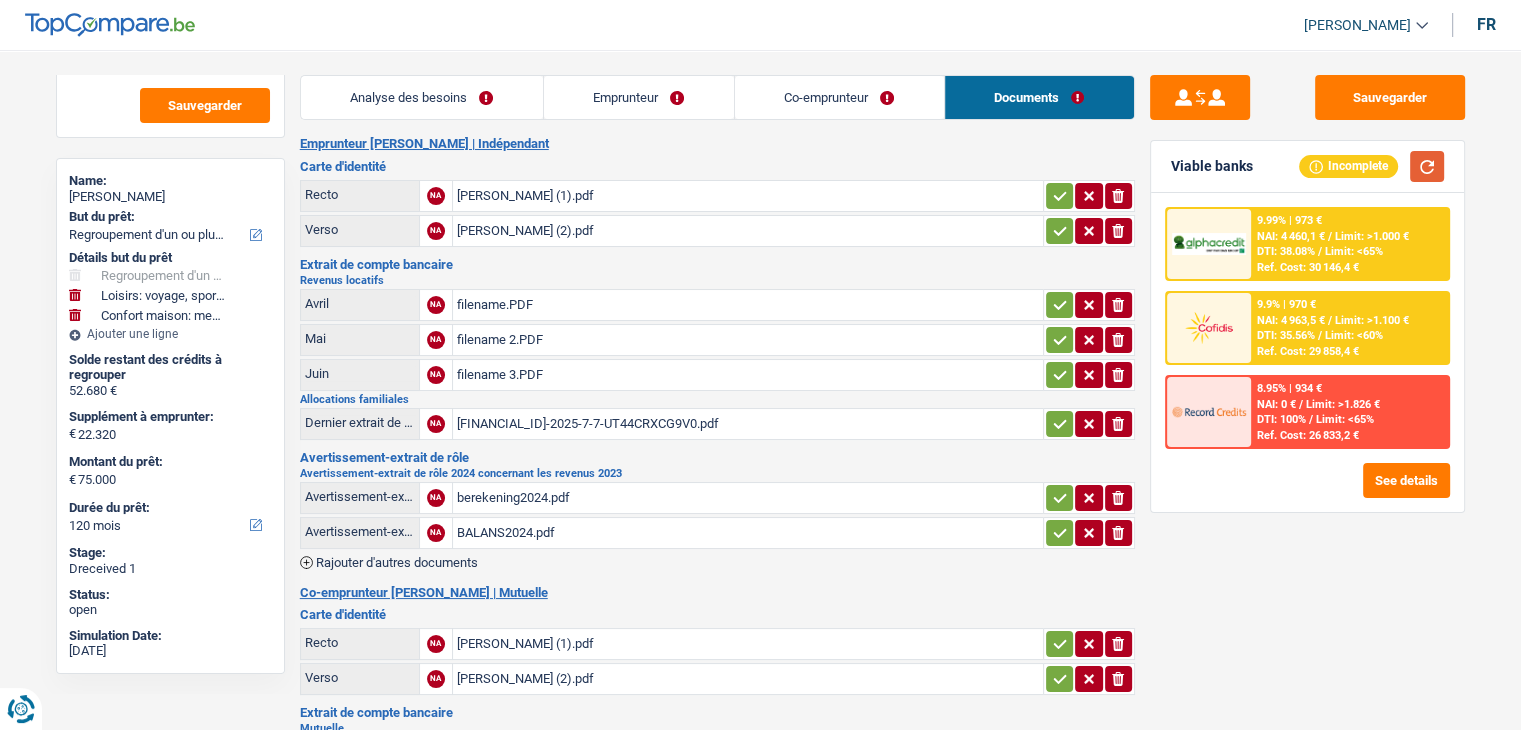 click at bounding box center [1427, 166] 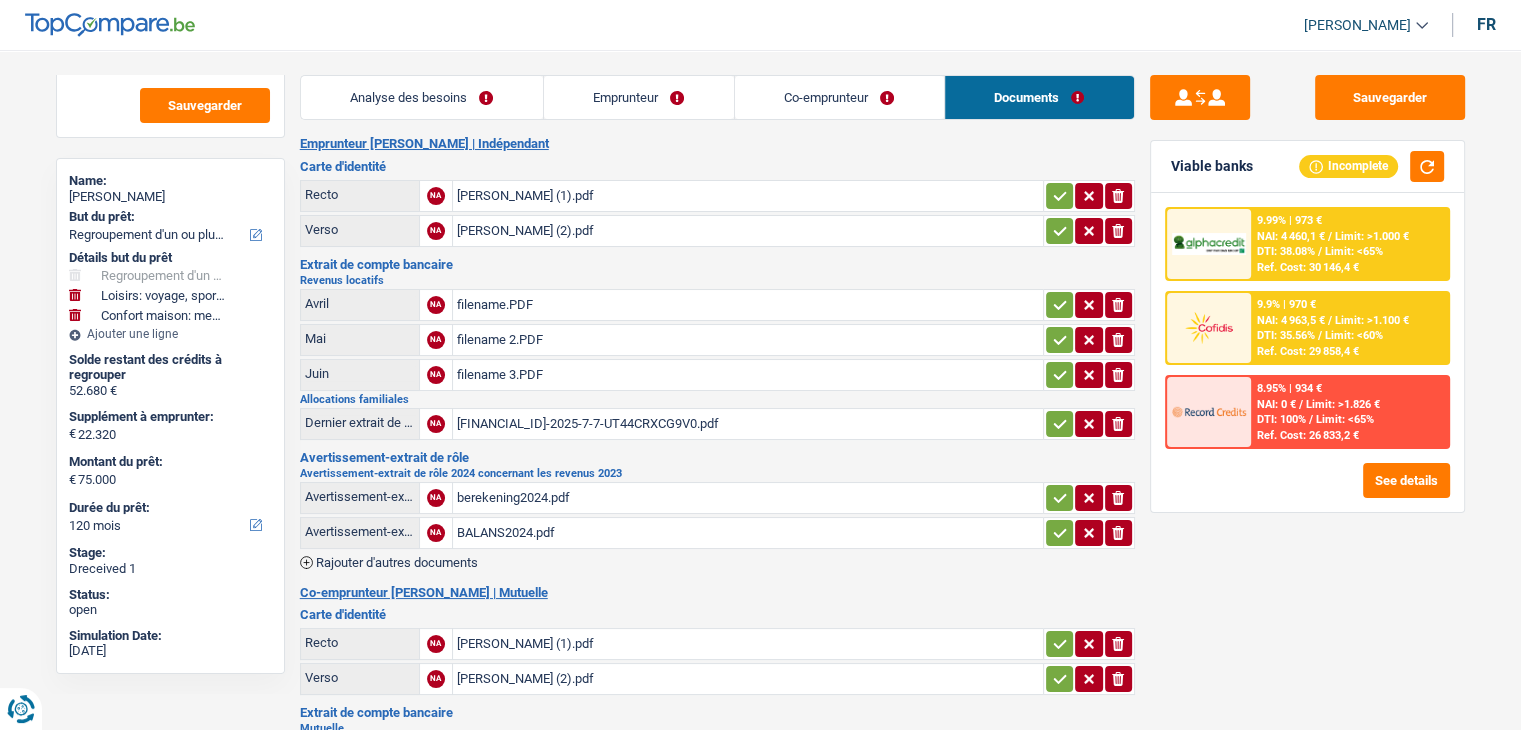 click on "Carte d'identité" at bounding box center [717, 166] 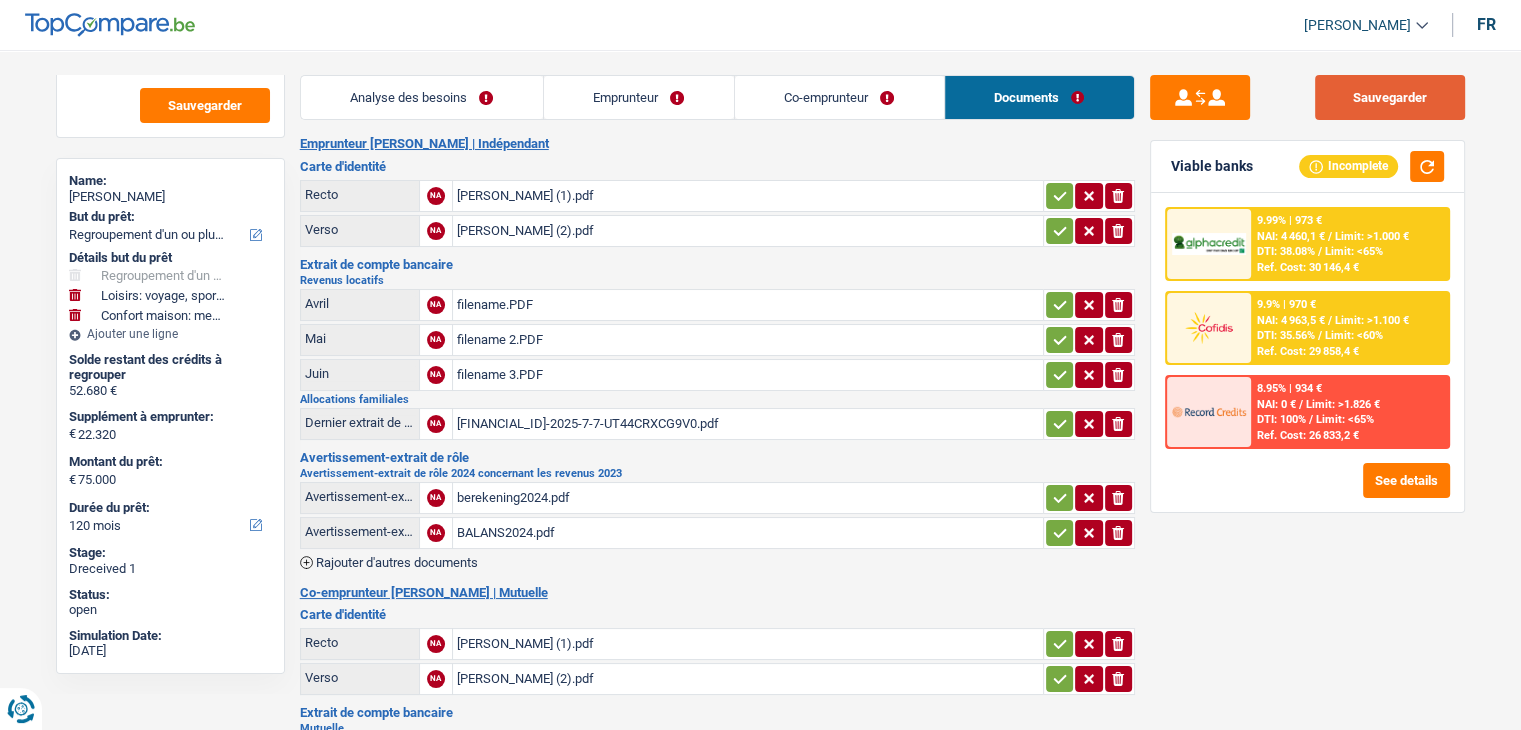 click on "Sauvegarder" at bounding box center (1390, 97) 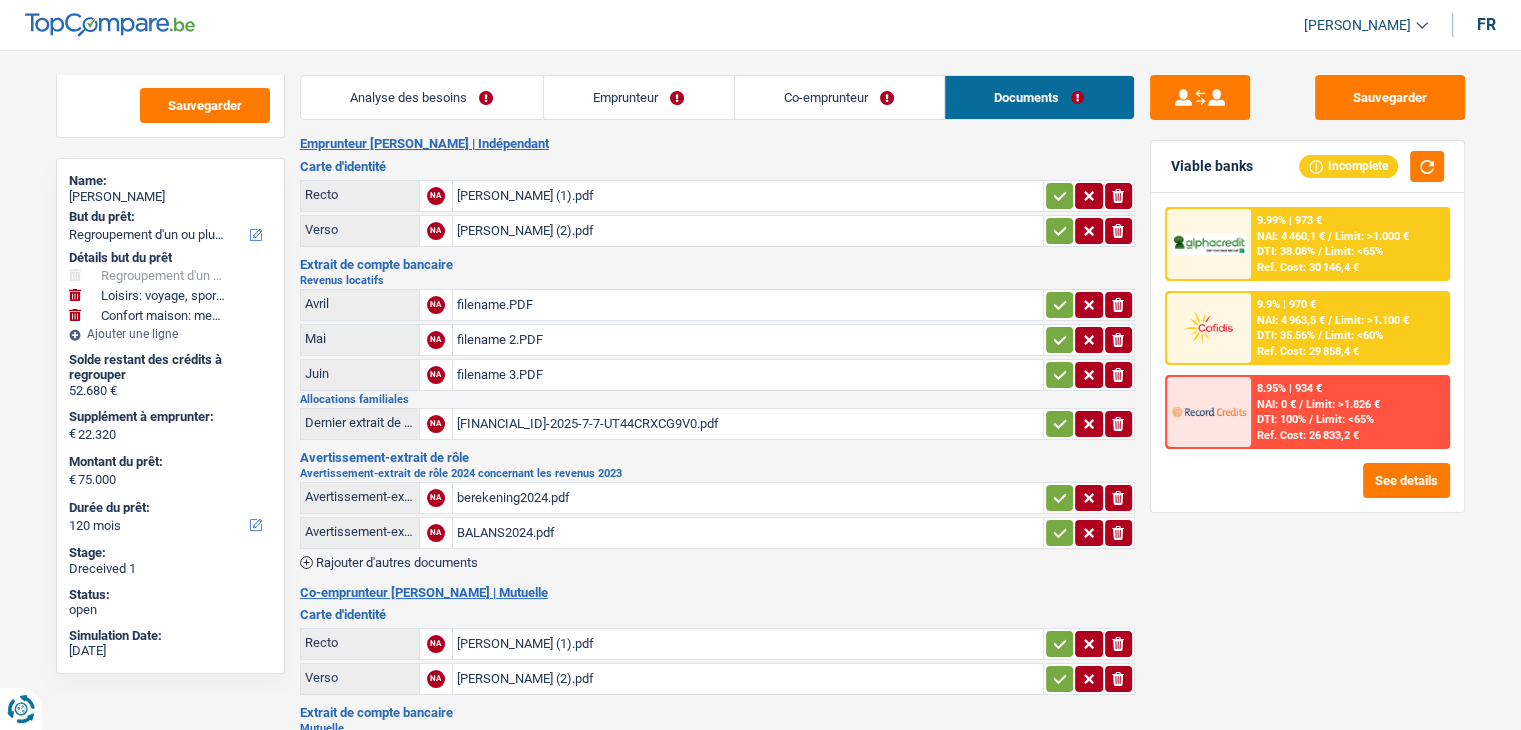 click on "Emprunteur [PERSON_NAME] | Indépendant" at bounding box center (717, 144) 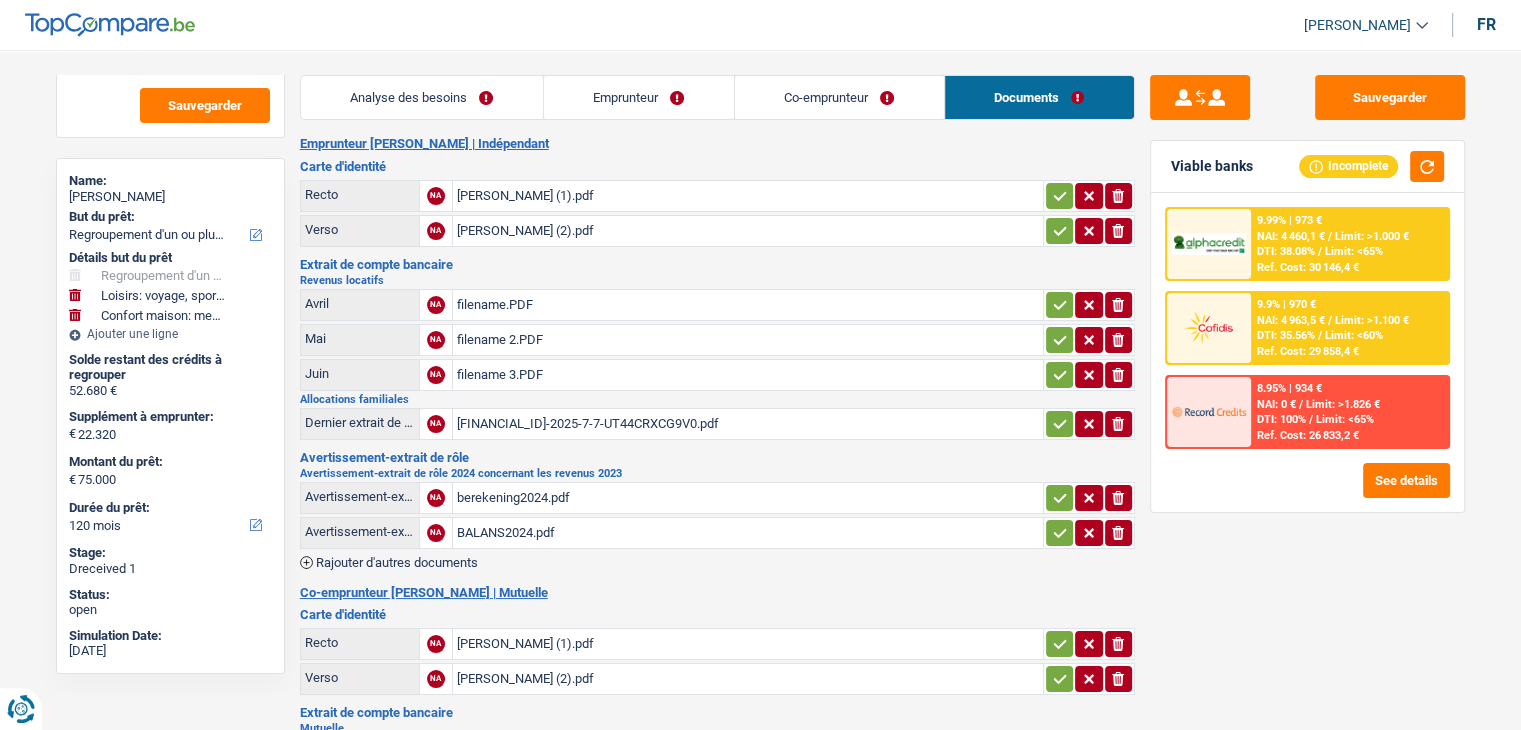 click on "Emprunteur [PERSON_NAME] | Indépendant" at bounding box center (717, 144) 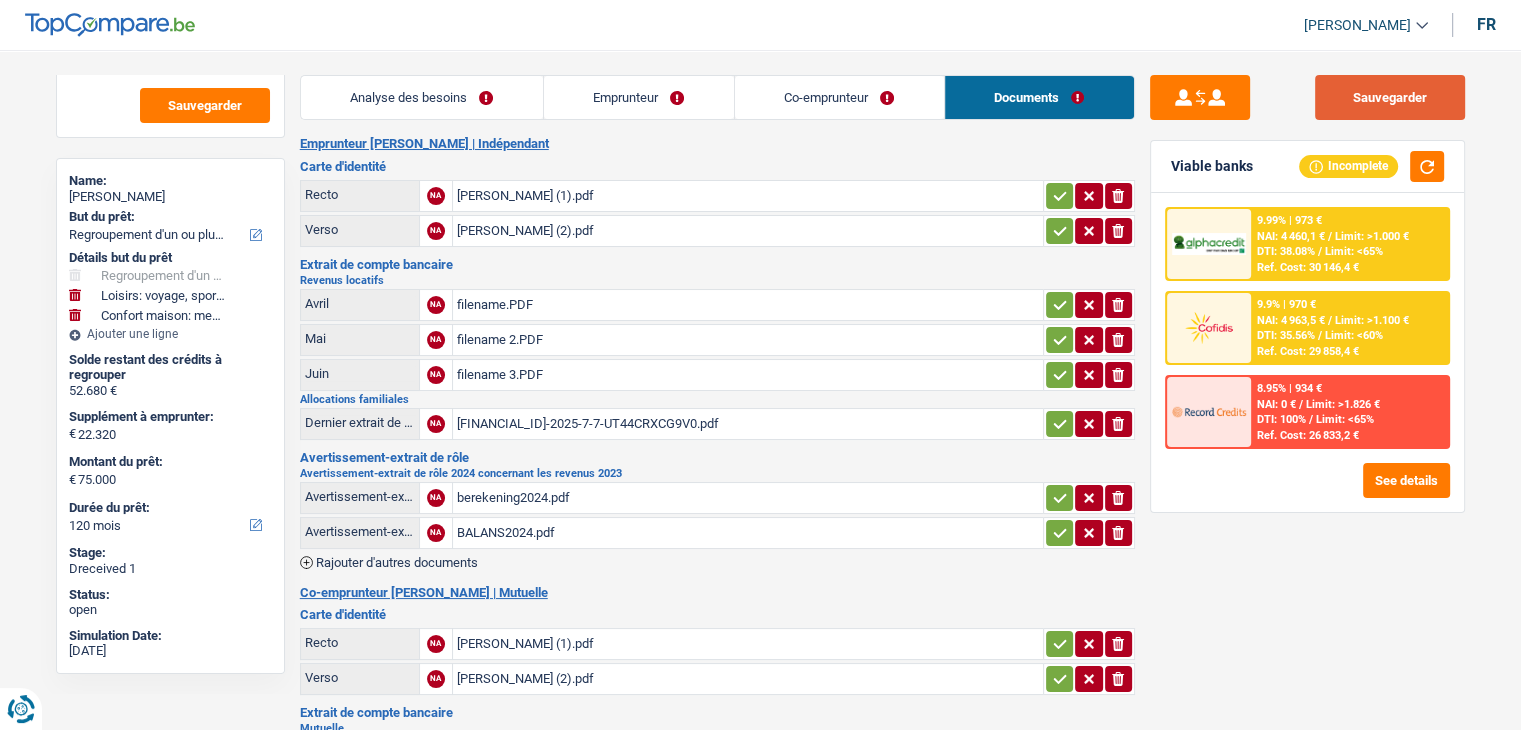click on "Sauvegarder" at bounding box center (1390, 97) 